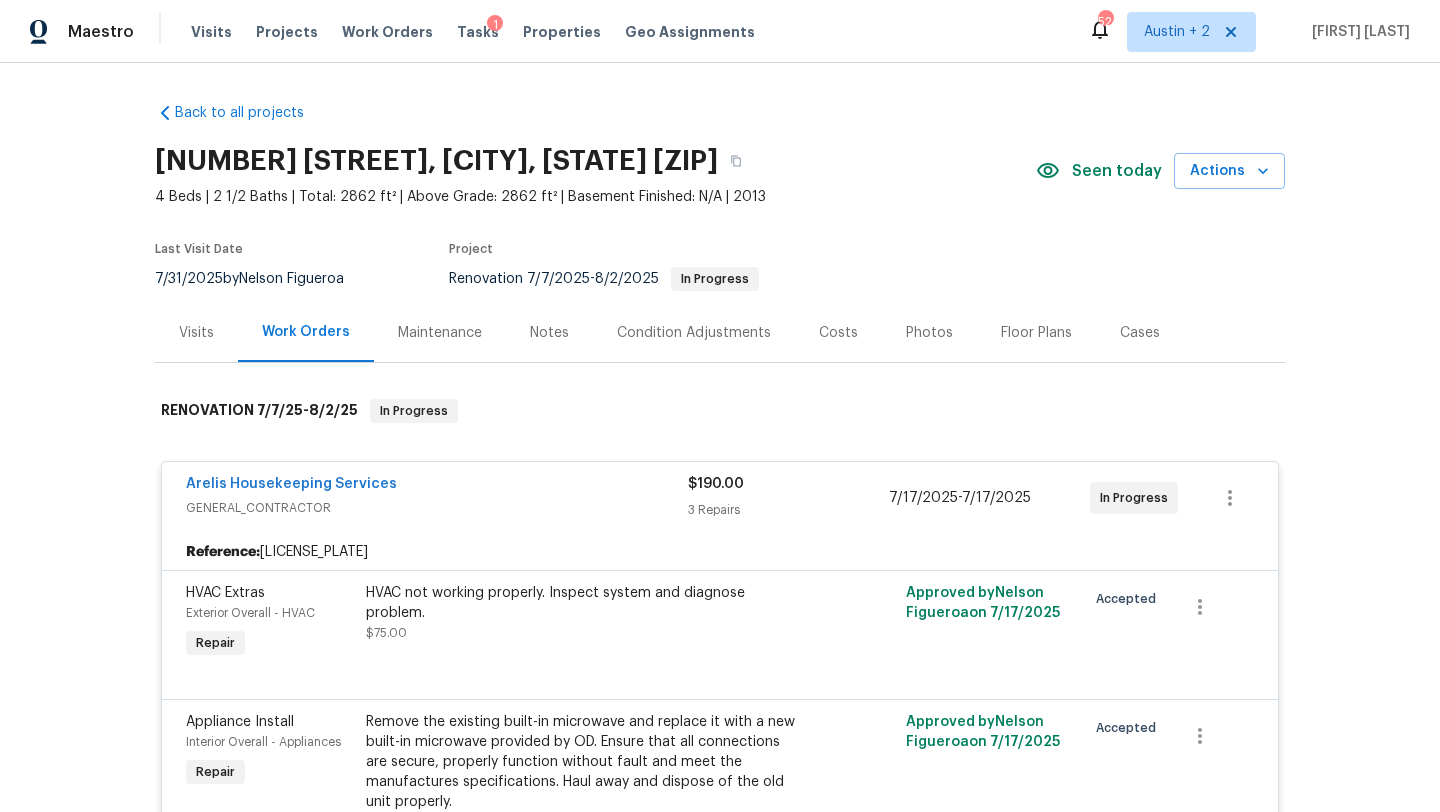 scroll, scrollTop: 0, scrollLeft: 0, axis: both 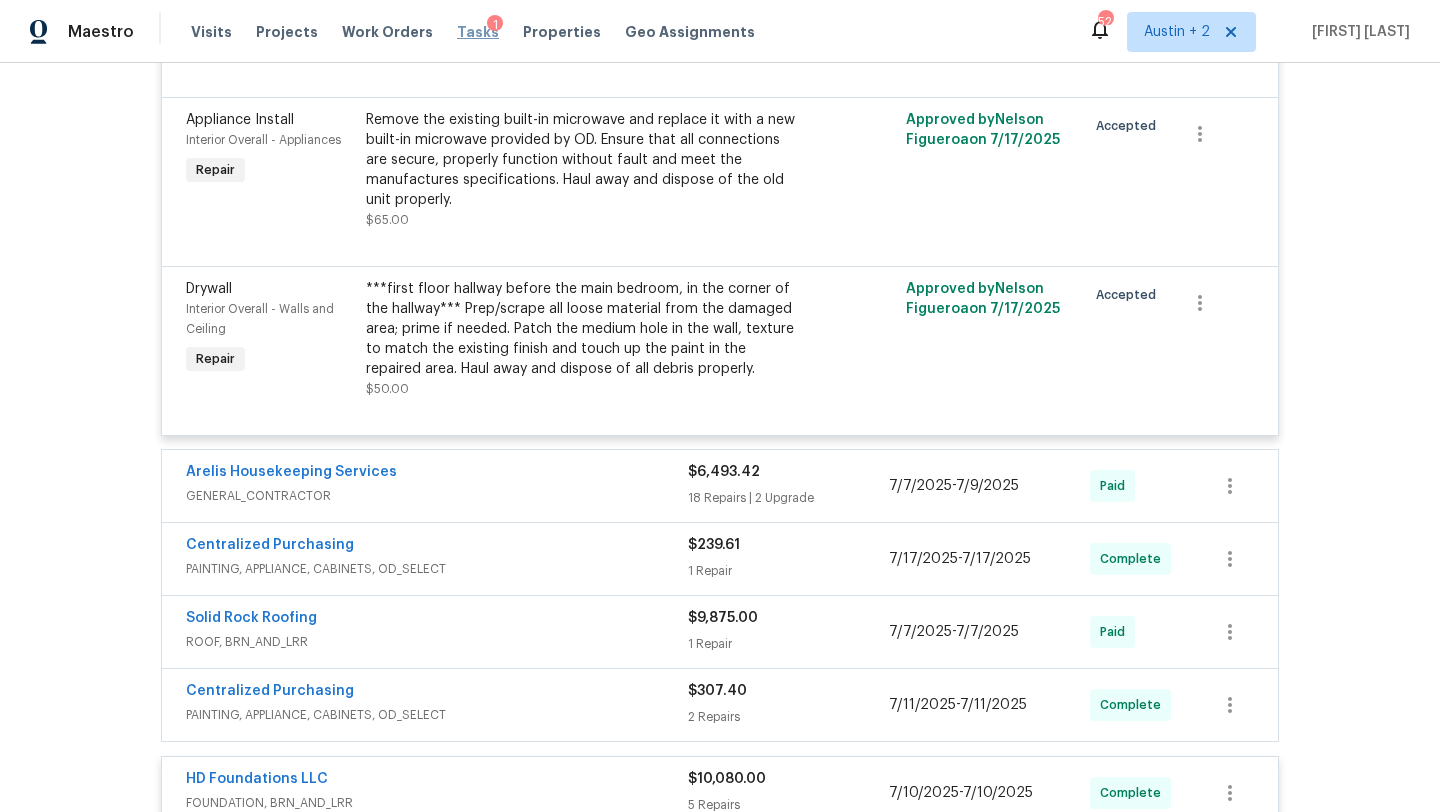 click on "Tasks" at bounding box center [478, 32] 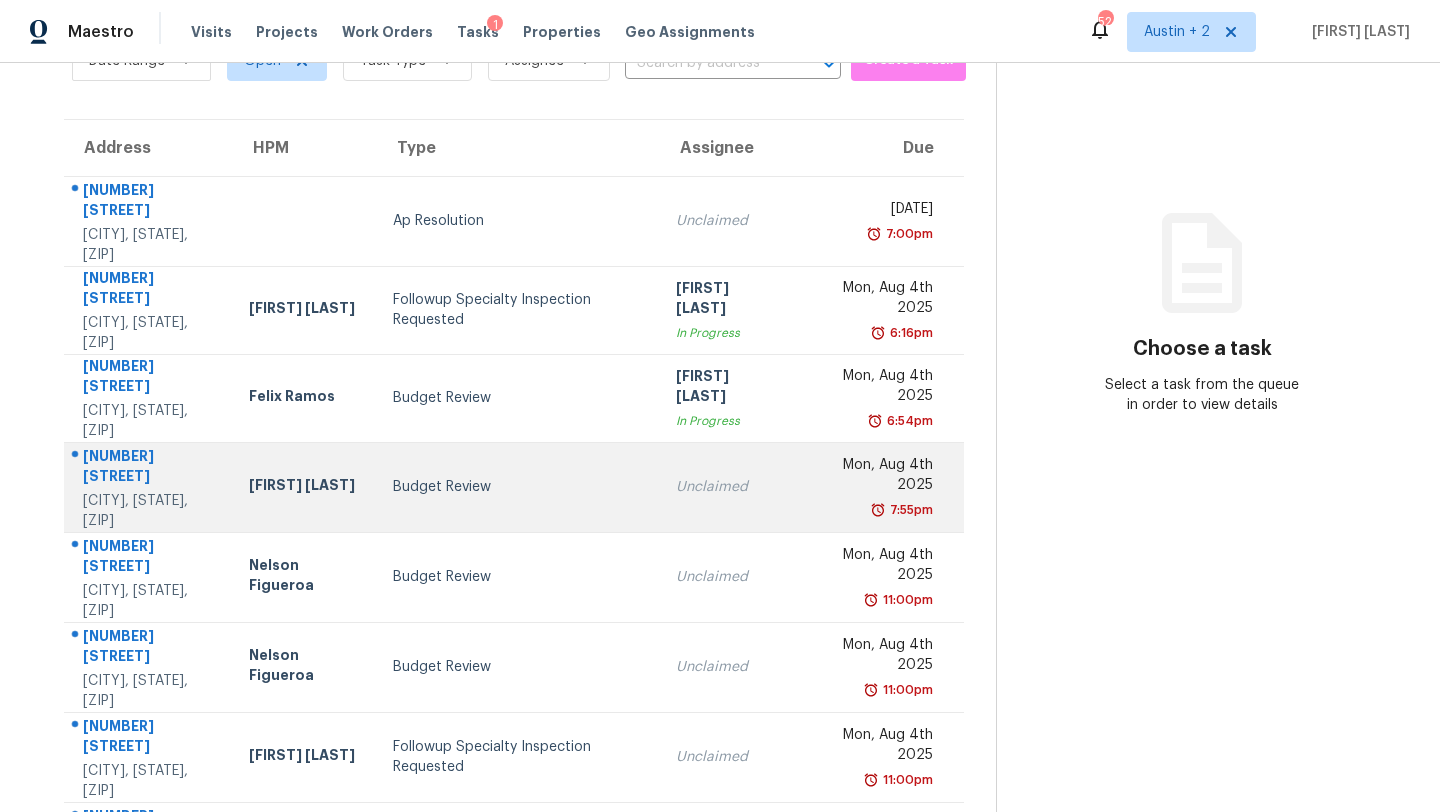scroll, scrollTop: 229, scrollLeft: 0, axis: vertical 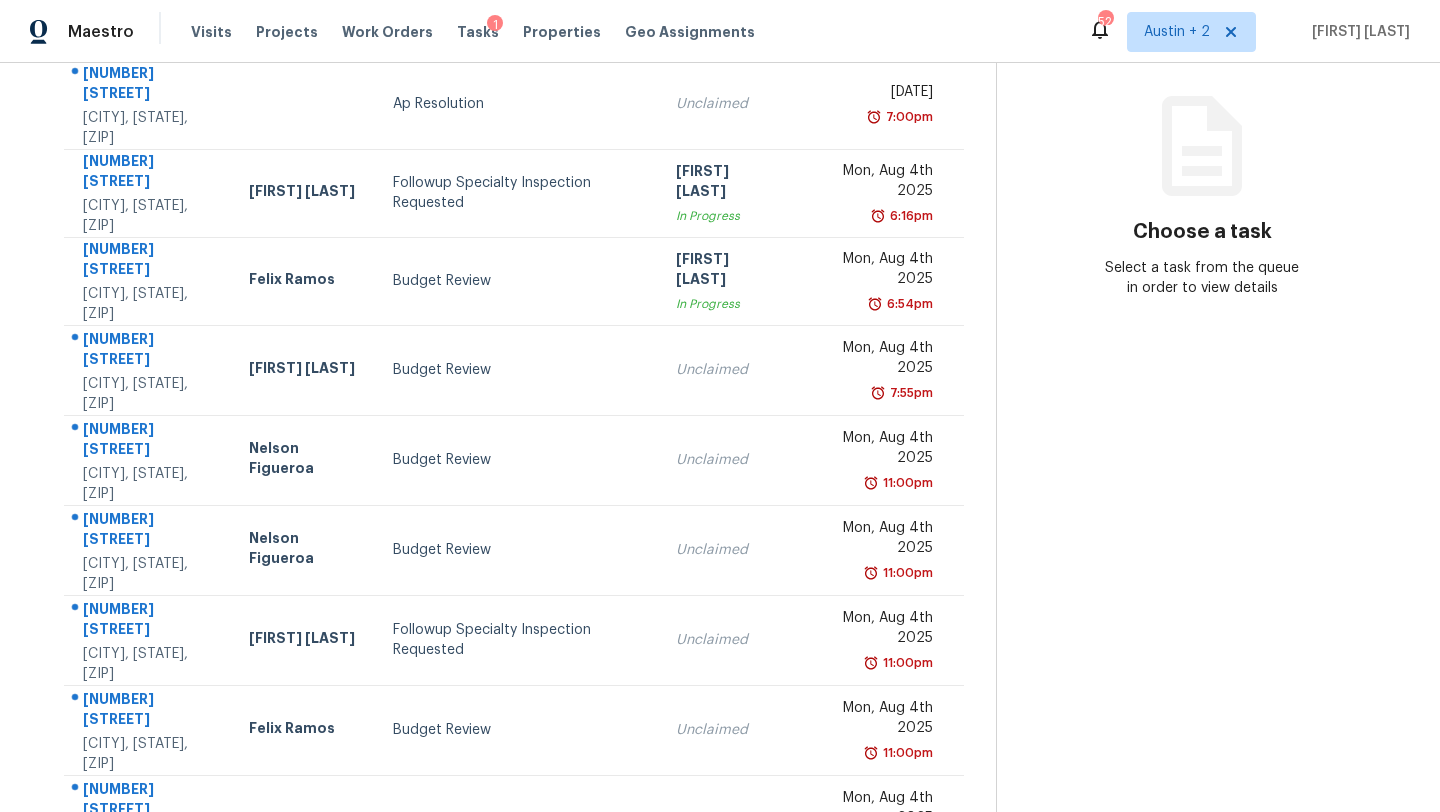 click 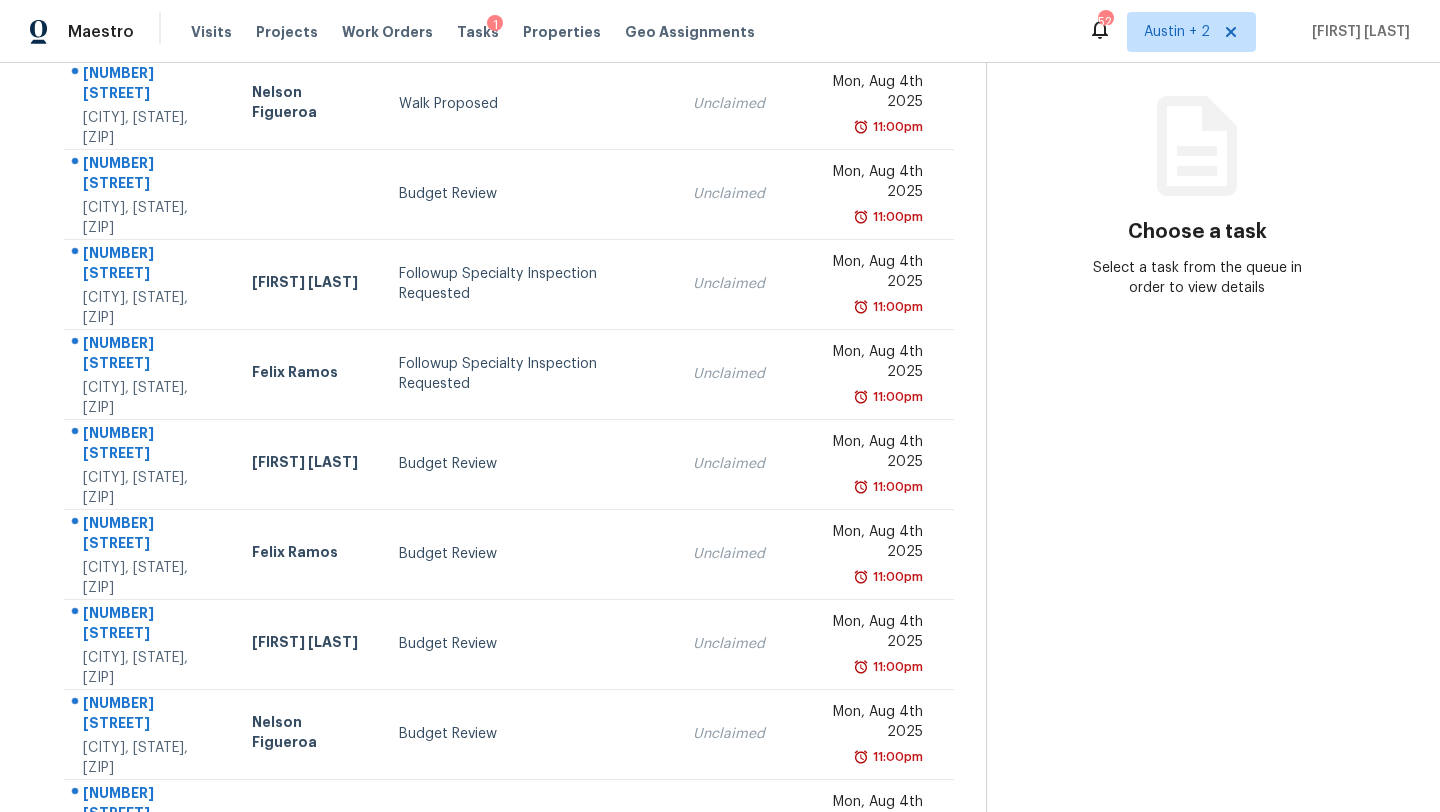 scroll, scrollTop: 0, scrollLeft: 0, axis: both 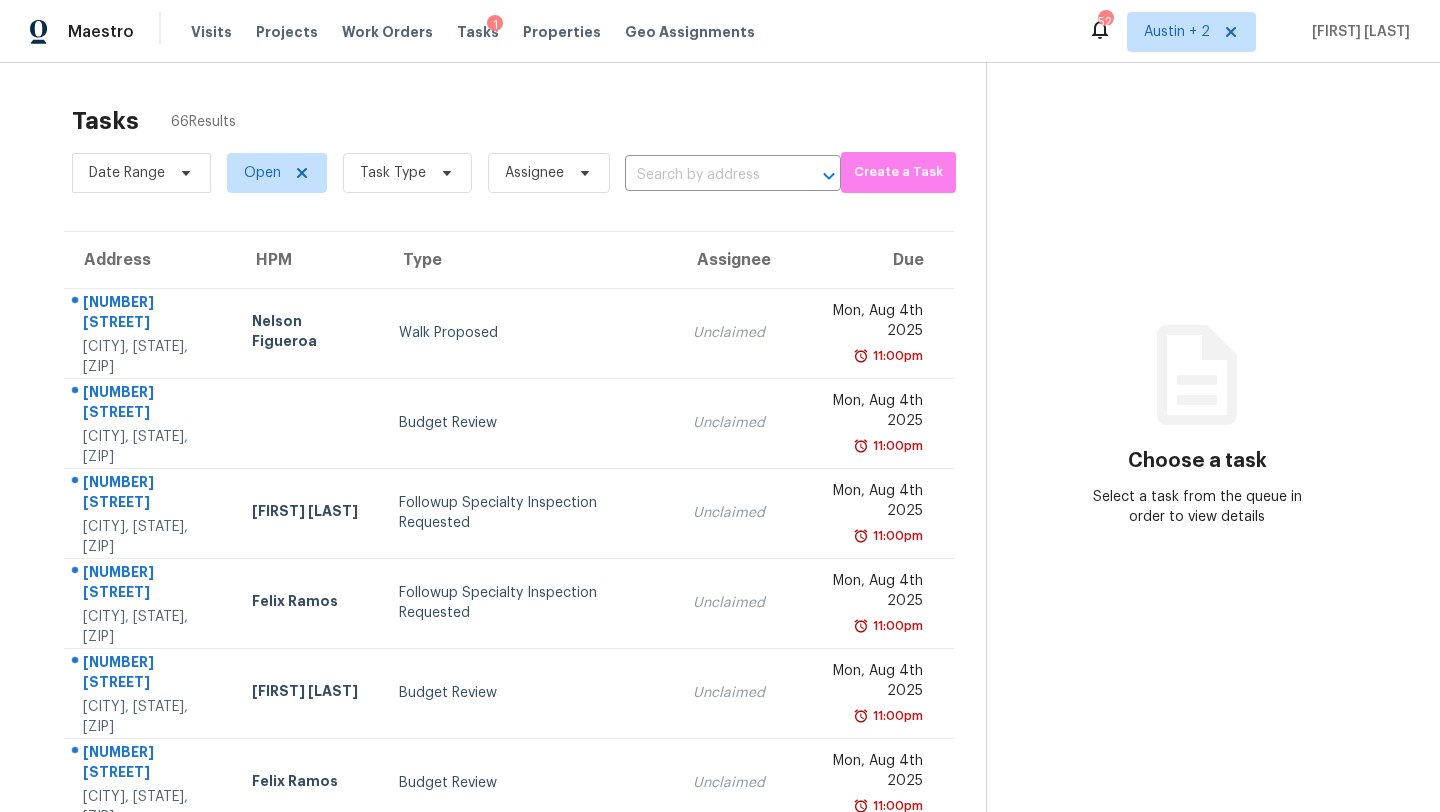 click on "Tasks 66  Results Date Range Open Task Type Assignee ​ Create a Task Address HPM Type Assignee Due 1407 Karen Dr   Killeen, TX, 76549 Nelson Figueroa Walk Proposed Unclaimed Mon, Aug 4th 2025 11:00pm 804 Valentino Dr   Harker Heights, TX, 76548 Budget Review Unclaimed Mon, Aug 4th 2025 11:00pm 3810 Candlestone Dr   San Antonio, TX, 78244 Chris Fuentes Followup Specialty Inspection Requested Unclaimed Mon, Aug 4th 2025 11:00pm 21925 Priest Rd   Elmendorf, TX, 78112 Felix Ramos Followup Specialty Inspection Requested Unclaimed Mon, Aug 4th 2025 11:00pm 1344 Springwater   Canyon Lake, TX, 78133 Chris Fuentes Budget Review Unclaimed Mon, Aug 4th 2025 11:00pm 13131 Sulphur Trl   San Antonio, TX, 78253 Felix Ramos Budget Review Unclaimed Mon, Aug 4th 2025 11:00pm 405 Mountain Sky Bnd   Leander, TX, 78641 Martin Chagolla Budget Review Unclaimed Mon, Aug 4th 2025 11:00pm 6310 Ambrose Cir   Temple, TX, 76502 Nelson Figueroa Budget Review Unclaimed Mon, Aug 4th 2025 11:00pm 722 S San Manuel St   Felix Ramos Unclaimed" at bounding box center (720, 652) 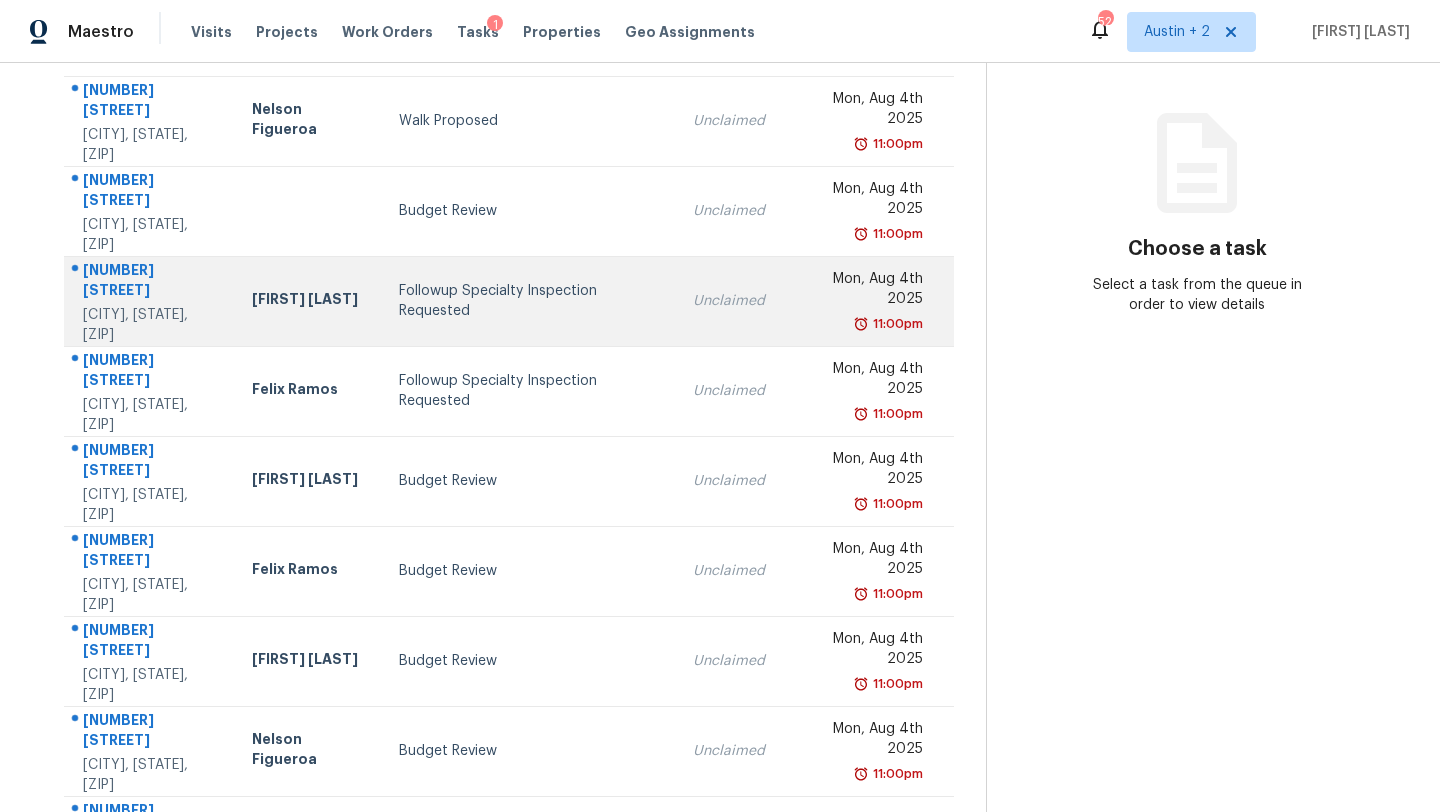 scroll, scrollTop: 214, scrollLeft: 0, axis: vertical 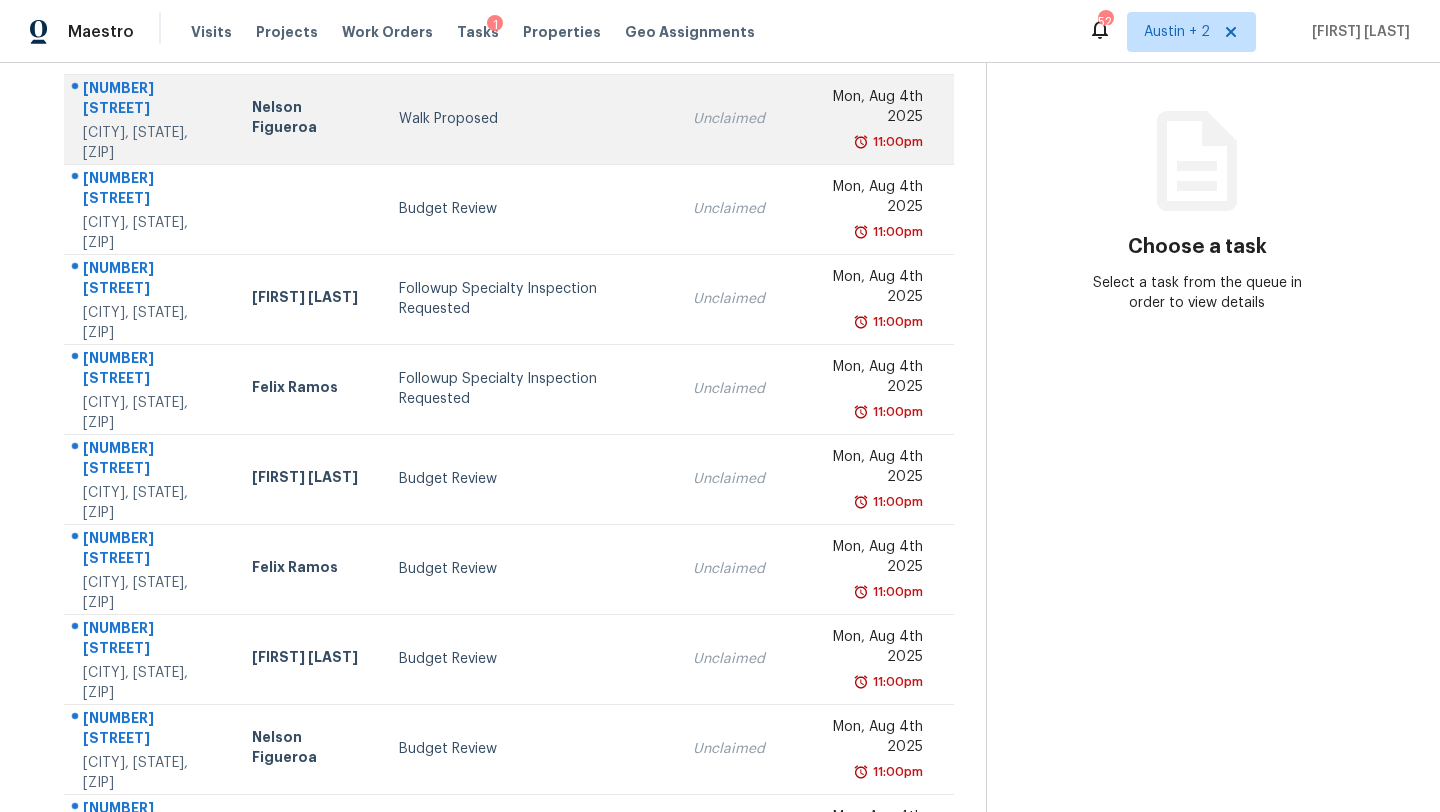 click on "Walk Proposed" at bounding box center [530, 119] 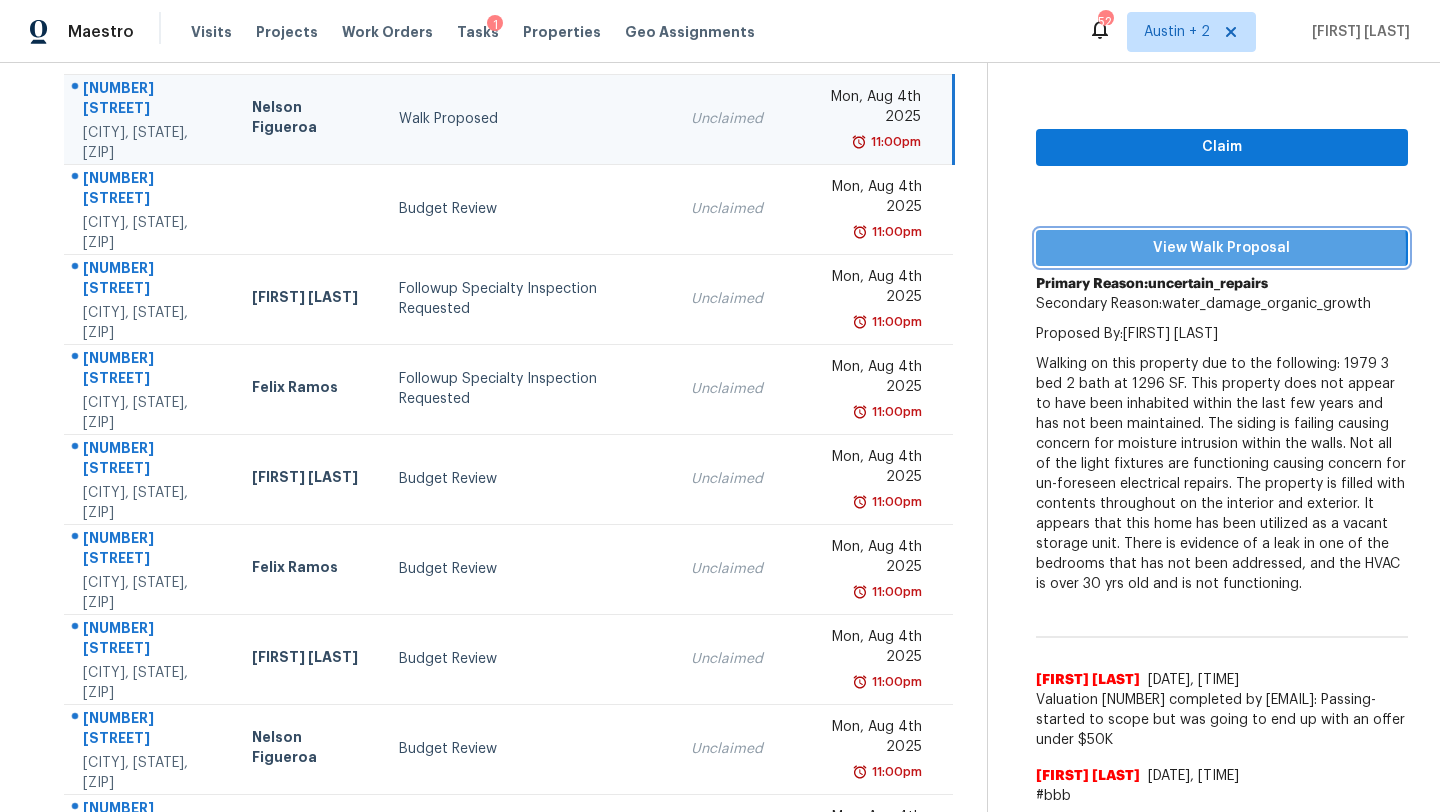 click on "View Walk Proposal" at bounding box center [1222, 248] 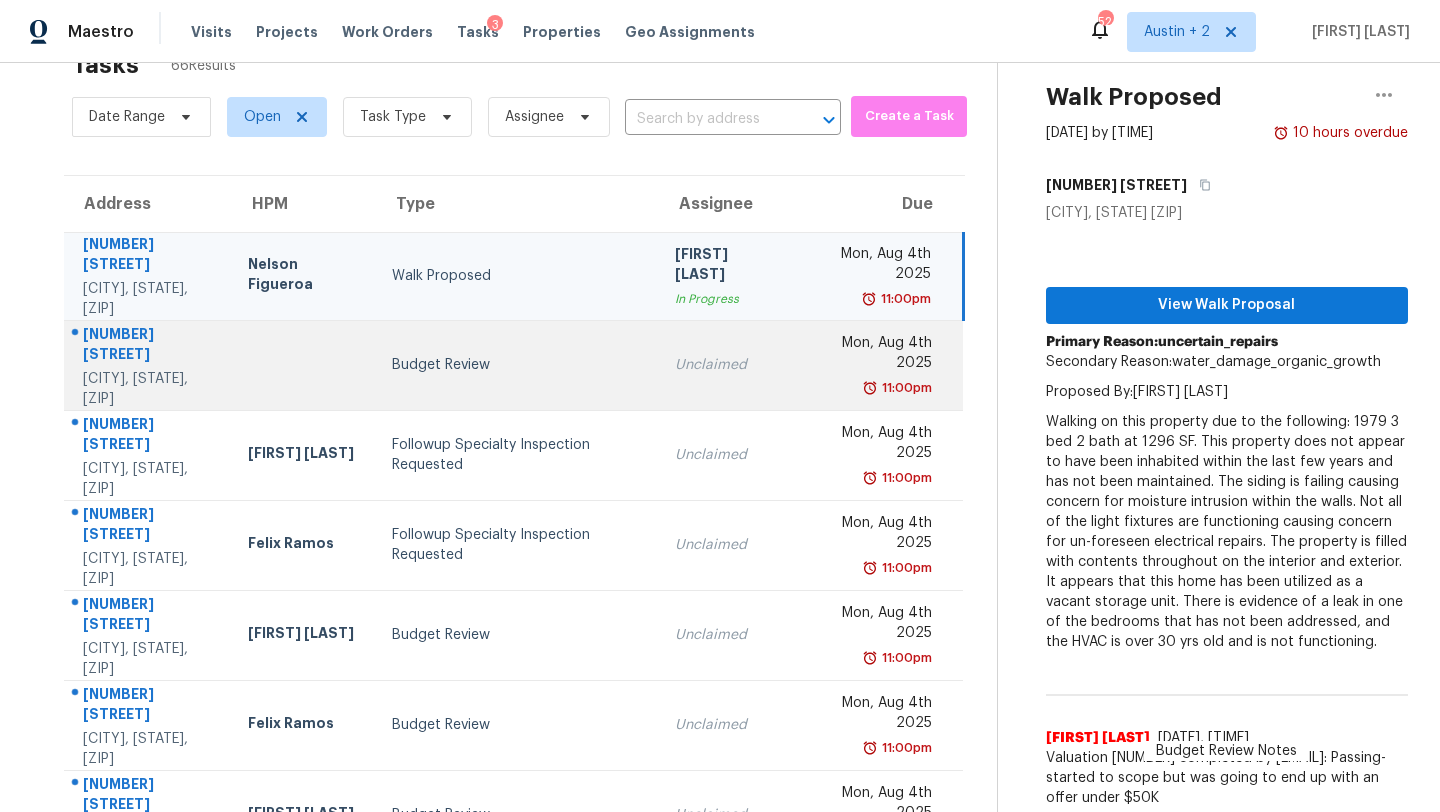 scroll, scrollTop: 48, scrollLeft: 0, axis: vertical 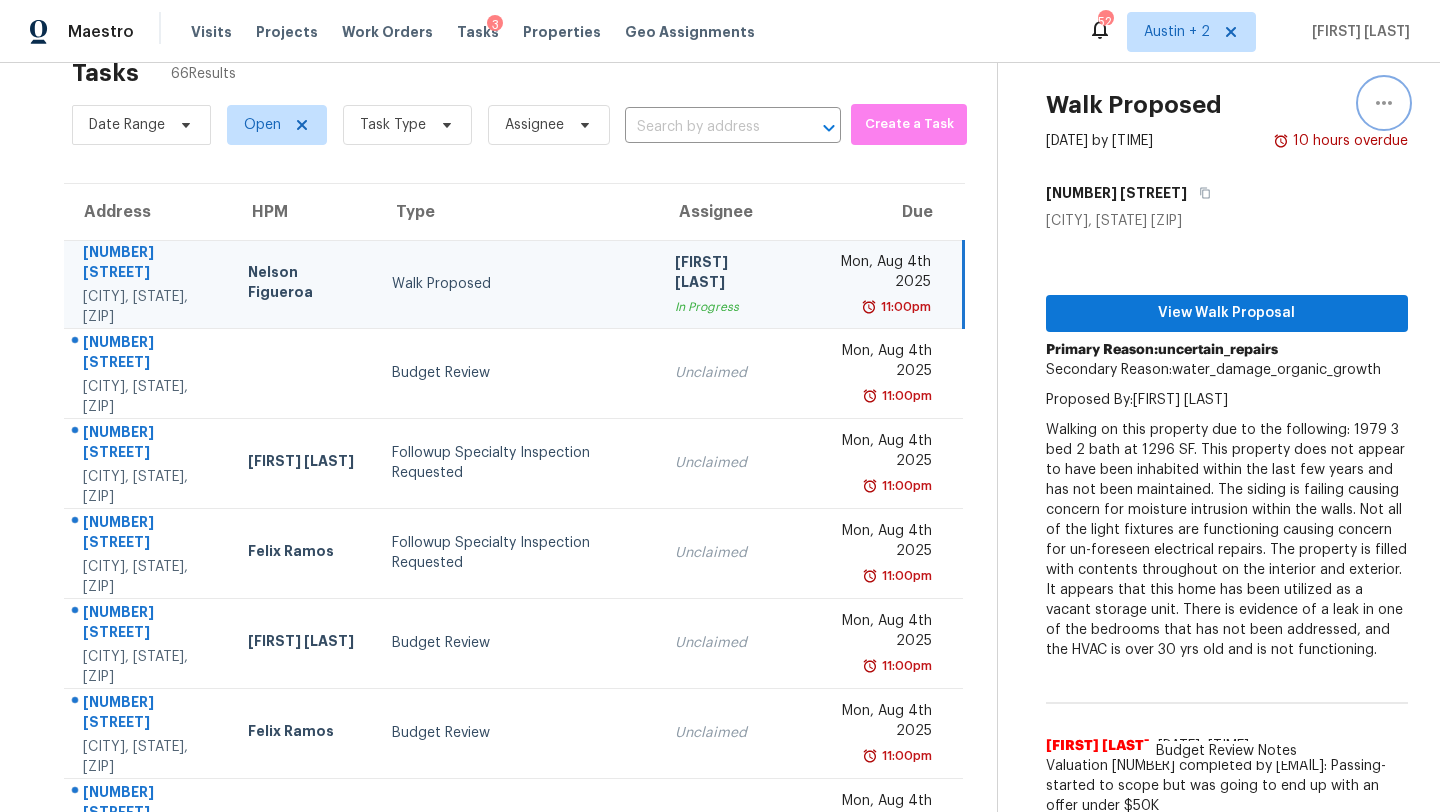 click 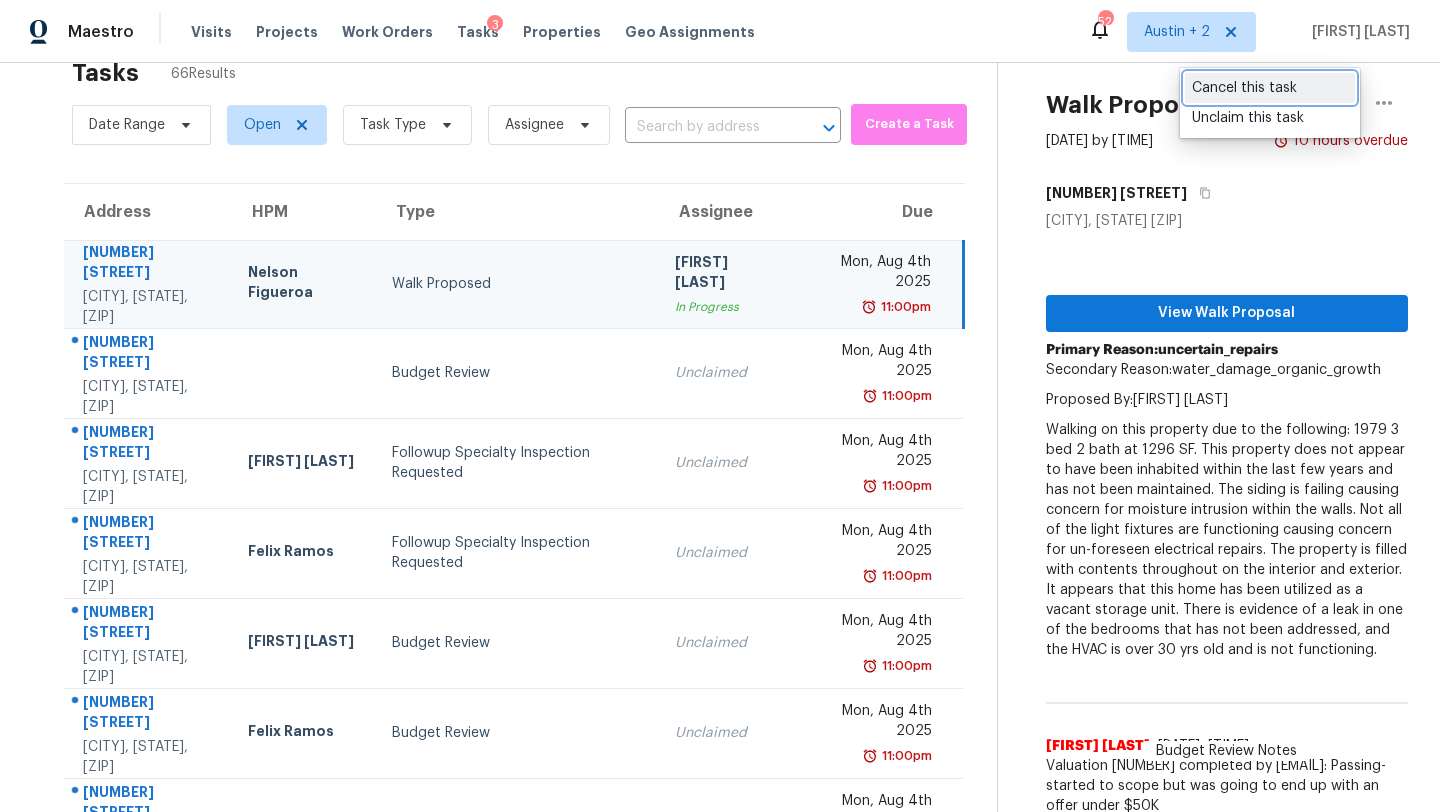 click on "Cancel this task" at bounding box center (1270, 88) 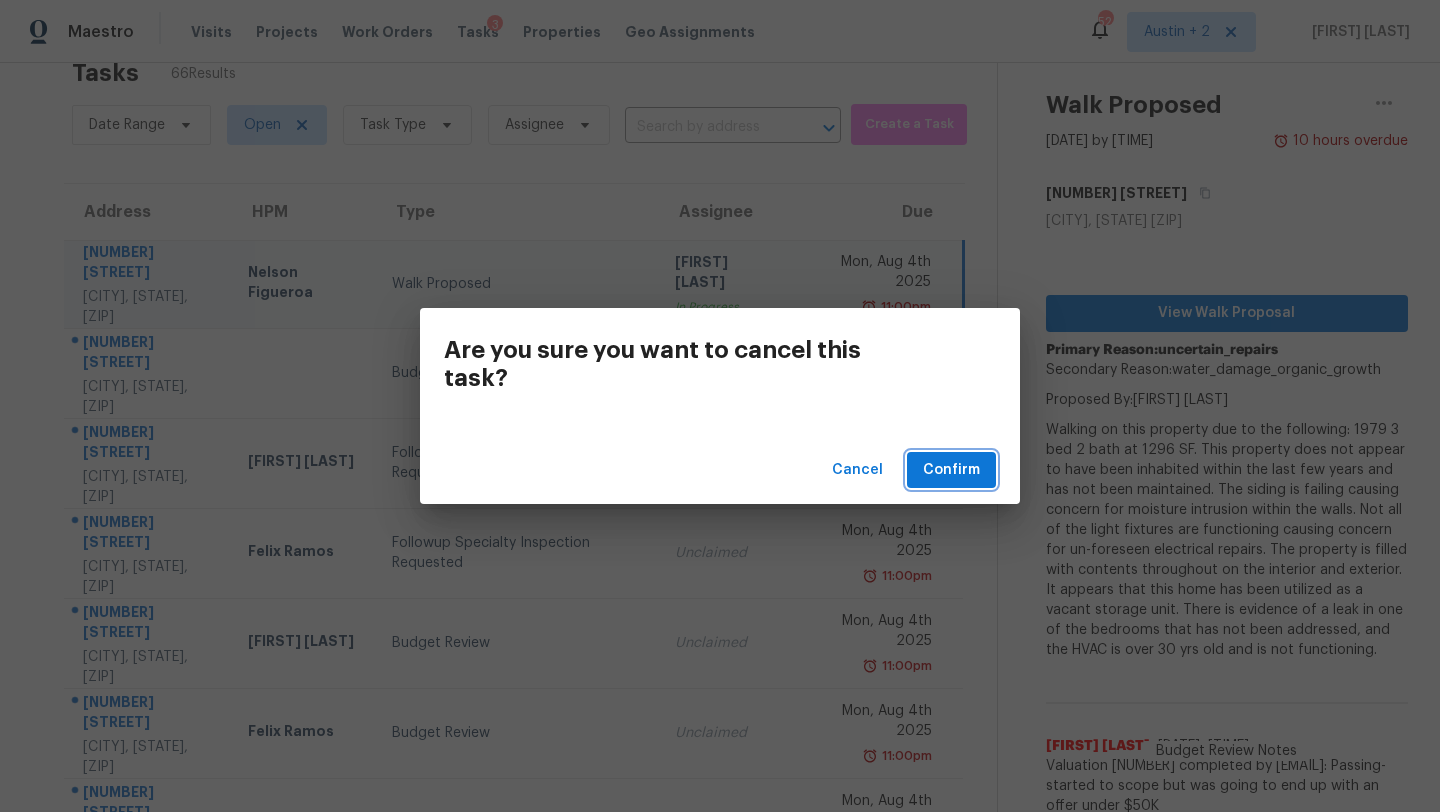 click on "Confirm" at bounding box center [951, 470] 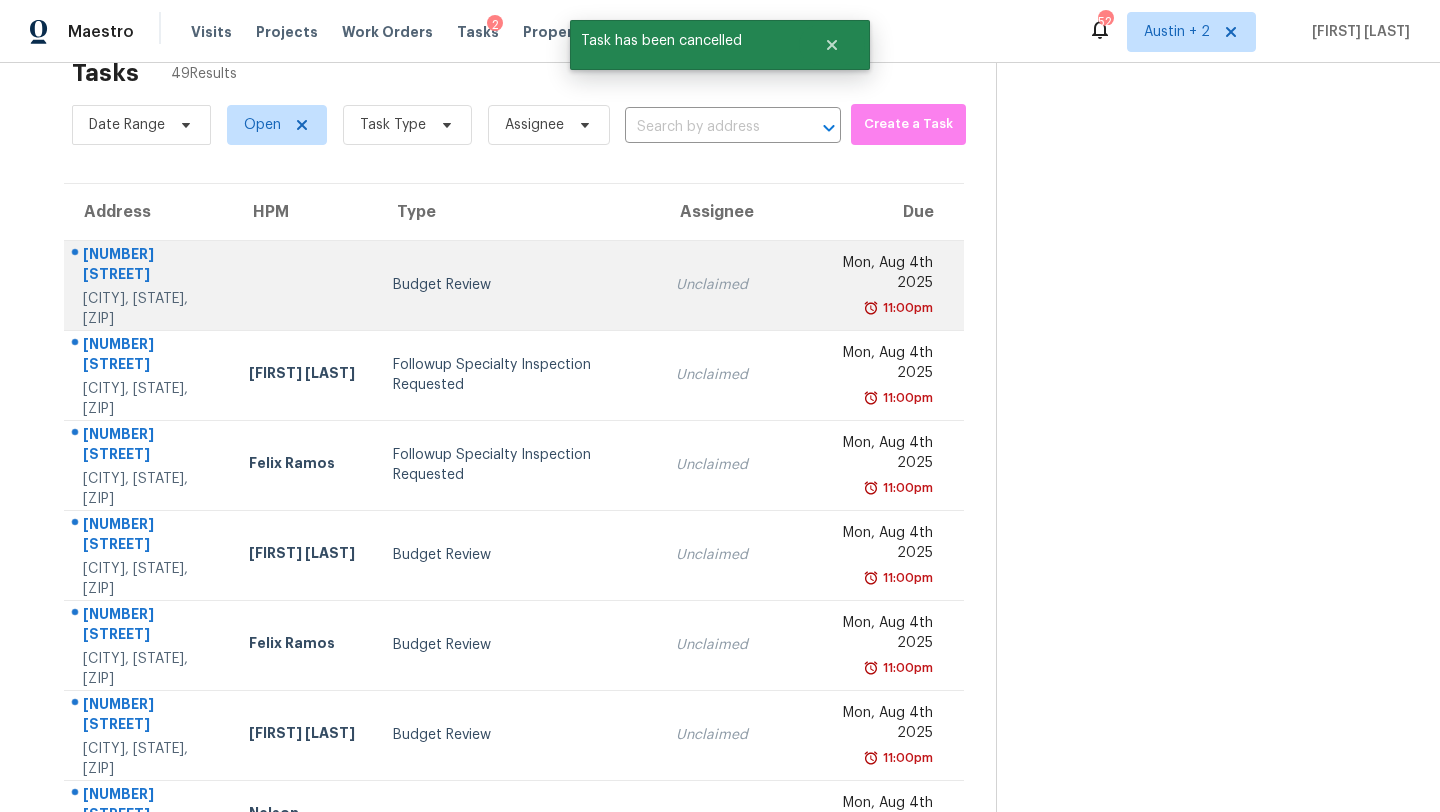 click on "Budget Review" at bounding box center (519, 285) 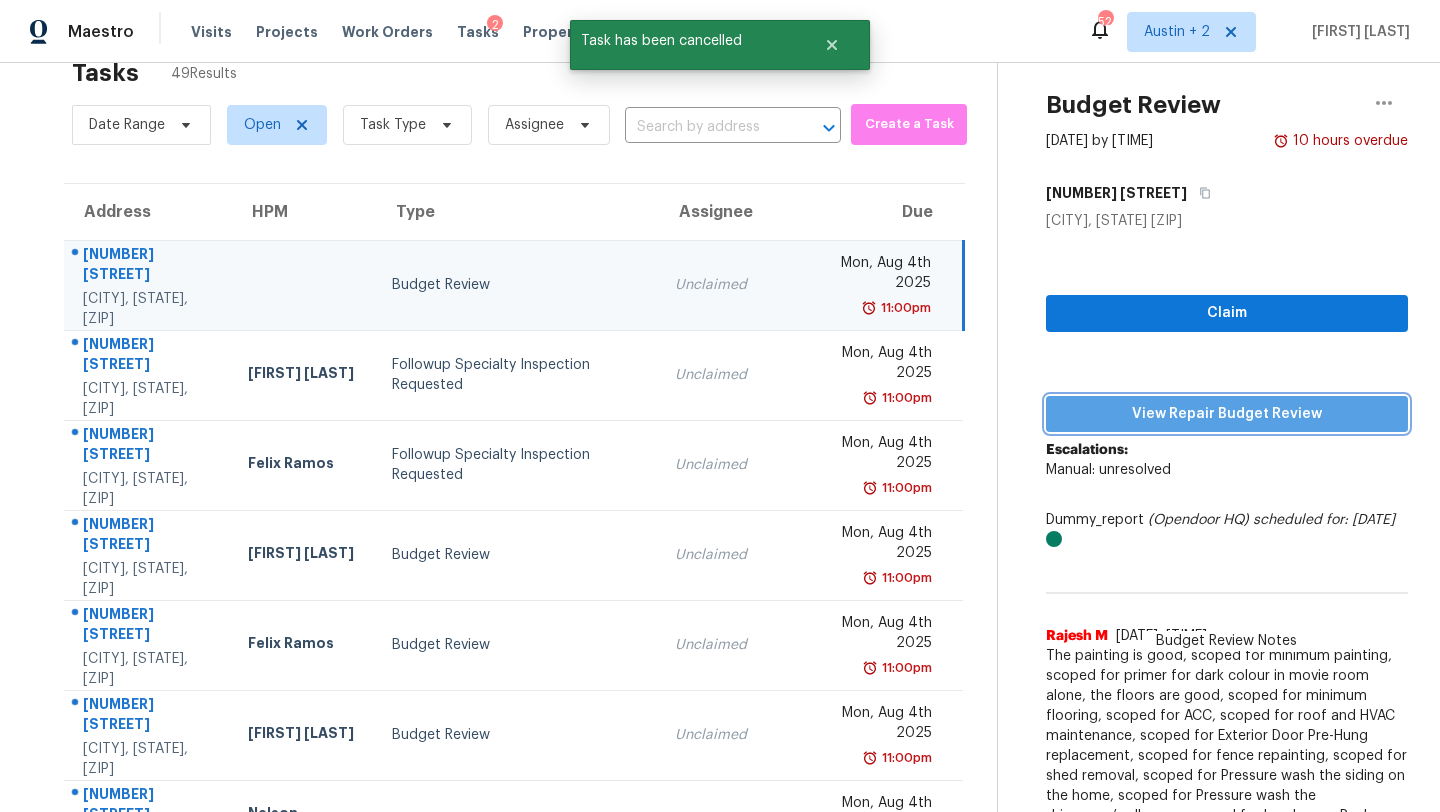 click on "View Repair Budget Review" at bounding box center [1227, 414] 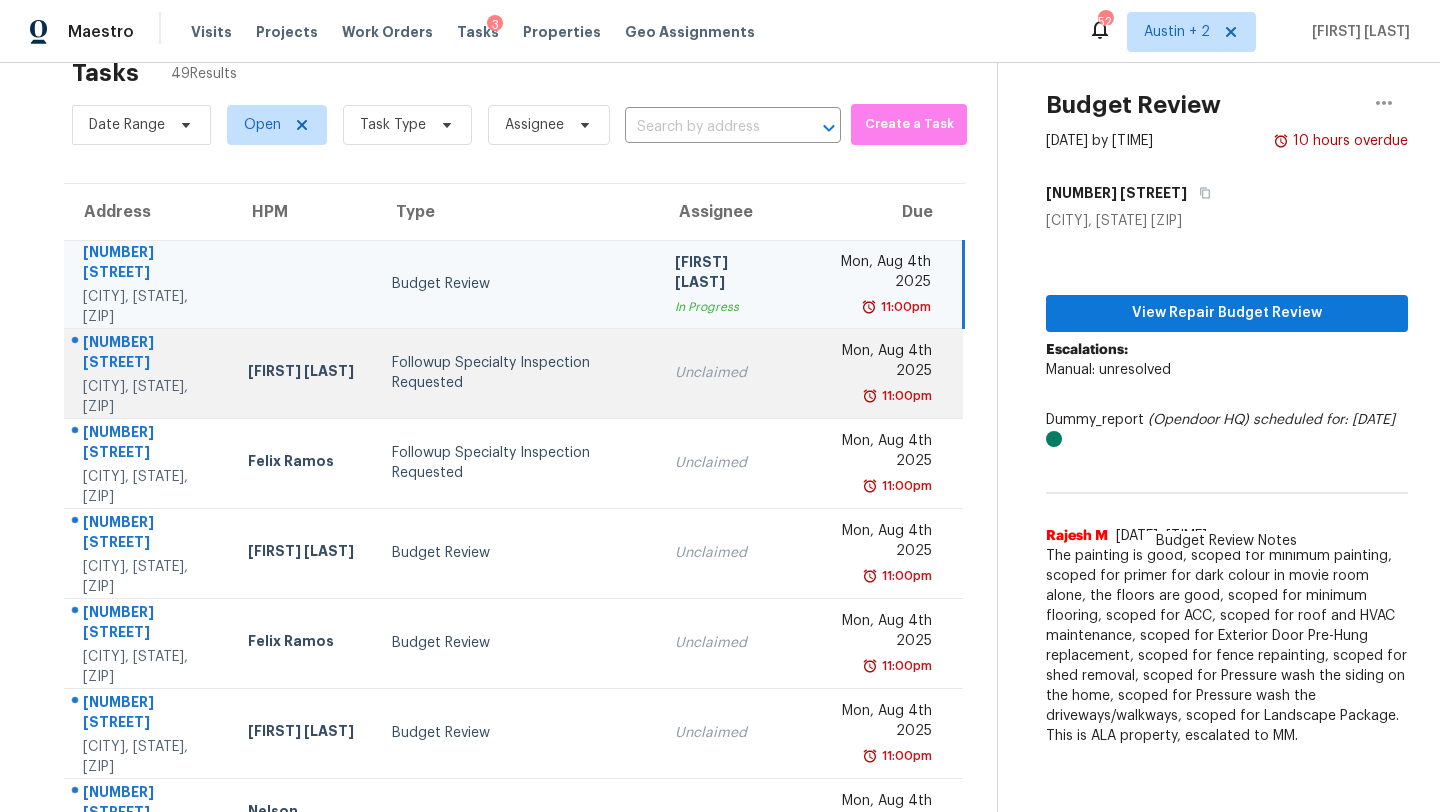 click on "Followup Specialty Inspection Requested" at bounding box center (517, 373) 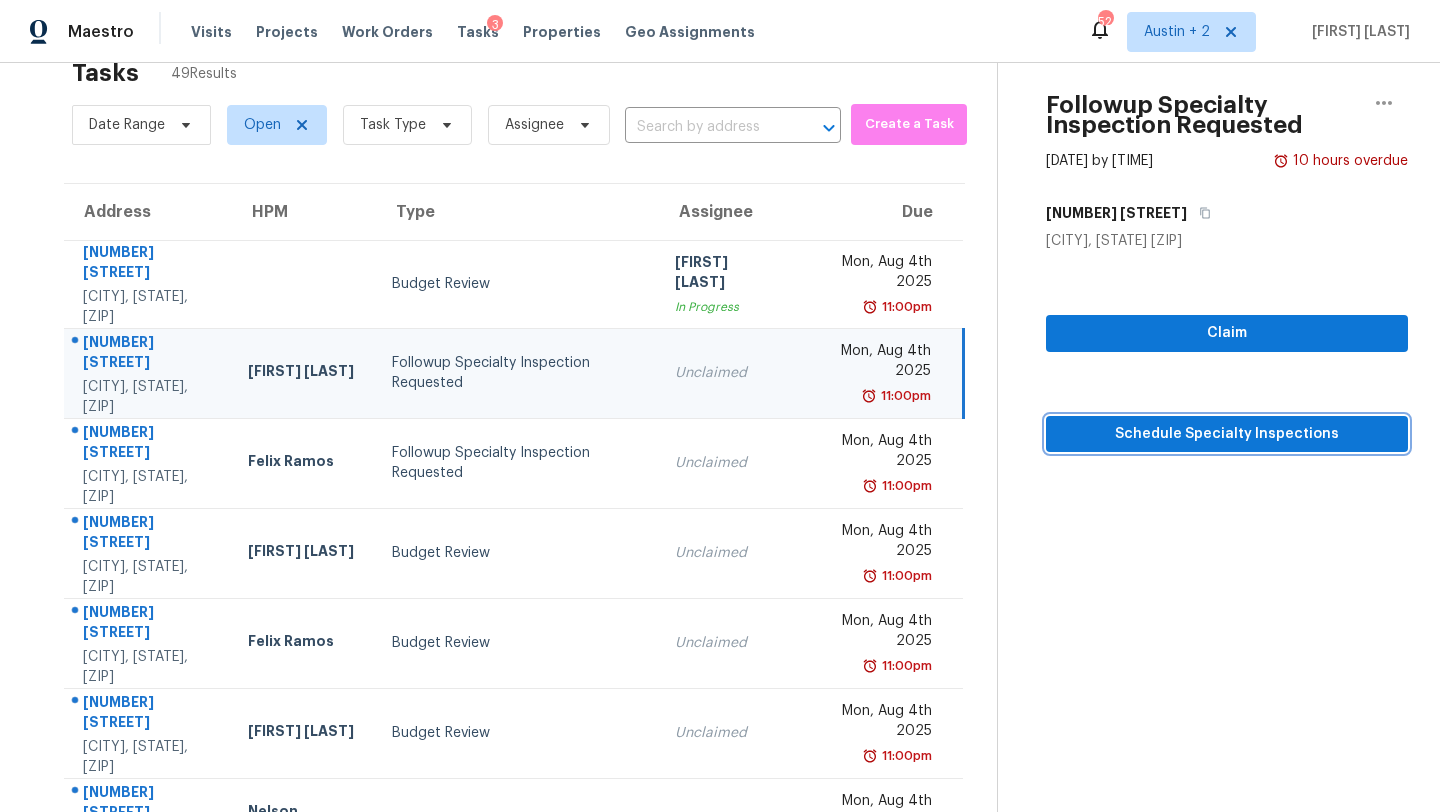 click on "Schedule Specialty Inspections" at bounding box center (1227, 434) 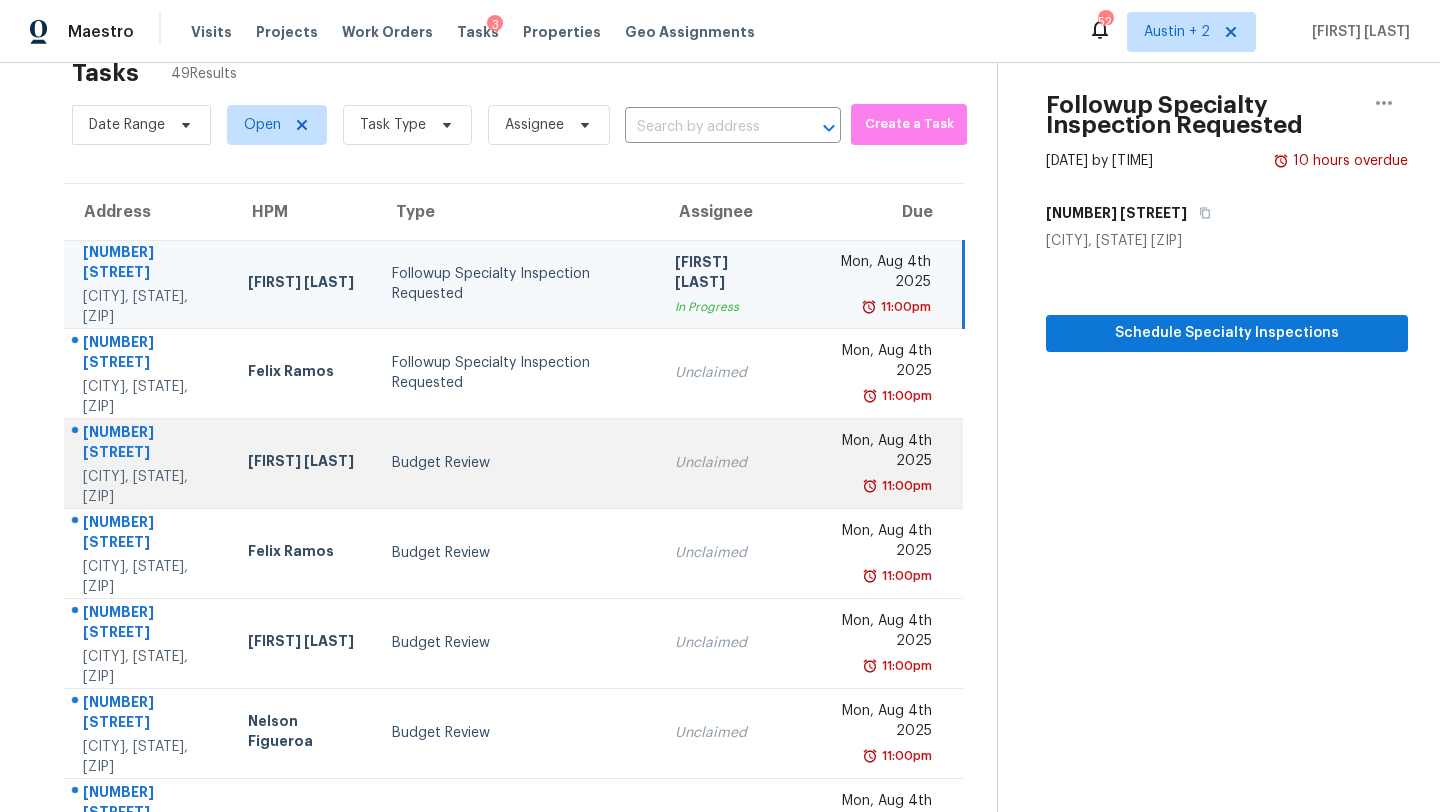 click on "Budget Review" at bounding box center [517, 463] 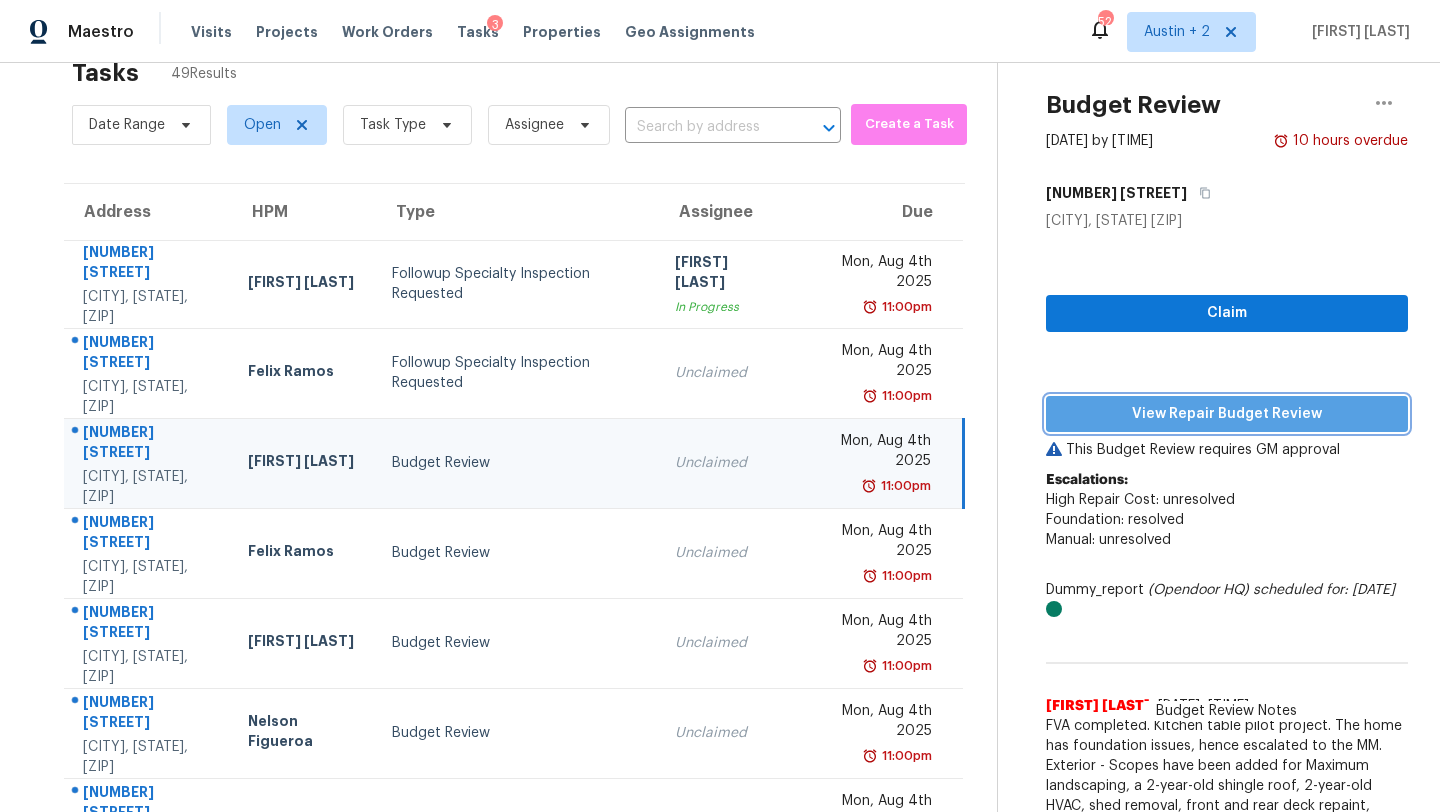 click on "View Repair Budget Review" at bounding box center [1227, 414] 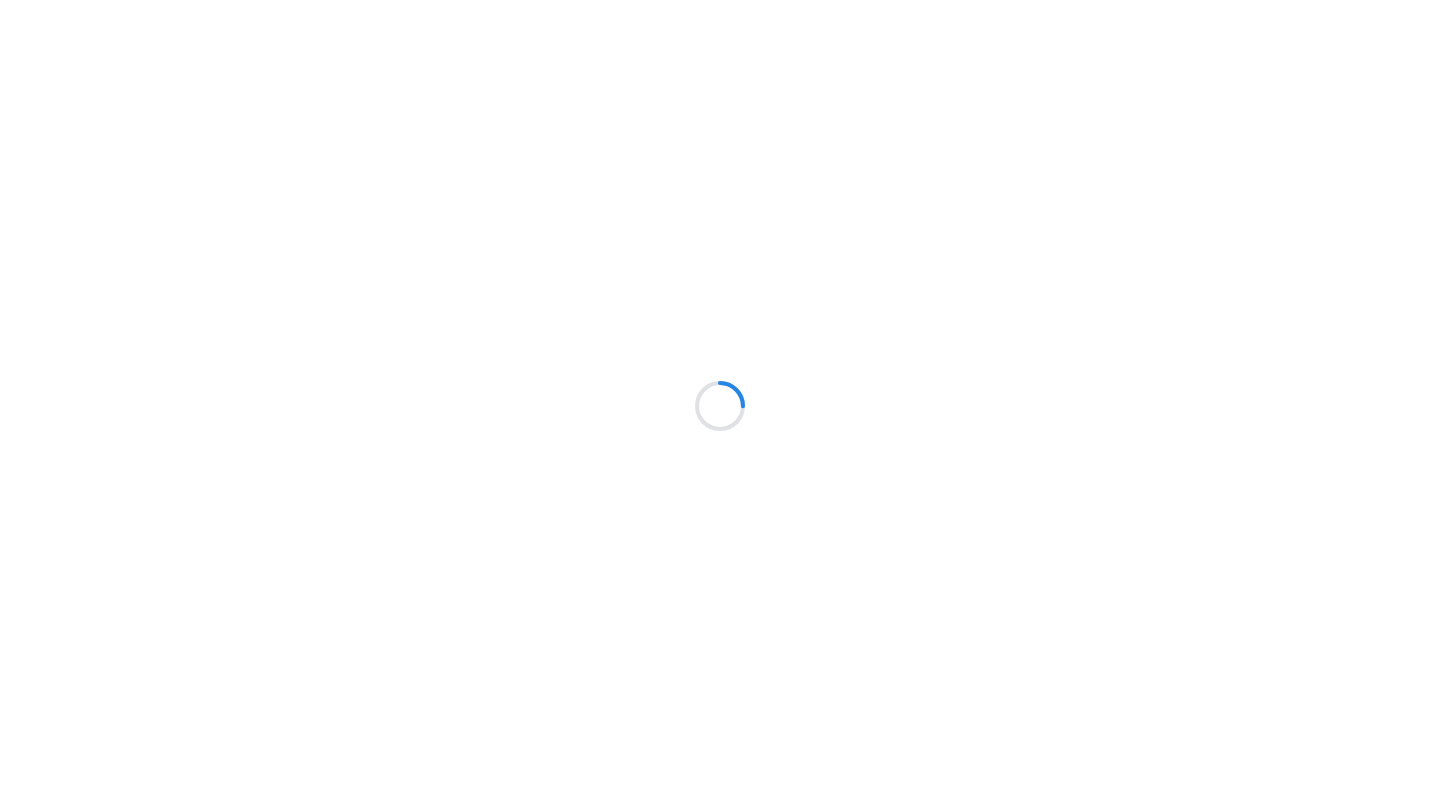 scroll, scrollTop: 0, scrollLeft: 0, axis: both 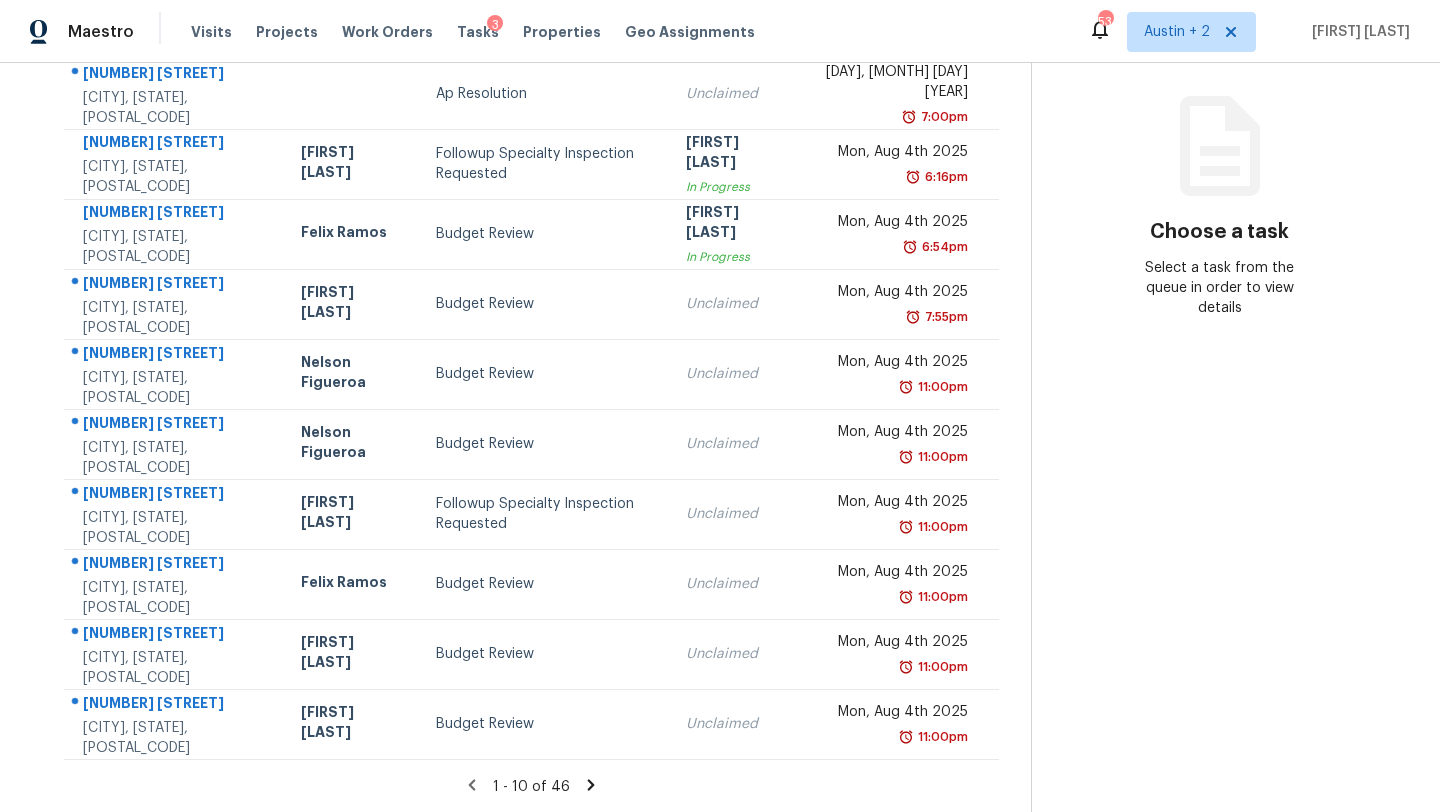 click 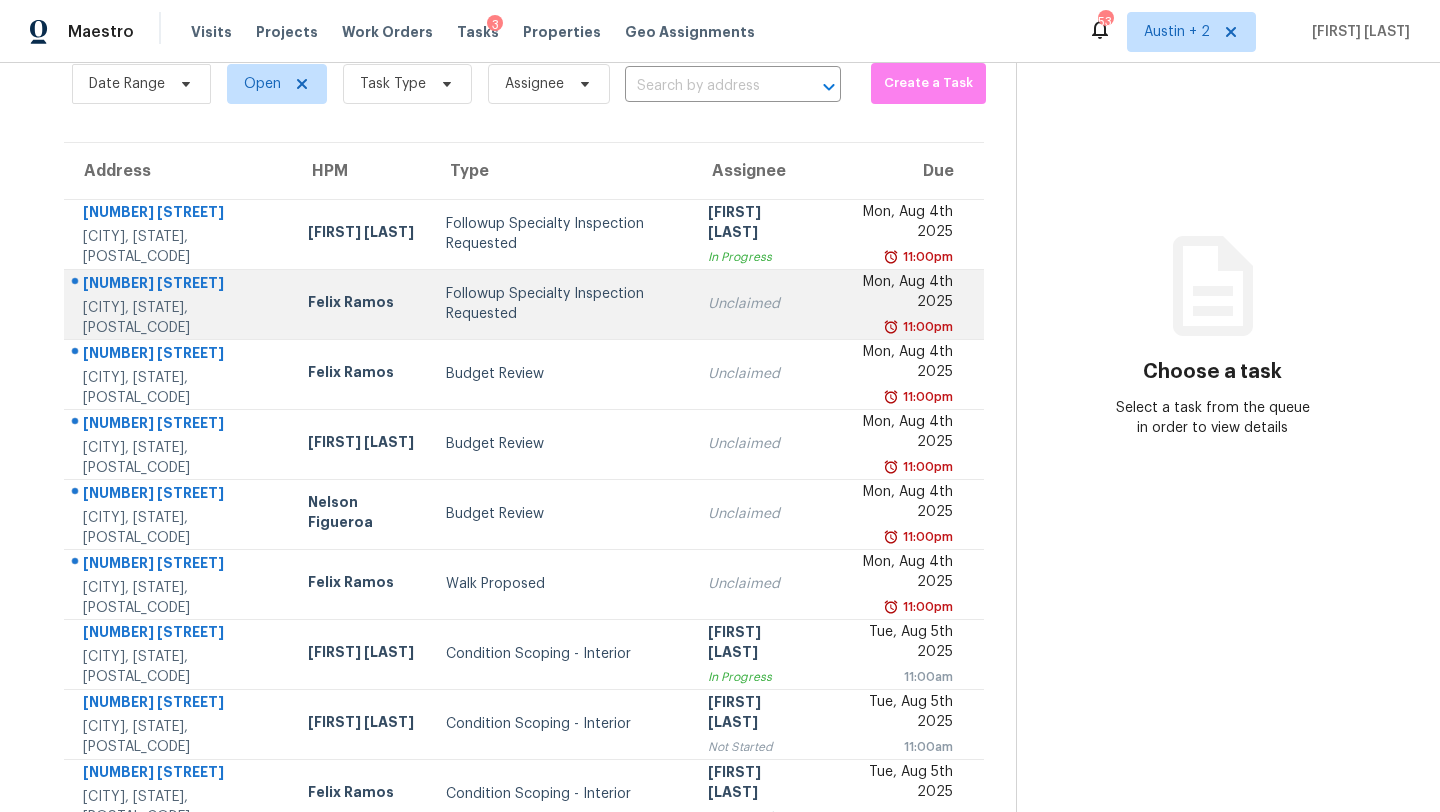 scroll, scrollTop: 229, scrollLeft: 0, axis: vertical 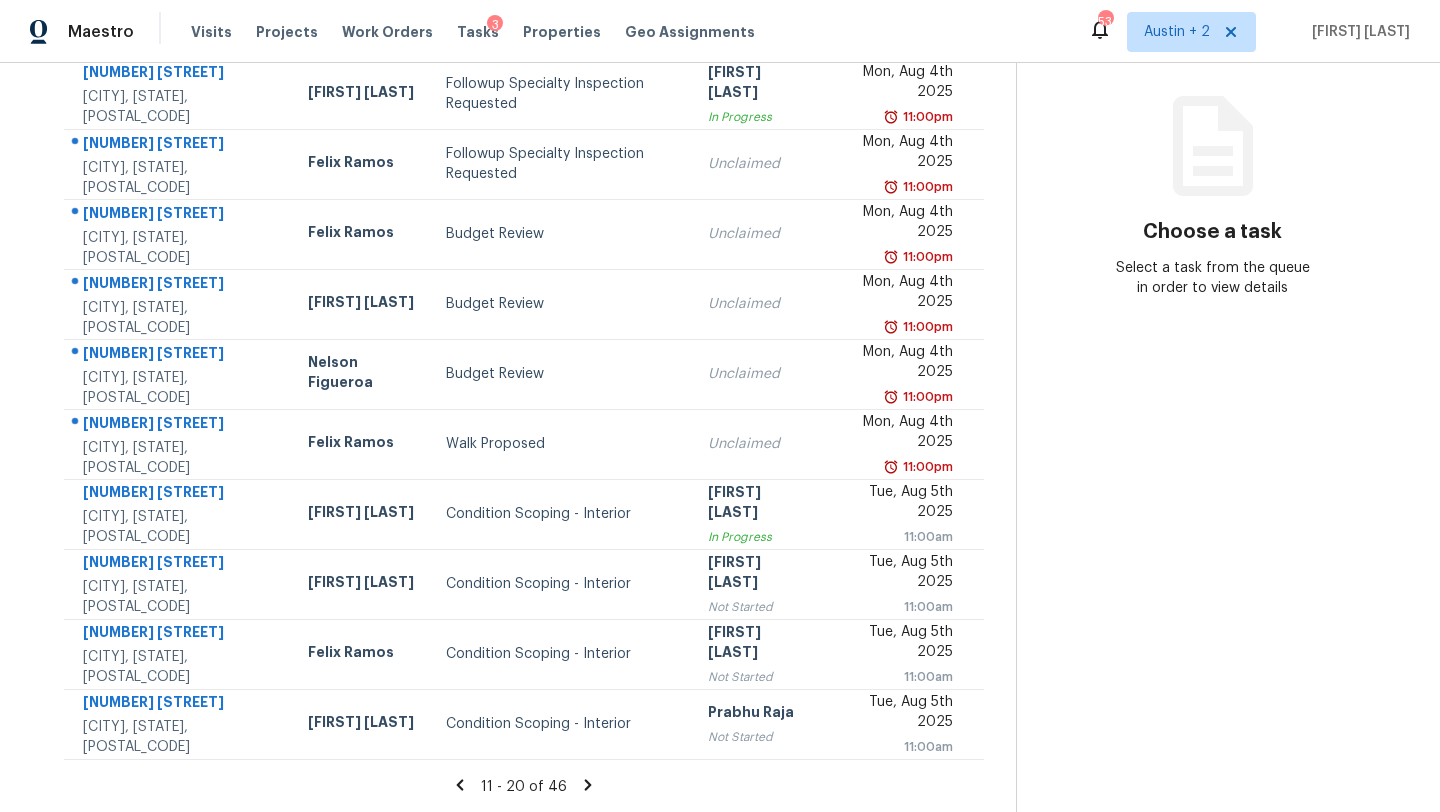 click on "Tasks 46  Results Date Range Open Task Type Assignee ​ Create a Task Address HPM Type Assignee Due 3810 Candlestone Dr   San Antonio, TX, 78244 Chris Fuentes Followup Specialty Inspection Requested Sheila Cooksey In Progress Mon, Aug 4th 2025 11:00pm 21925 Priest Rd   Elmendorf, TX, 78112 Felix Ramos Followup Specialty Inspection Requested Unclaimed Mon, Aug 4th 2025 11:00pm 13131 Sulphur Trl   San Antonio, TX, 78253 Felix Ramos Budget Review Unclaimed Mon, Aug 4th 2025 11:00pm 405 Mountain Sky Bnd   Leander, TX, 78641 Martin Chagolla Budget Review Unclaimed Mon, Aug 4th 2025 11:00pm 6310 Ambrose Cir   Temple, TX, 76502 Nelson Figueroa Budget Review Unclaimed Mon, Aug 4th 2025 11:00pm 722 S San Manuel St   San Antonio, TX, 78237 Felix Ramos Walk Proposed Unclaimed Mon, Aug 4th 2025 11:00pm 1901 Lancaster St   San Marcos, TX, 78666 Sheila Cooksey Condition Scoping - Interior Afran Peeran In Progress Tue, Aug 5th 2025 11:00am 506 Robinhood Pl   San Antonio, TX, 78209 Chris Fuentes Condition Scoping - Interior" at bounding box center (524, 339) 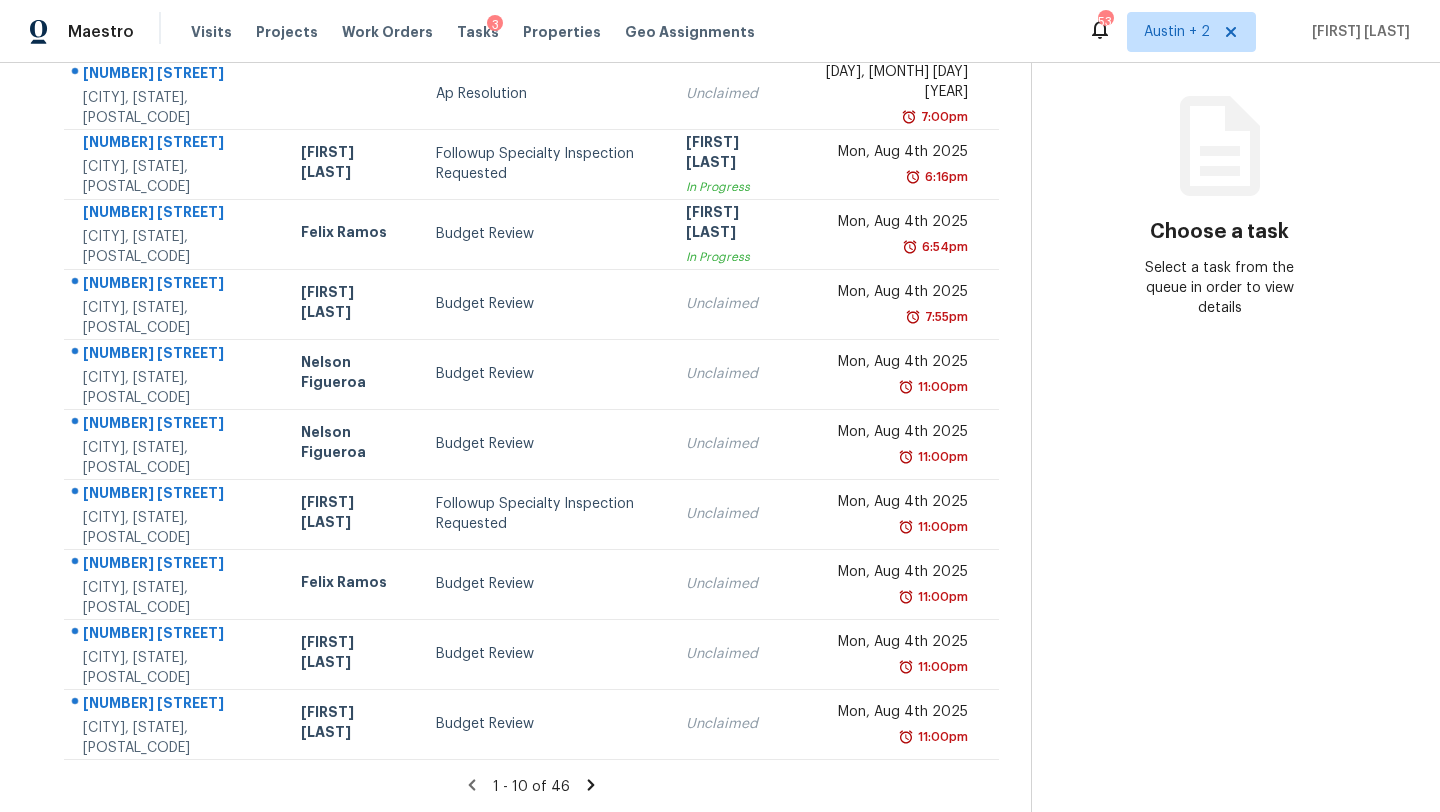 scroll, scrollTop: 0, scrollLeft: 0, axis: both 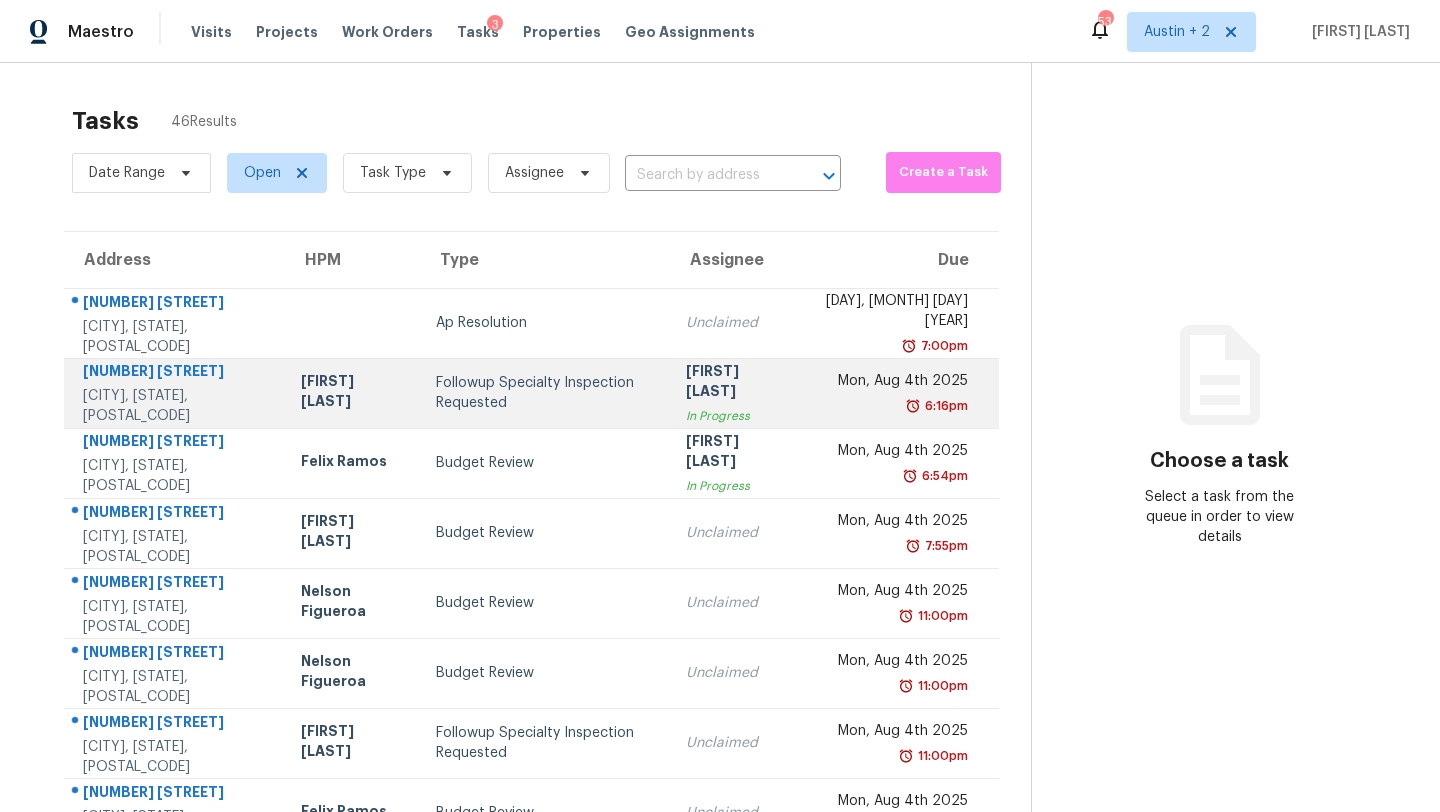 click on "Followup Specialty Inspection Requested" at bounding box center (544, 393) 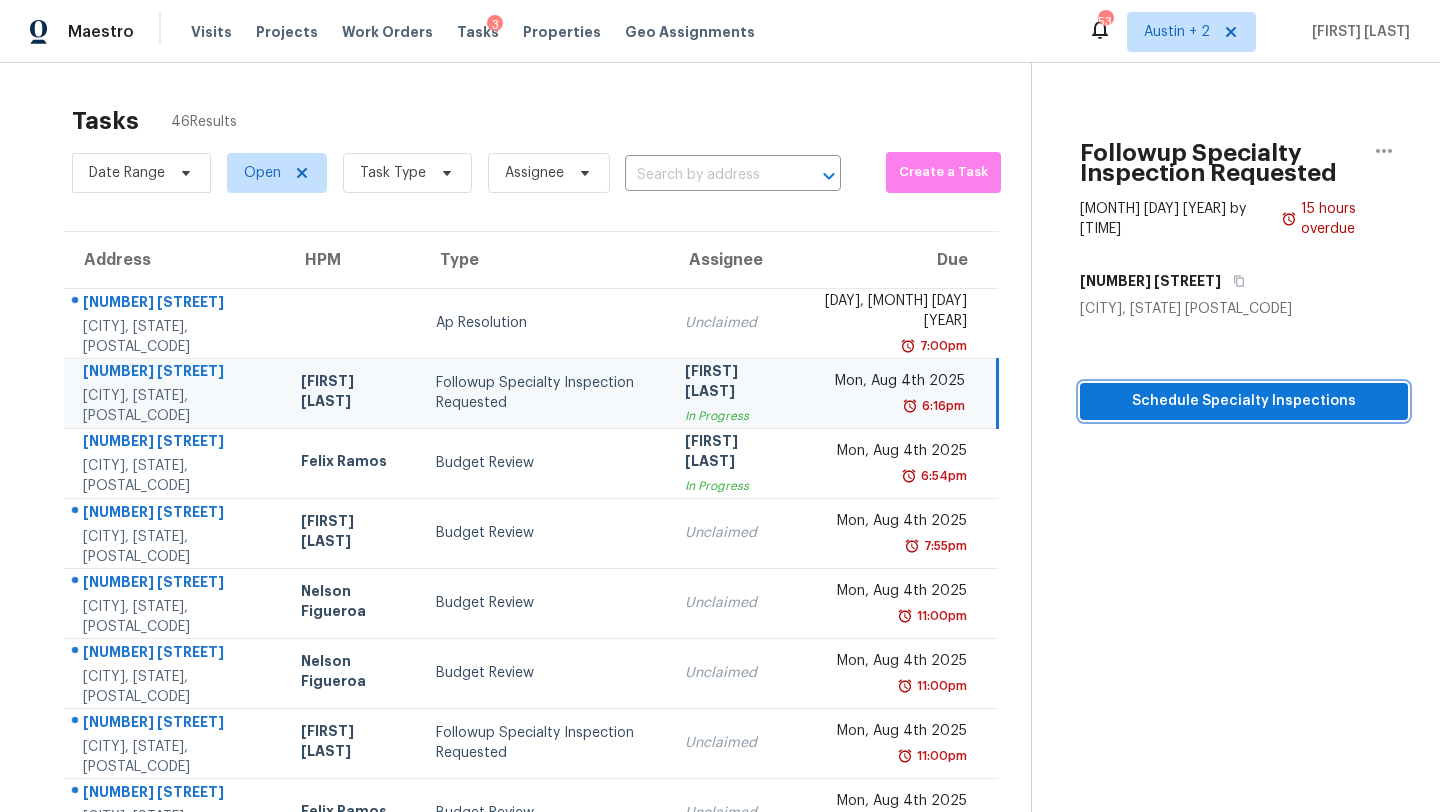 click on "Schedule Specialty Inspections" at bounding box center [1244, 401] 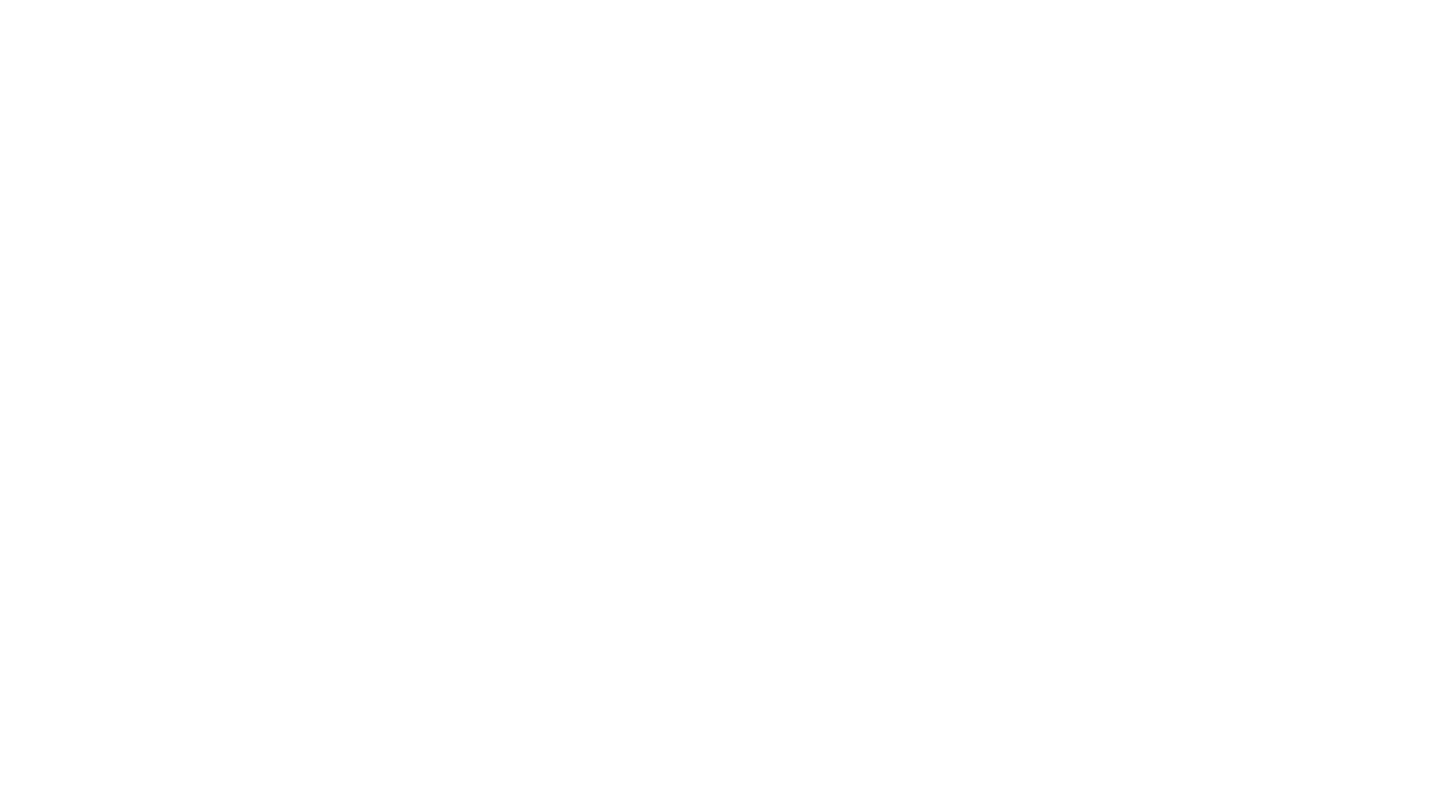 scroll, scrollTop: 0, scrollLeft: 0, axis: both 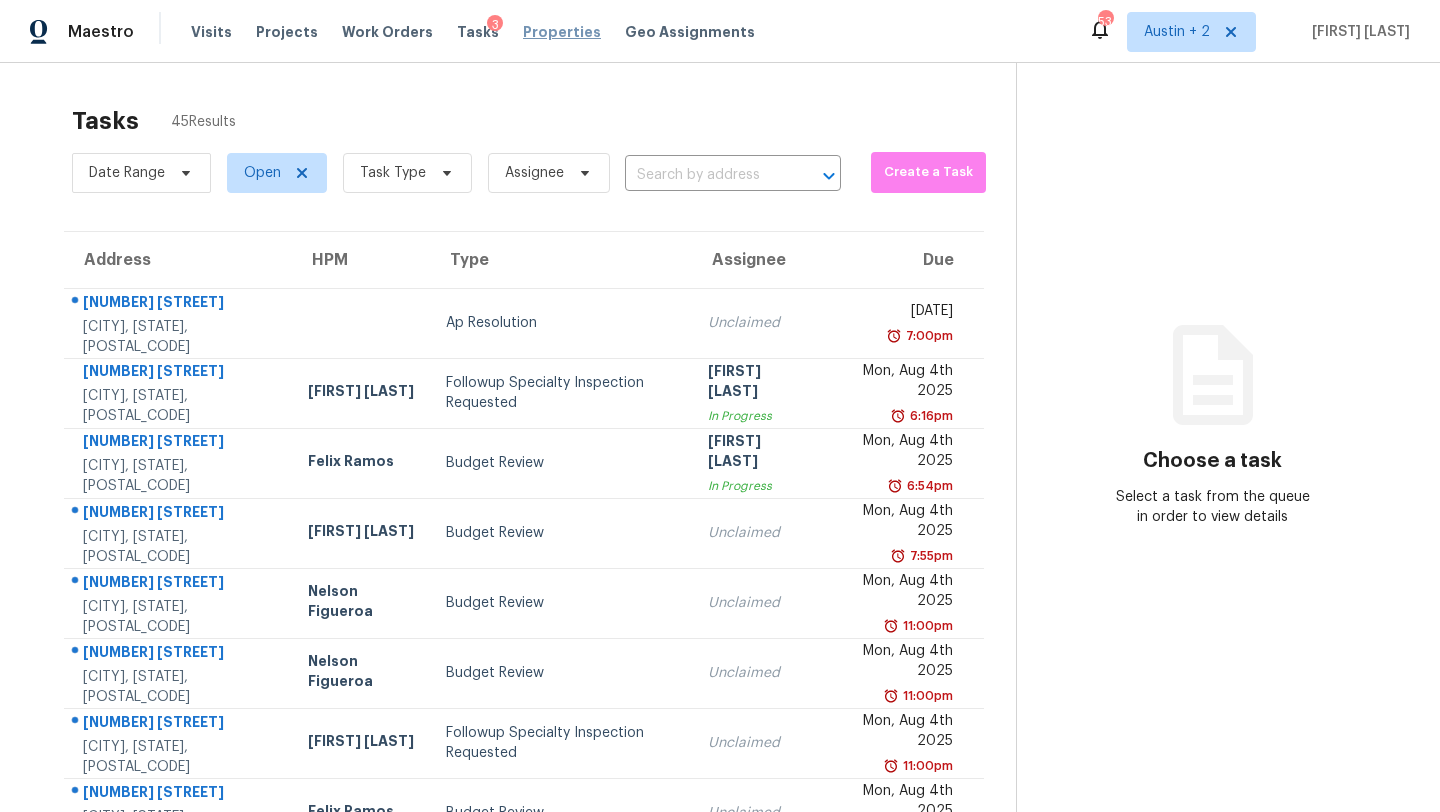 click on "Properties" at bounding box center [562, 32] 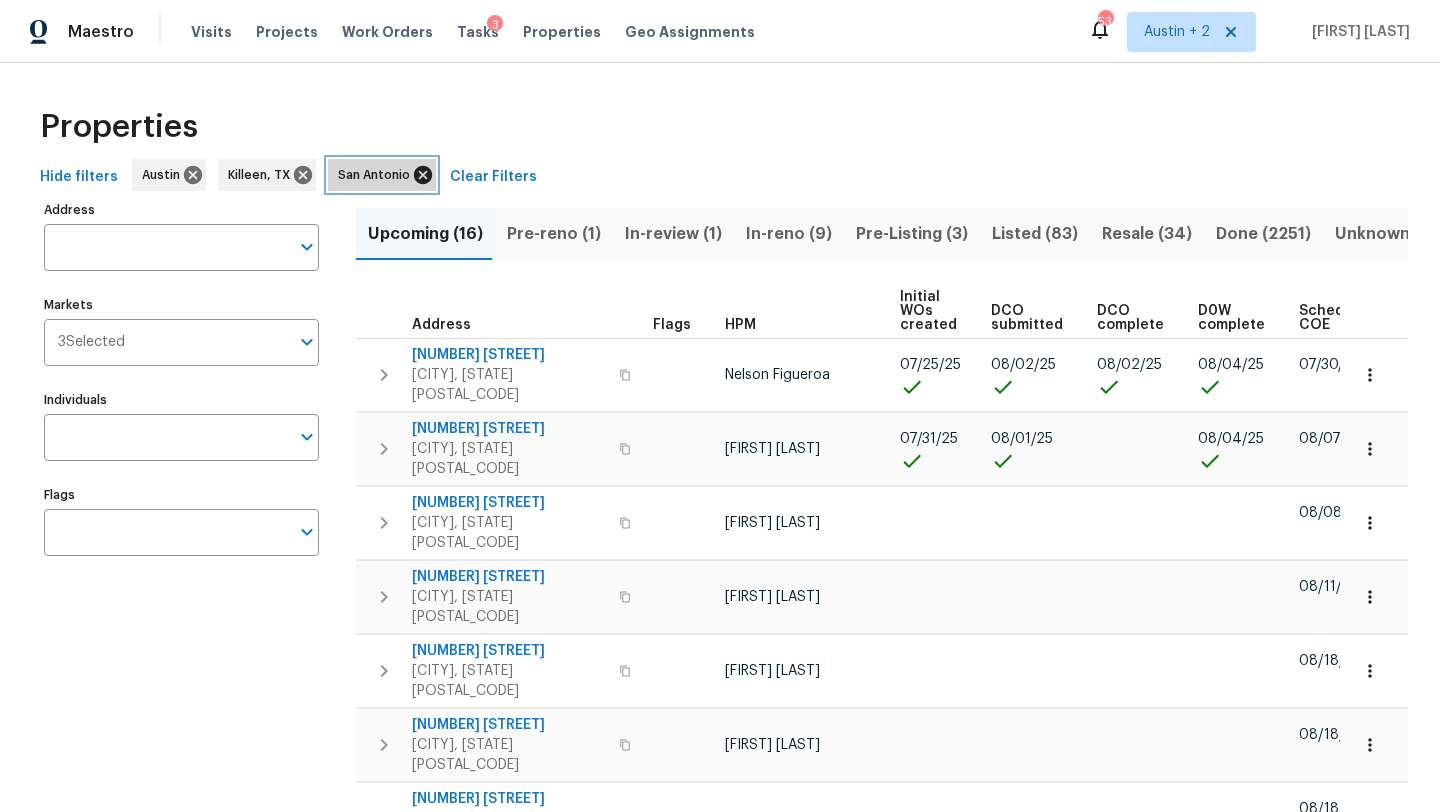 click 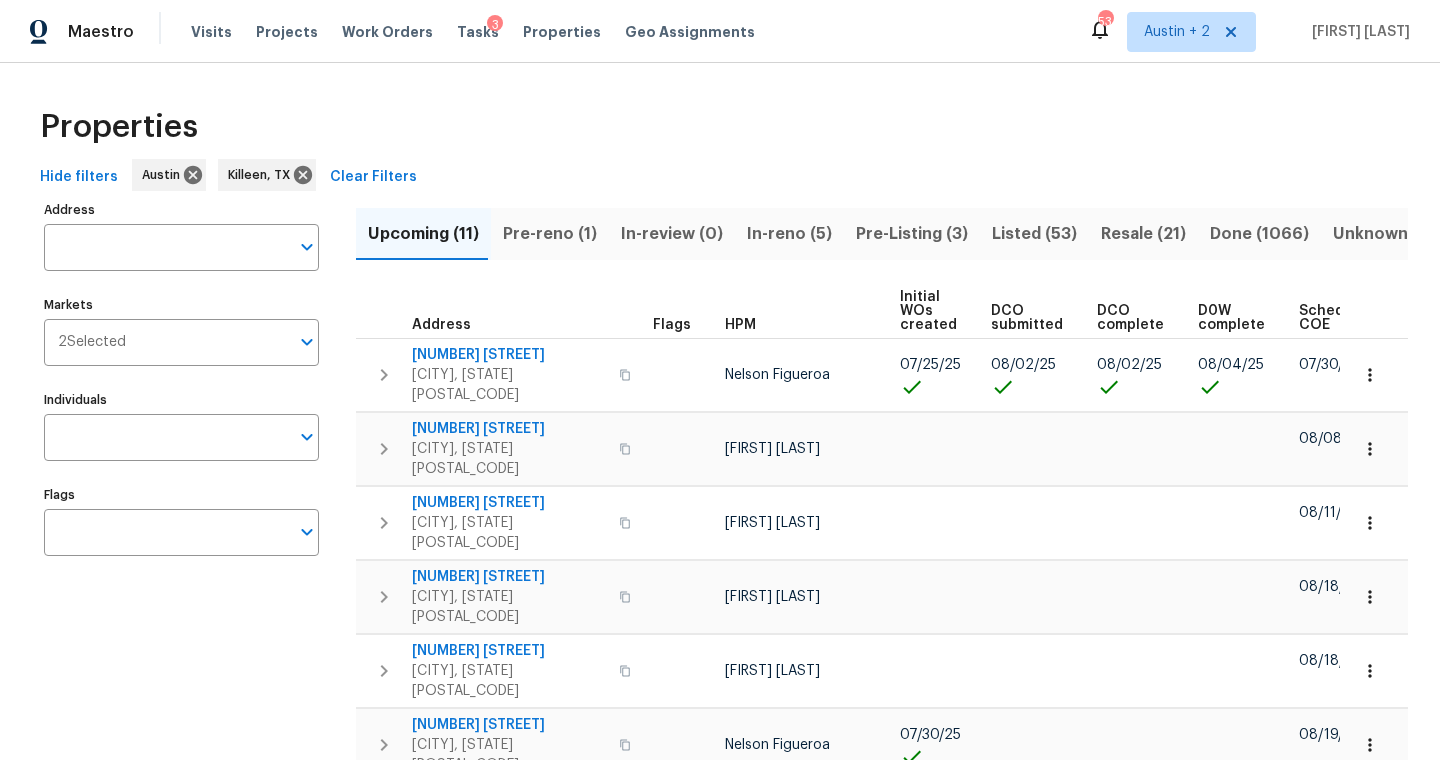 click on "In-reno (5)" at bounding box center (789, 234) 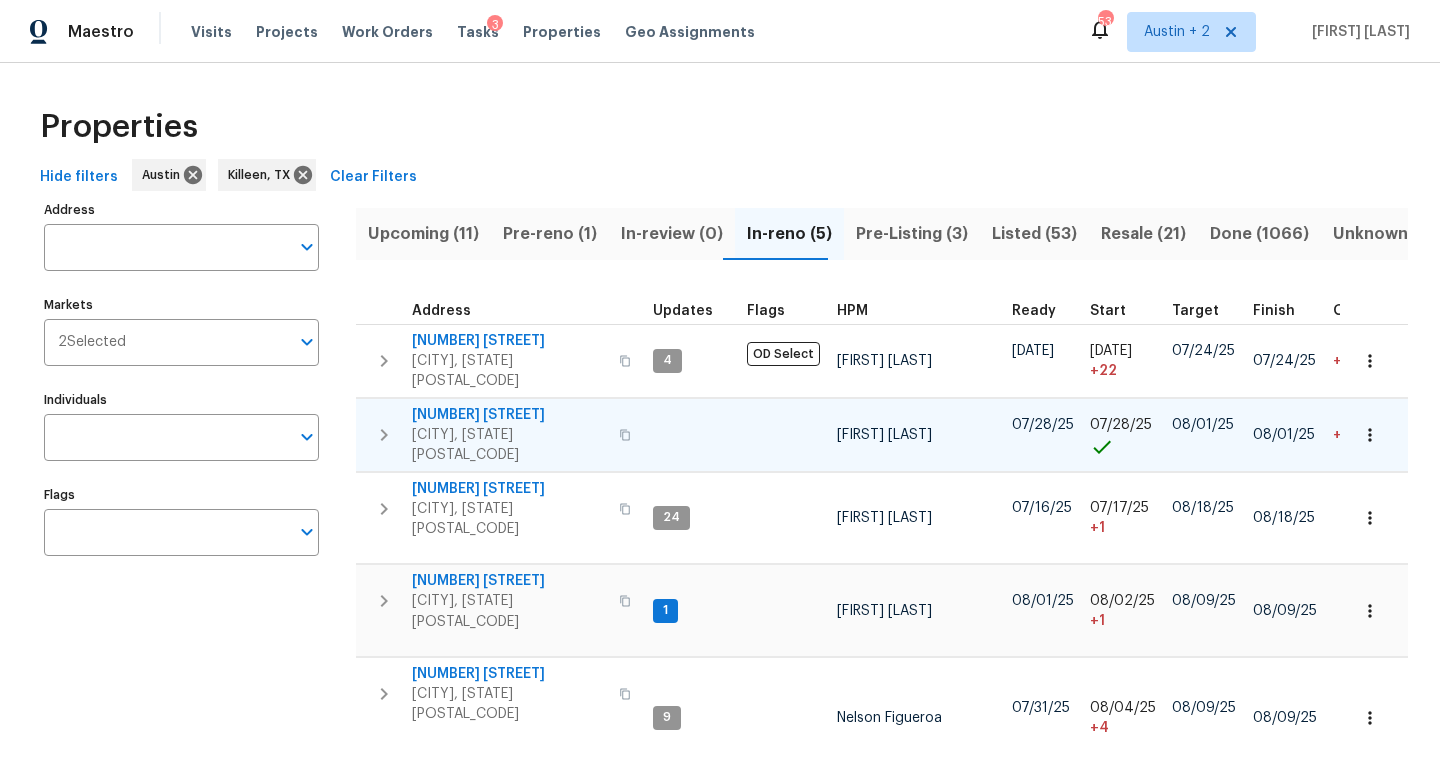 click on "[NUMBER] [STREET]" at bounding box center [509, 415] 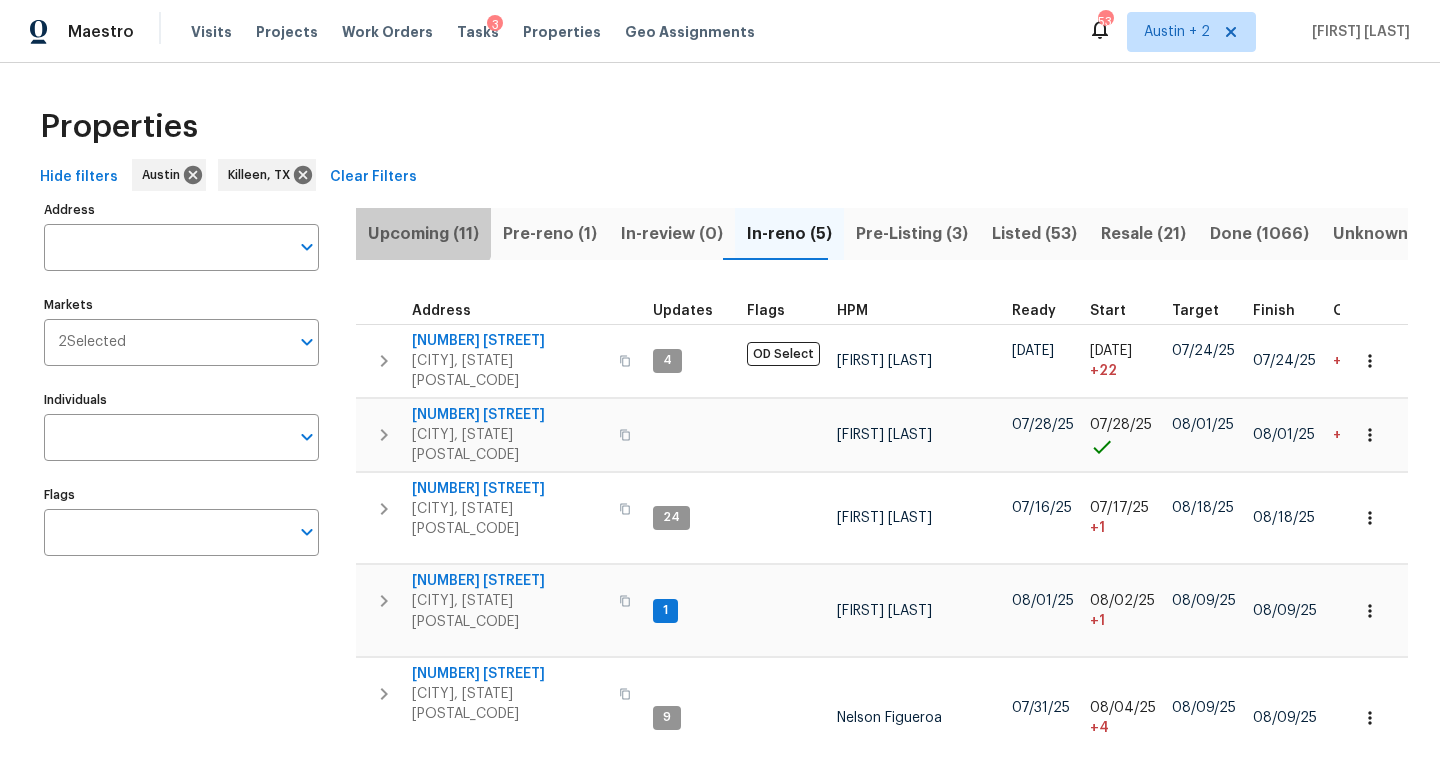 click on "Upcoming (11)" at bounding box center (423, 234) 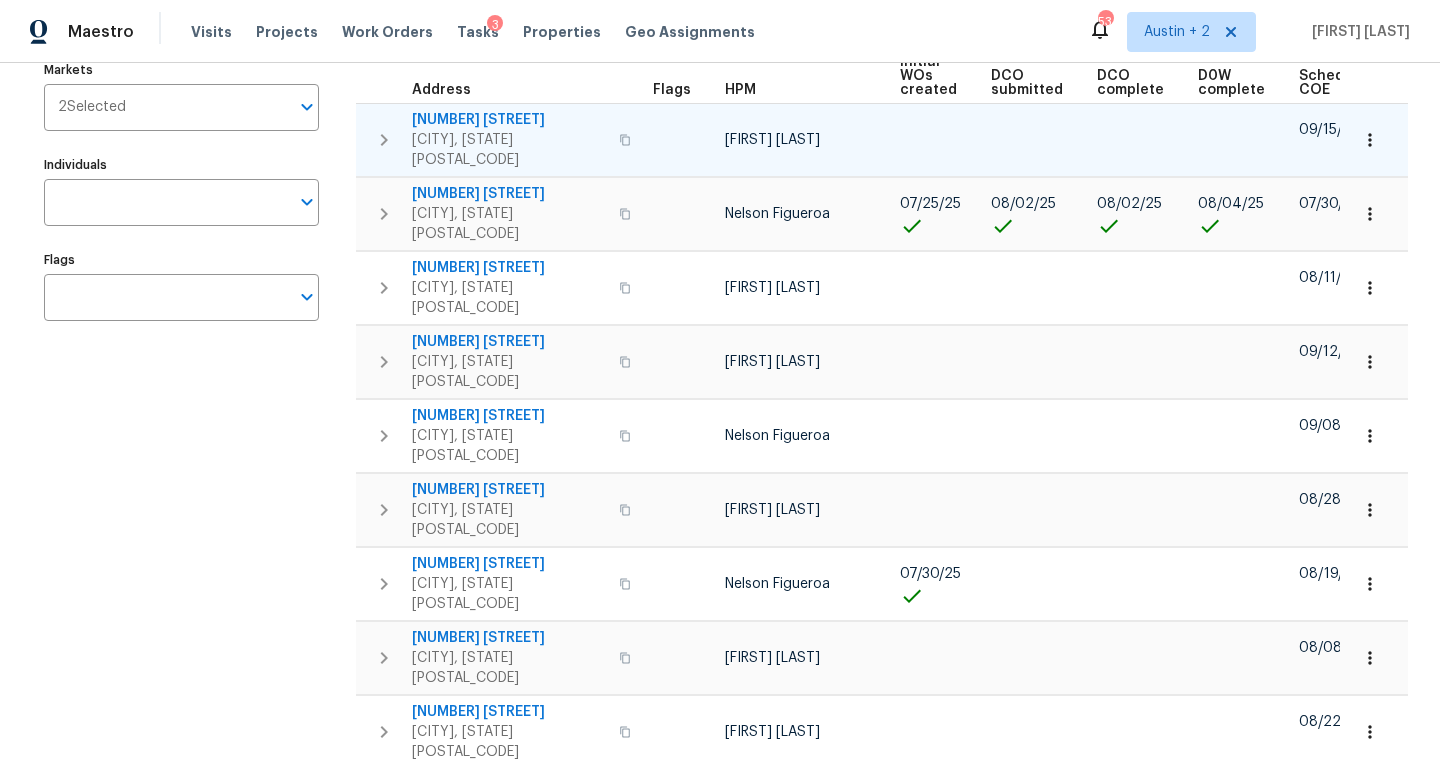 scroll, scrollTop: 233, scrollLeft: 0, axis: vertical 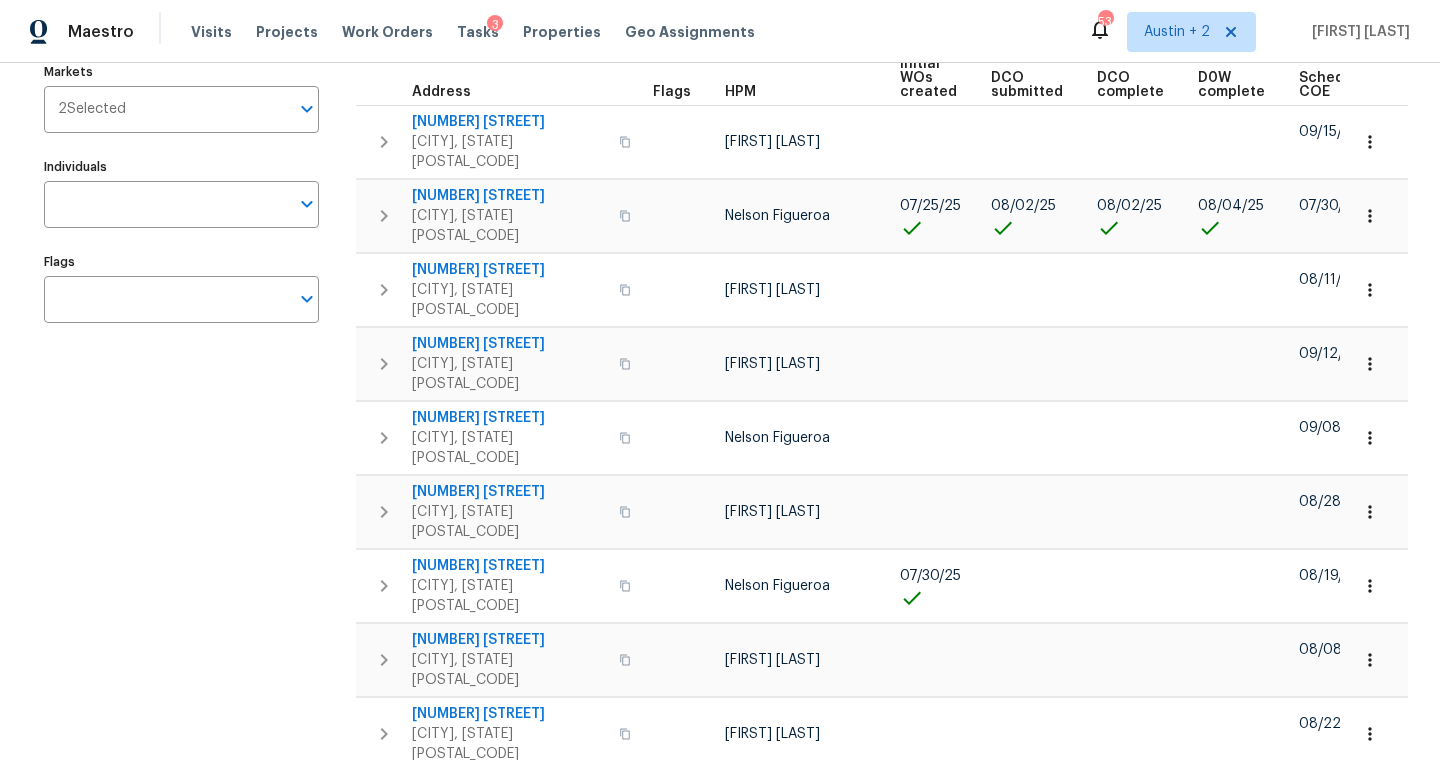 click on "Scheduled COE" at bounding box center [1337, 85] 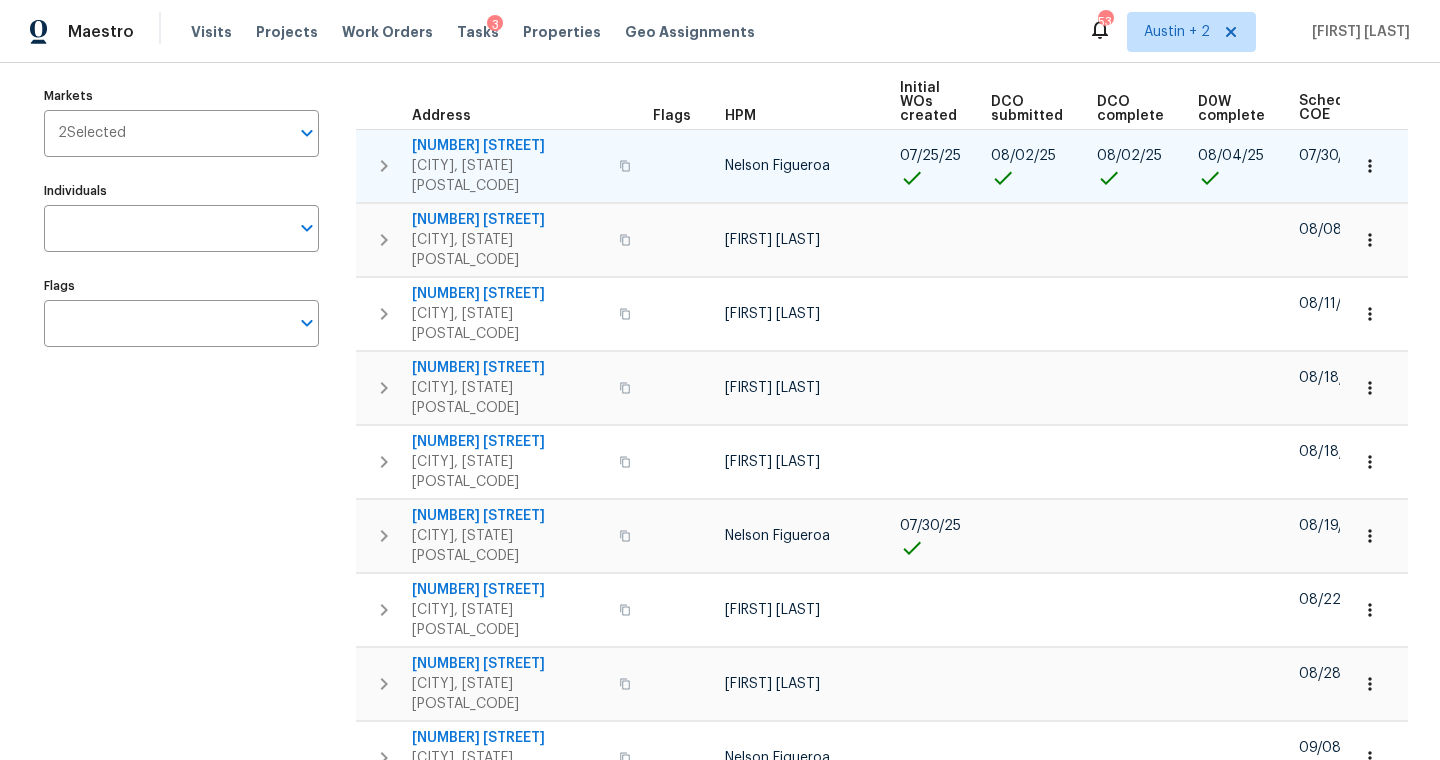 scroll, scrollTop: 207, scrollLeft: 0, axis: vertical 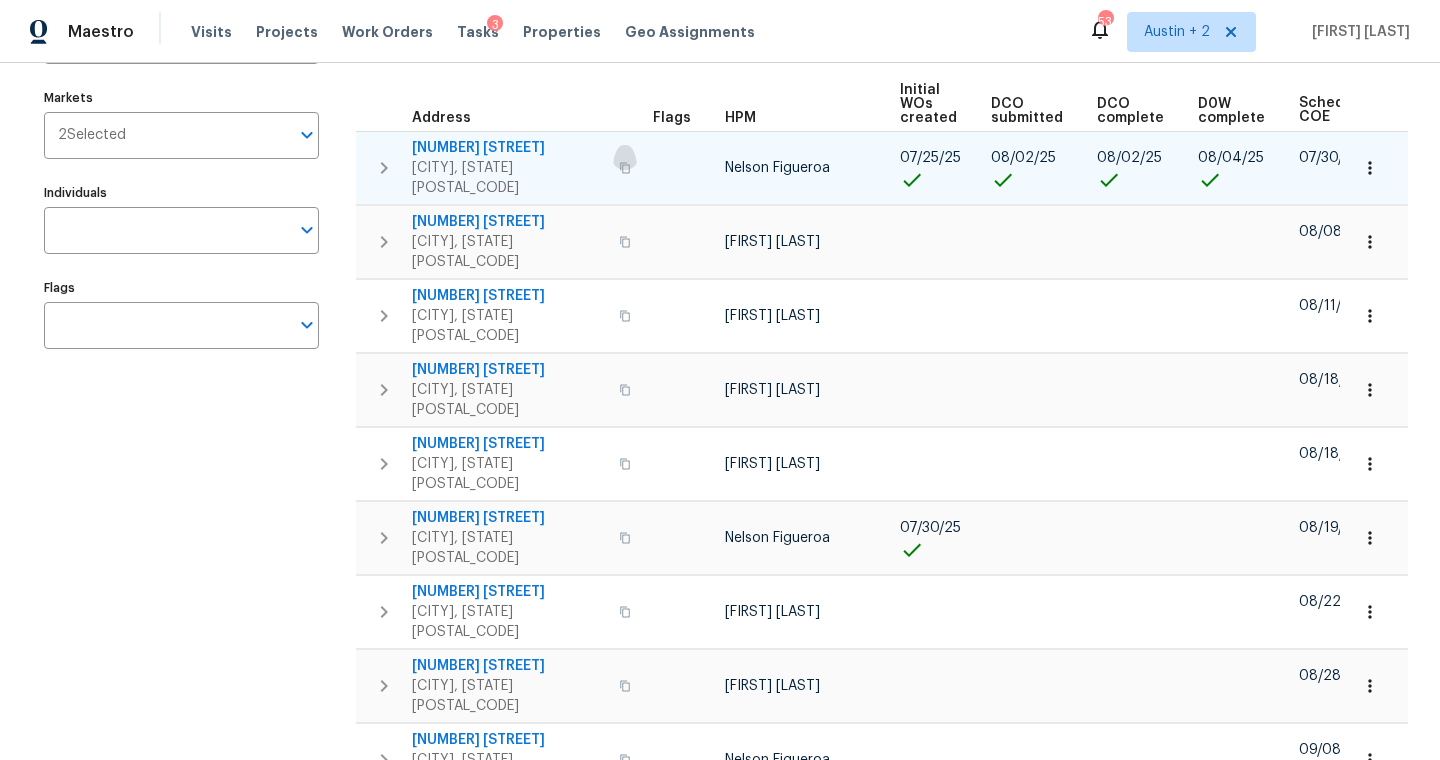 click 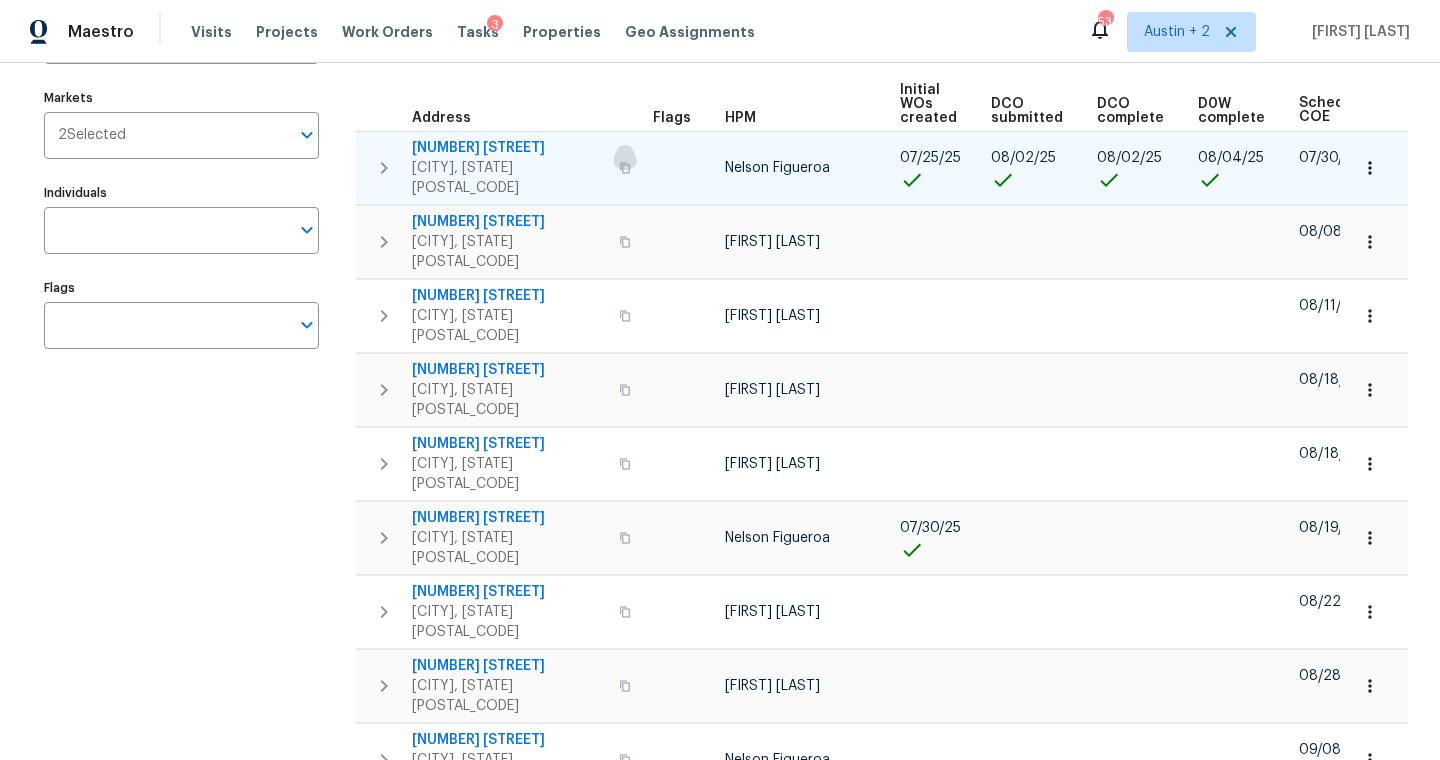 click 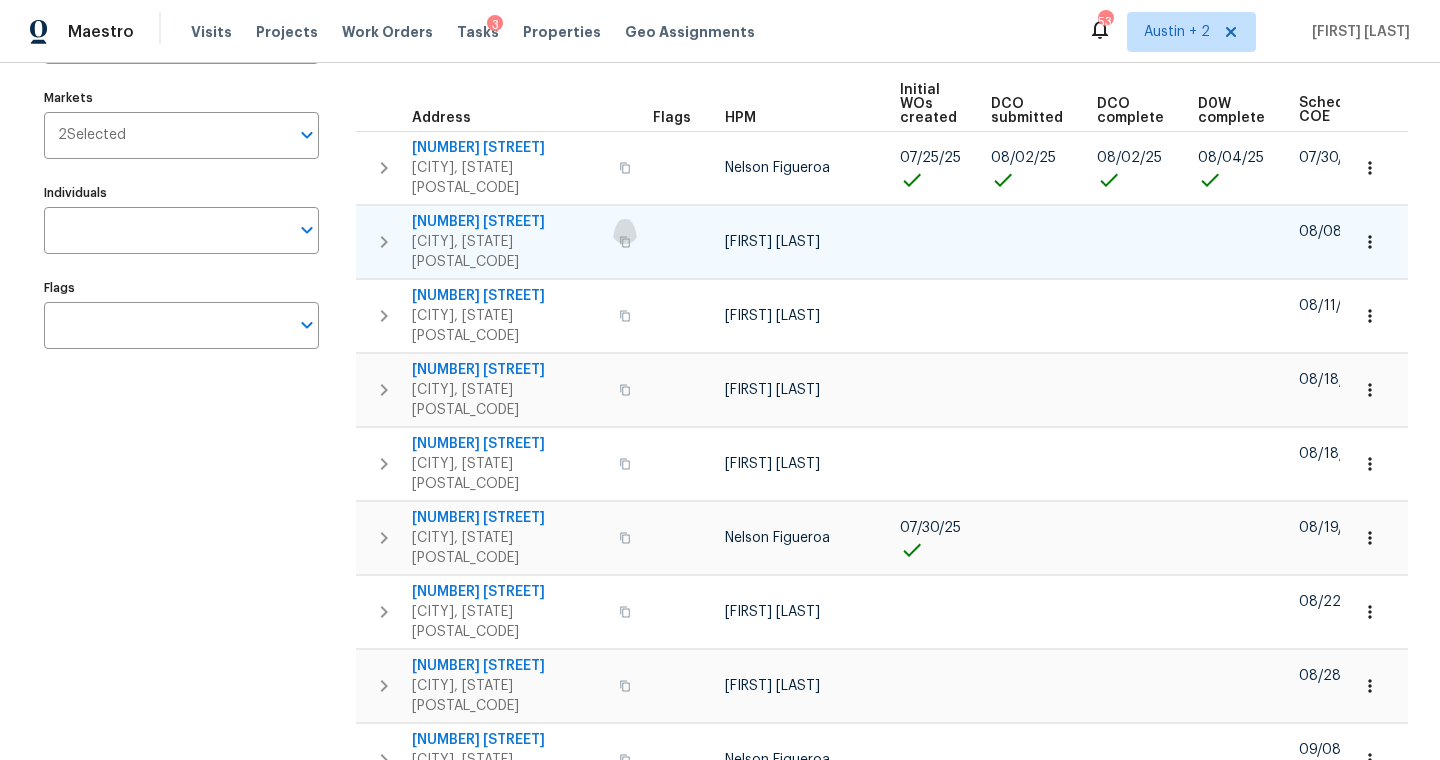click 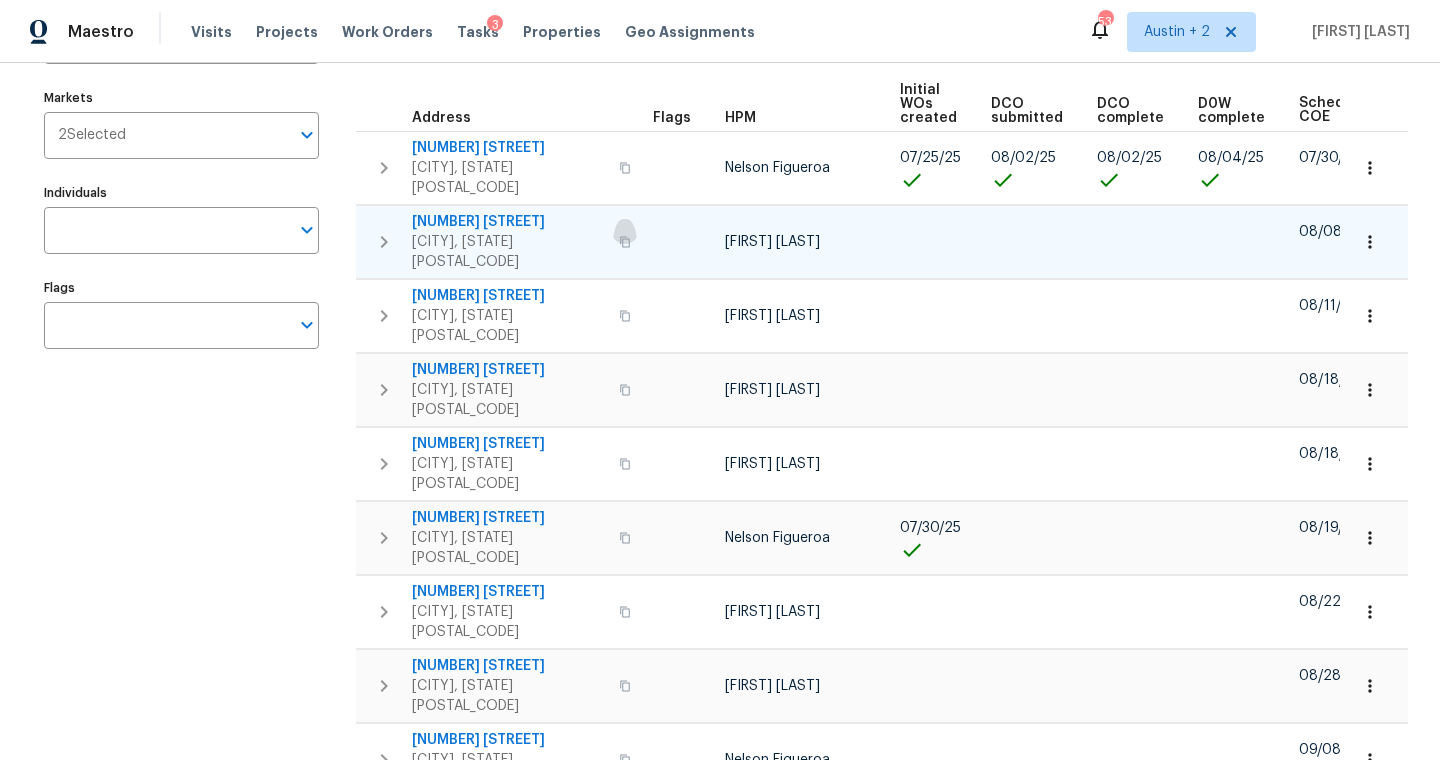 click 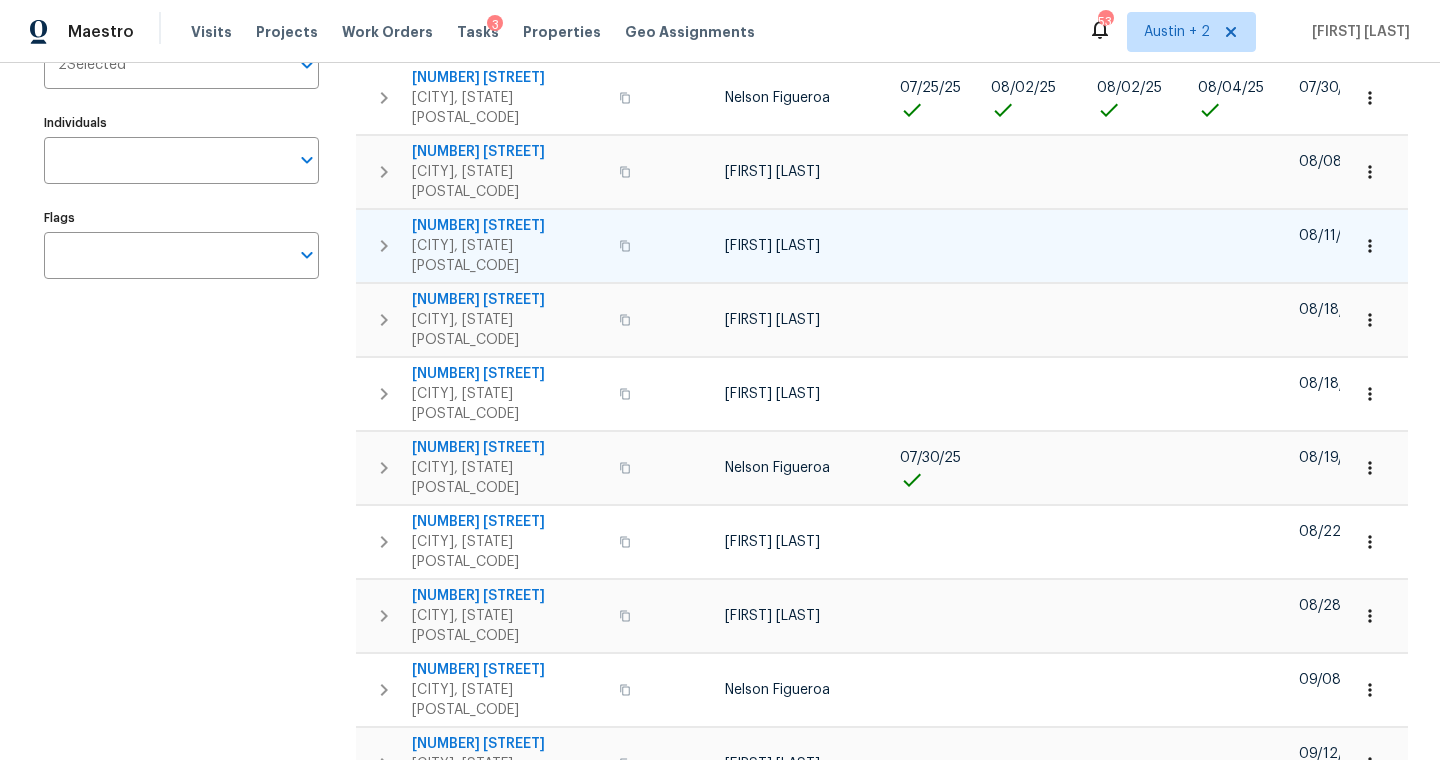 scroll, scrollTop: 296, scrollLeft: 0, axis: vertical 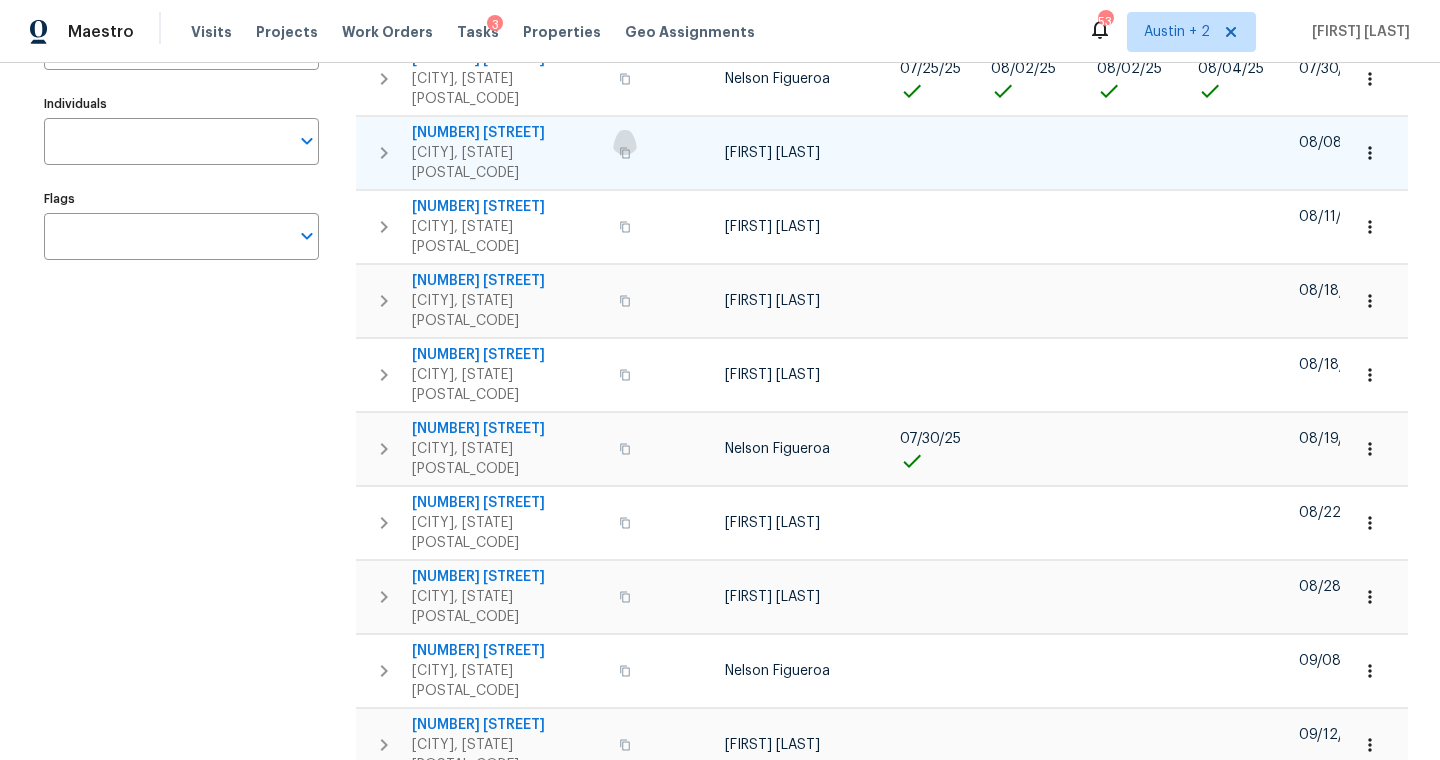 click 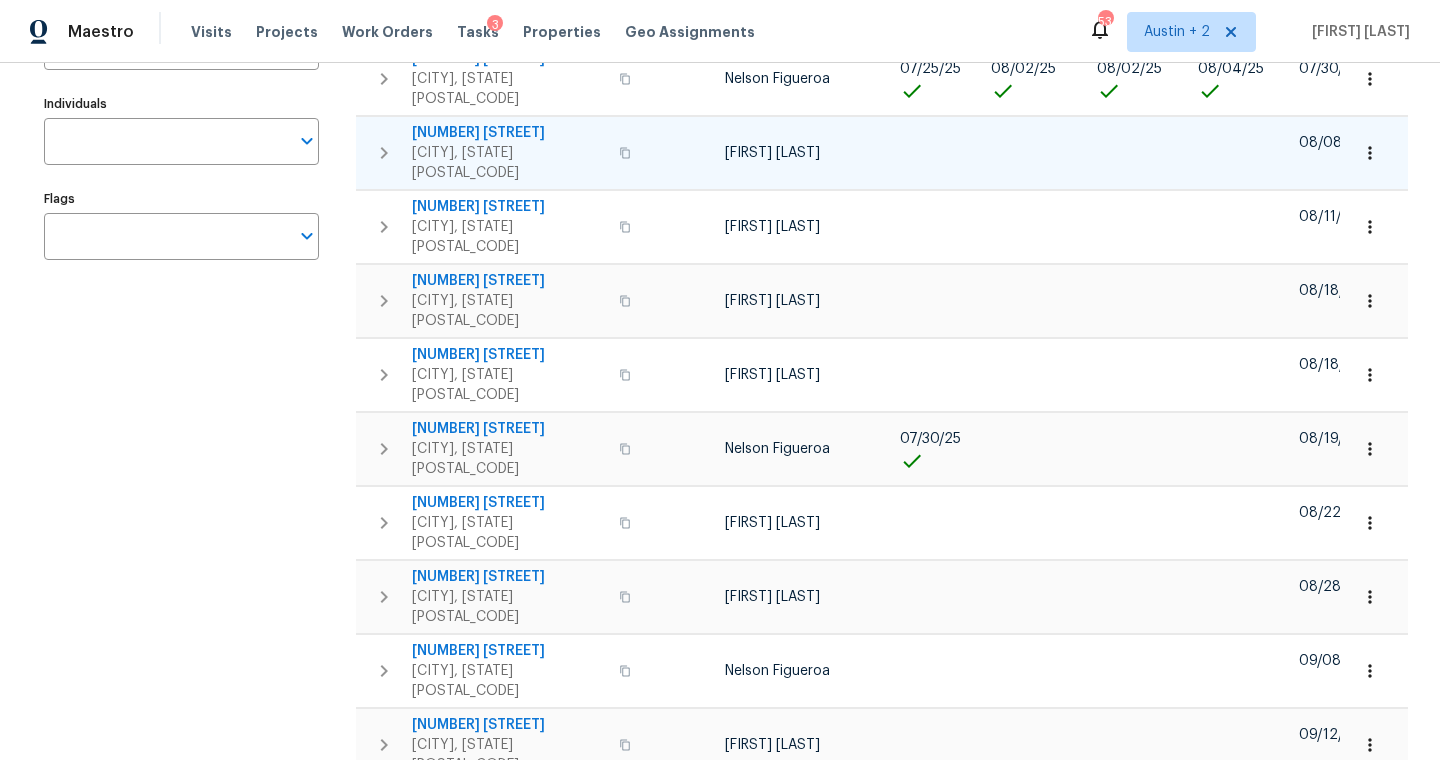 click on "[NUMBER] [STREET]" at bounding box center (509, 133) 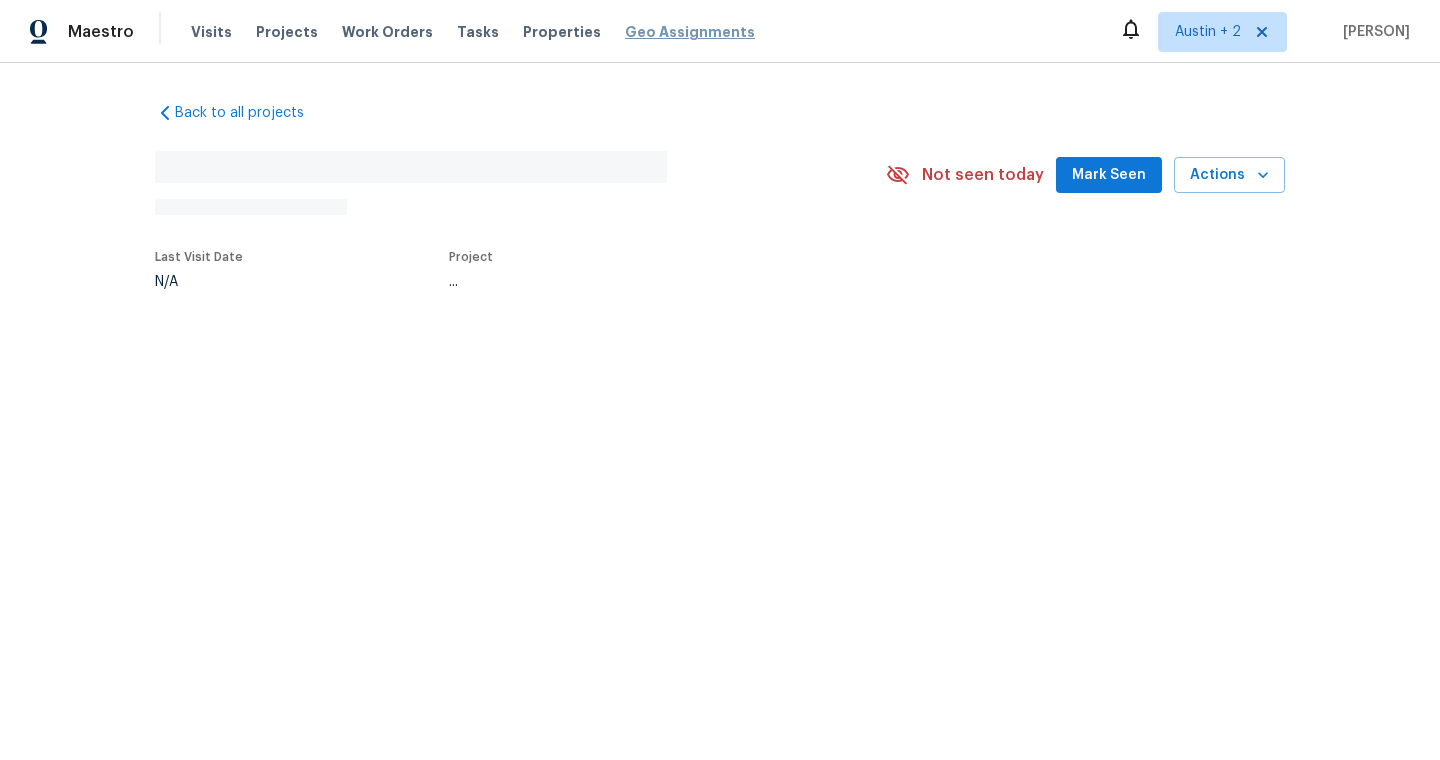 scroll, scrollTop: 0, scrollLeft: 0, axis: both 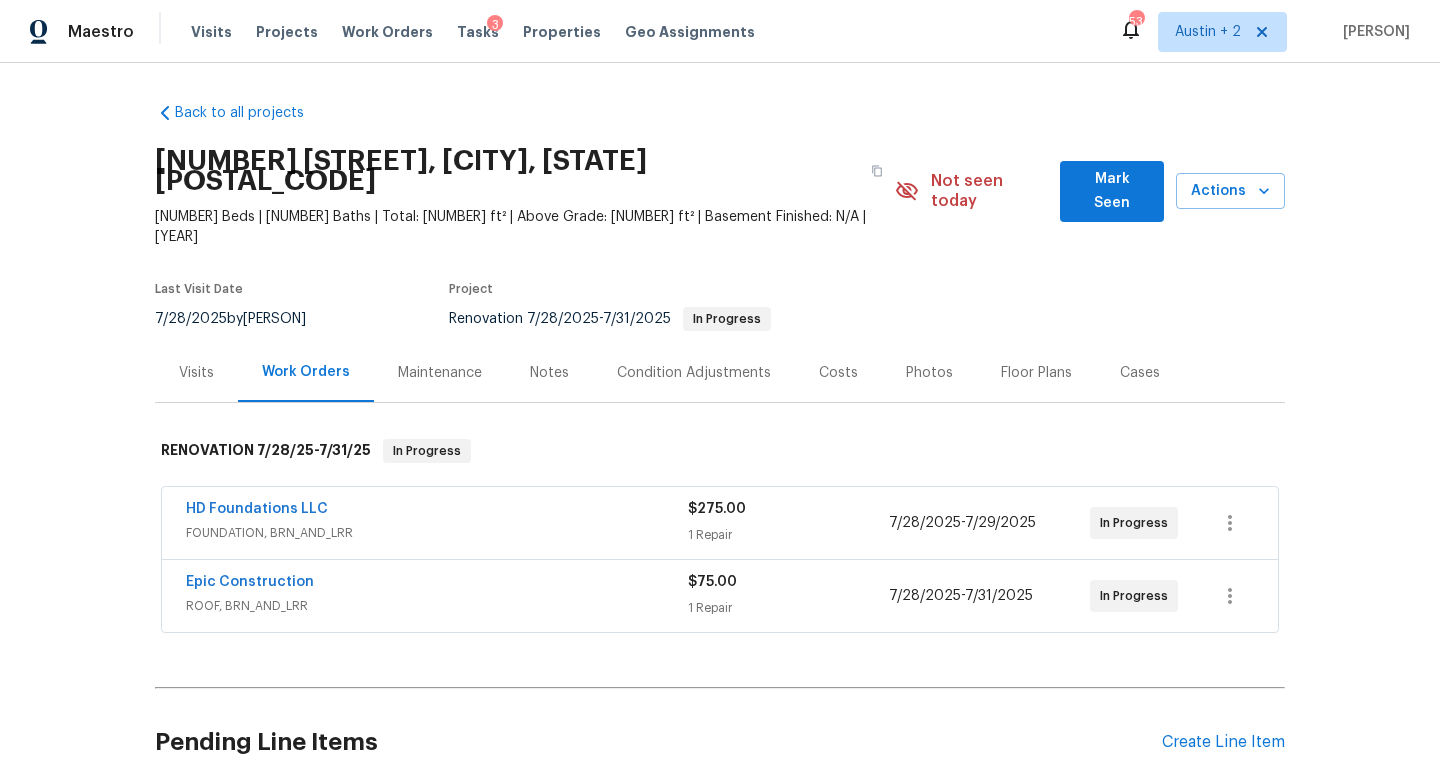 click on "Mark Seen" at bounding box center [1112, 191] 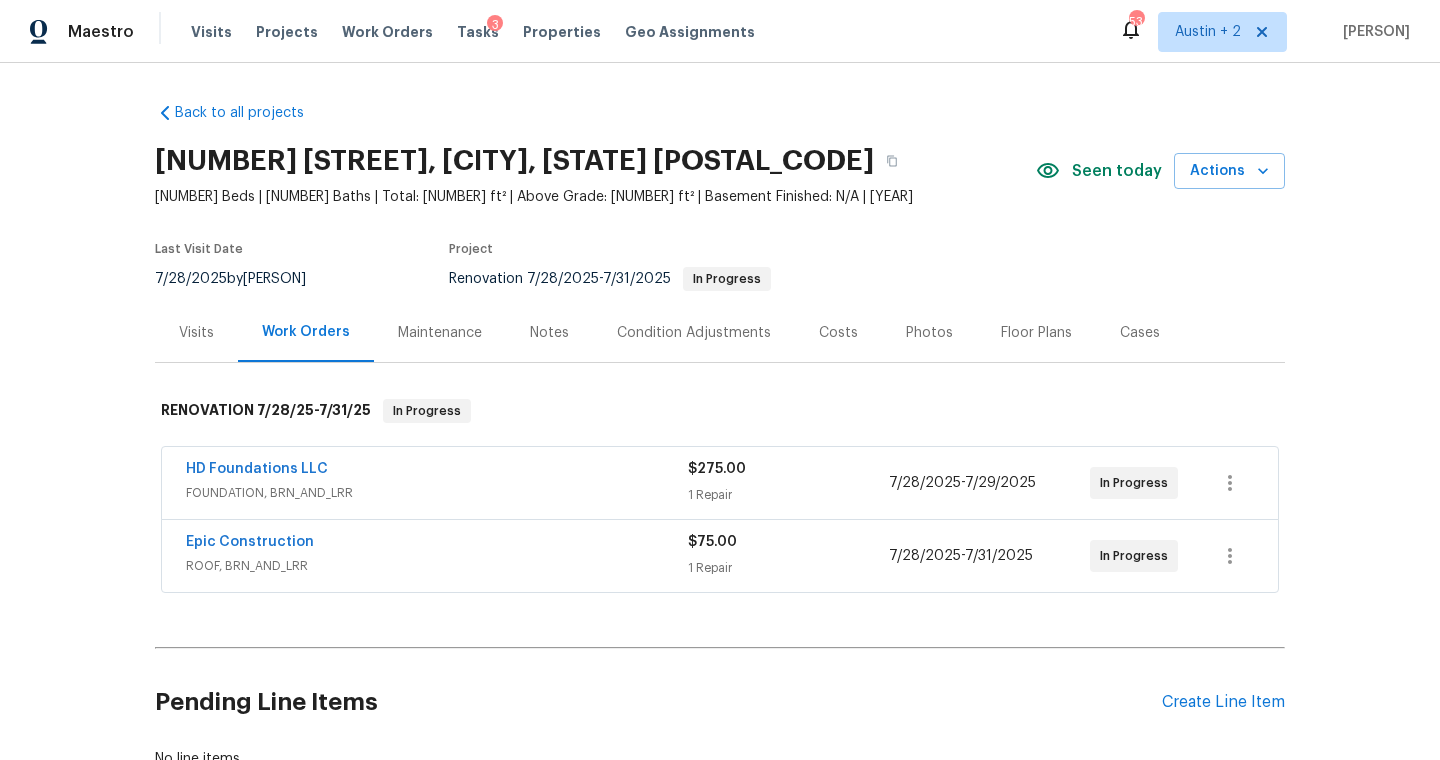 click on "Notes" at bounding box center [549, 333] 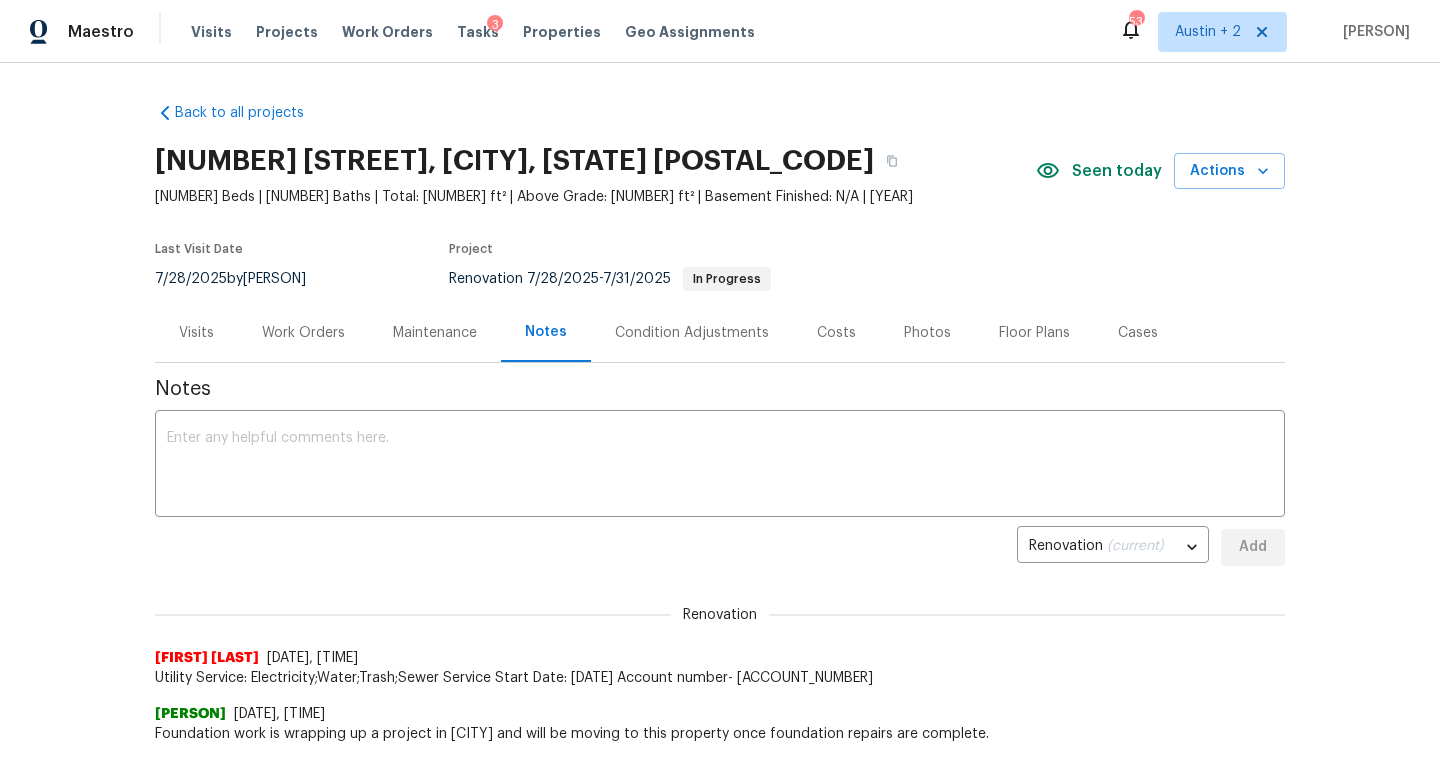 click on "Notes x ​ Renovation   (current) [UUID] ​ Add Renovation J Raiding [PERSON] [DATE], [TIME] Utility Service: Electricity;Water;Trash;Sewer
Service Start Date: [DATE]
Account number- [NUMBER] [PERSON] [DATE], [TIME] Pending estimate and confirmation on start date for foundation. Torch is wrapping up a project in [CITY] and will be moving to this property once foundation repairs are complete.  [PERSON] [DATE], [TIME] Day 1 Walk Complete. [PERSON] is on site today completing the foundation engineer report today. This property has cast iron plumbing. J Raiding [PERSON] [DATE], [TIME] Electric- sent all the required doc and waiting for the SP response. [PERSON] [DATE], [TIME] DCO/COE complete. D1W scheduled for [DATE]. Sent WO to HD Foundation and Epic for the foundation engineer inspection and roof inspection. Project assigned to [PERSON]. Address [PERSON] [DATE], [TIME] Closed &amp; validated per FSS COE [DATE]. [PERSON] [DATE], [TIME] Waiting for FSS/Deed." at bounding box center [720, 946] 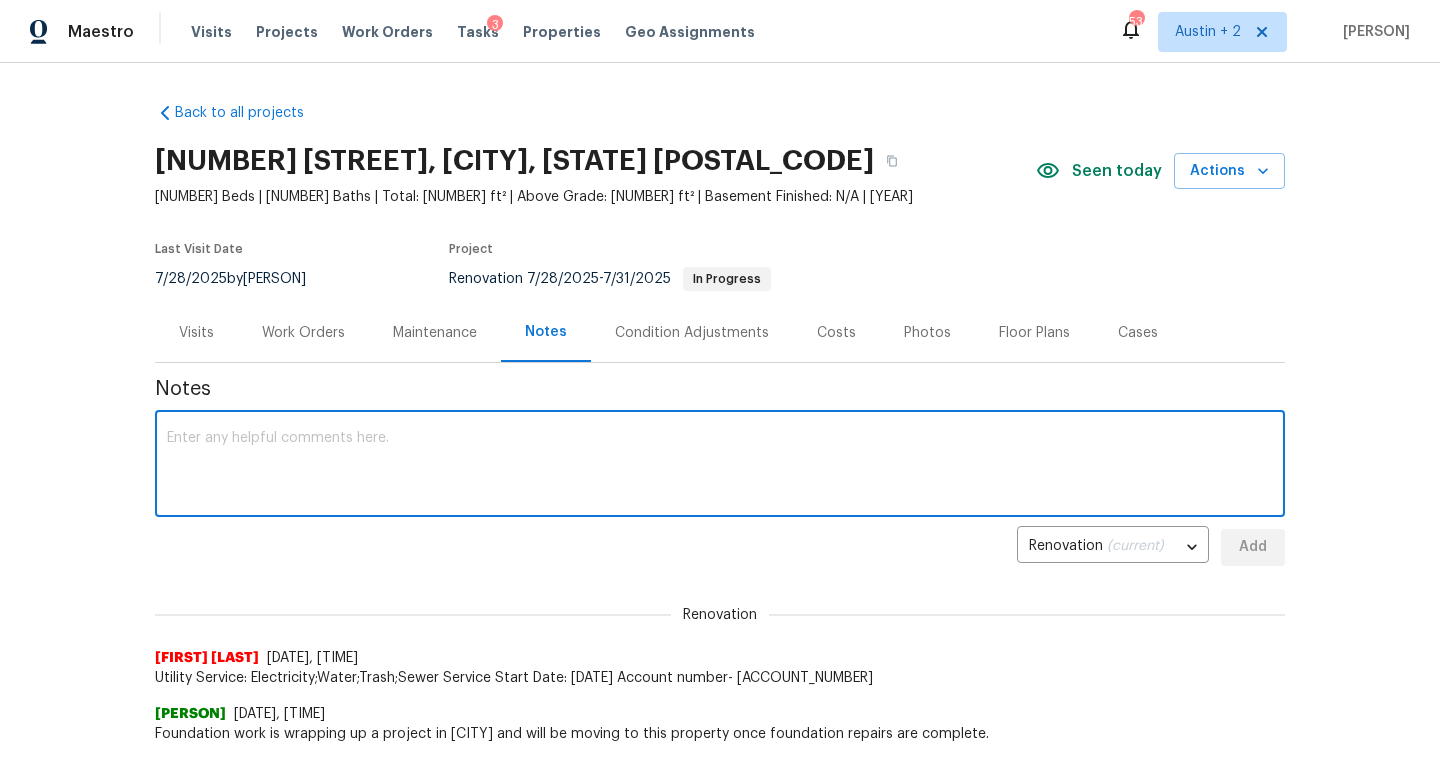 click at bounding box center (720, 466) 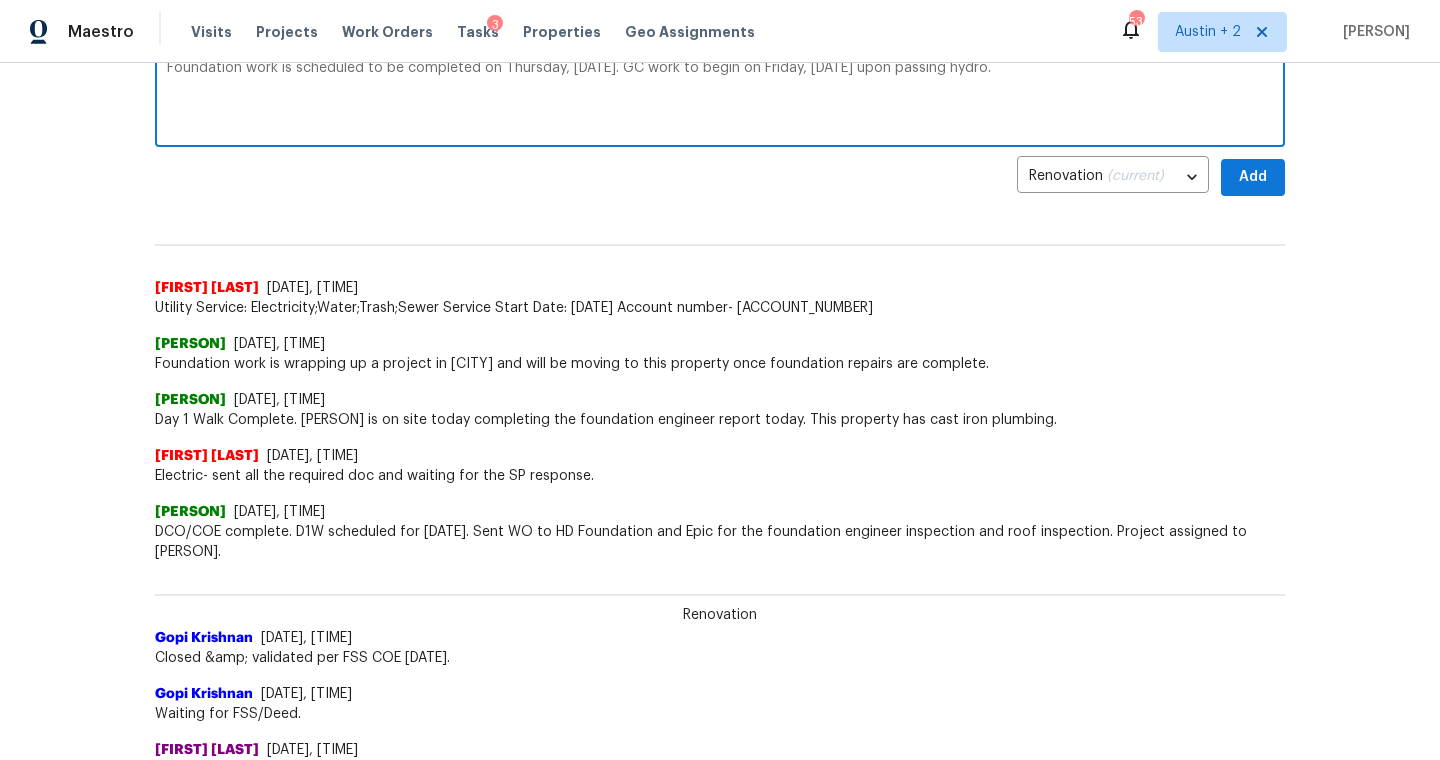scroll, scrollTop: 374, scrollLeft: 0, axis: vertical 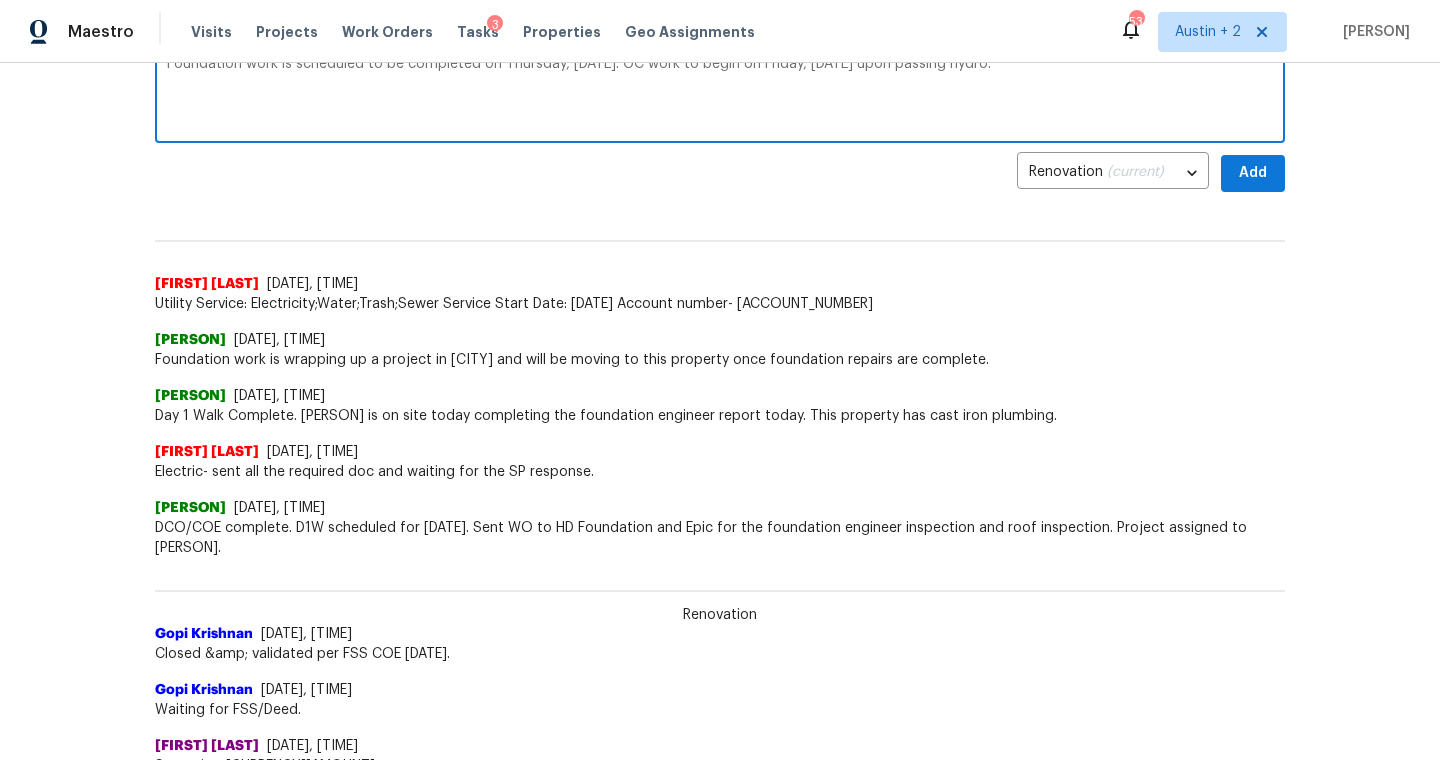 type on "Foundation work is scheduled to be completed on Thursday, [DATE]. GC work to begin on Friday, [DATE] upon passing hydro." 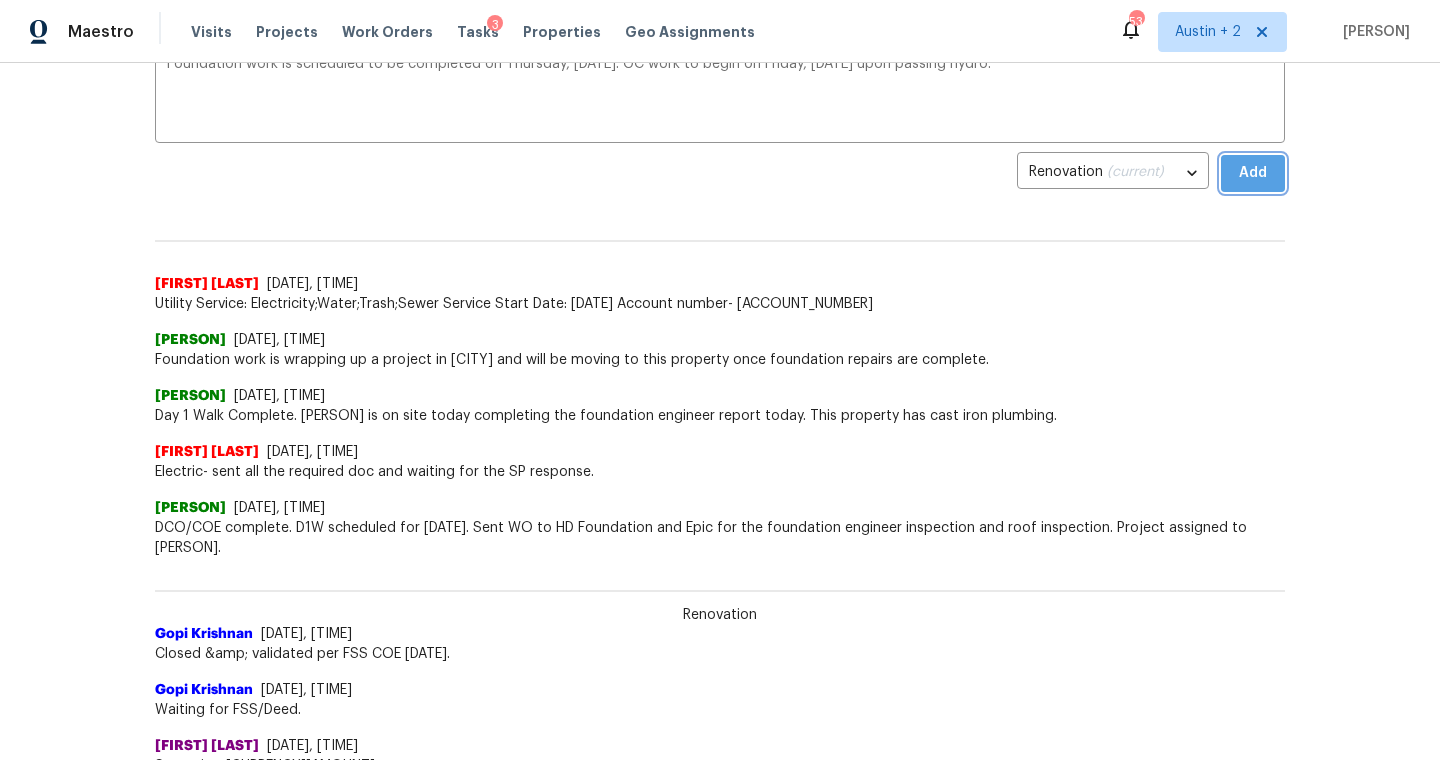 click on "Add" at bounding box center (1253, 173) 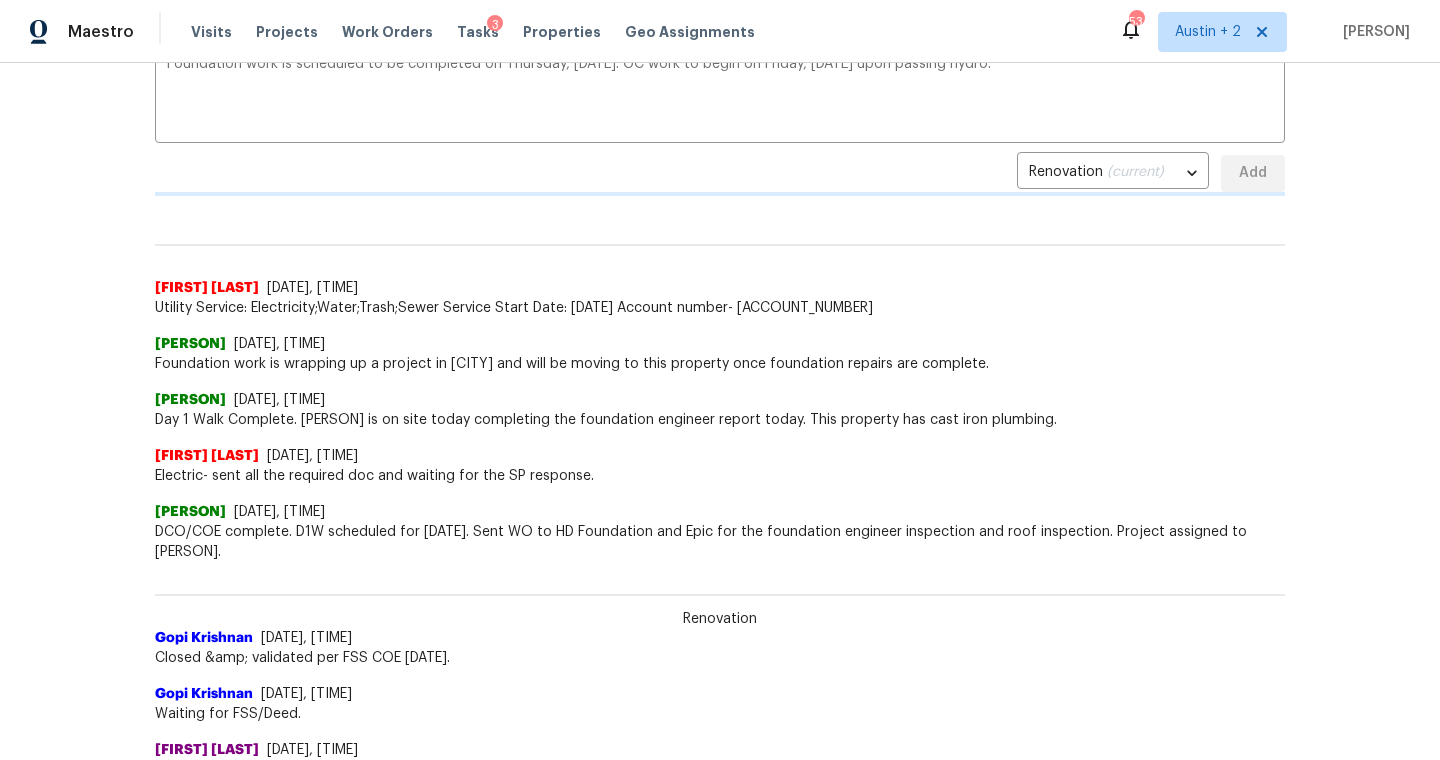 type 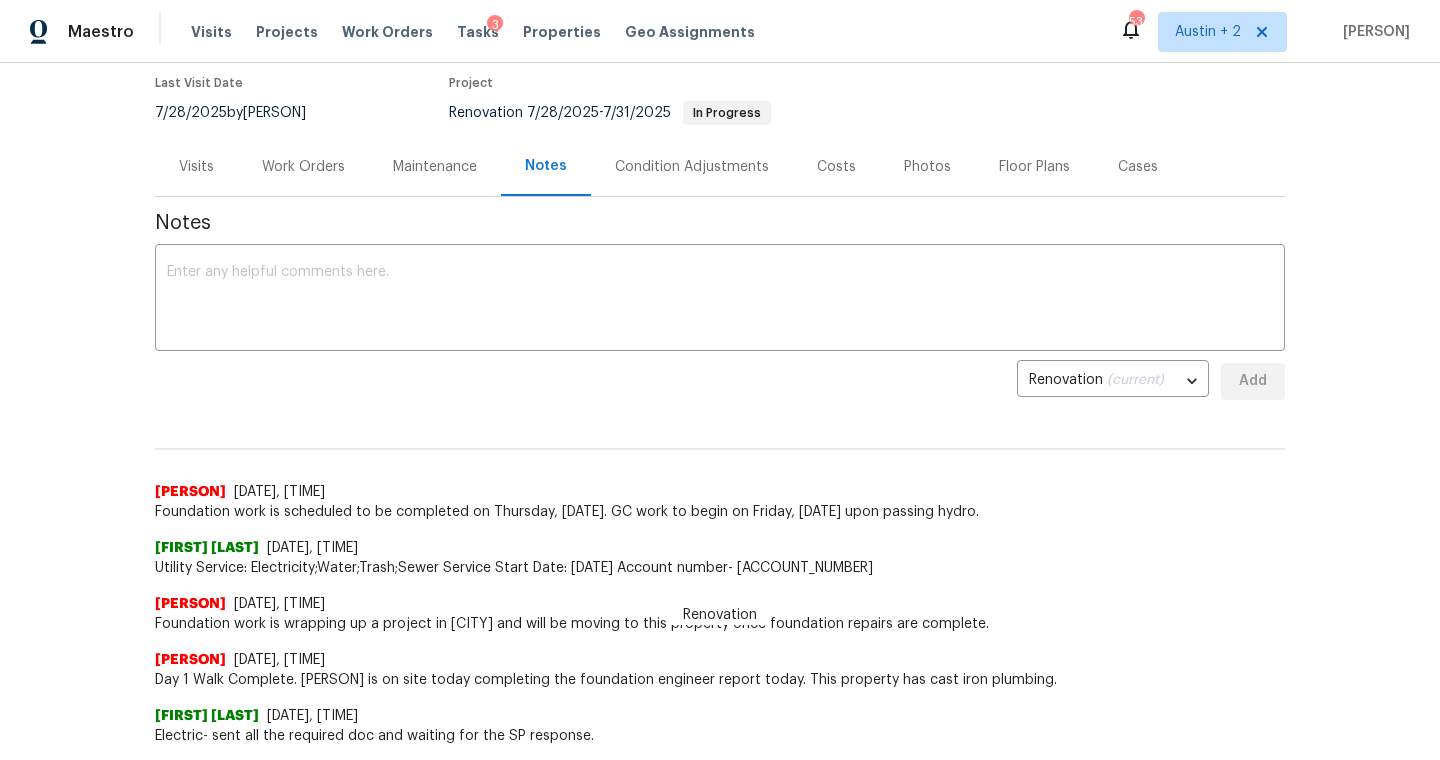 scroll, scrollTop: 0, scrollLeft: 0, axis: both 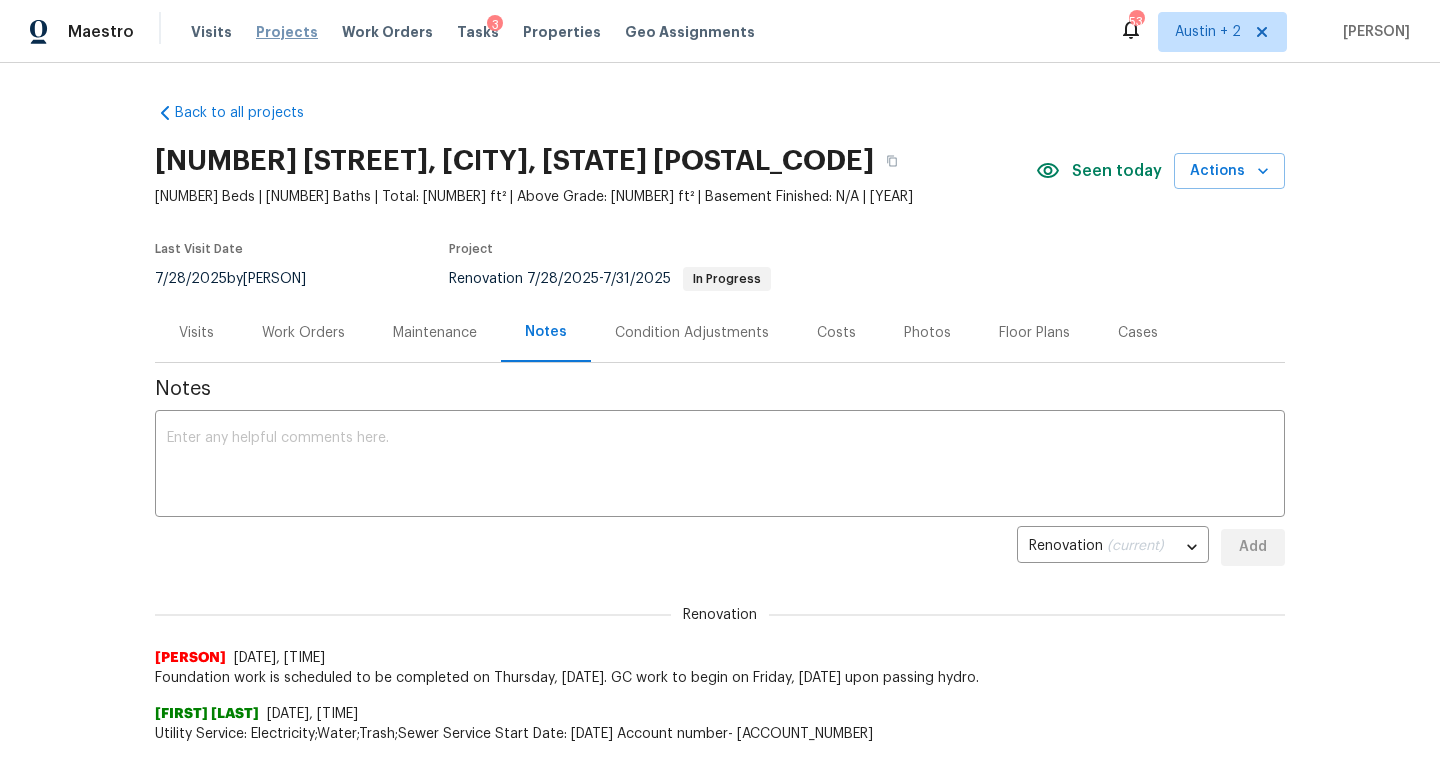 click on "Projects" at bounding box center (287, 32) 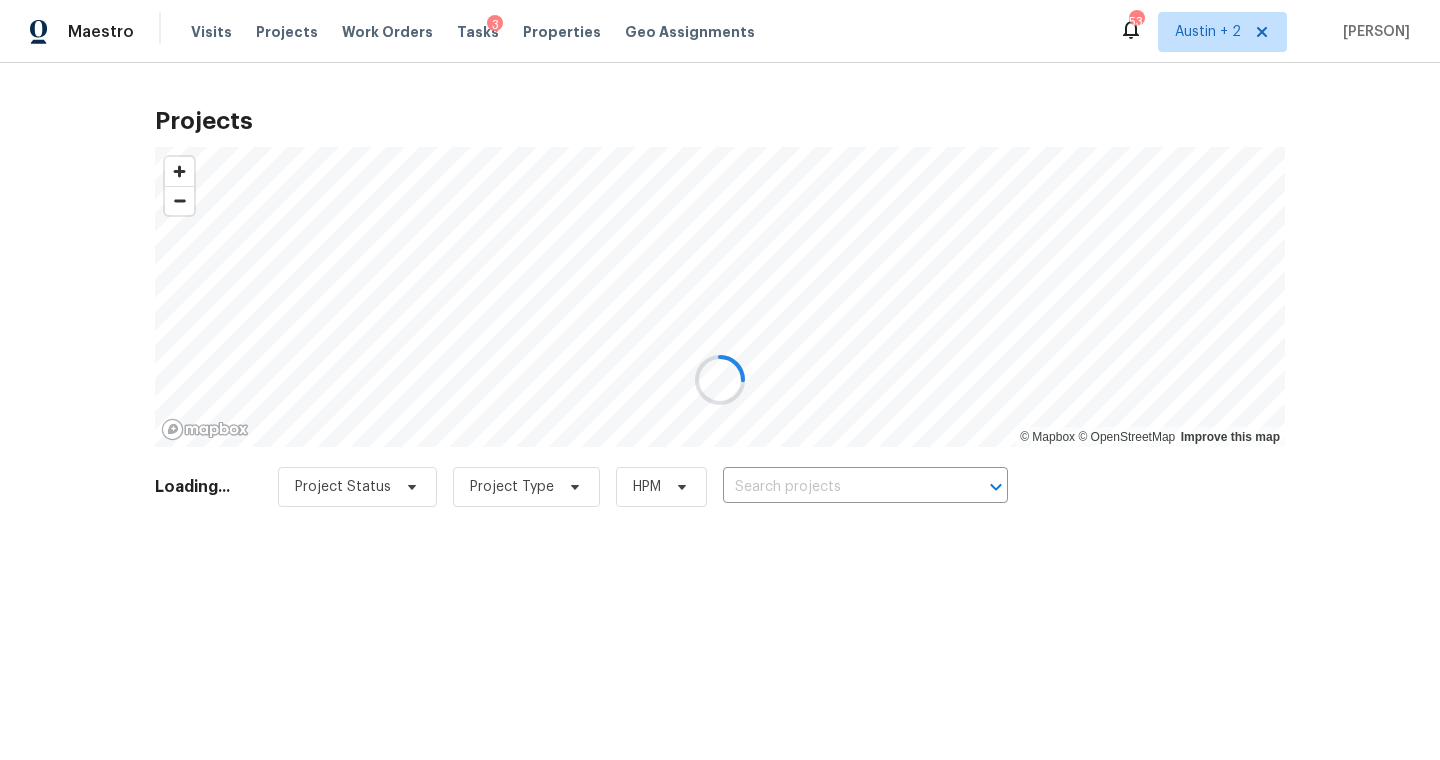 click at bounding box center (720, 380) 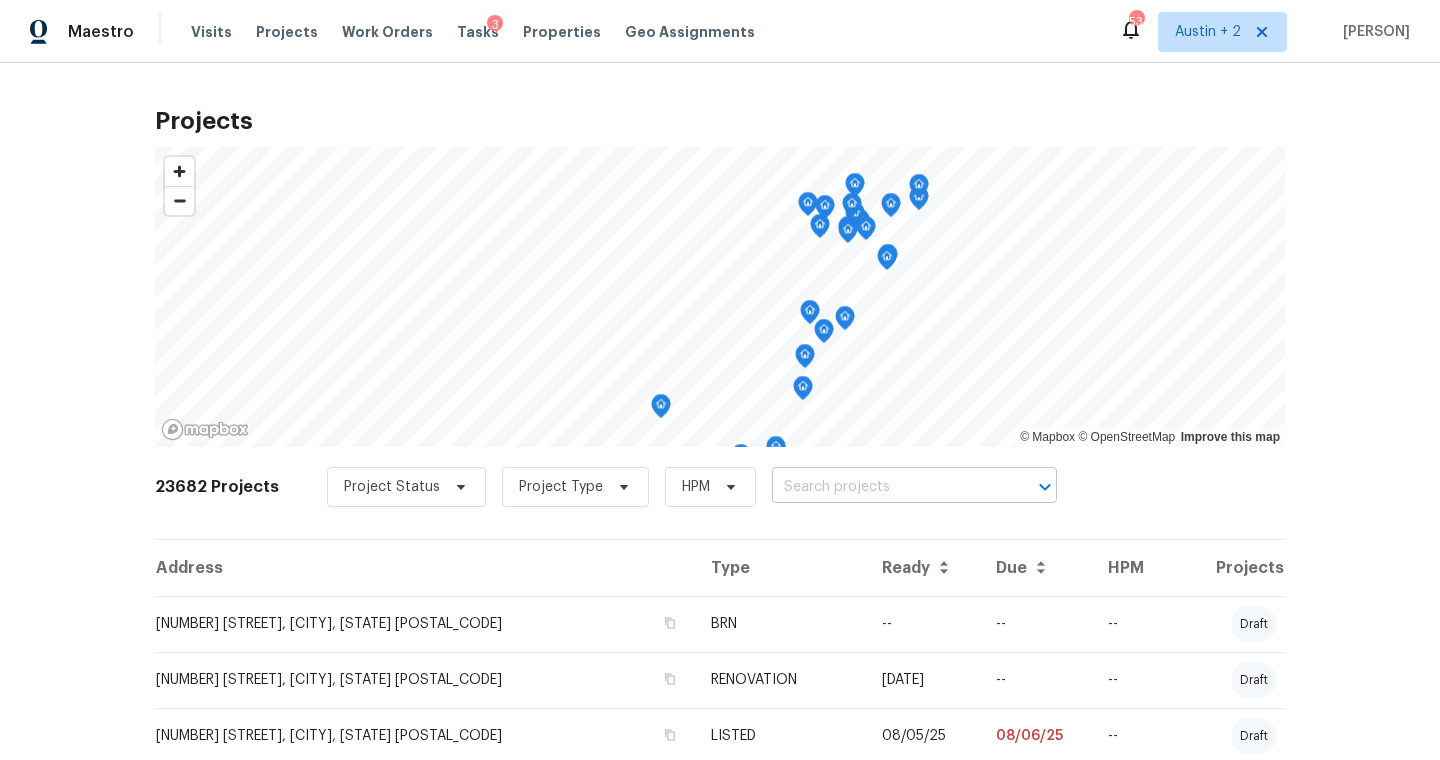 click at bounding box center [886, 487] 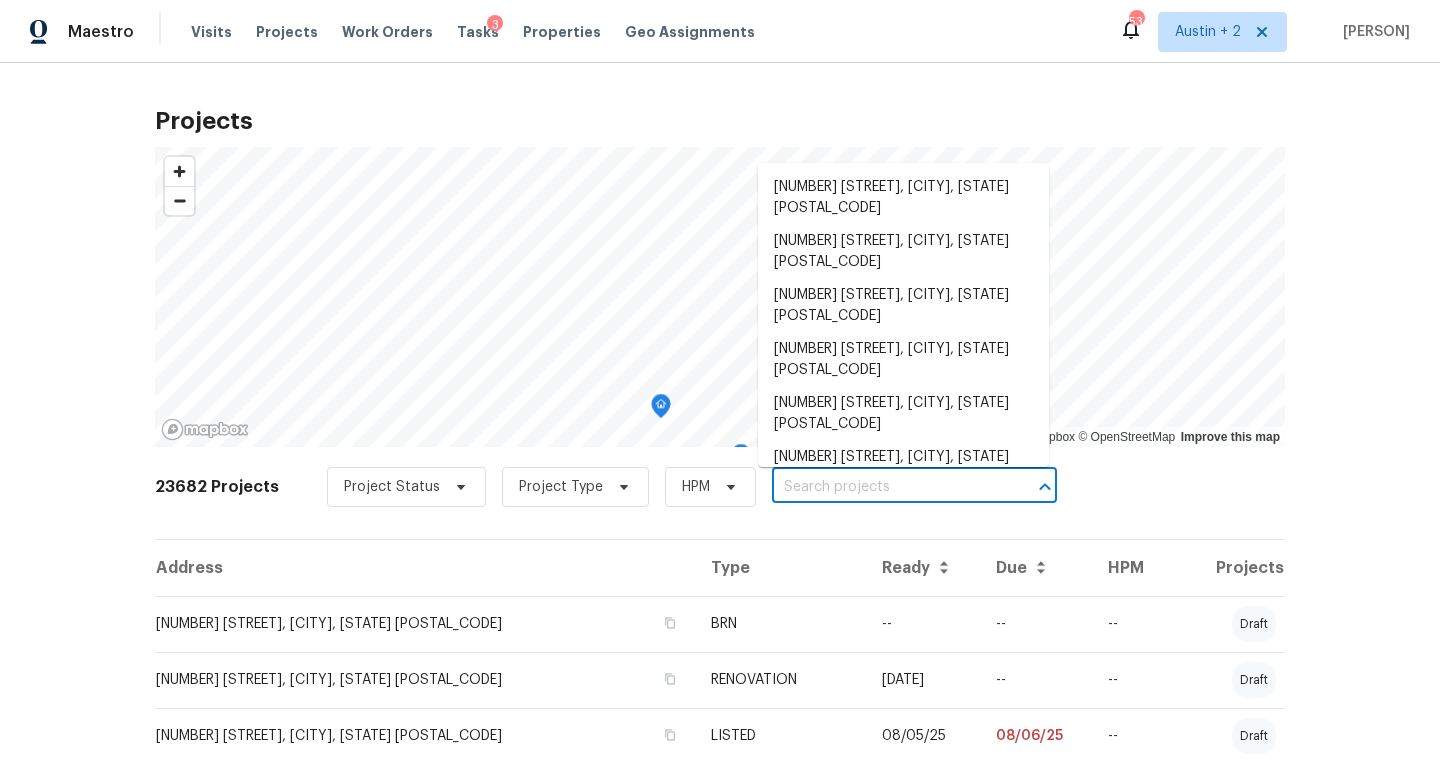 paste on "[NUMBER] [STREET], [CITY], [STATE] [POSTAL_CODE]" 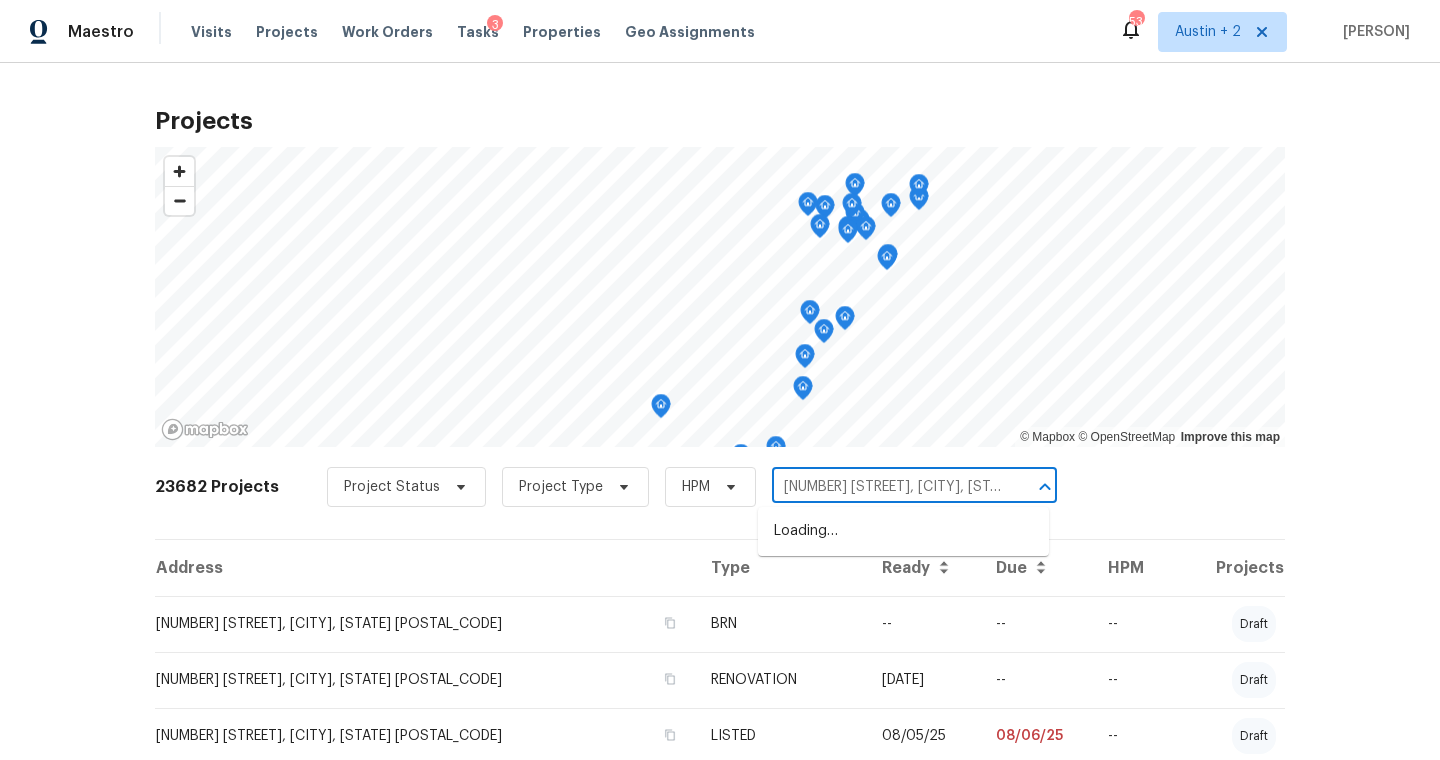 scroll, scrollTop: 0, scrollLeft: 44, axis: horizontal 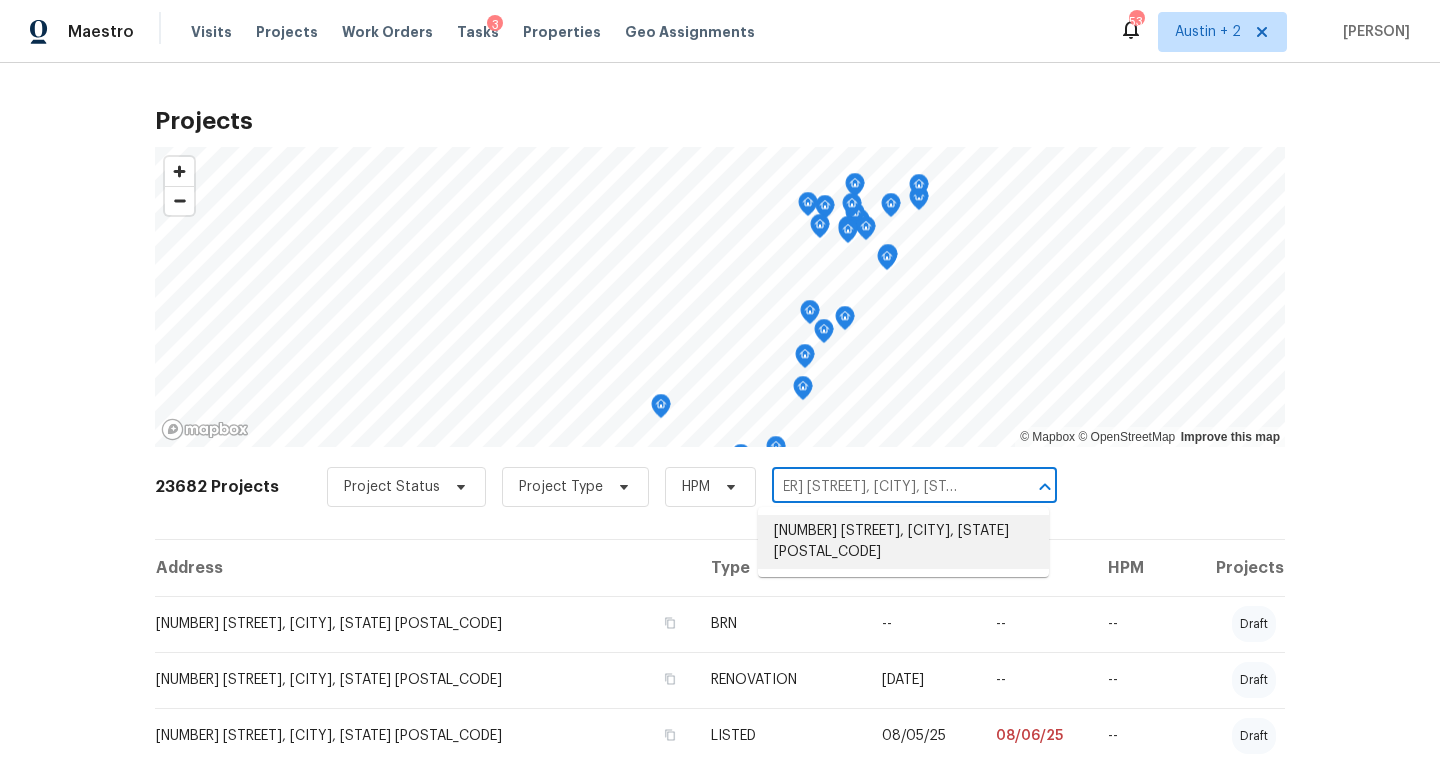 click on "[NUMBER] [STREET], [CITY], [STATE] [POSTAL_CODE]" at bounding box center (903, 542) 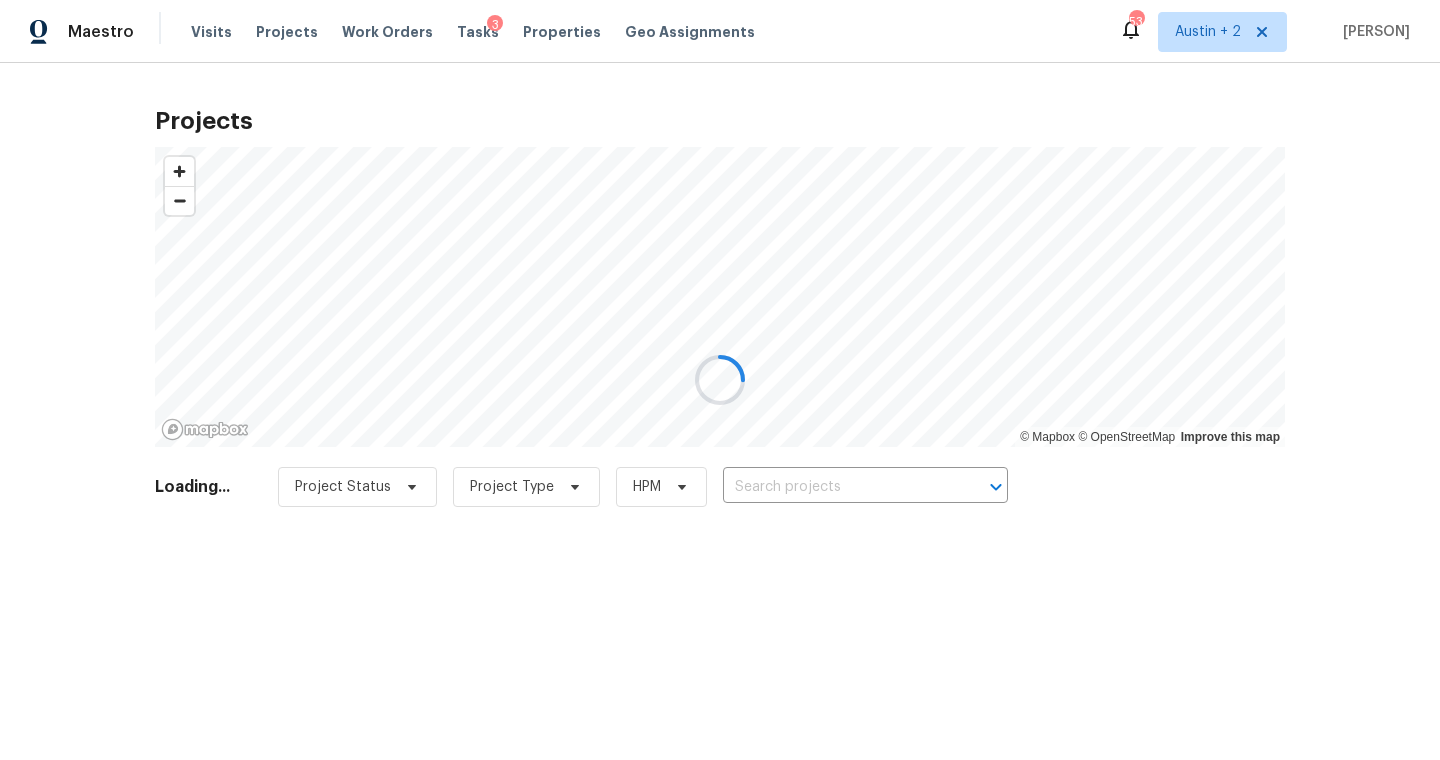 type on "[NUMBER] [STREET], [CITY], [STATE] [POSTAL_CODE]" 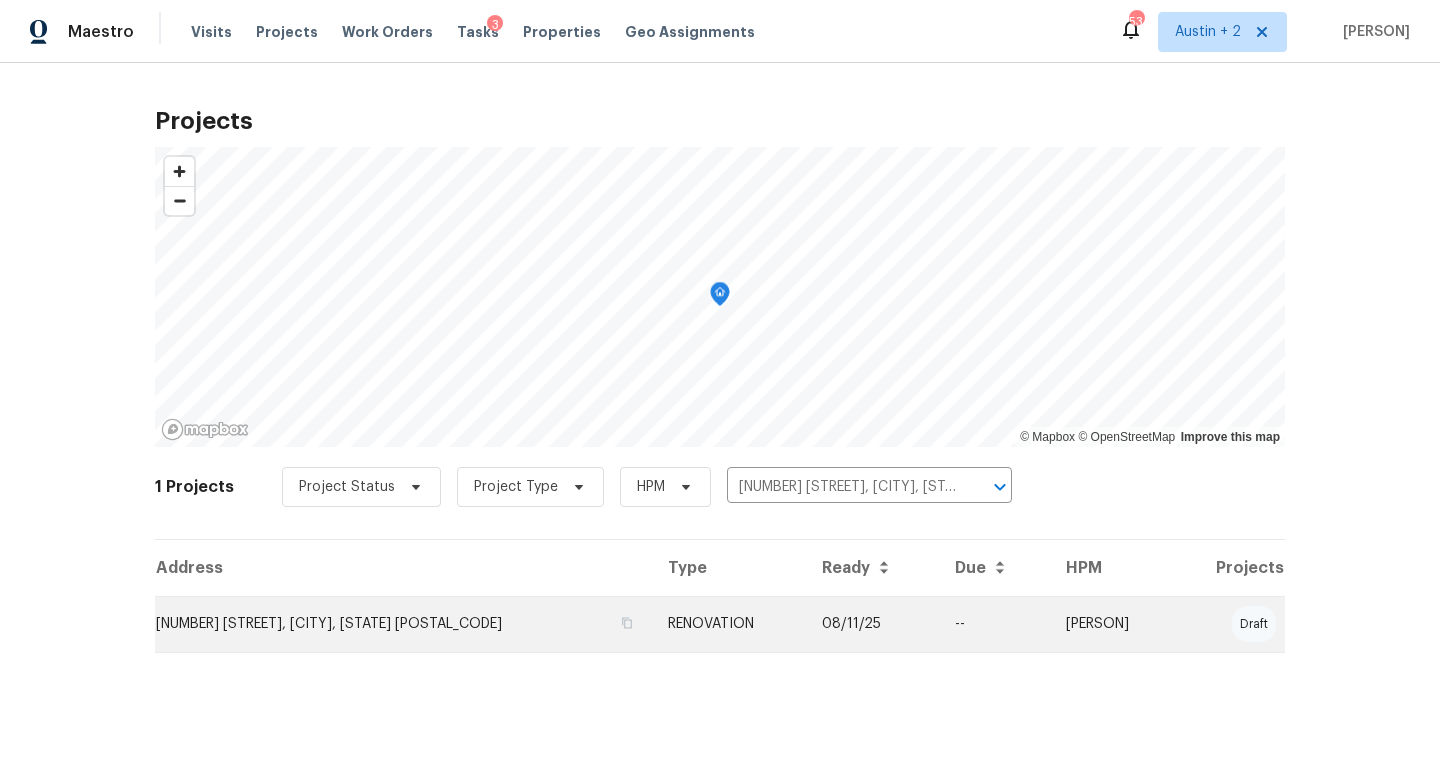 click on "124 Blossom Valley Strm, Buda, TX 78610" at bounding box center (403, 624) 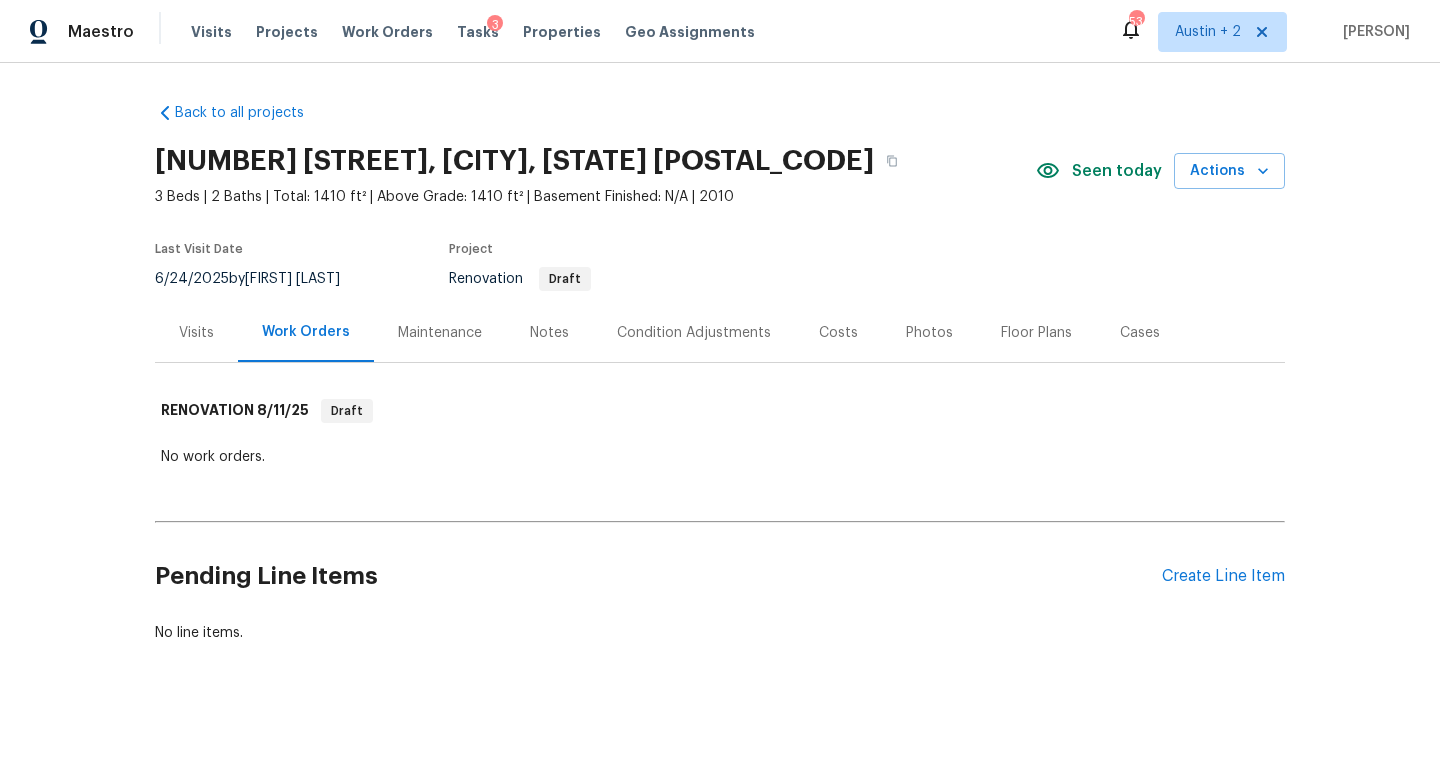 scroll, scrollTop: 19, scrollLeft: 0, axis: vertical 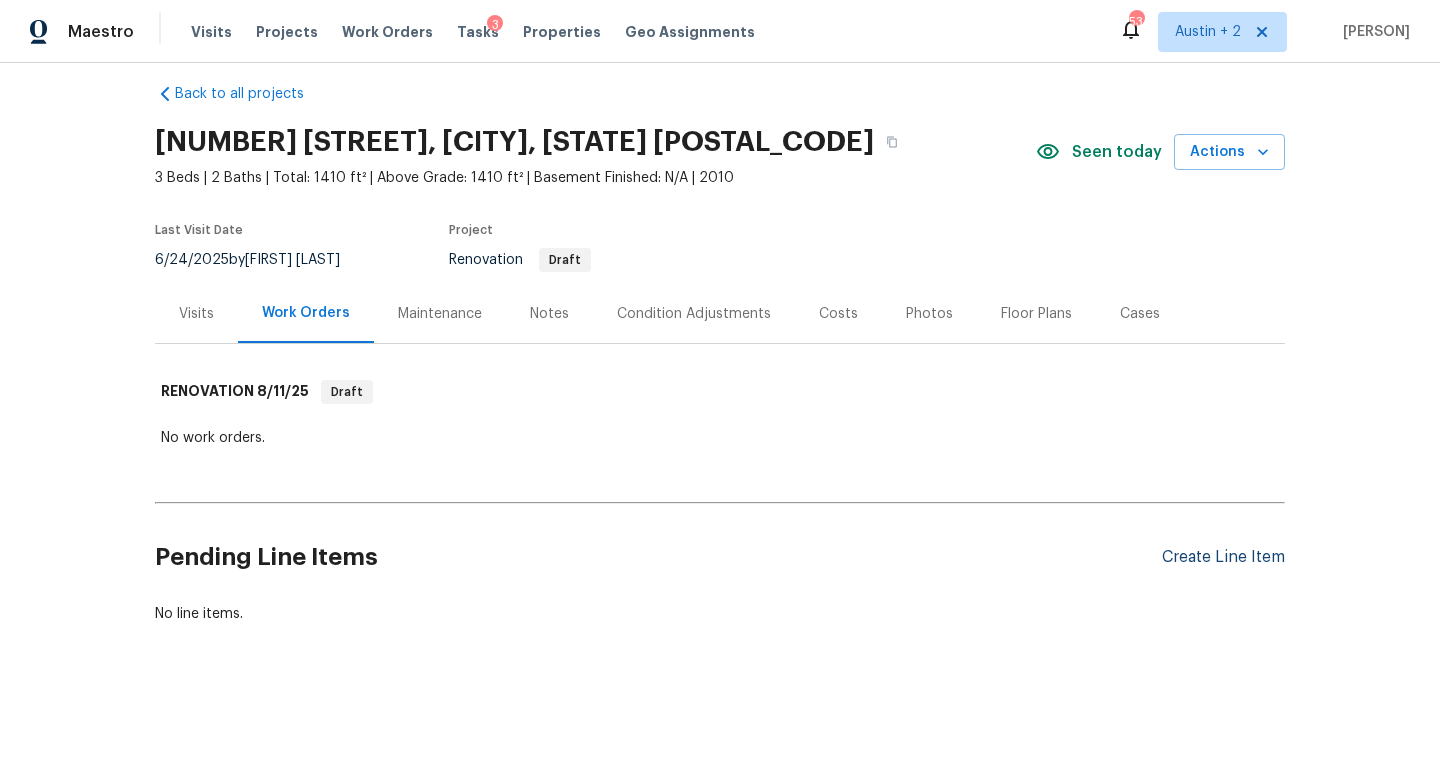 click on "Create Line Item" at bounding box center (1223, 557) 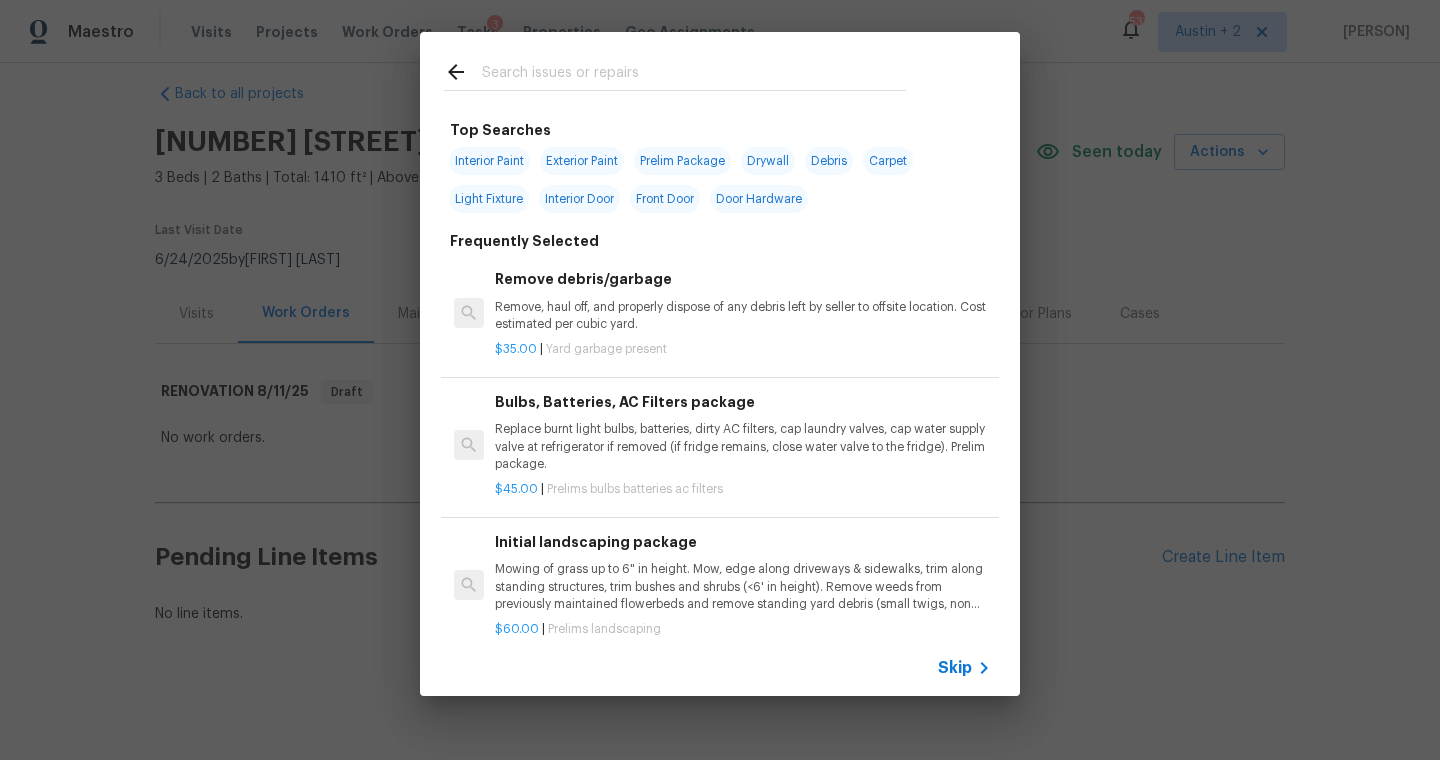 click at bounding box center [694, 75] 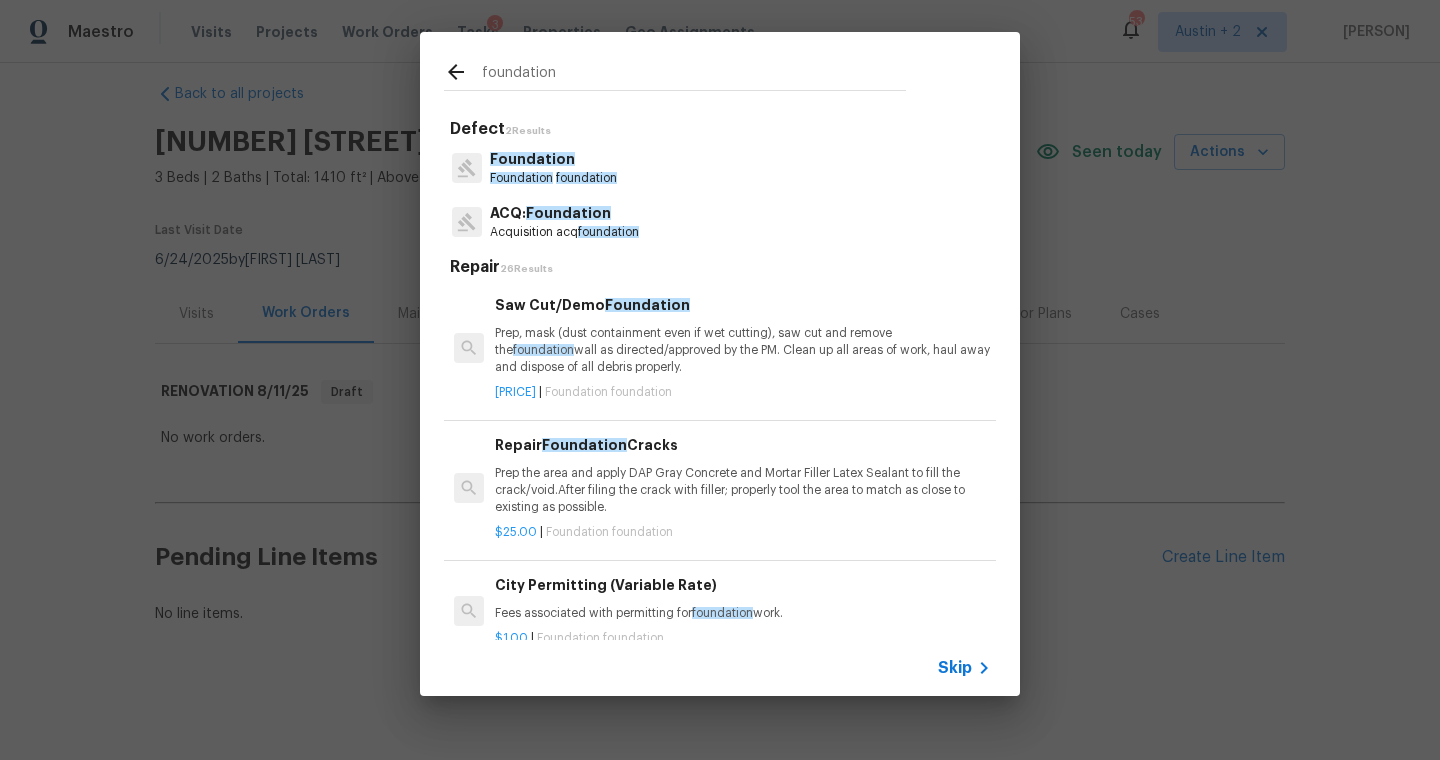 type on "foundation" 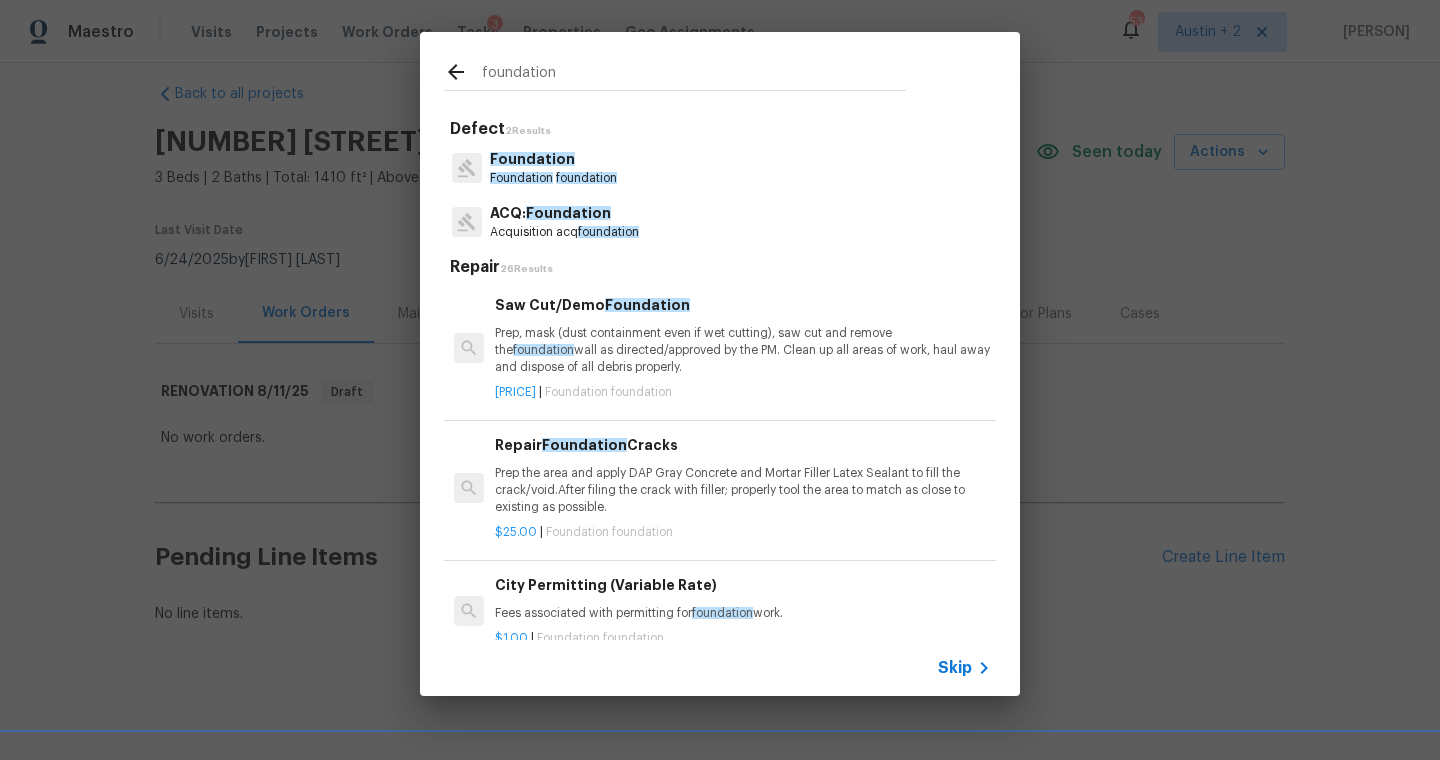click on "Acquisition acq  foundation" at bounding box center (564, 232) 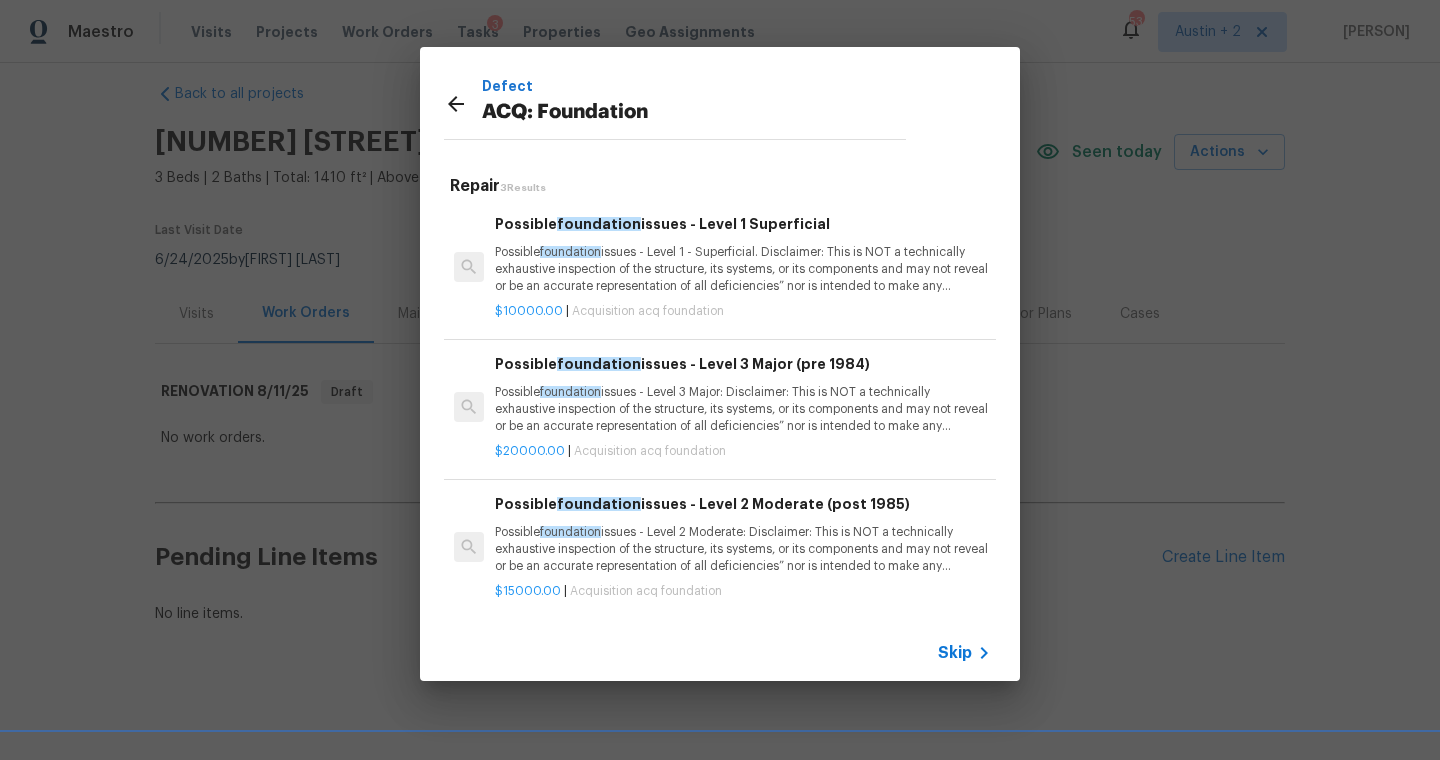 click 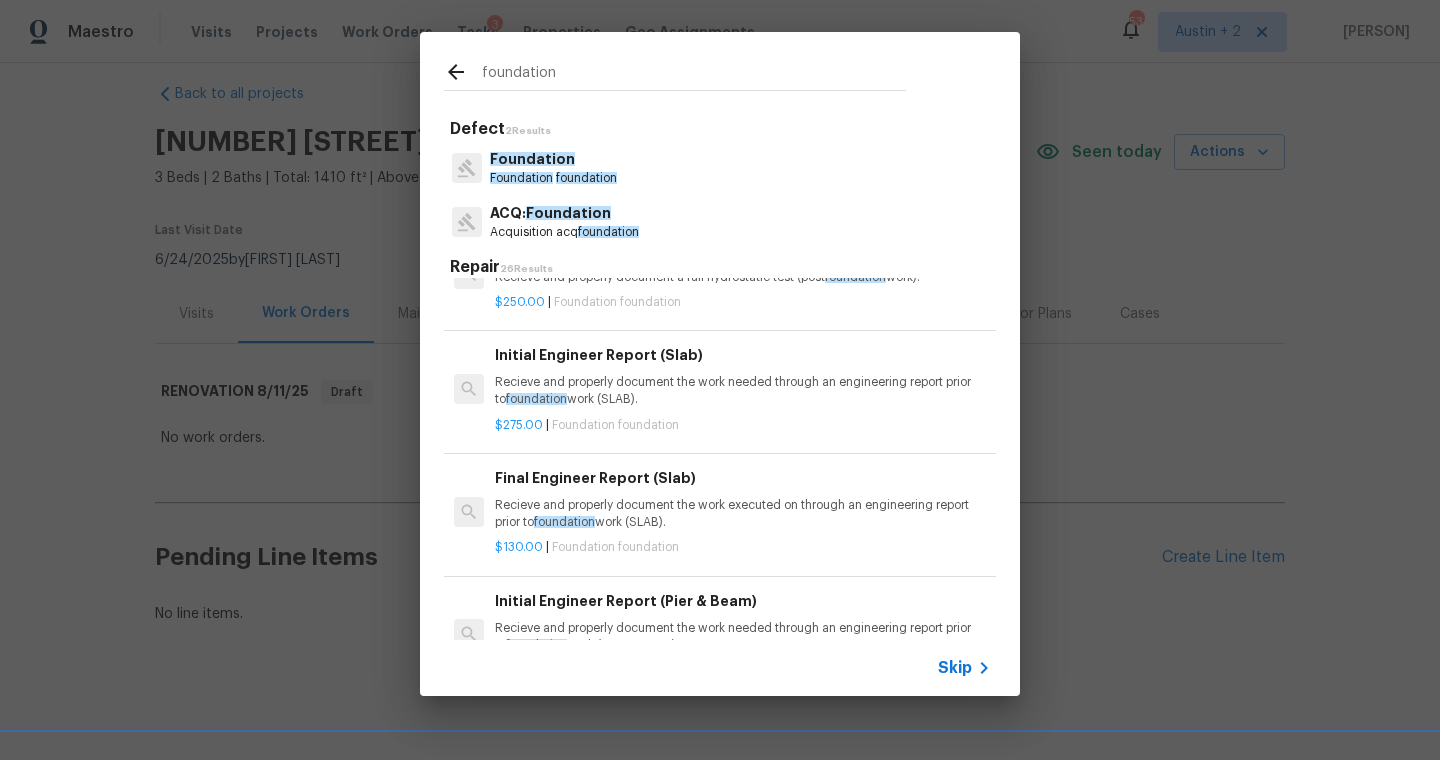 scroll, scrollTop: 438, scrollLeft: 0, axis: vertical 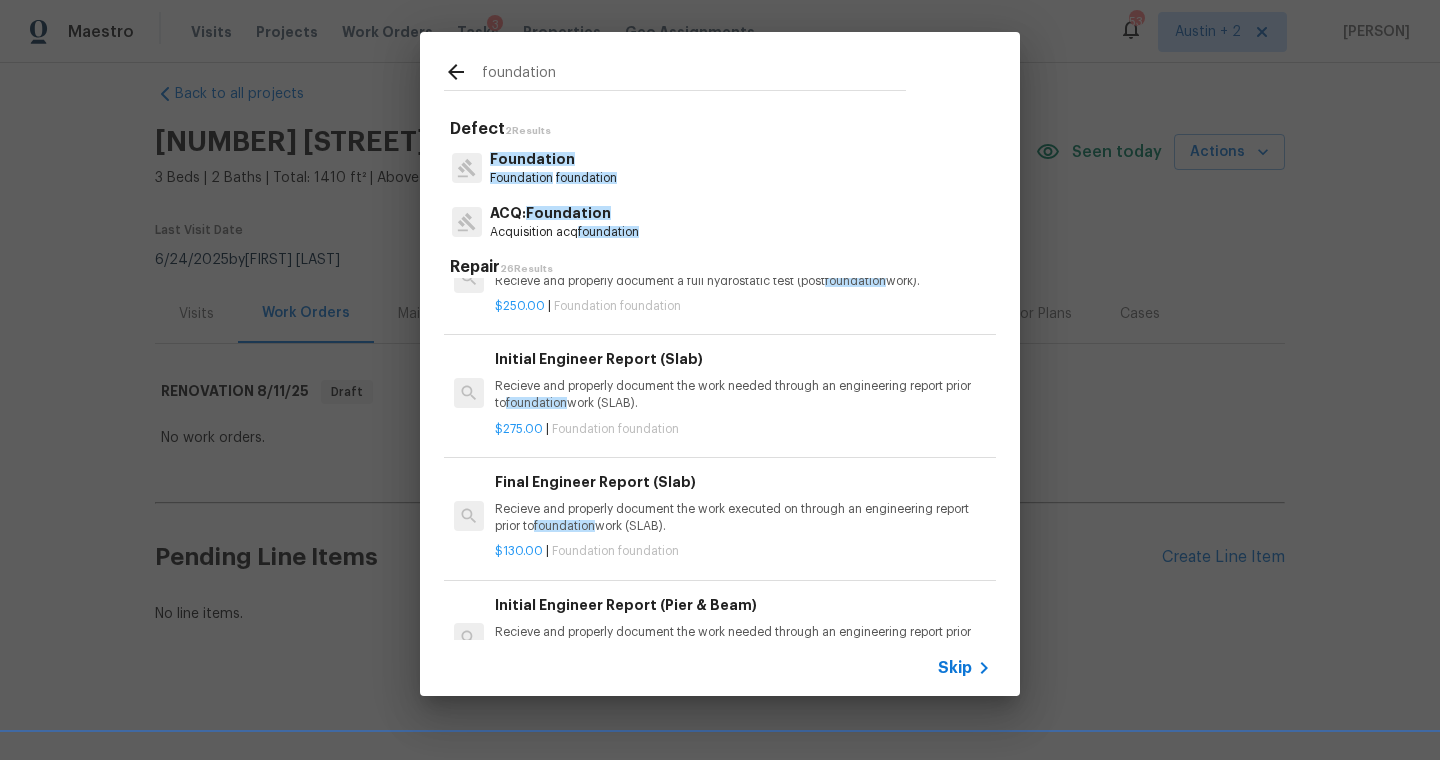click on "Recieve and properly document the work needed through an engineering report prior to  foundation  work (SLAB)." at bounding box center [743, 395] 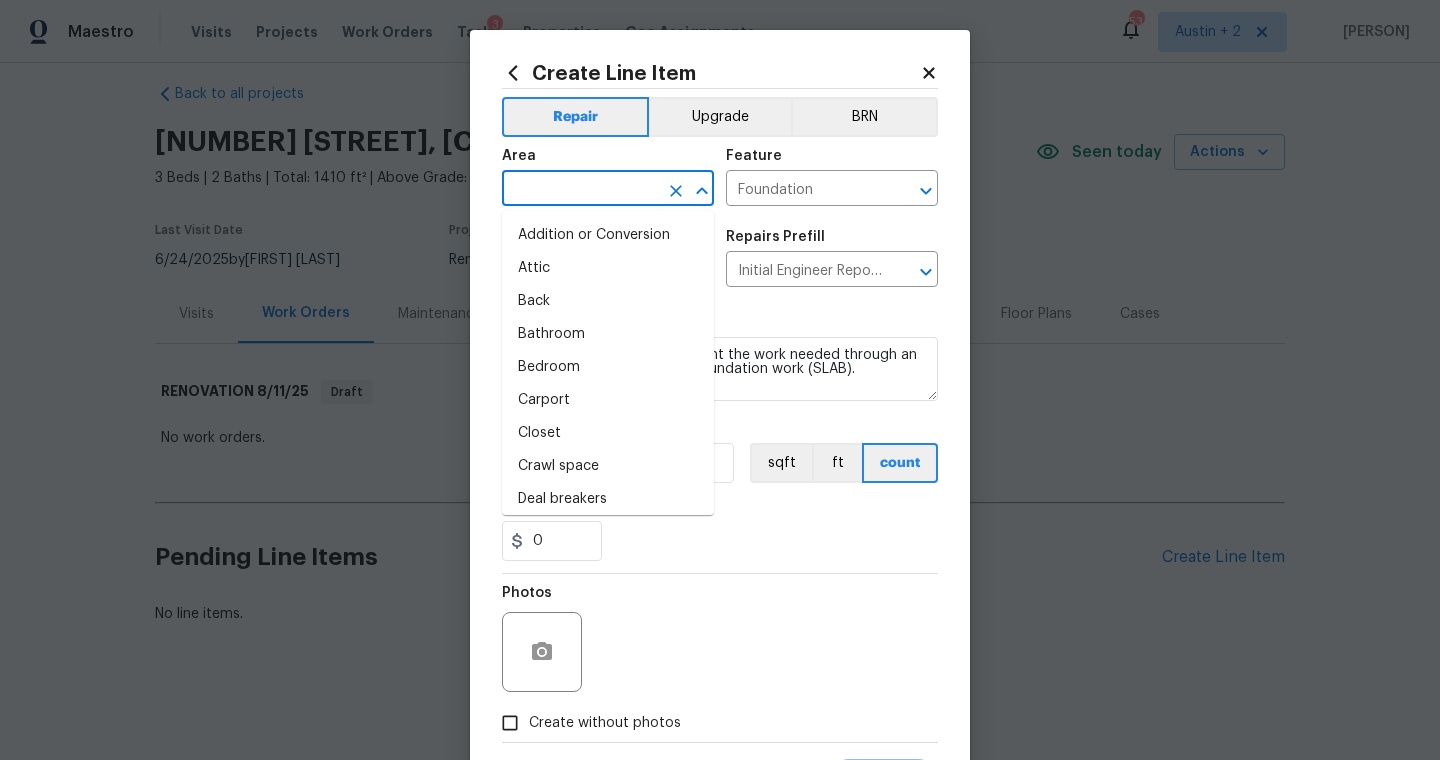 click at bounding box center [580, 190] 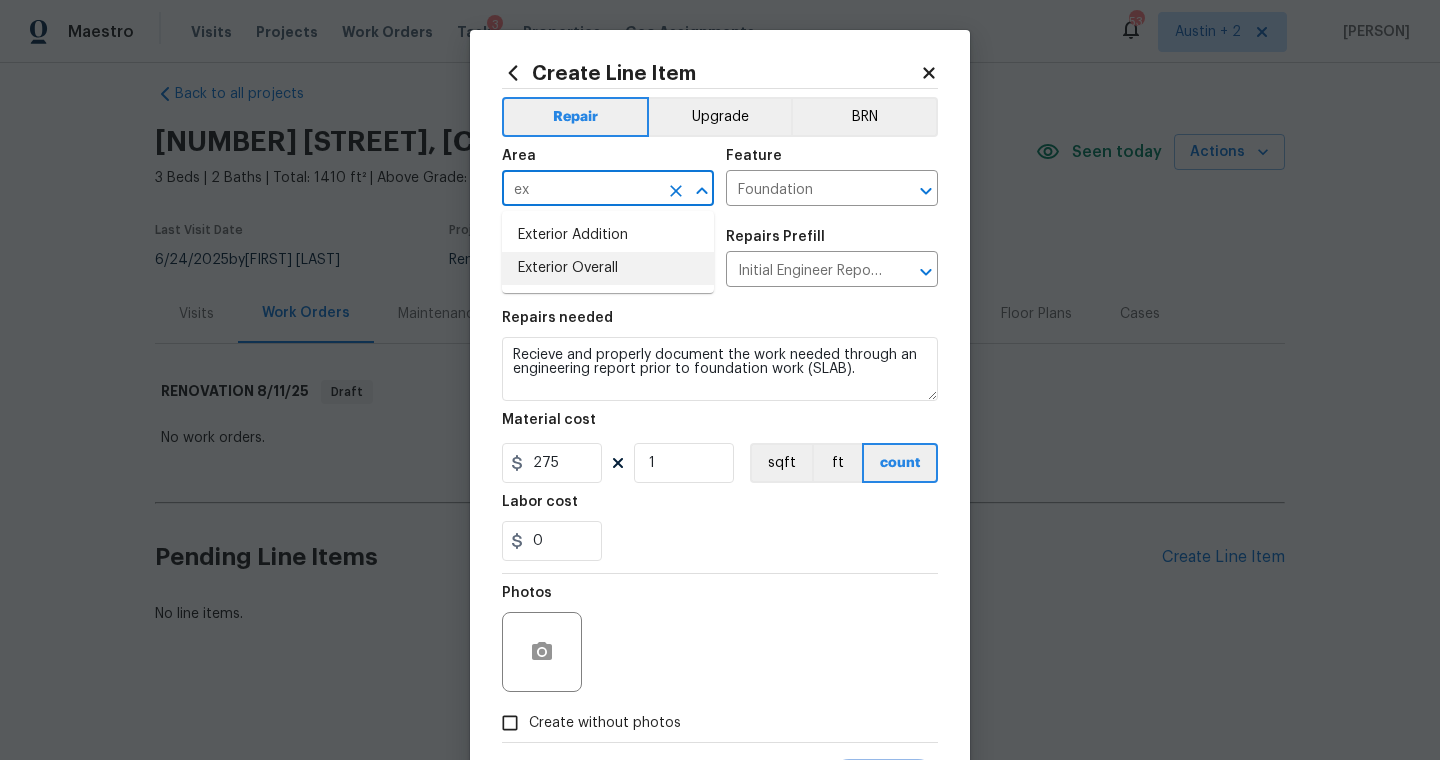 click on "Exterior Overall" at bounding box center [608, 268] 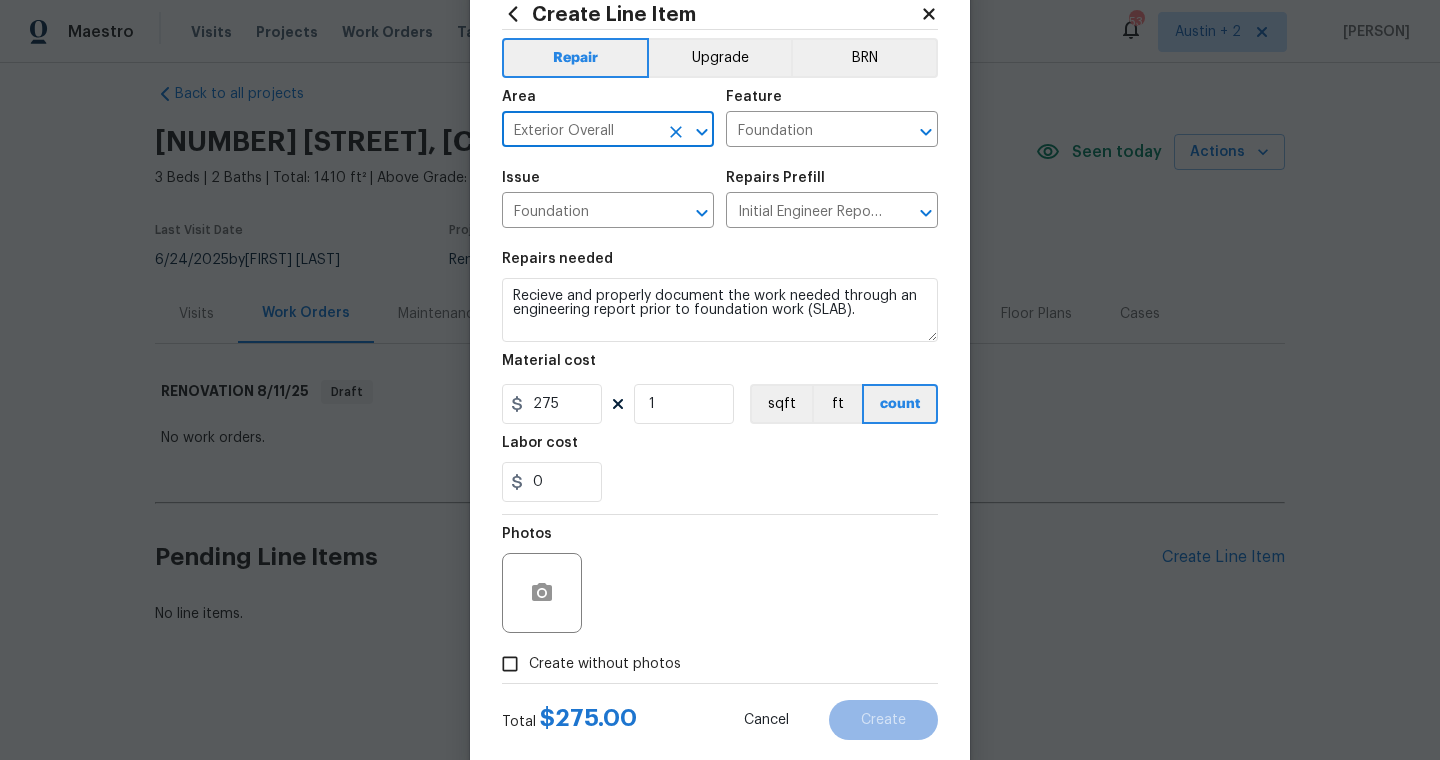 scroll, scrollTop: 102, scrollLeft: 0, axis: vertical 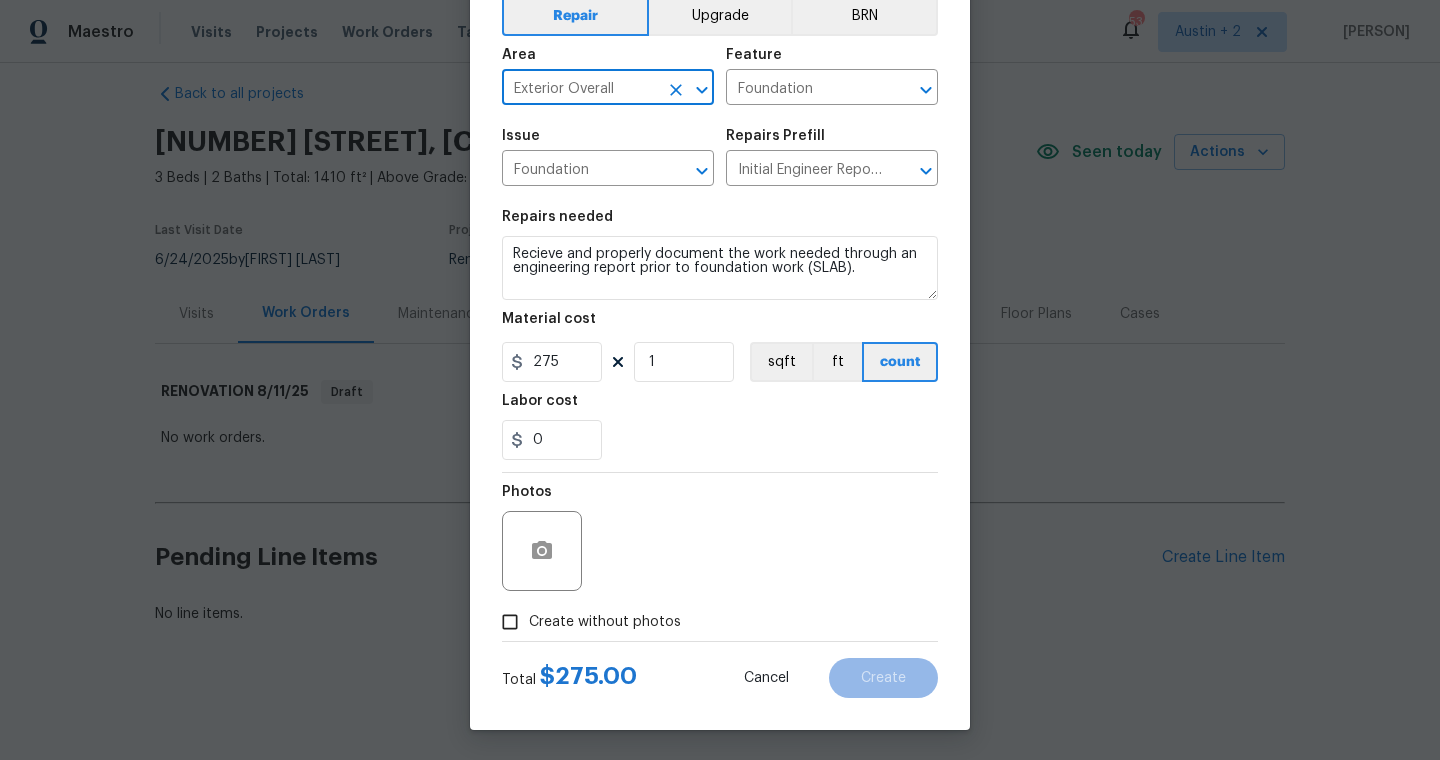 type on "Exterior Overall" 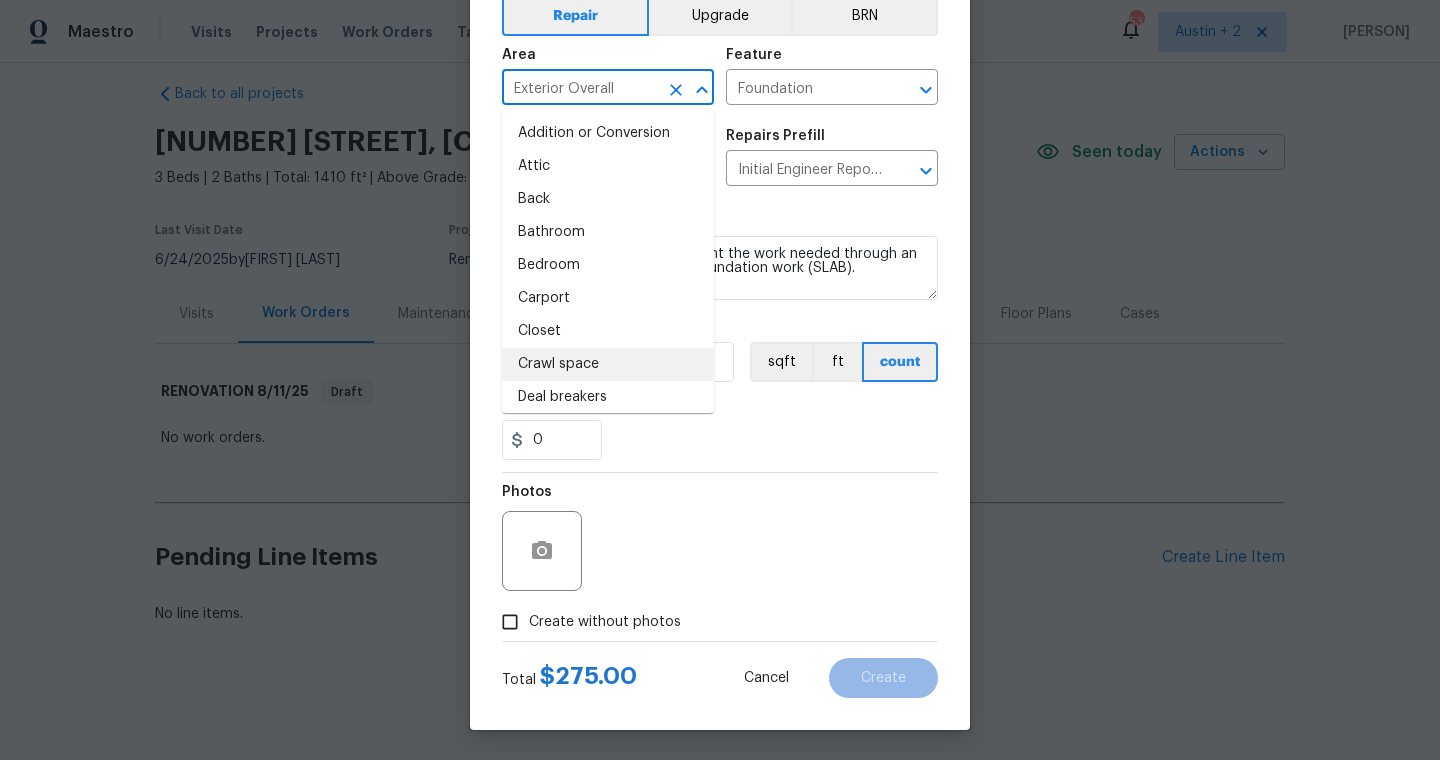 click on "Photos" at bounding box center (720, 538) 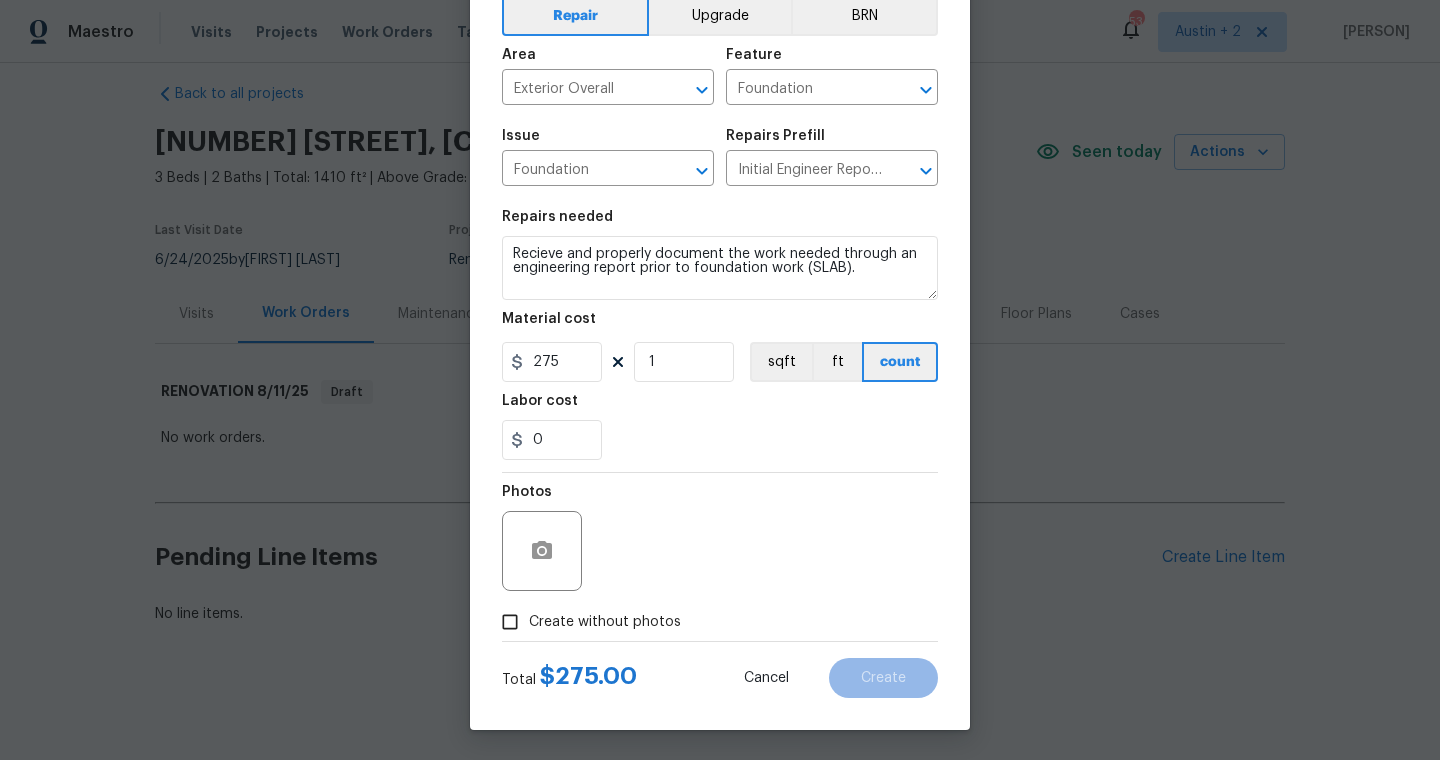 click on "Create without photos" at bounding box center [605, 622] 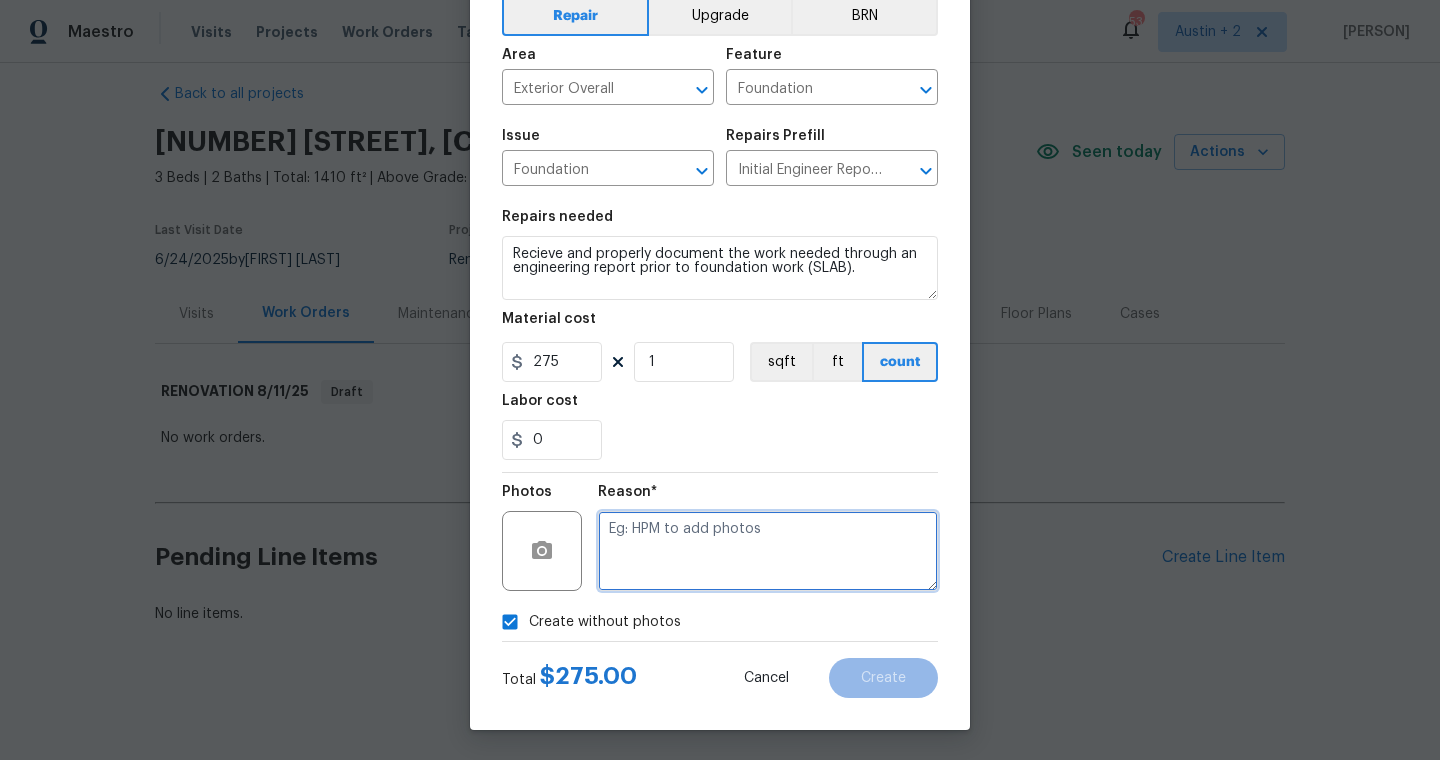 click at bounding box center [768, 551] 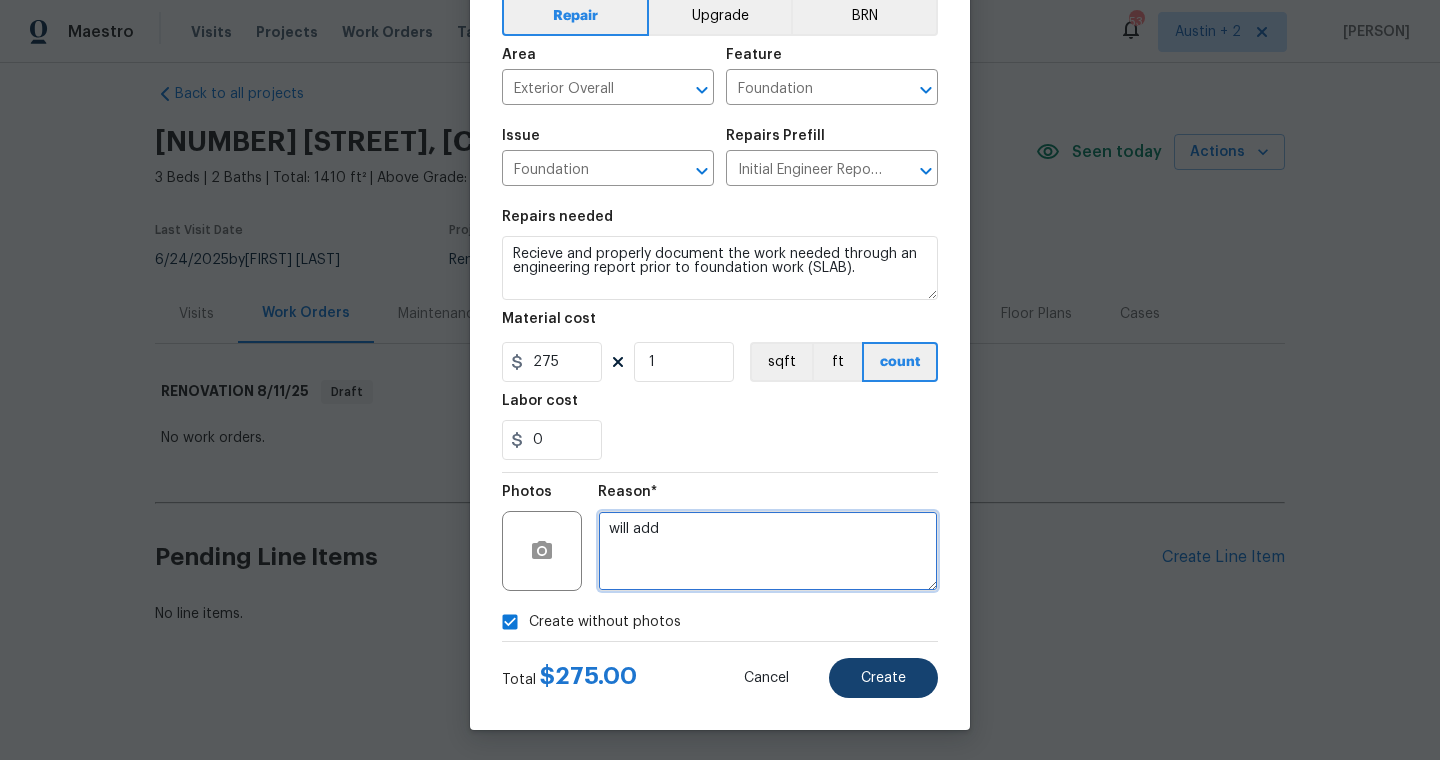 type on "will add" 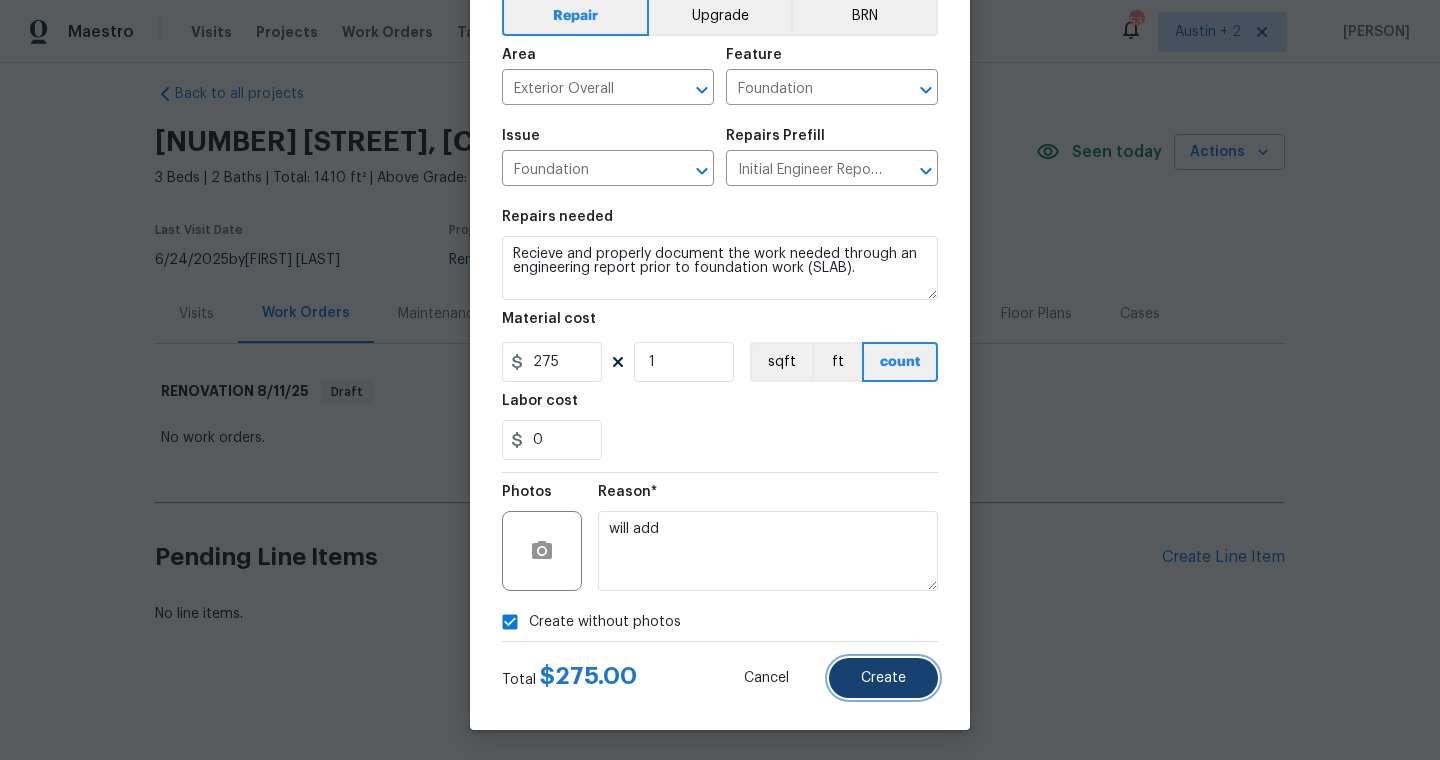 click on "Create" at bounding box center (883, 678) 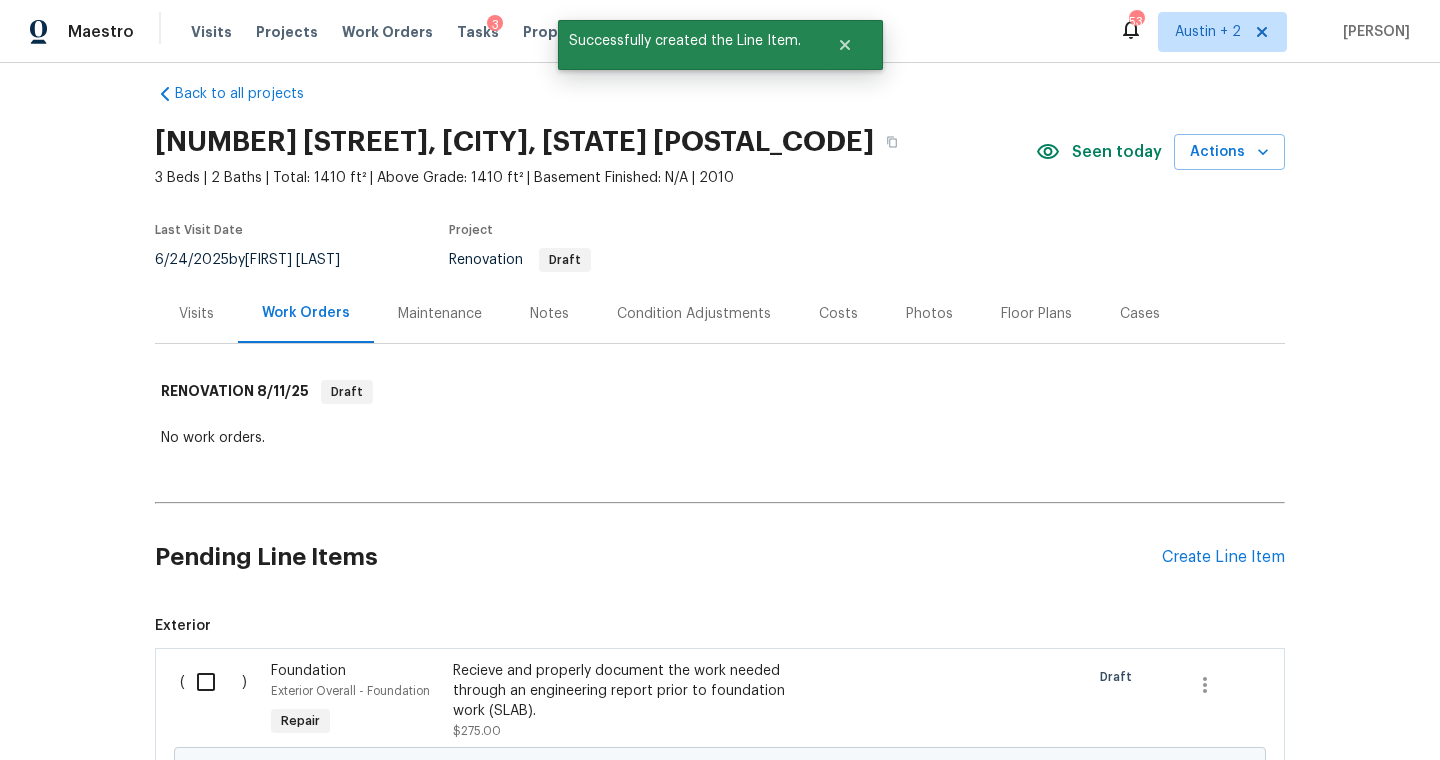 scroll, scrollTop: 267, scrollLeft: 0, axis: vertical 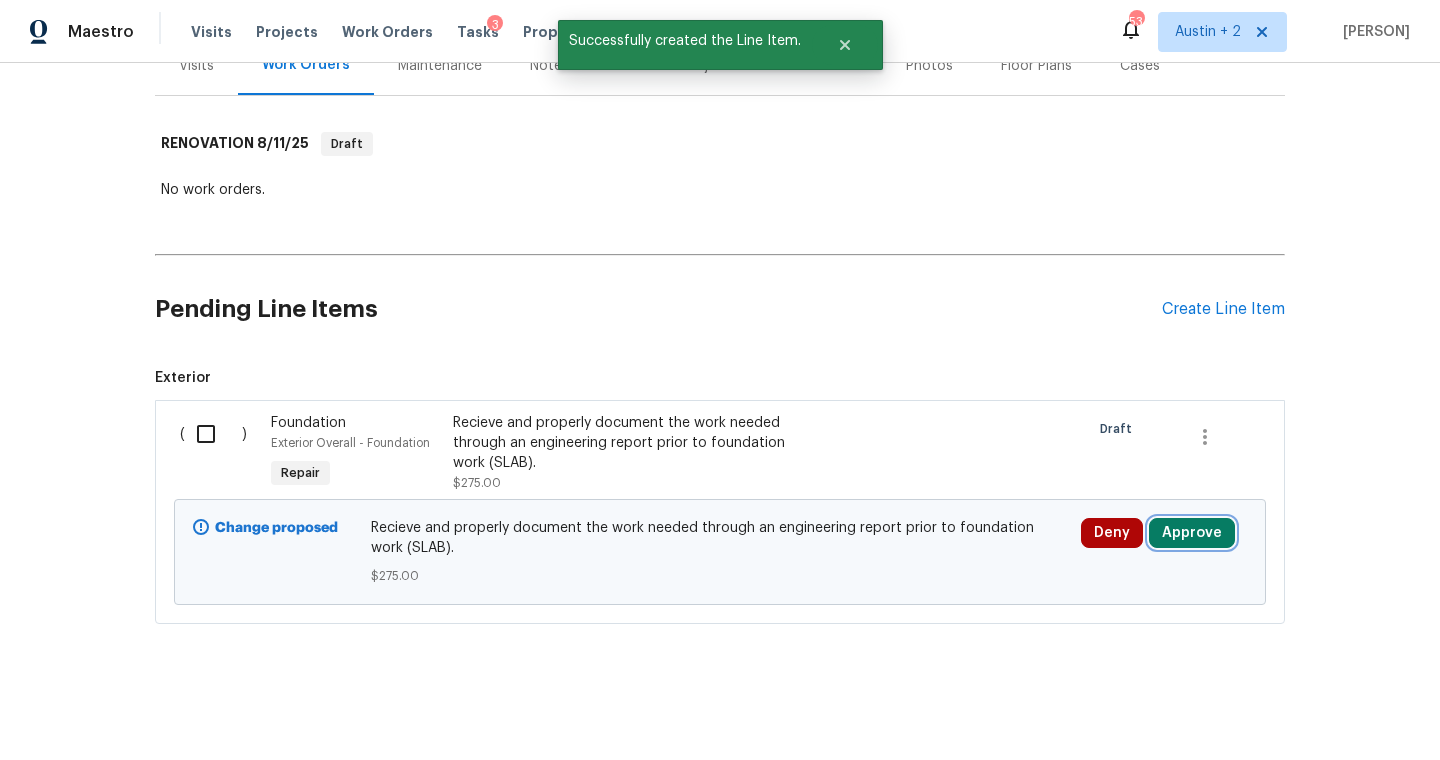 click on "Approve" at bounding box center (1192, 533) 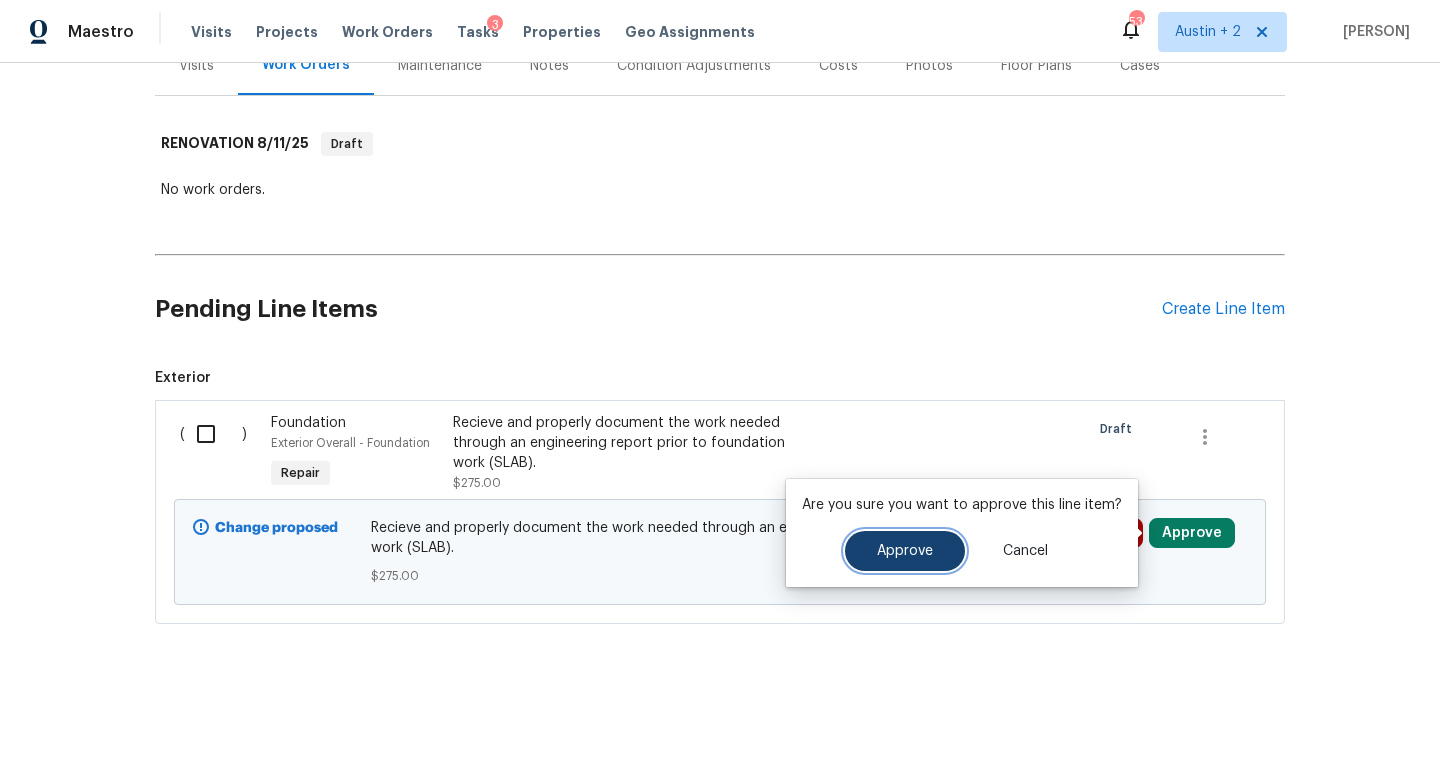 click on "Approve" at bounding box center (905, 551) 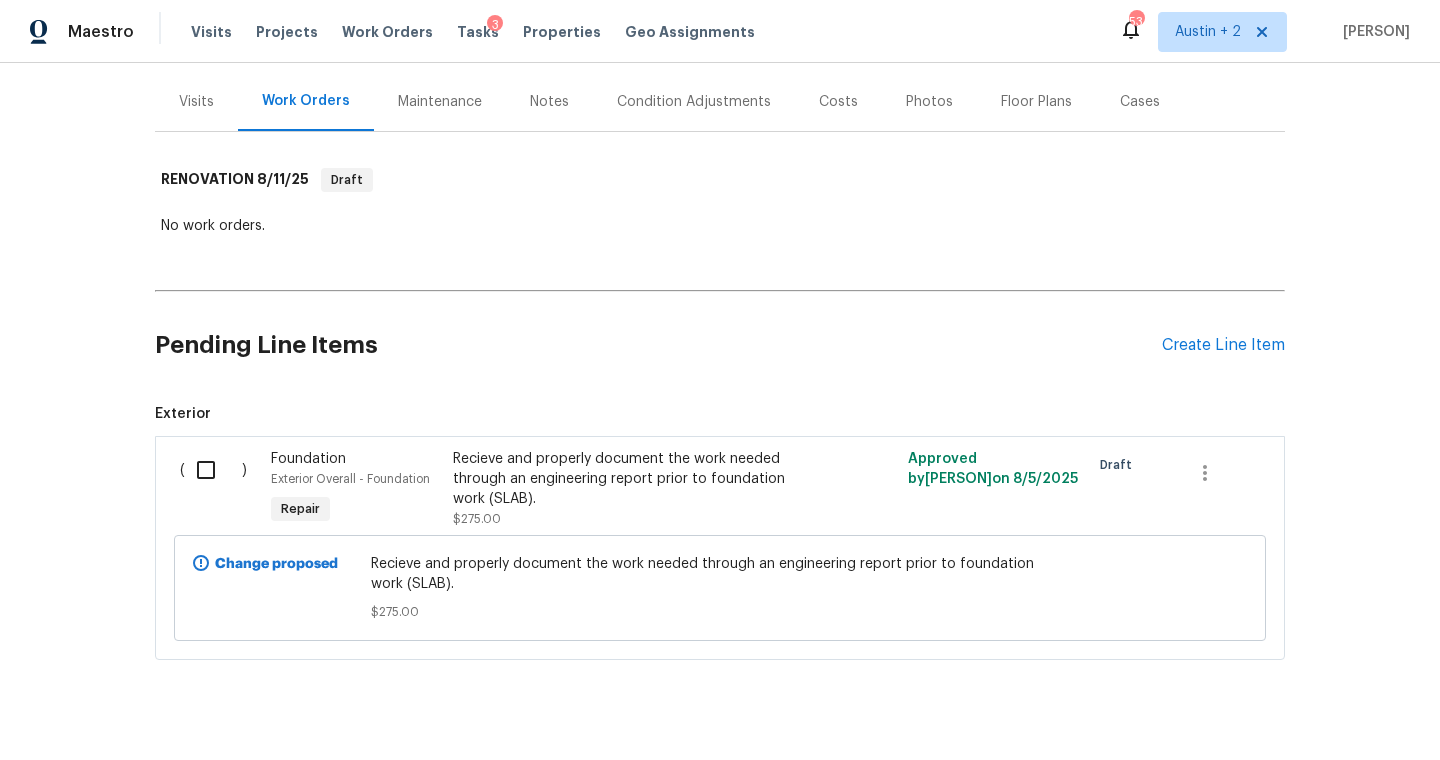 scroll, scrollTop: 267, scrollLeft: 0, axis: vertical 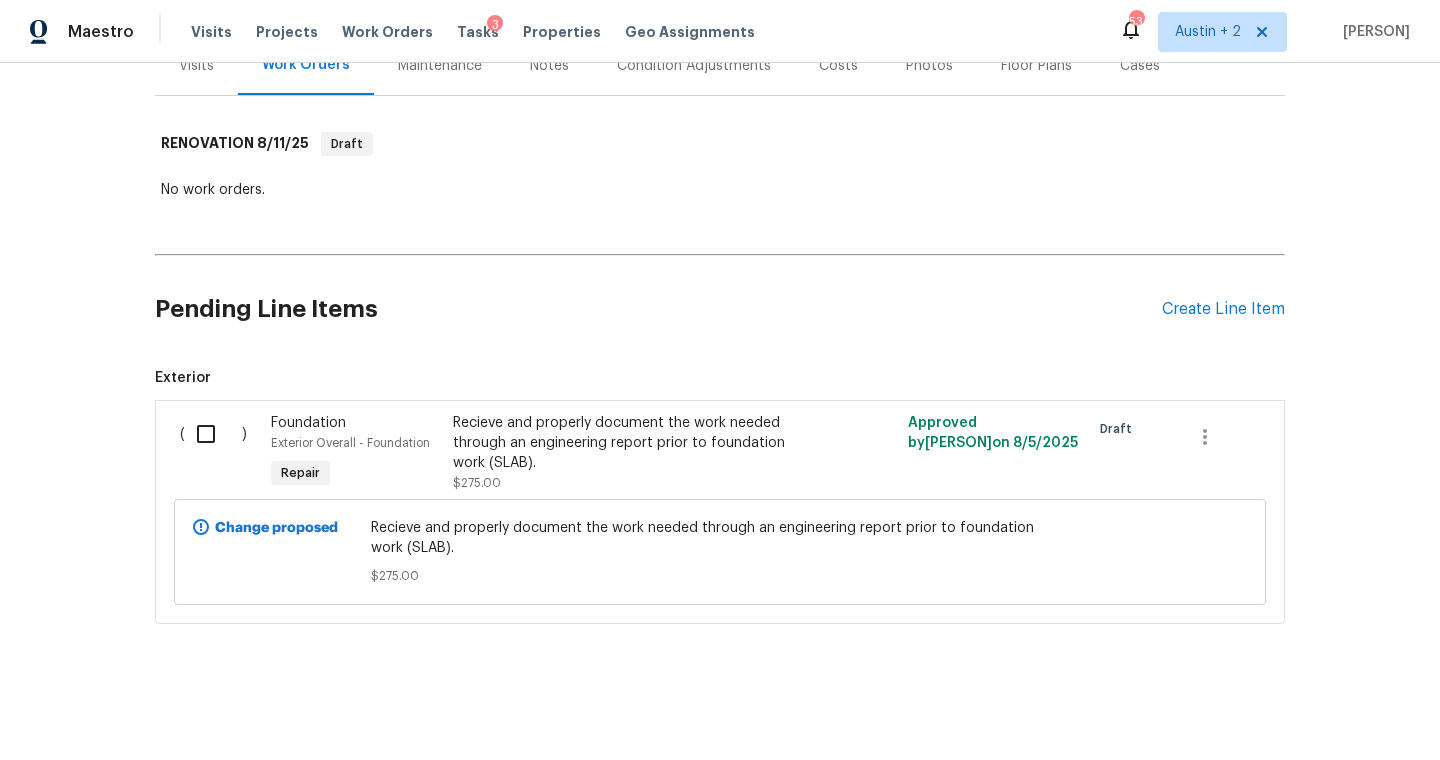 click at bounding box center (213, 434) 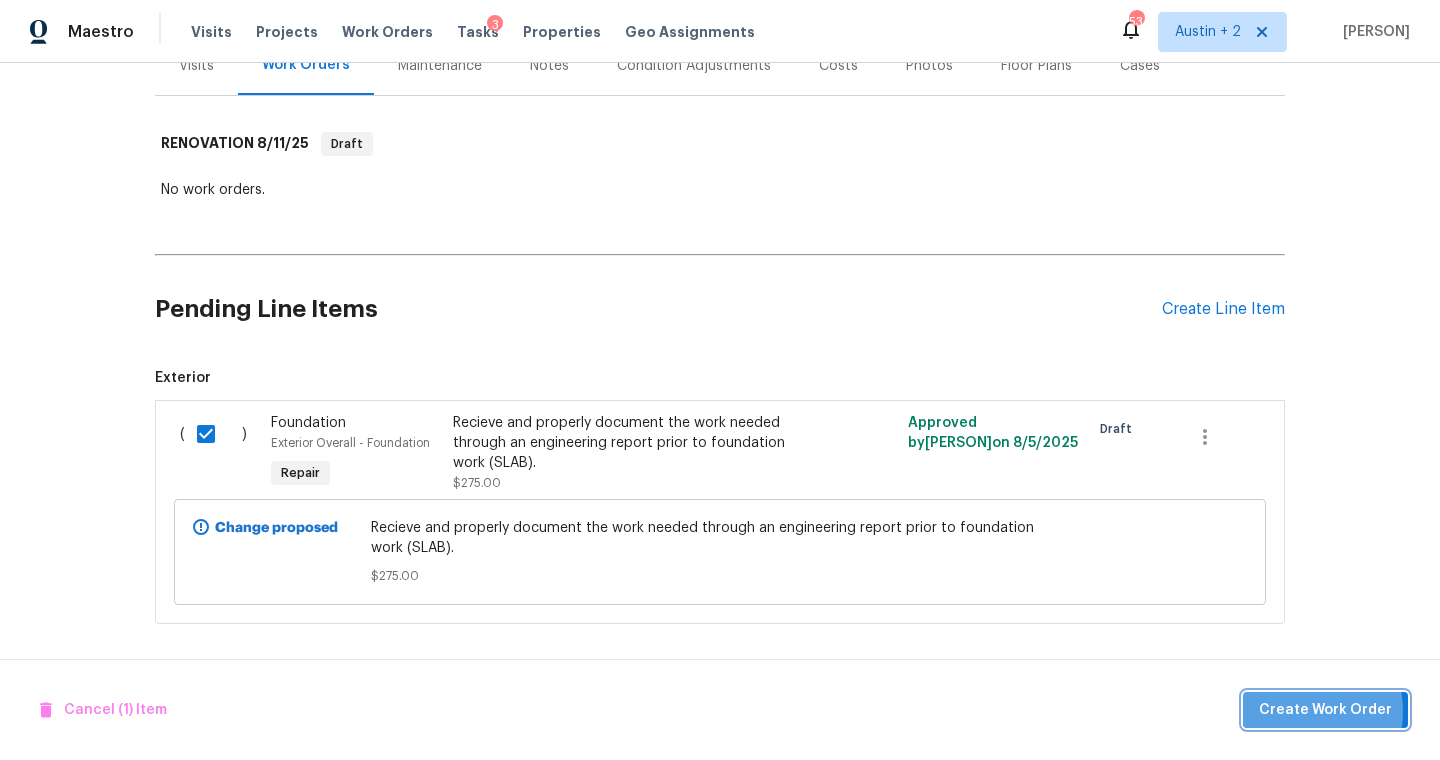 click on "Create Work Order" at bounding box center [1325, 710] 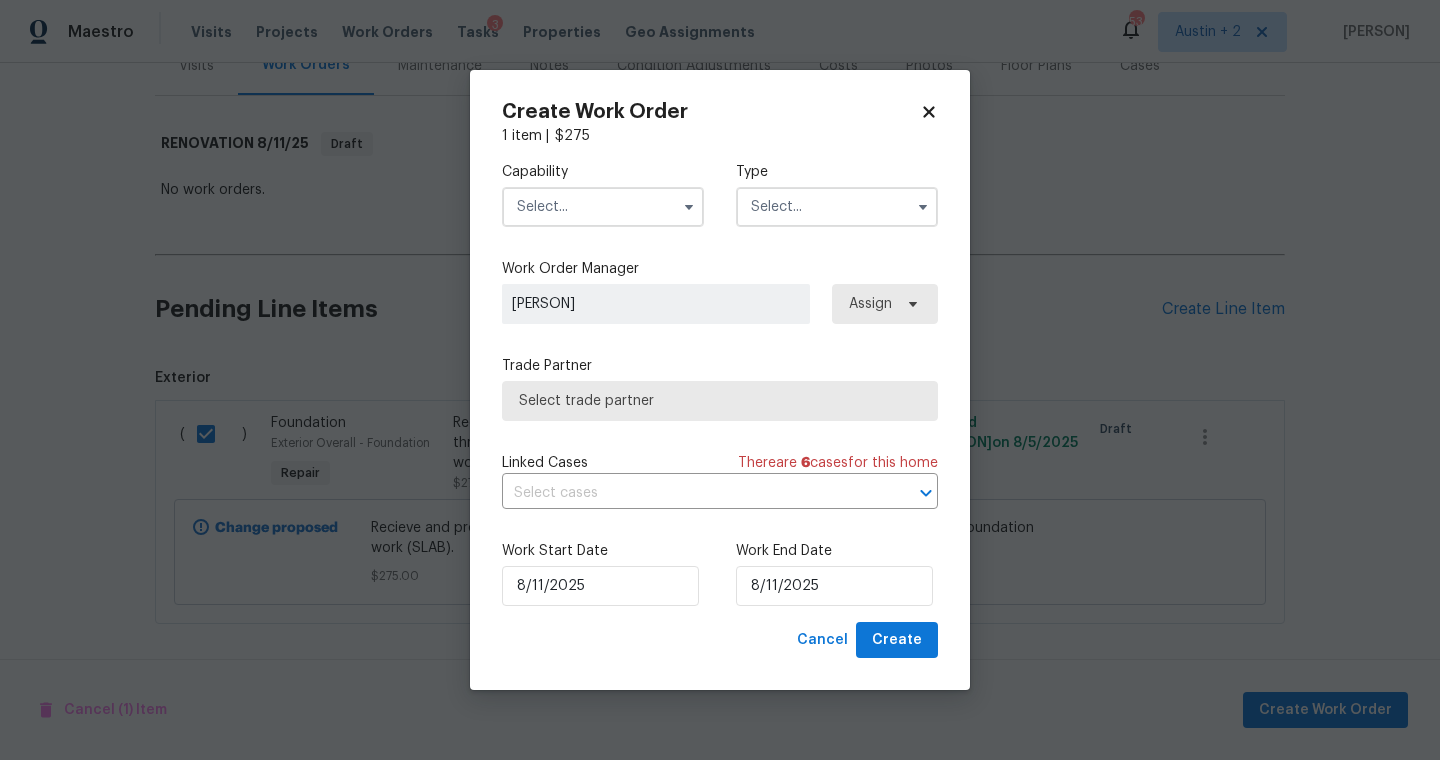 click at bounding box center (603, 207) 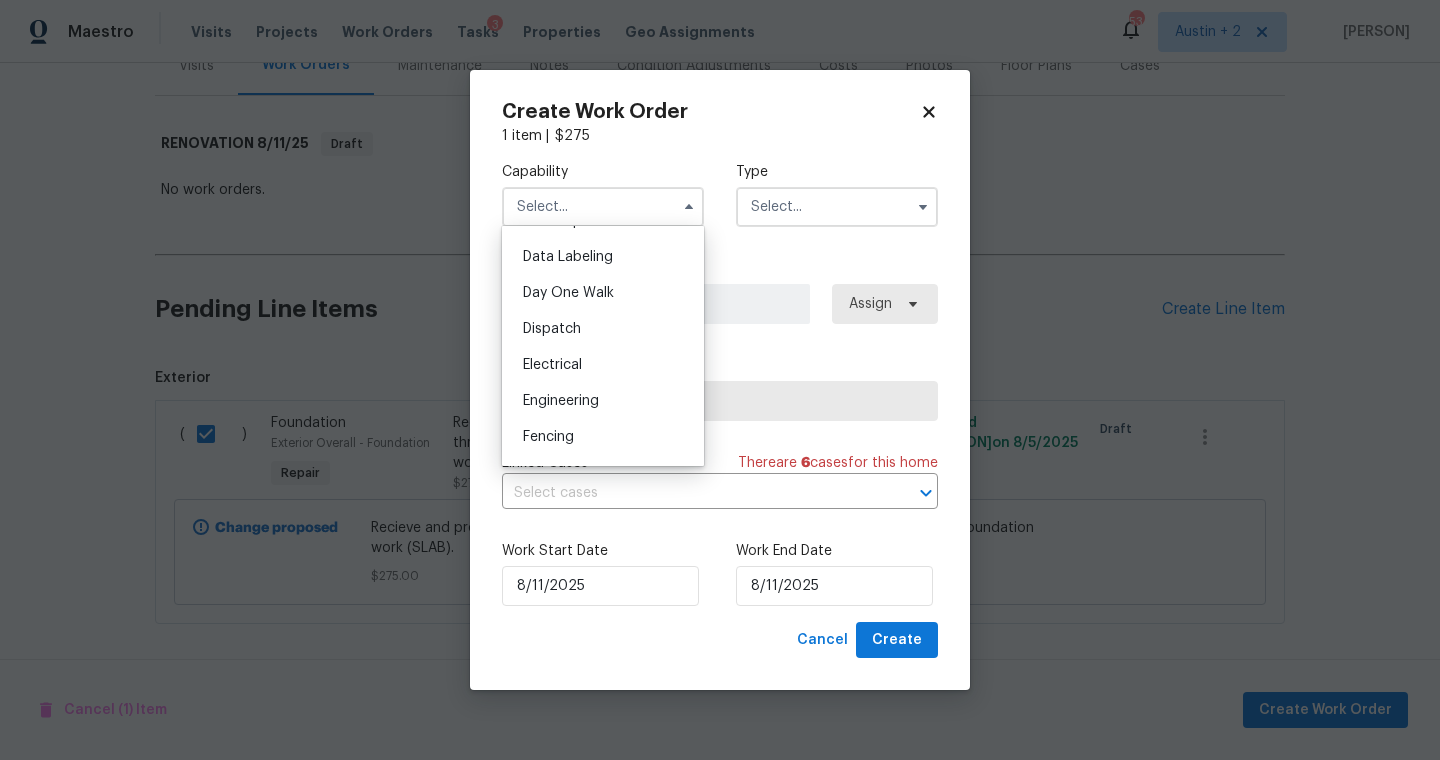 scroll, scrollTop: 515, scrollLeft: 0, axis: vertical 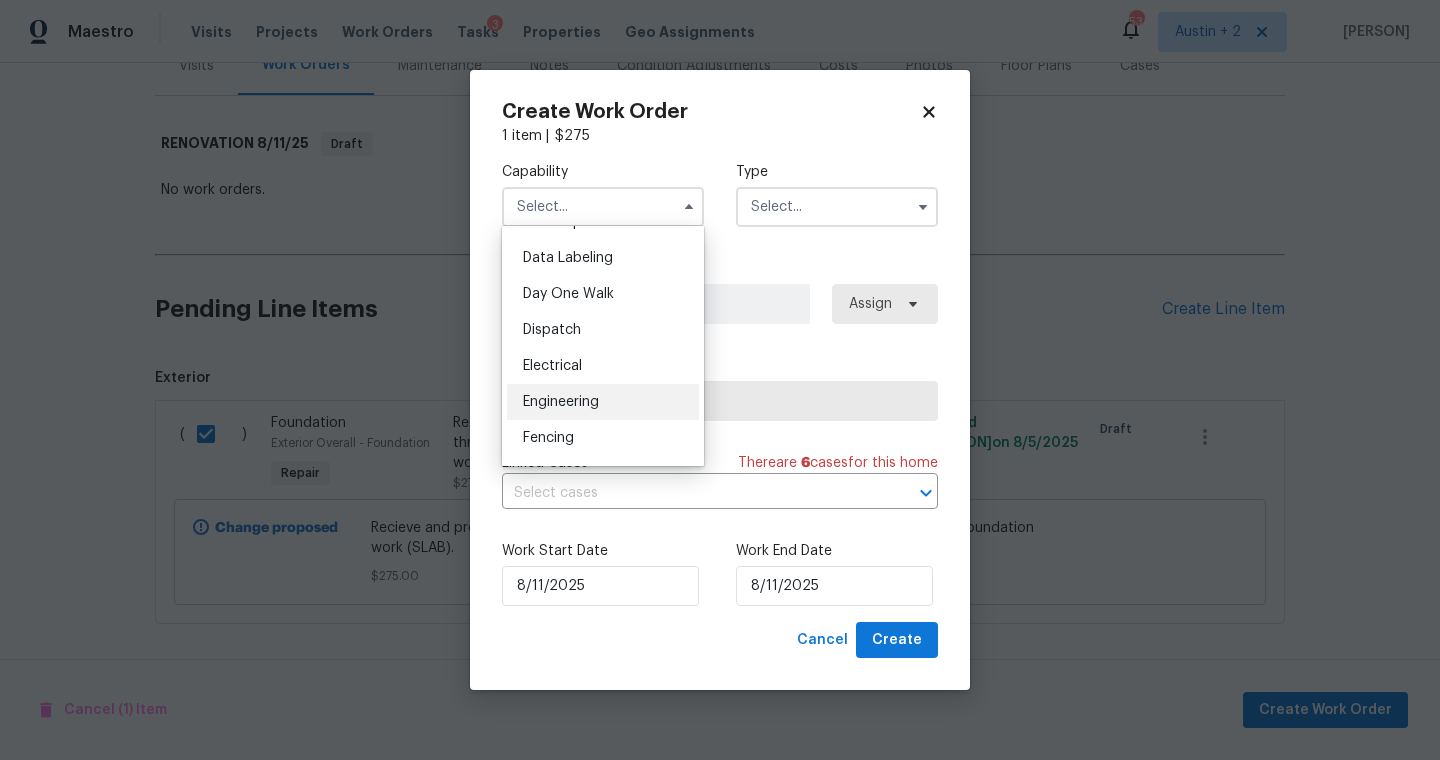click on "Engineering" at bounding box center [561, 402] 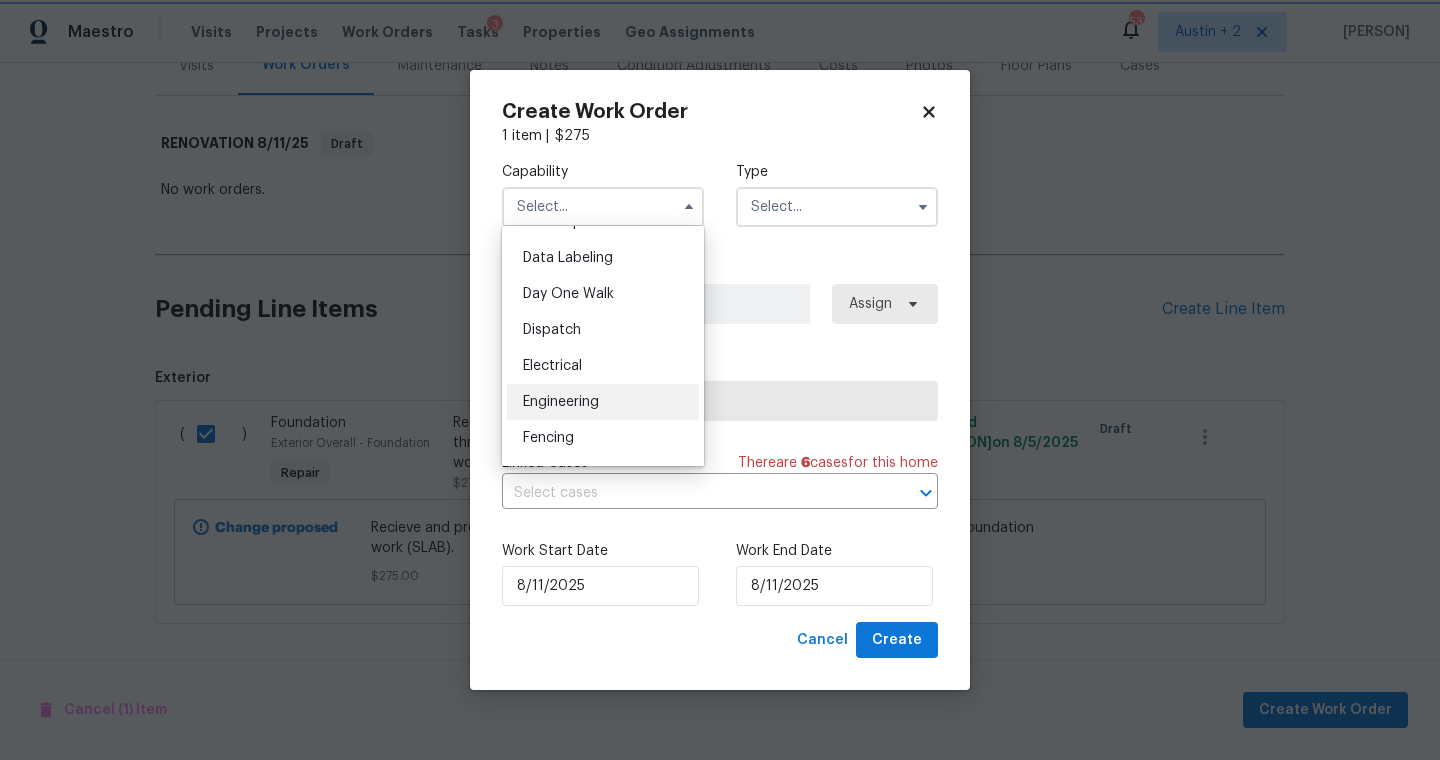 type on "Engineering" 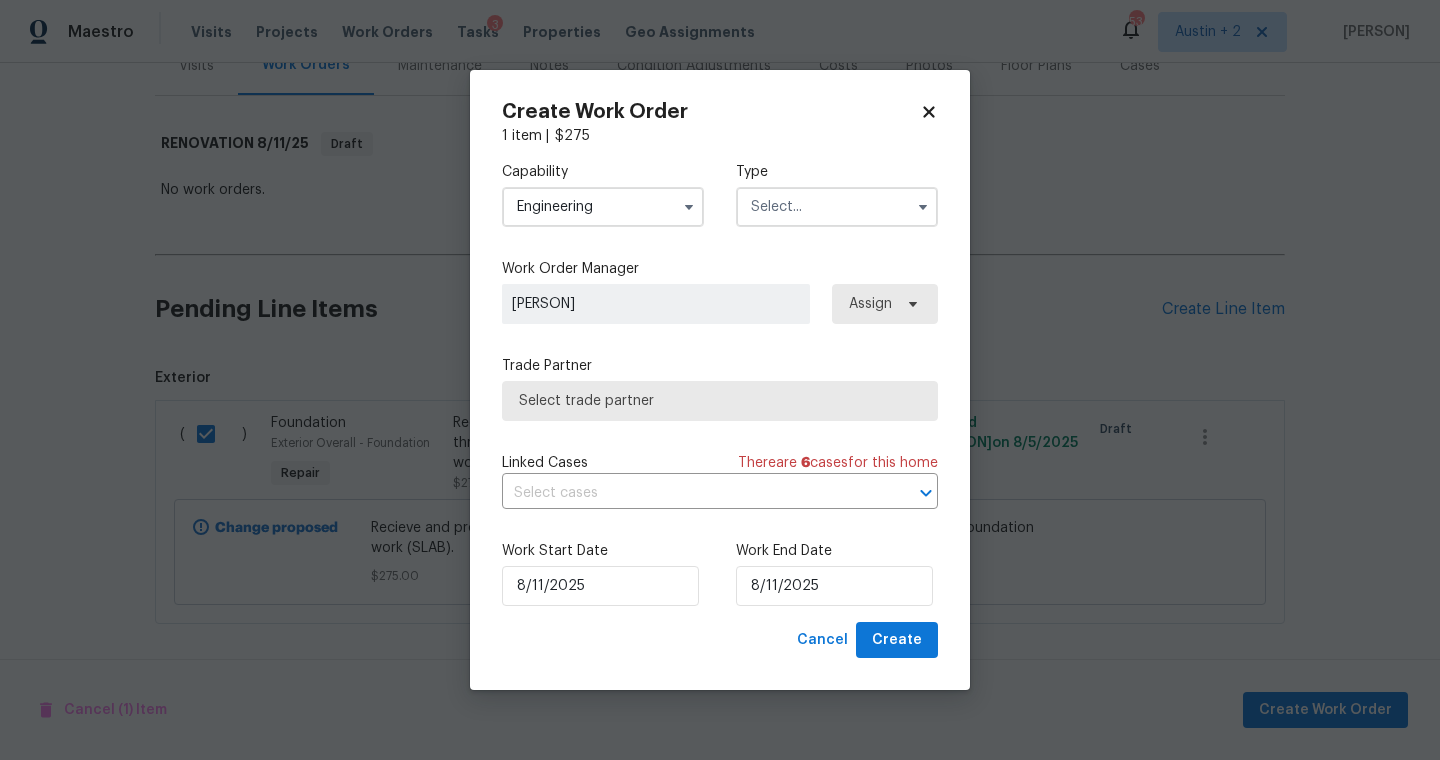 click at bounding box center [837, 207] 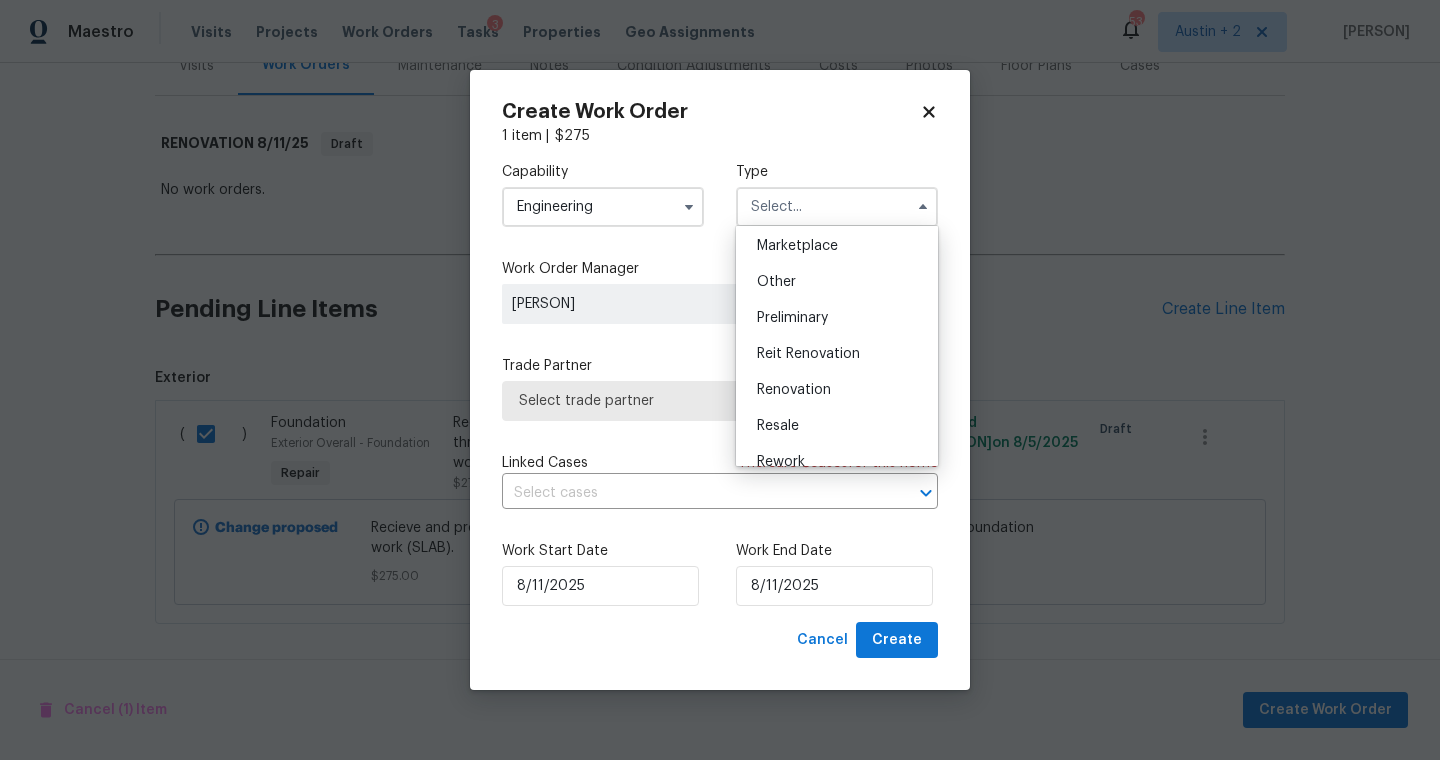 scroll, scrollTop: 365, scrollLeft: 0, axis: vertical 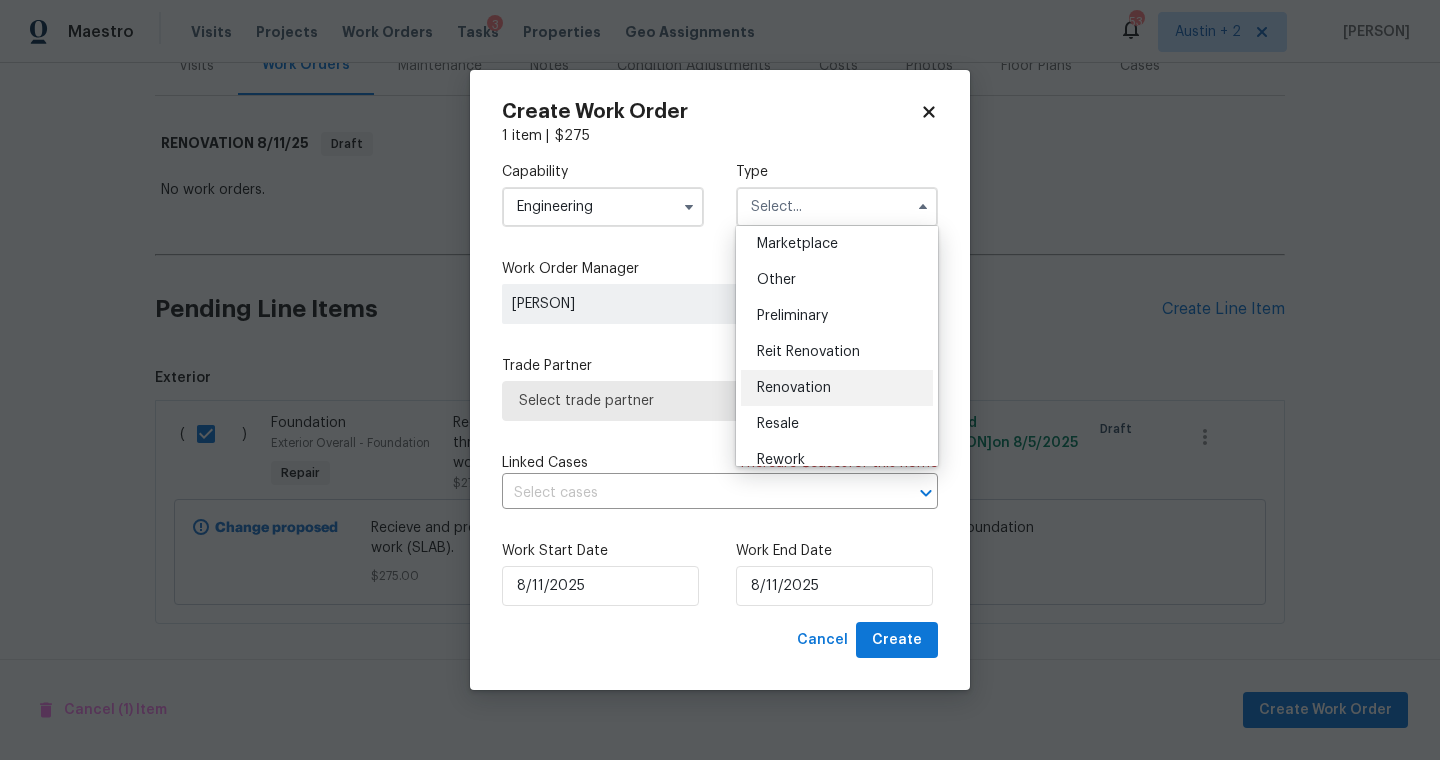 click on "Renovation" at bounding box center [794, 388] 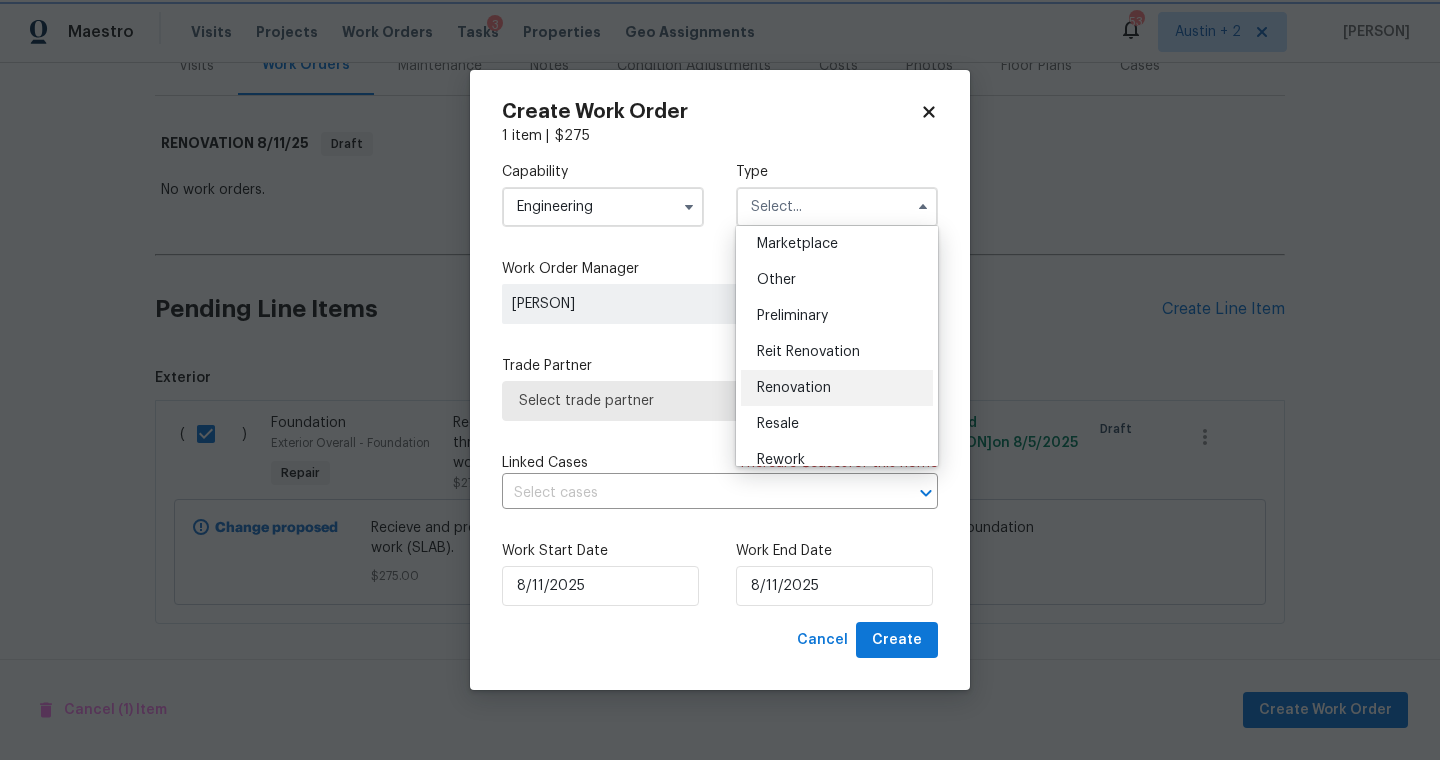type on "Renovation" 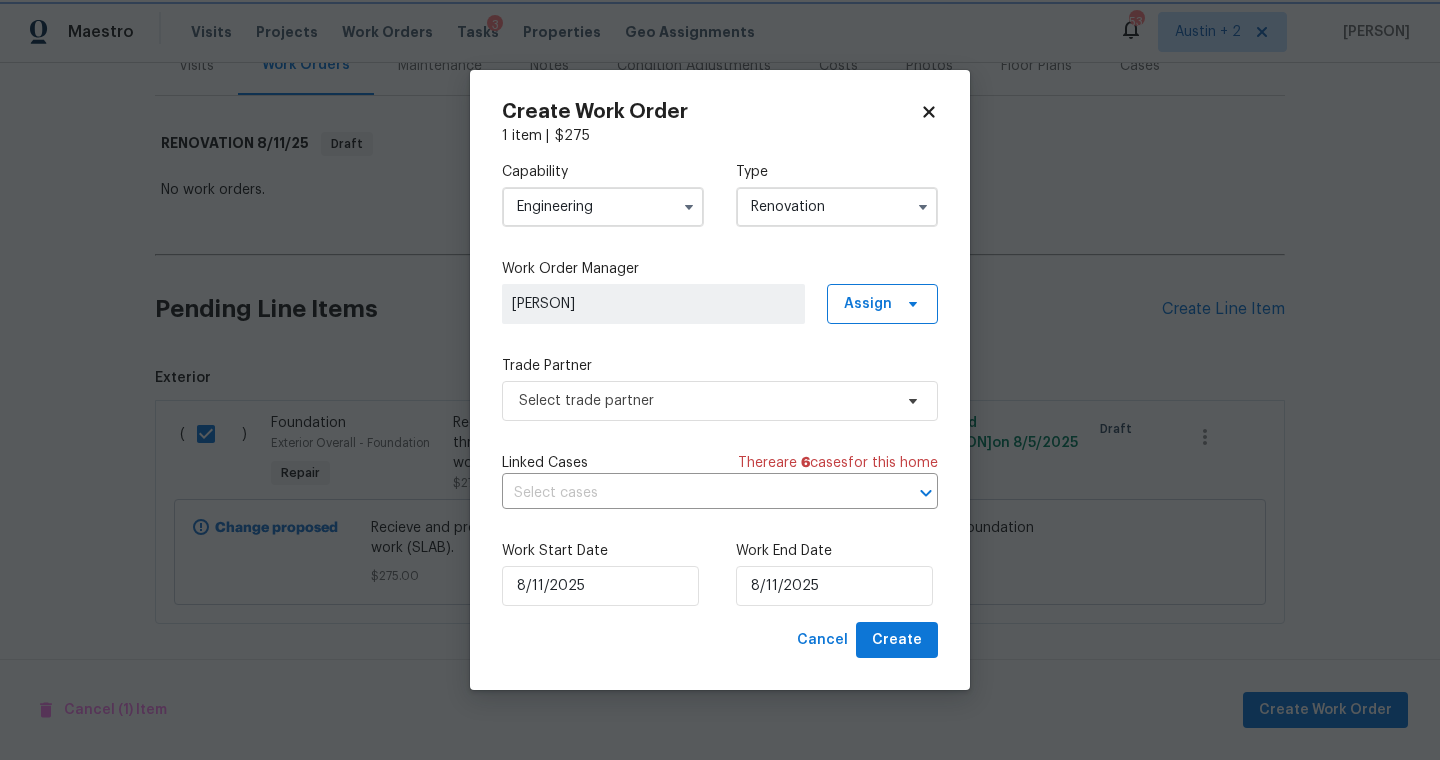 scroll, scrollTop: 0, scrollLeft: 0, axis: both 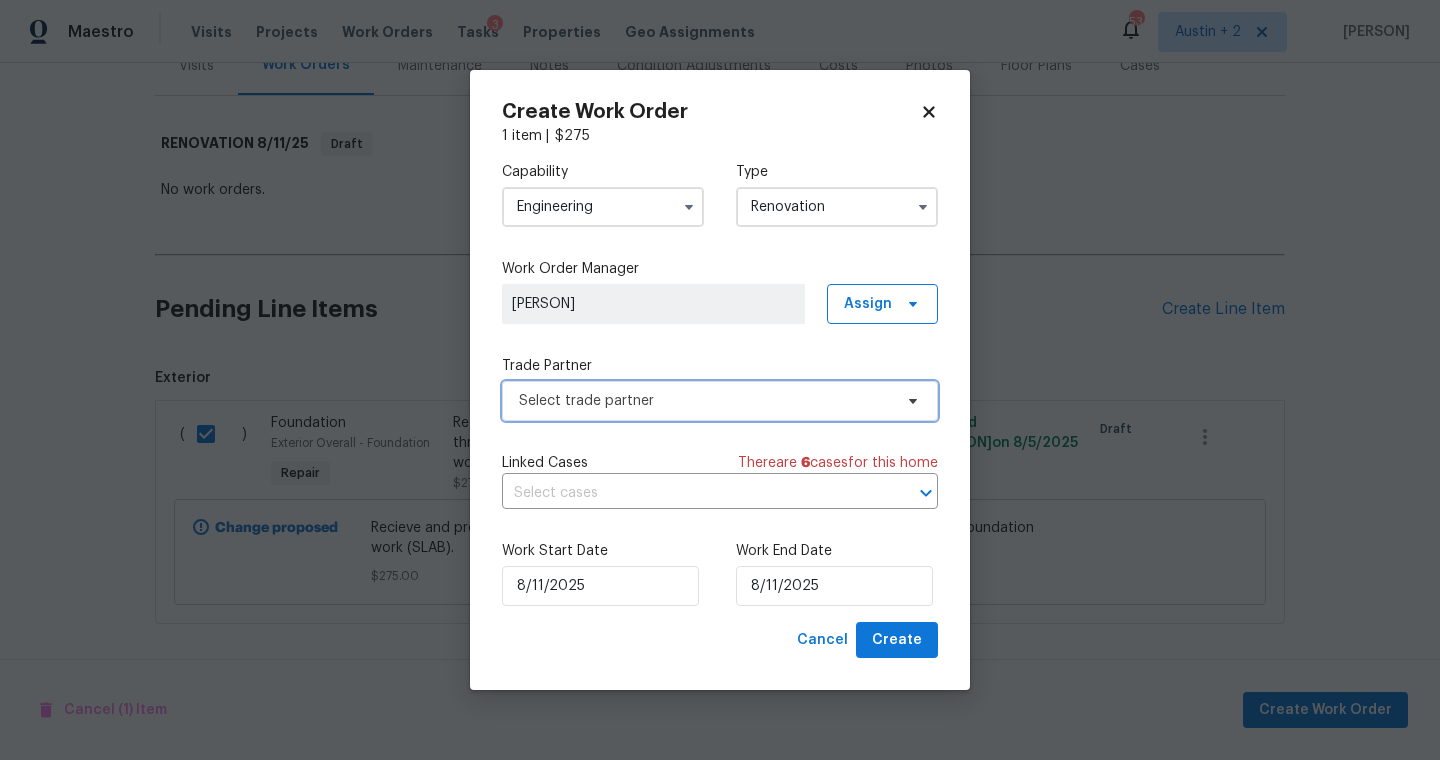 click on "Select trade partner" at bounding box center (705, 401) 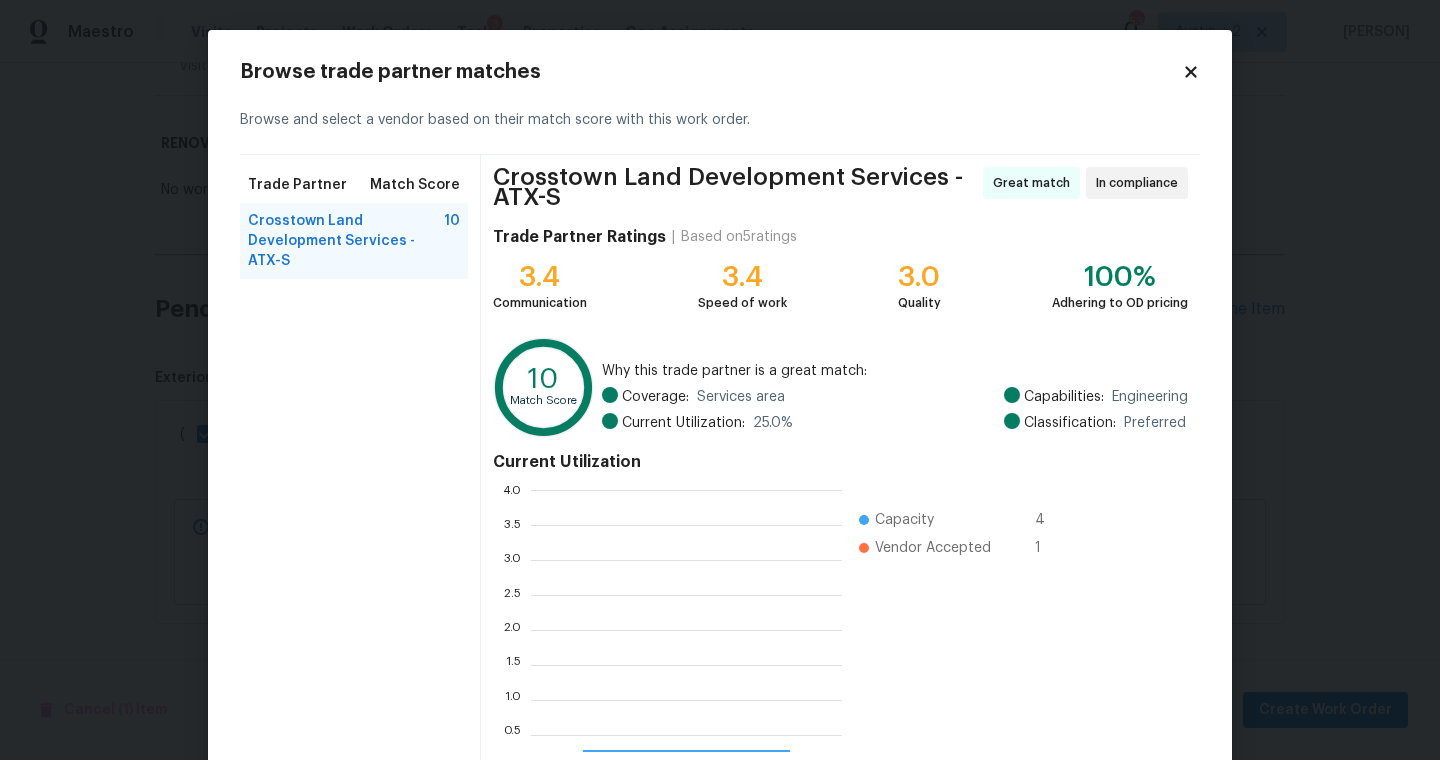 scroll, scrollTop: 2, scrollLeft: 1, axis: both 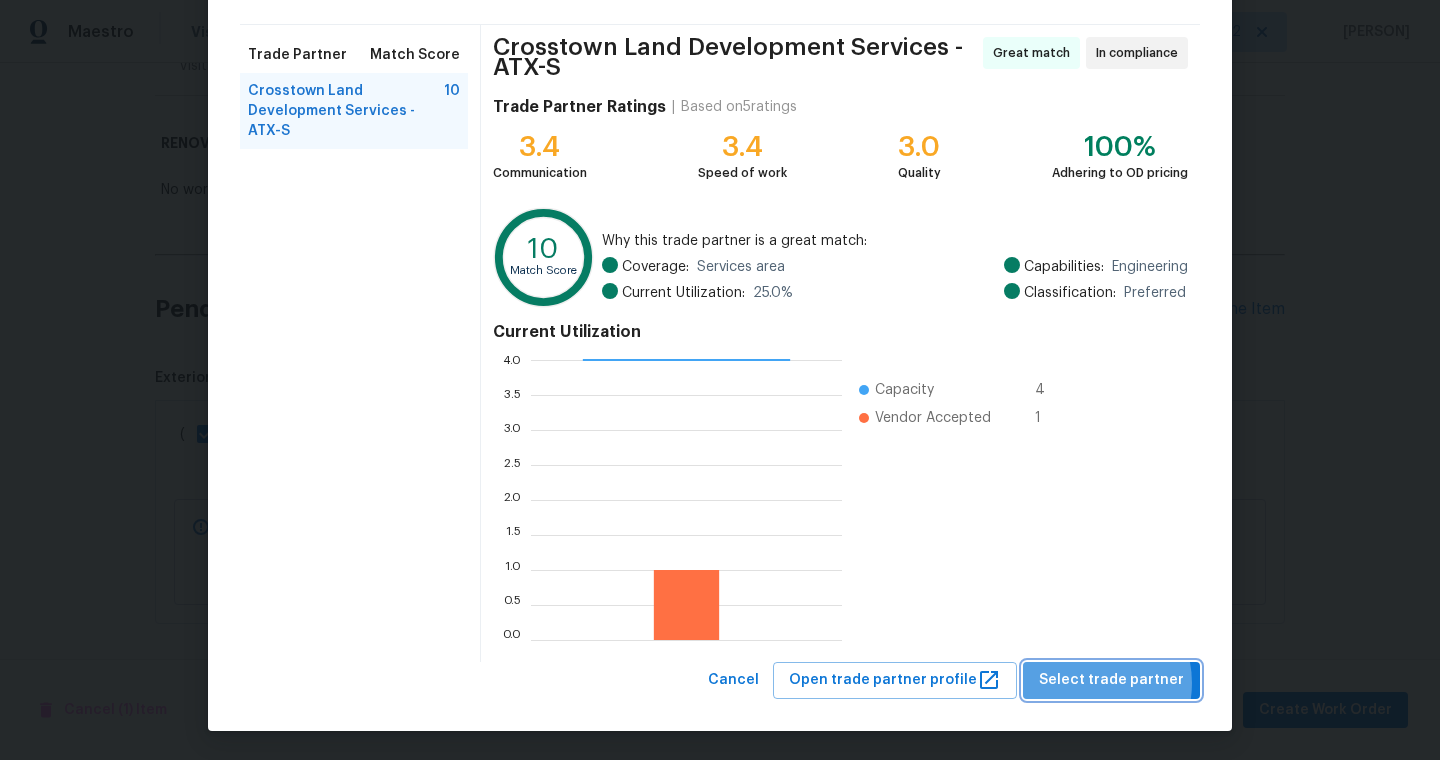 click on "Select trade partner" at bounding box center [1111, 680] 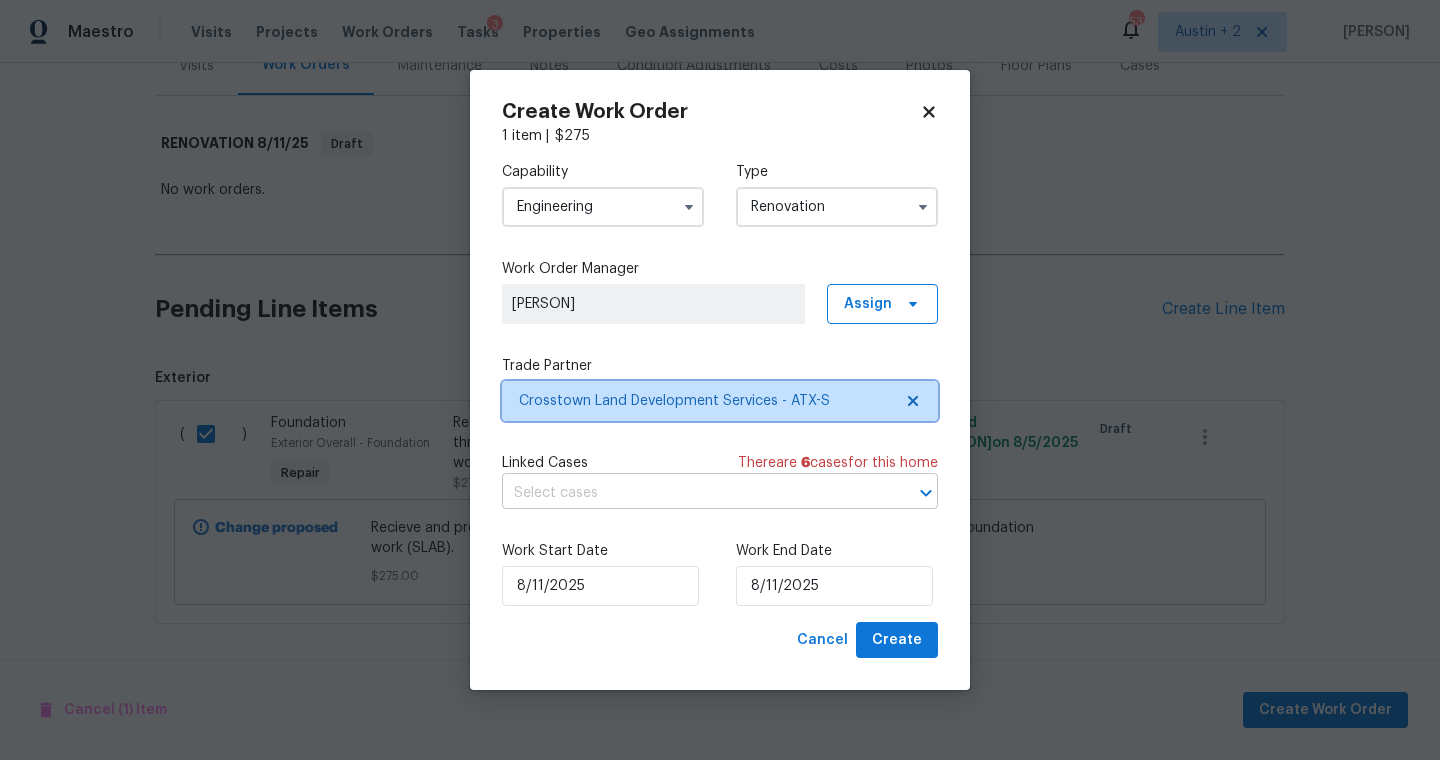 scroll, scrollTop: 0, scrollLeft: 0, axis: both 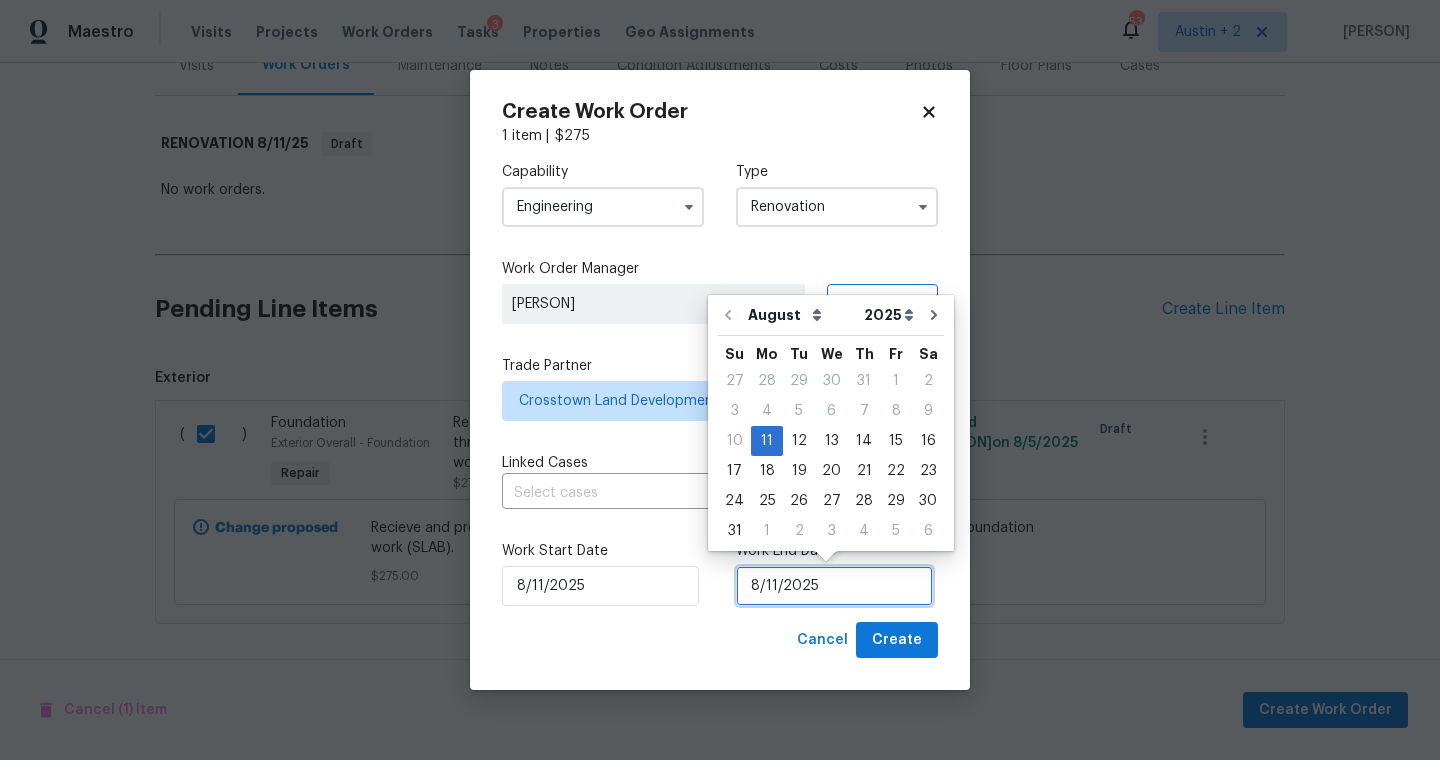 click on "8/11/2025" at bounding box center [834, 586] 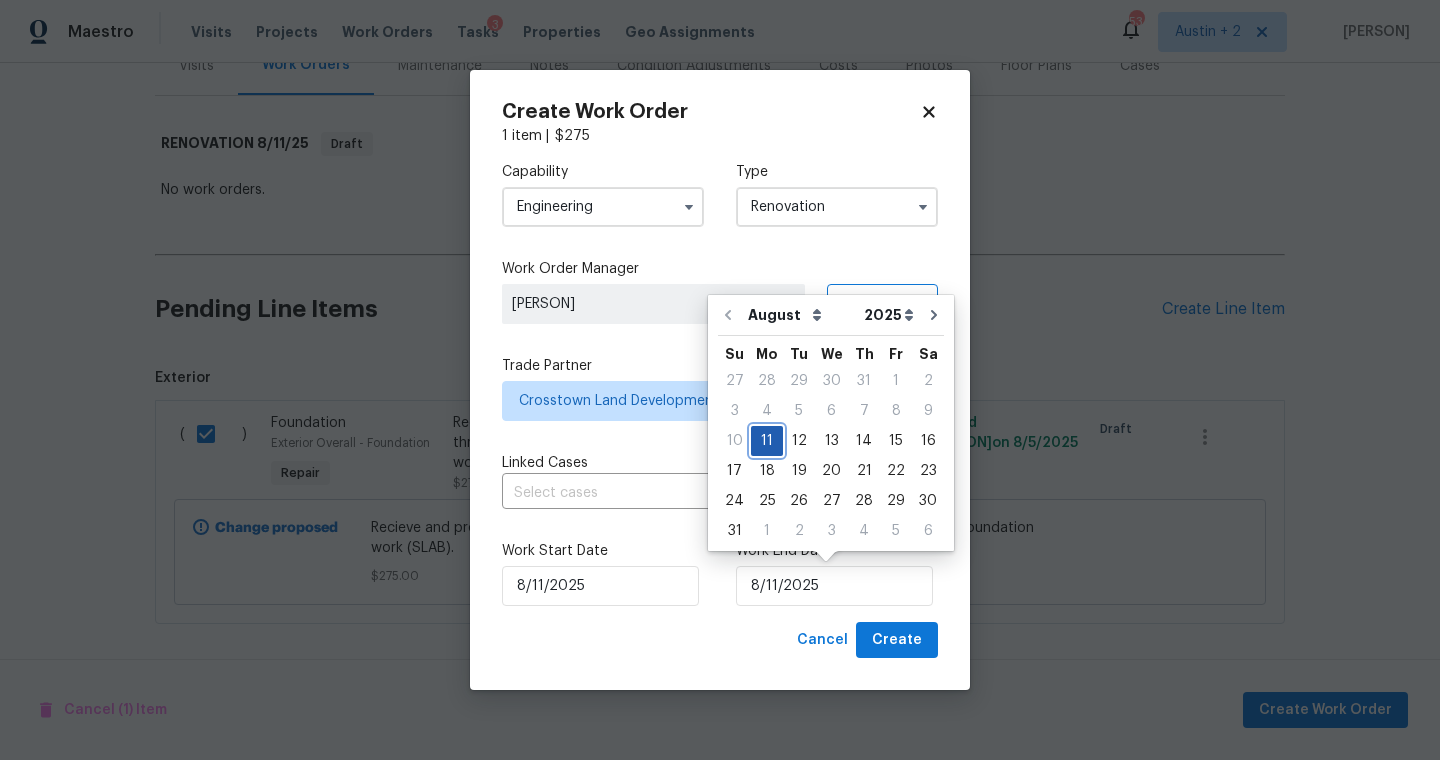 click on "11" at bounding box center [767, 441] 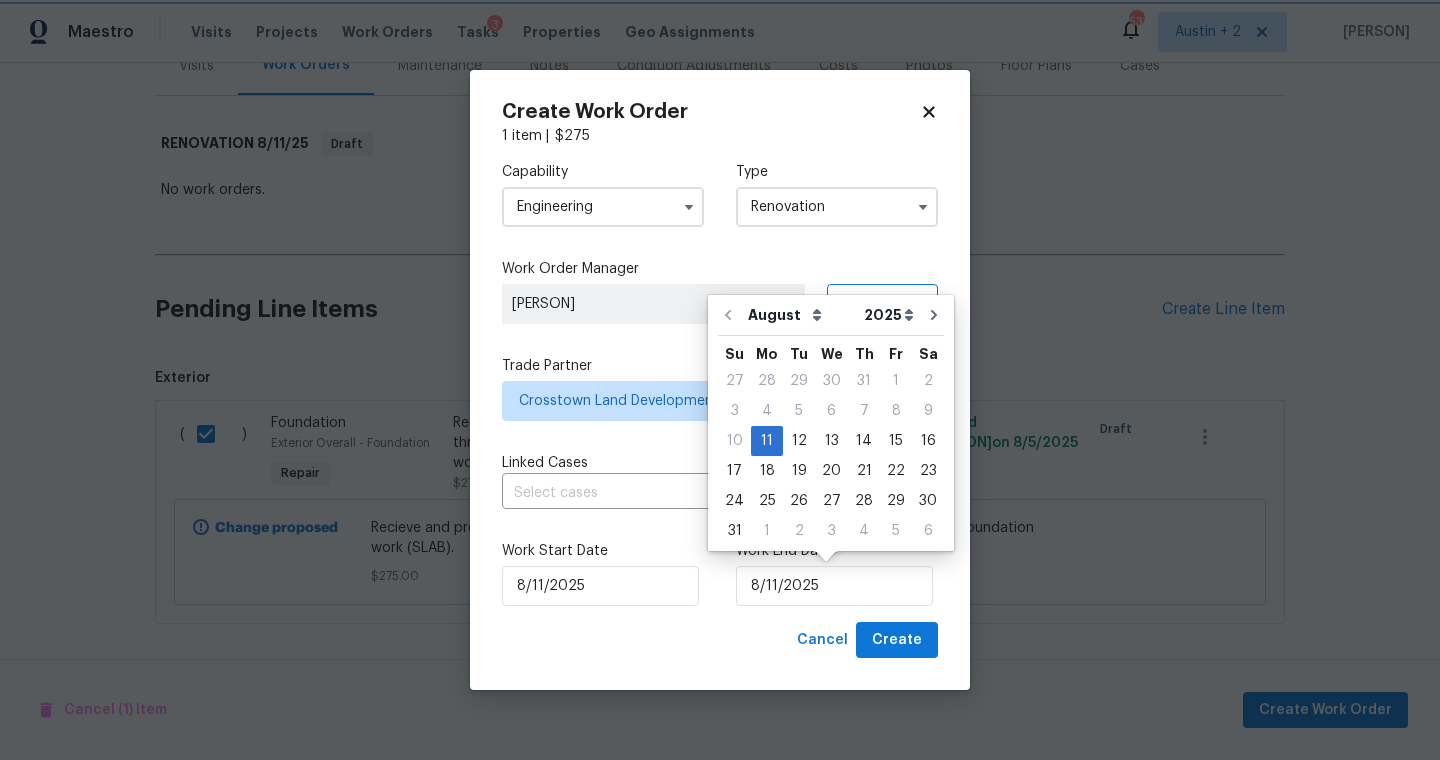 click on "Work Order Manager" at bounding box center [720, 269] 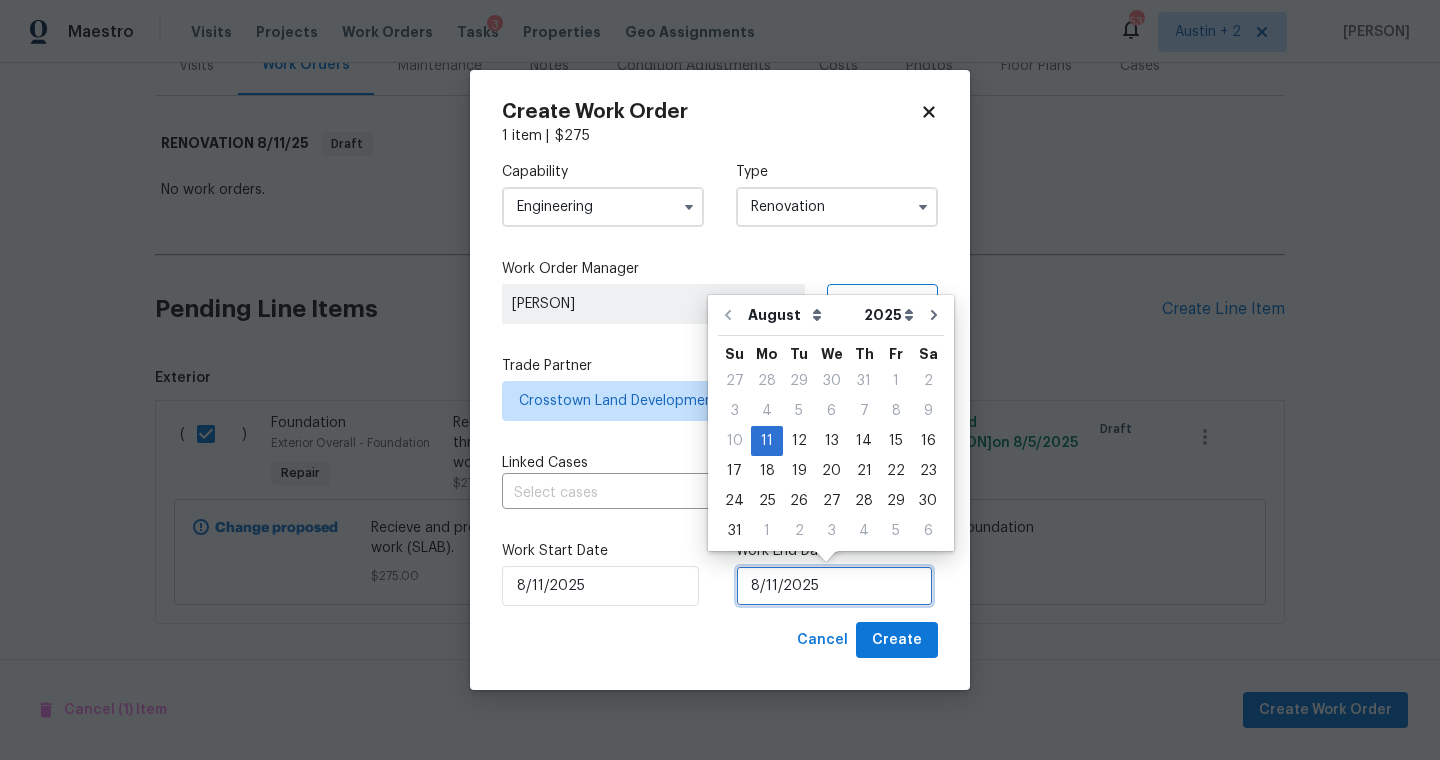 click on "8/11/2025" at bounding box center (834, 586) 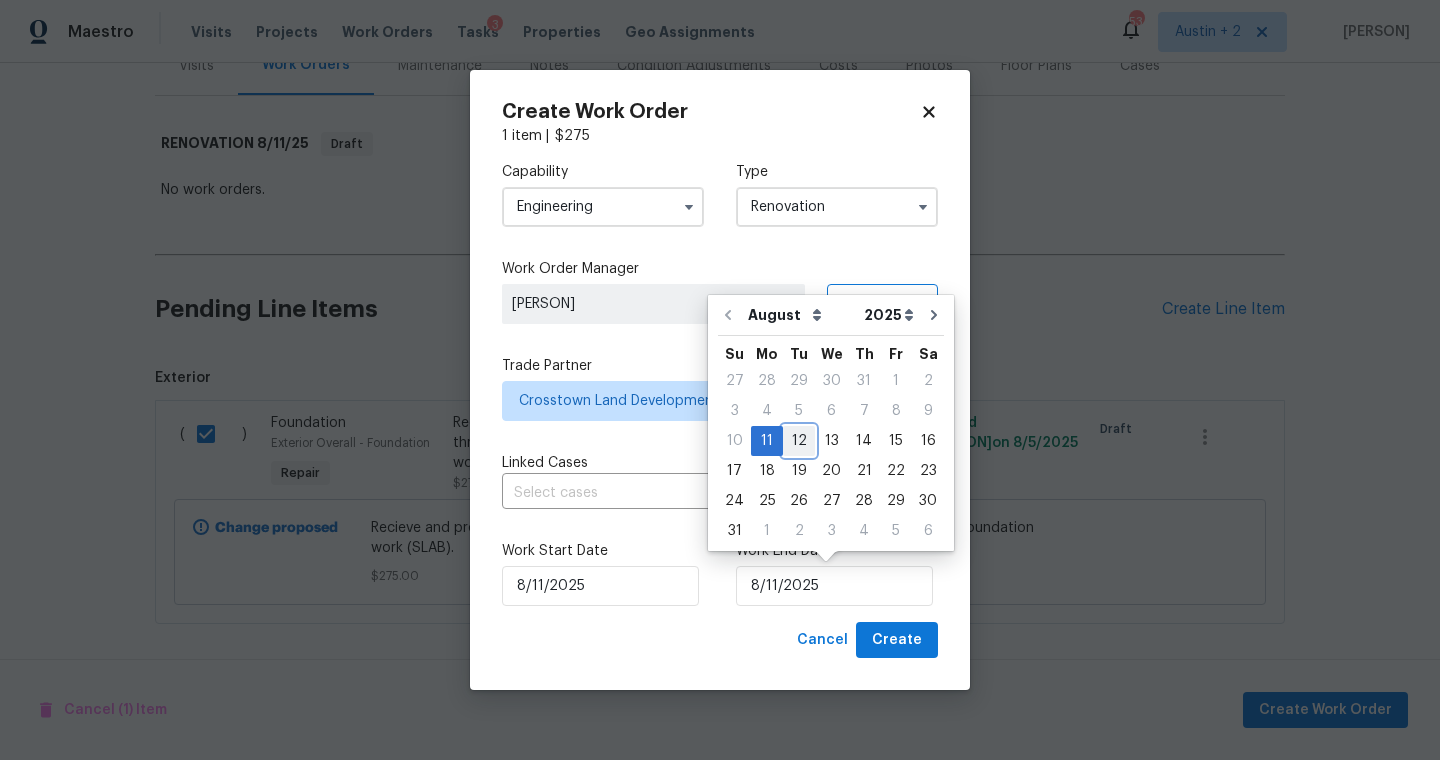 click on "12" at bounding box center (799, 441) 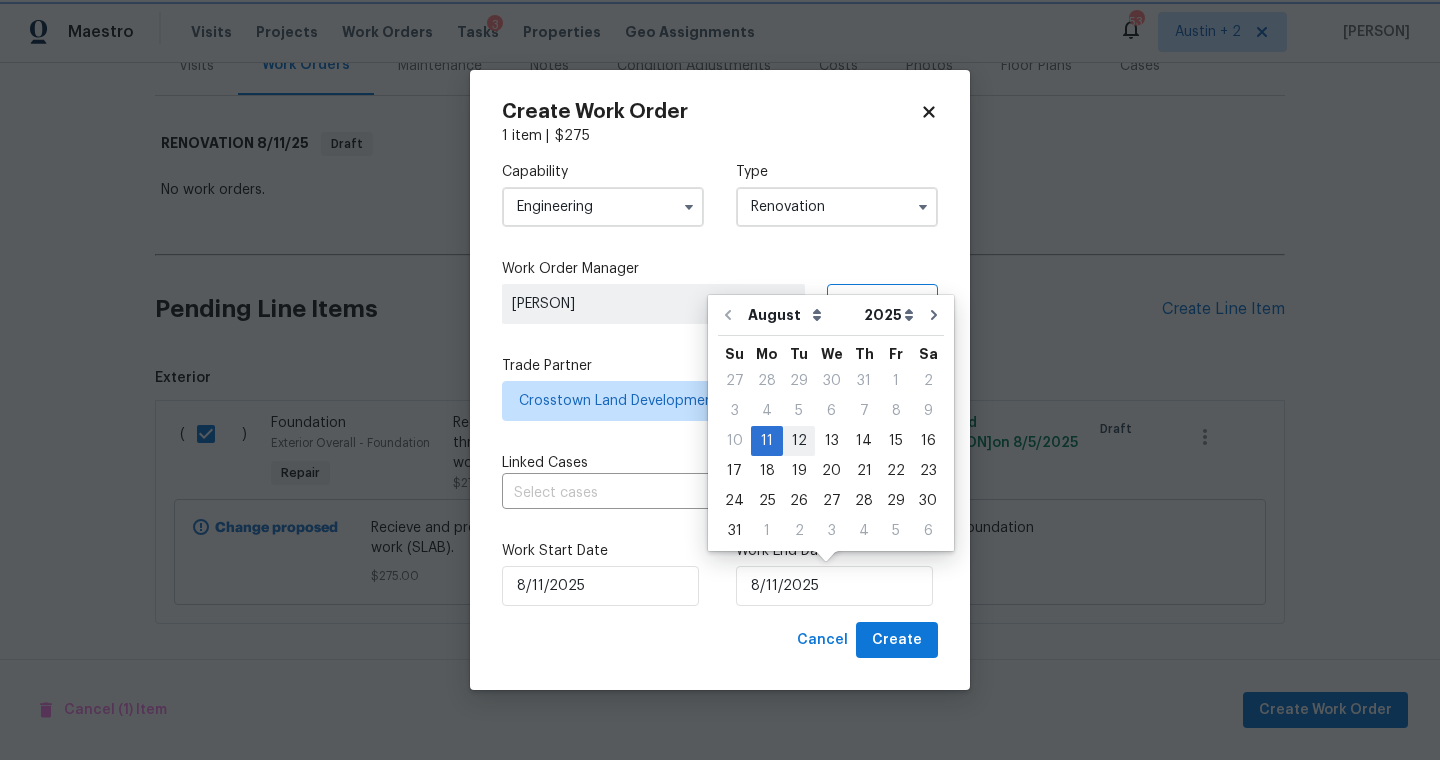 type on "8/12/2025" 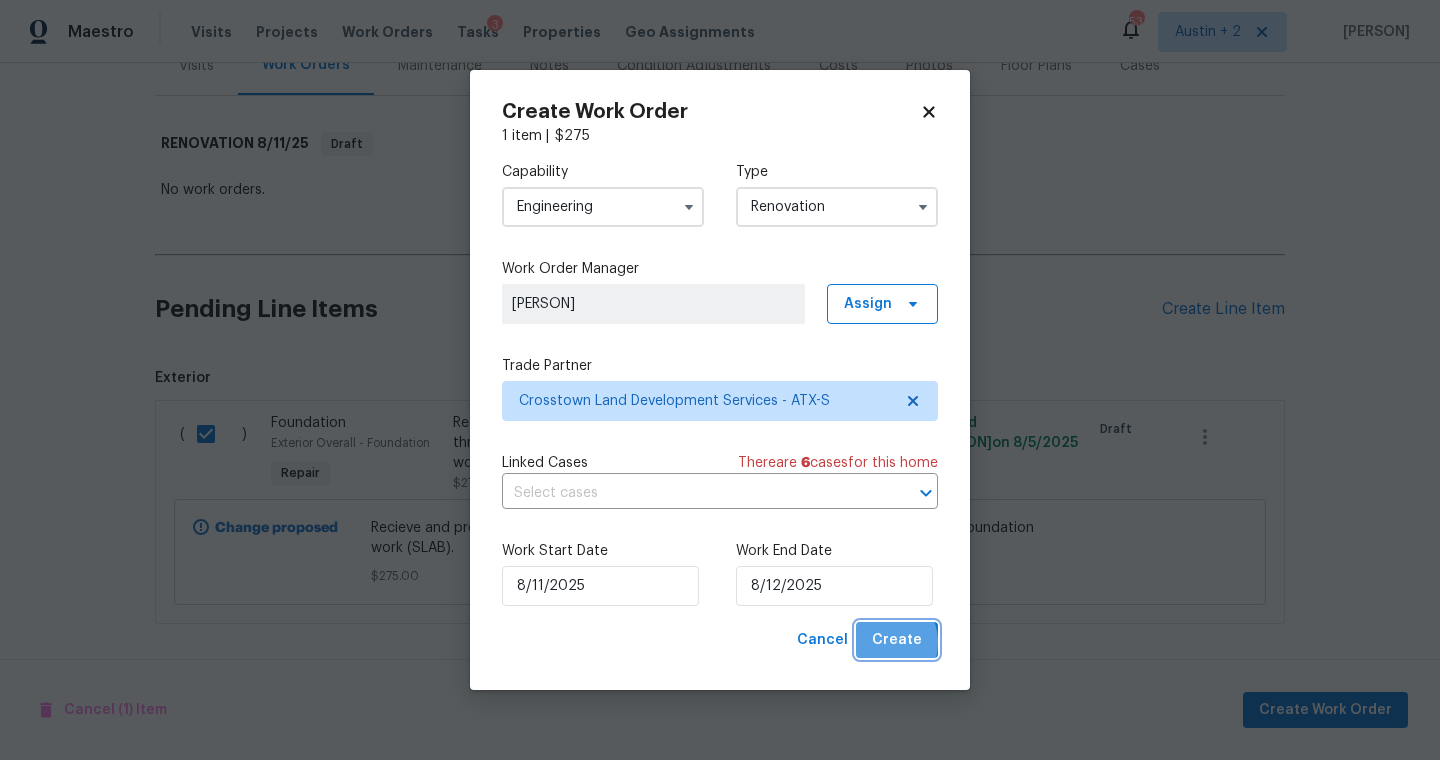 click on "Create" at bounding box center [897, 640] 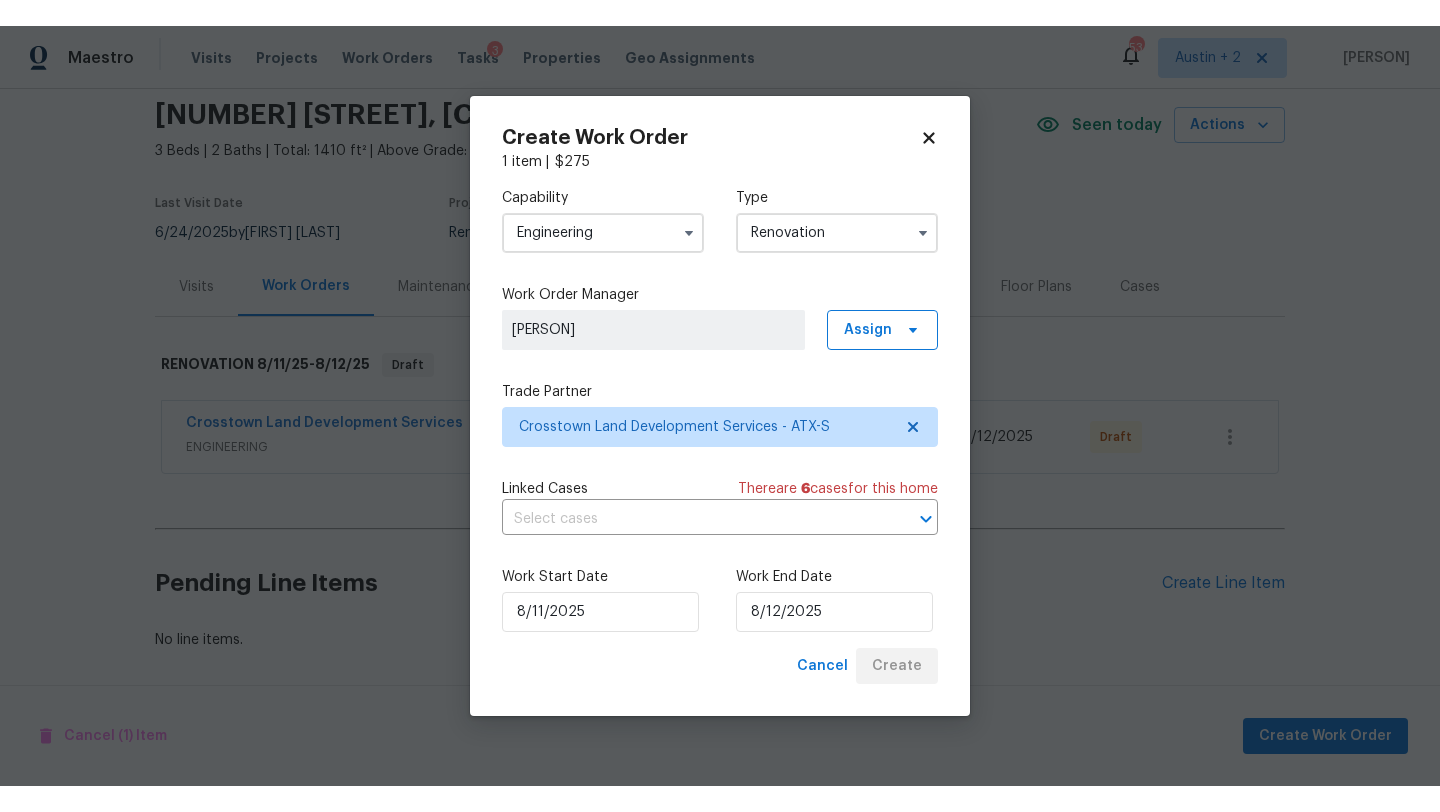 scroll, scrollTop: 72, scrollLeft: 0, axis: vertical 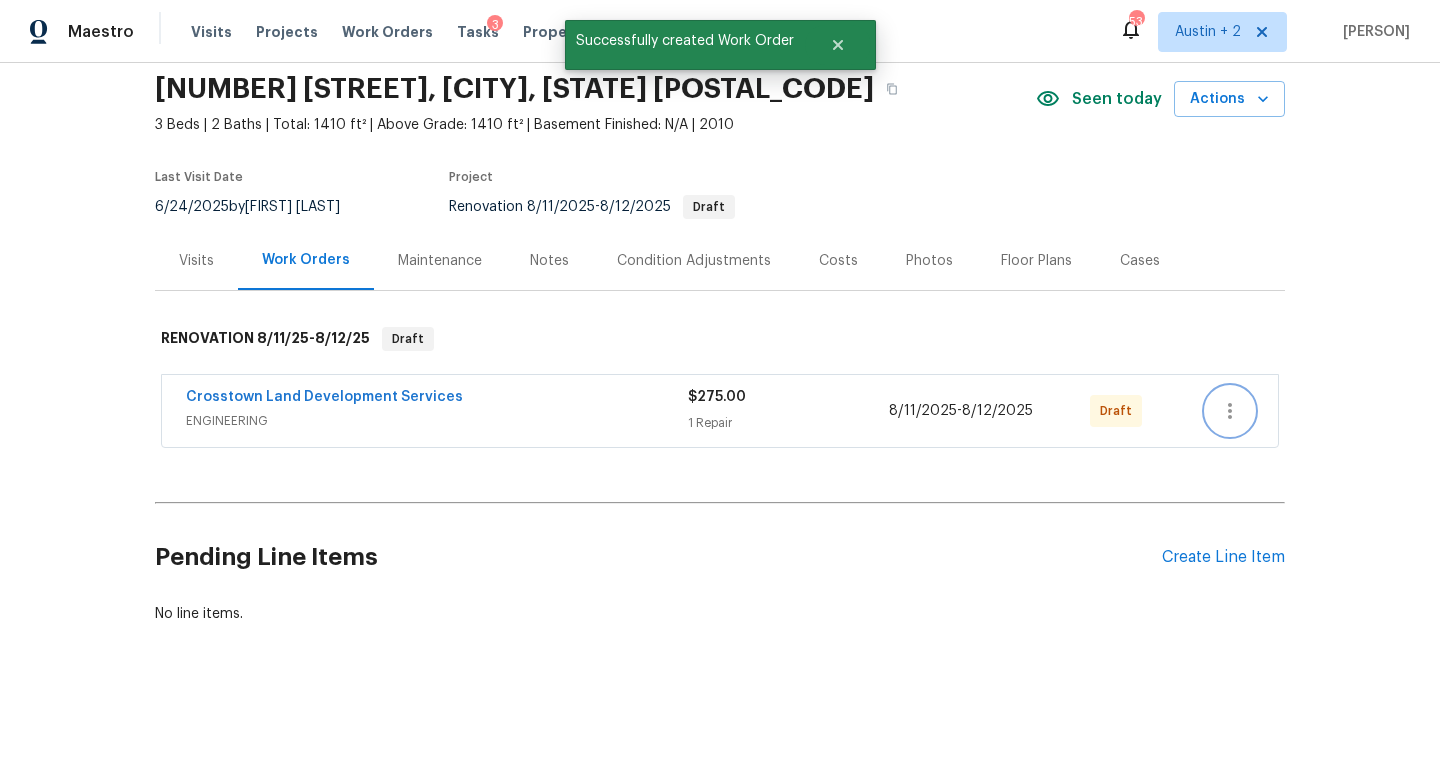 click 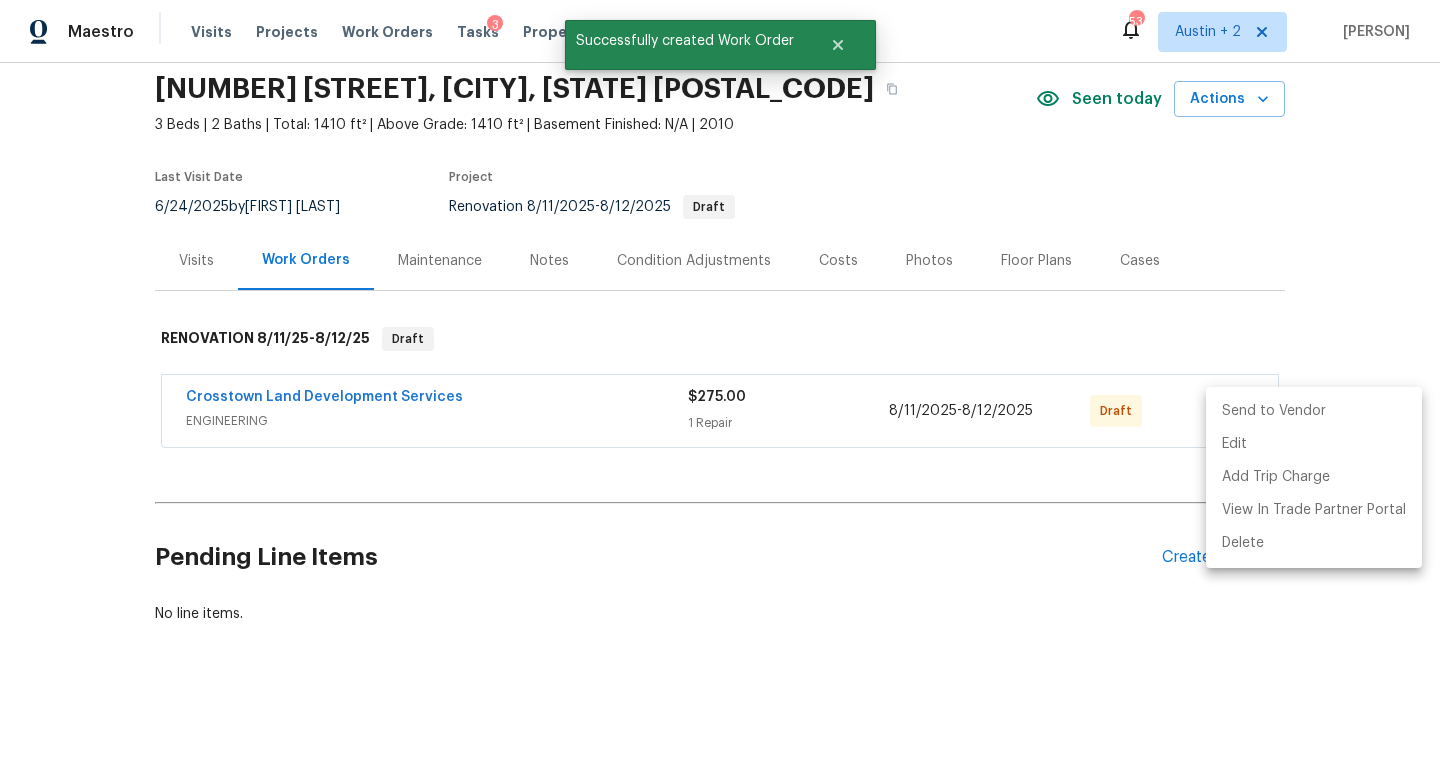click on "Send to Vendor" at bounding box center (1314, 411) 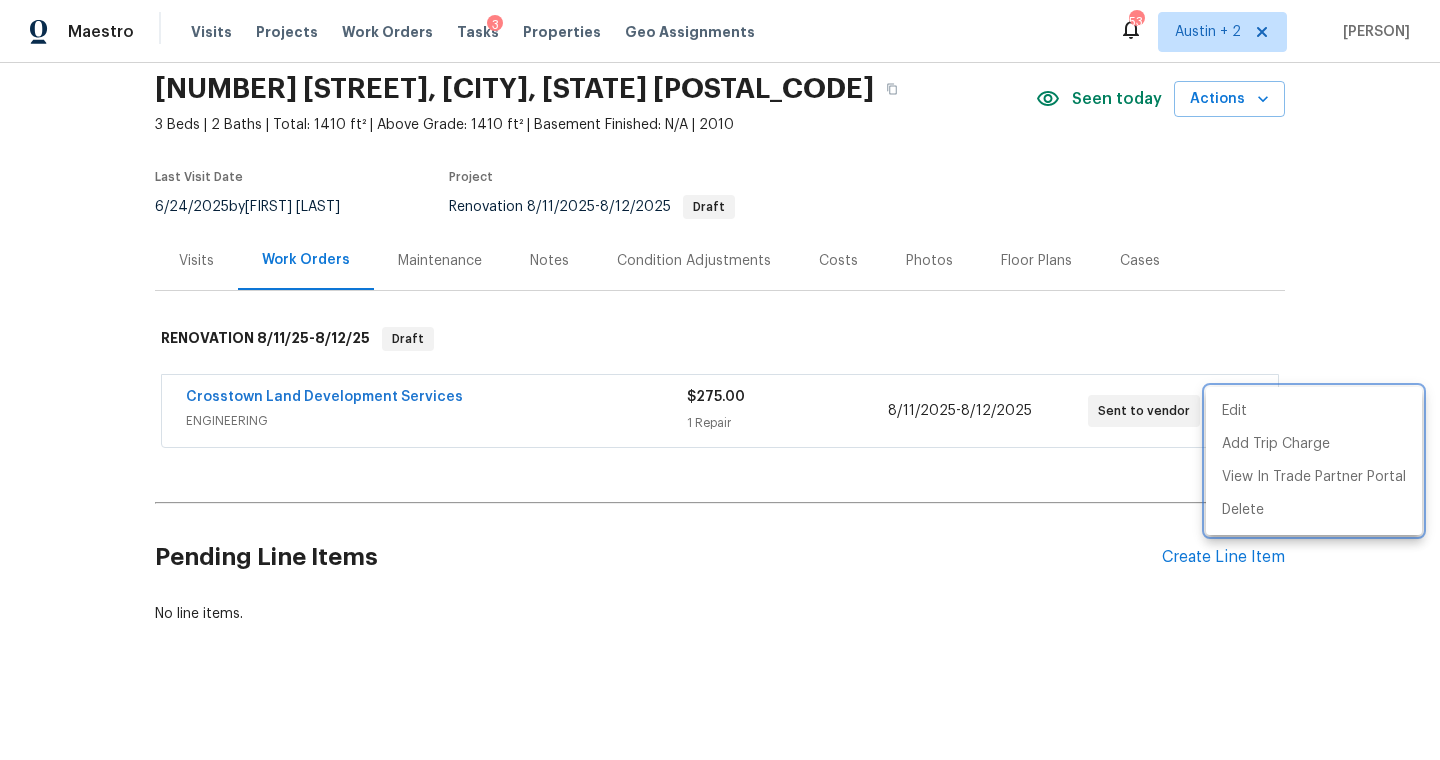 click at bounding box center [720, 380] 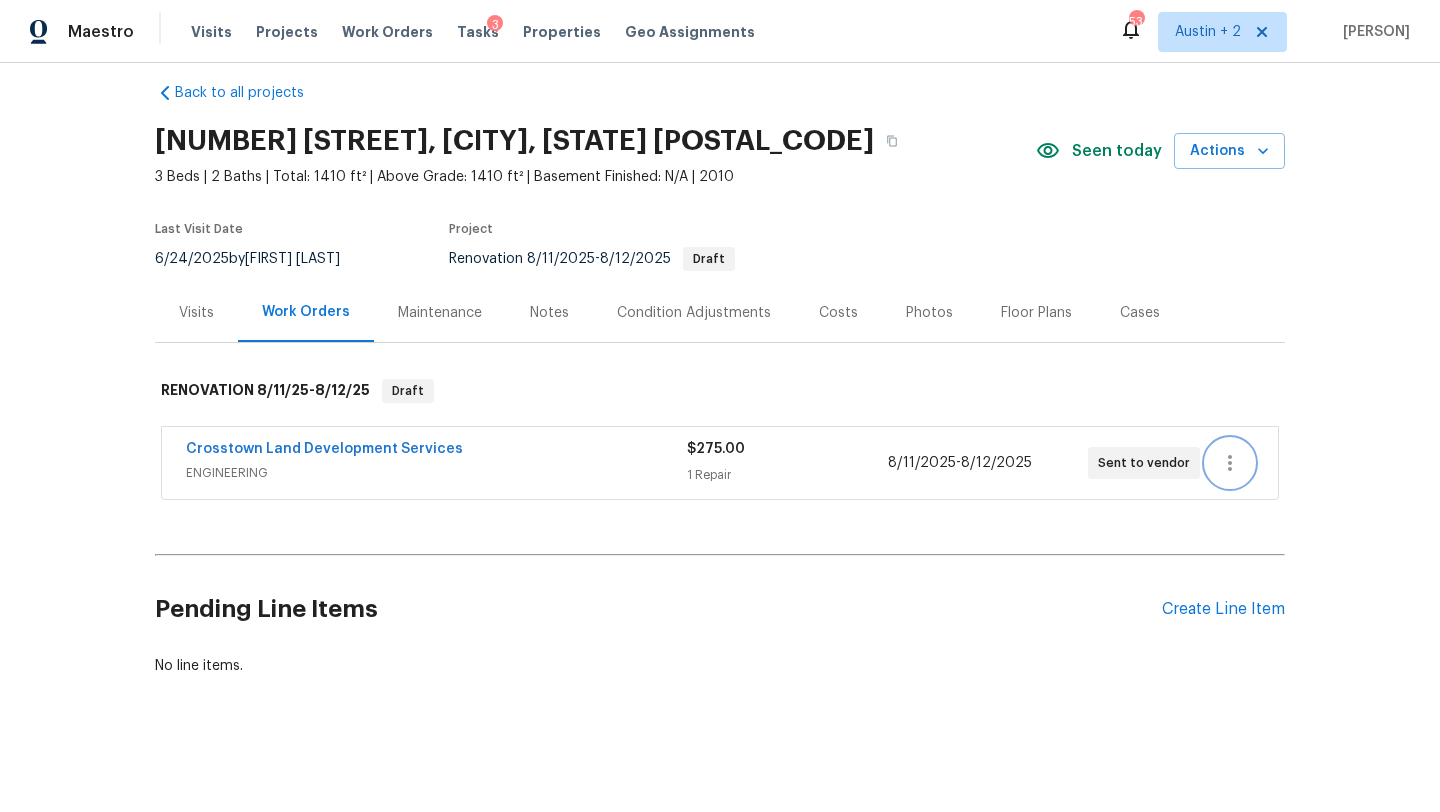scroll, scrollTop: 20, scrollLeft: 0, axis: vertical 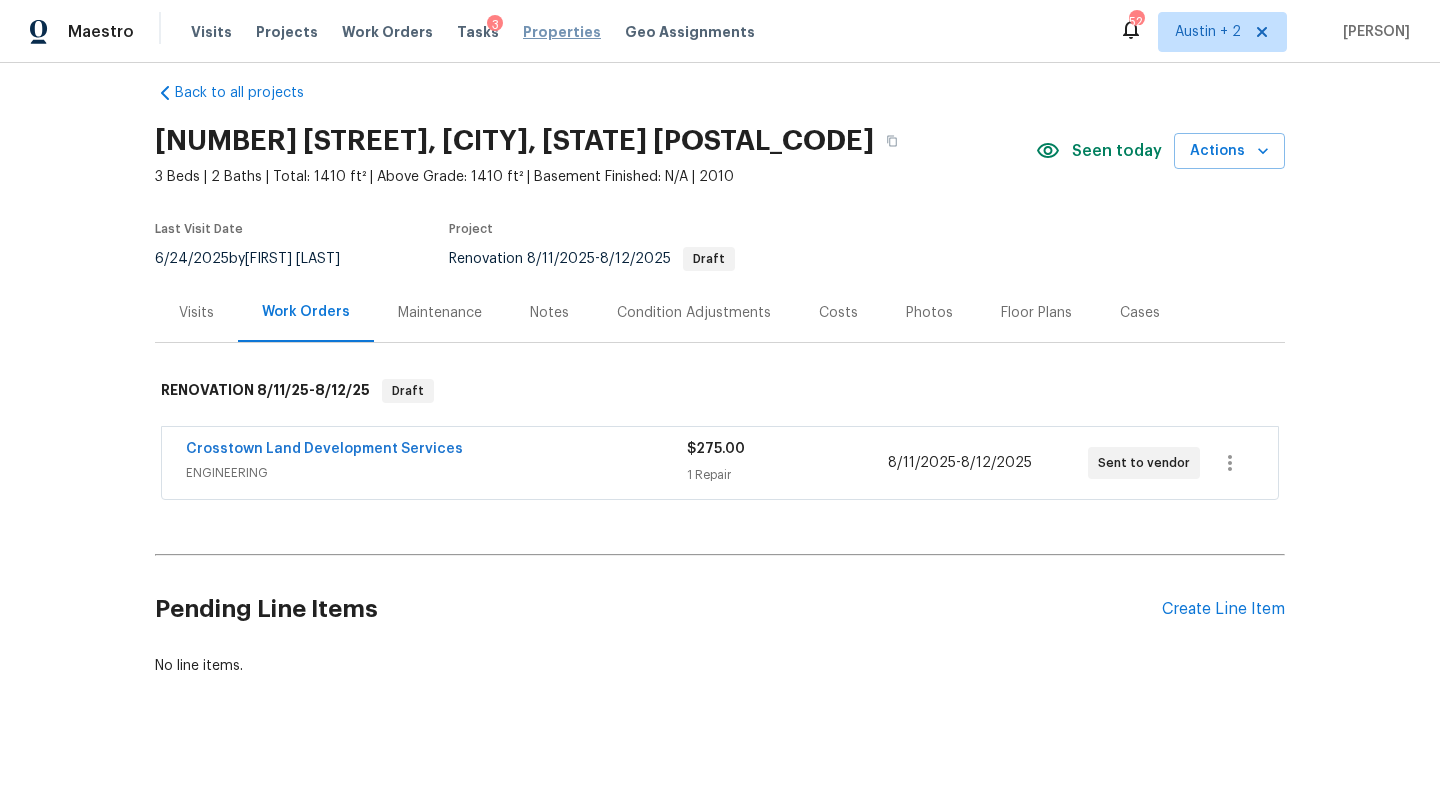 click on "Properties" at bounding box center [562, 32] 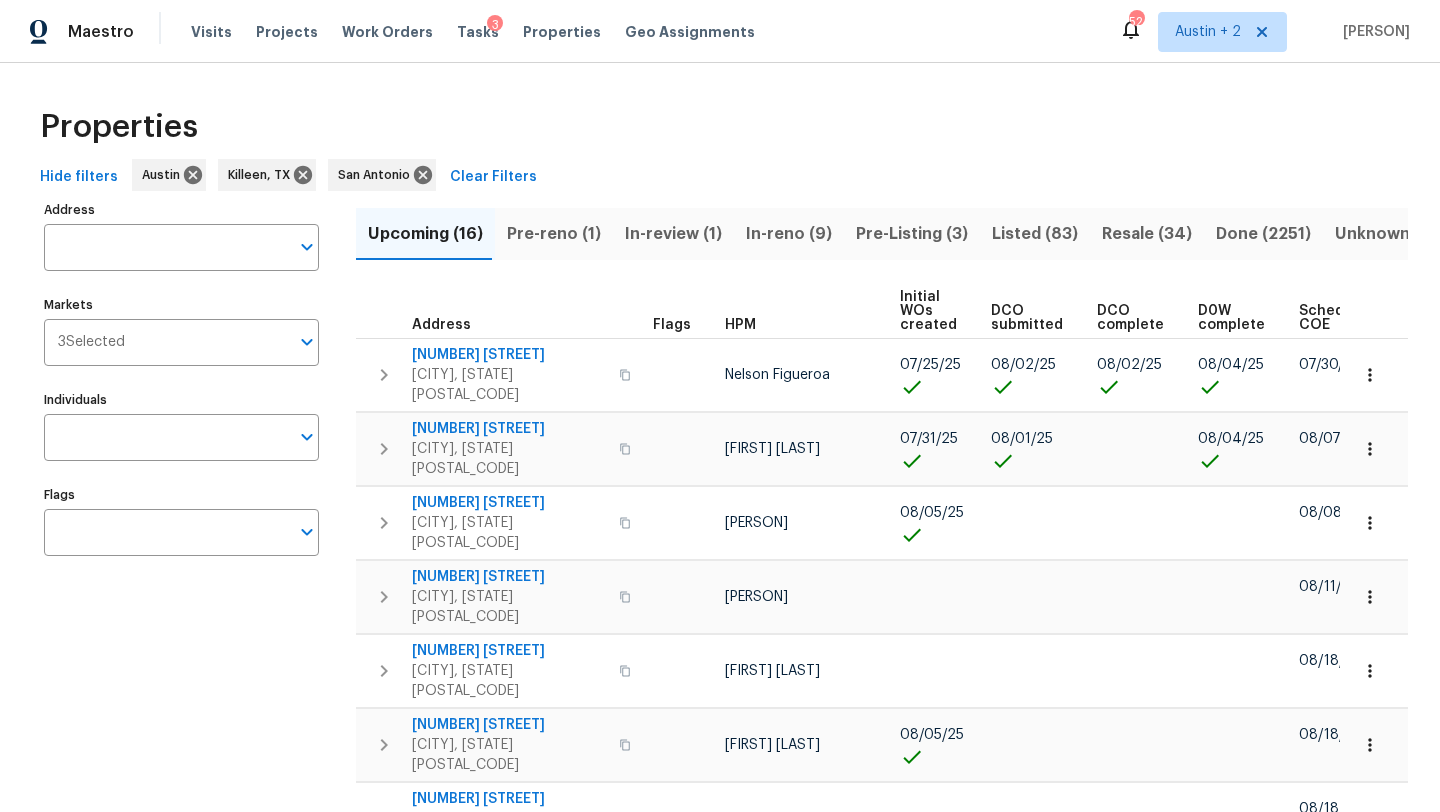 click on "In-reno (9)" at bounding box center [789, 234] 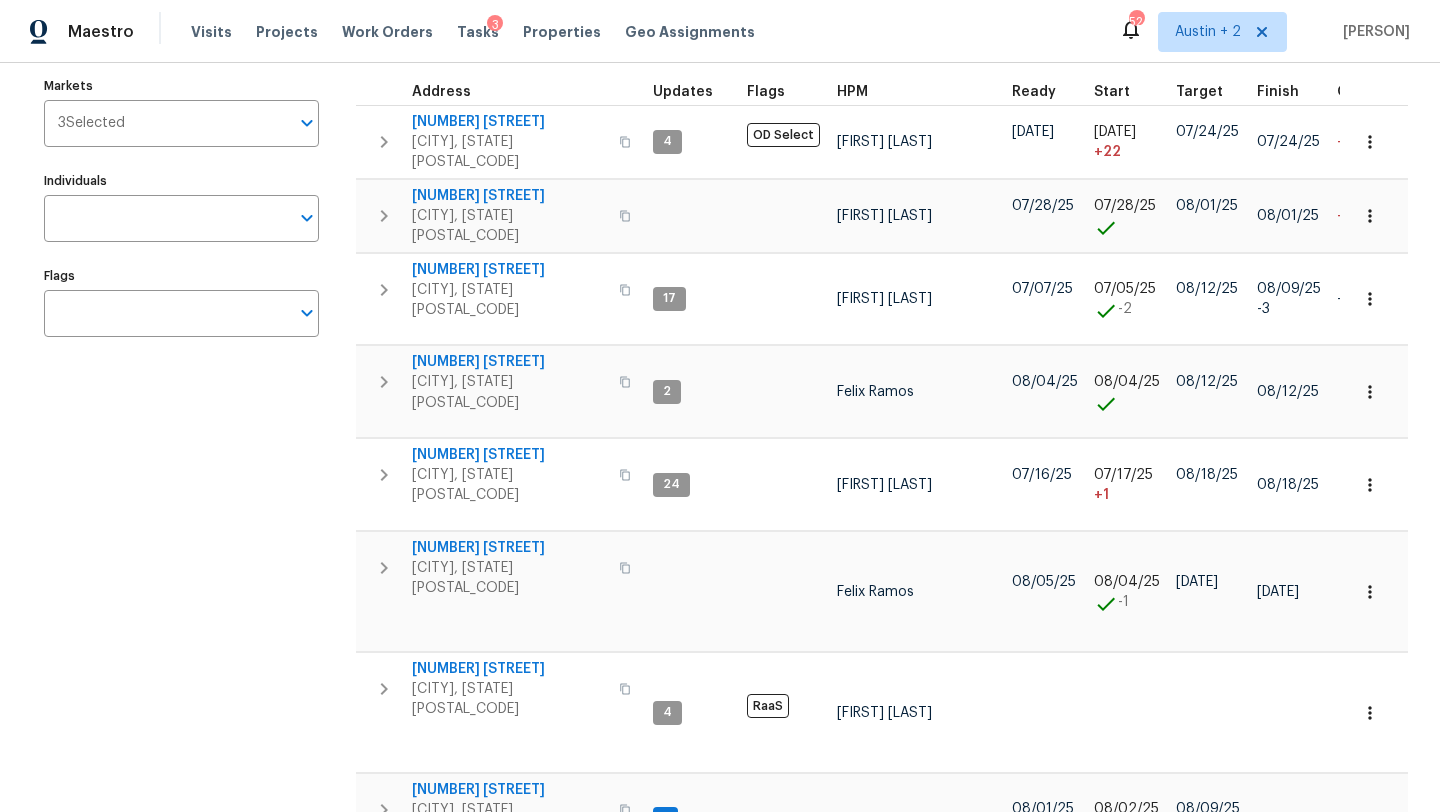 scroll, scrollTop: 0, scrollLeft: 0, axis: both 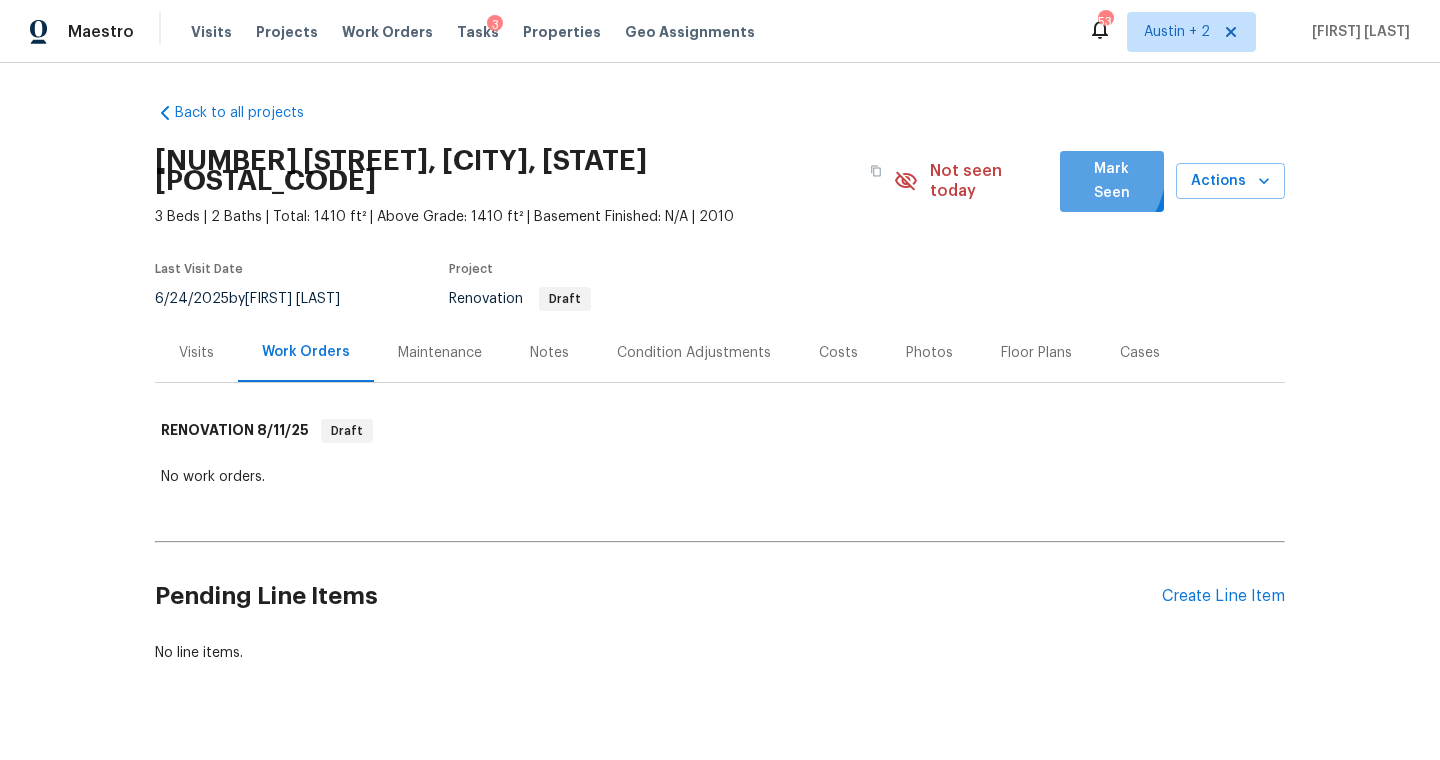 click on "Mark Seen" at bounding box center [1112, 181] 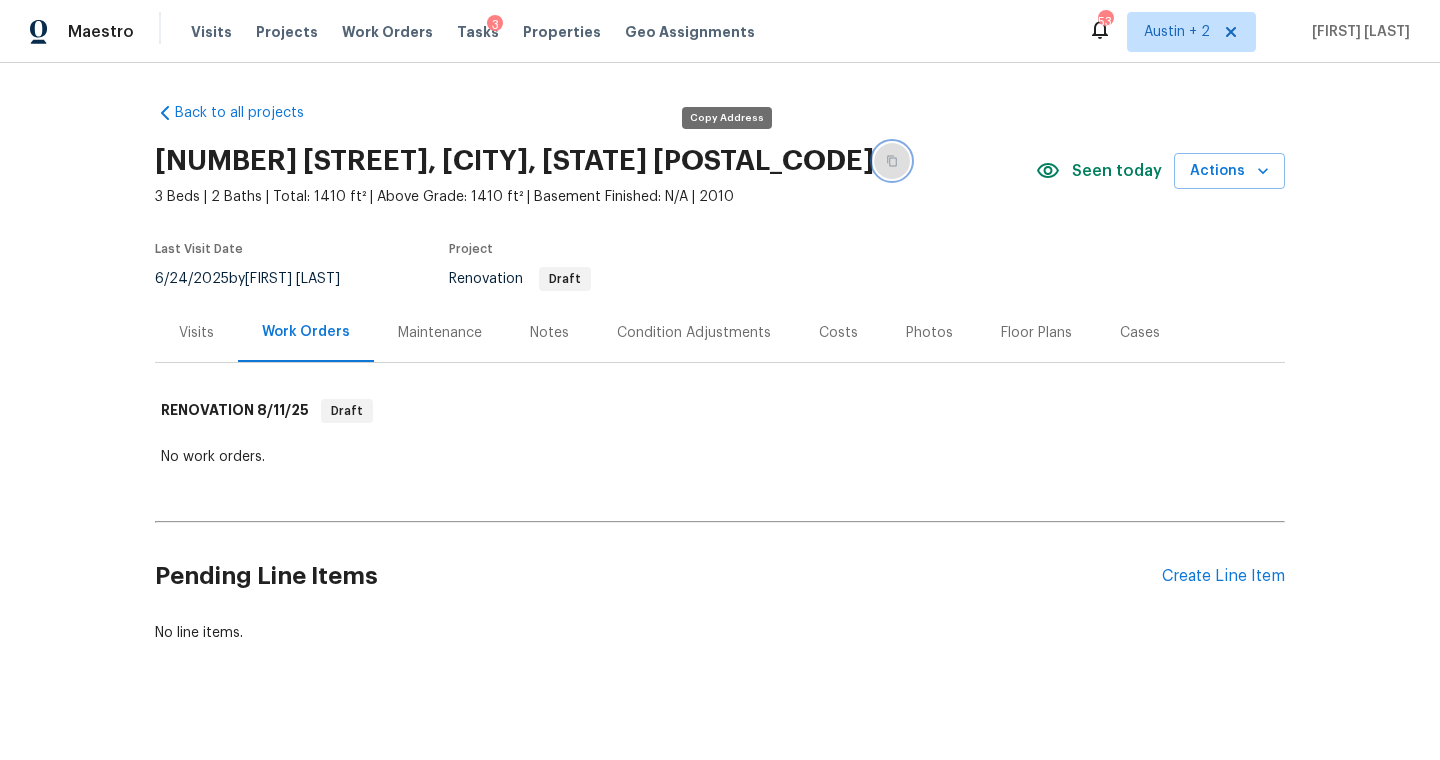 click 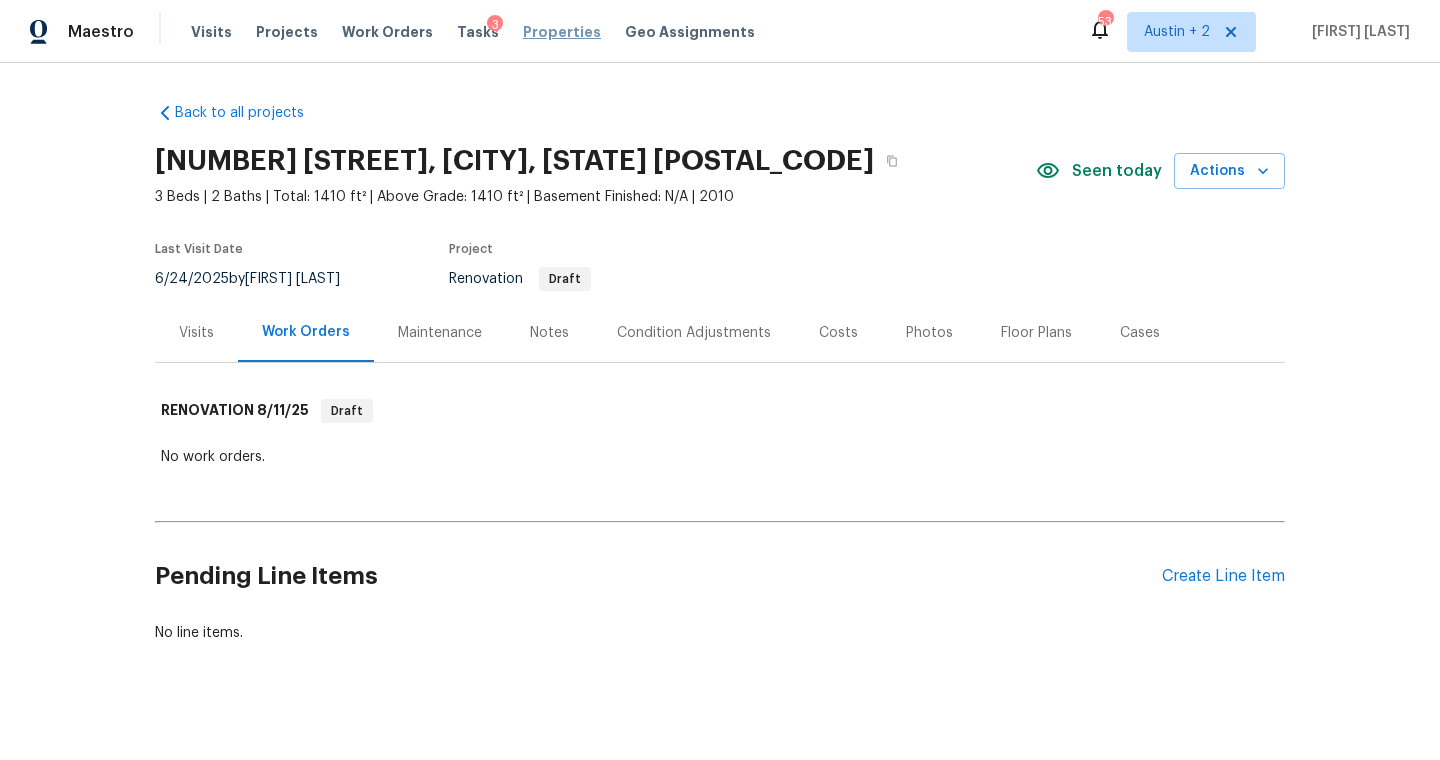 click on "Properties" at bounding box center [562, 32] 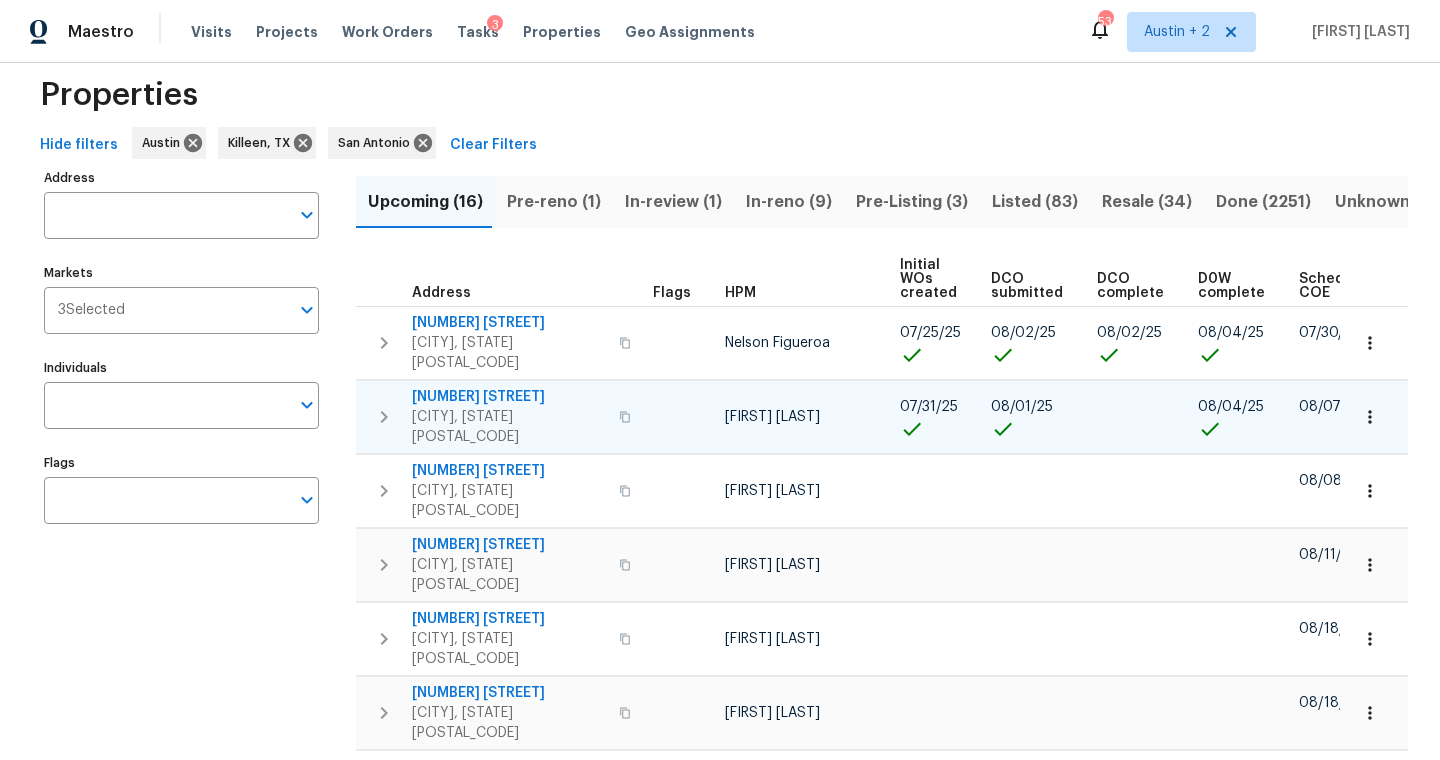 scroll, scrollTop: 0, scrollLeft: 0, axis: both 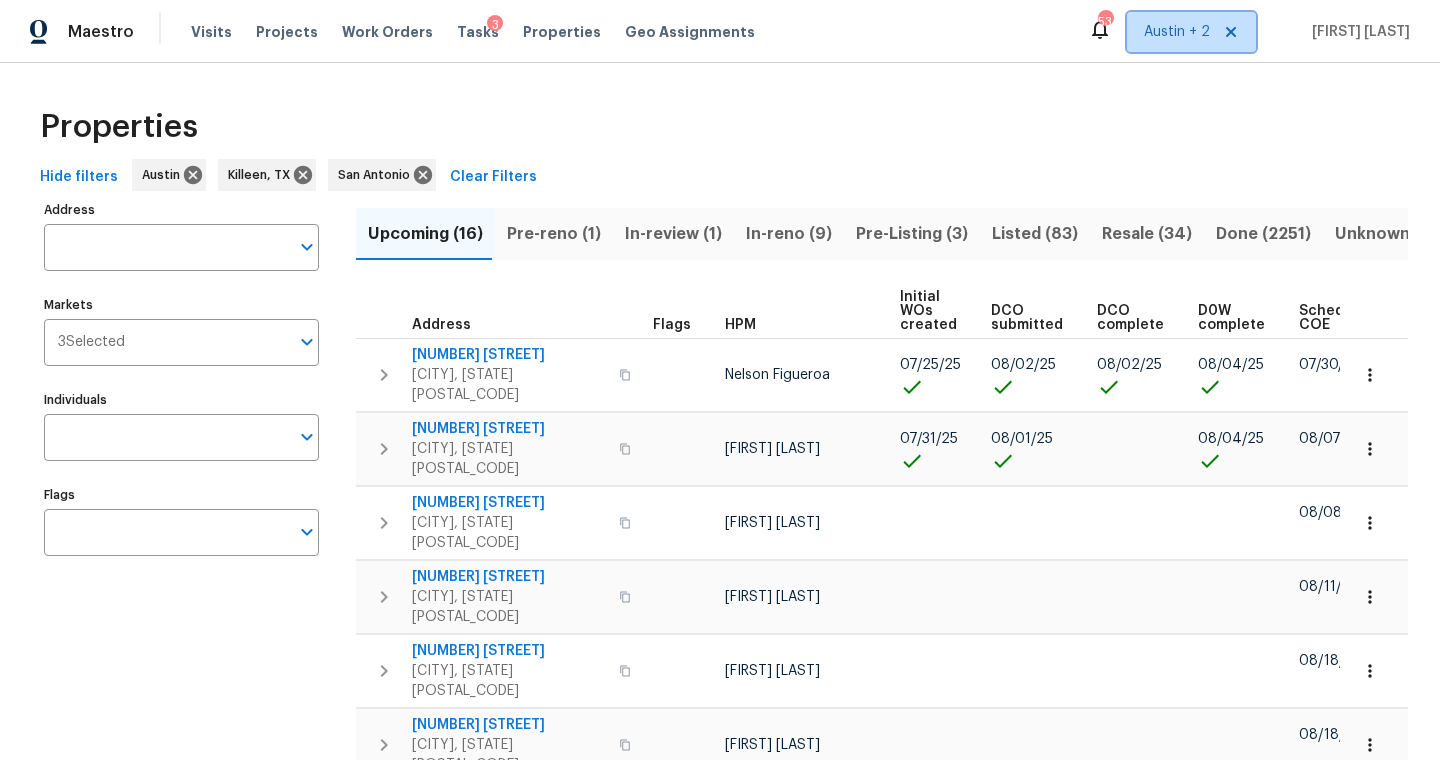 click on "Austin + 2" at bounding box center [1177, 32] 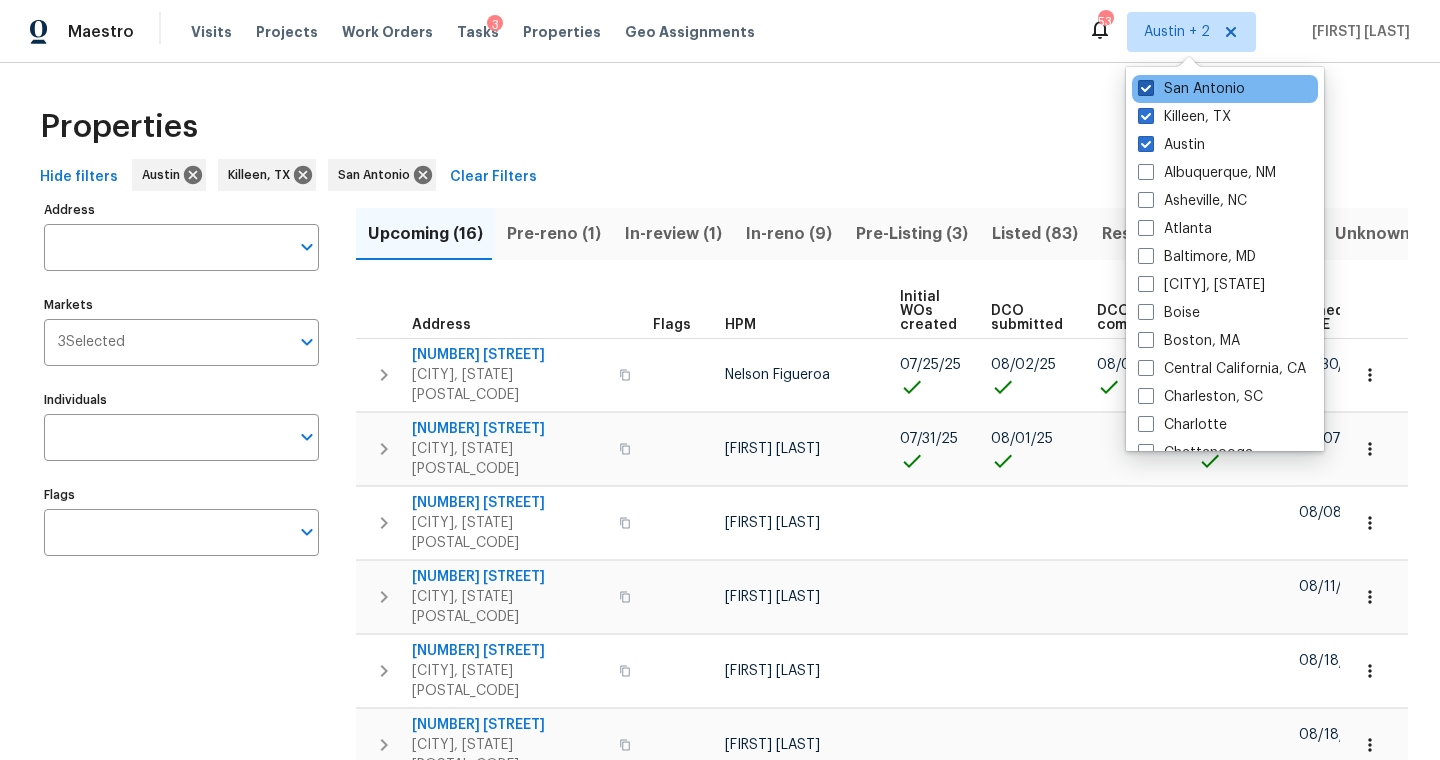 click at bounding box center (1146, 88) 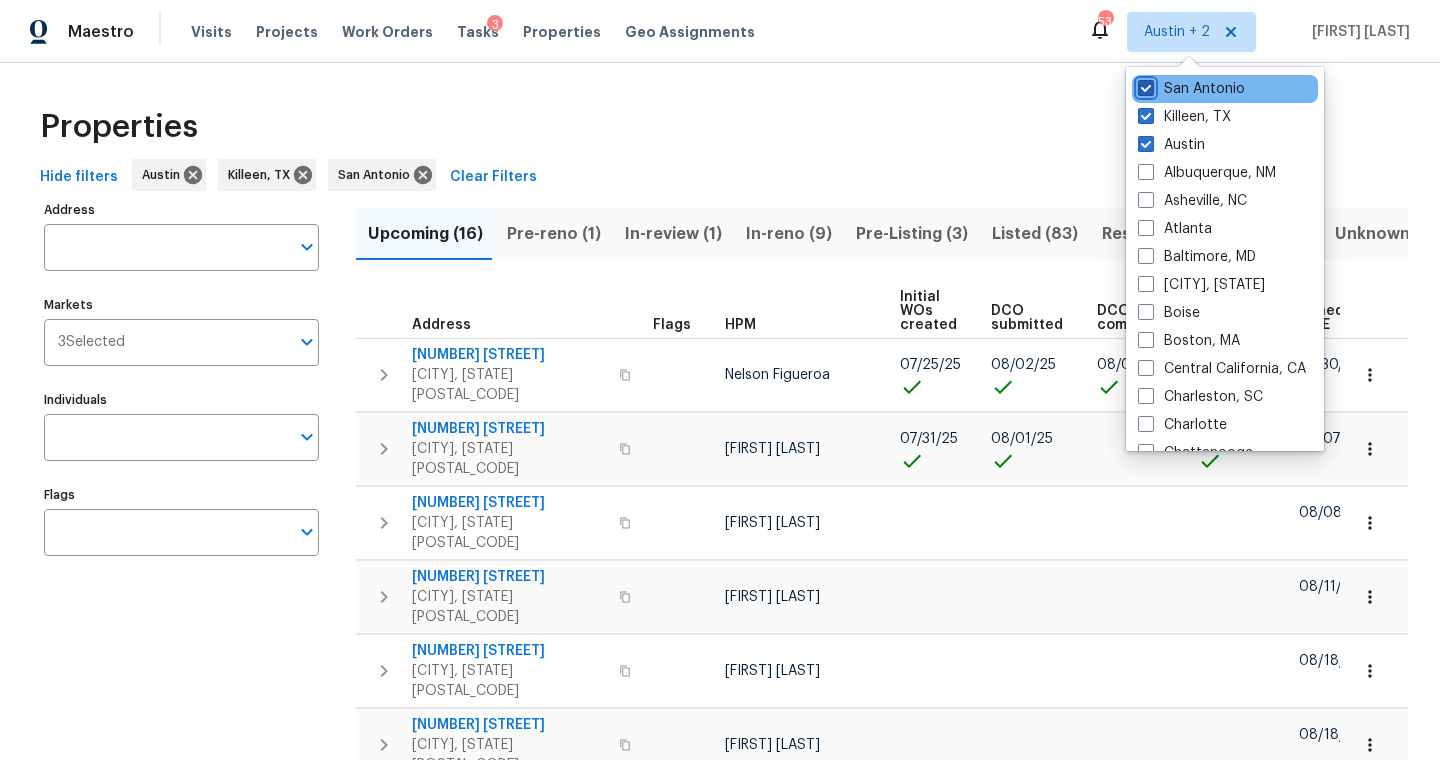 click on "San Antonio" at bounding box center [1144, 85] 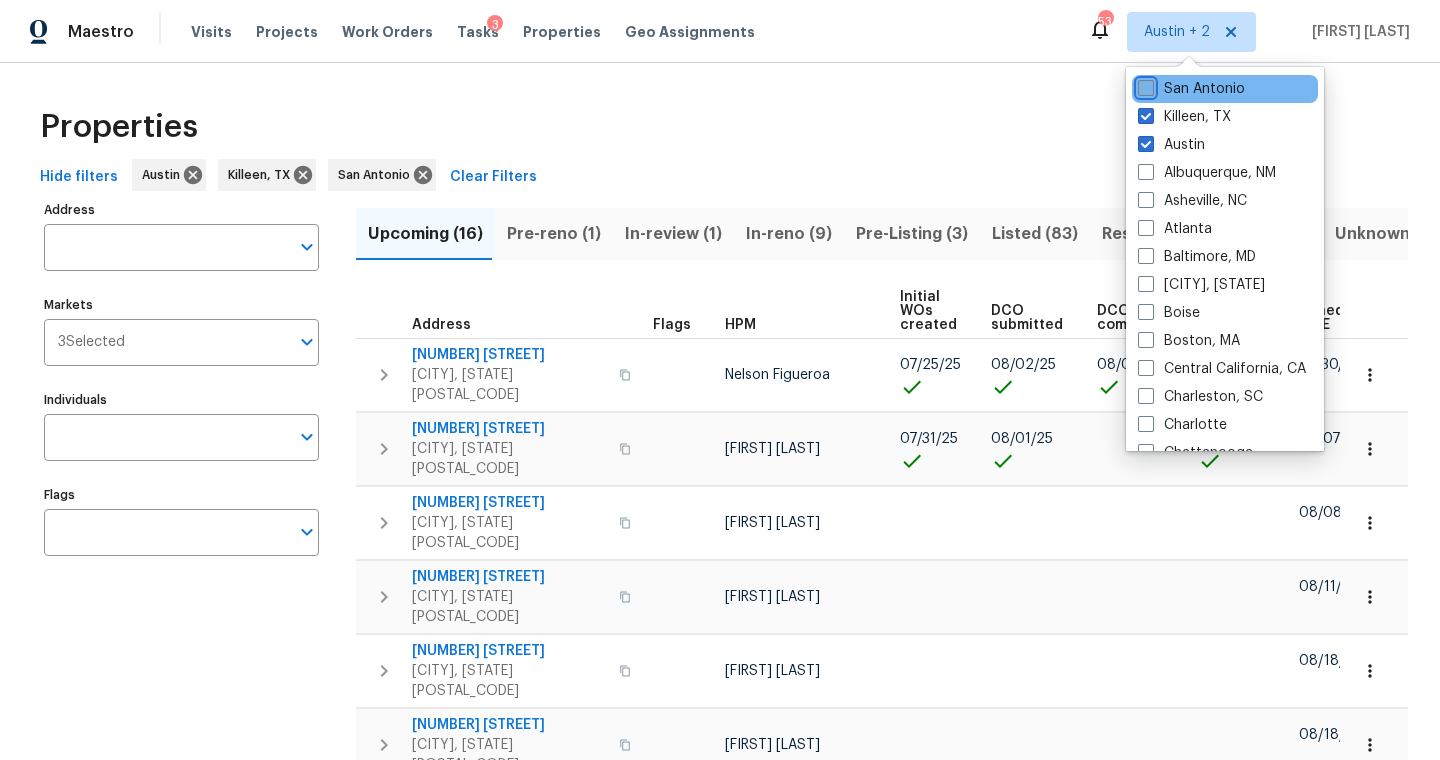 checkbox on "false" 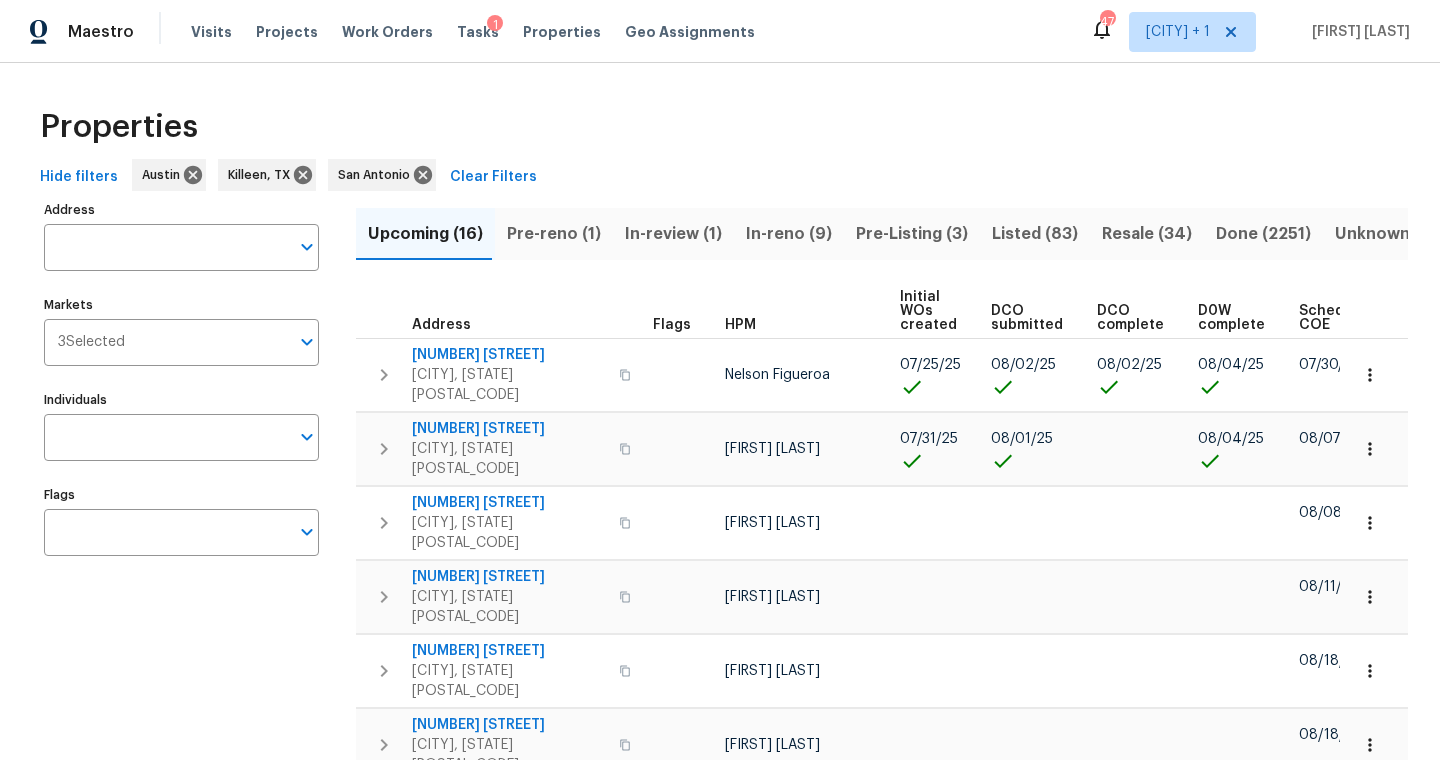 click on "Properties" at bounding box center [720, 127] 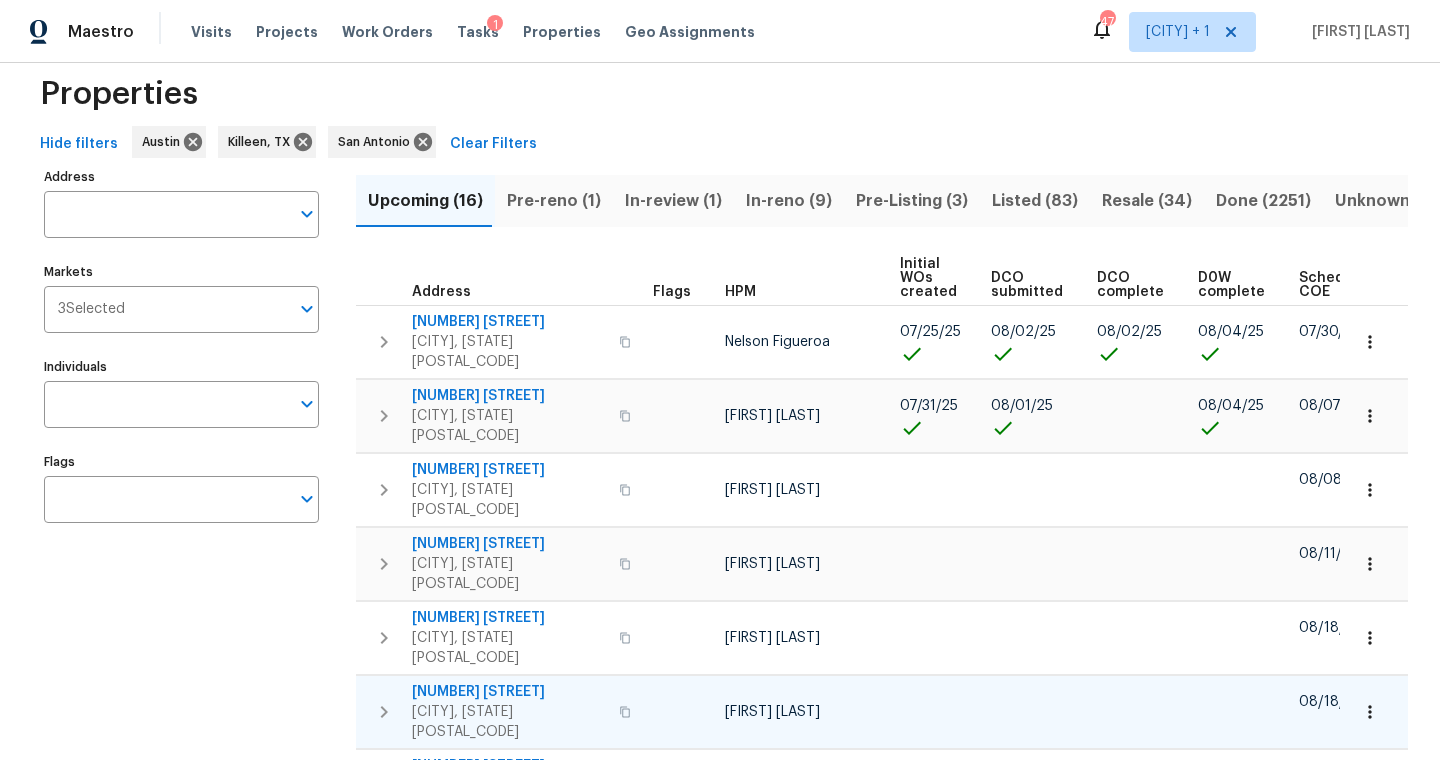 scroll, scrollTop: 29, scrollLeft: 0, axis: vertical 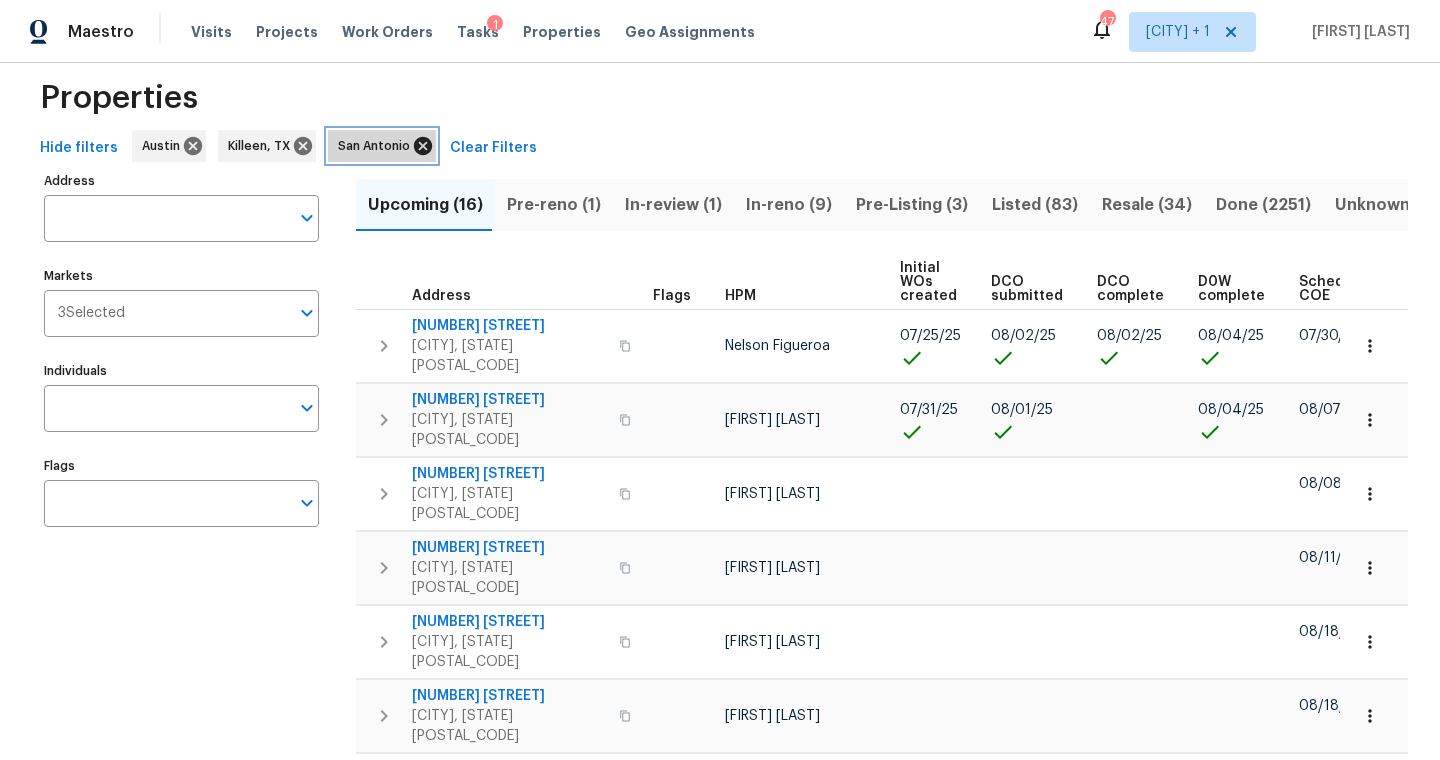 click 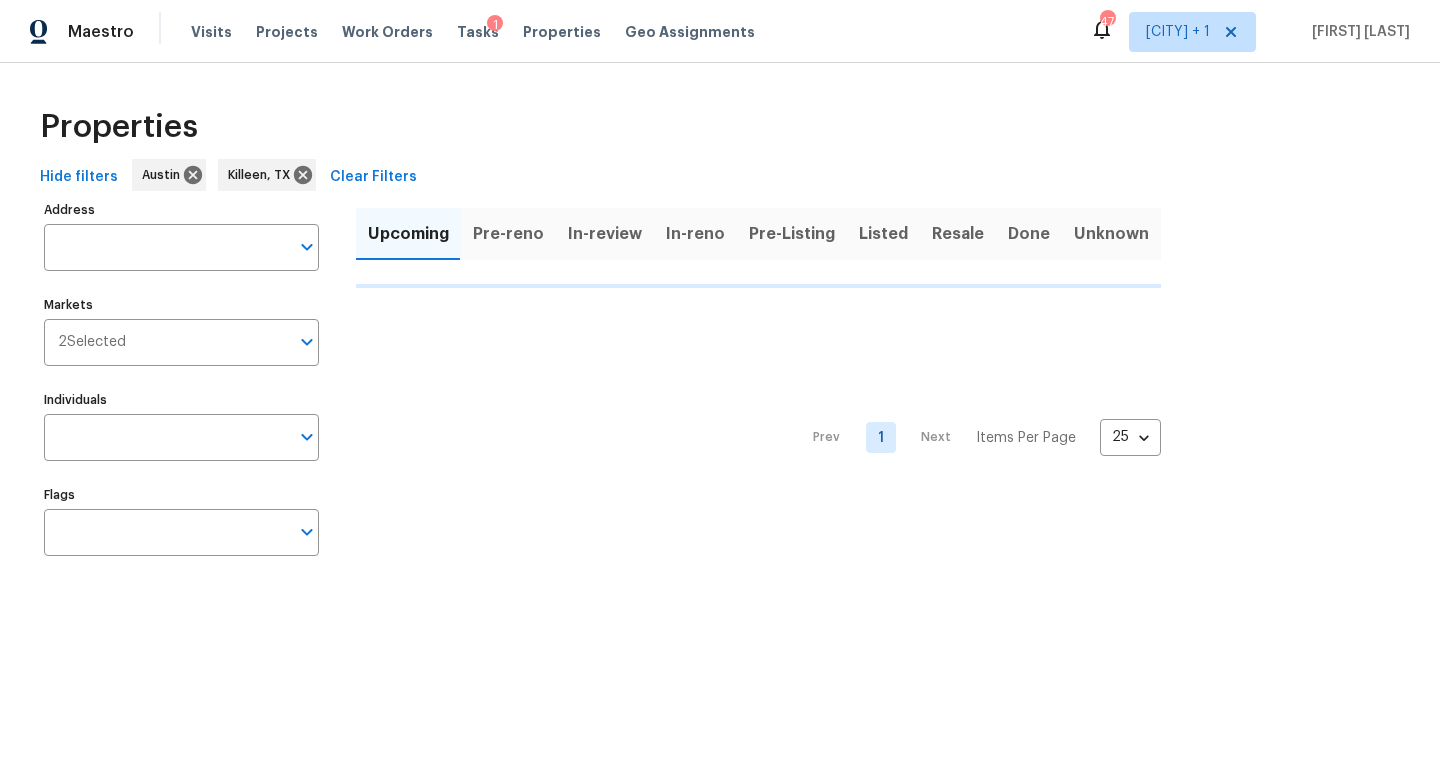 scroll, scrollTop: 0, scrollLeft: 0, axis: both 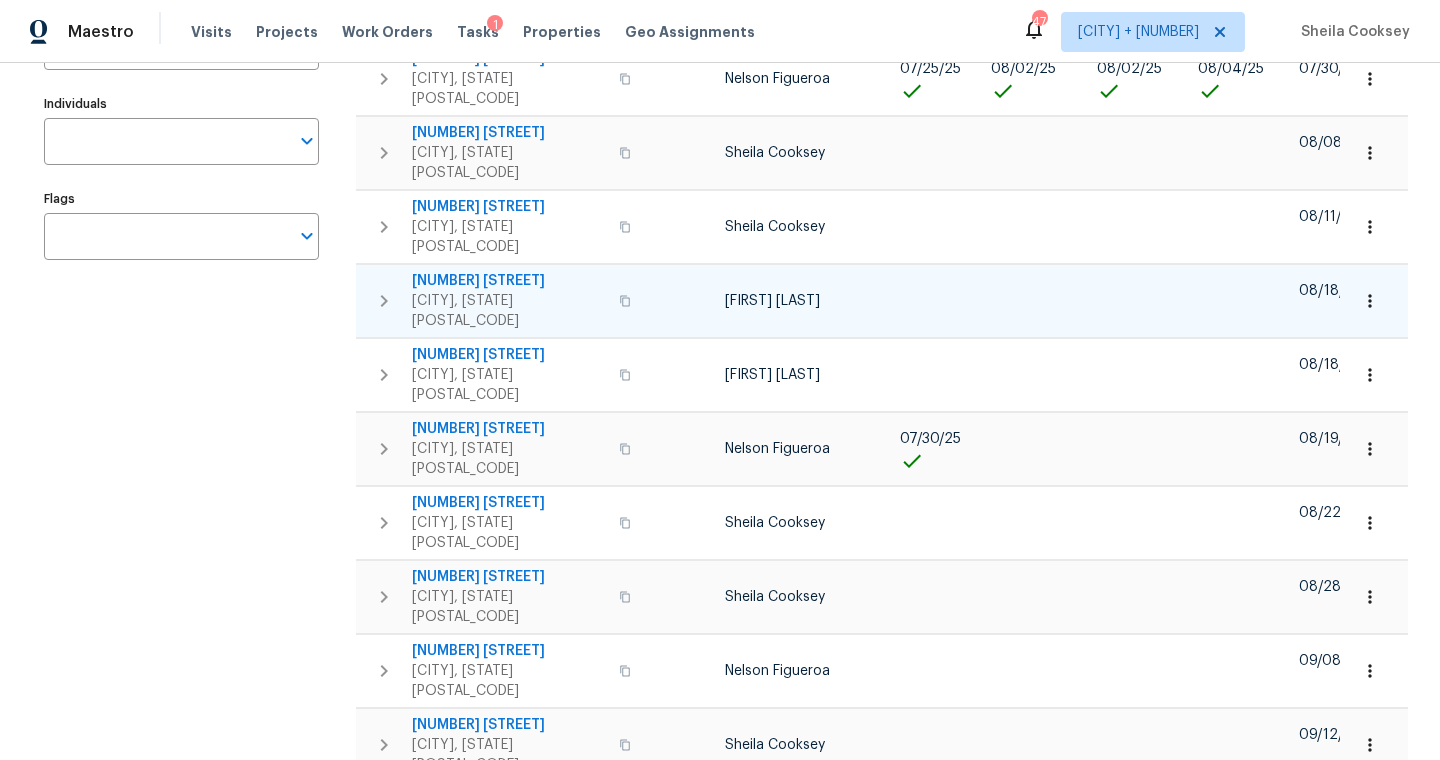 click on "[NUMBER] [STREET]" at bounding box center (509, 281) 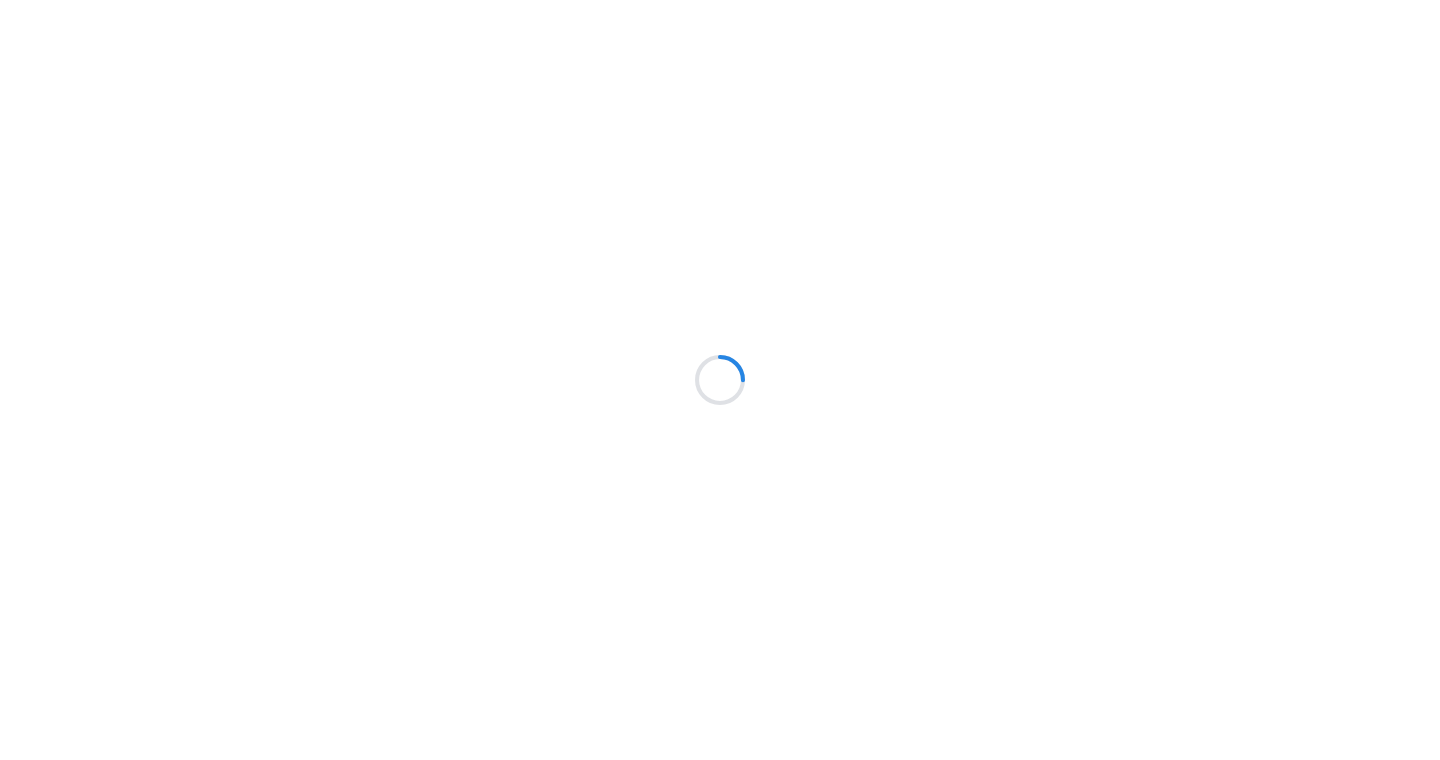 scroll, scrollTop: 0, scrollLeft: 0, axis: both 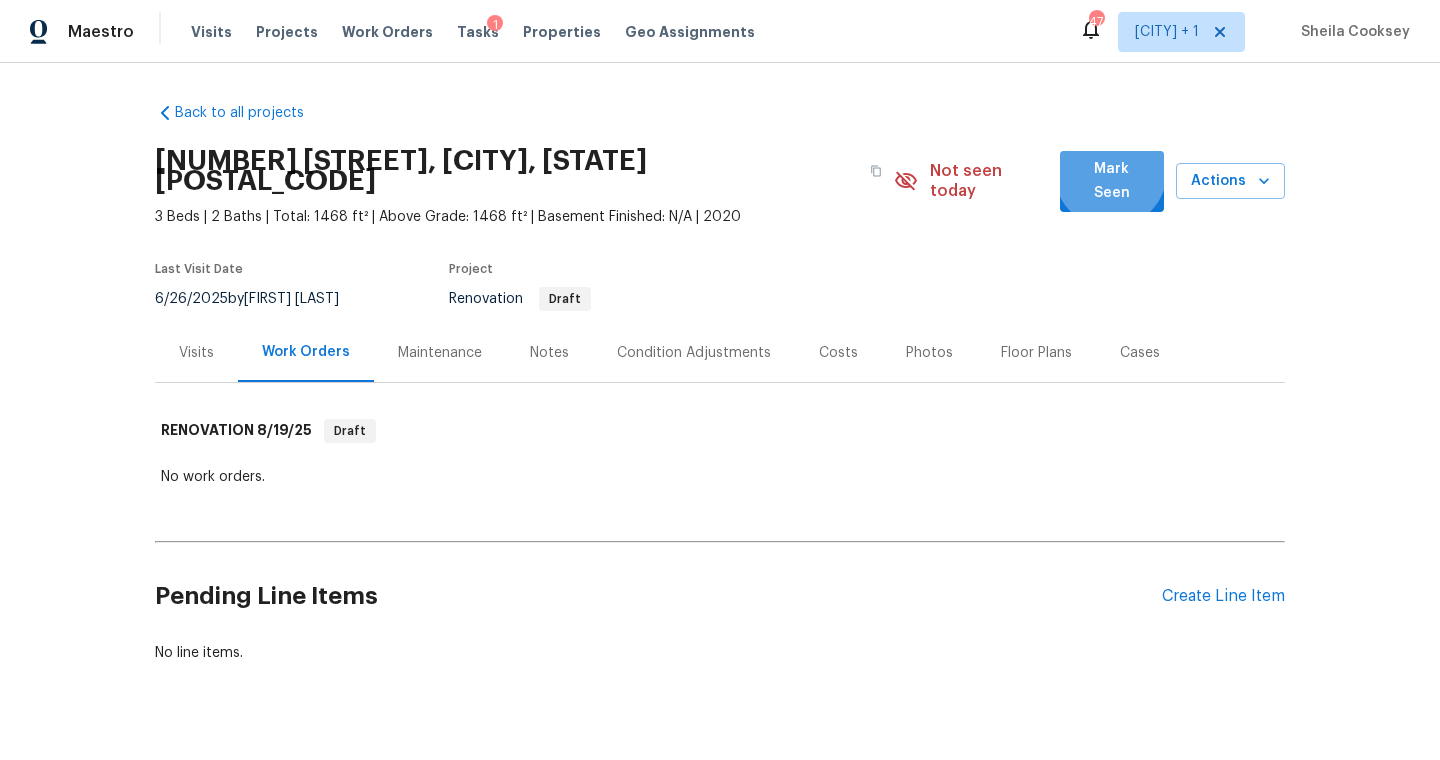 click on "Mark Seen" at bounding box center (1112, 181) 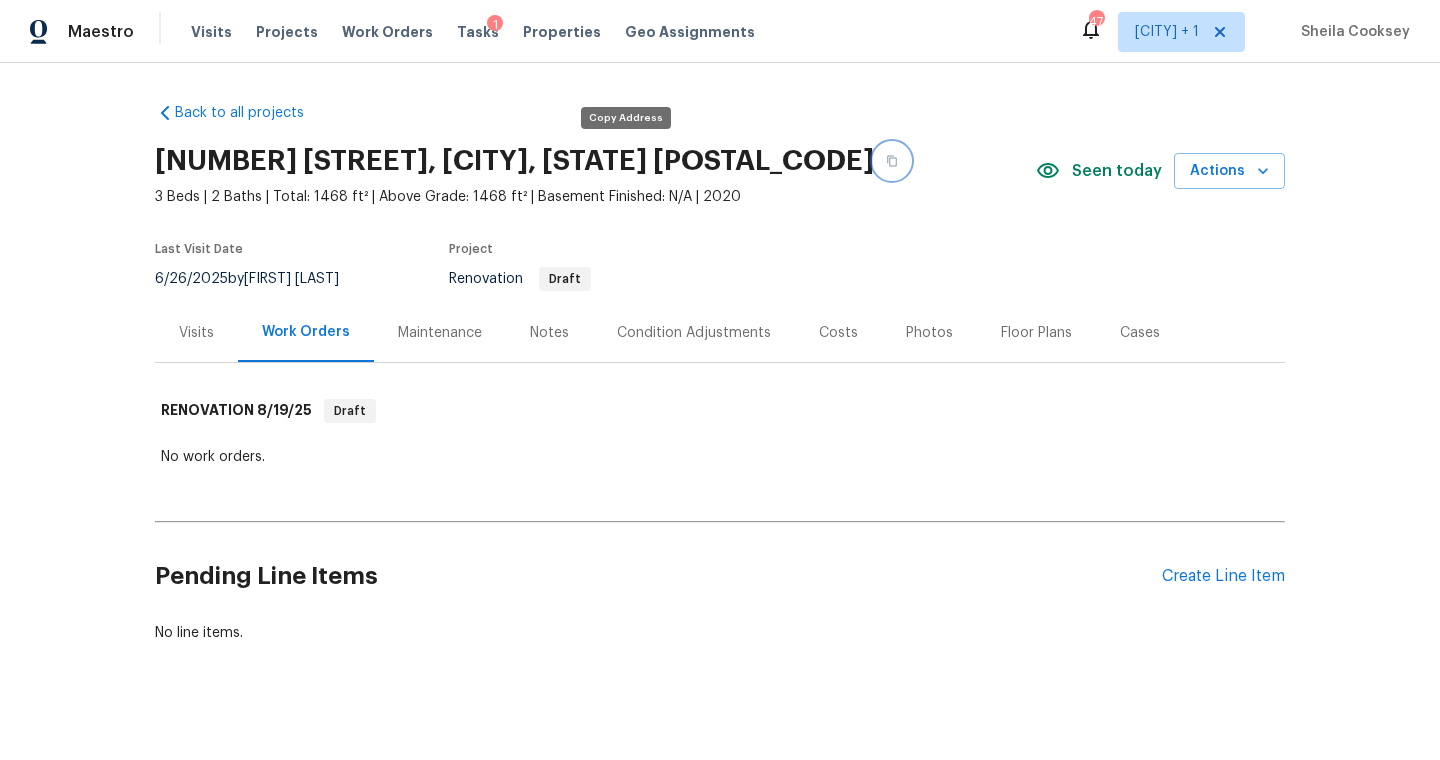 click at bounding box center [892, 161] 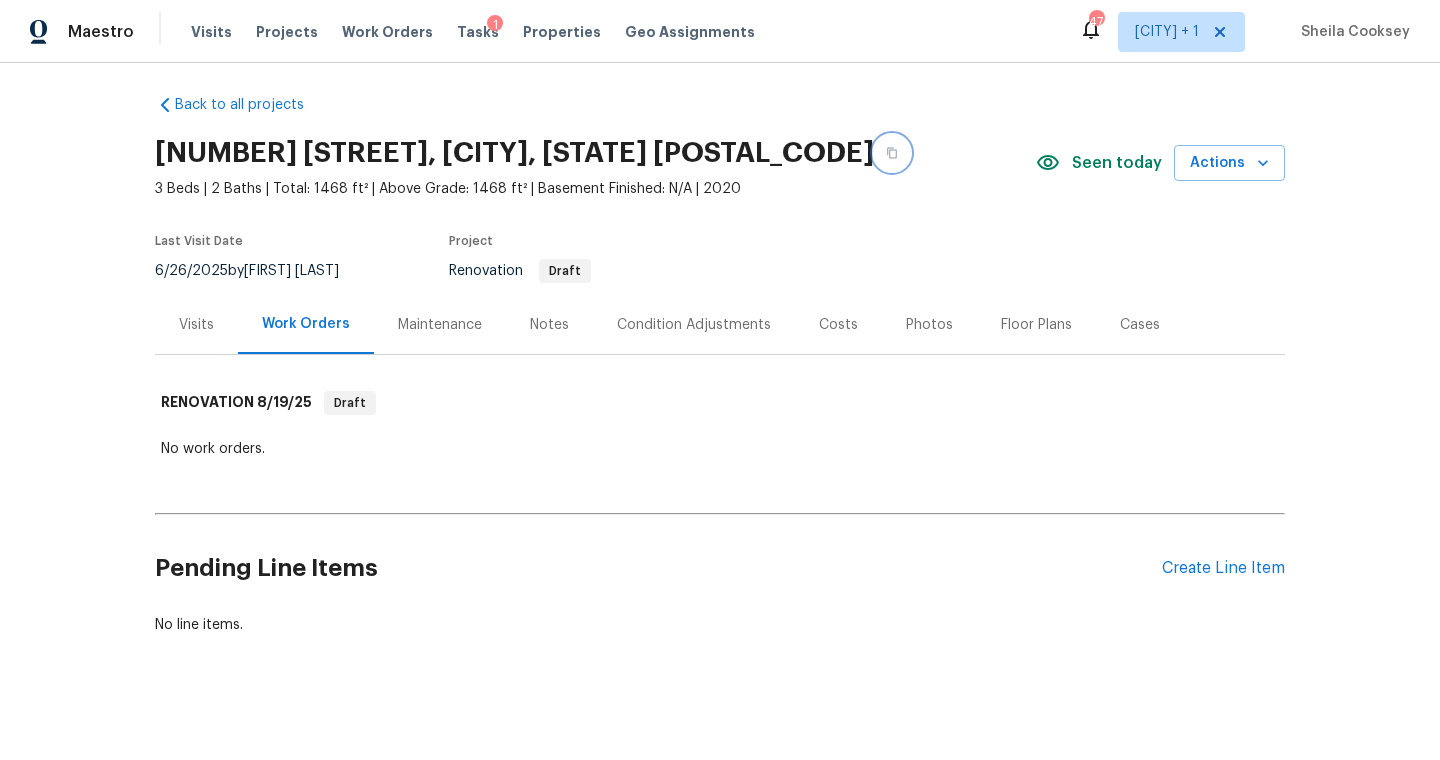 scroll, scrollTop: 0, scrollLeft: 0, axis: both 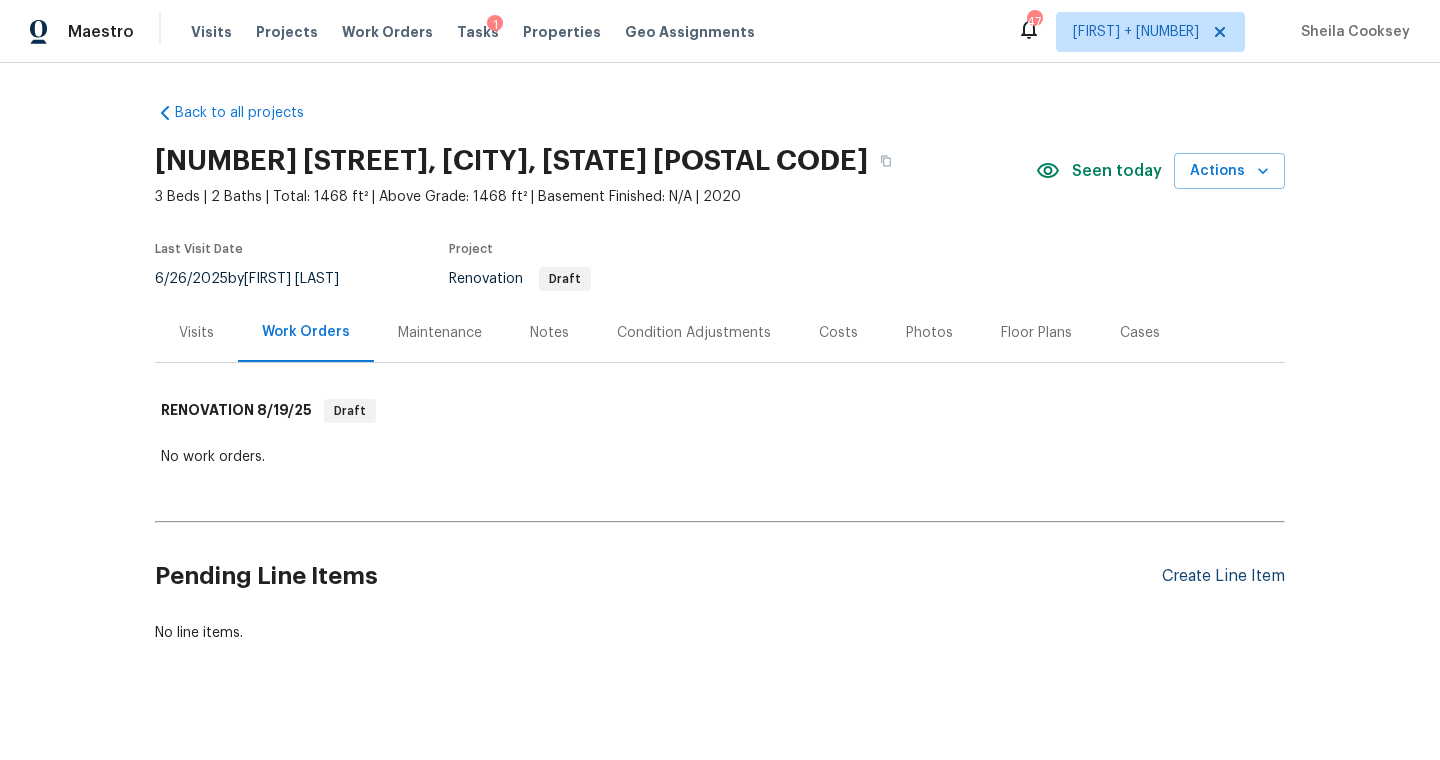 click on "Create Line Item" at bounding box center [1223, 576] 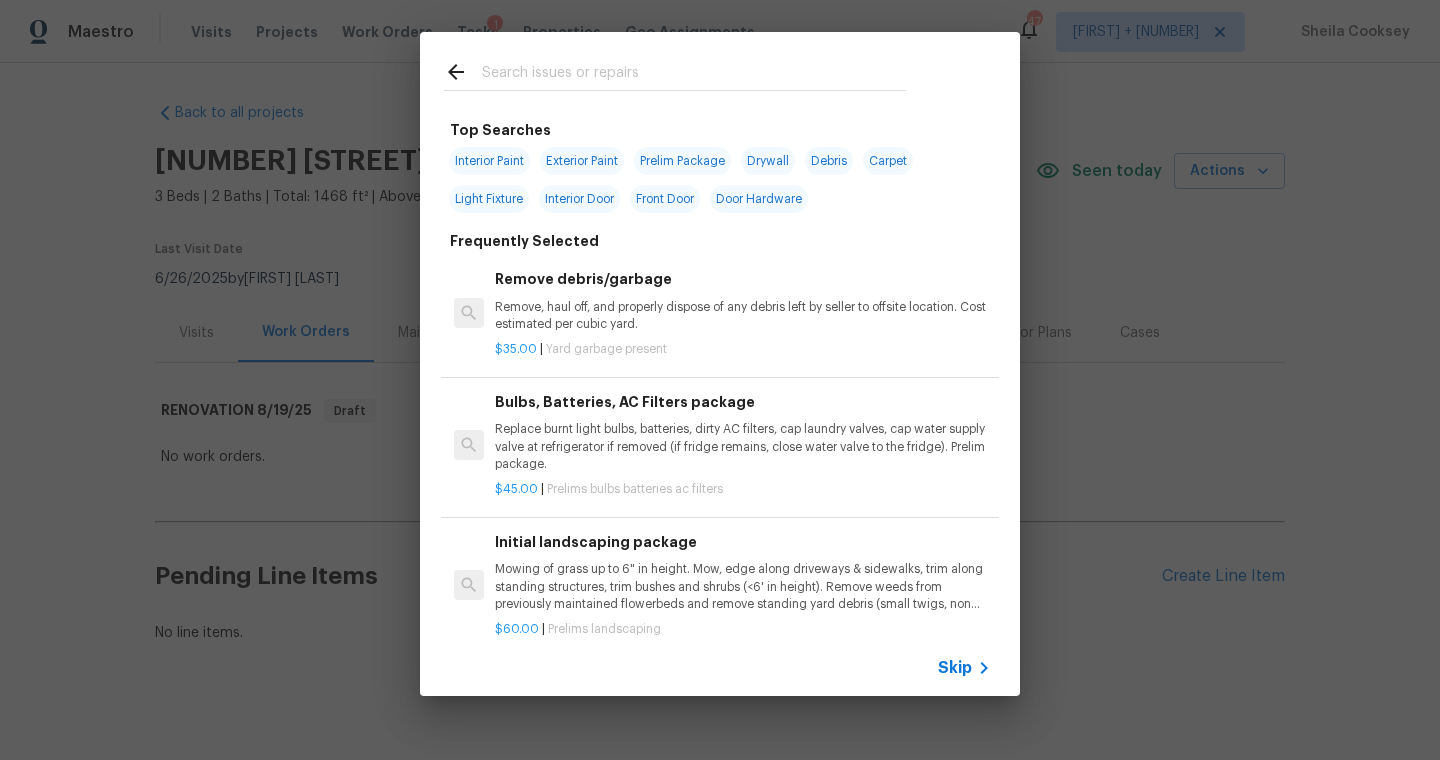 click at bounding box center [675, 71] 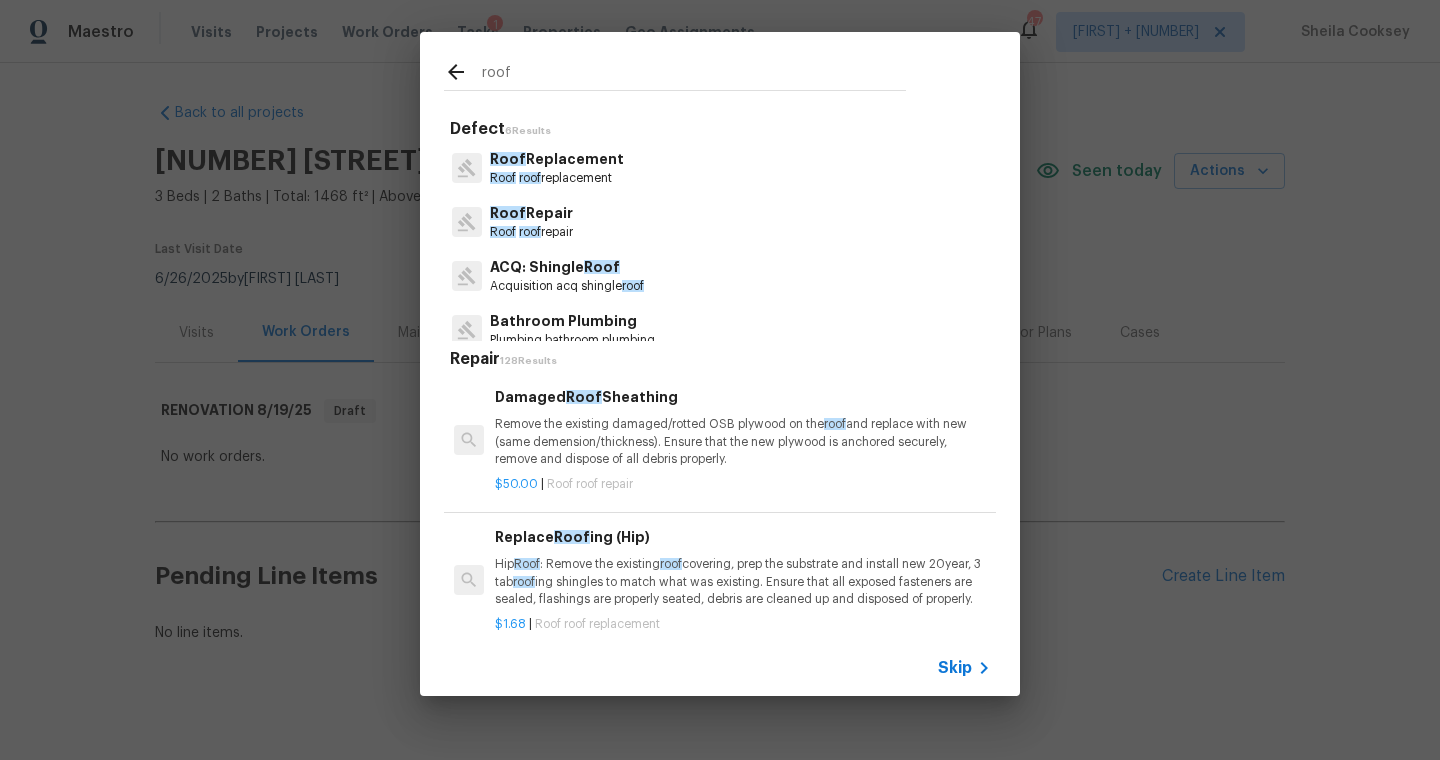 type on "roof" 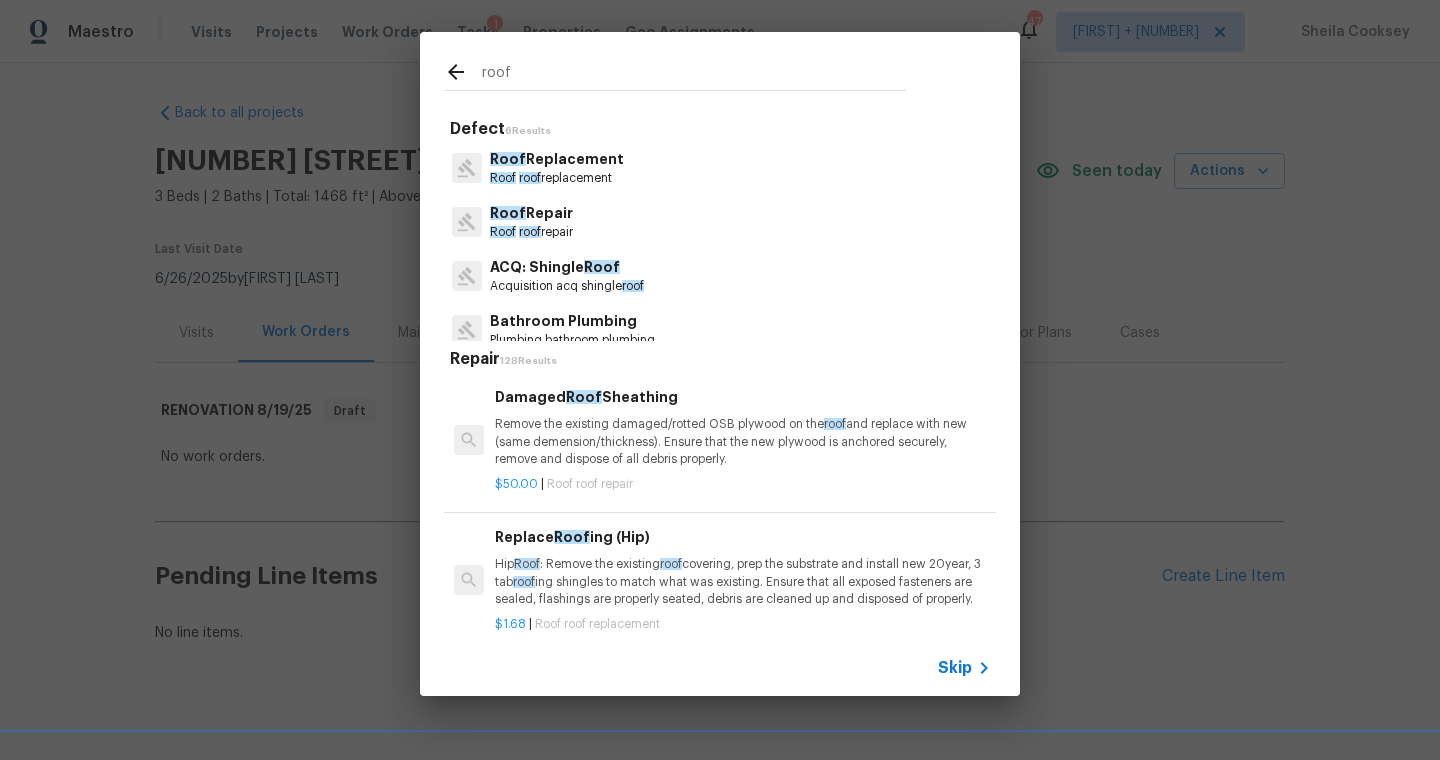 click on "Roof  Repair" at bounding box center [531, 213] 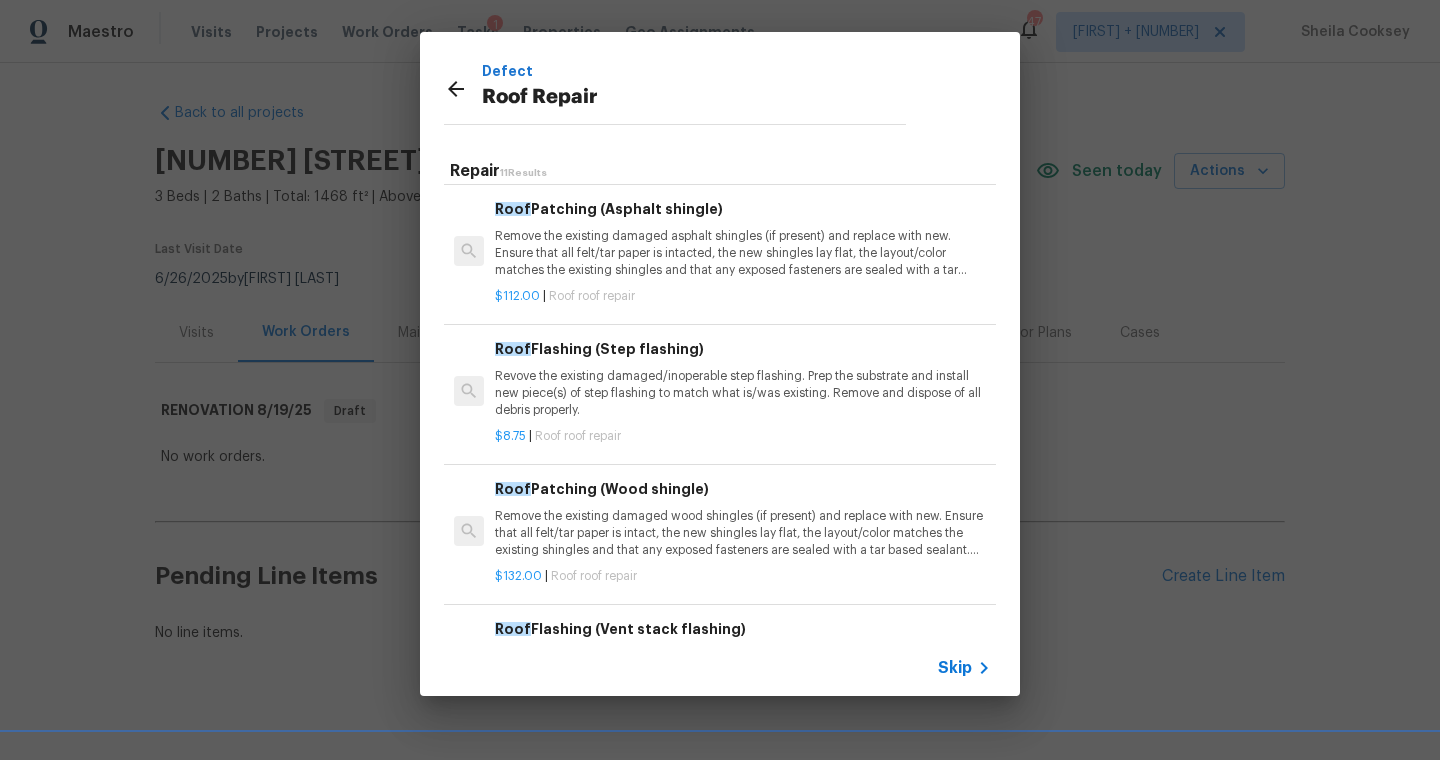 scroll, scrollTop: 544, scrollLeft: 0, axis: vertical 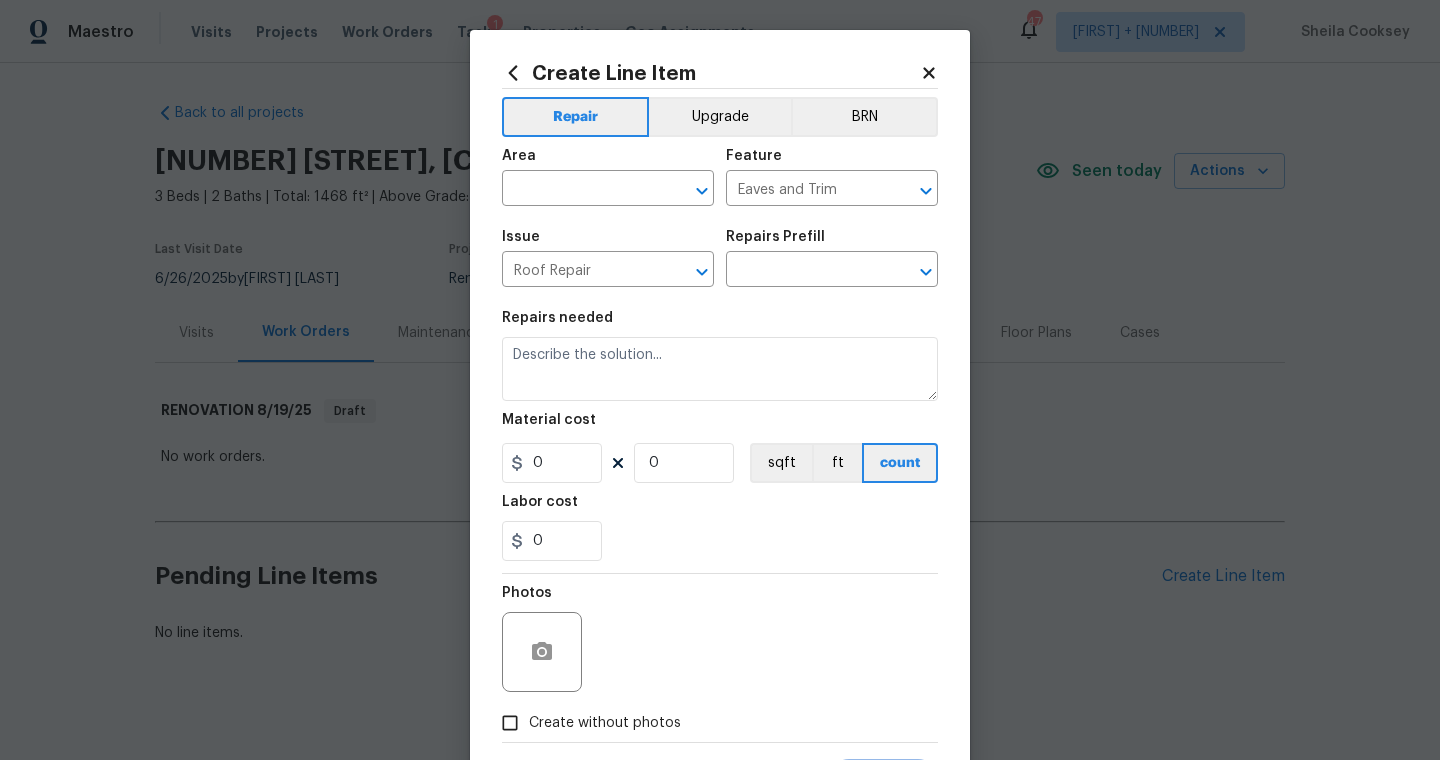type on "Roof Patching (Asphalt shingle) $112.00" 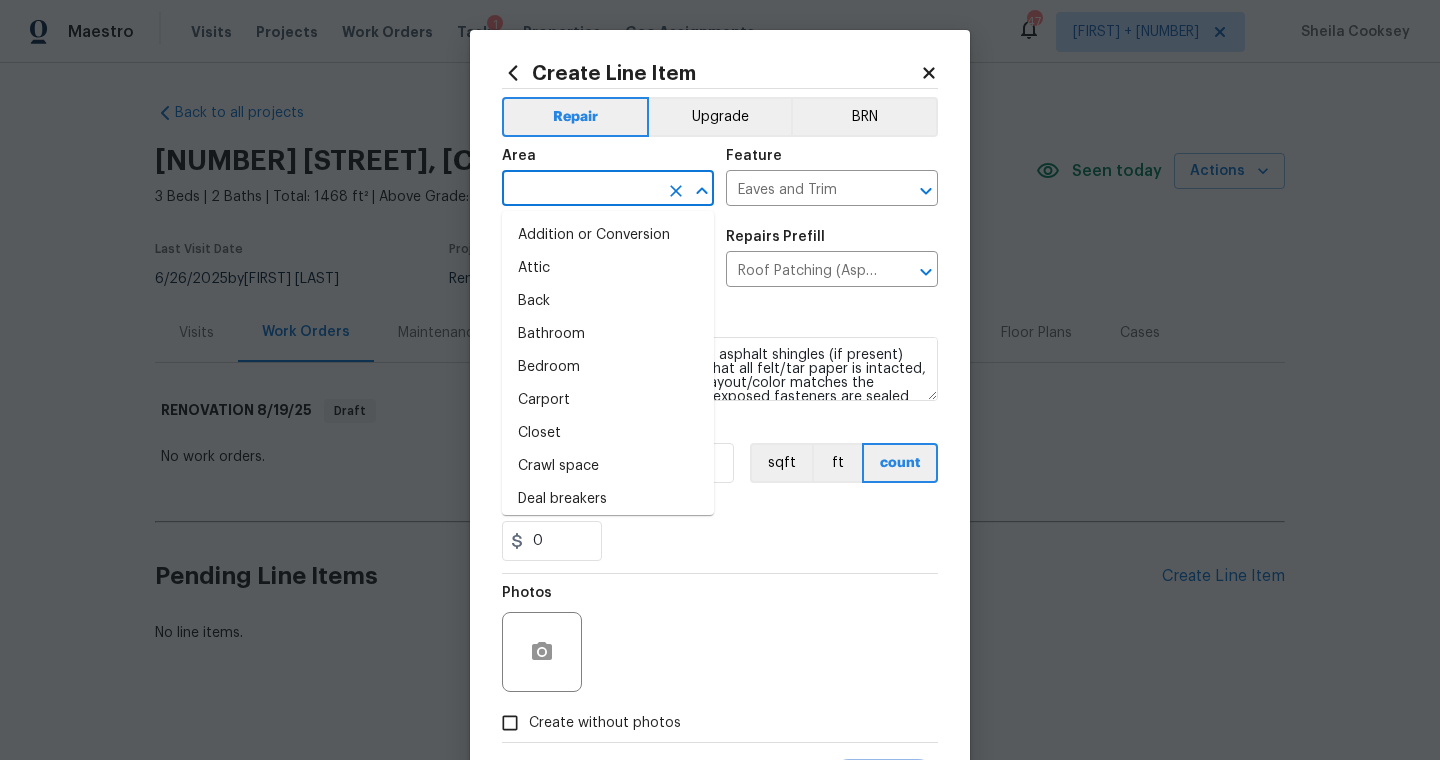 click at bounding box center [580, 190] 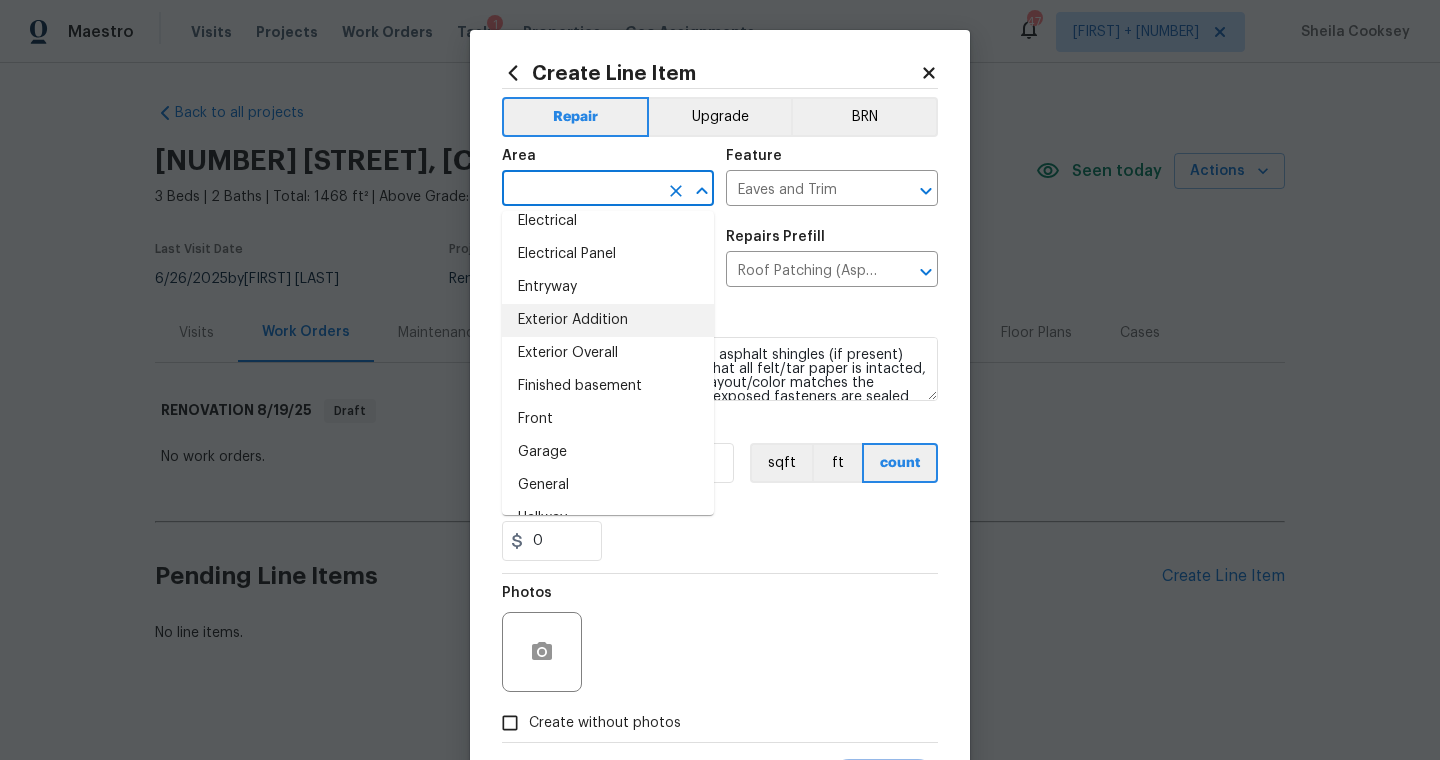 scroll, scrollTop: 411, scrollLeft: 0, axis: vertical 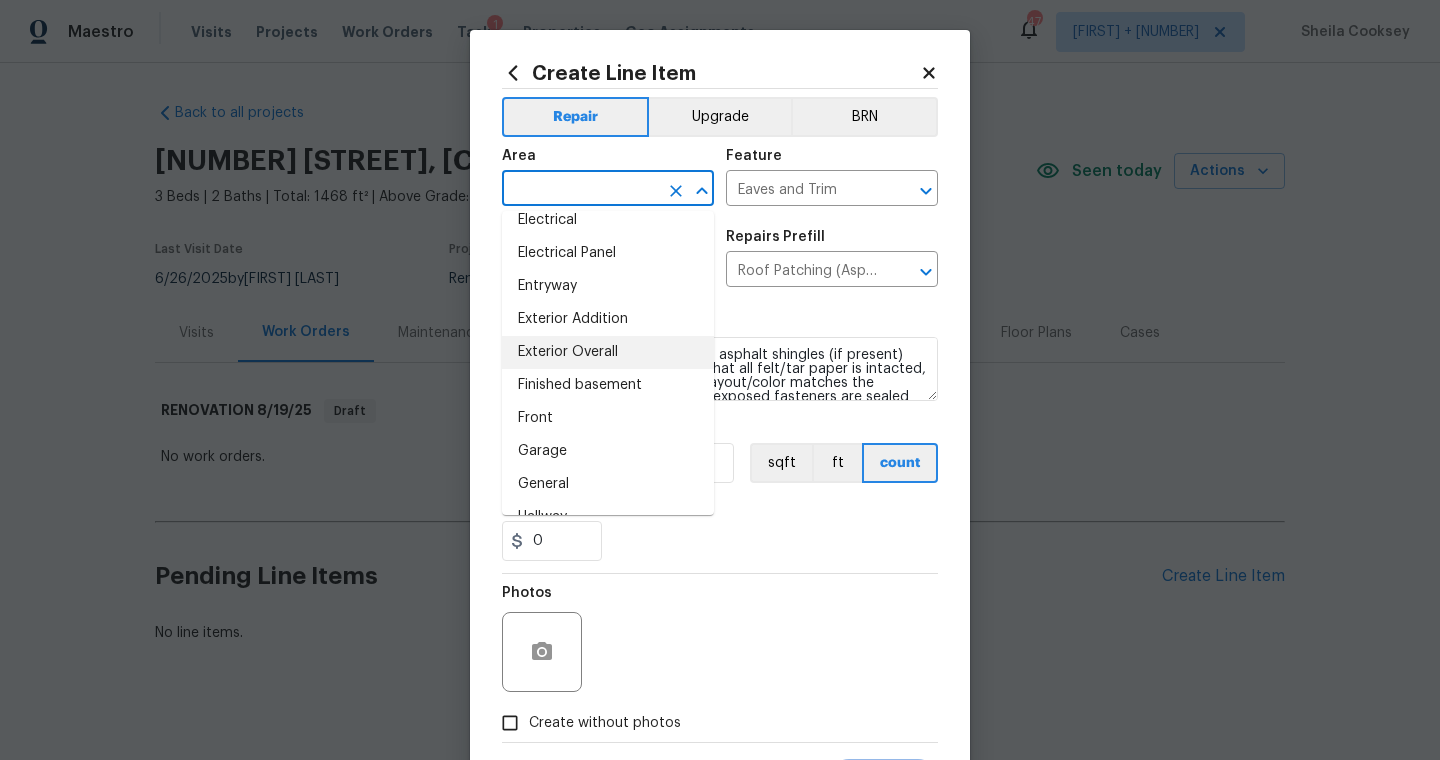 click on "Exterior Overall" at bounding box center [608, 352] 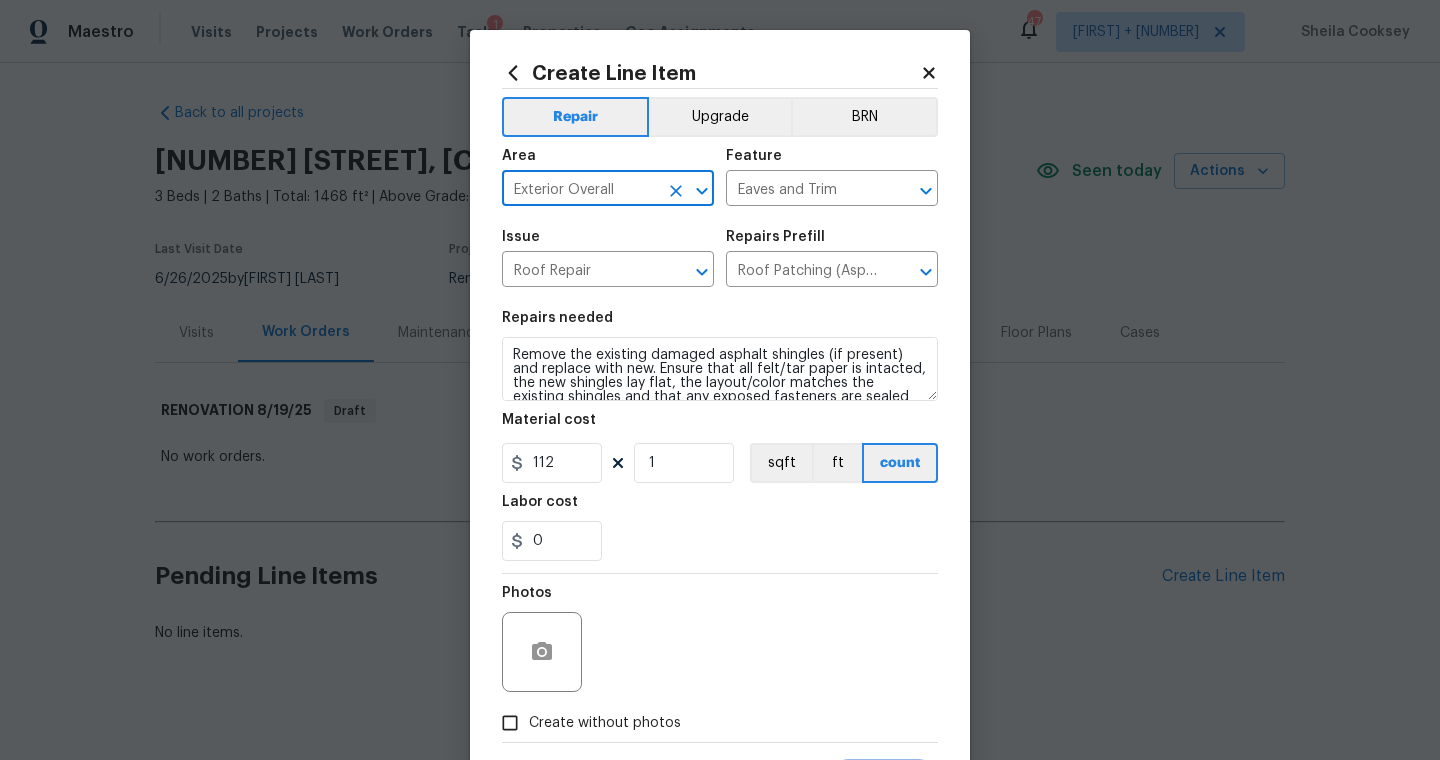 scroll, scrollTop: 28, scrollLeft: 0, axis: vertical 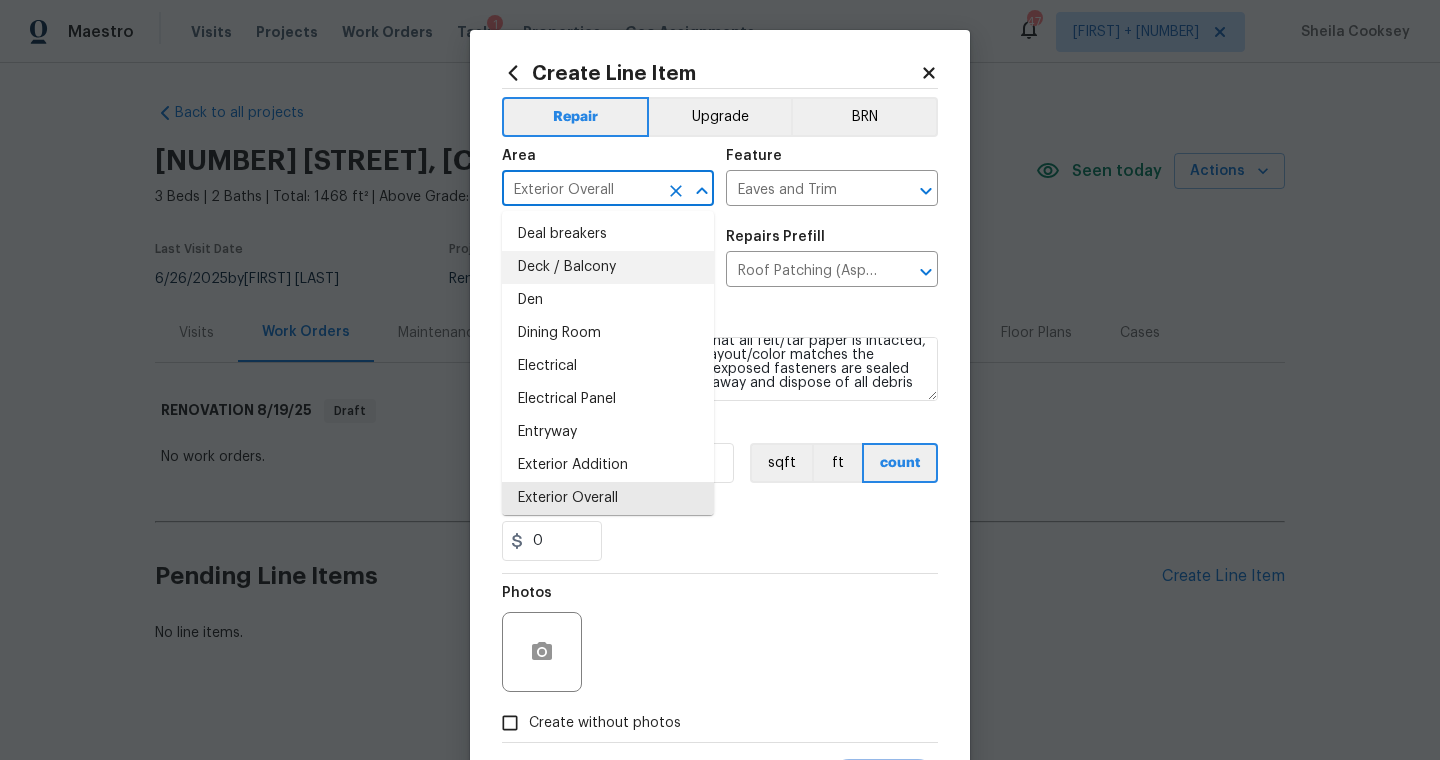 click on "Labor cost" at bounding box center [720, 508] 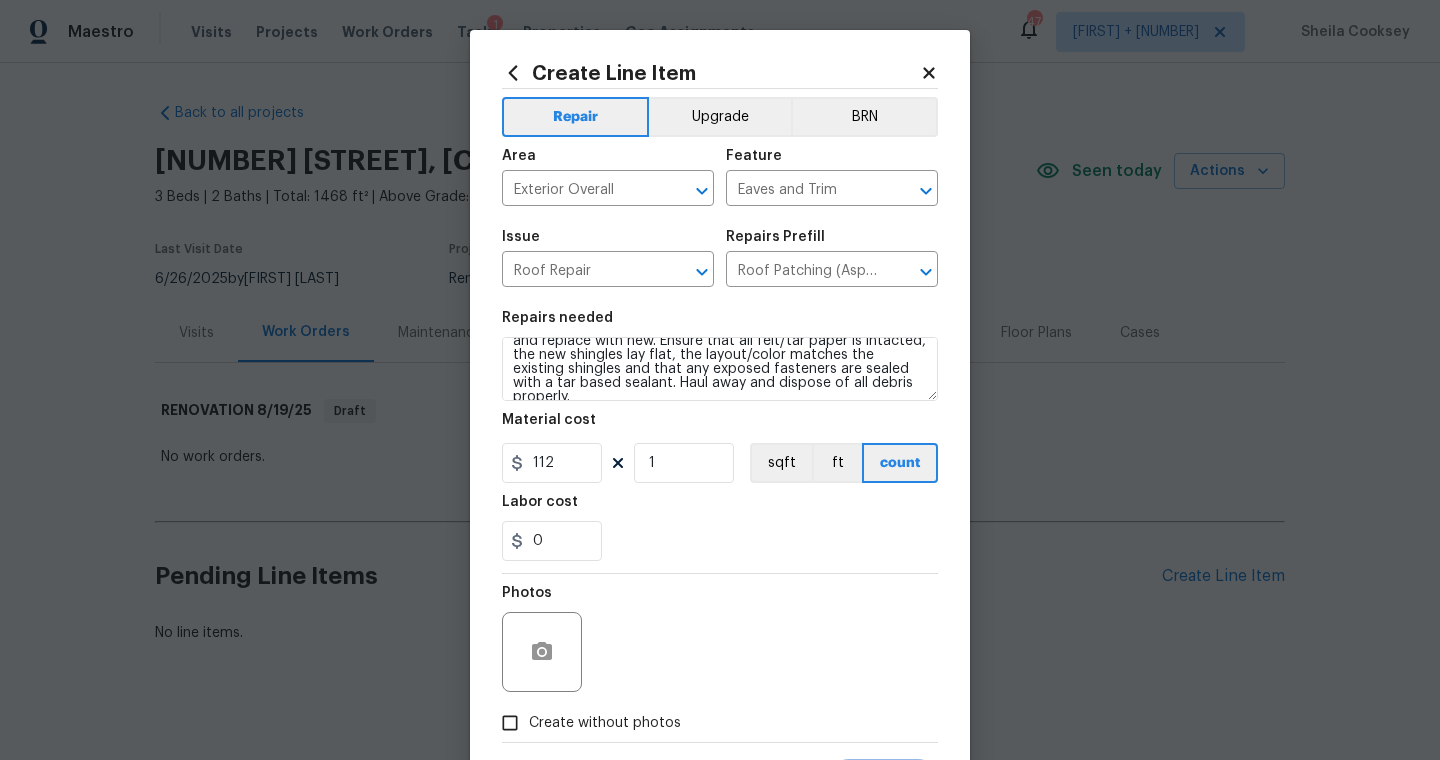 click on "Create without photos" at bounding box center (605, 723) 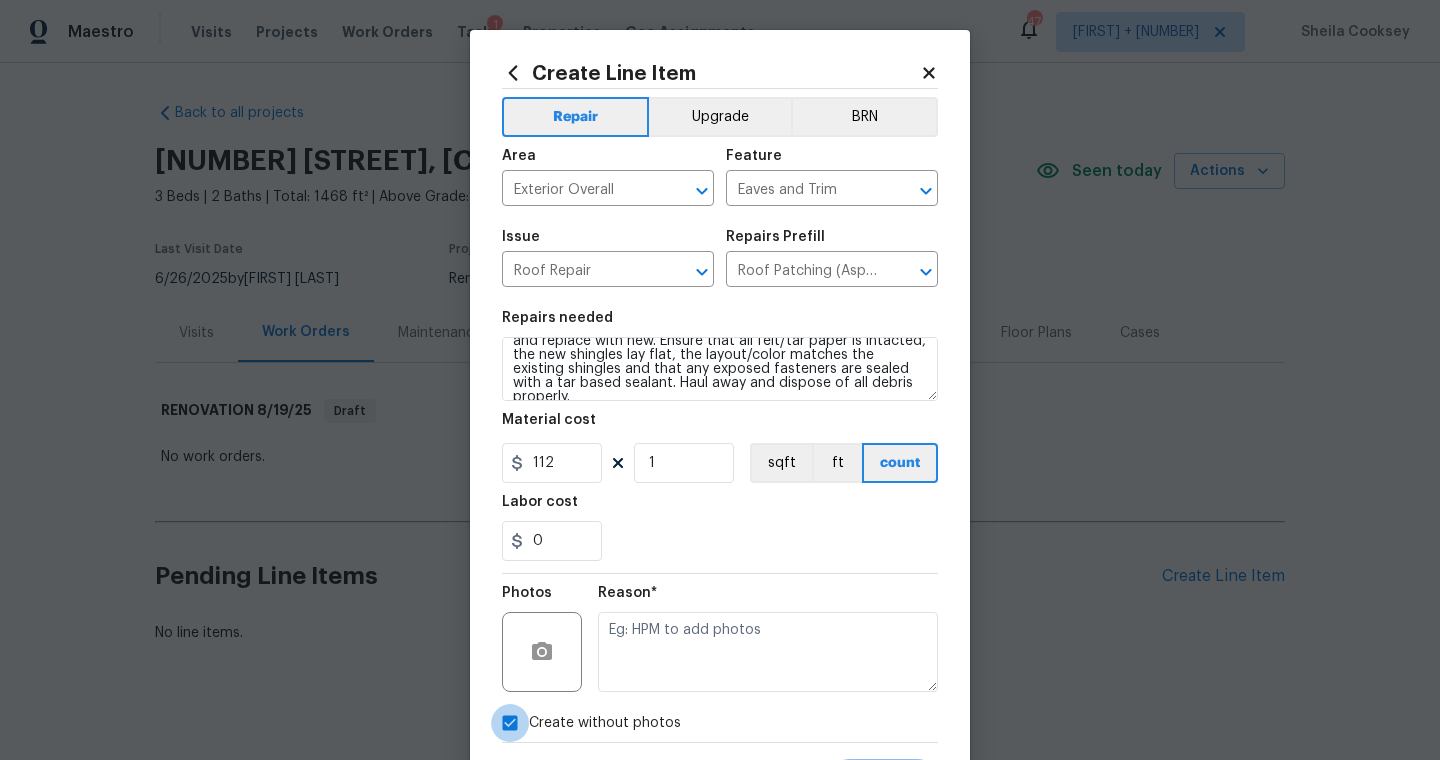 click on "Create without photos" at bounding box center [510, 723] 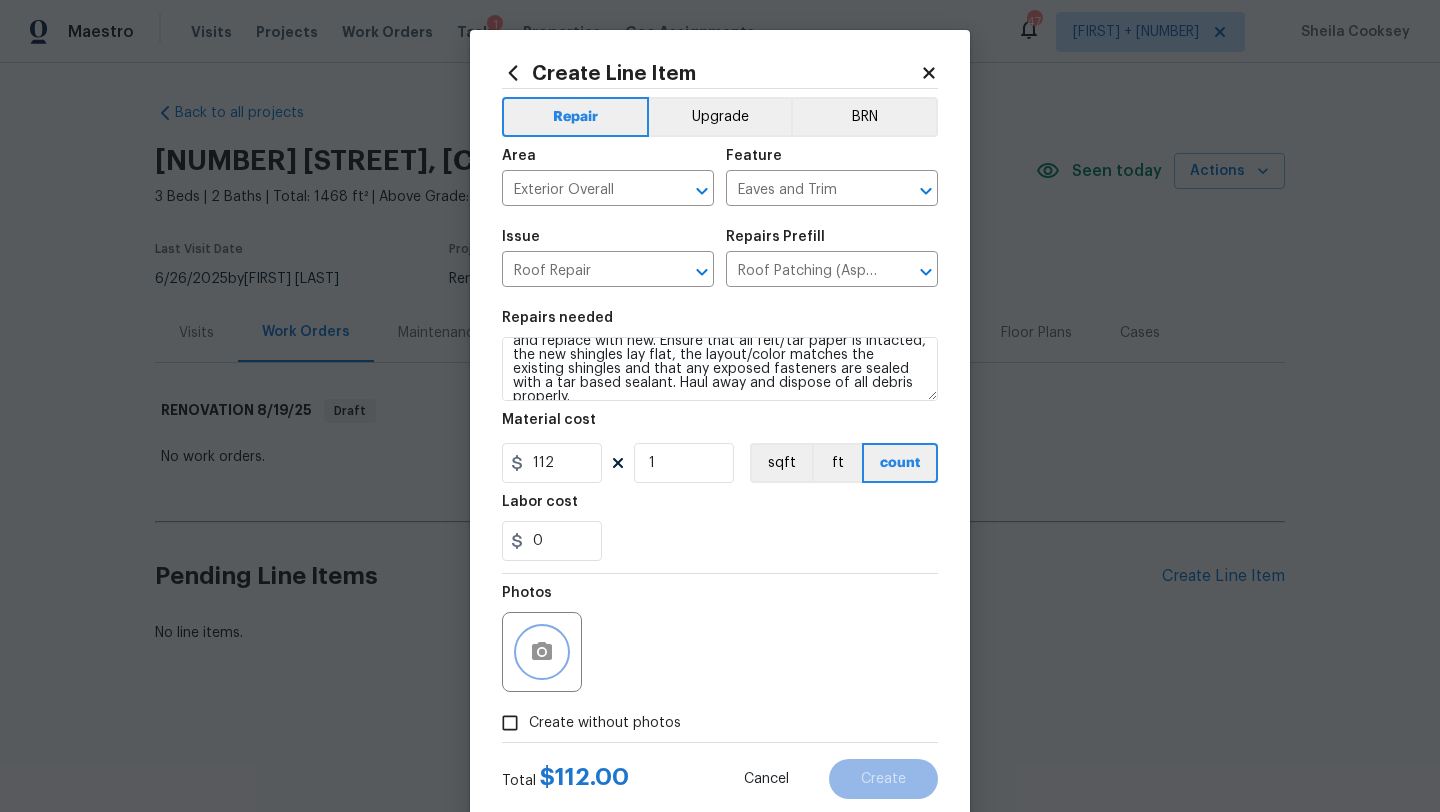 click at bounding box center (542, 652) 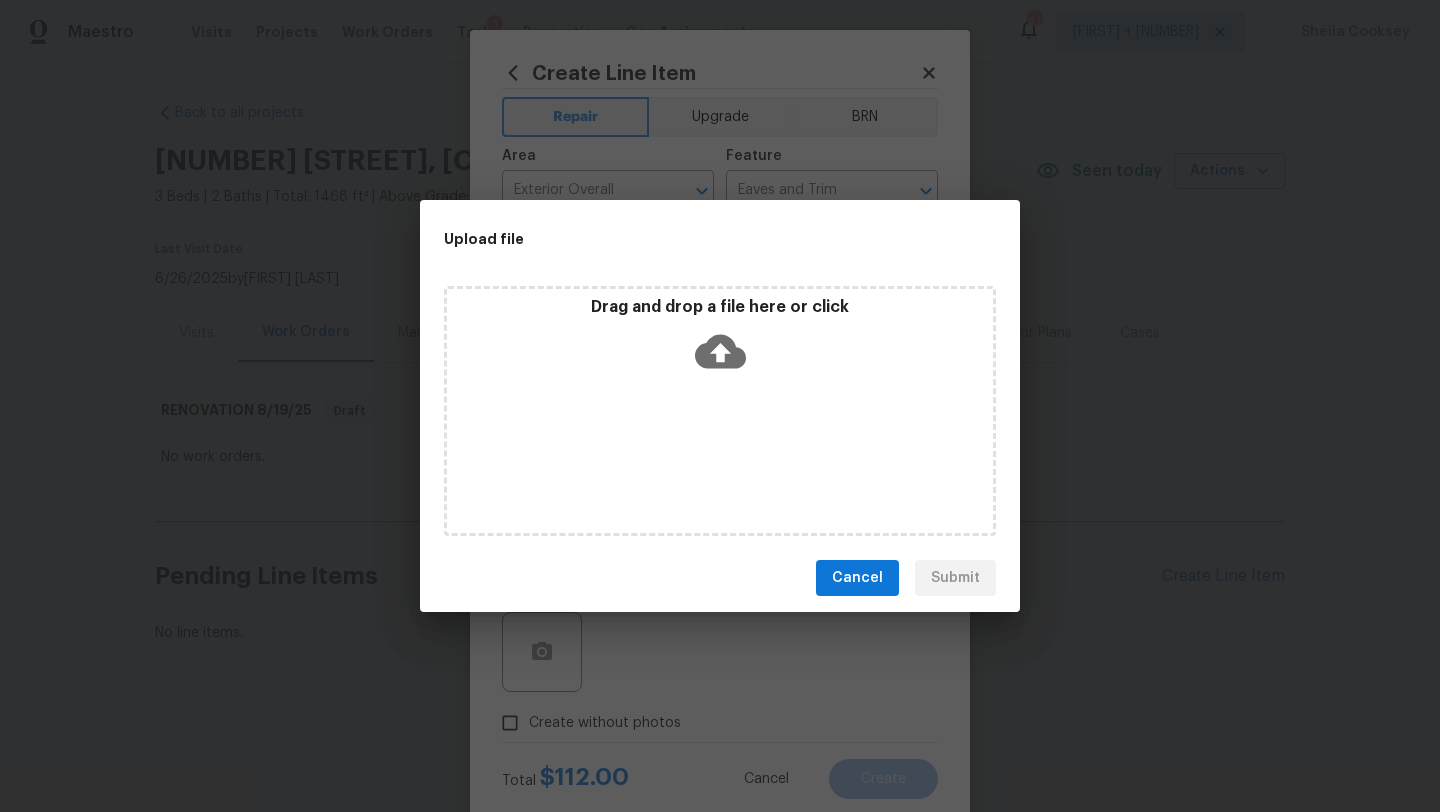 click 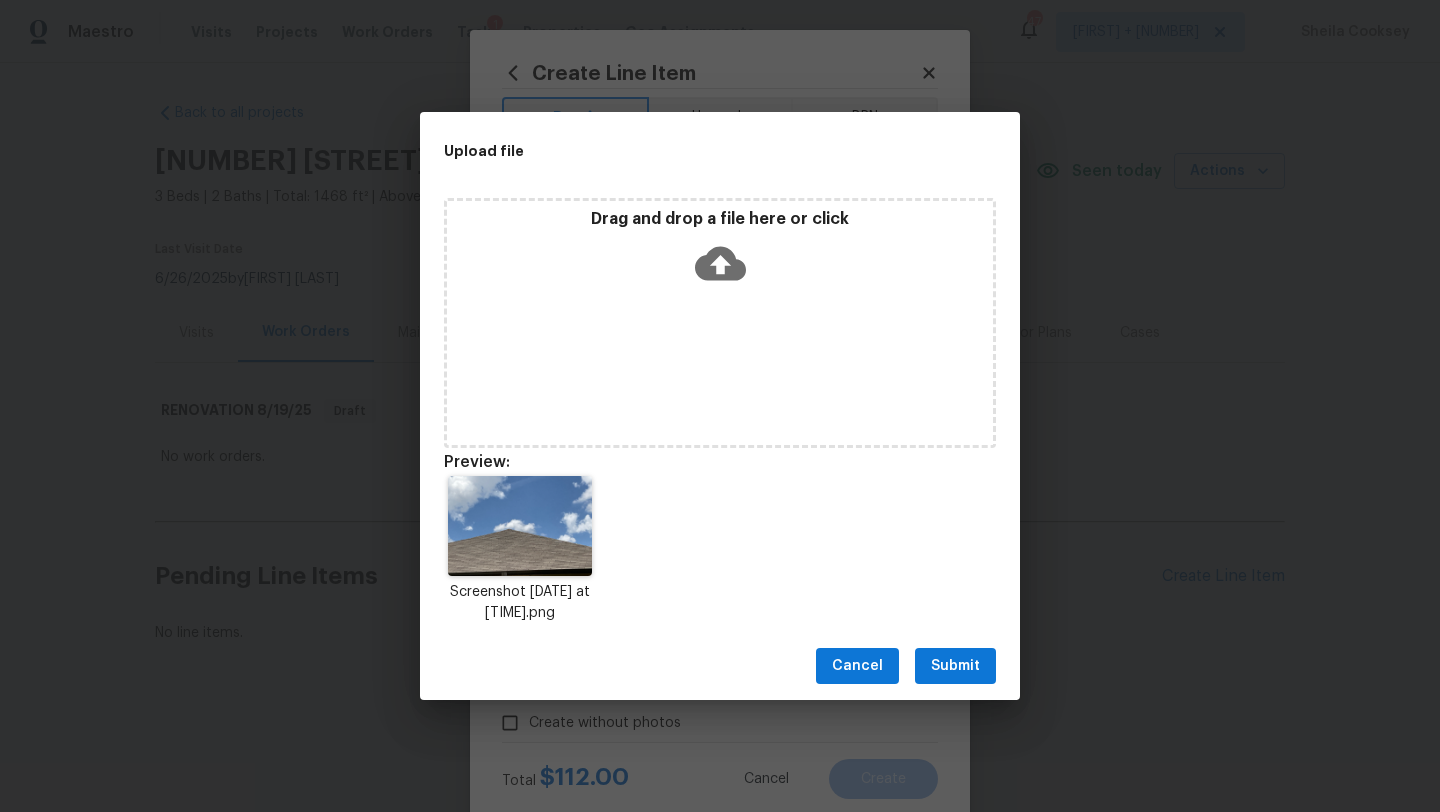 click on "Submit" at bounding box center [955, 666] 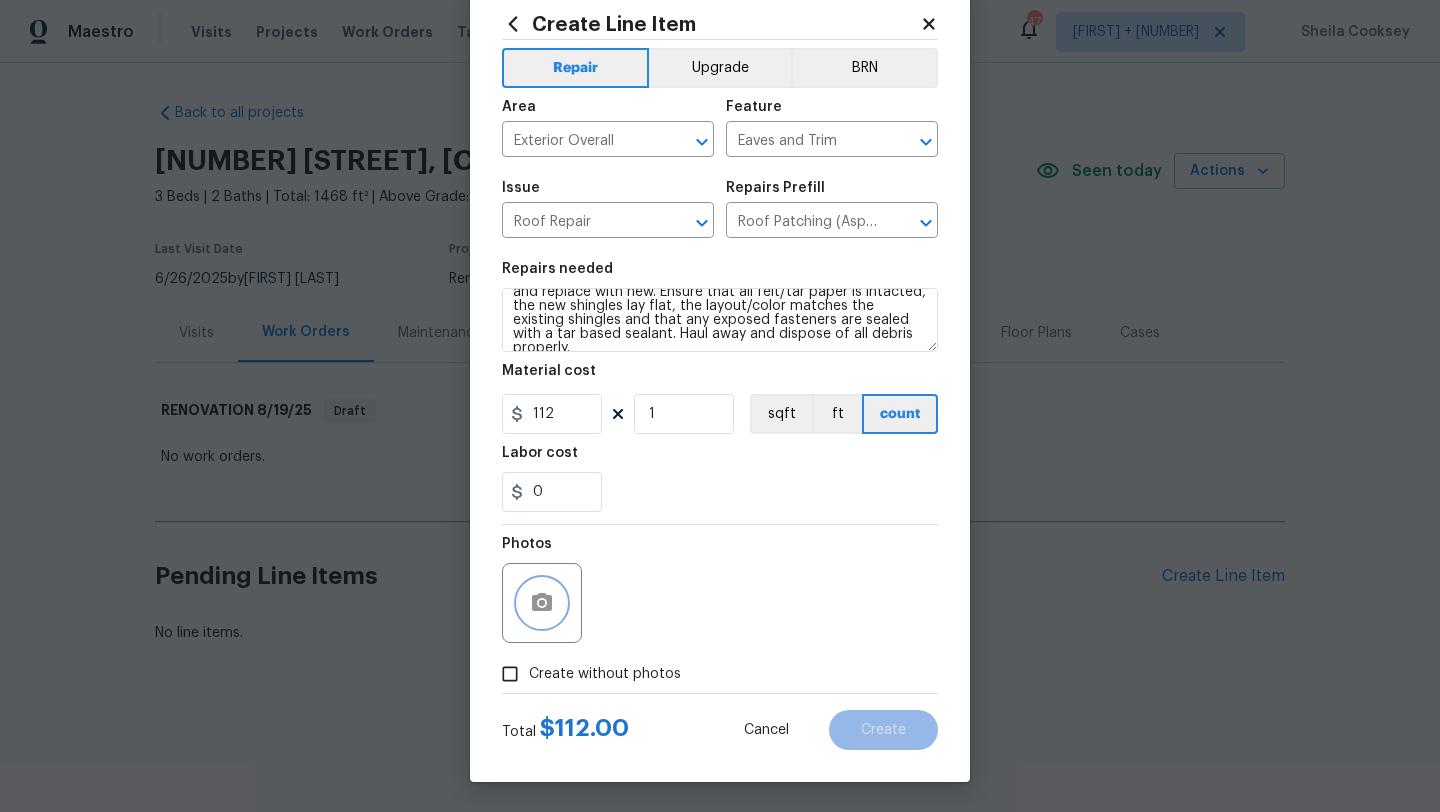 scroll, scrollTop: 42, scrollLeft: 0, axis: vertical 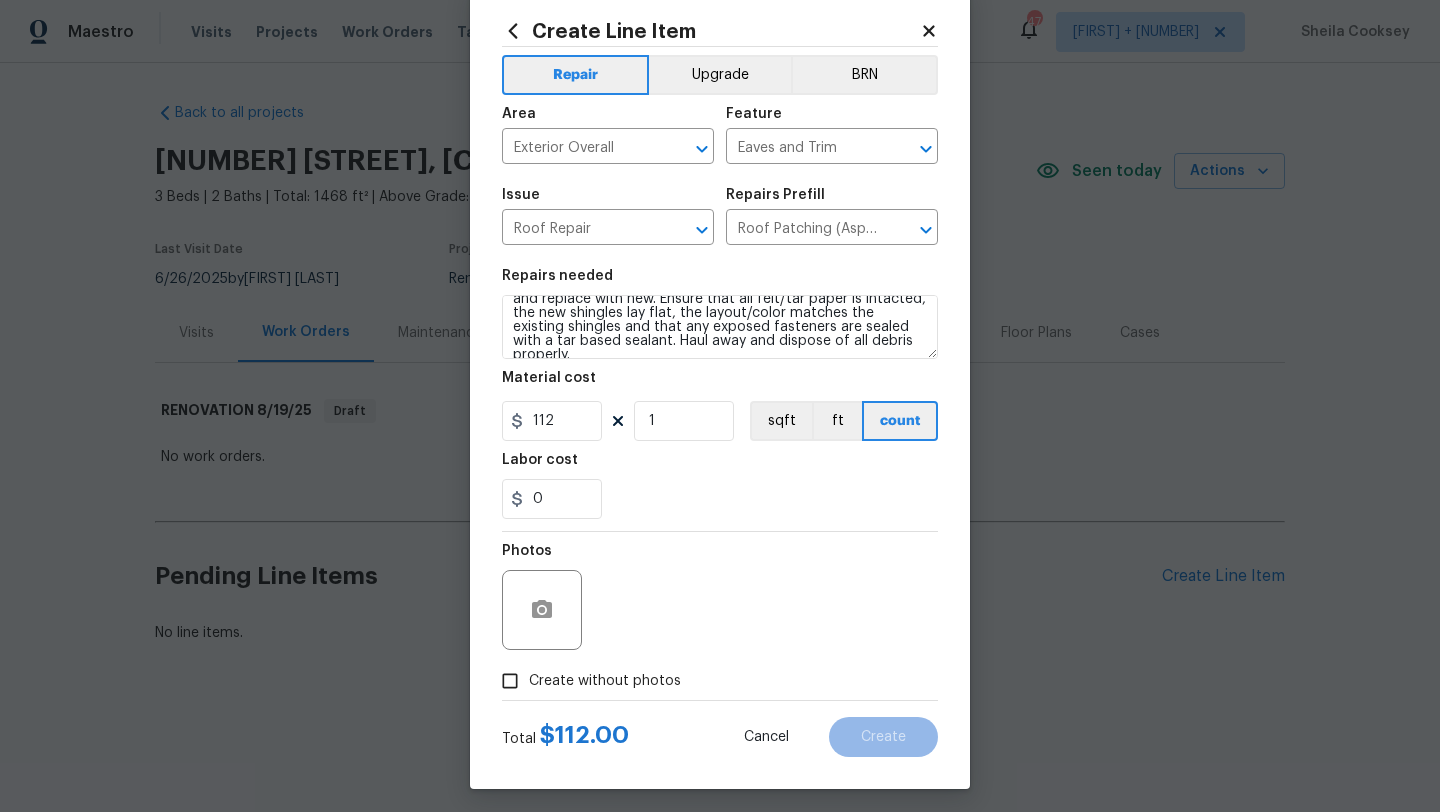 click on "0" at bounding box center (720, 499) 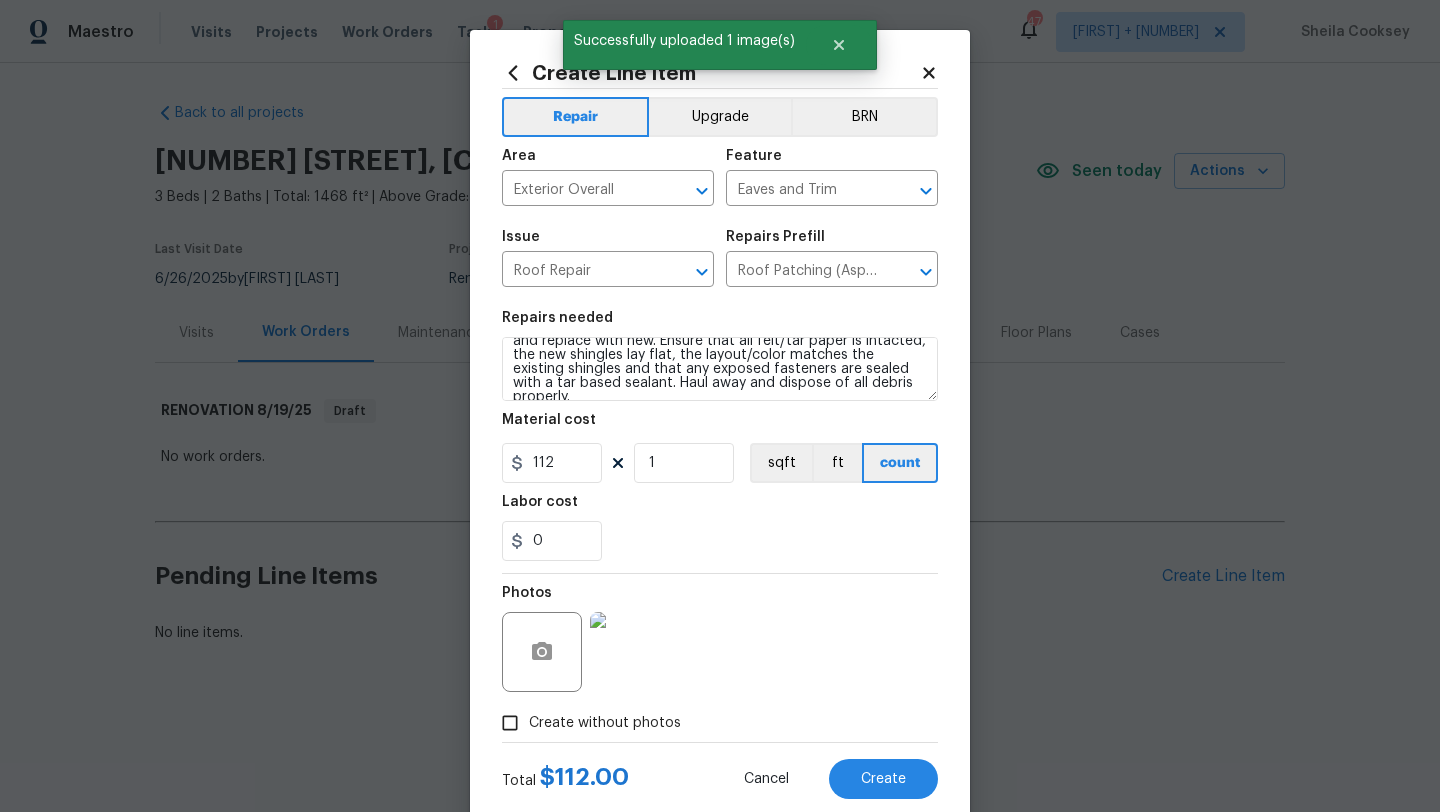 scroll, scrollTop: 50, scrollLeft: 0, axis: vertical 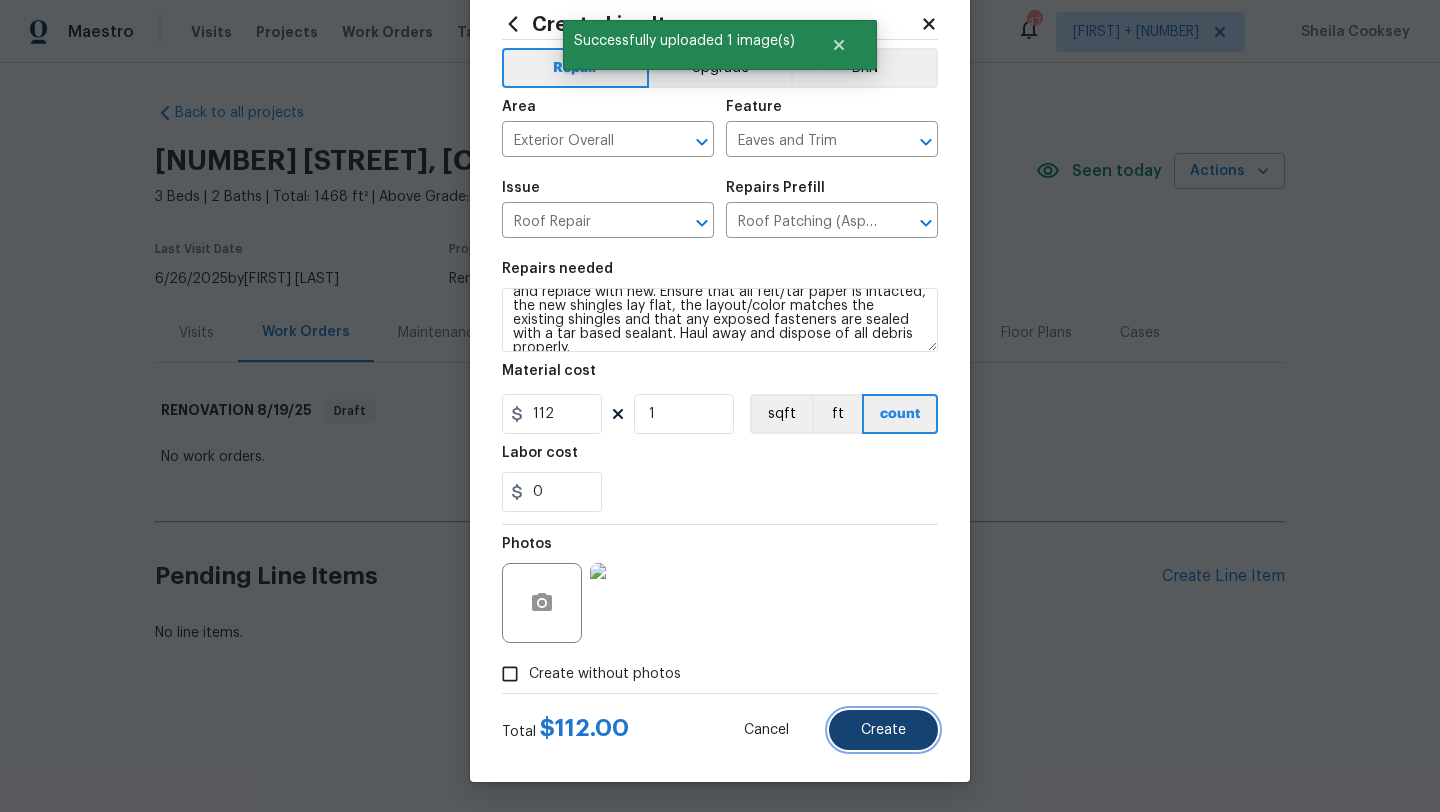 click on "Create" at bounding box center [883, 730] 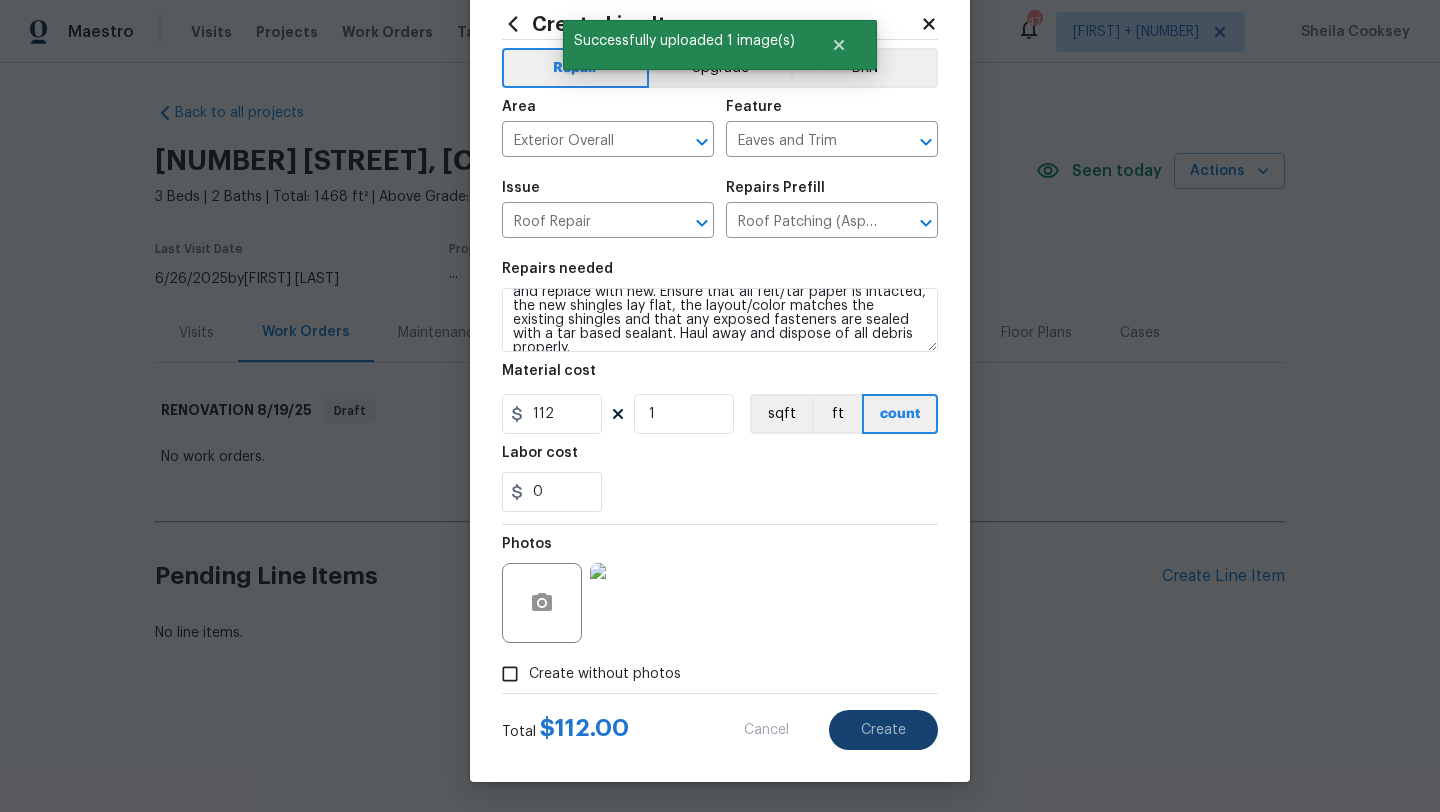 type on "0" 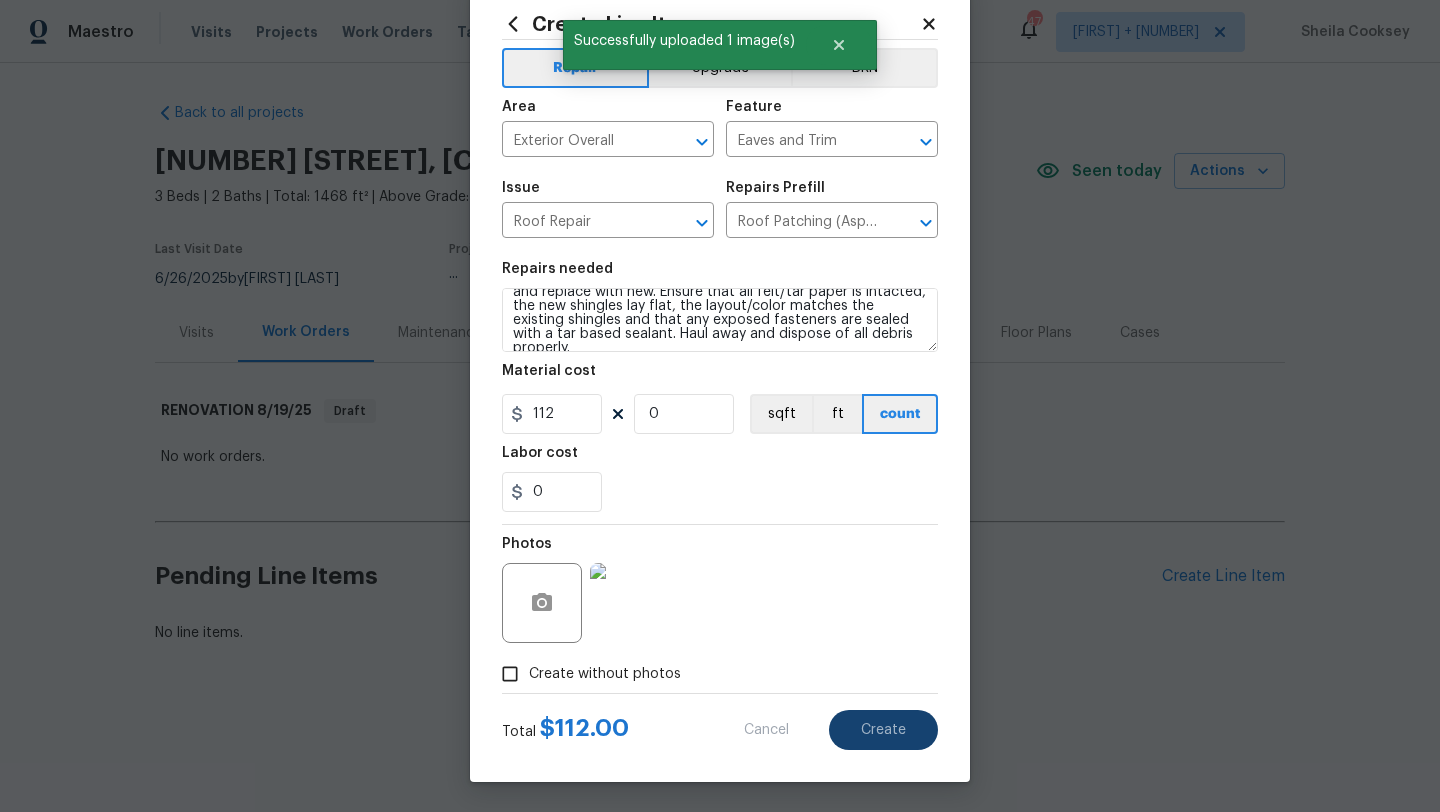 type 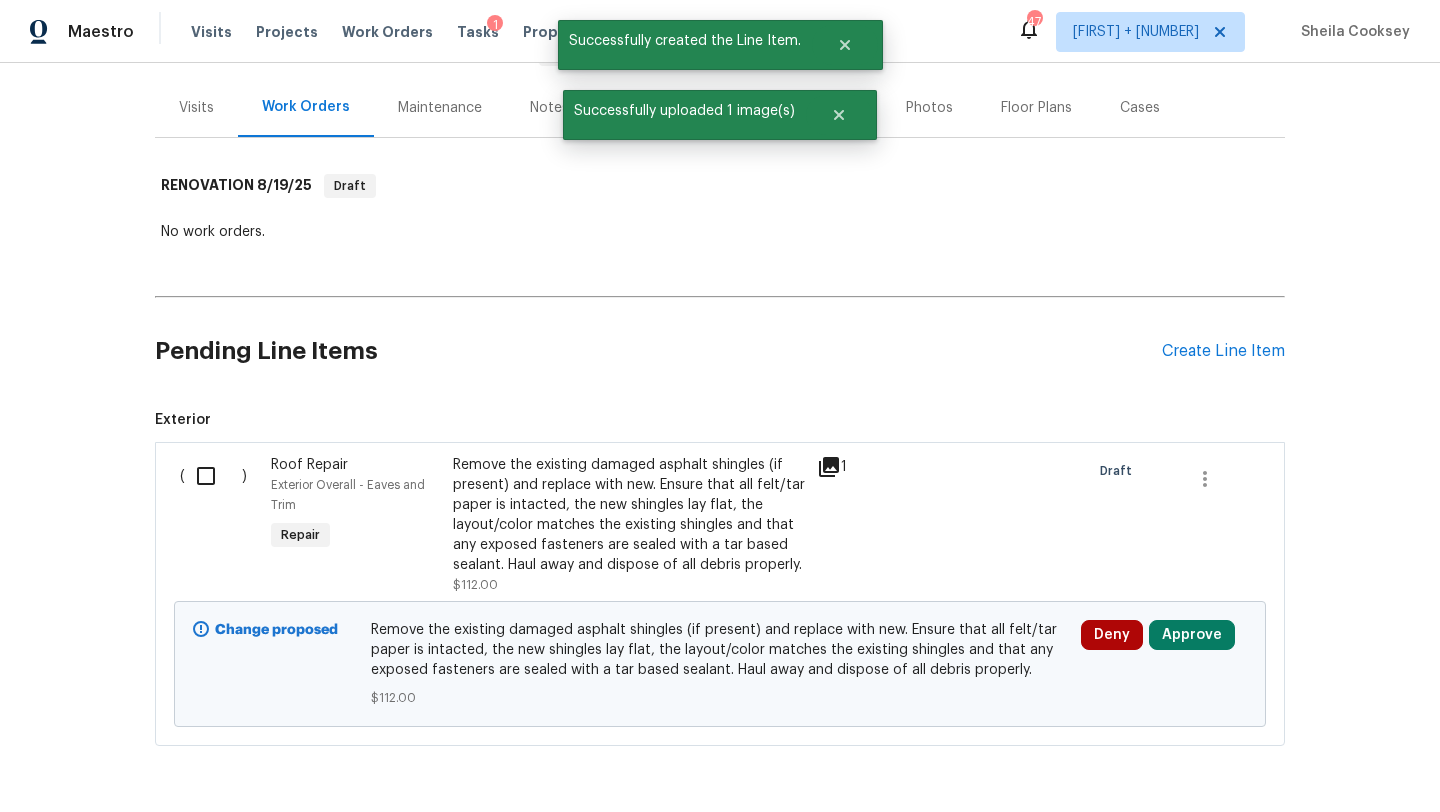 scroll, scrollTop: 236, scrollLeft: 0, axis: vertical 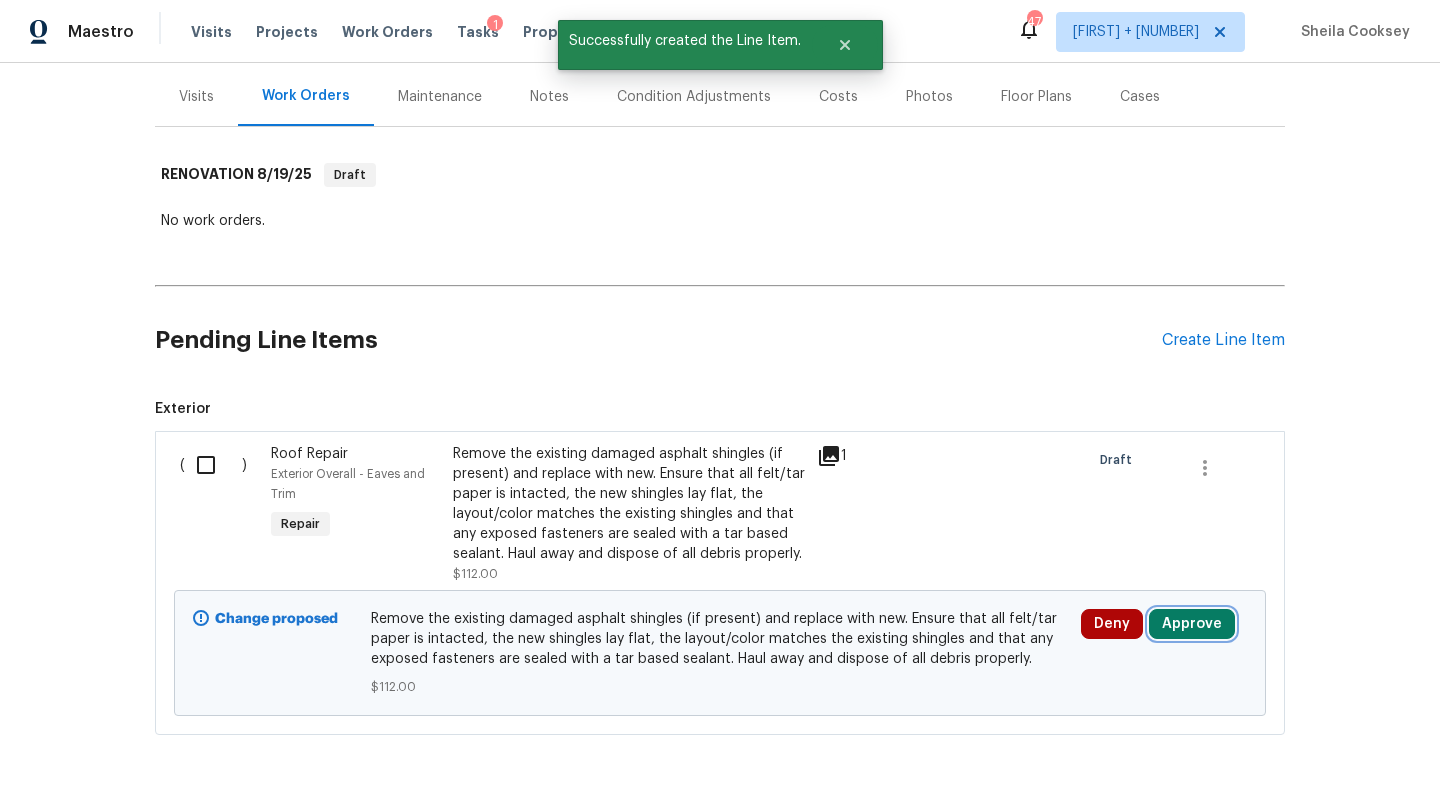 click on "Approve" at bounding box center (1192, 624) 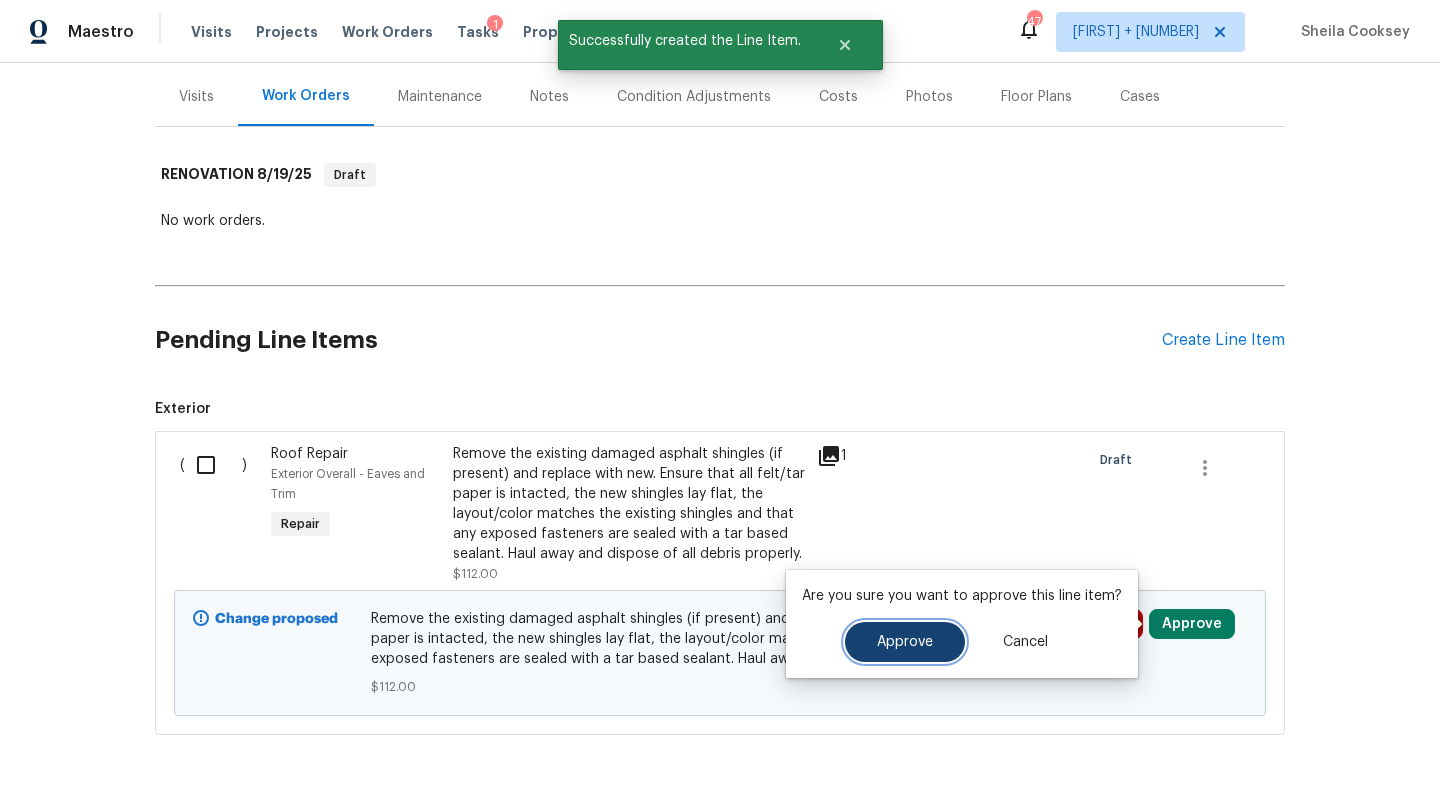 click on "Approve" at bounding box center [905, 642] 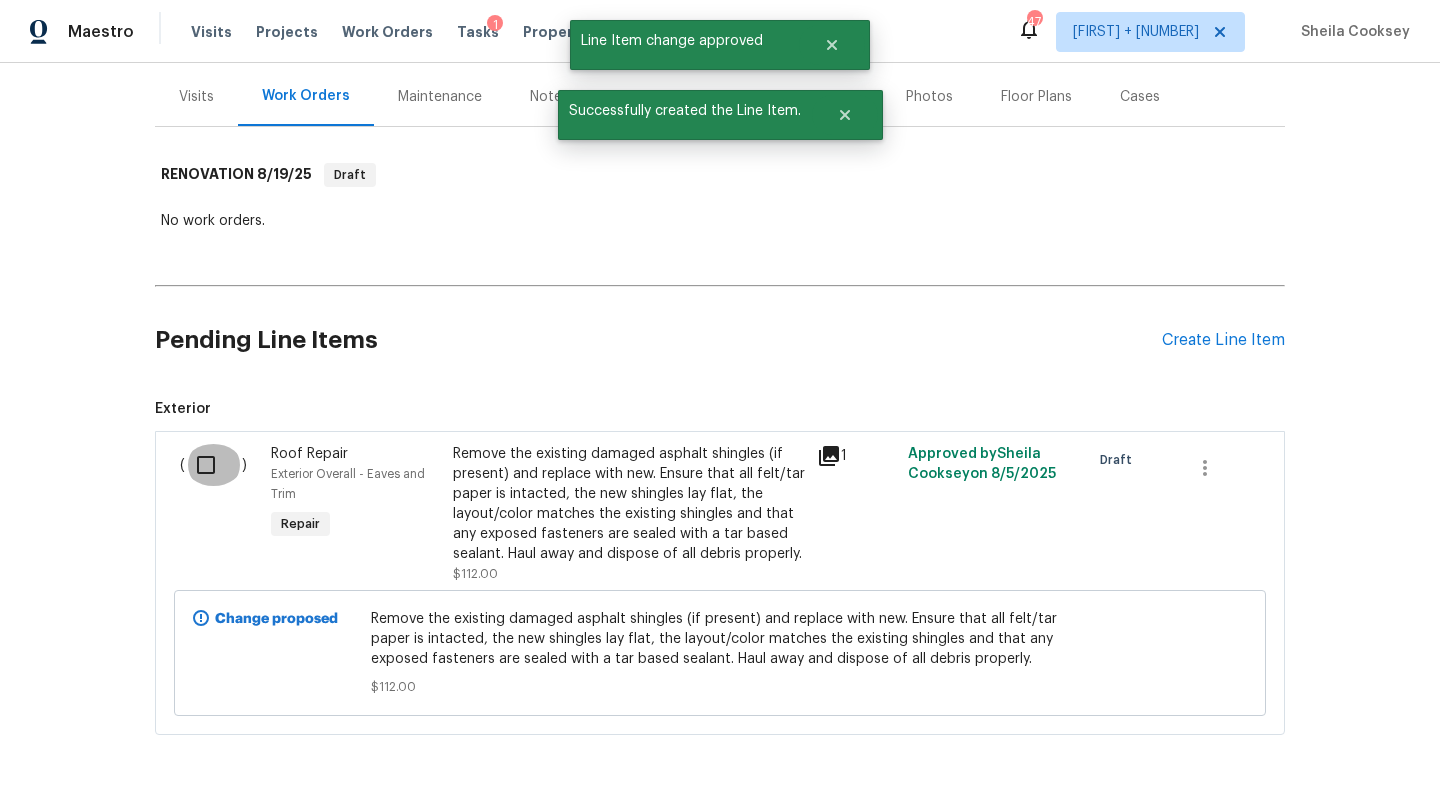 click at bounding box center [213, 465] 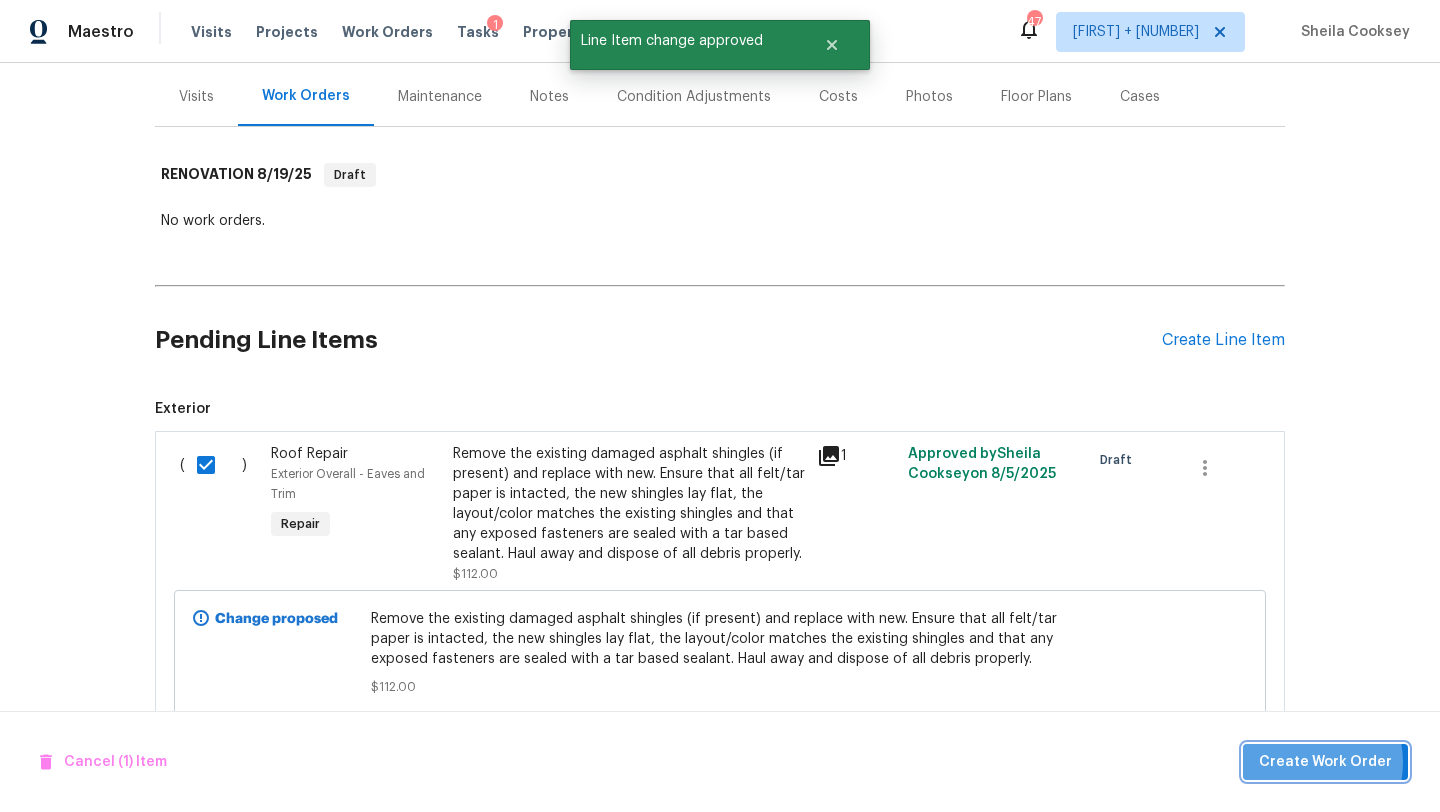 click on "Create Work Order" at bounding box center [1325, 762] 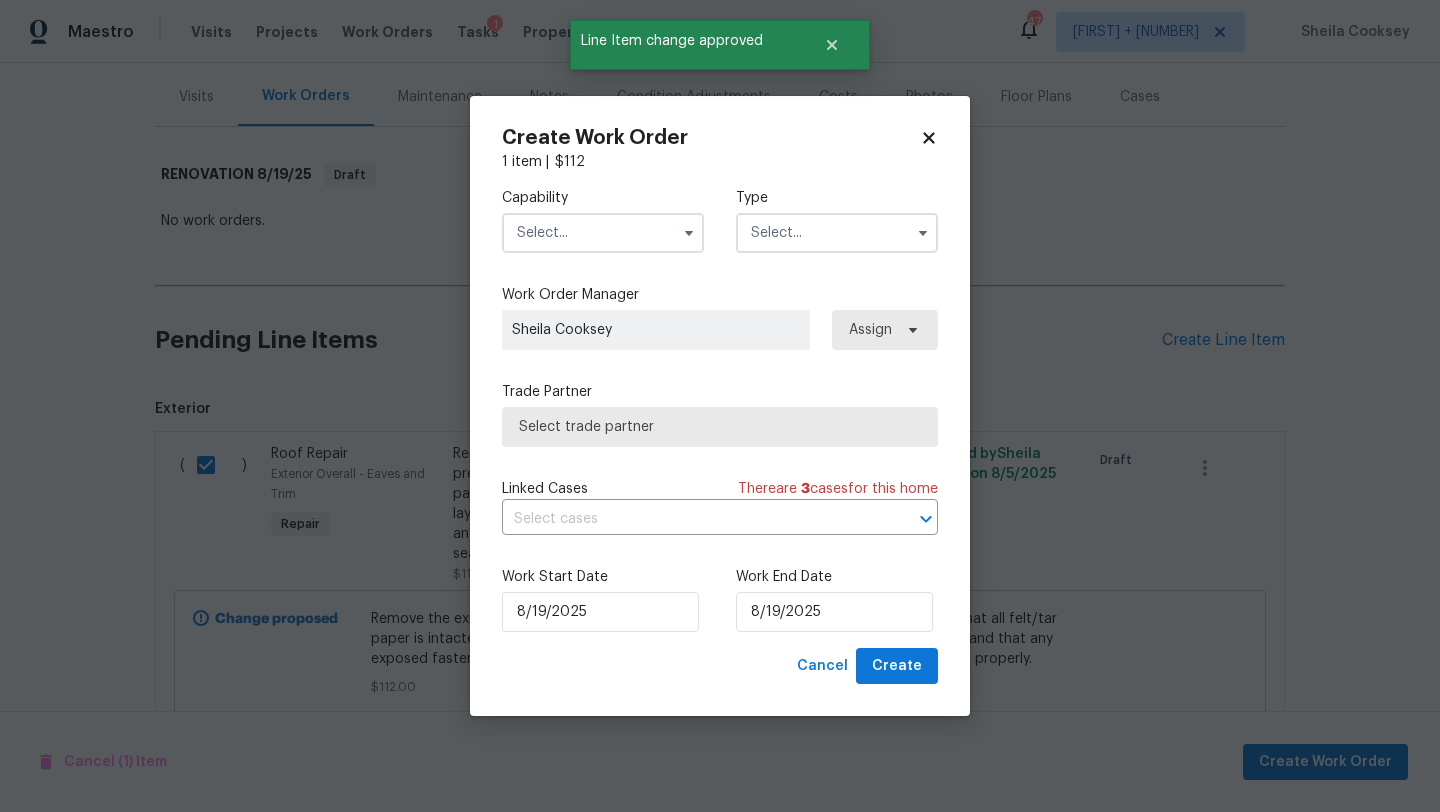 click at bounding box center (603, 233) 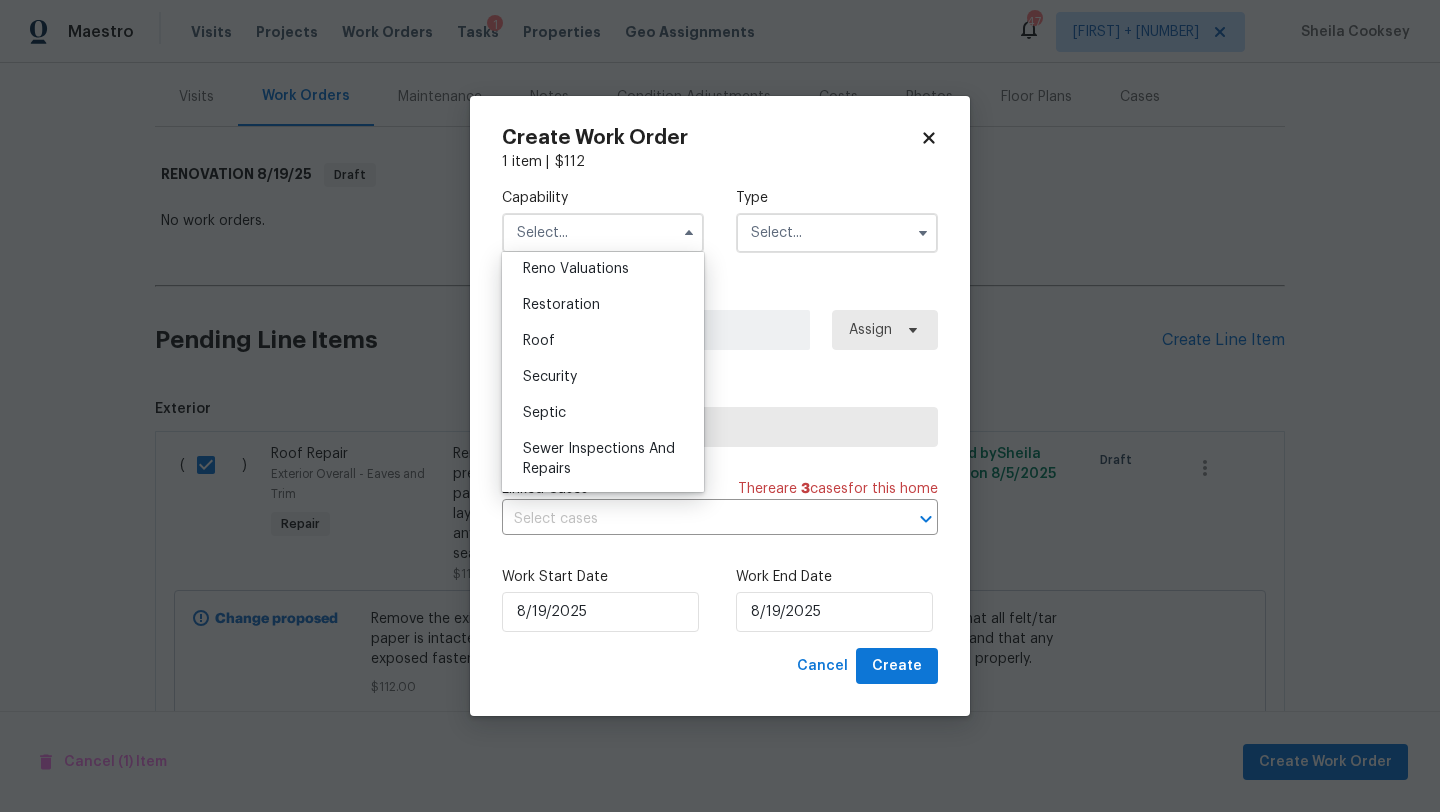 scroll, scrollTop: 1976, scrollLeft: 0, axis: vertical 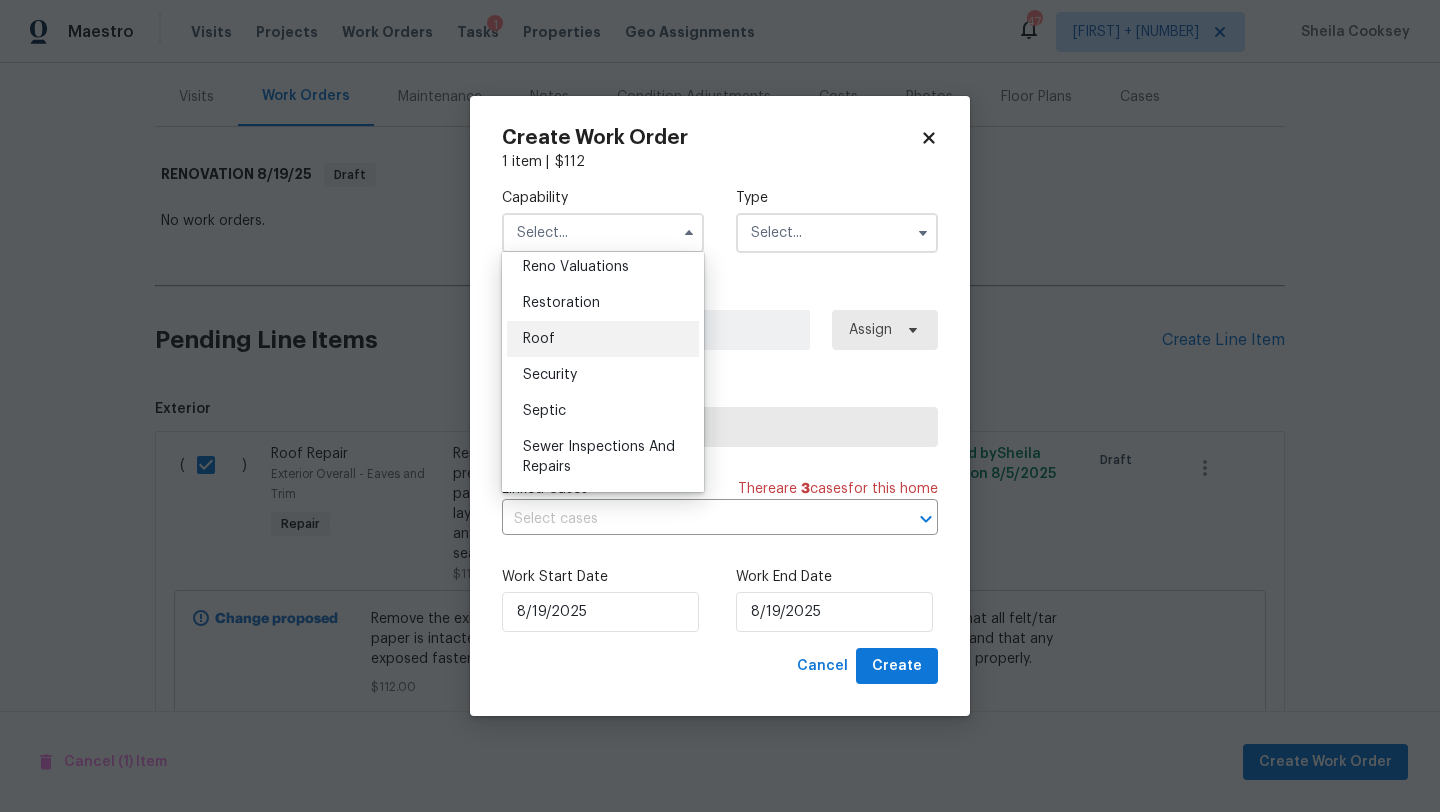 click on "Roof" at bounding box center [603, 339] 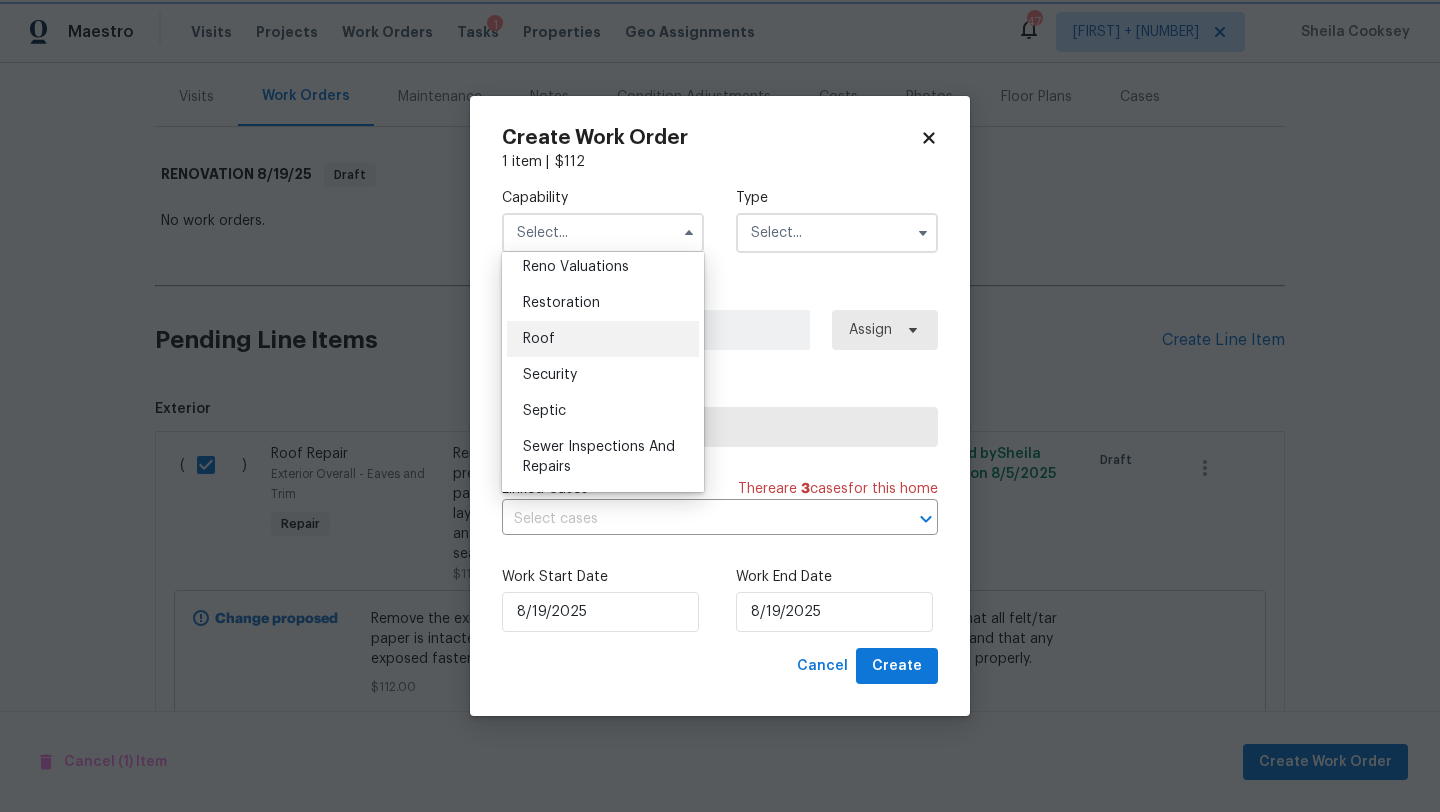 type on "Roof" 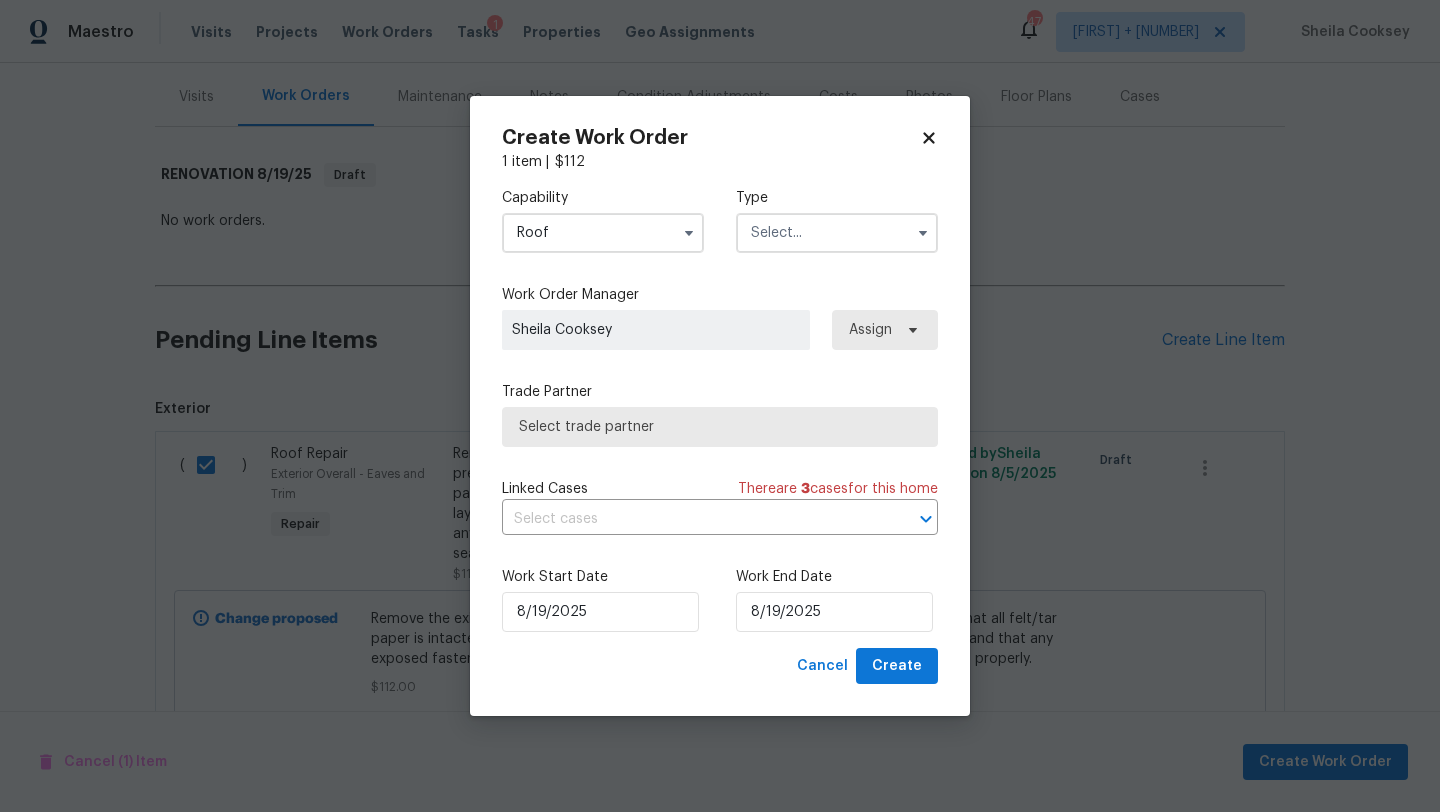 click at bounding box center (837, 233) 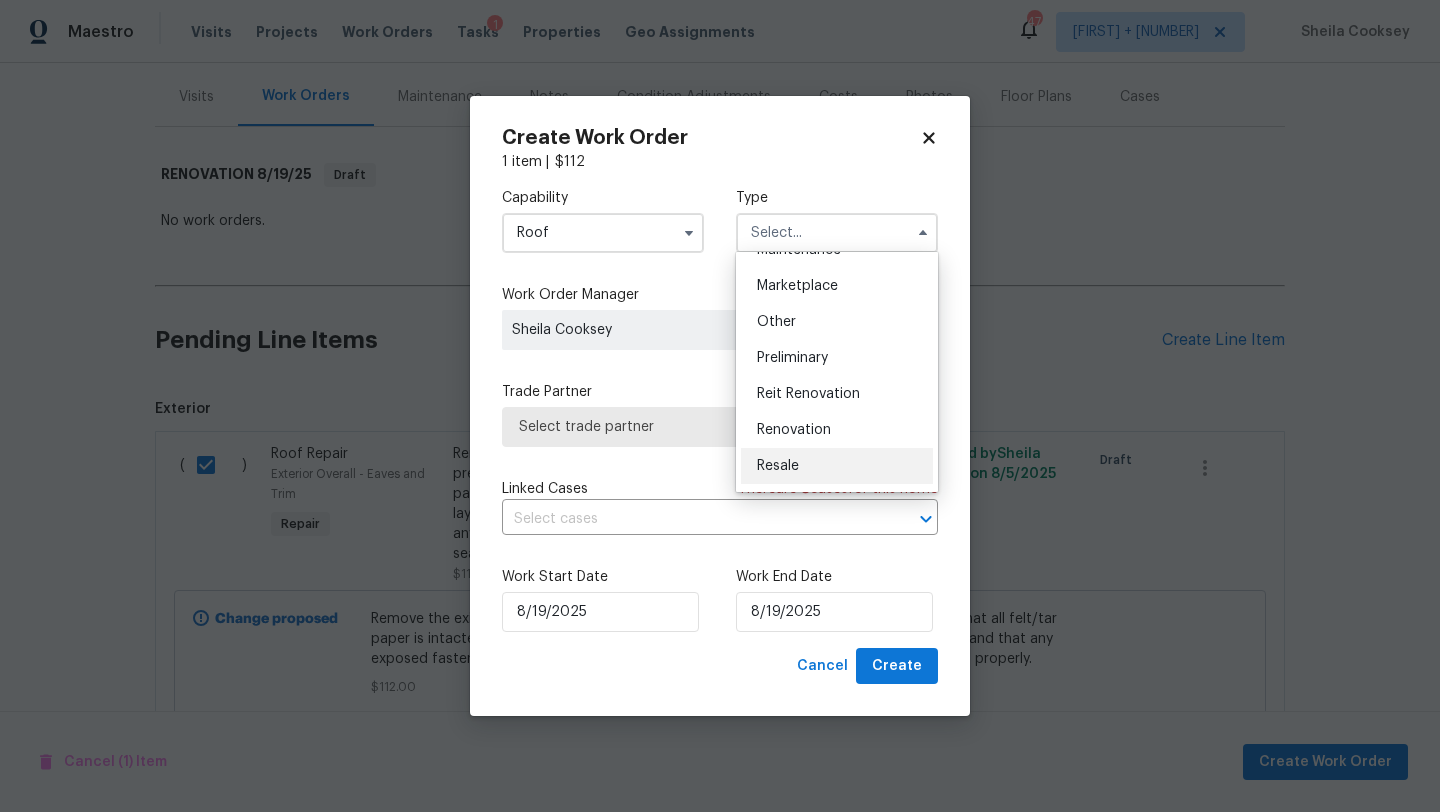 scroll, scrollTop: 347, scrollLeft: 0, axis: vertical 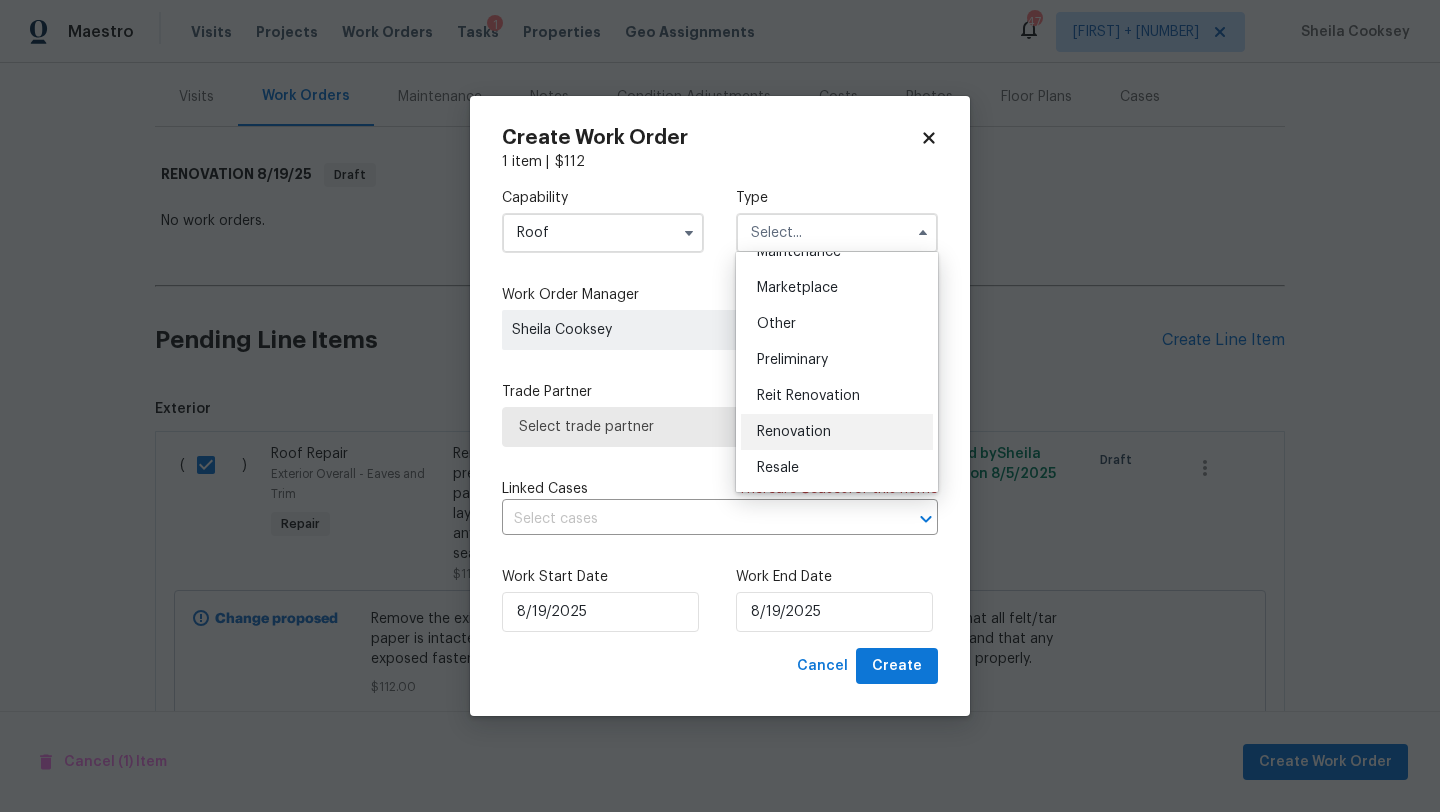 click on "Renovation" at bounding box center (794, 432) 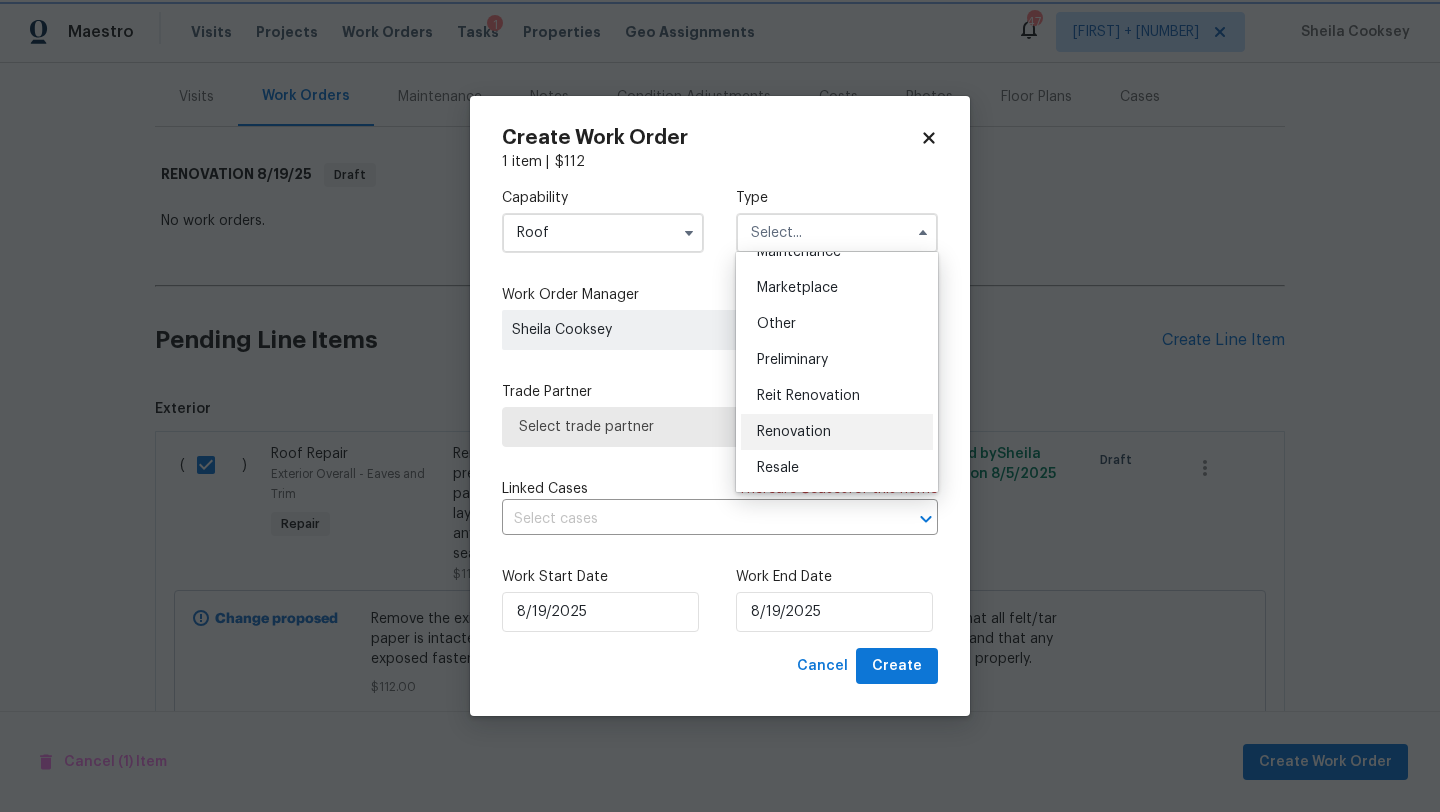 type on "Renovation" 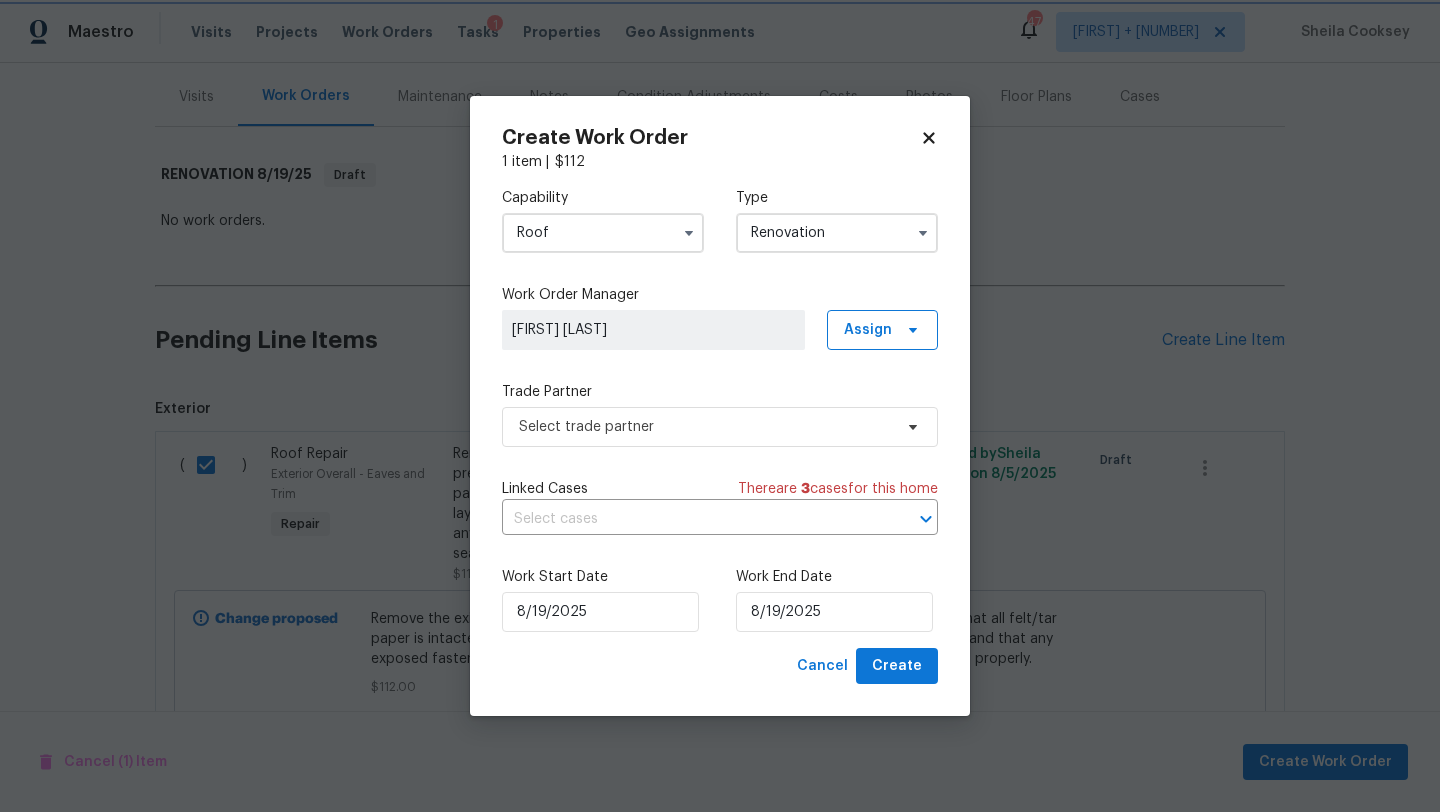 scroll, scrollTop: 0, scrollLeft: 0, axis: both 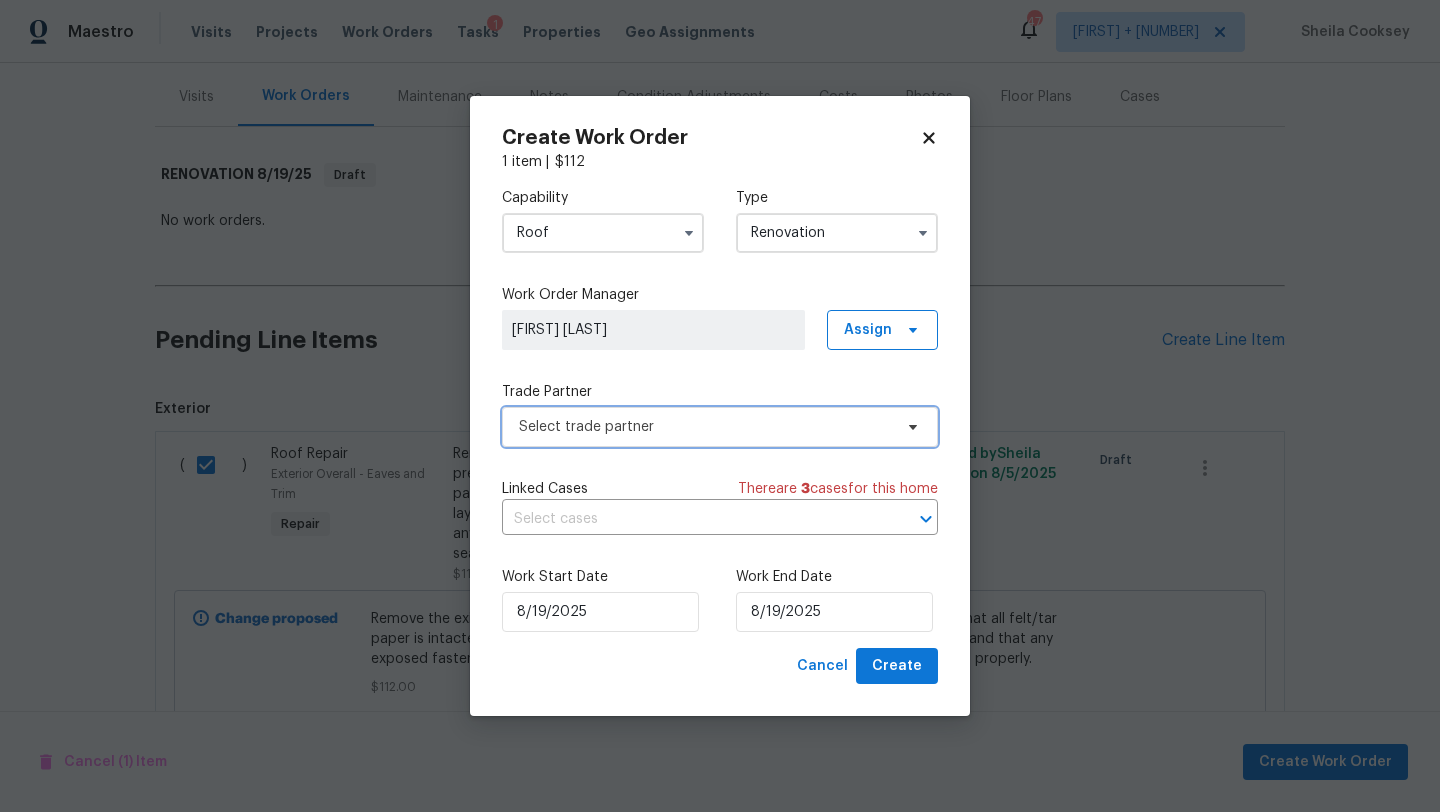 click on "Select trade partner" at bounding box center [705, 427] 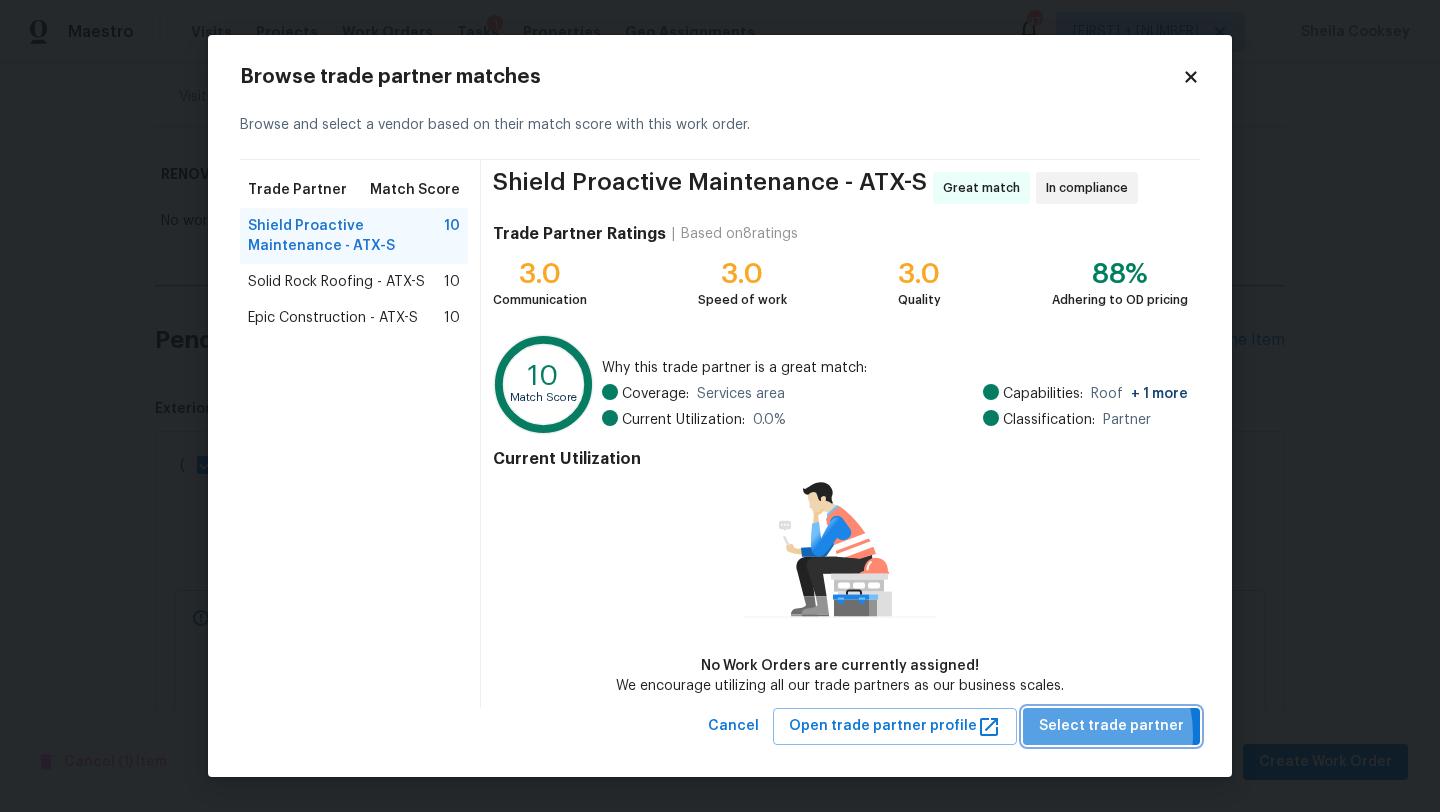 click on "Select trade partner" at bounding box center (1111, 726) 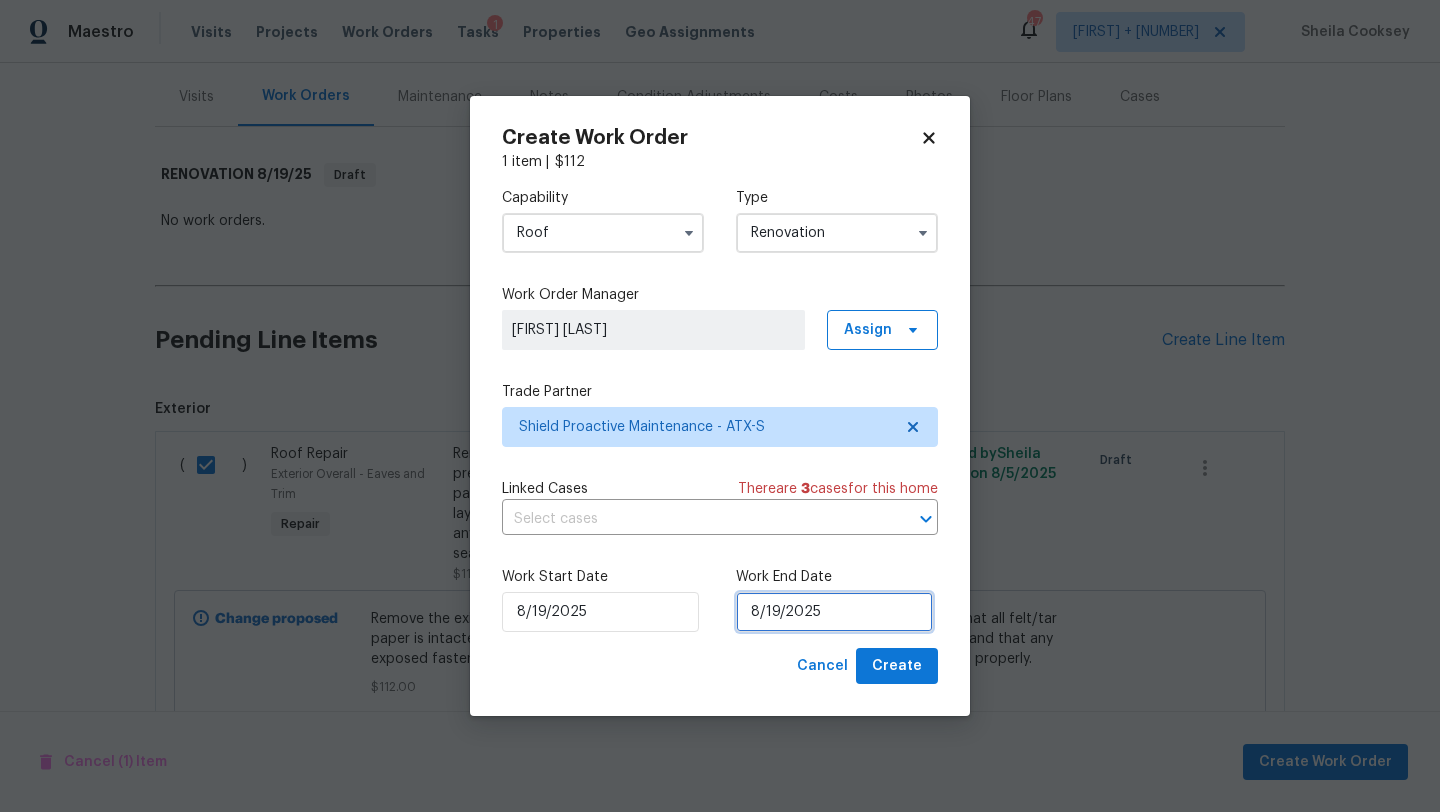 click on "8/19/2025" at bounding box center [834, 612] 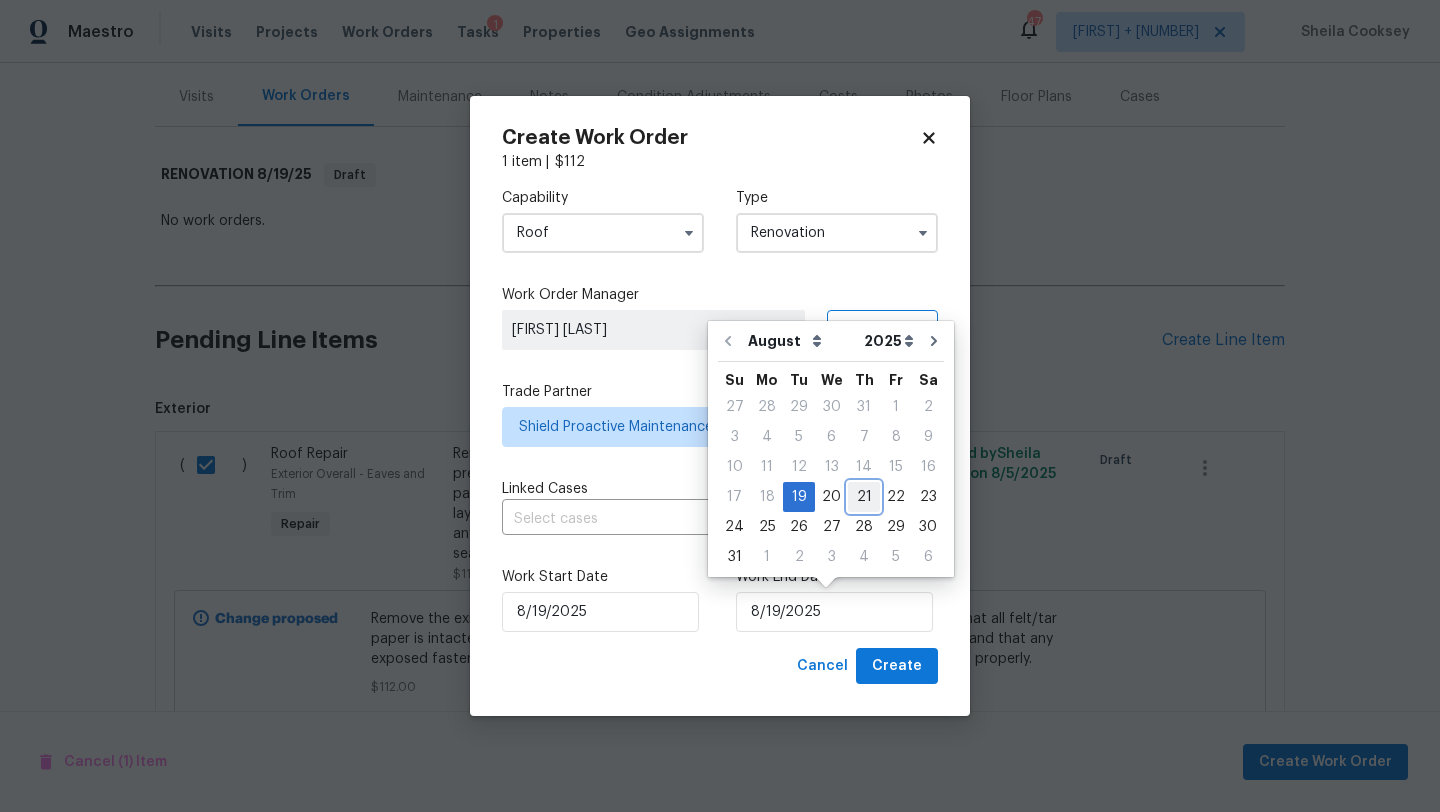click on "21" at bounding box center [864, 497] 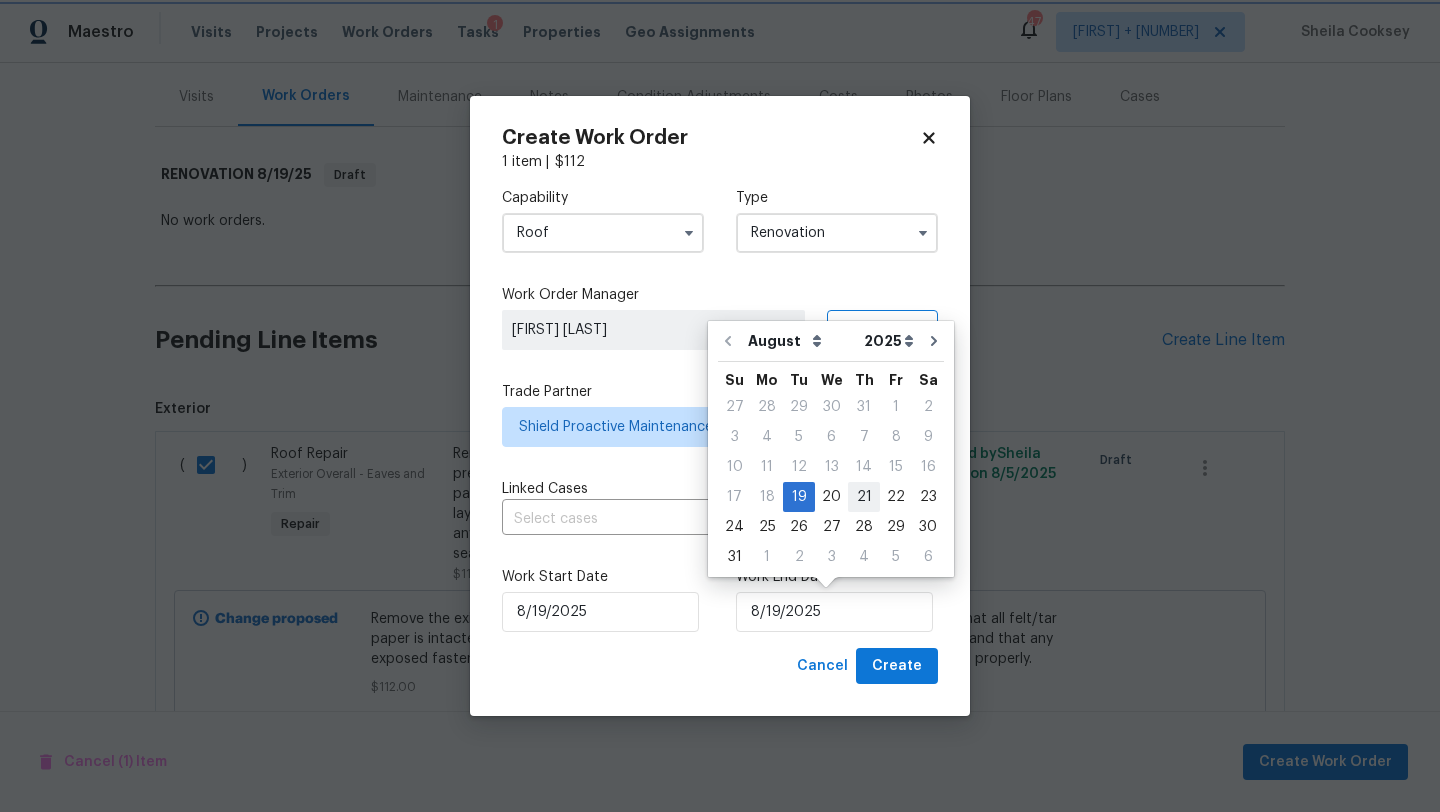 type on "8/21/2025" 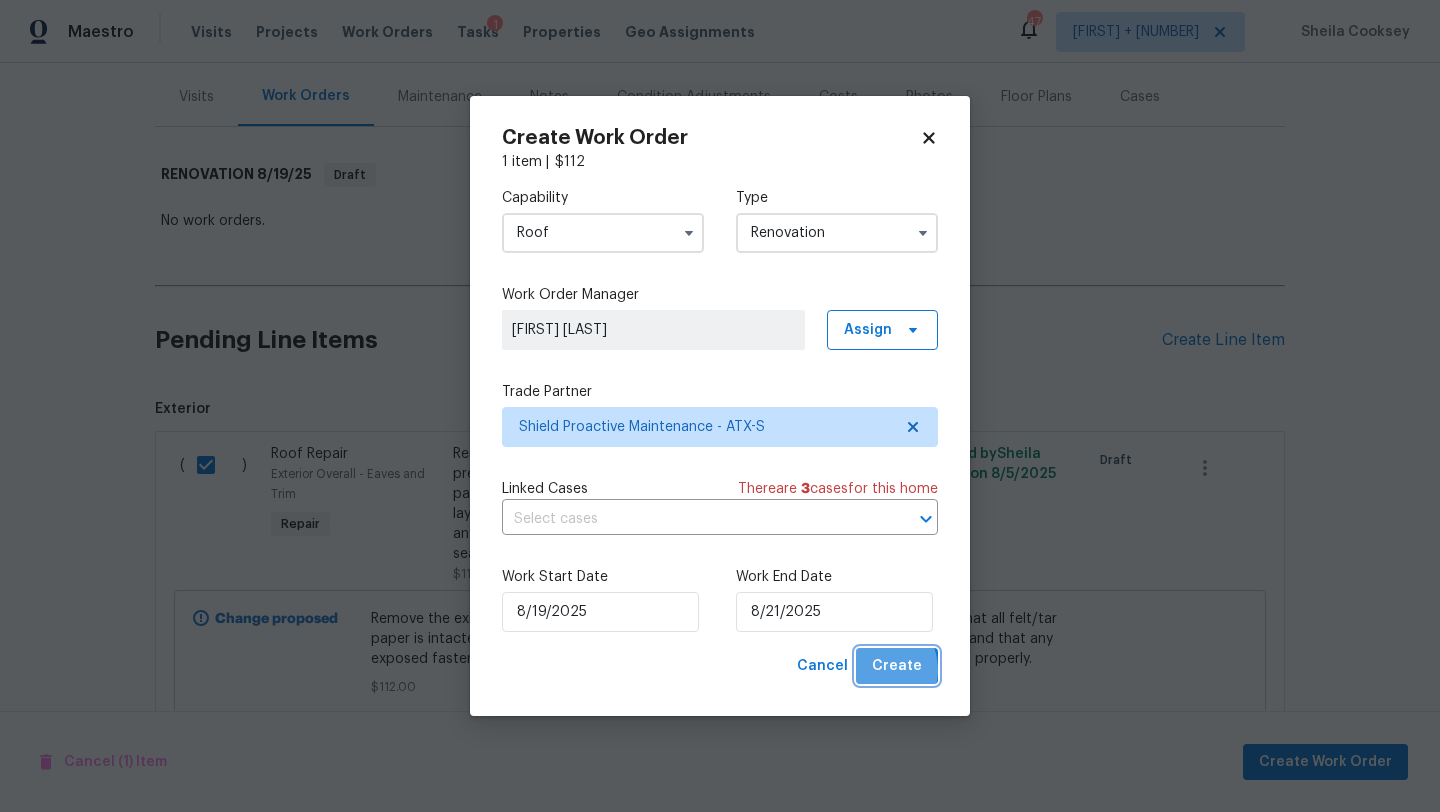 click on "Create" at bounding box center [897, 666] 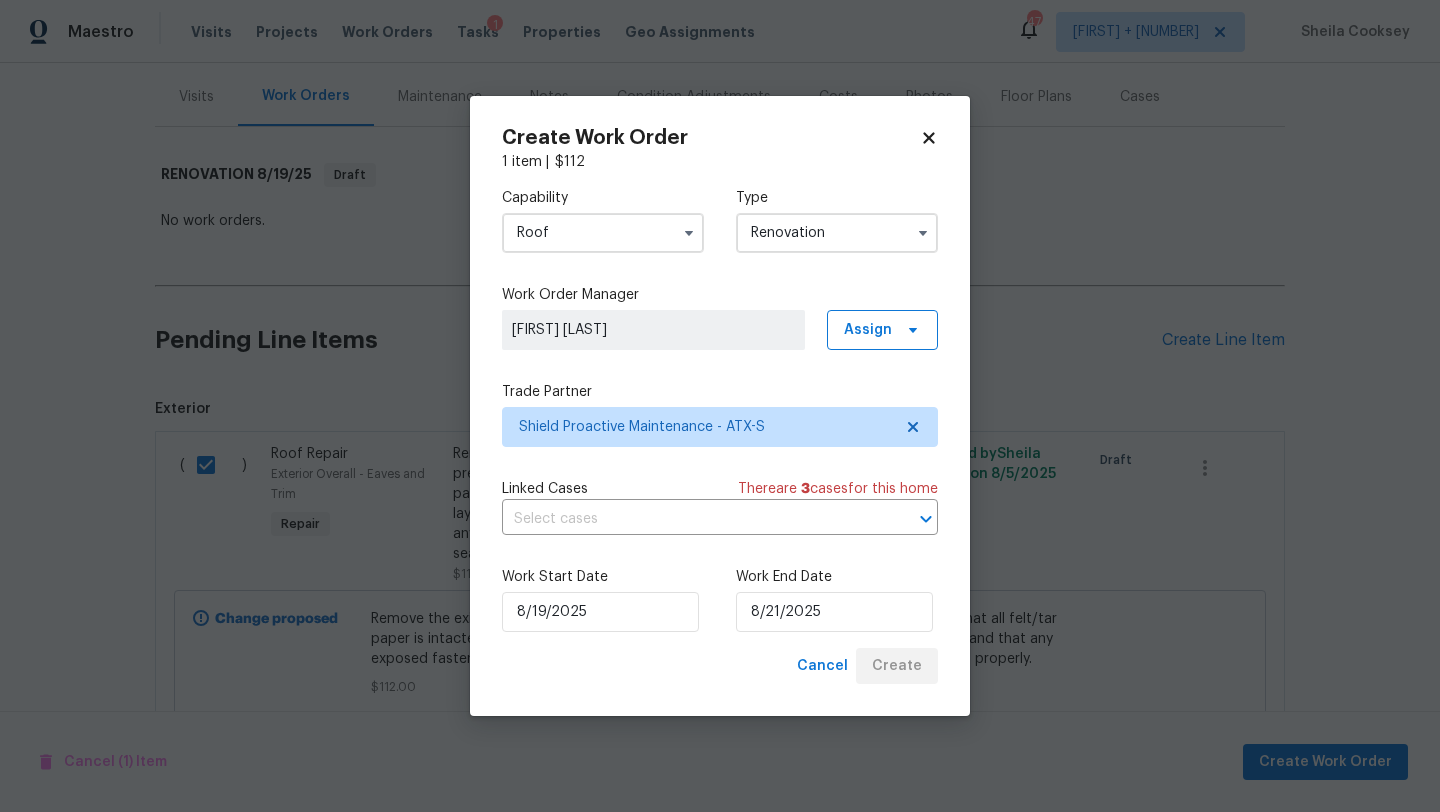 scroll, scrollTop: 20, scrollLeft: 0, axis: vertical 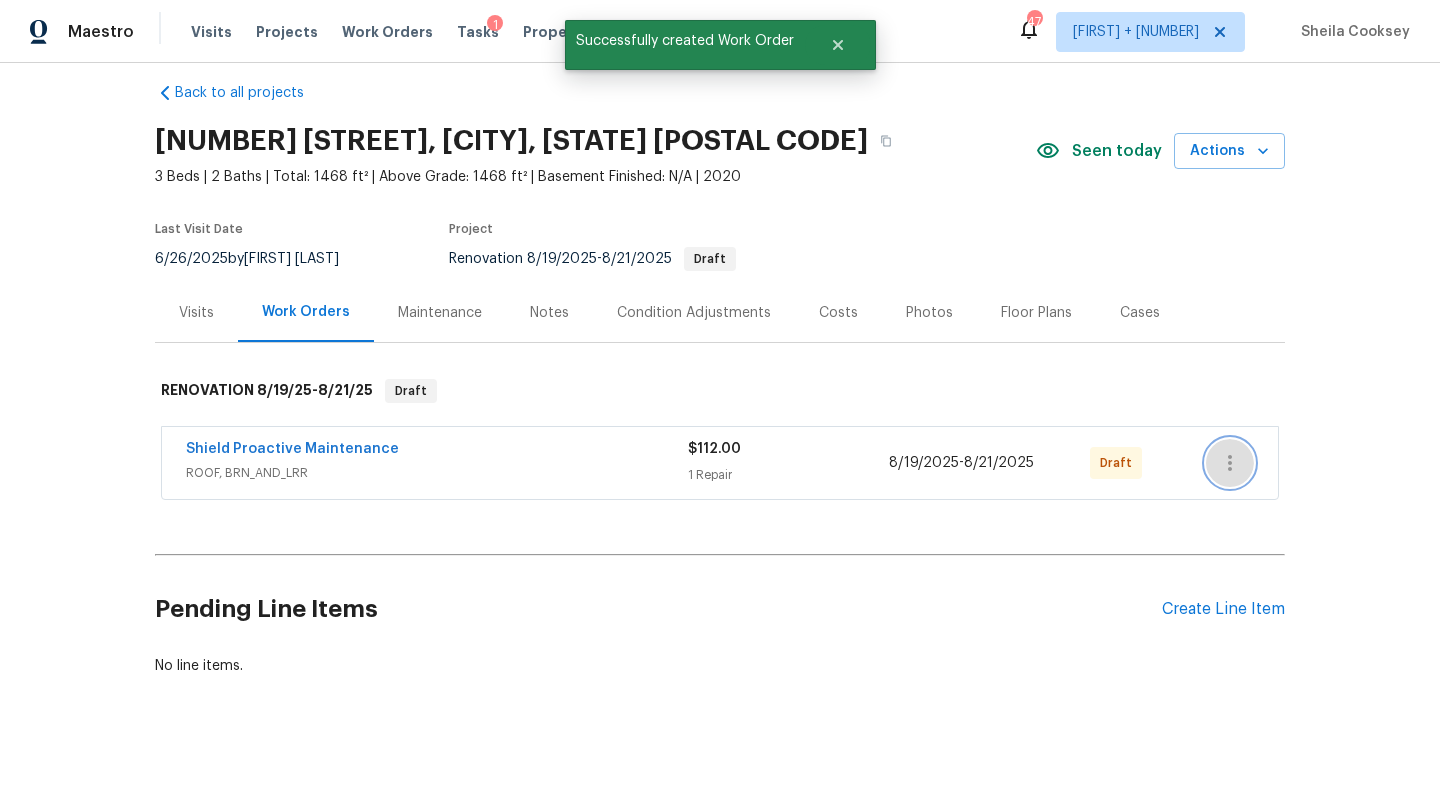 click 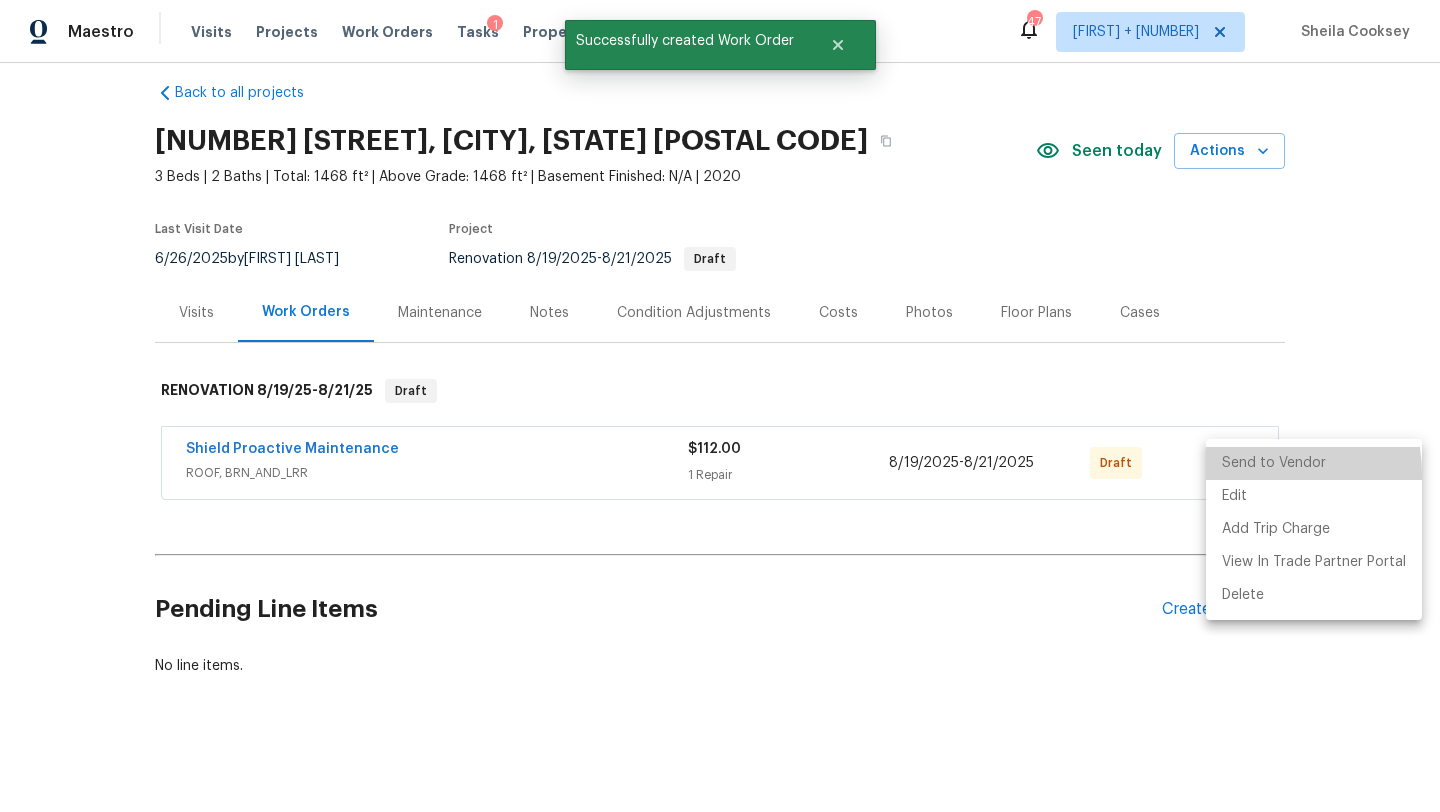 click on "Send to Vendor" at bounding box center [1314, 463] 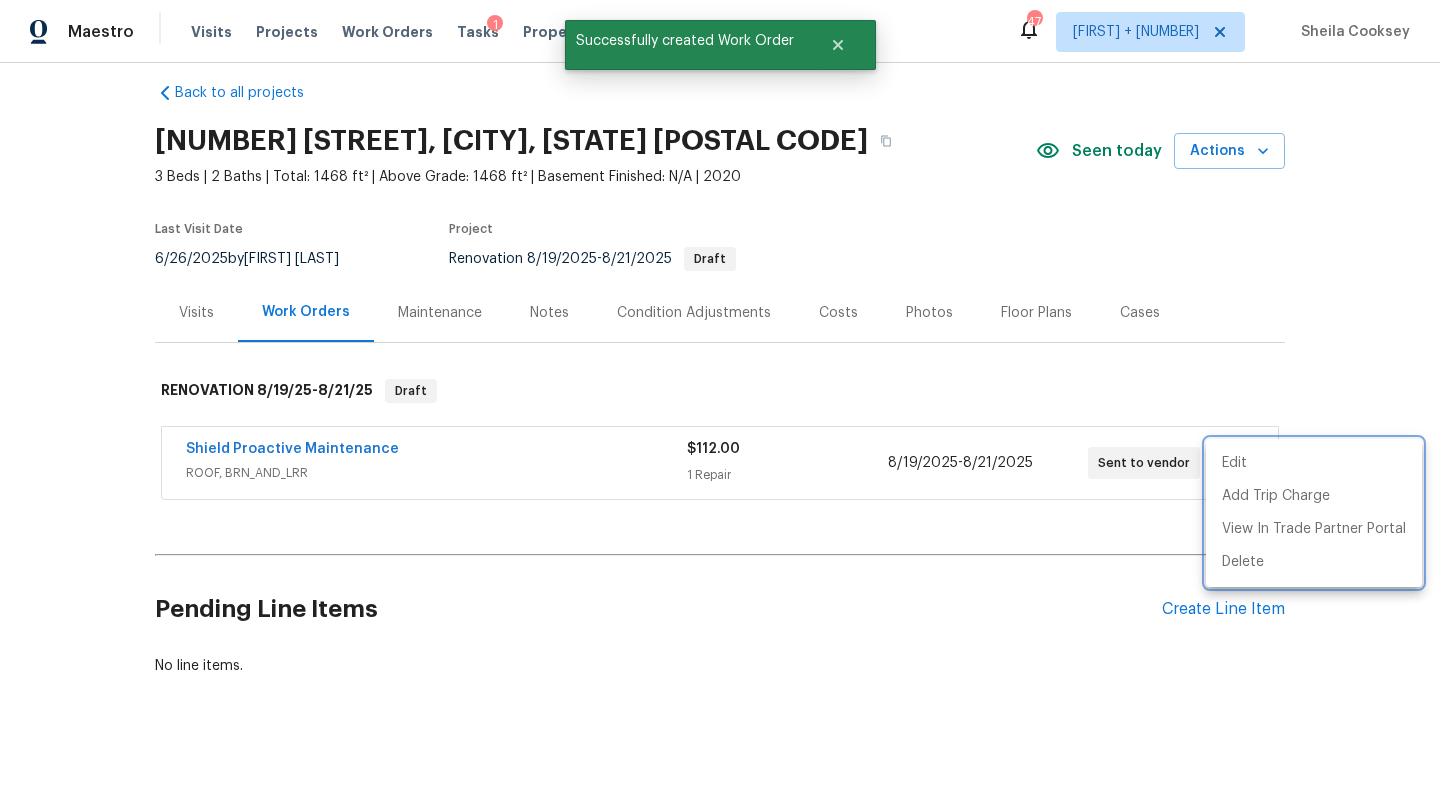 click at bounding box center [720, 406] 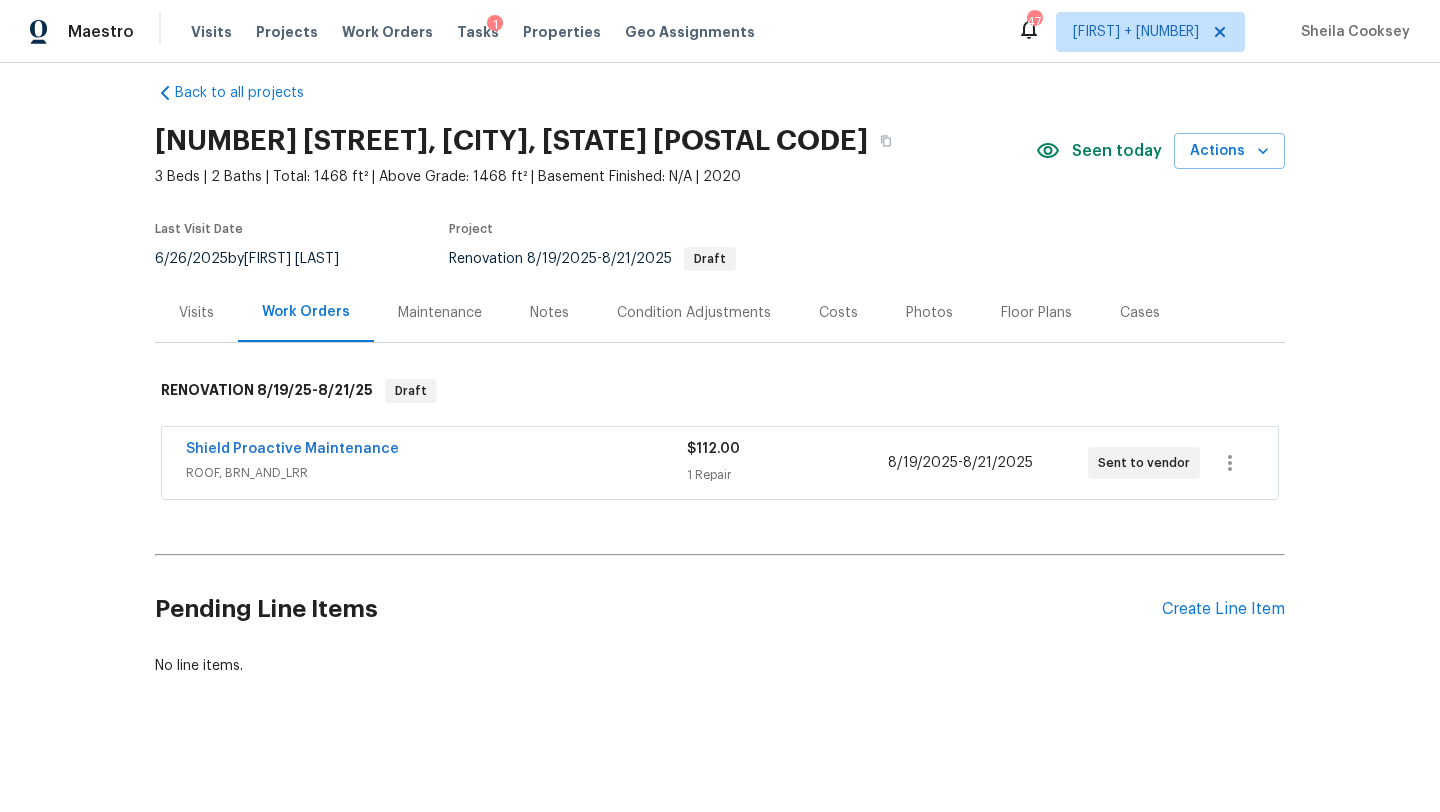 click on "Notes" at bounding box center [549, 313] 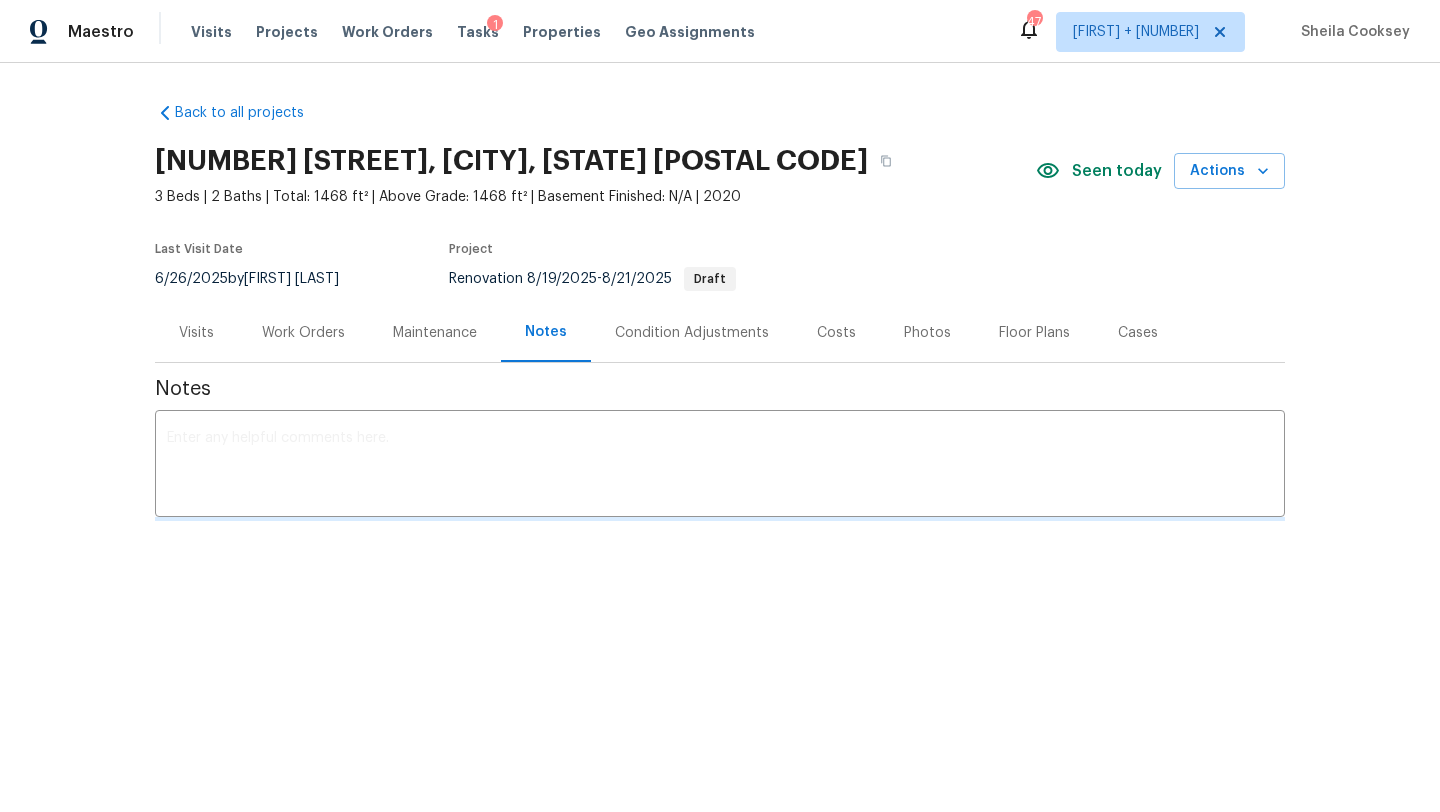 scroll, scrollTop: 0, scrollLeft: 0, axis: both 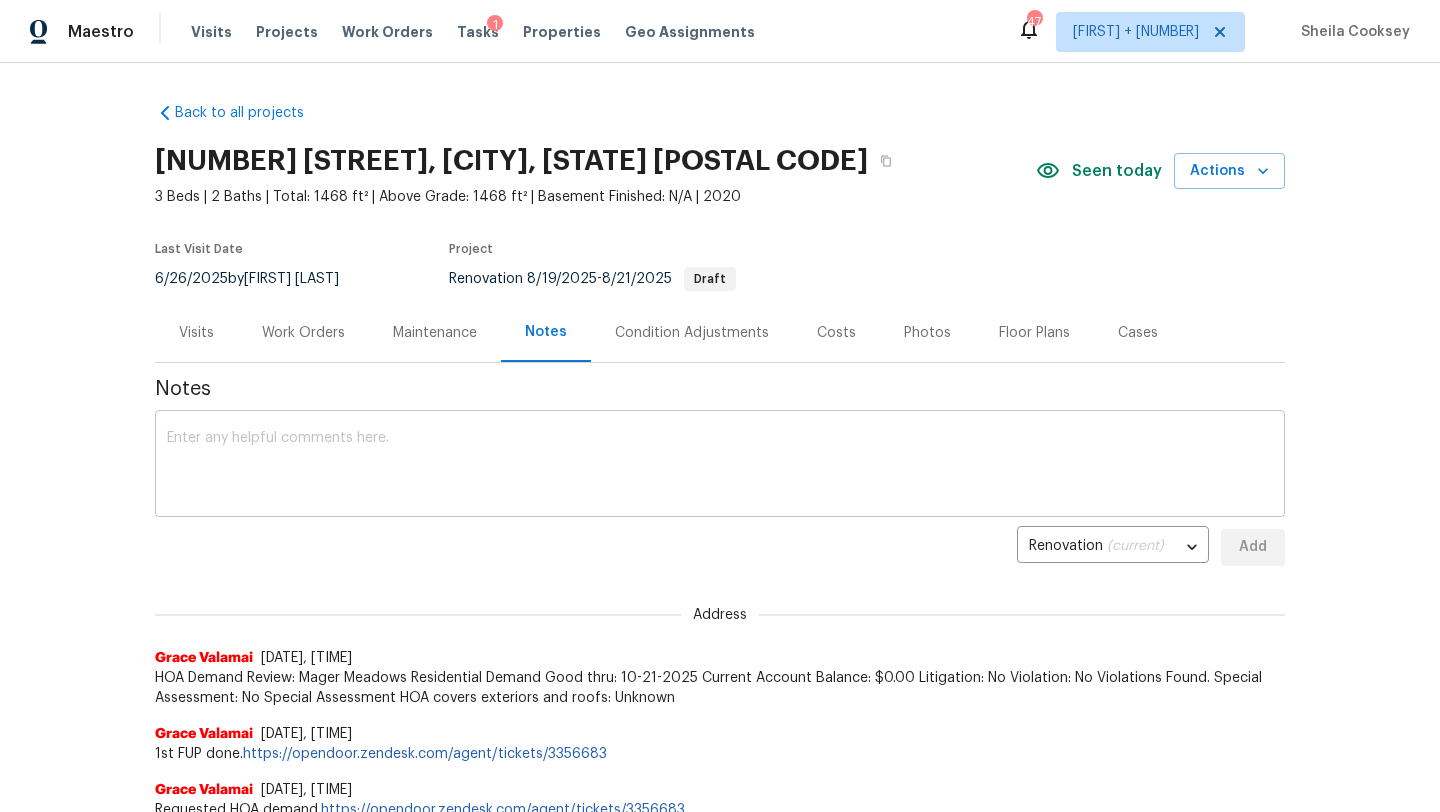 click on "x ​" at bounding box center [720, 466] 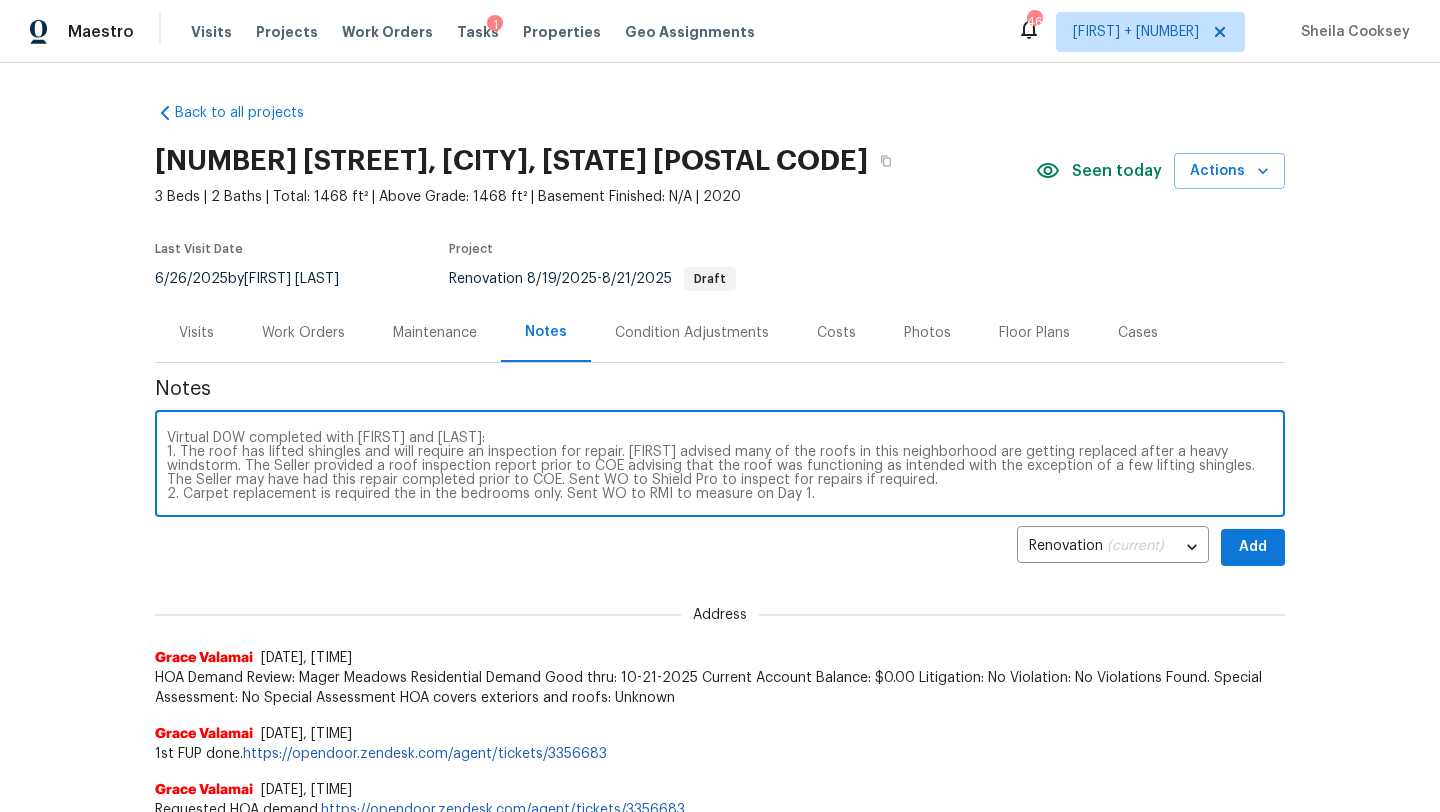scroll, scrollTop: 14, scrollLeft: 0, axis: vertical 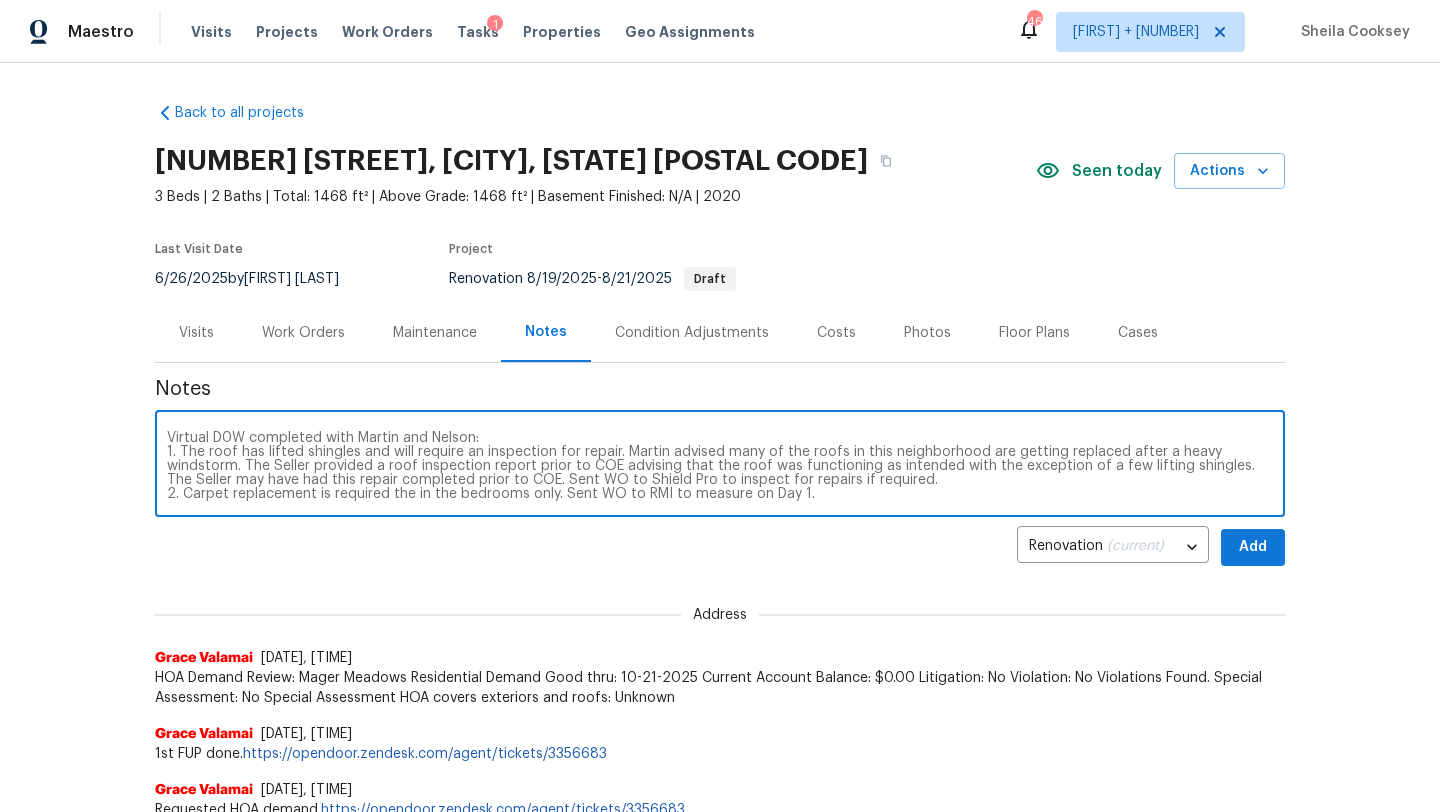 drag, startPoint x: 454, startPoint y: 500, endPoint x: 102, endPoint y: 350, distance: 382.62775 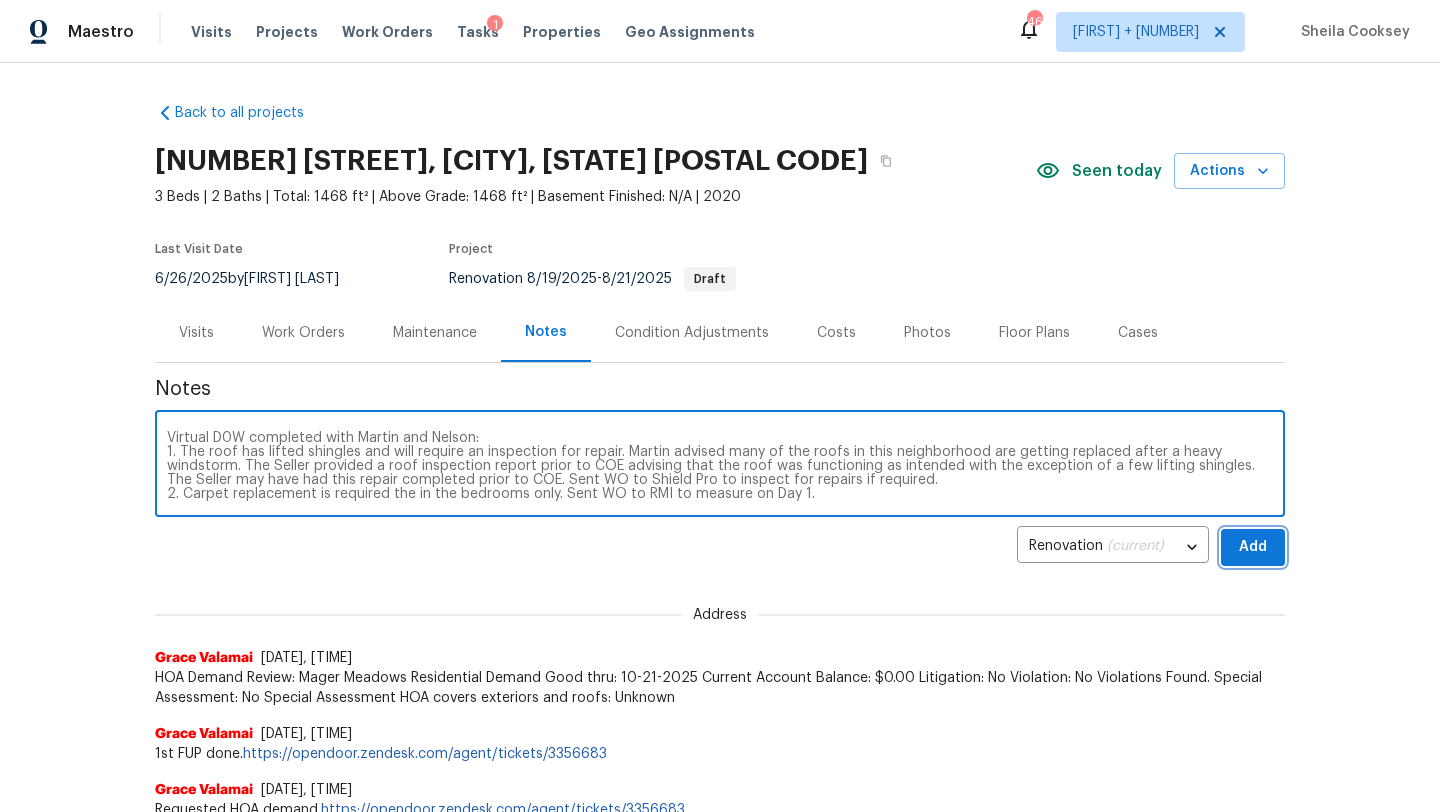 click on "Add" at bounding box center (1253, 547) 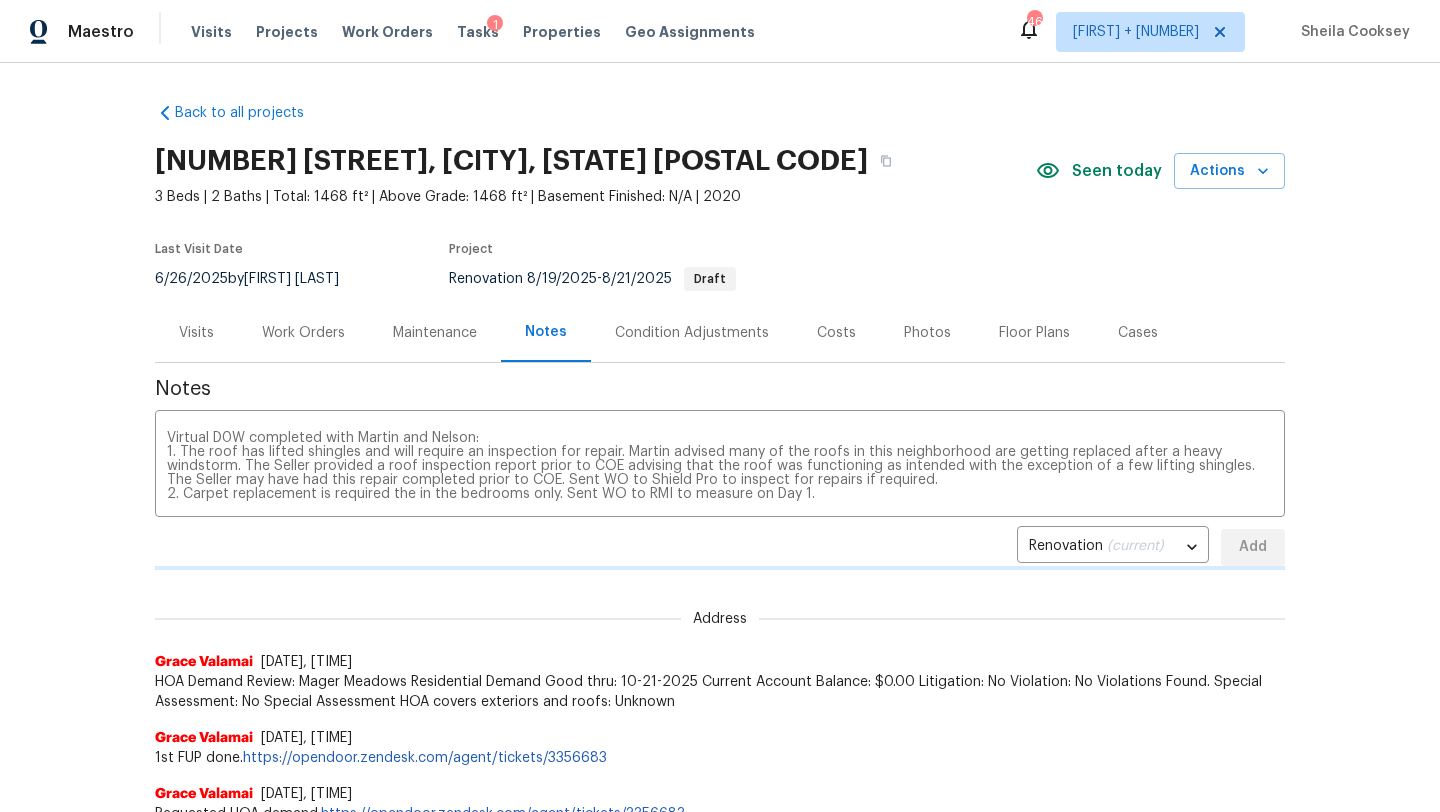 type 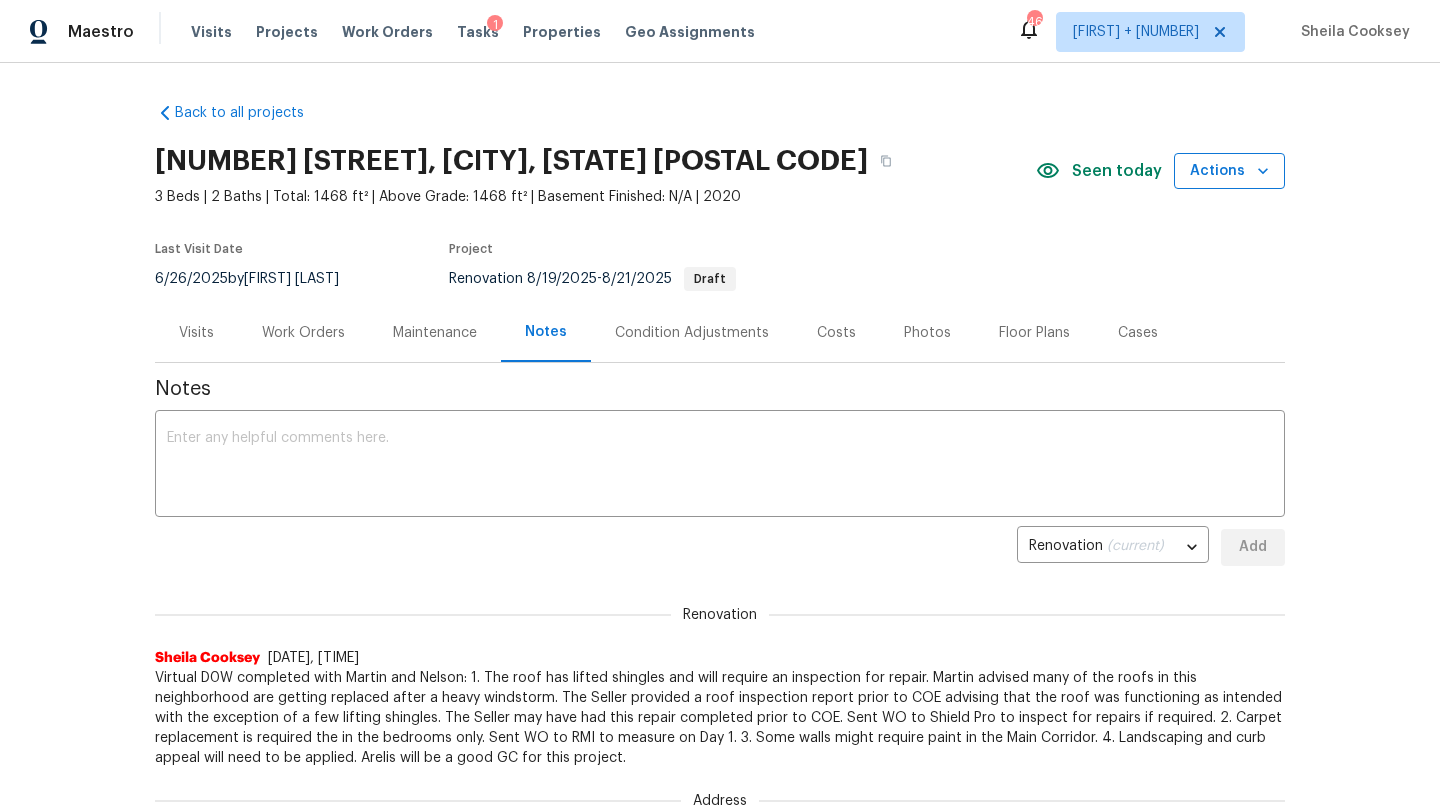 click on "Actions" at bounding box center [1229, 171] 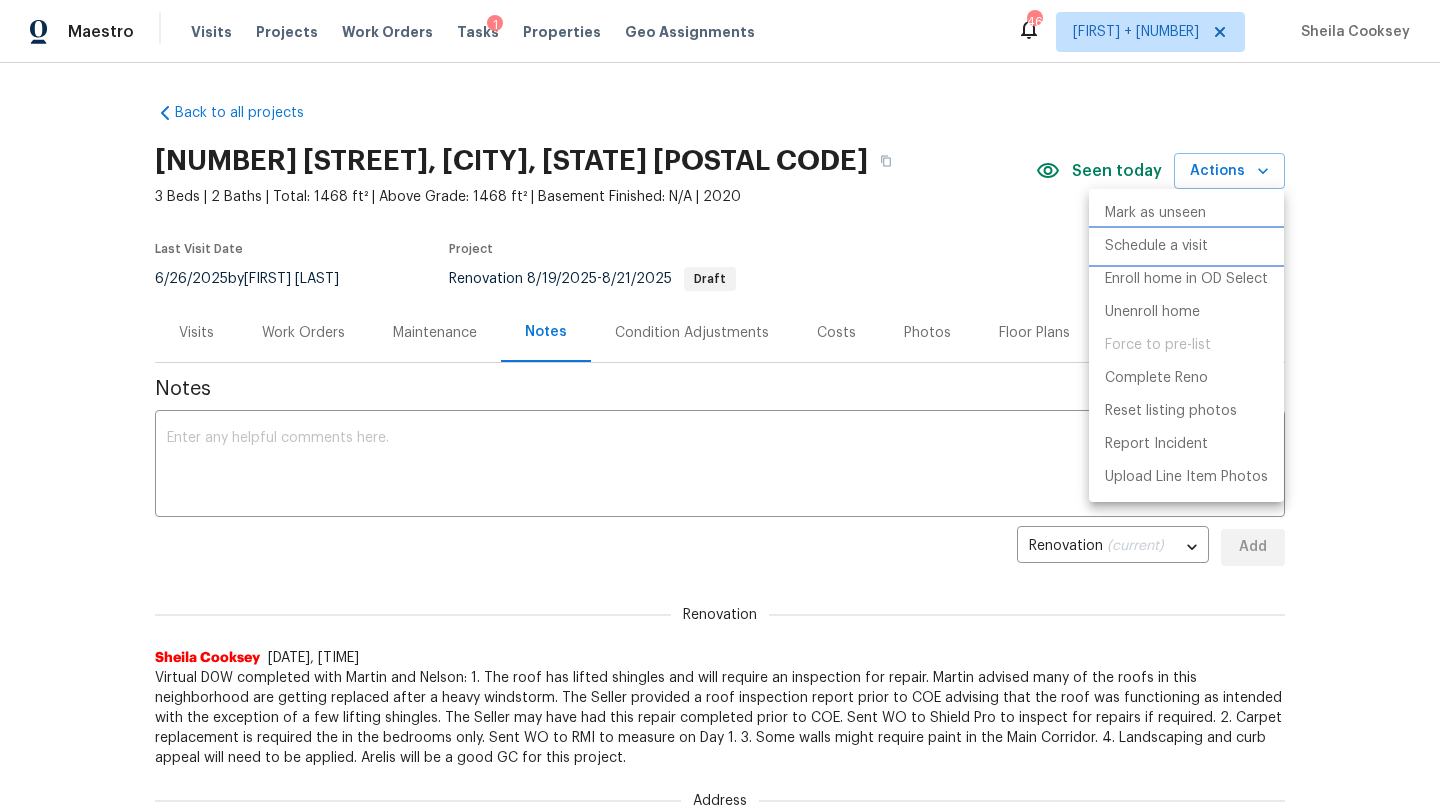 click on "Schedule a visit" at bounding box center [1156, 246] 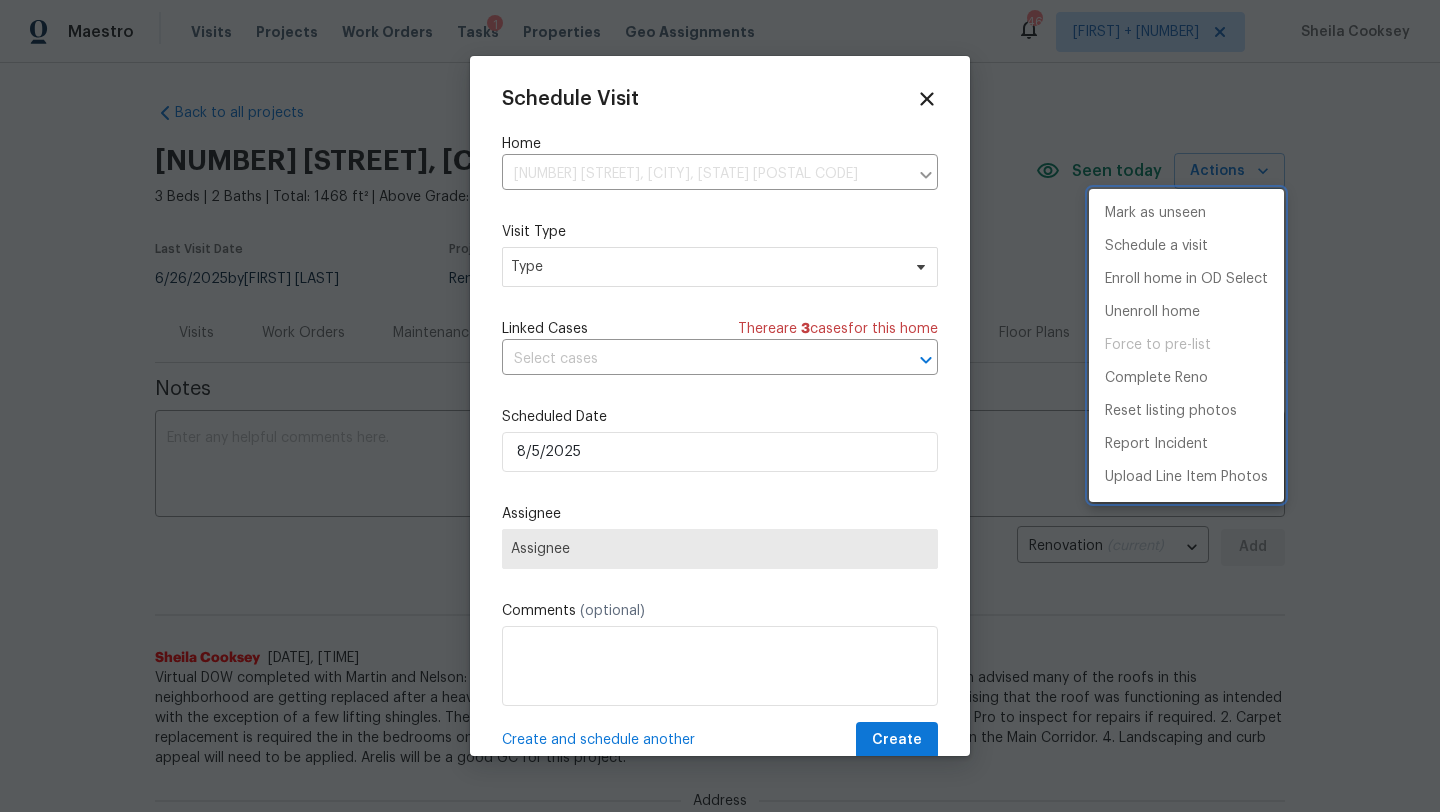 click at bounding box center (720, 406) 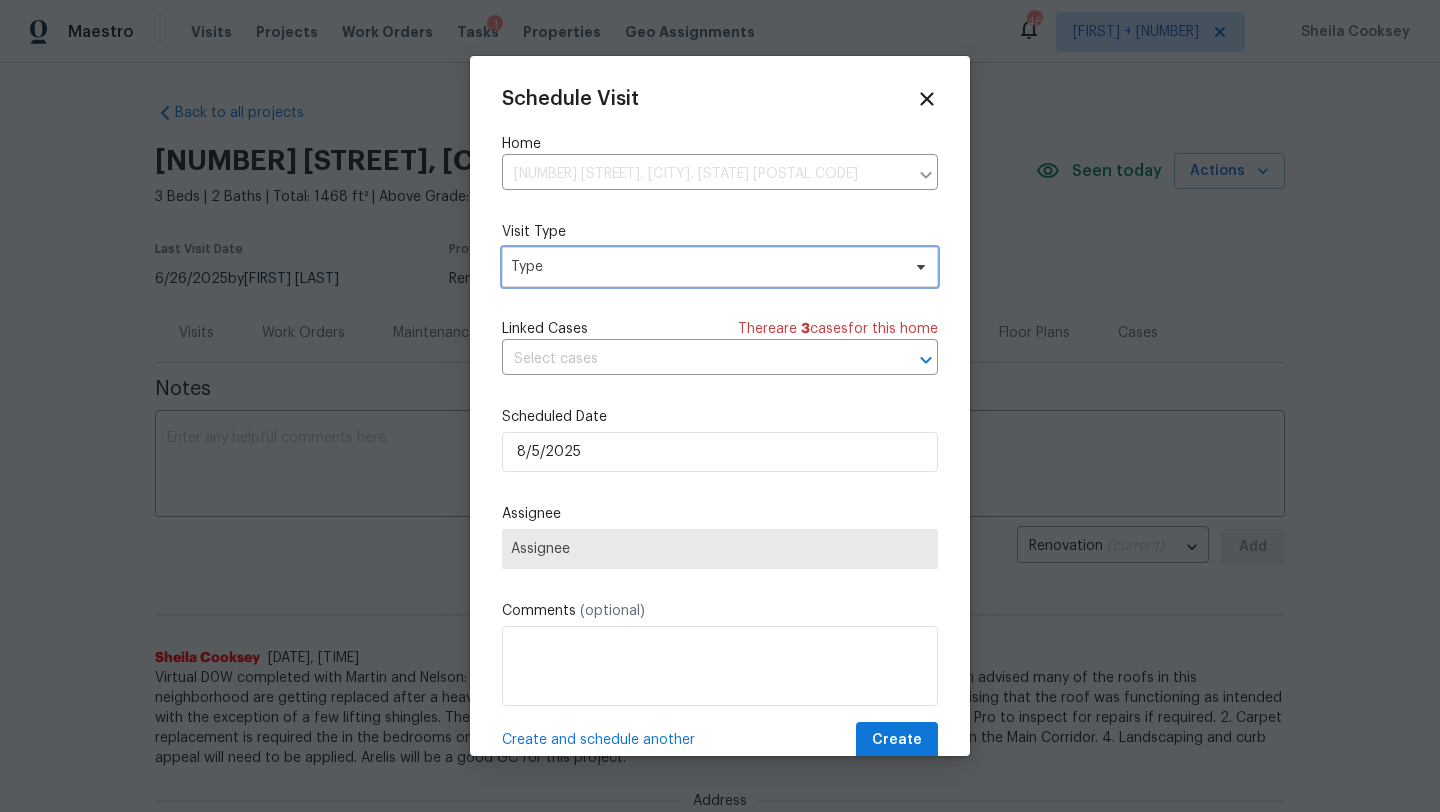 click on "Type" at bounding box center (705, 267) 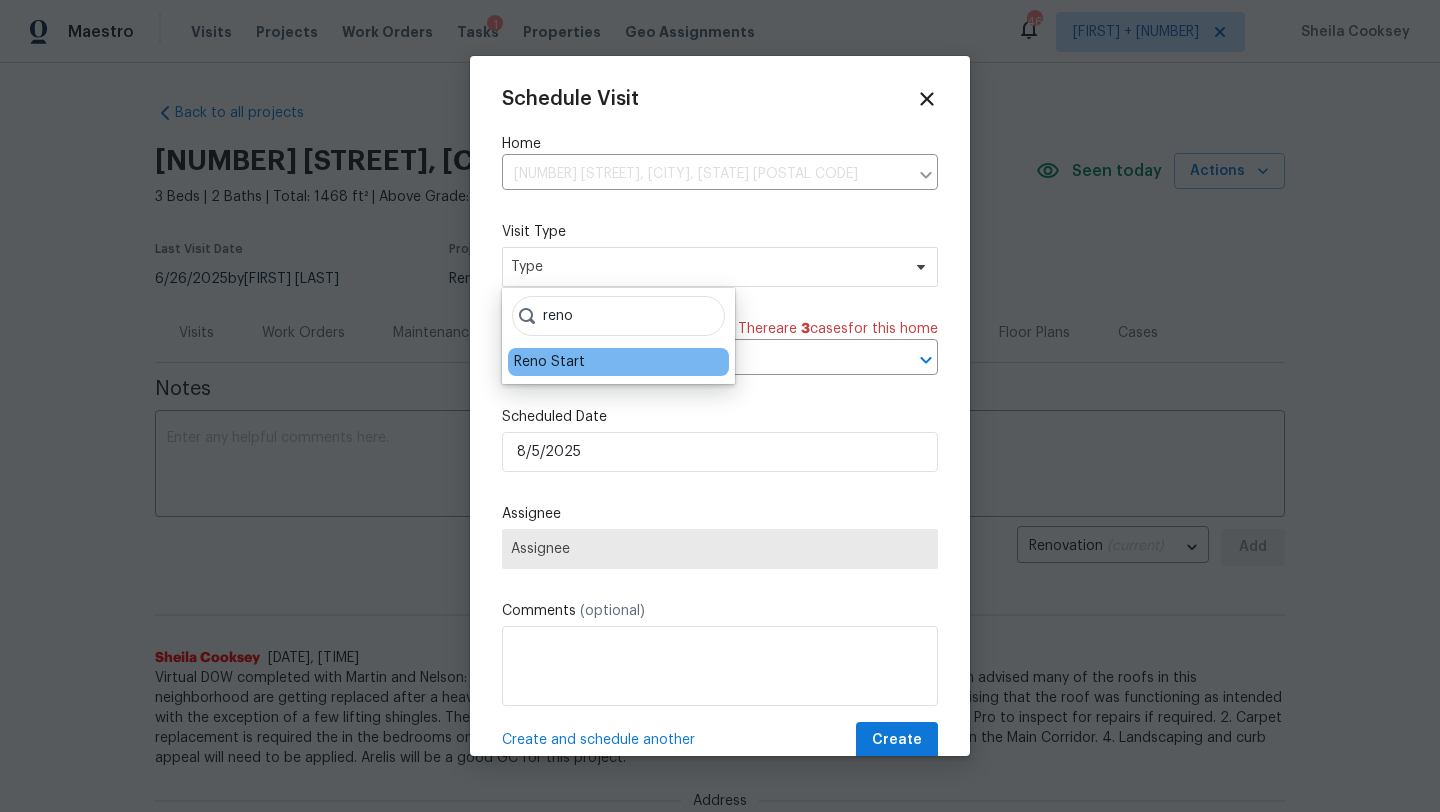 type on "reno" 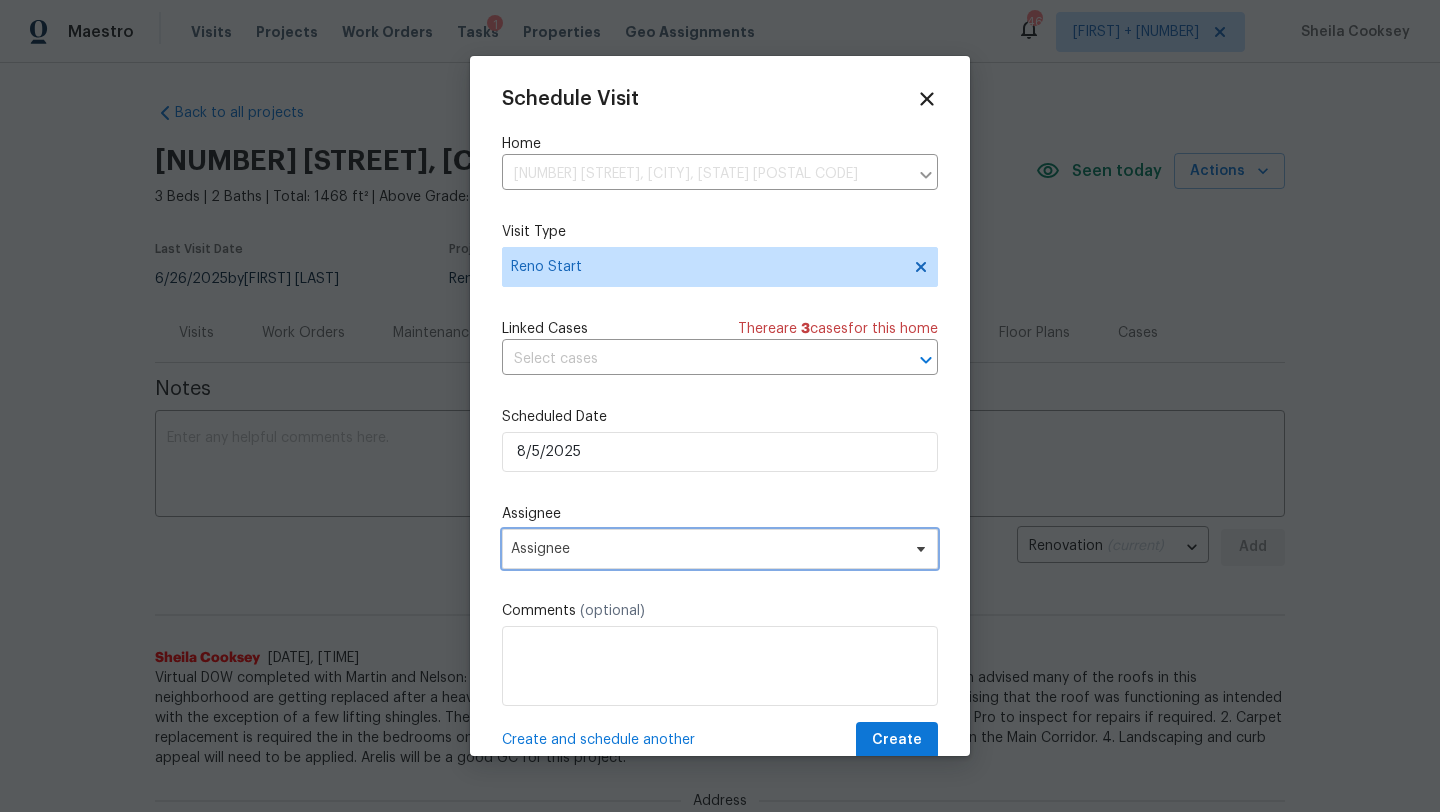 click on "Assignee" at bounding box center (707, 549) 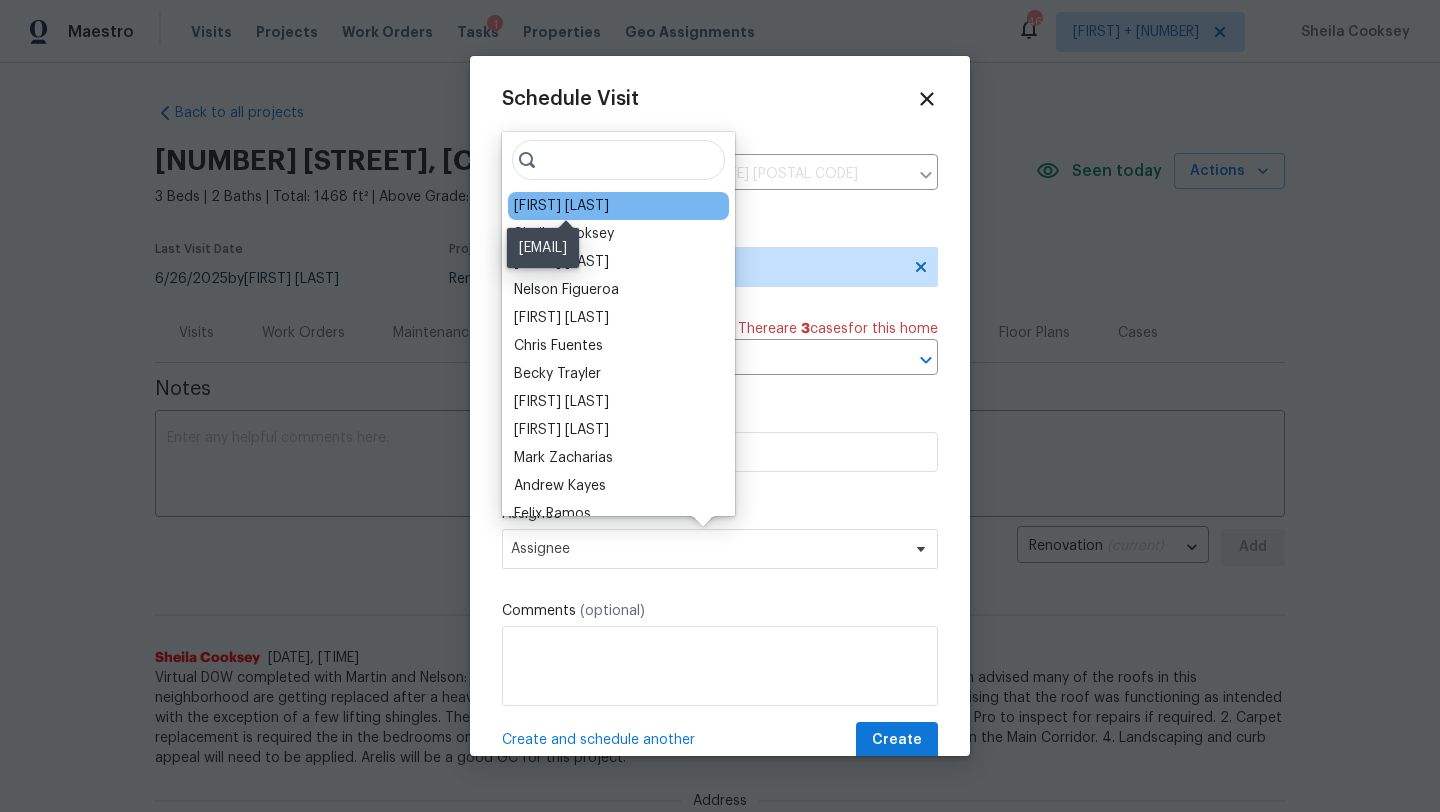 click on "[FIRST] [LAST]" at bounding box center (561, 206) 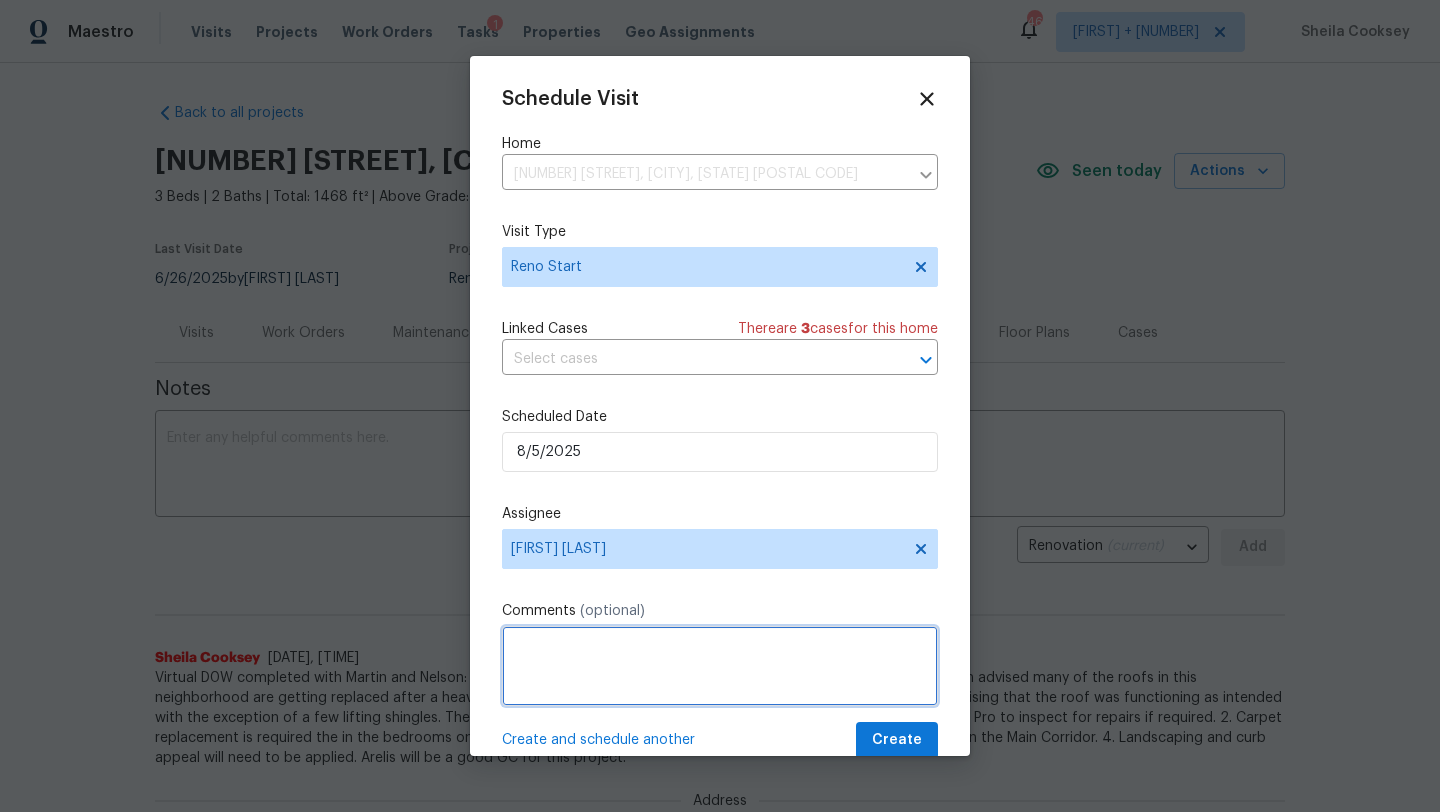 click at bounding box center (720, 666) 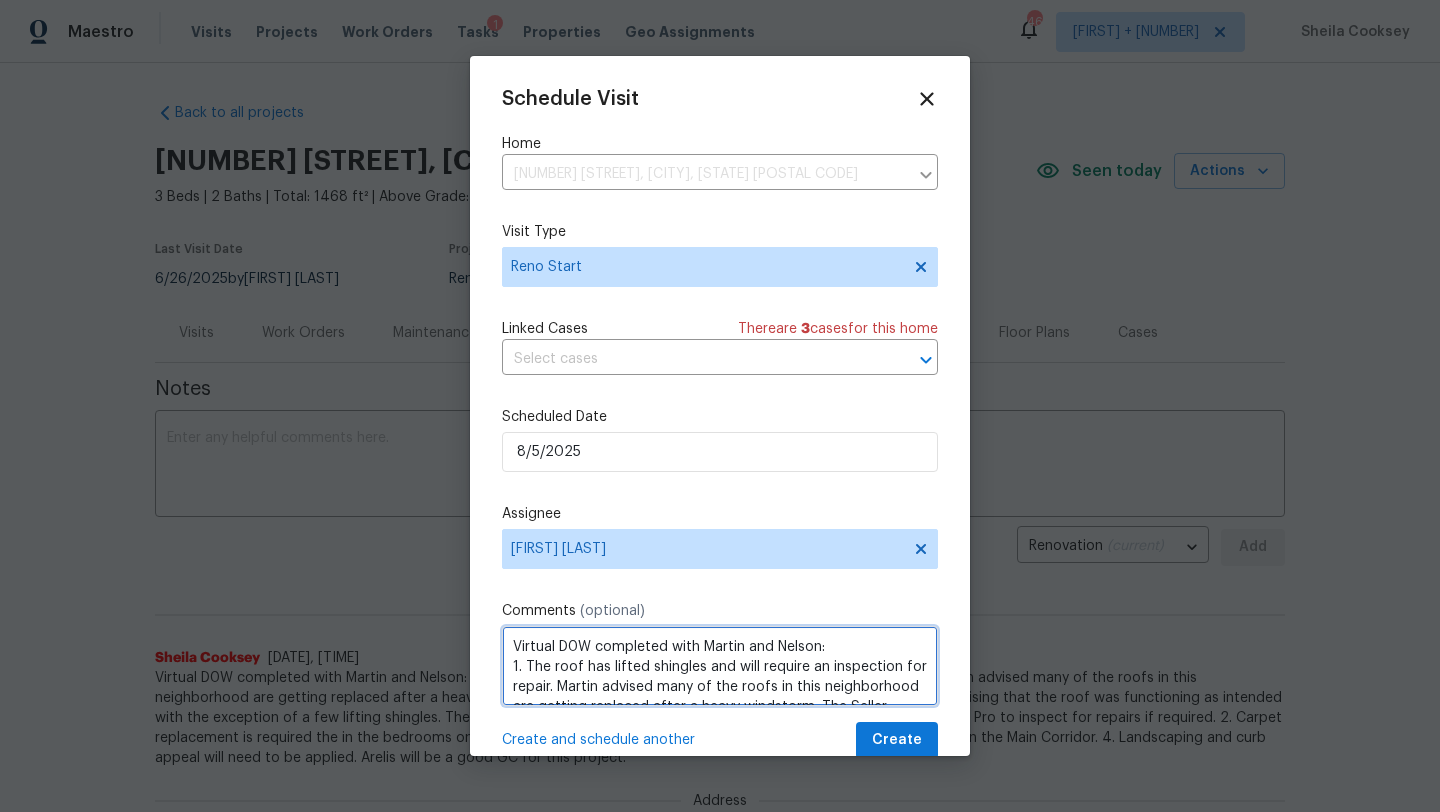 scroll, scrollTop: 209, scrollLeft: 0, axis: vertical 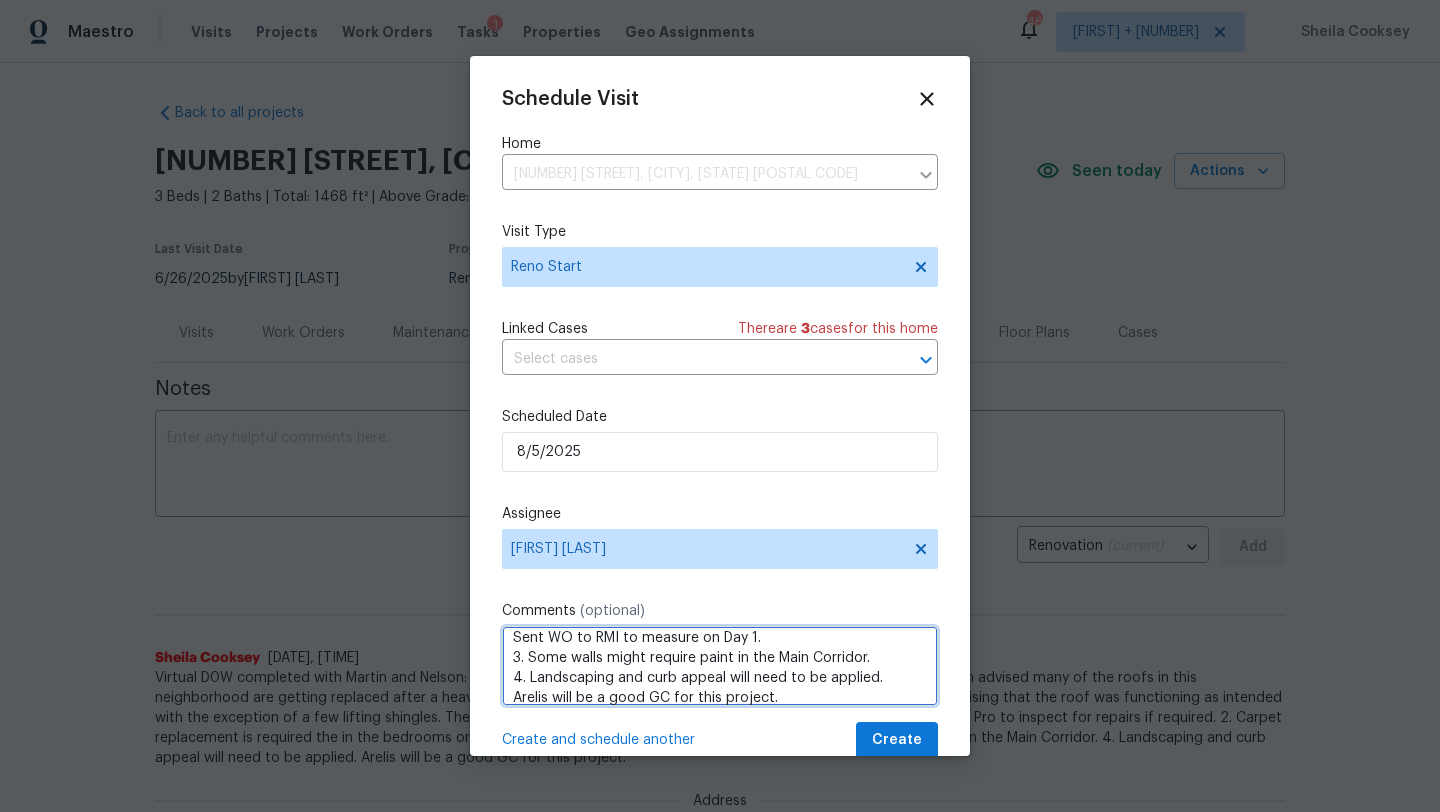 type on "Virtual D0W completed with Martin and Nelson:
1. The roof has lifted shingles and will require an inspection for repair. Martin advised many of the roofs in this neighborhood are getting replaced after a heavy windstorm. The Seller provided a roof inspection report prior to COE advising that the roof was functioning as intended with the exception of a few lifting shingles. The Seller may have had this repair completed prior to COE. Sent WO to Shield Pro to inspect for repairs if required.
2. Carpet replacement is required the in the bedrooms only. Sent WO to RMI to measure on Day 1.
3. Some walls might require paint in the Main Corridor.
4. Landscaping and curb appeal will need to be applied.
Arelis will be a good GC for this project." 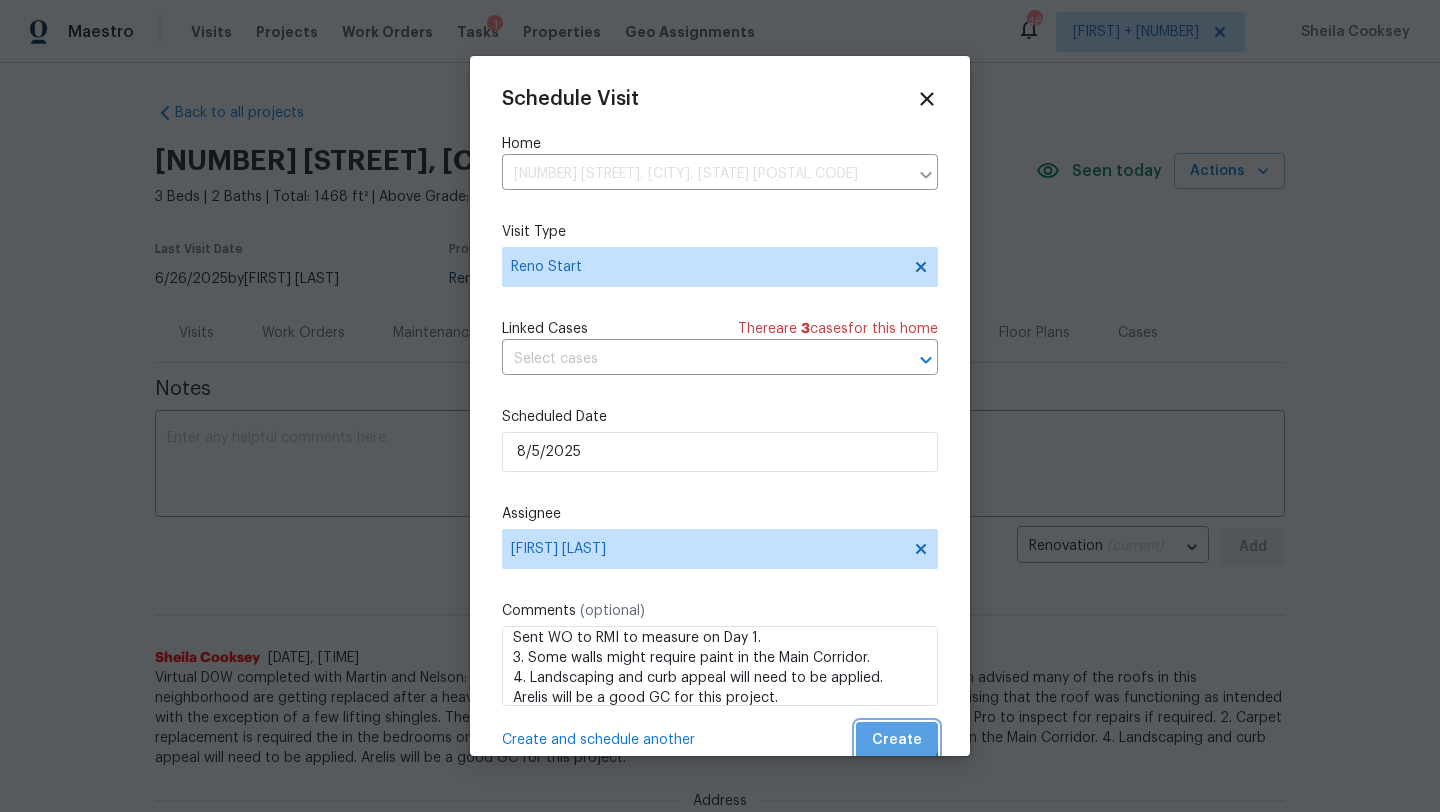 click on "Create" at bounding box center [897, 740] 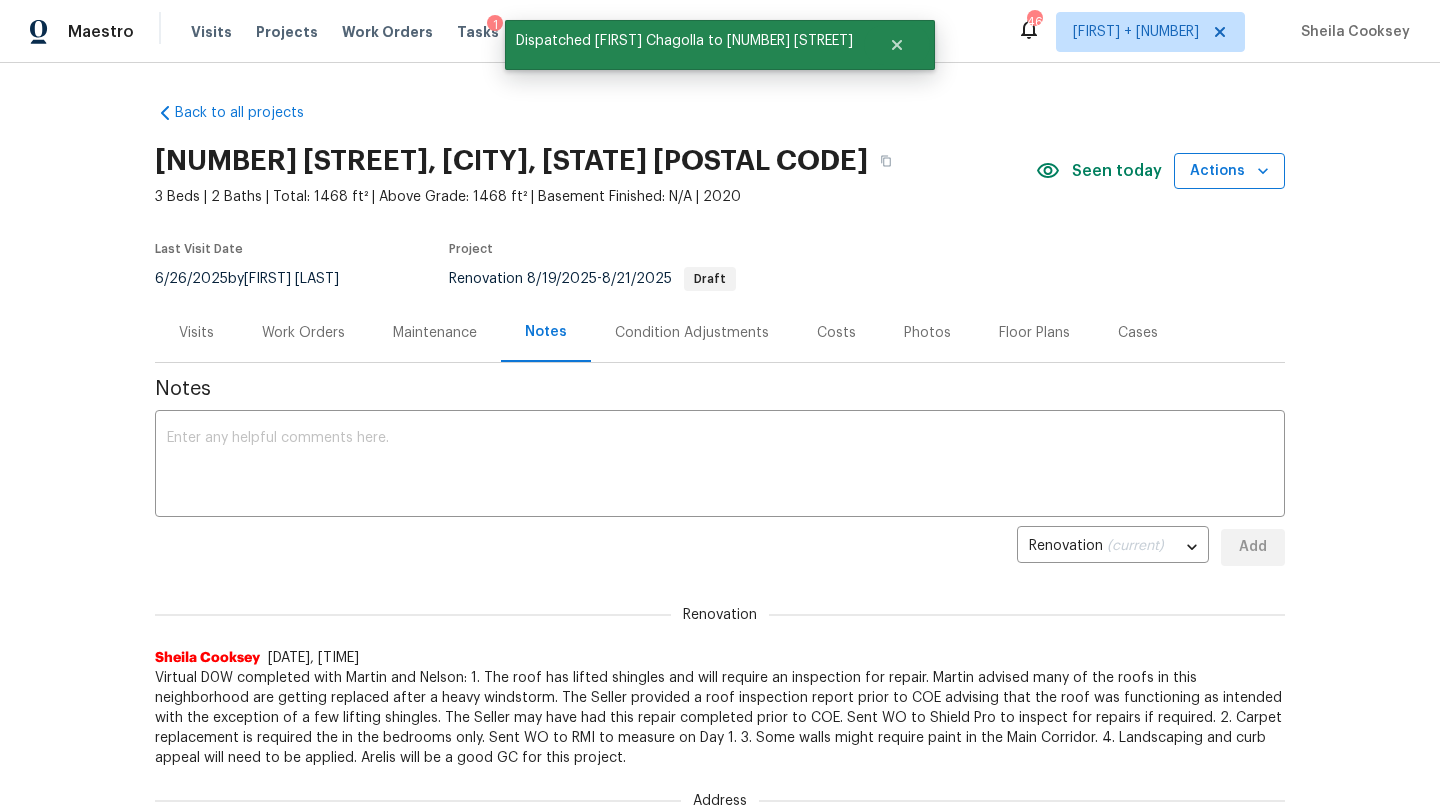 click on "Actions" at bounding box center (1229, 171) 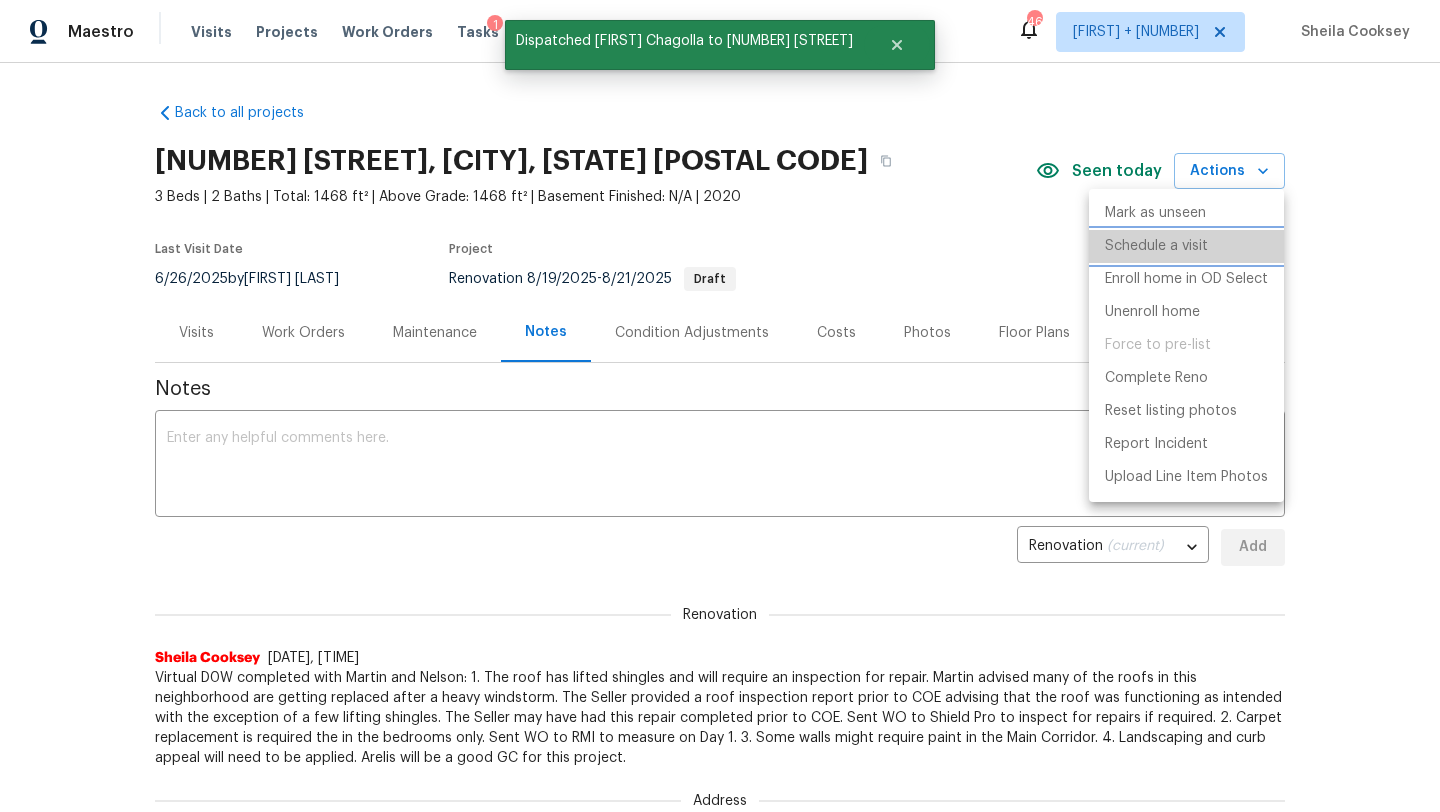 click on "Schedule a visit" at bounding box center [1156, 246] 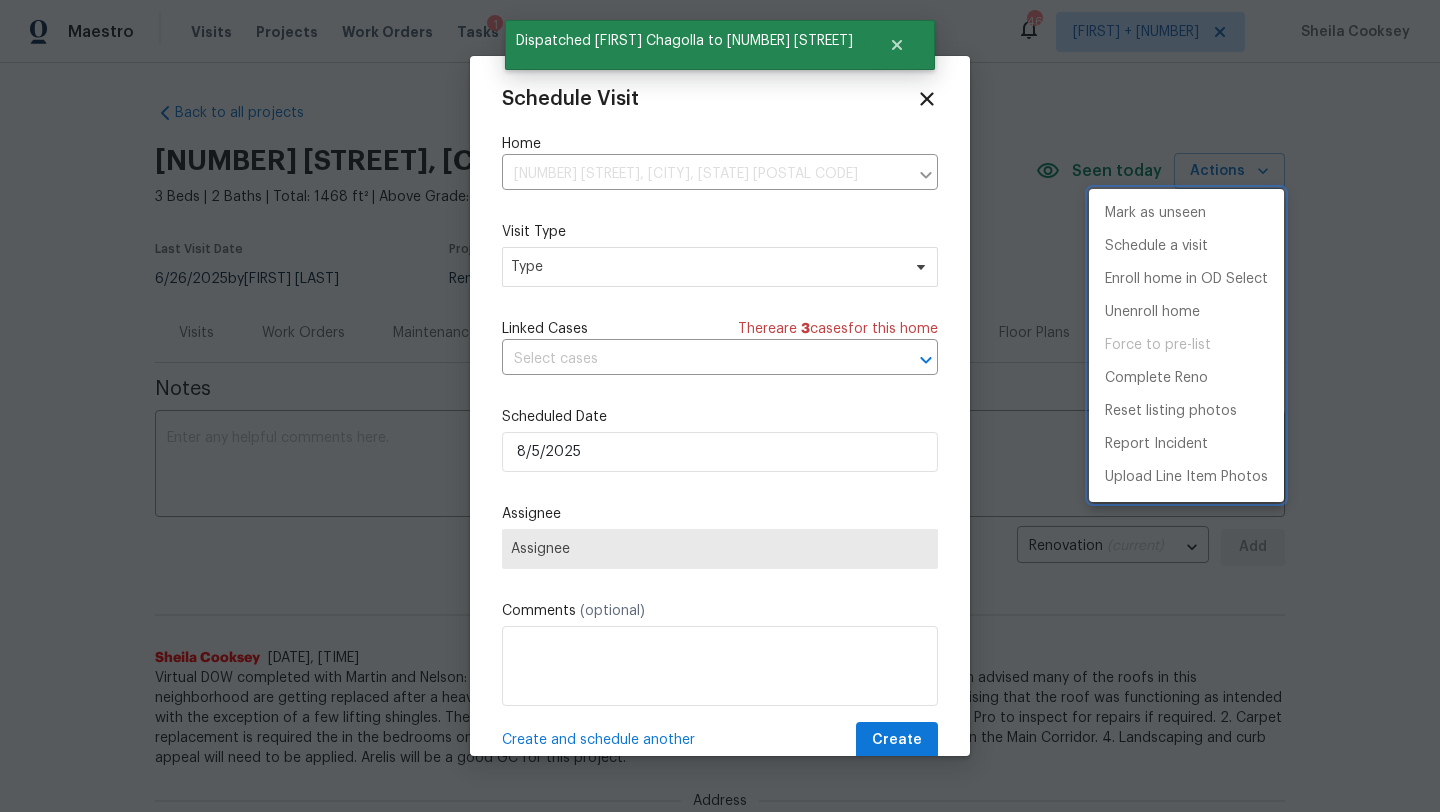 click at bounding box center (720, 406) 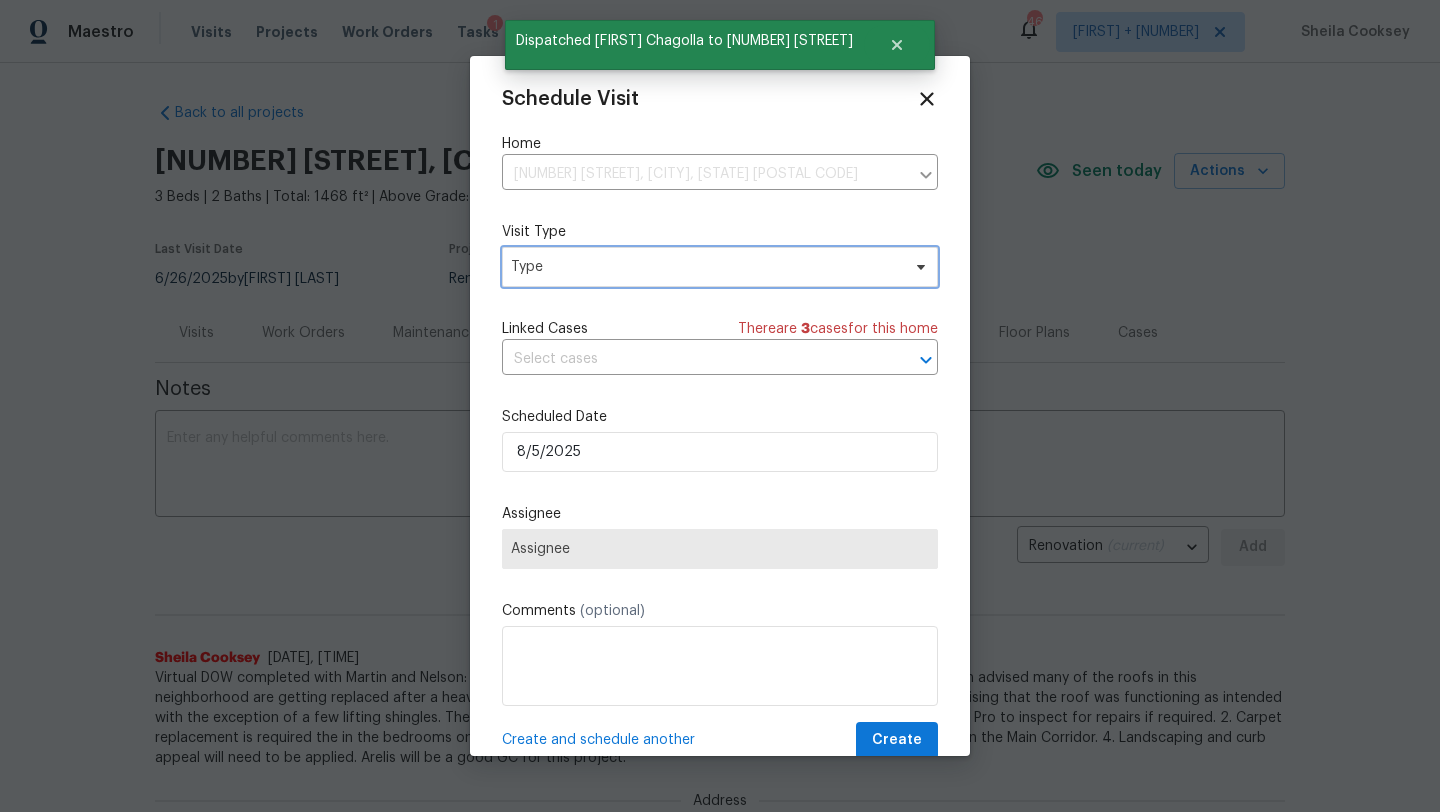 click on "Type" at bounding box center (705, 267) 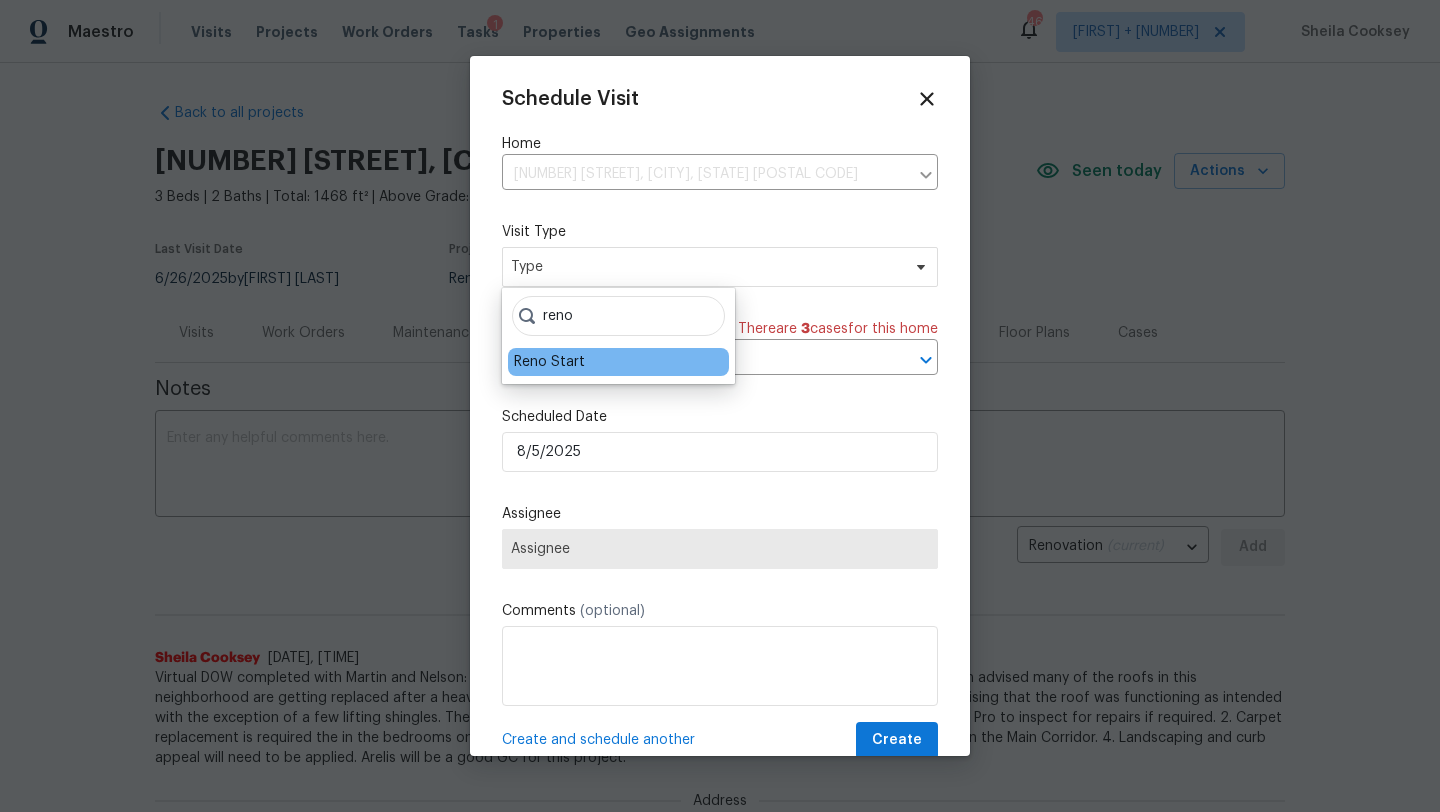 type on "reno" 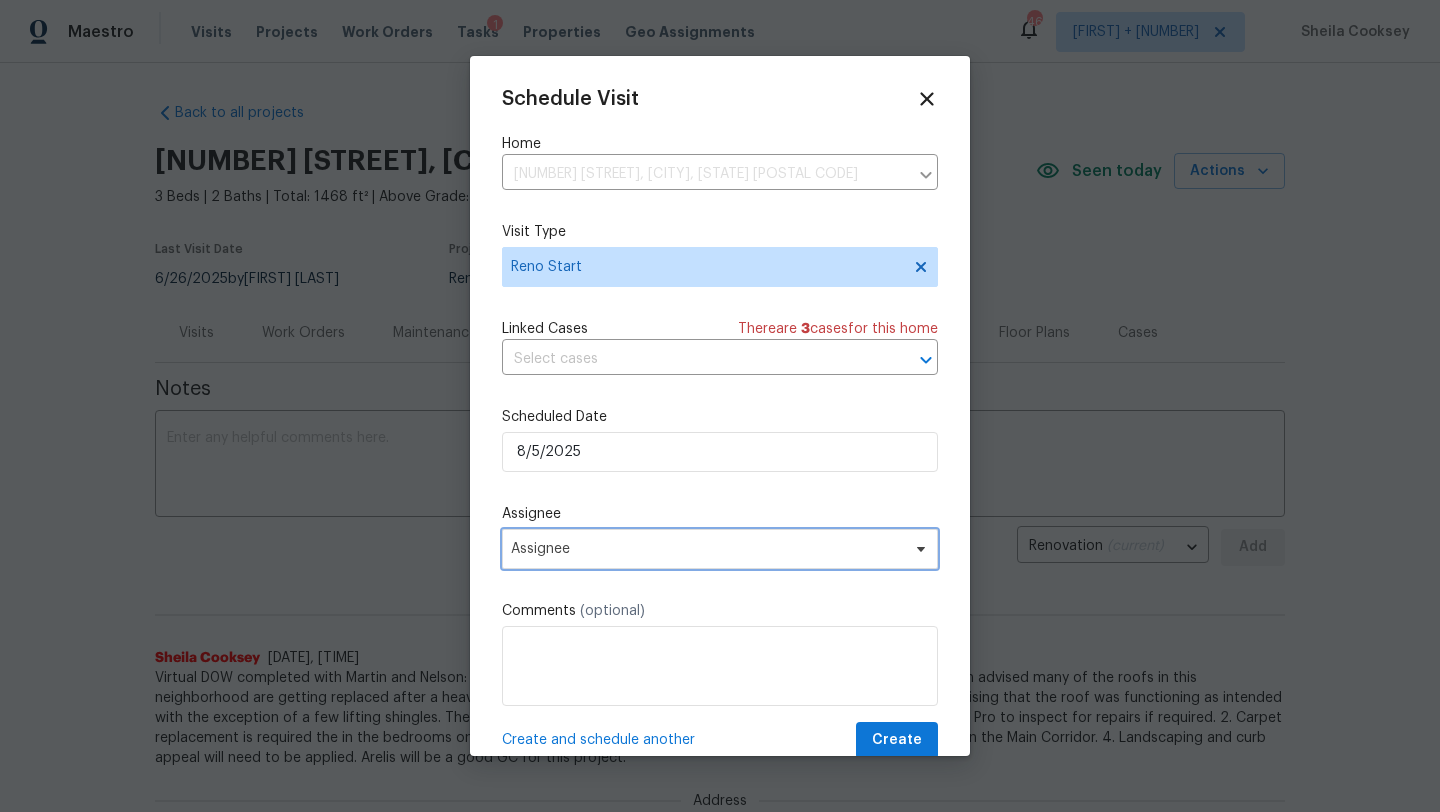 click on "Assignee" at bounding box center (720, 549) 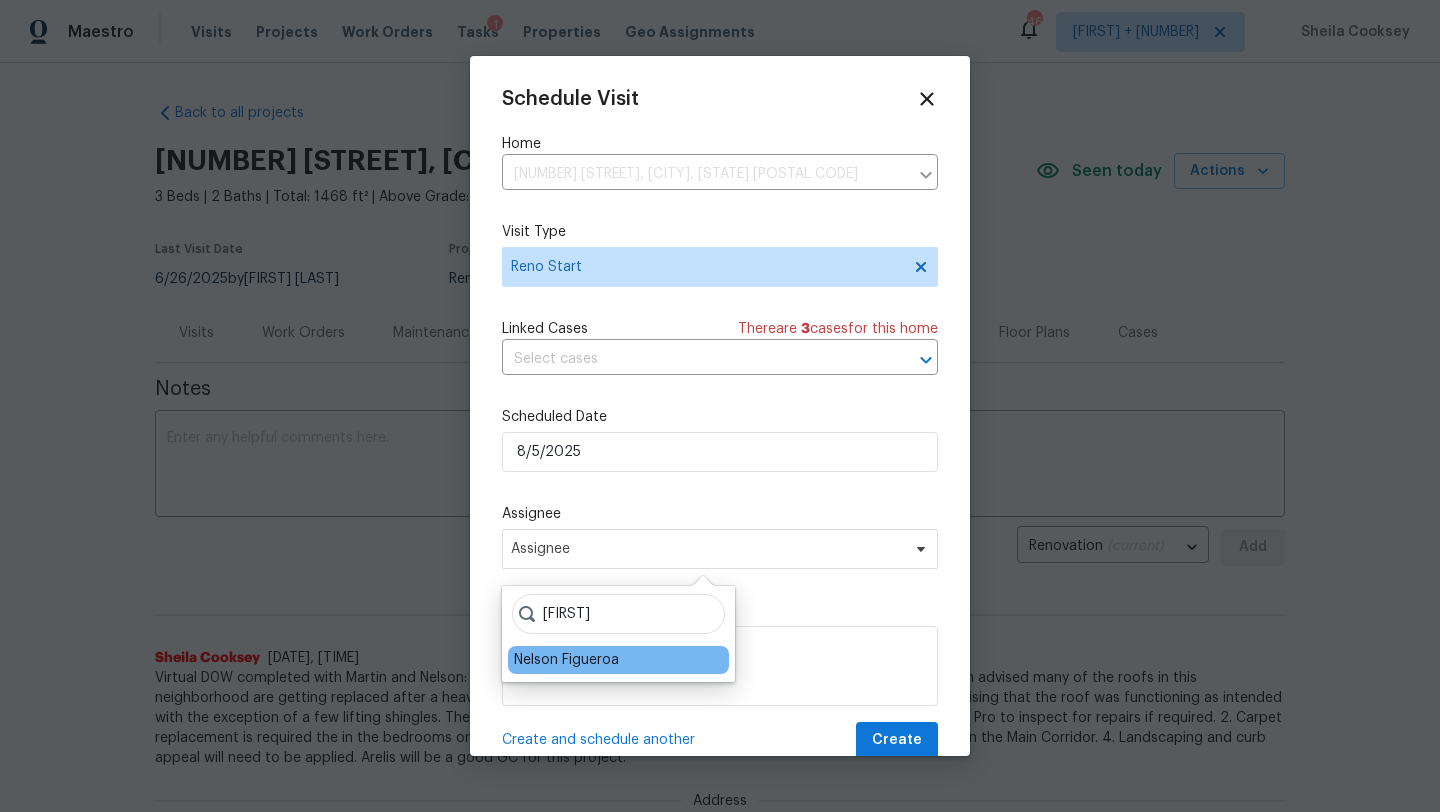 type on "nelson" 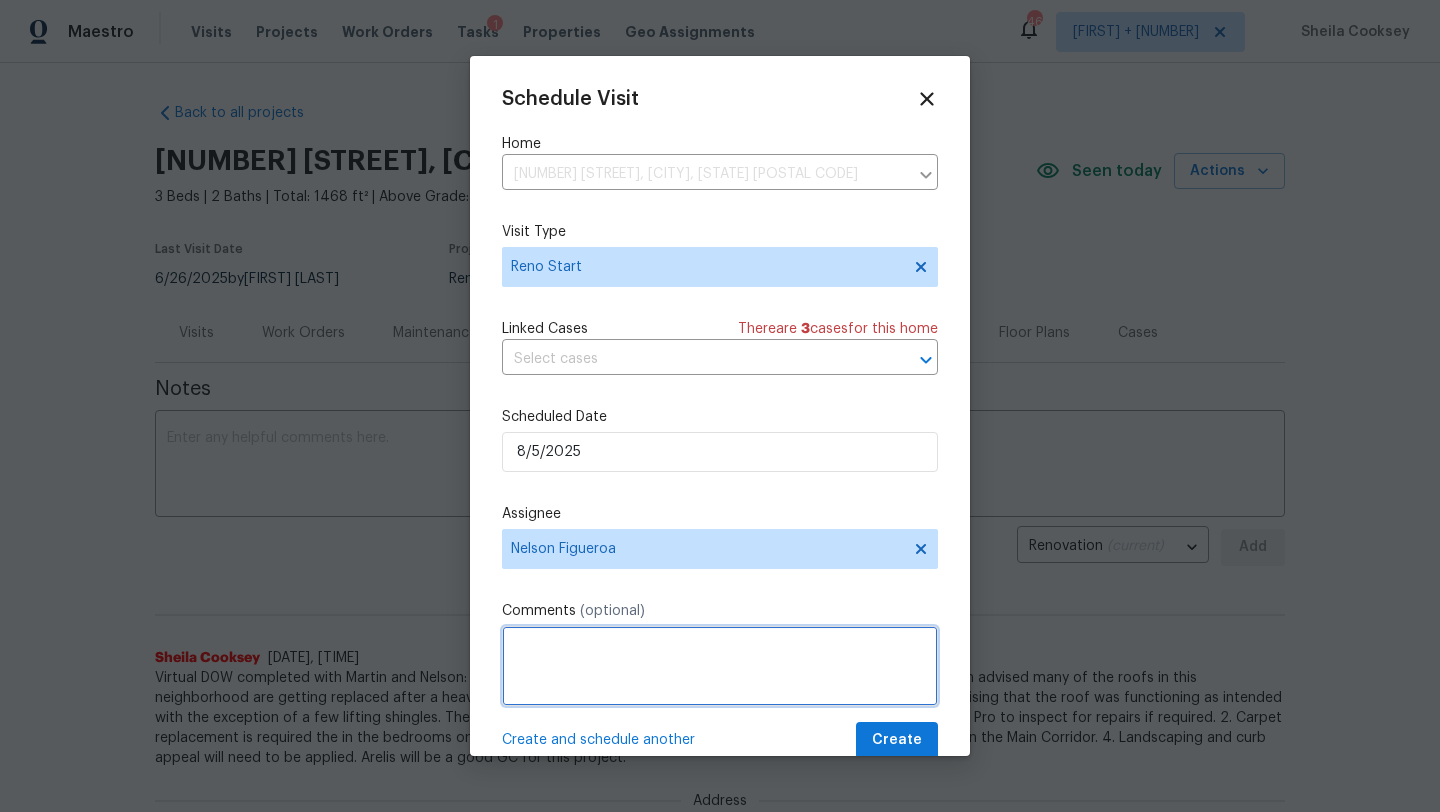 click at bounding box center [720, 666] 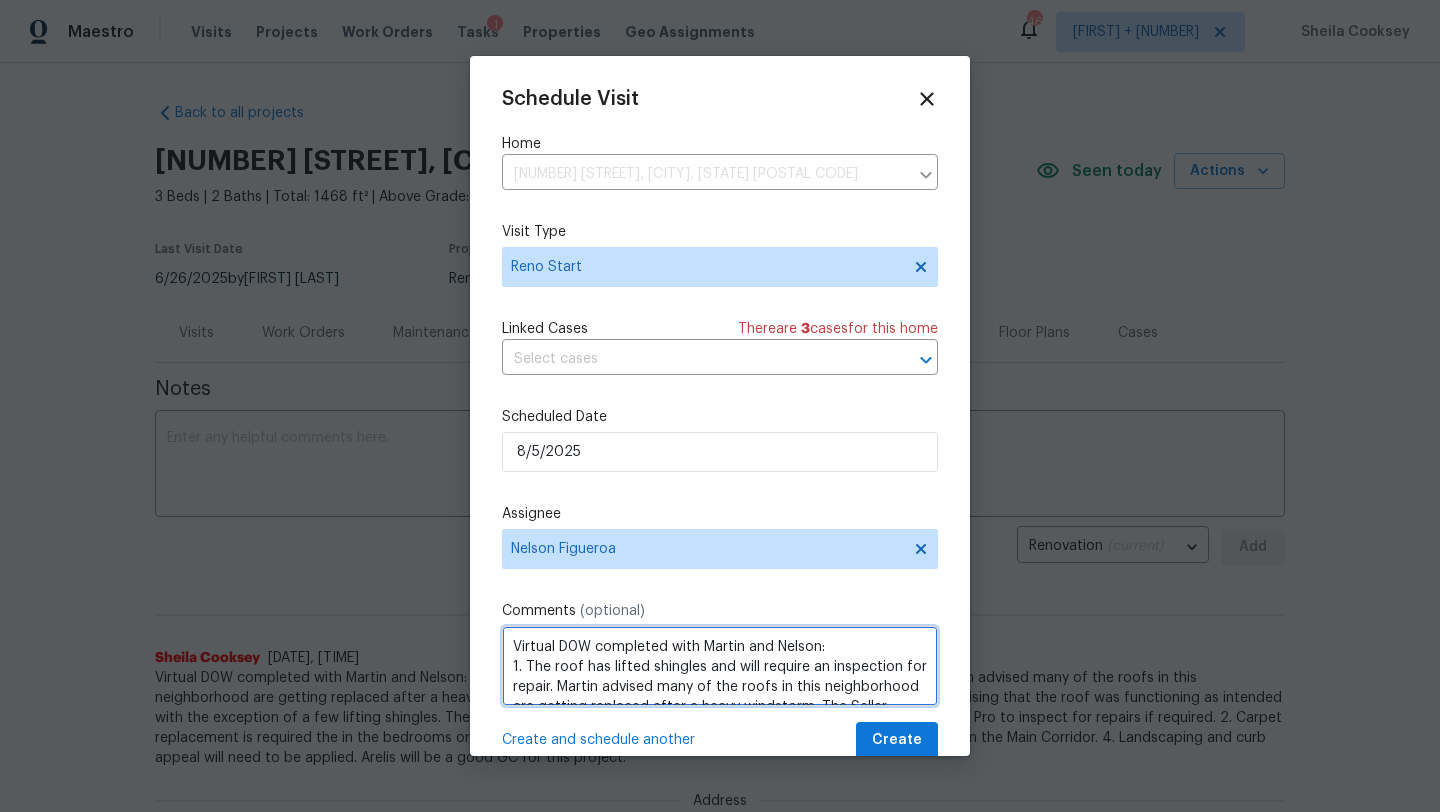 scroll, scrollTop: 209, scrollLeft: 0, axis: vertical 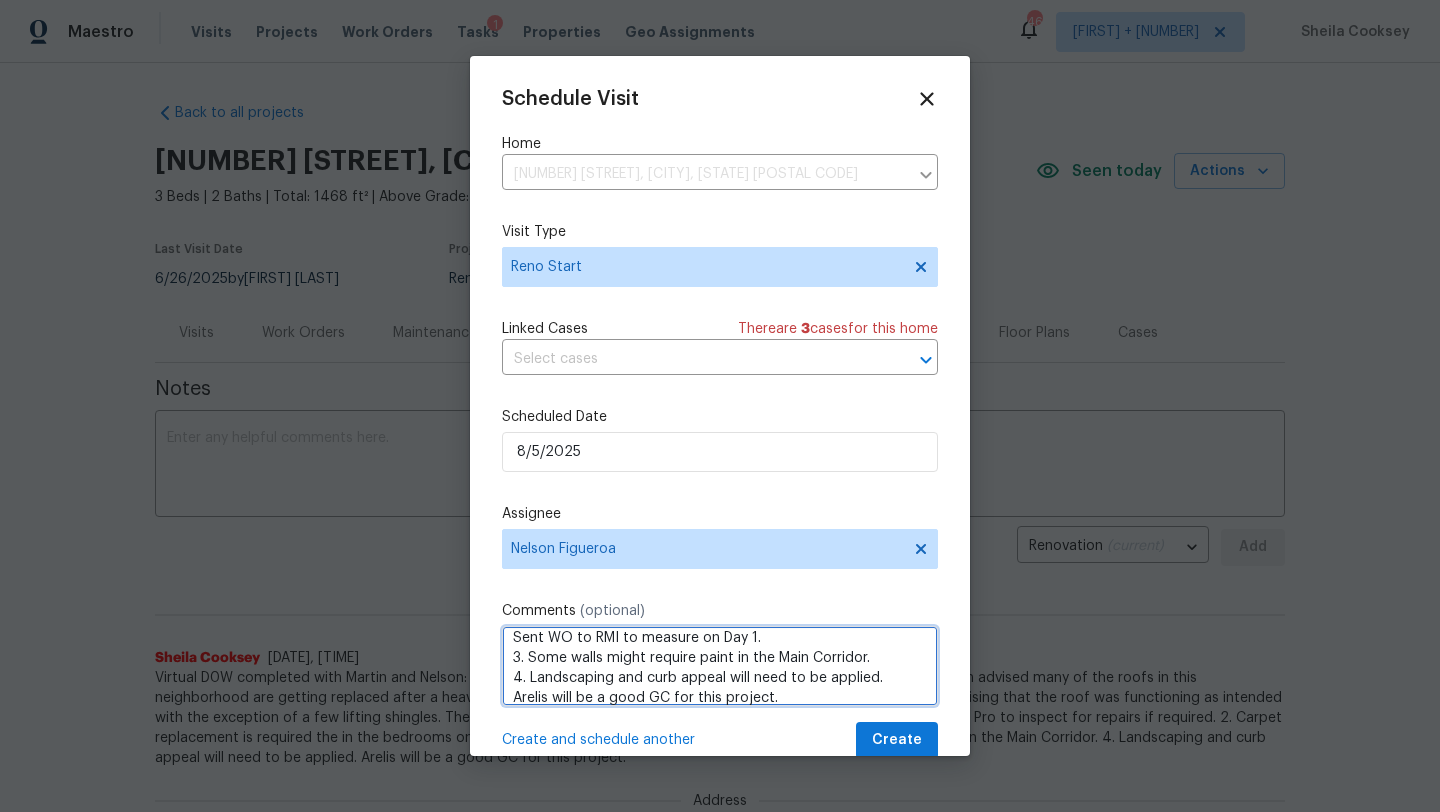 type on "Virtual D0W completed with Martin and Nelson:
1. The roof has lifted shingles and will require an inspection for repair. Martin advised many of the roofs in this neighborhood are getting replaced after a heavy windstorm. The Seller provided a roof inspection report prior to COE advising that the roof was functioning as intended with the exception of a few lifting shingles. The Seller may have had this repair completed prior to COE. Sent WO to Shield Pro to inspect for repairs if required.
2. Carpet replacement is required the in the bedrooms only. Sent WO to RMI to measure on Day 1.
3. Some walls might require paint in the Main Corridor.
4. Landscaping and curb appeal will need to be applied.
Arelis will be a good GC for this project." 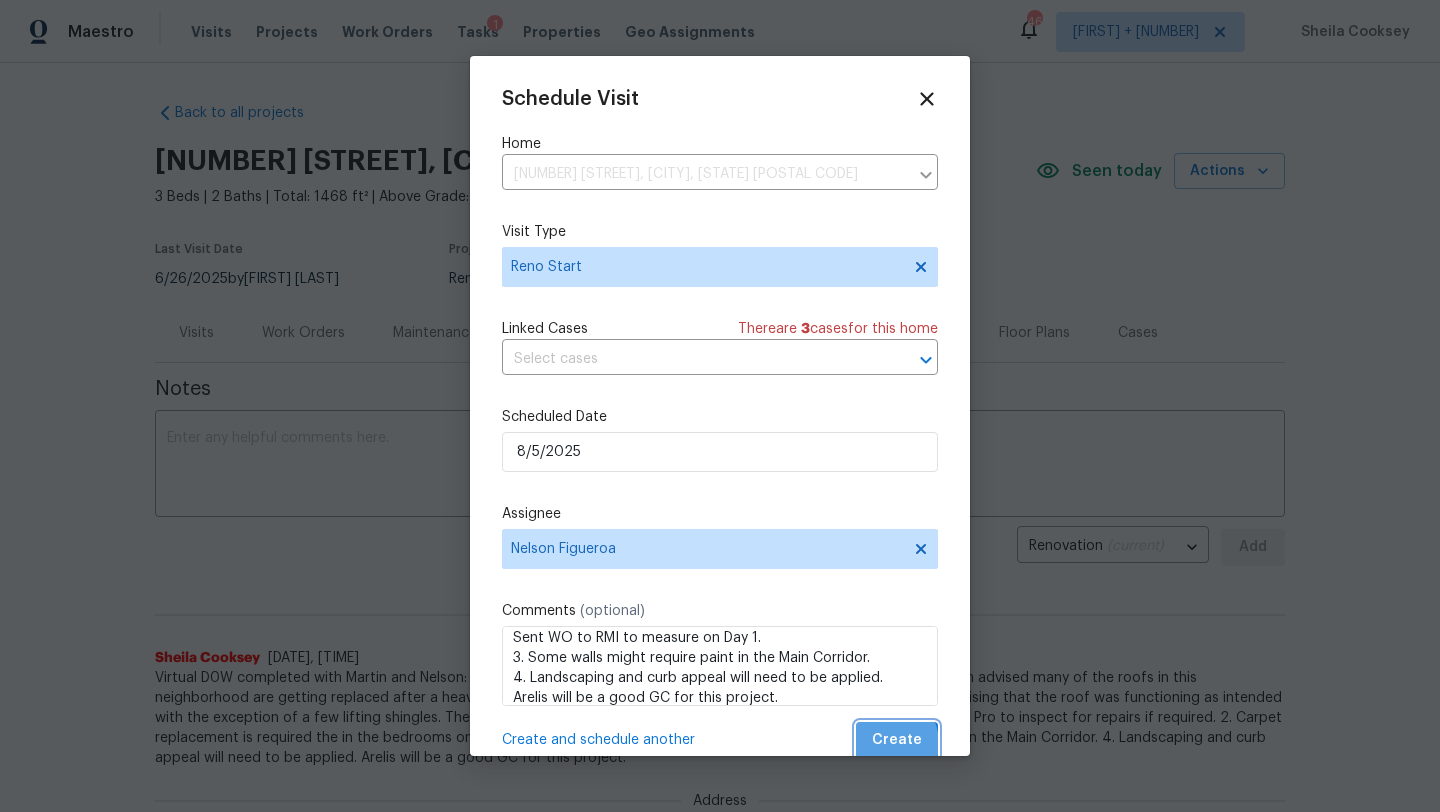 click on "Create" at bounding box center (897, 740) 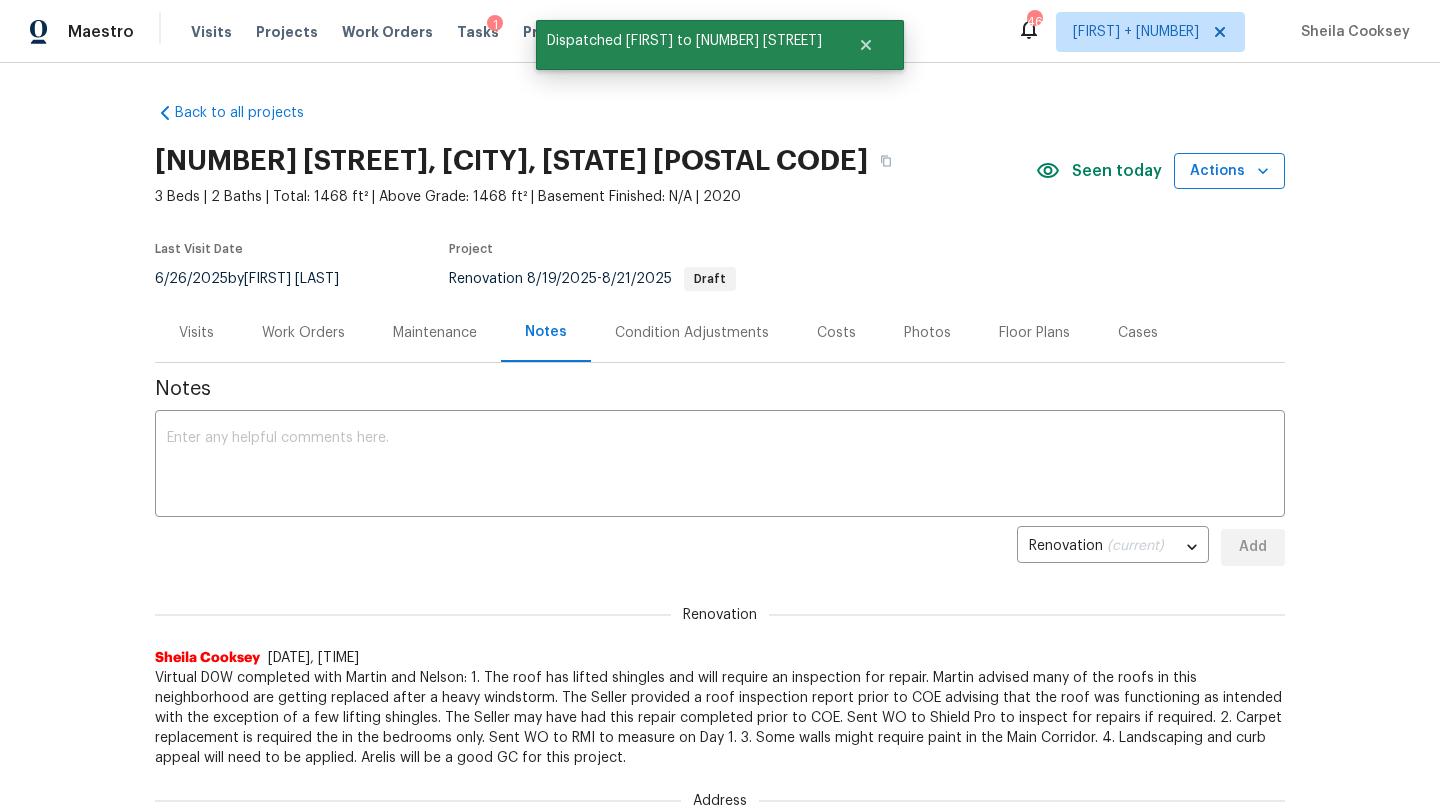 click on "Actions" at bounding box center [1229, 171] 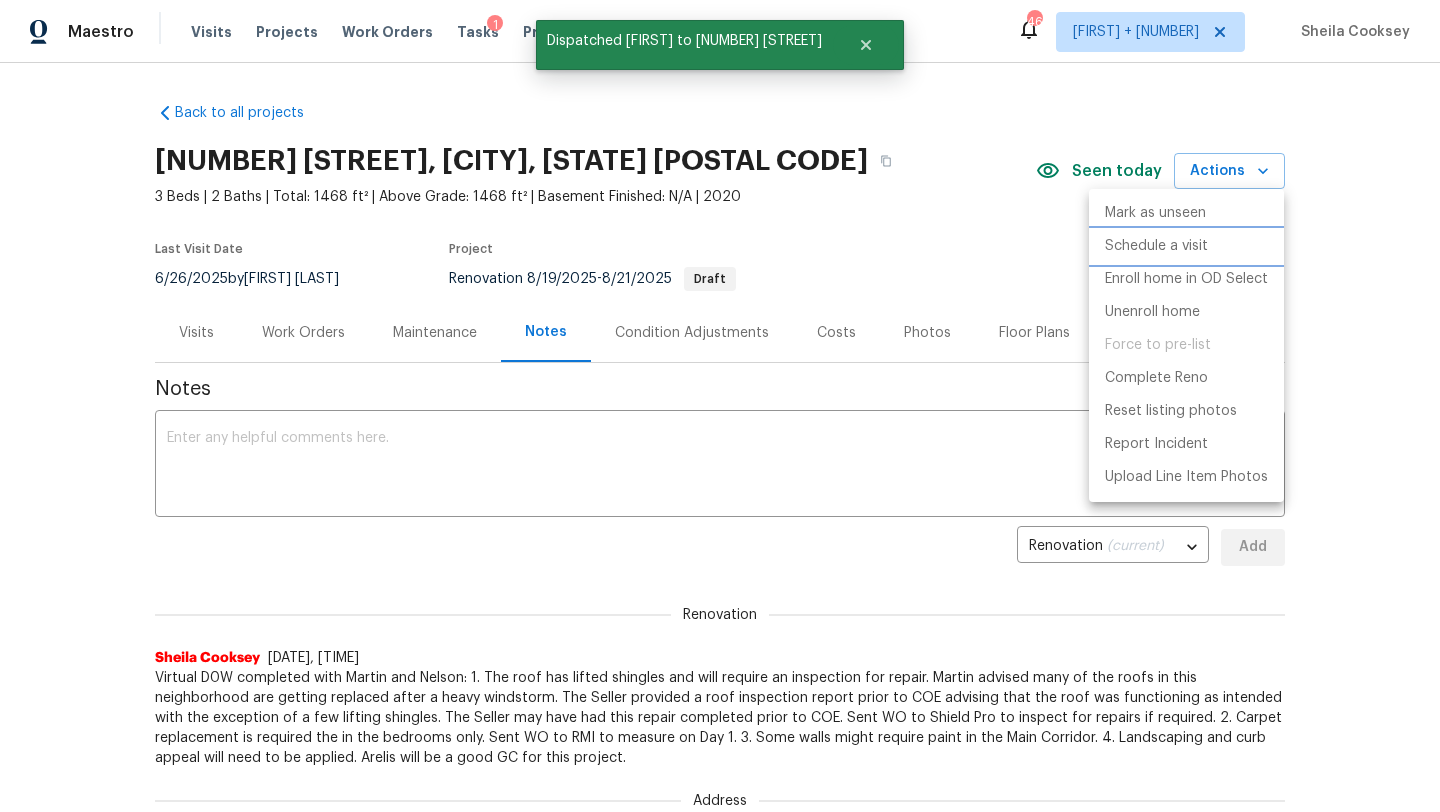 click on "Schedule a visit" at bounding box center [1156, 246] 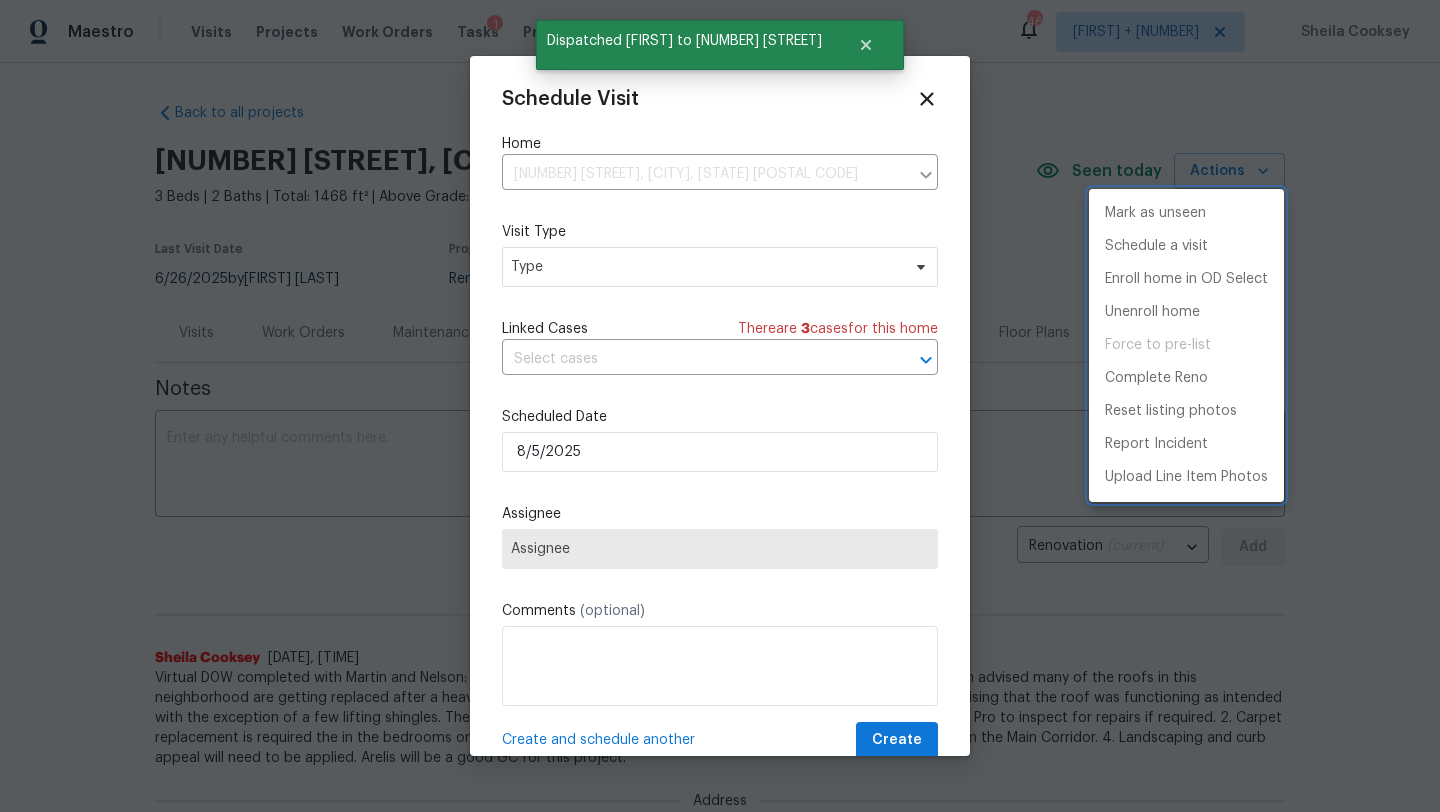 click at bounding box center (720, 406) 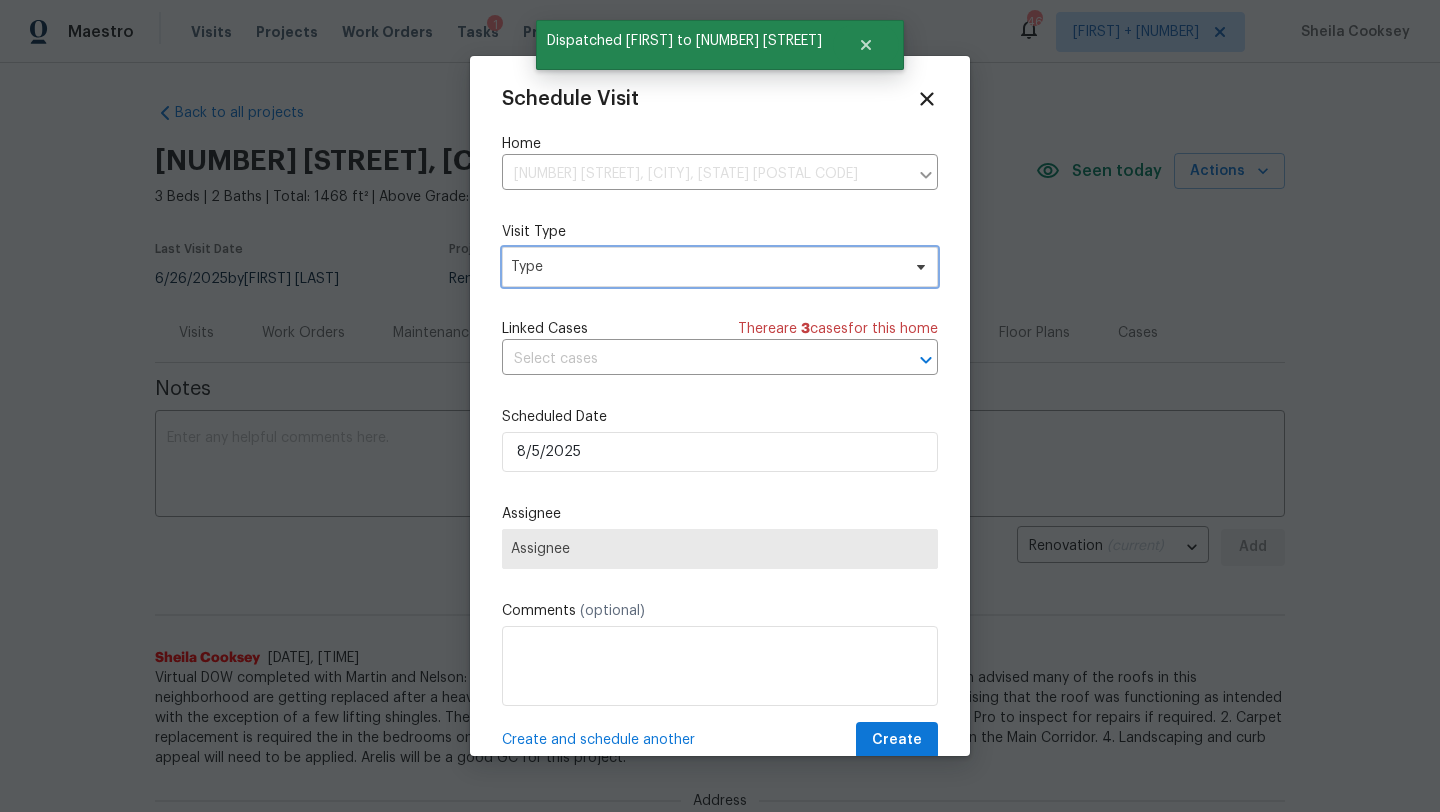 click on "Type" at bounding box center (705, 267) 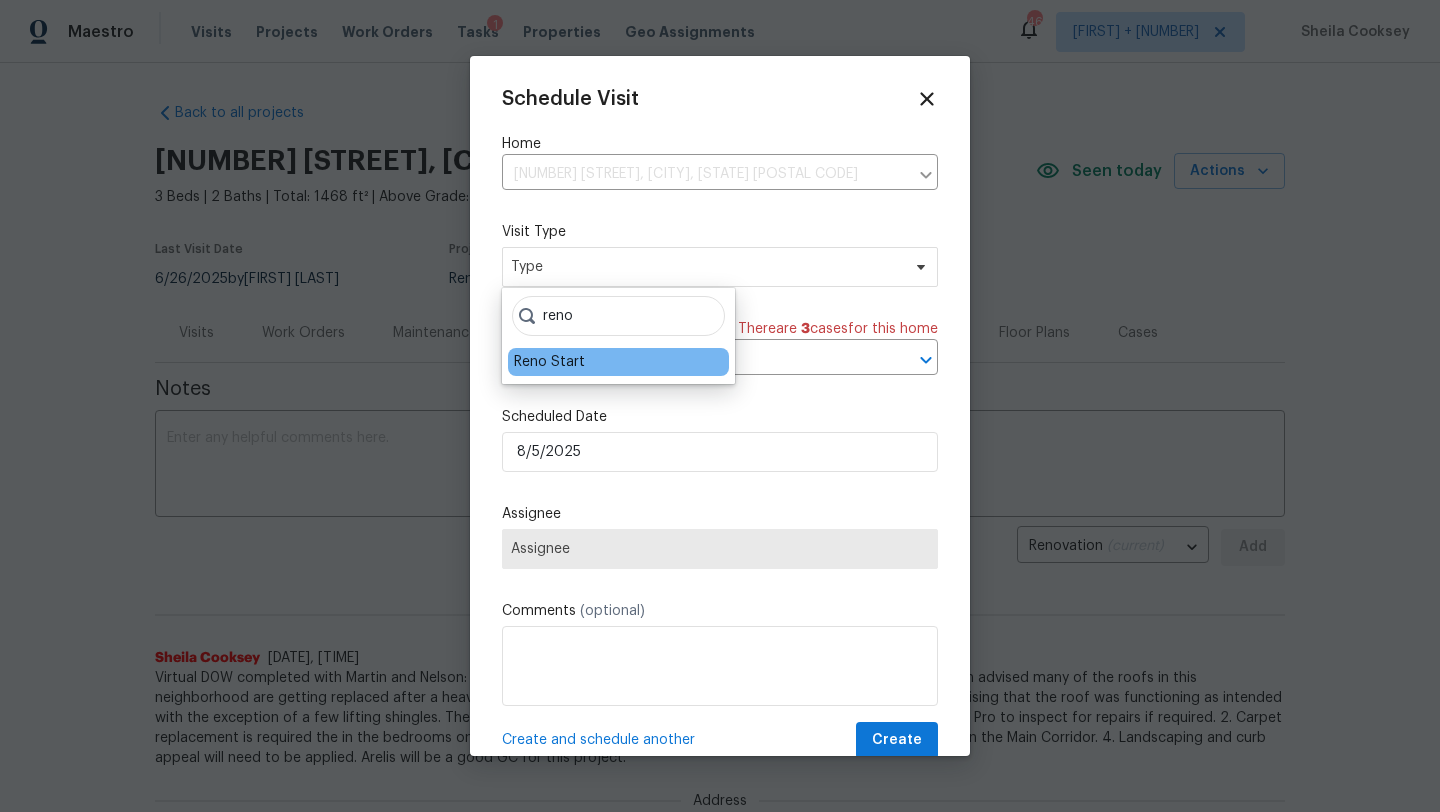 type on "reno" 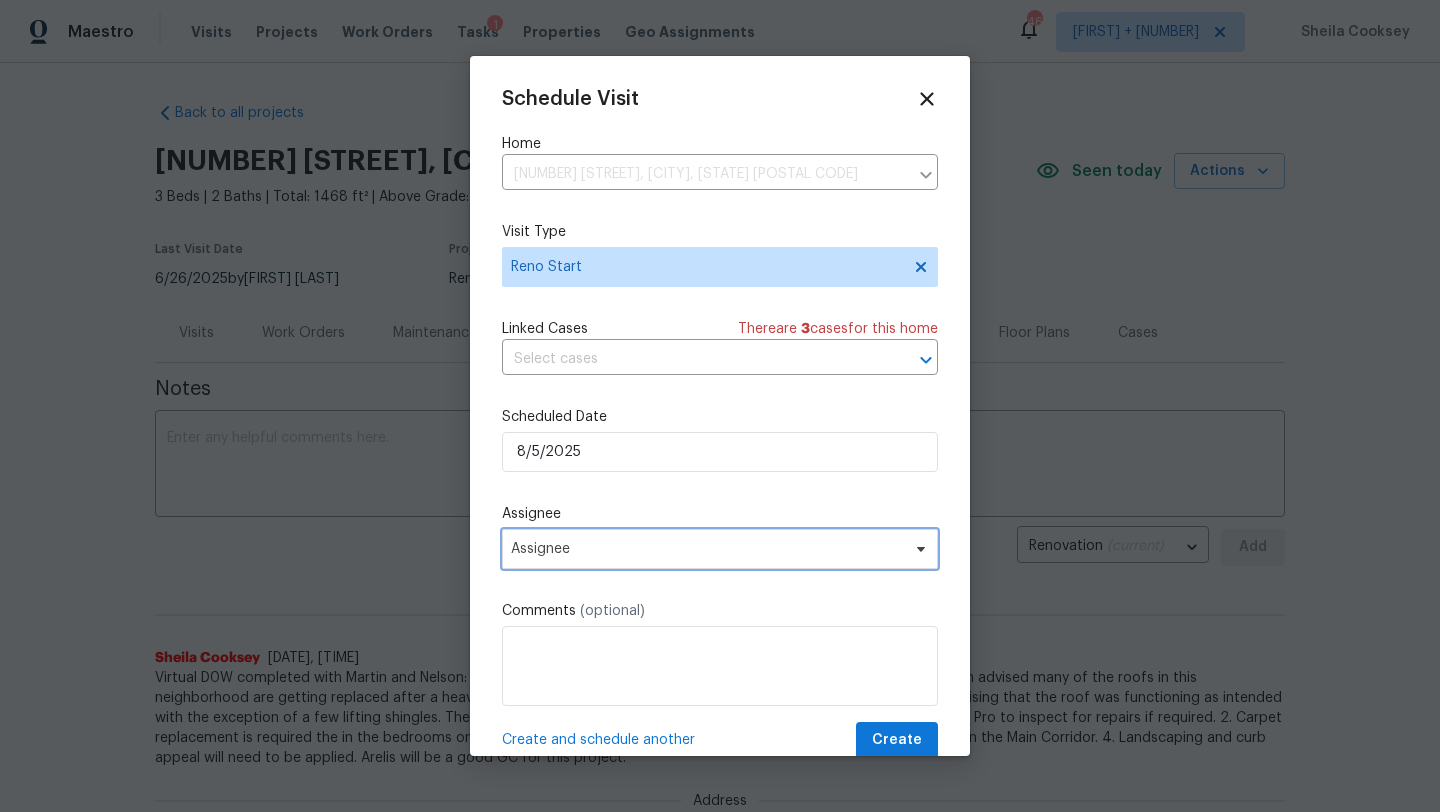 click on "Assignee" at bounding box center [707, 549] 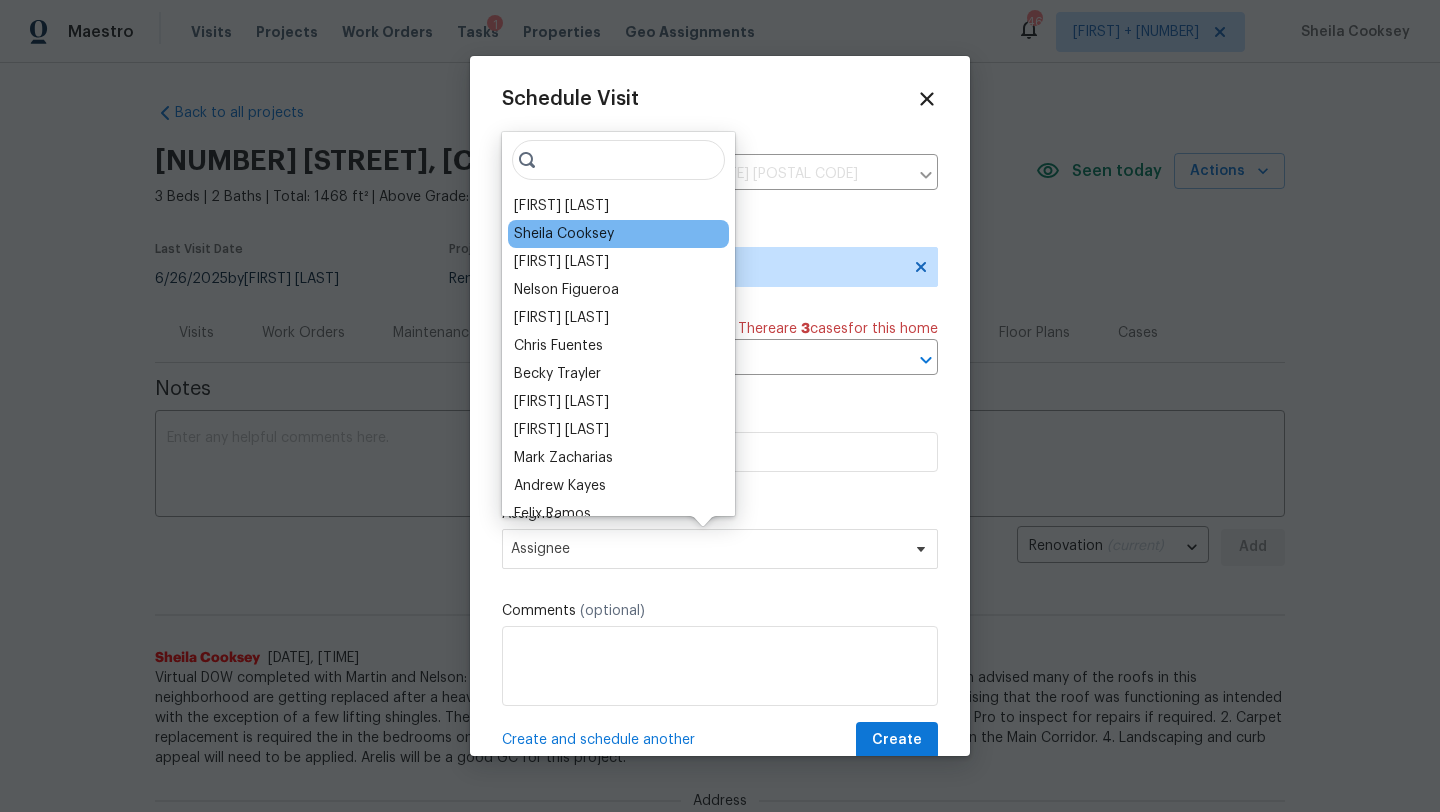 click on "Sheila Cooksey" at bounding box center [564, 234] 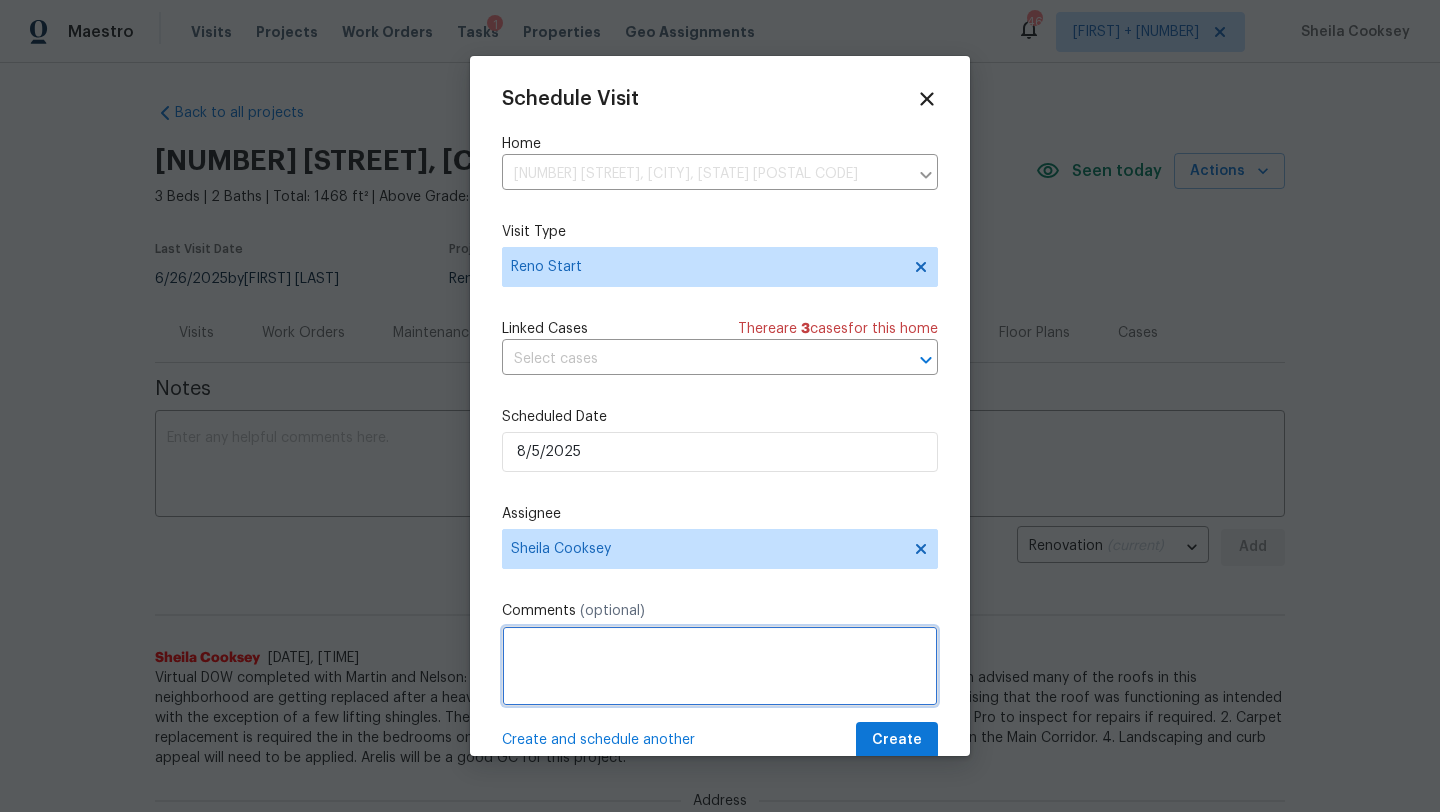 click at bounding box center [720, 666] 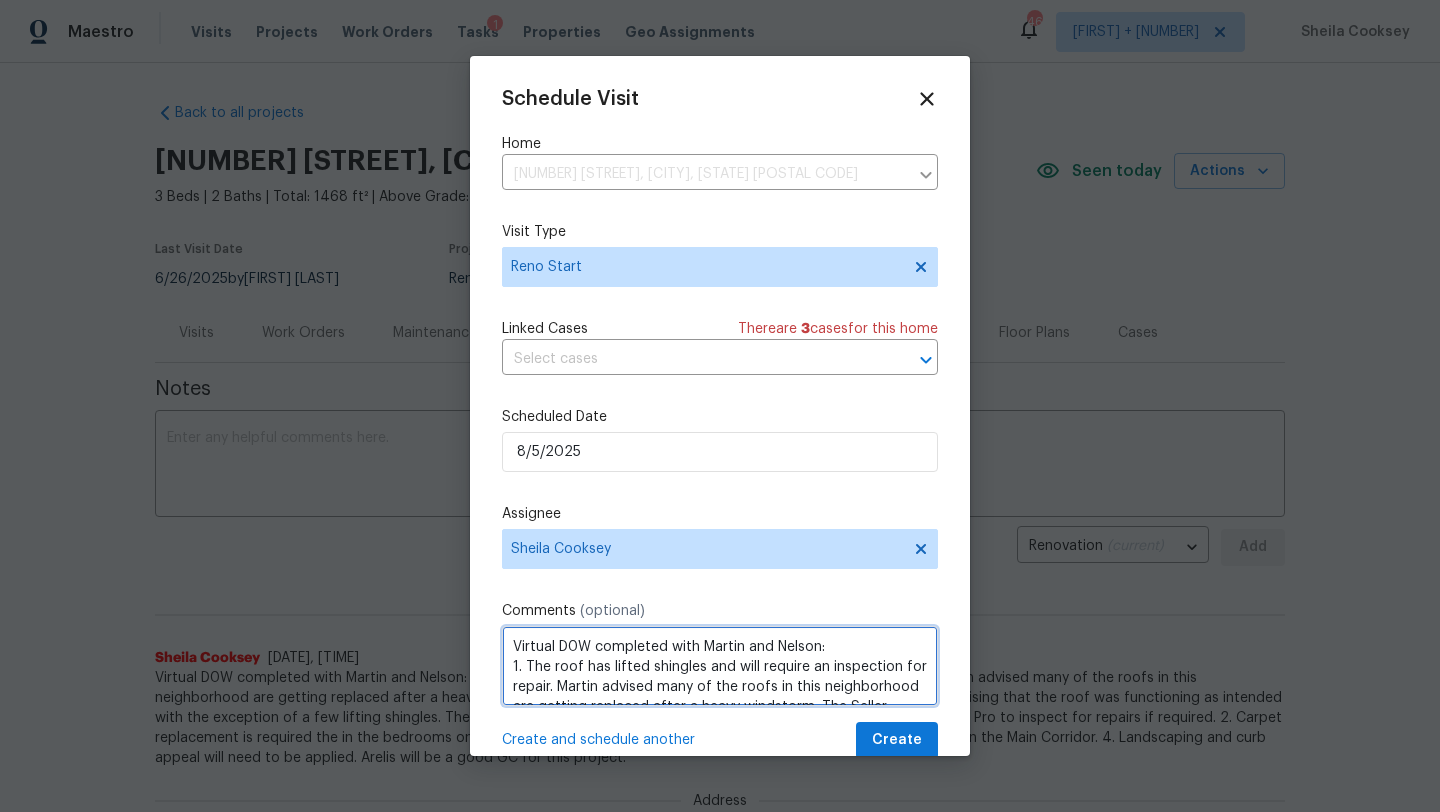 scroll, scrollTop: 209, scrollLeft: 0, axis: vertical 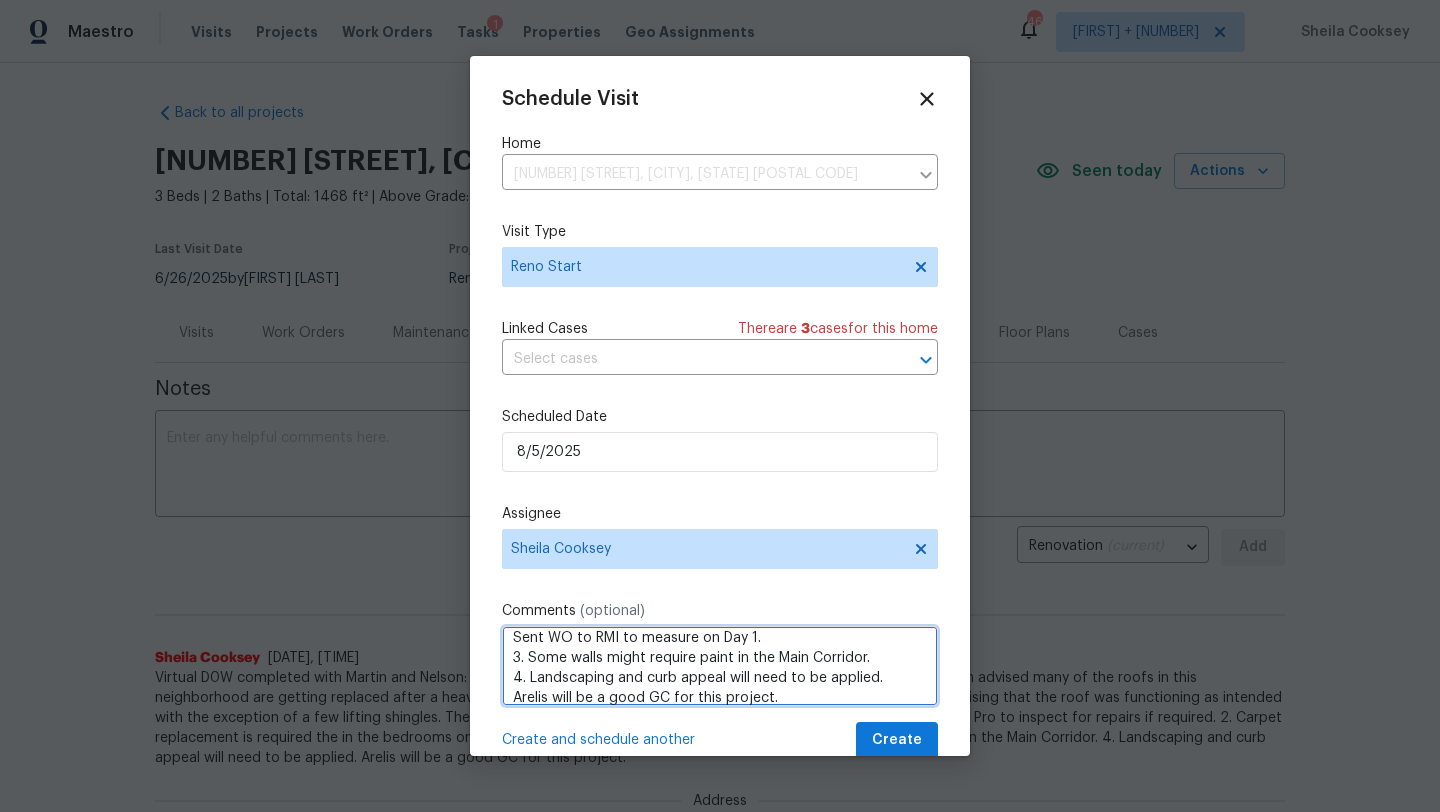 type on "Virtual D0W completed with Martin and Nelson:
1. The roof has lifted shingles and will require an inspection for repair. Martin advised many of the roofs in this neighborhood are getting replaced after a heavy windstorm. The Seller provided a roof inspection report prior to COE advising that the roof was functioning as intended with the exception of a few lifting shingles. The Seller may have had this repair completed prior to COE. Sent WO to Shield Pro to inspect for repairs if required.
2. Carpet replacement is required the in the bedrooms only. Sent WO to RMI to measure on Day 1.
3. Some walls might require paint in the Main Corridor.
4. Landscaping and curb appeal will need to be applied.
Arelis will be a good GC for this project." 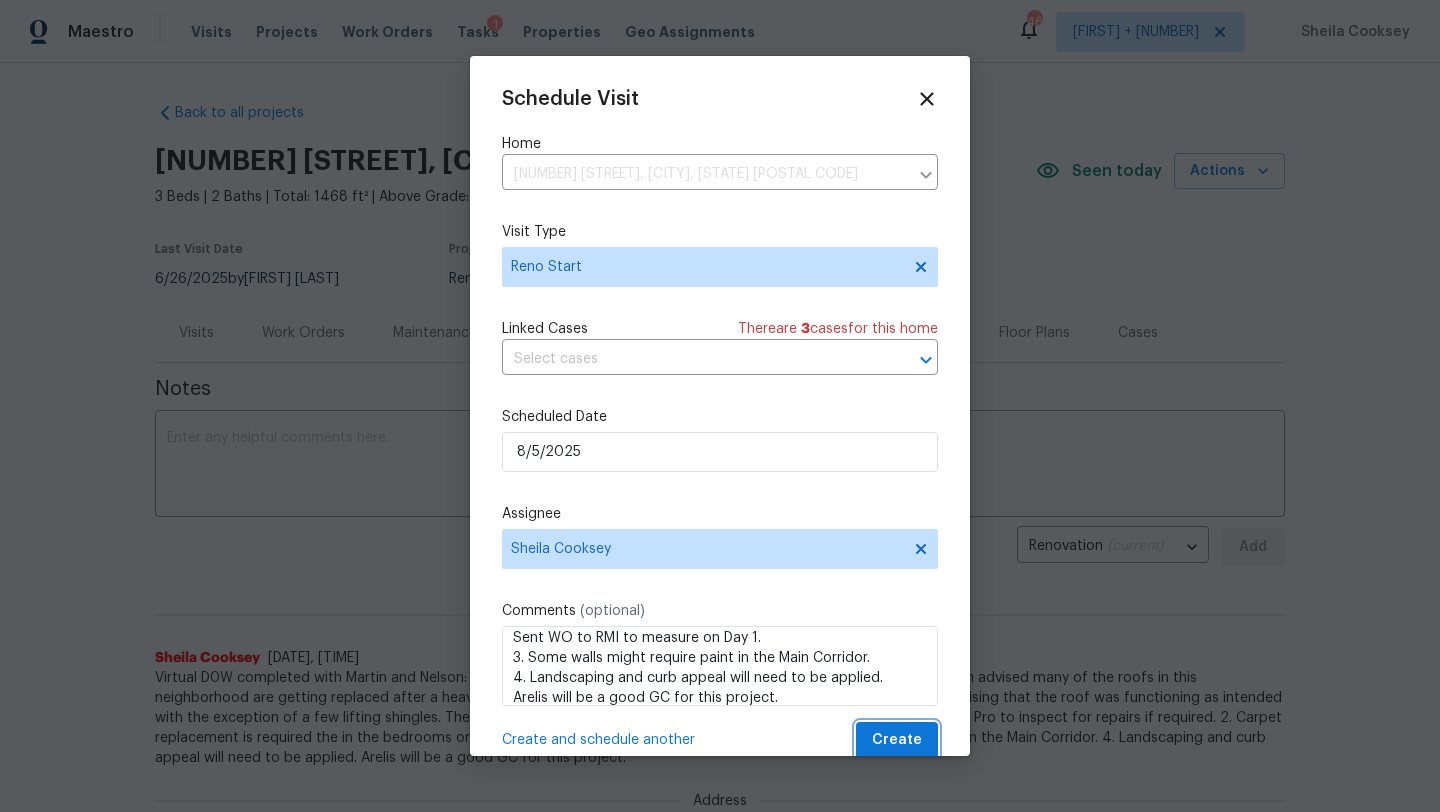 click on "Create" at bounding box center [897, 740] 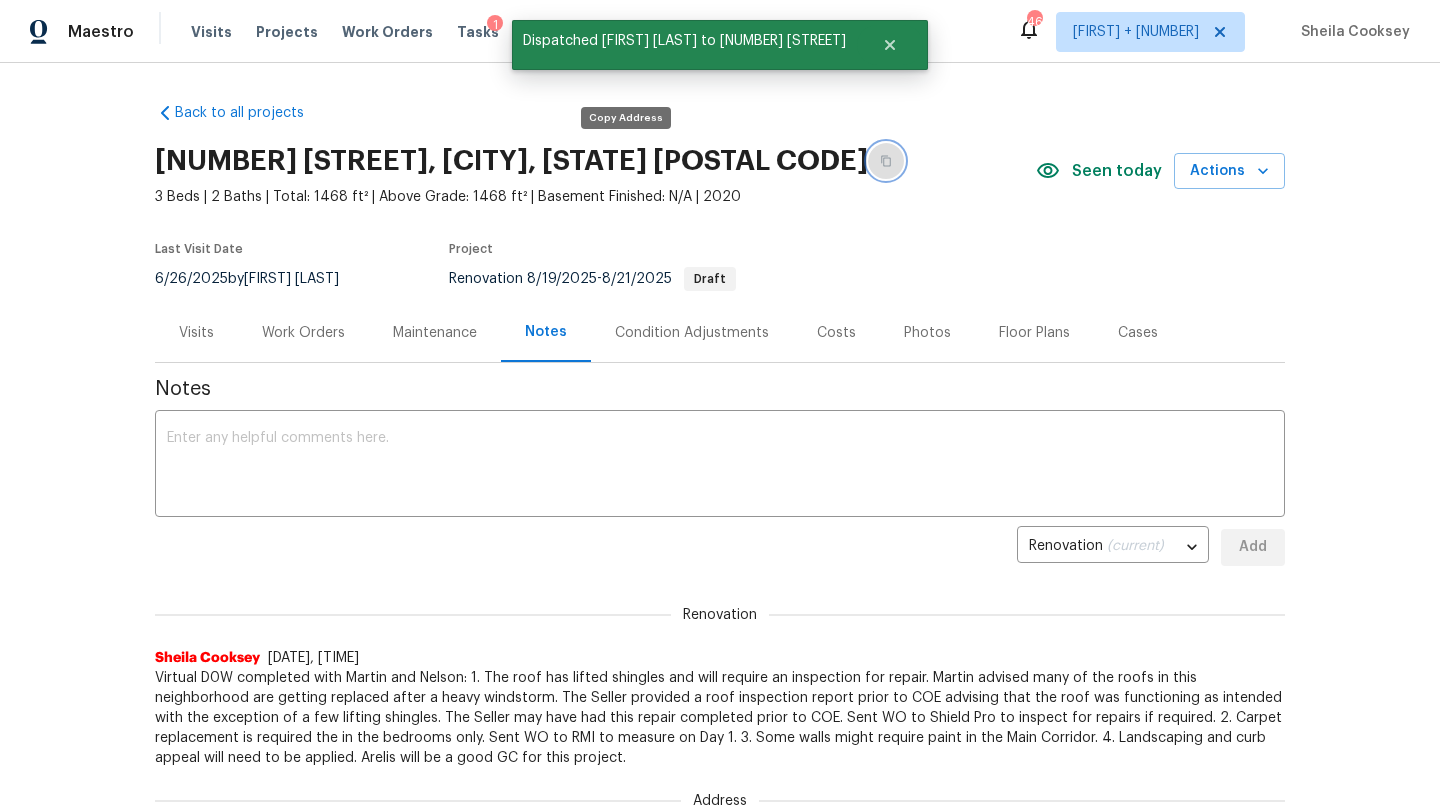 click 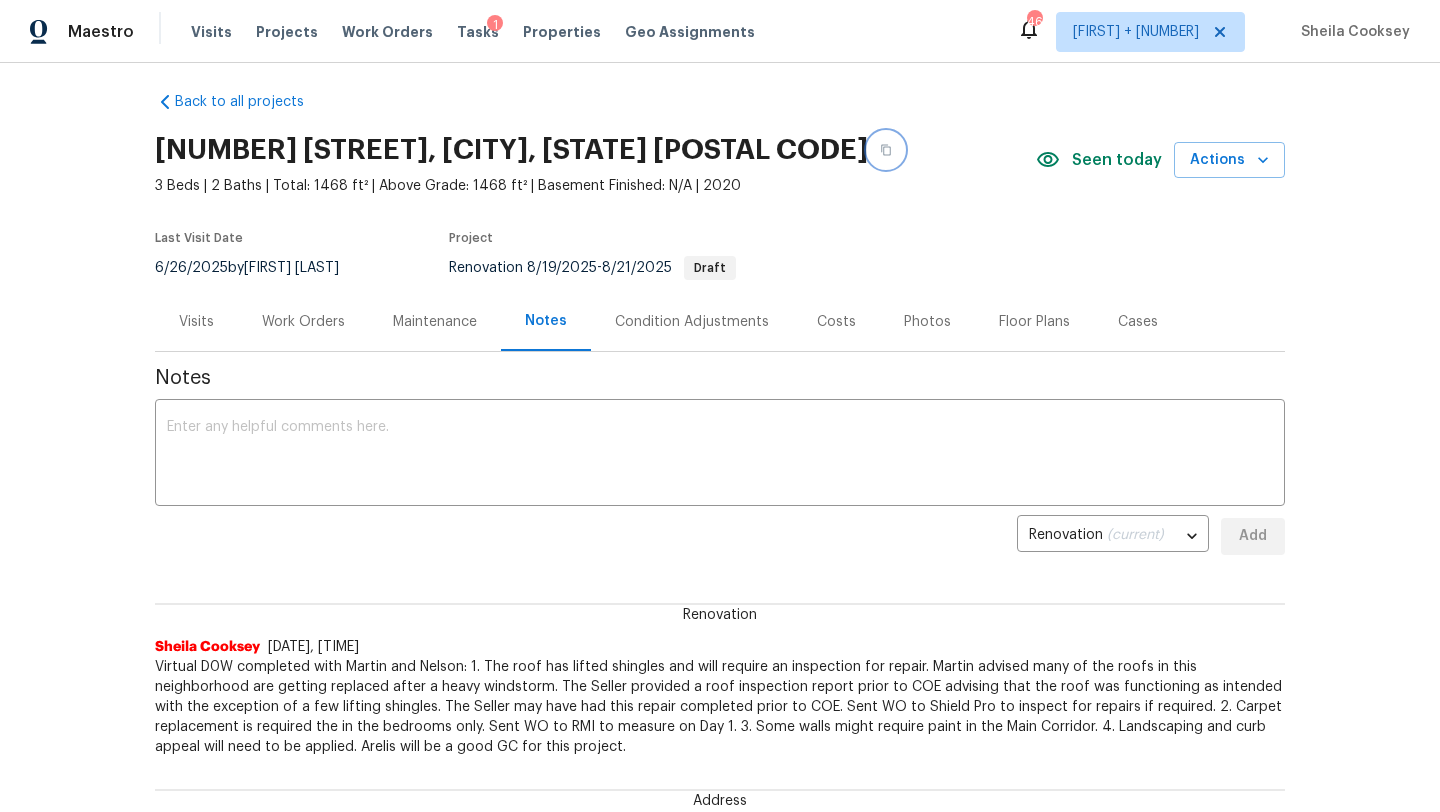 scroll, scrollTop: 4, scrollLeft: 0, axis: vertical 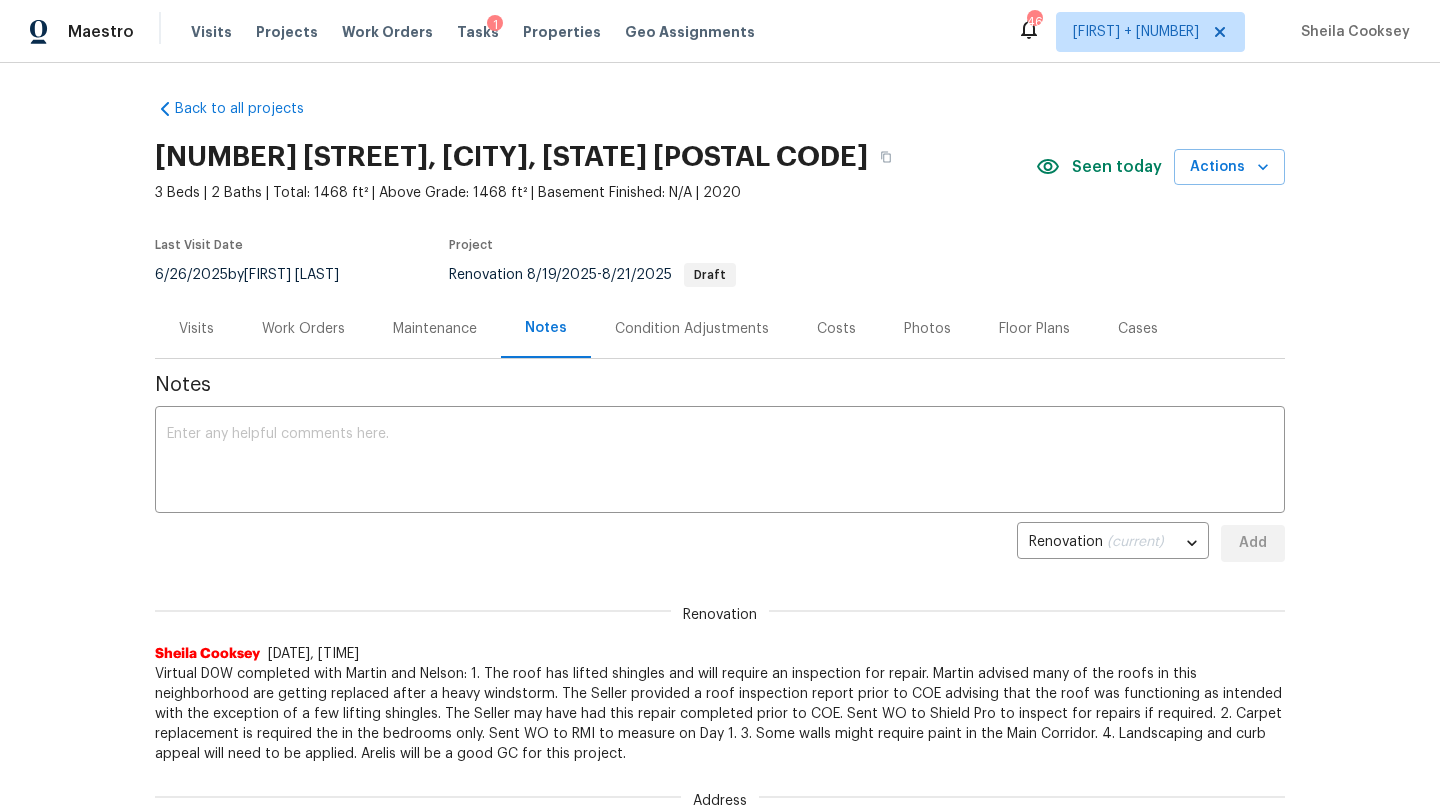click on "Work Orders" at bounding box center [303, 329] 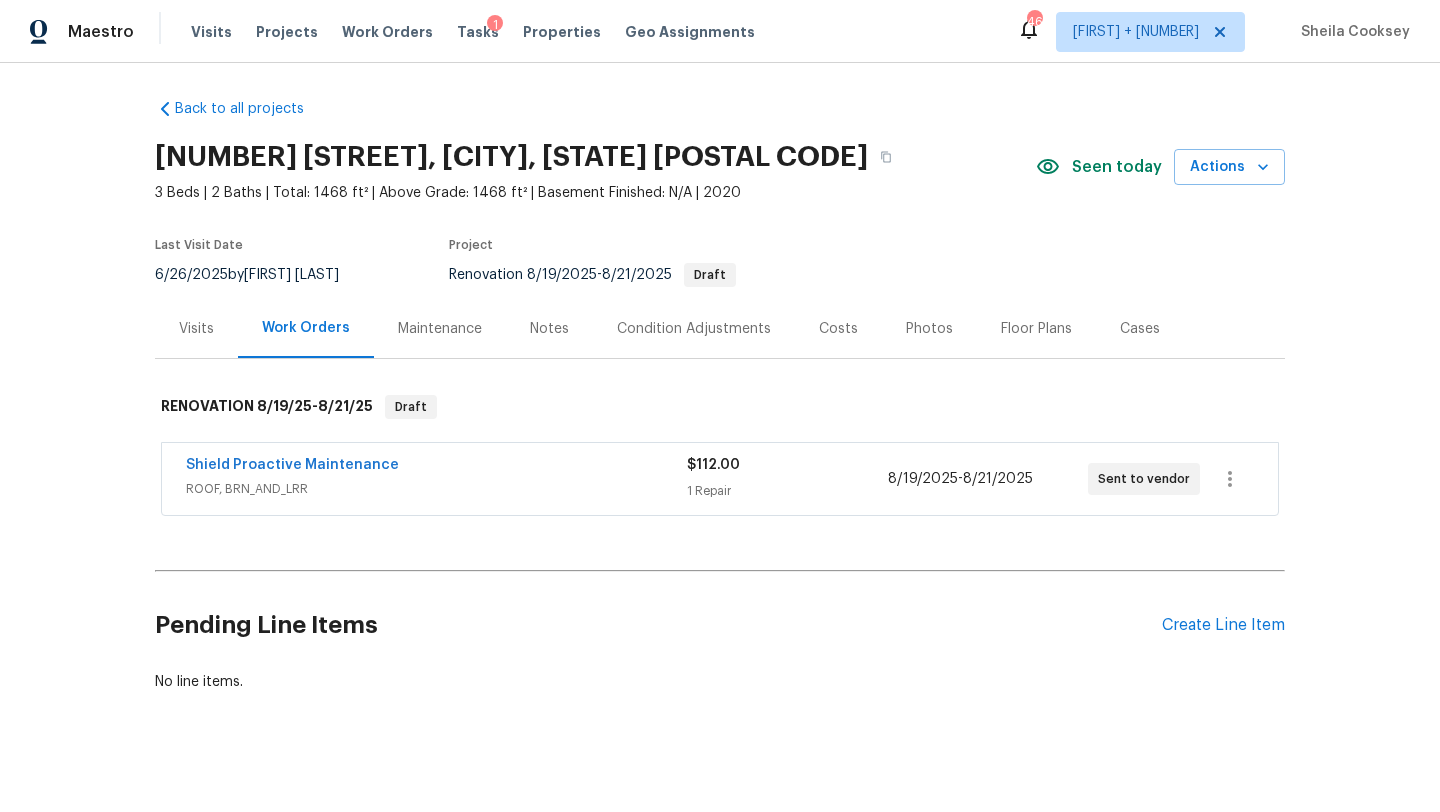 scroll, scrollTop: 20, scrollLeft: 0, axis: vertical 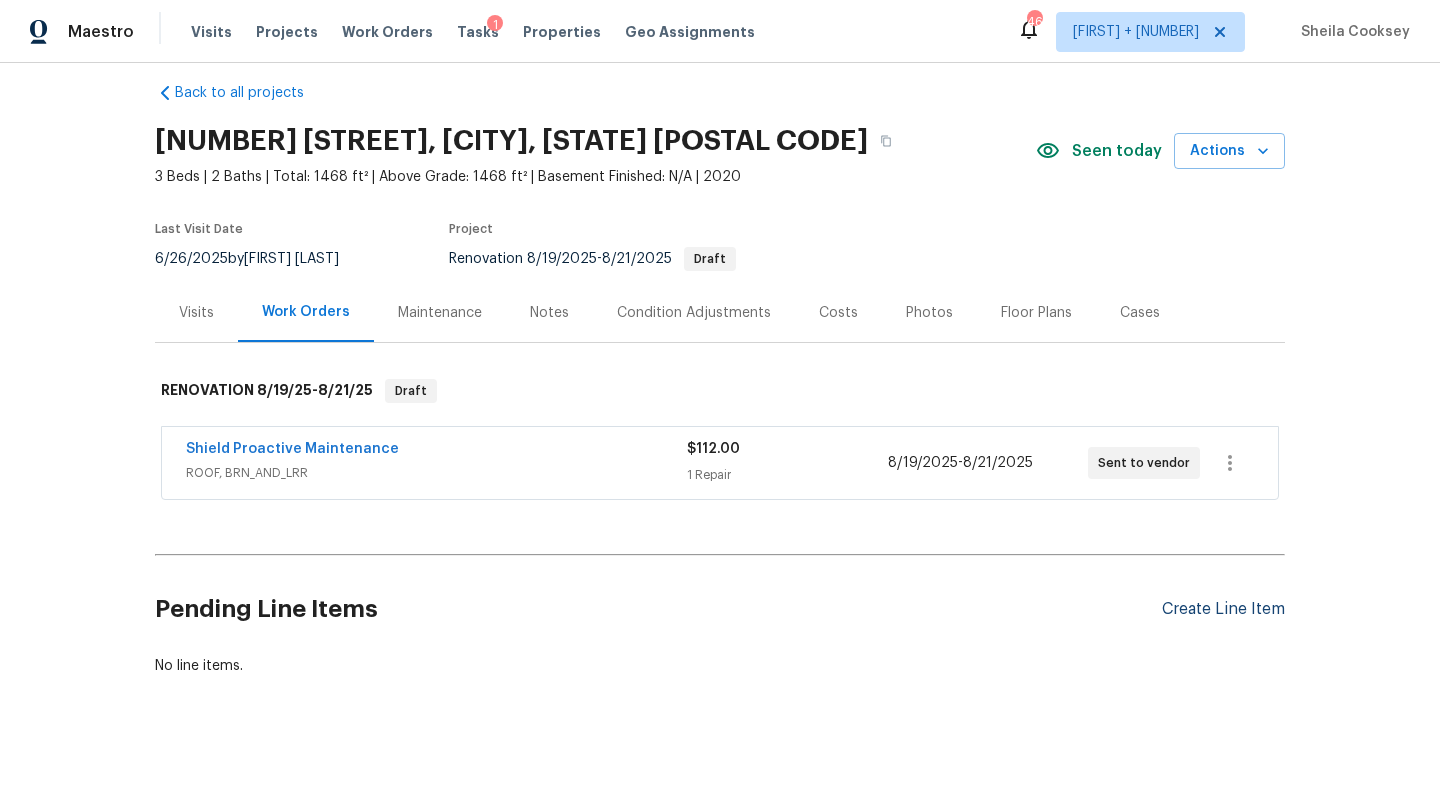 click on "Create Line Item" at bounding box center [1223, 609] 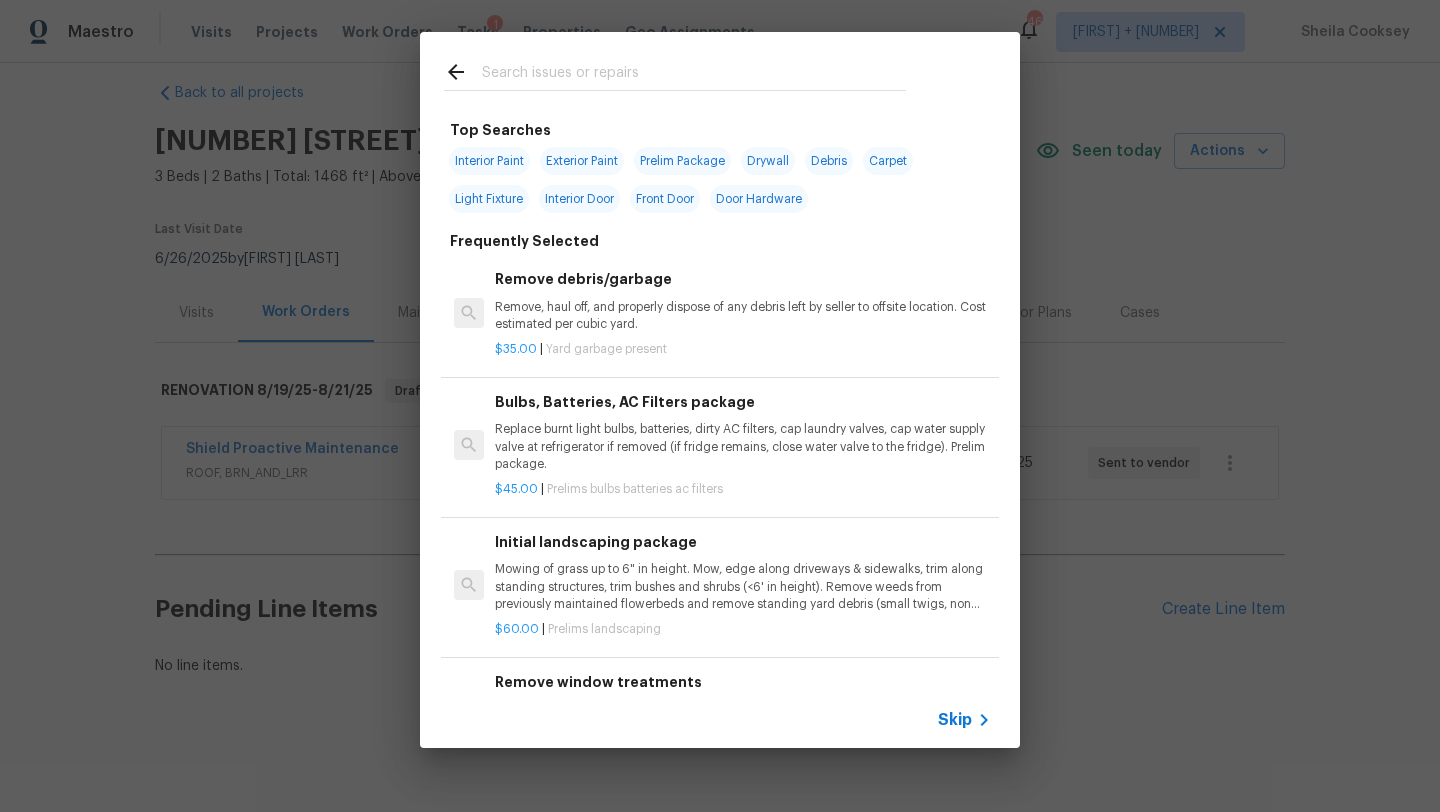click at bounding box center (694, 75) 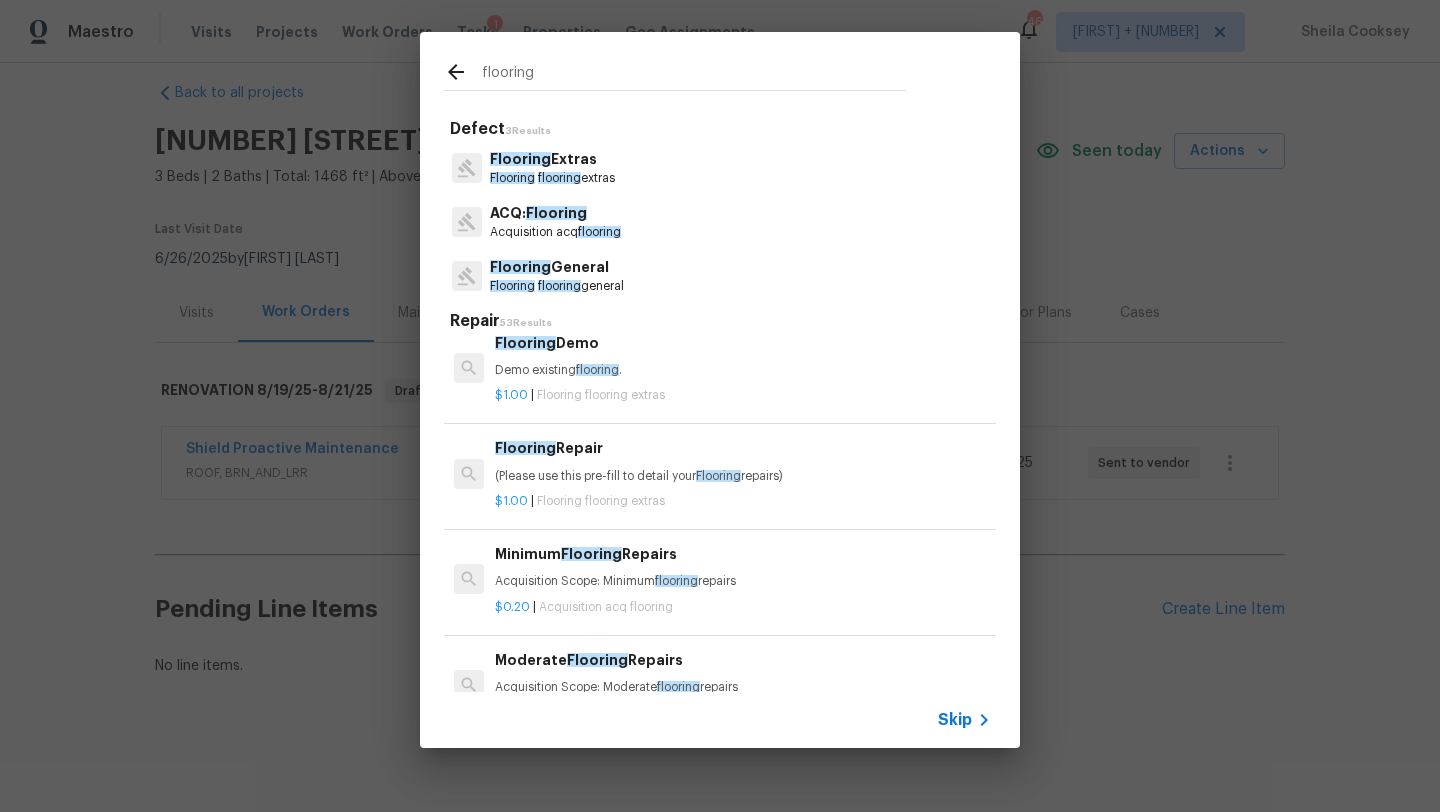 scroll, scrollTop: 12, scrollLeft: 0, axis: vertical 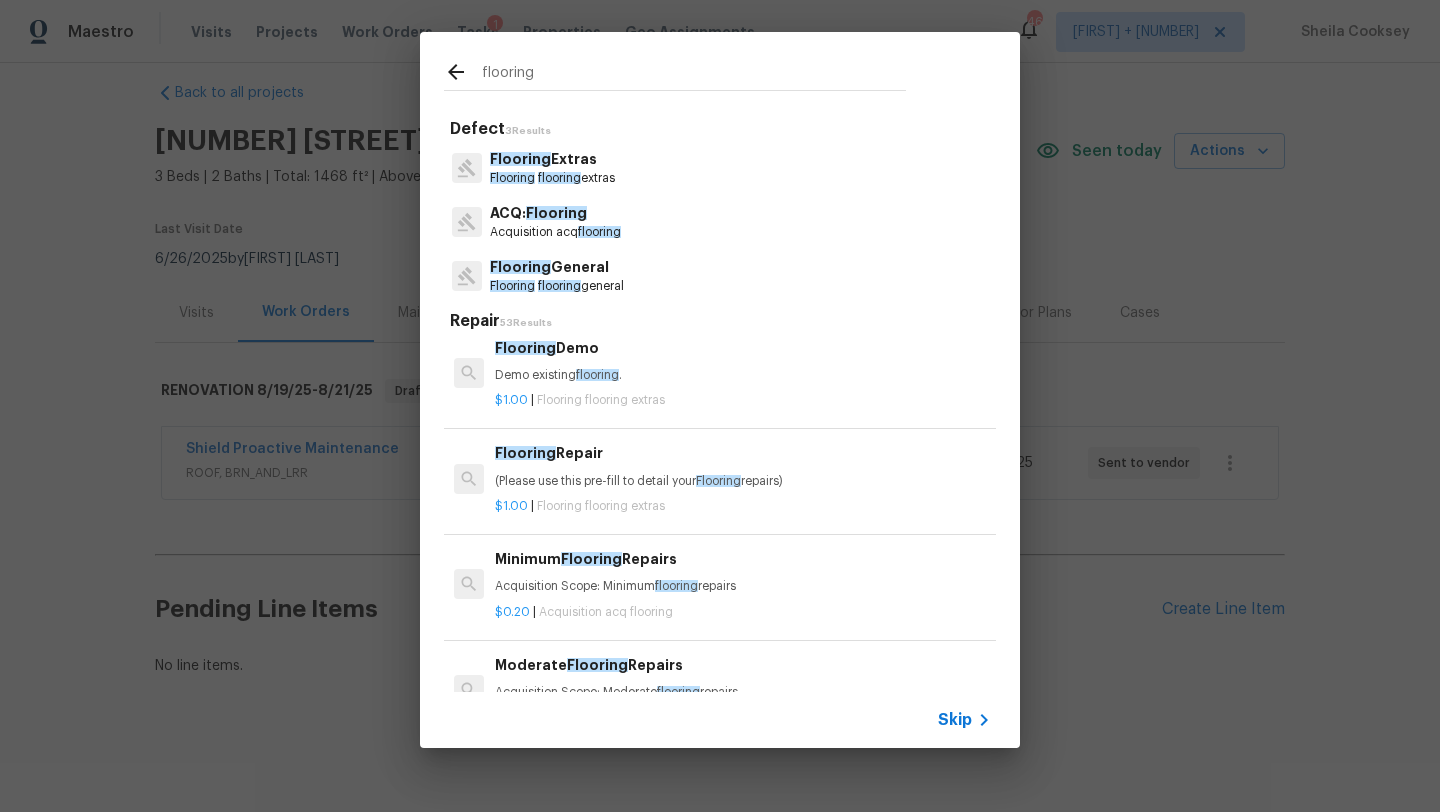 type on "flooring" 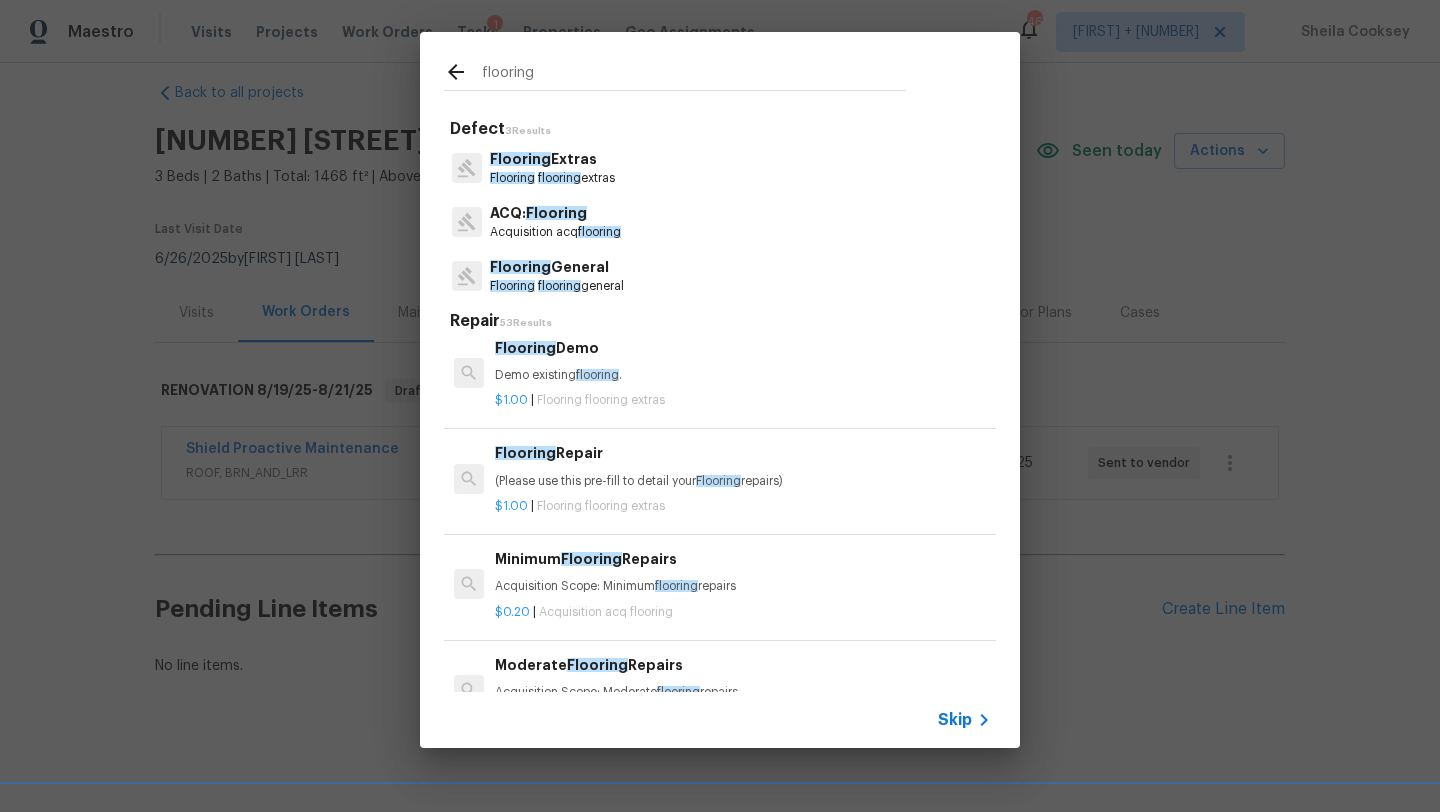 click on "Flooring  General" at bounding box center [557, 267] 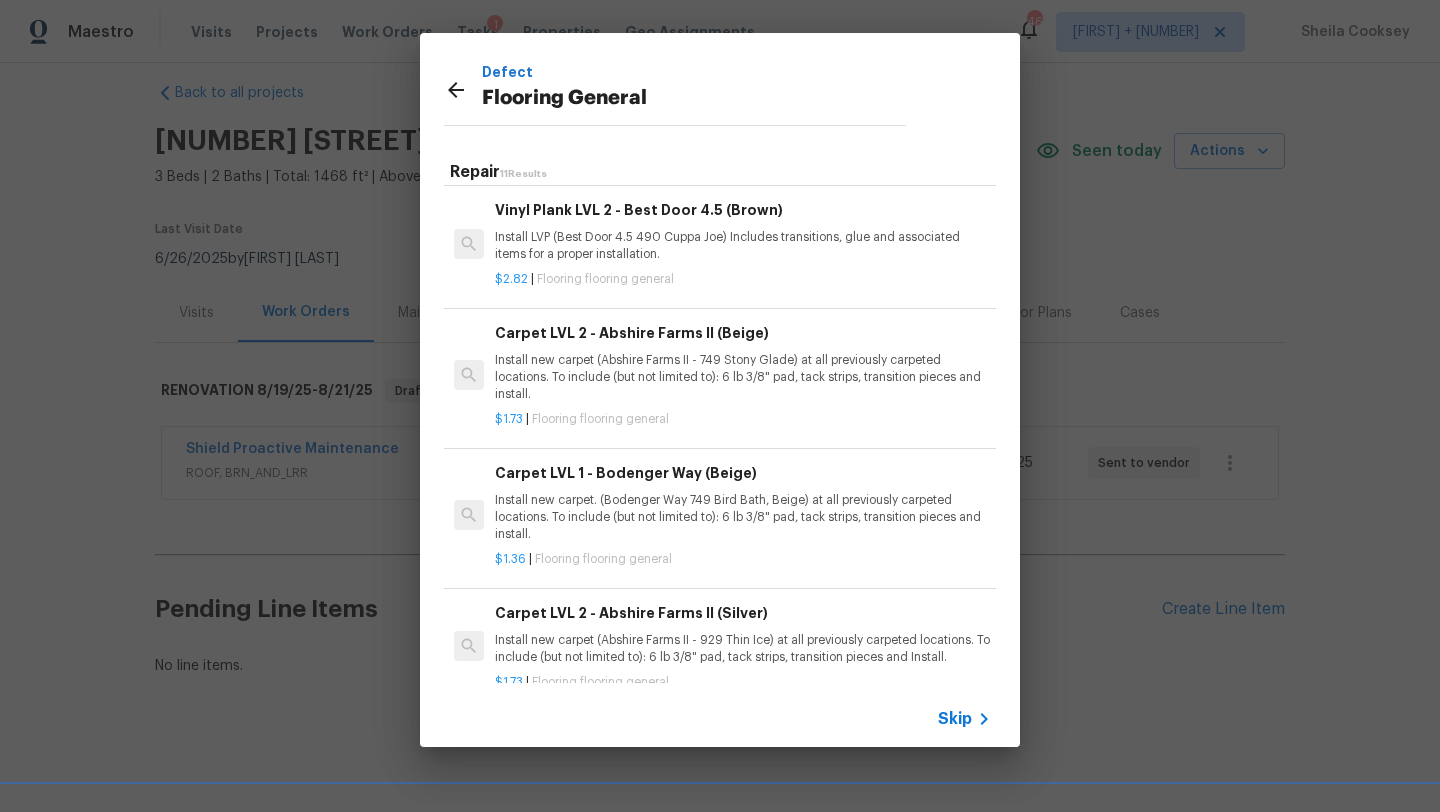 scroll, scrollTop: 716, scrollLeft: 0, axis: vertical 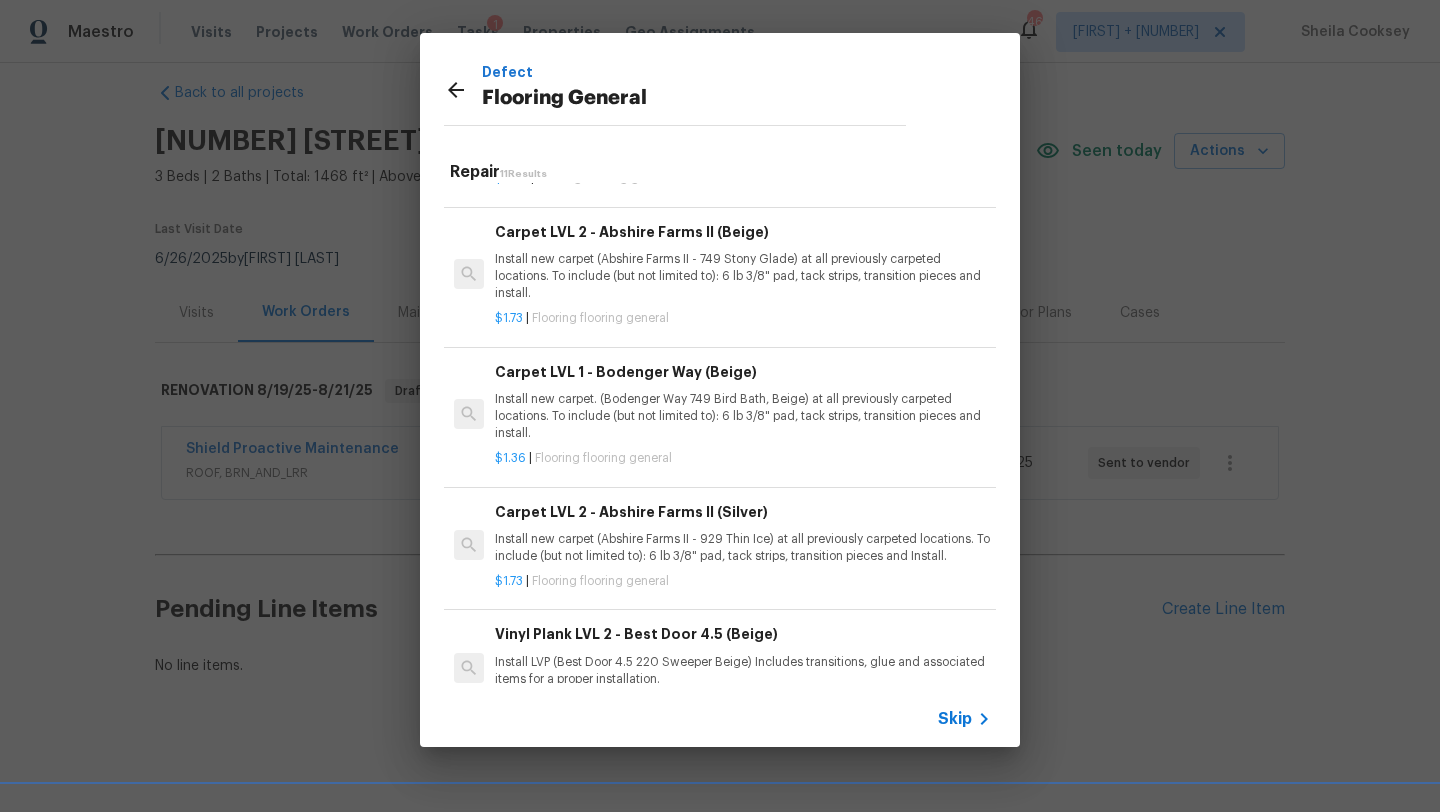 click on "Install new carpet. (Bodenger Way 749 Bird Bath, Beige) at all previously carpeted locations. To include (but not limited to): 6 lb 3/8" pad, tack strips, transition pieces and install." at bounding box center [743, 416] 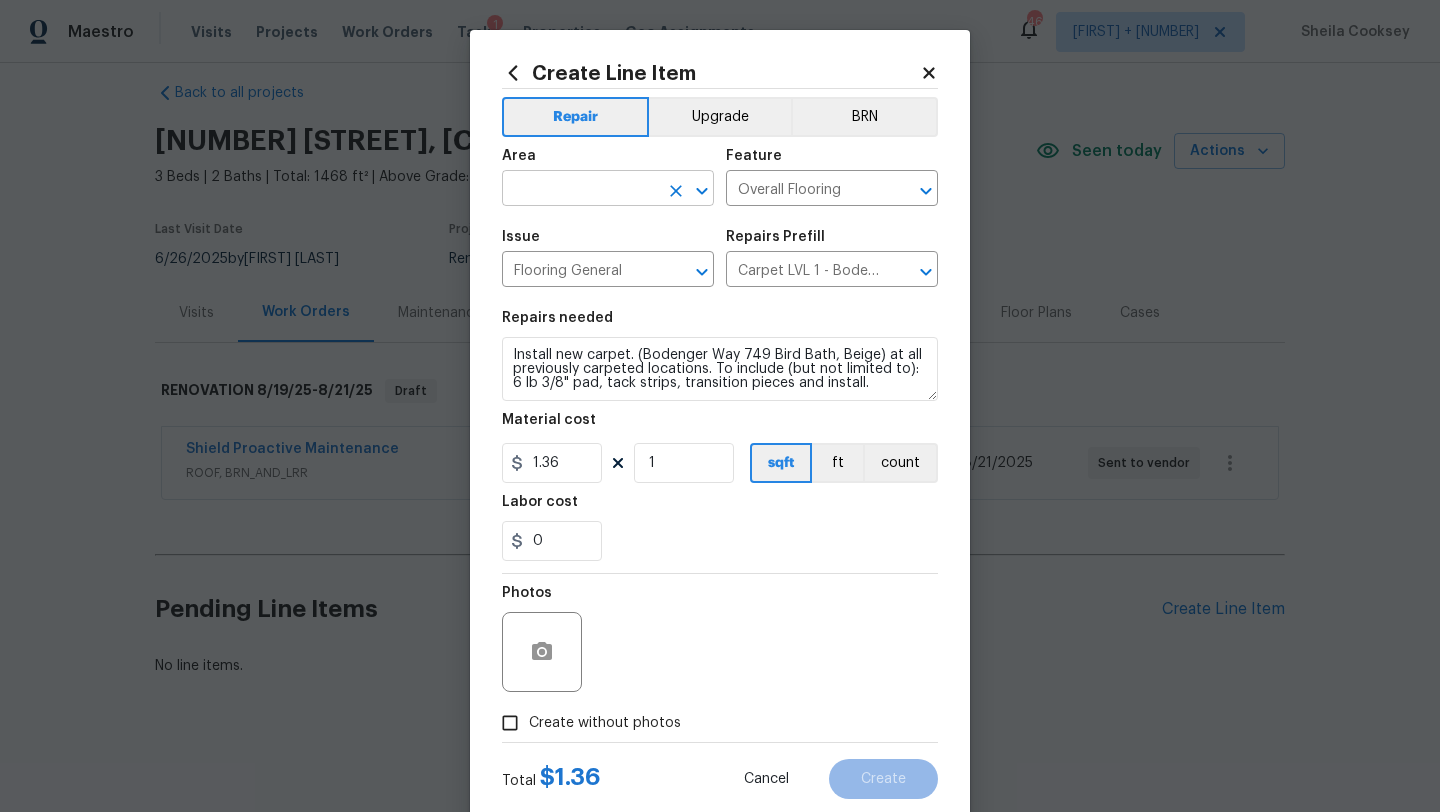 click at bounding box center [580, 190] 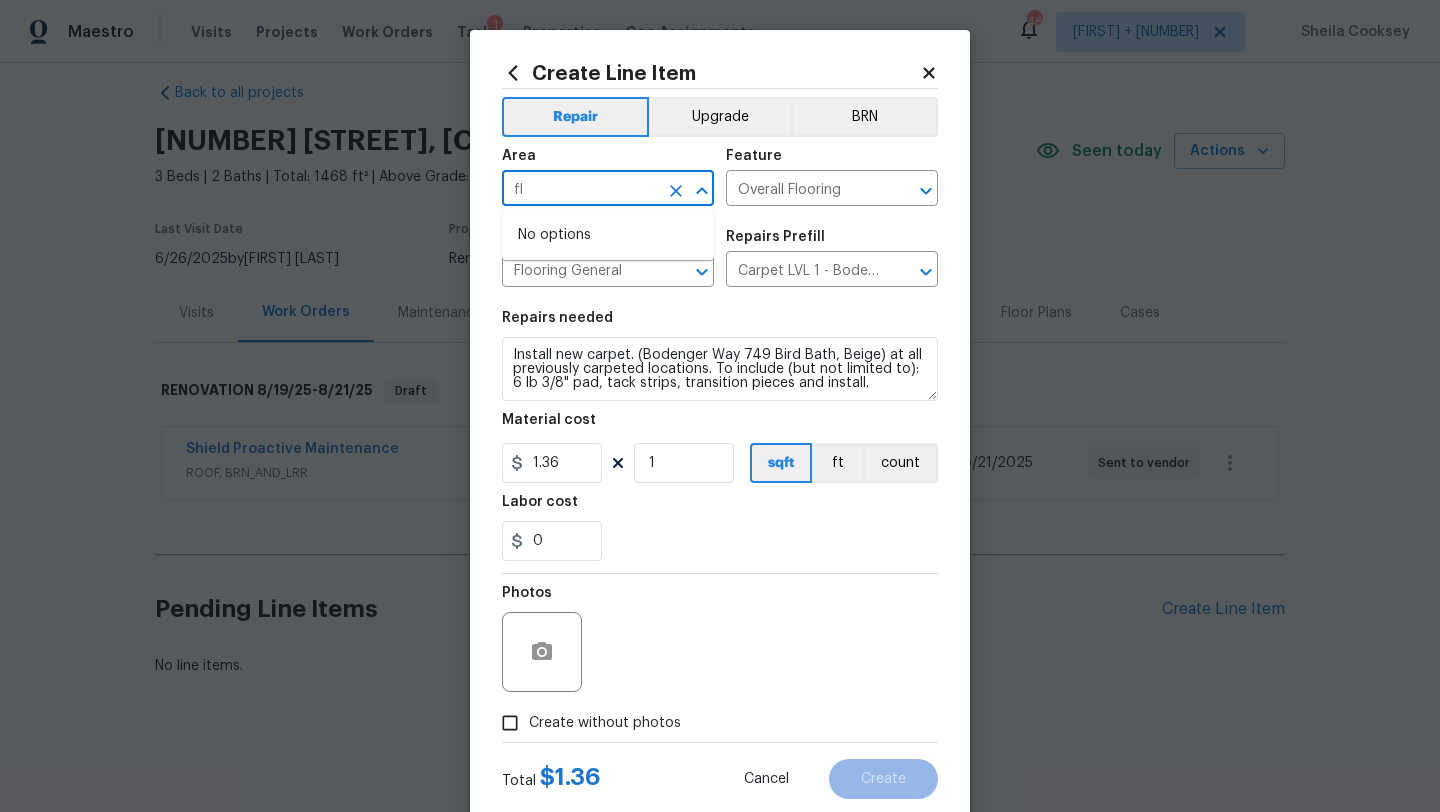 type on "f" 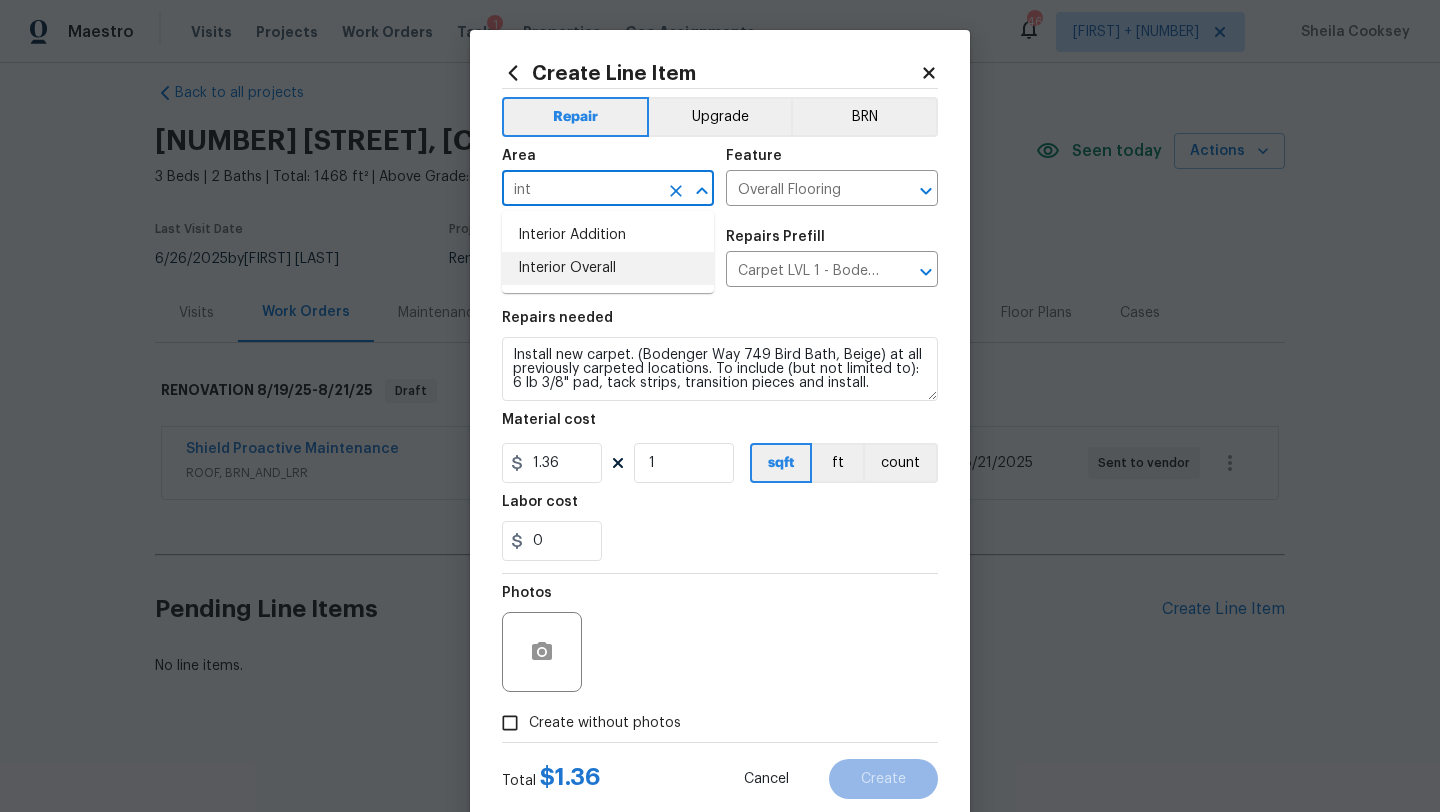 click on "Interior Overall" at bounding box center [608, 268] 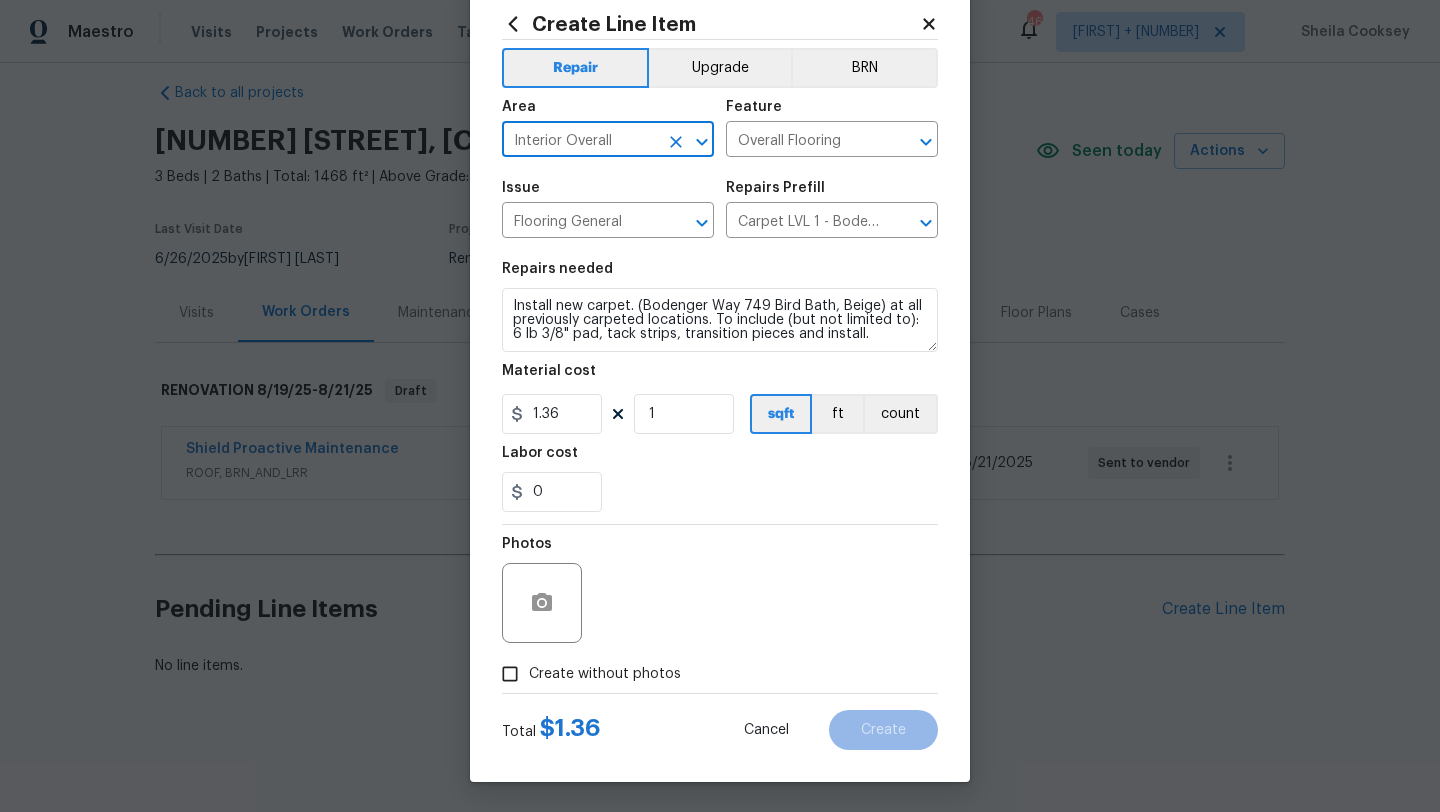 scroll, scrollTop: 48, scrollLeft: 0, axis: vertical 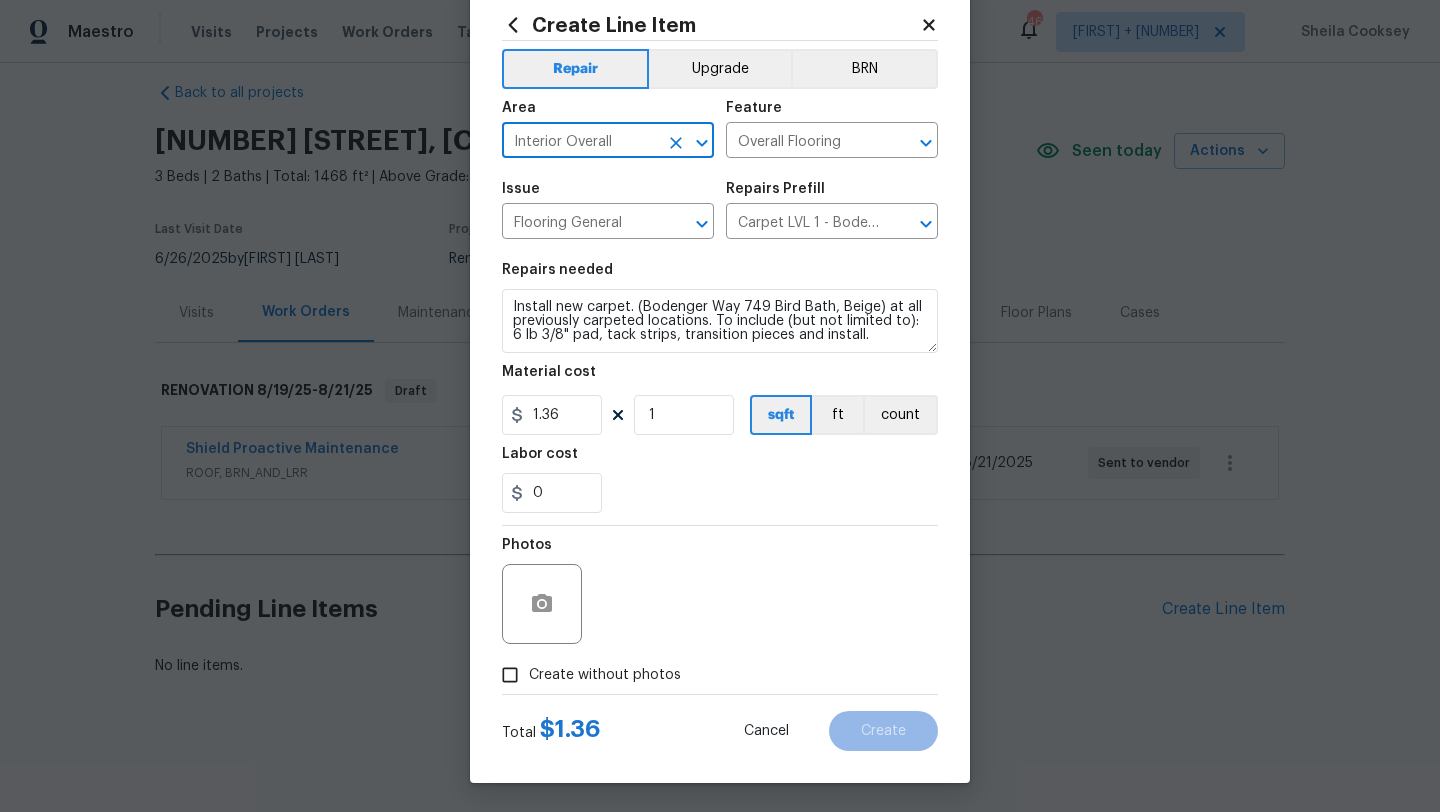 type on "Interior Overall" 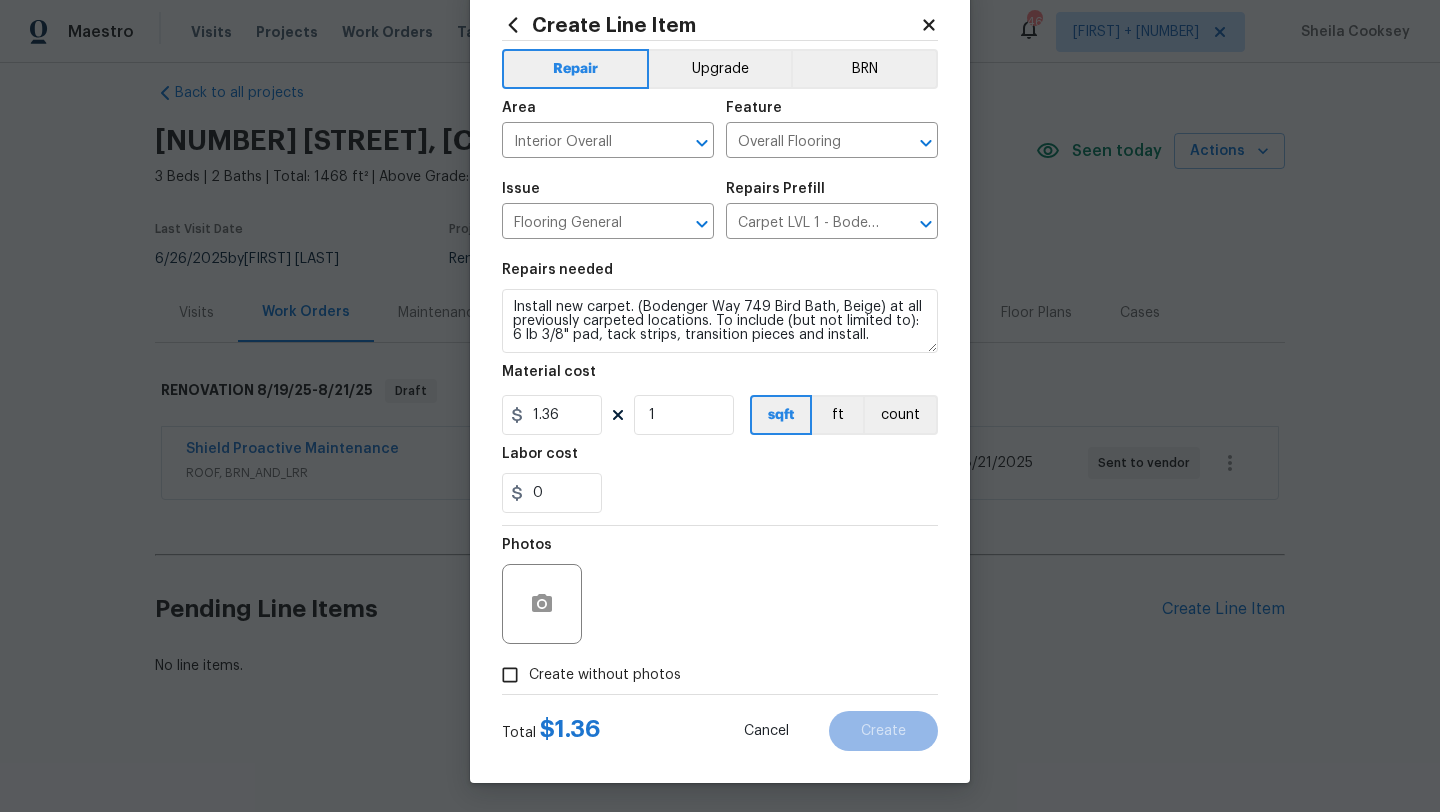 click on "Area Interior Overall ​" at bounding box center (608, 129) 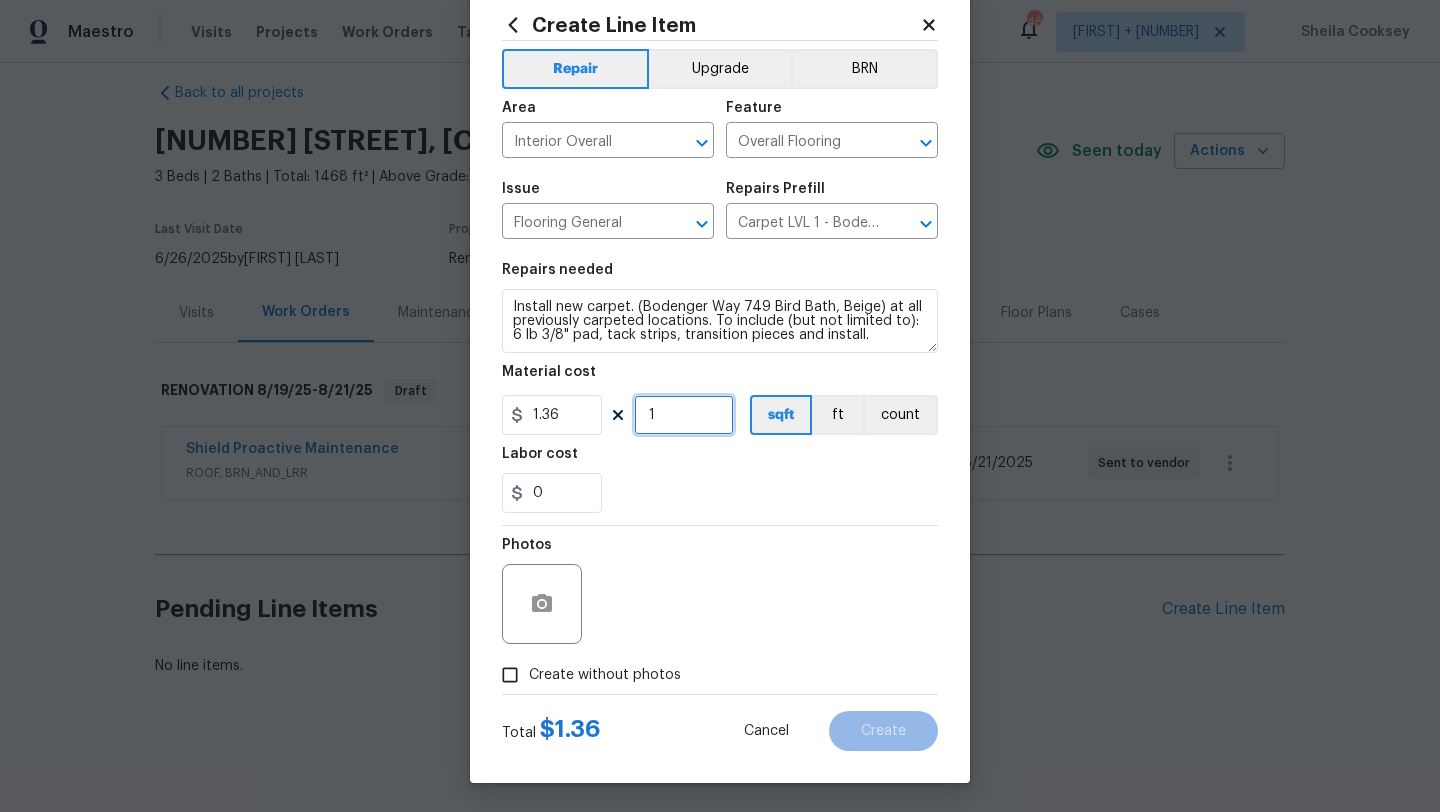 drag, startPoint x: 664, startPoint y: 413, endPoint x: 649, endPoint y: 413, distance: 15 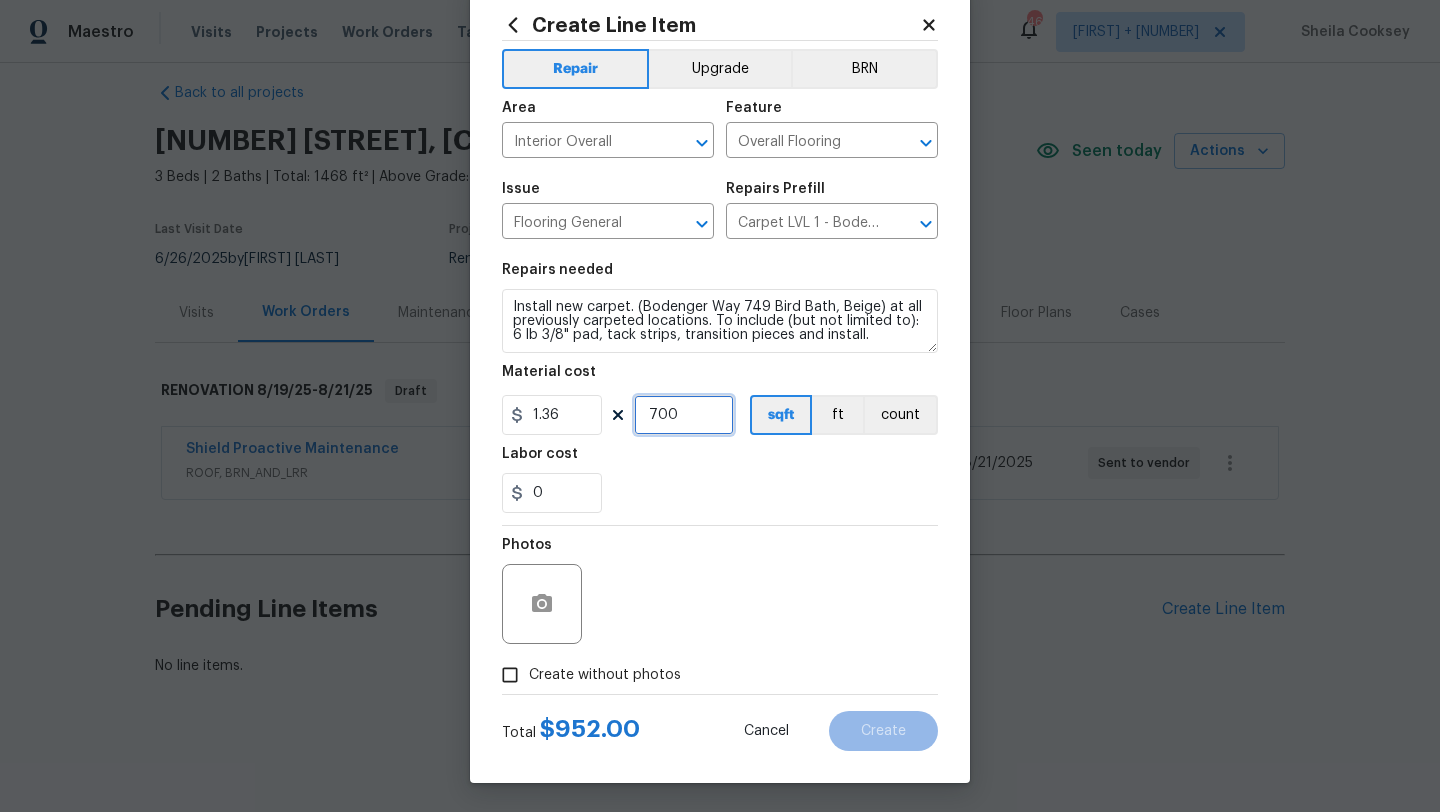 drag, startPoint x: 688, startPoint y: 417, endPoint x: 584, endPoint y: 405, distance: 104.69002 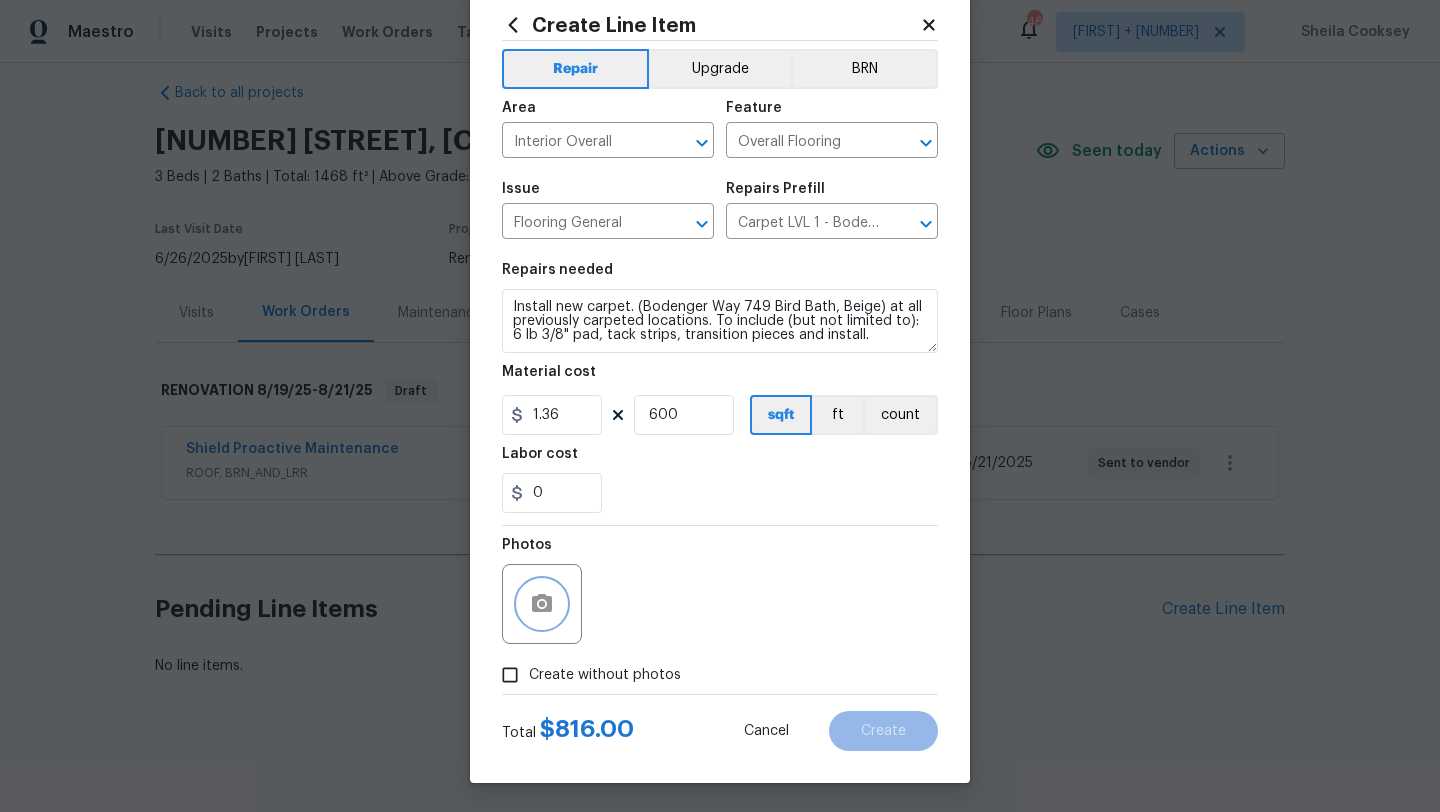 click at bounding box center (542, 604) 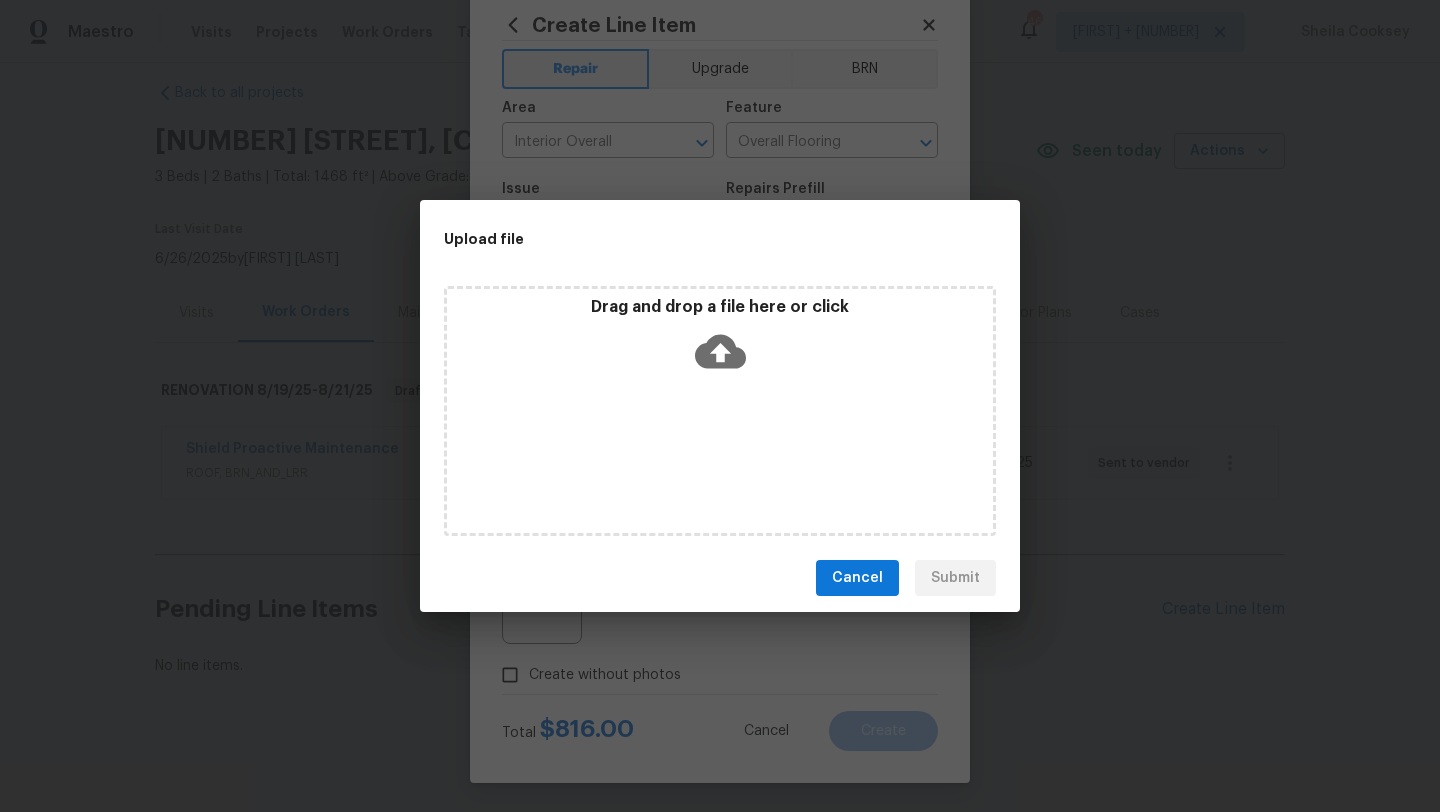 click 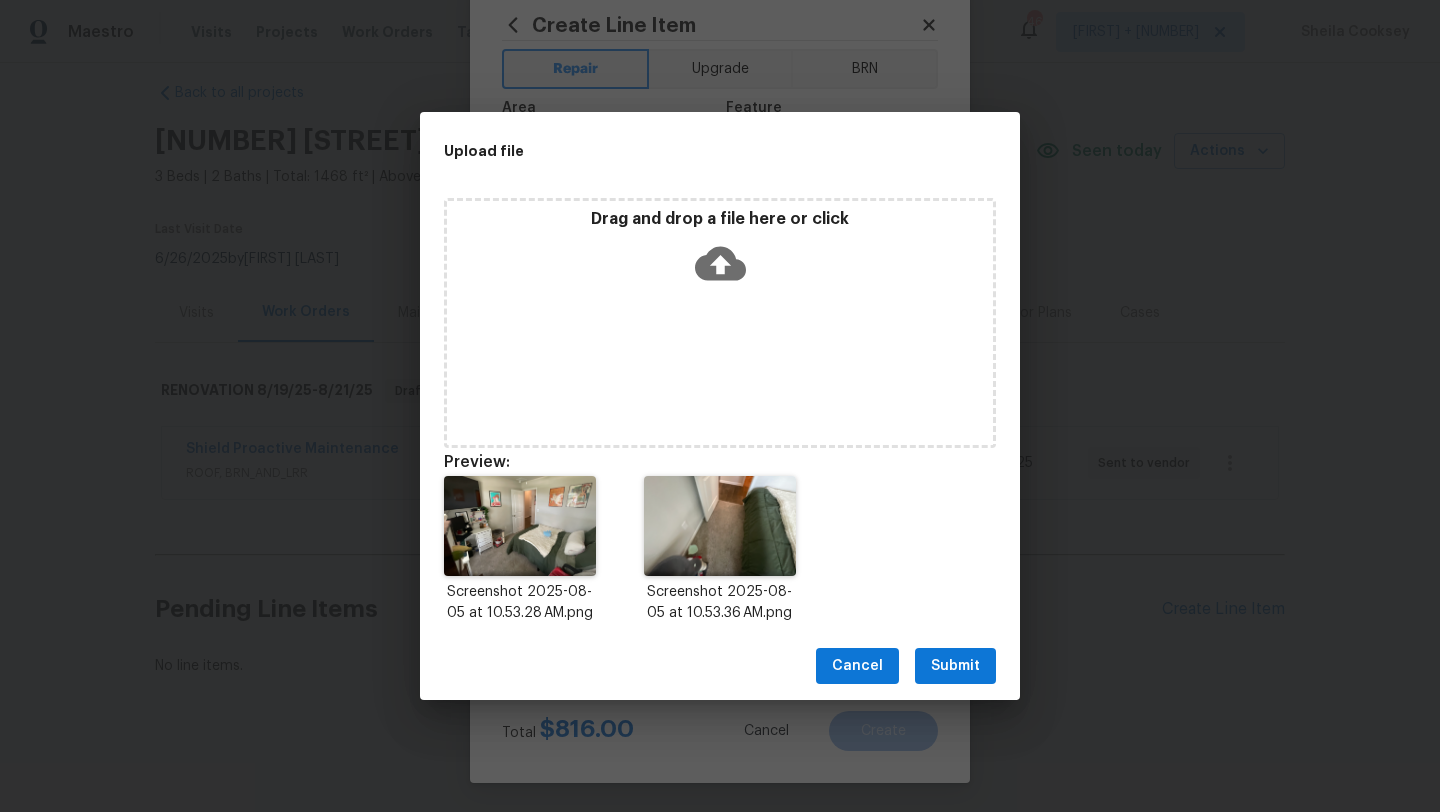 click on "Submit" at bounding box center [955, 666] 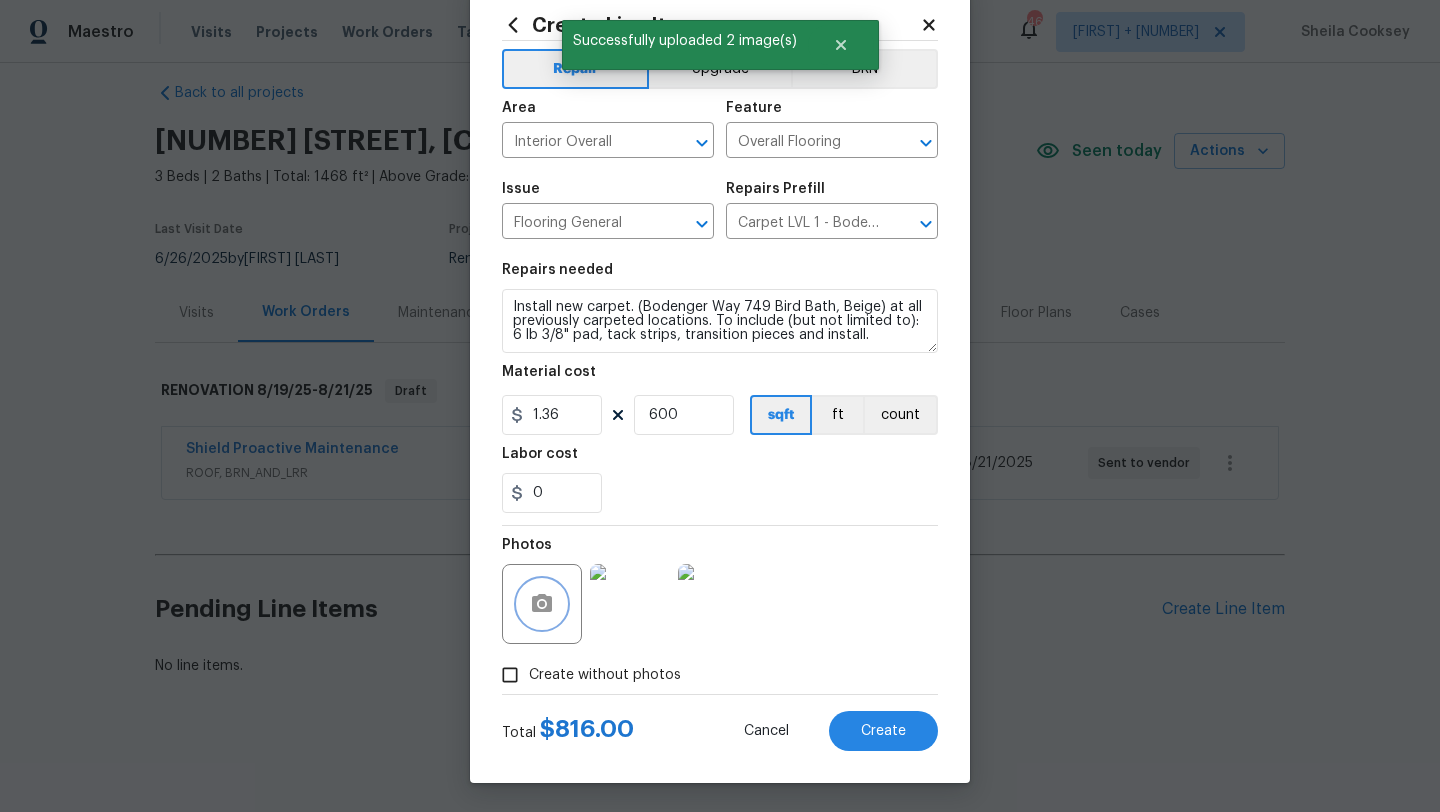 scroll, scrollTop: 50, scrollLeft: 0, axis: vertical 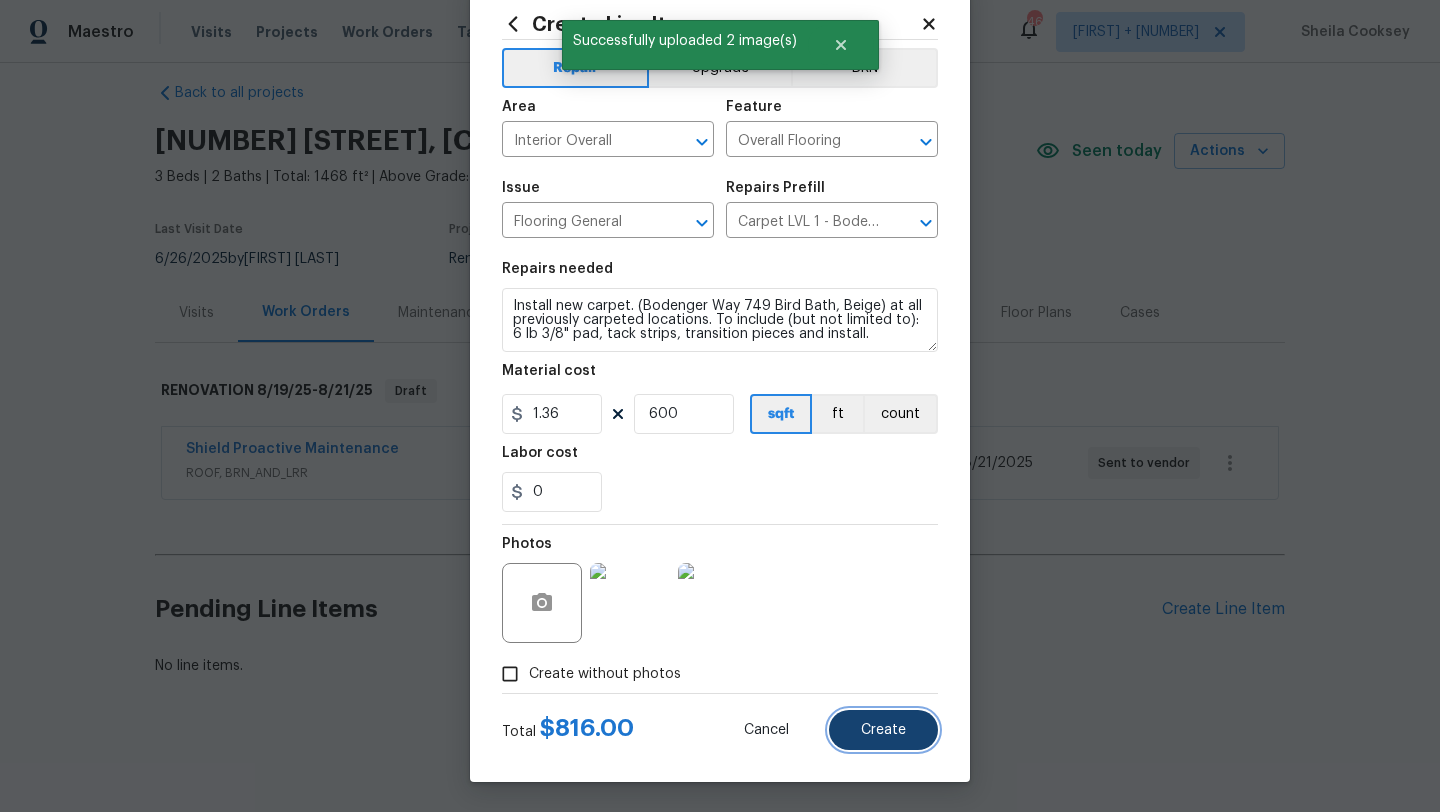 click on "Create" at bounding box center (883, 730) 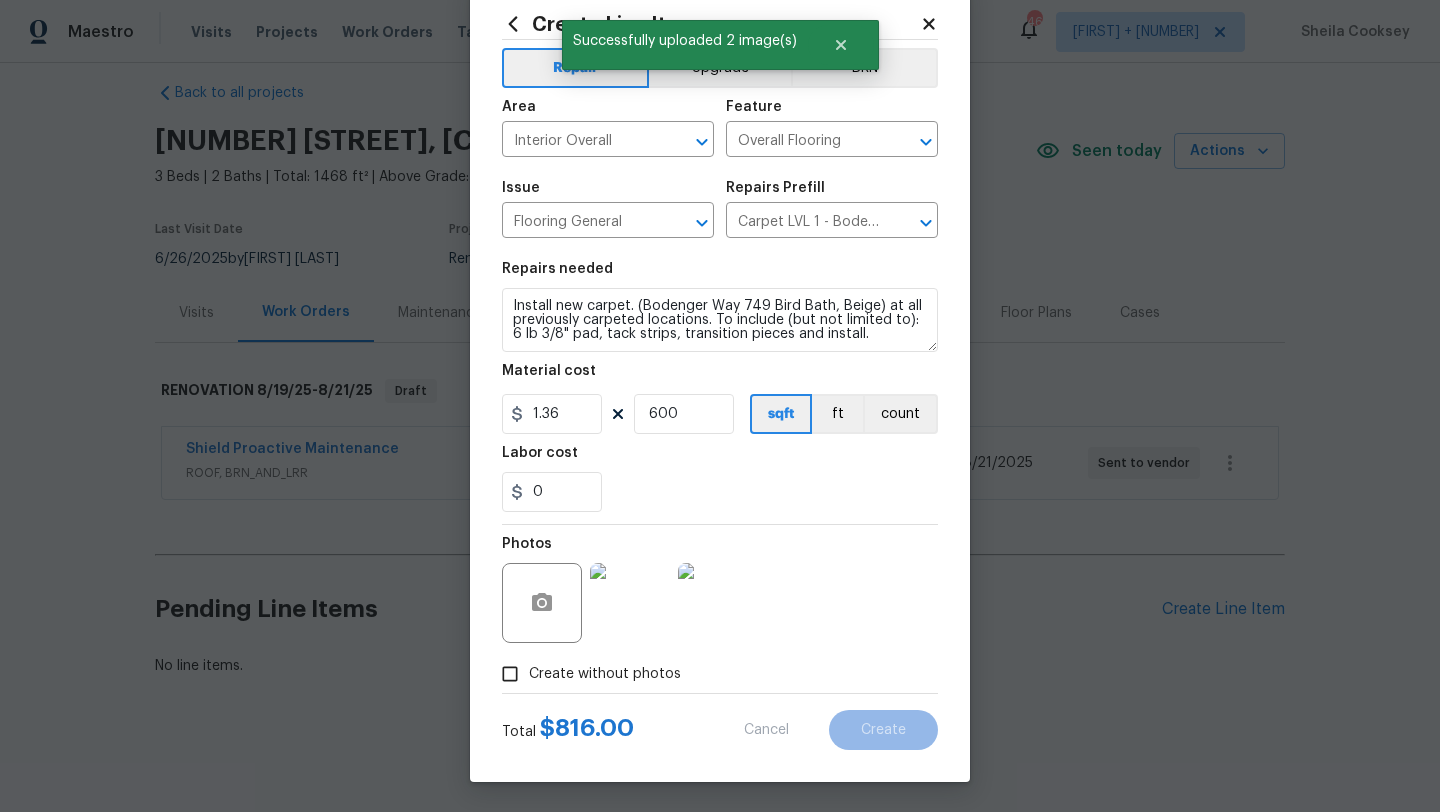 type on "0" 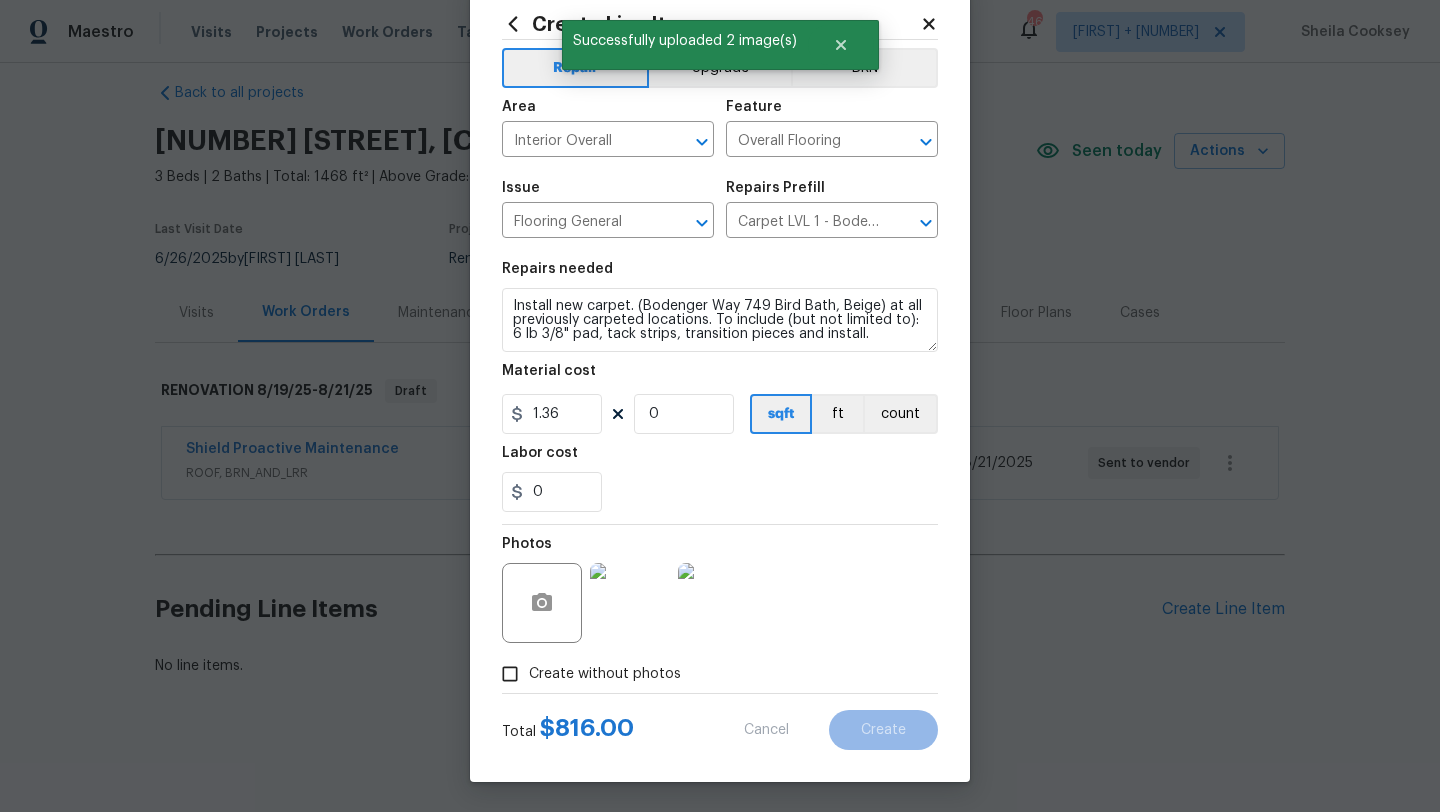 type 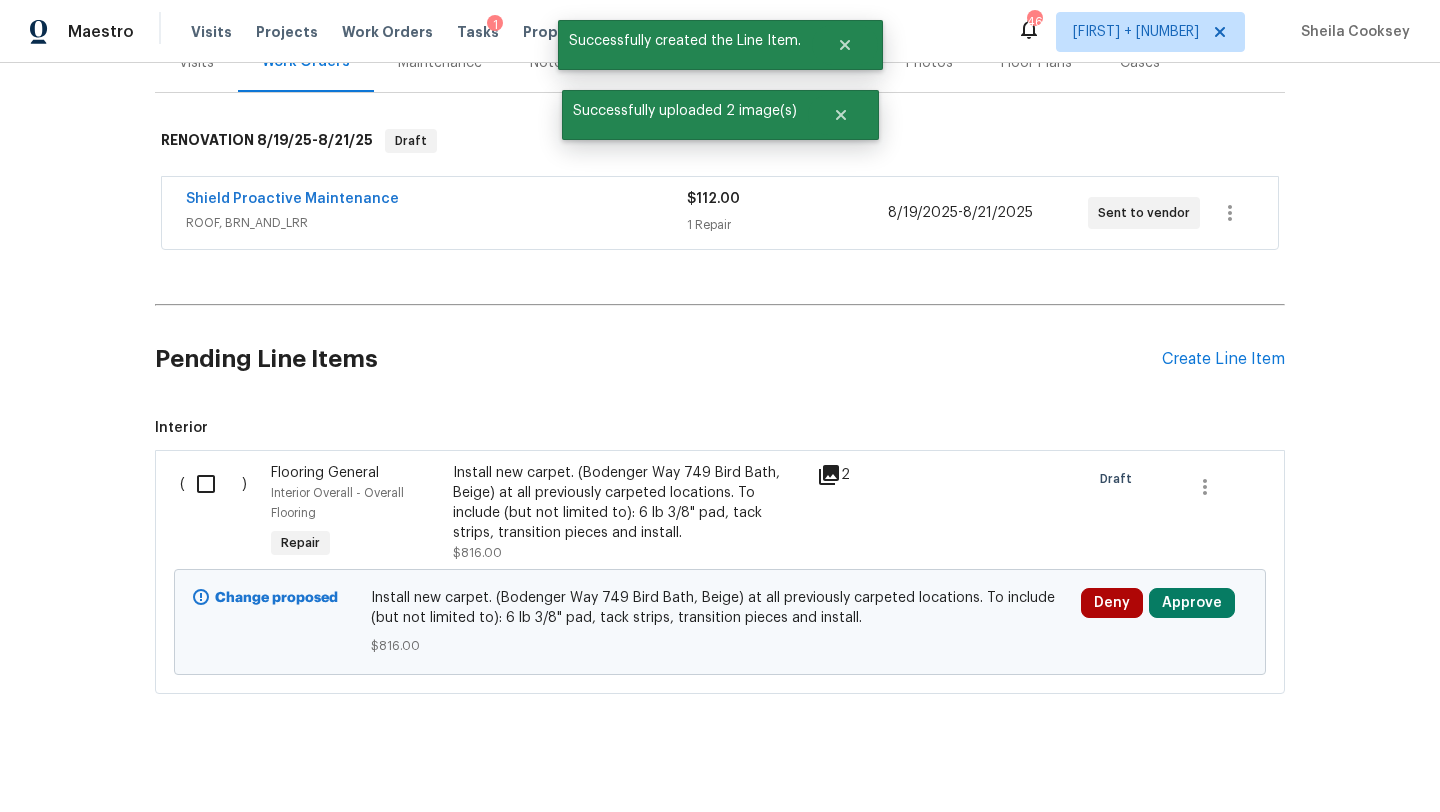 scroll, scrollTop: 289, scrollLeft: 0, axis: vertical 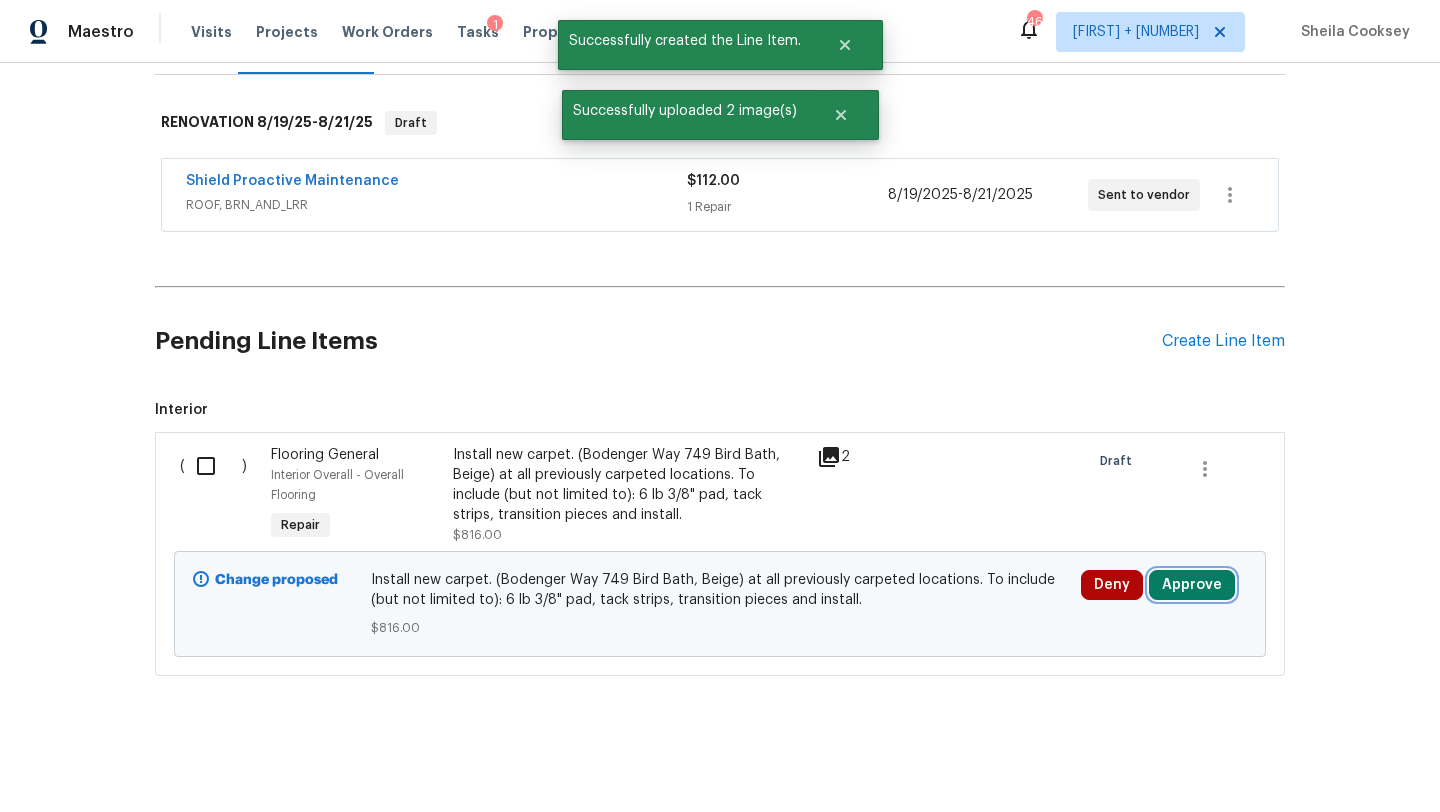 click on "Approve" at bounding box center (1192, 585) 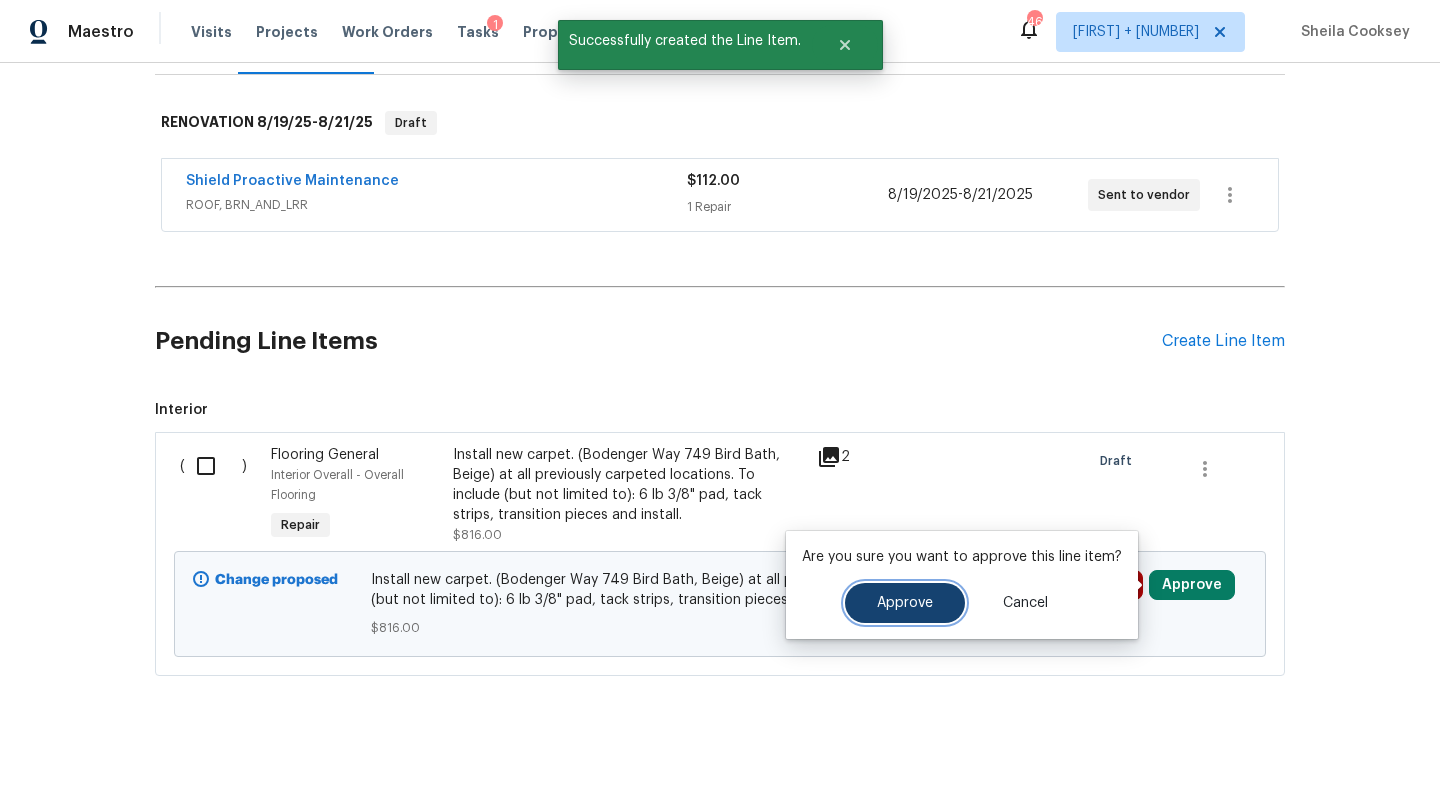 click on "Approve" at bounding box center (905, 603) 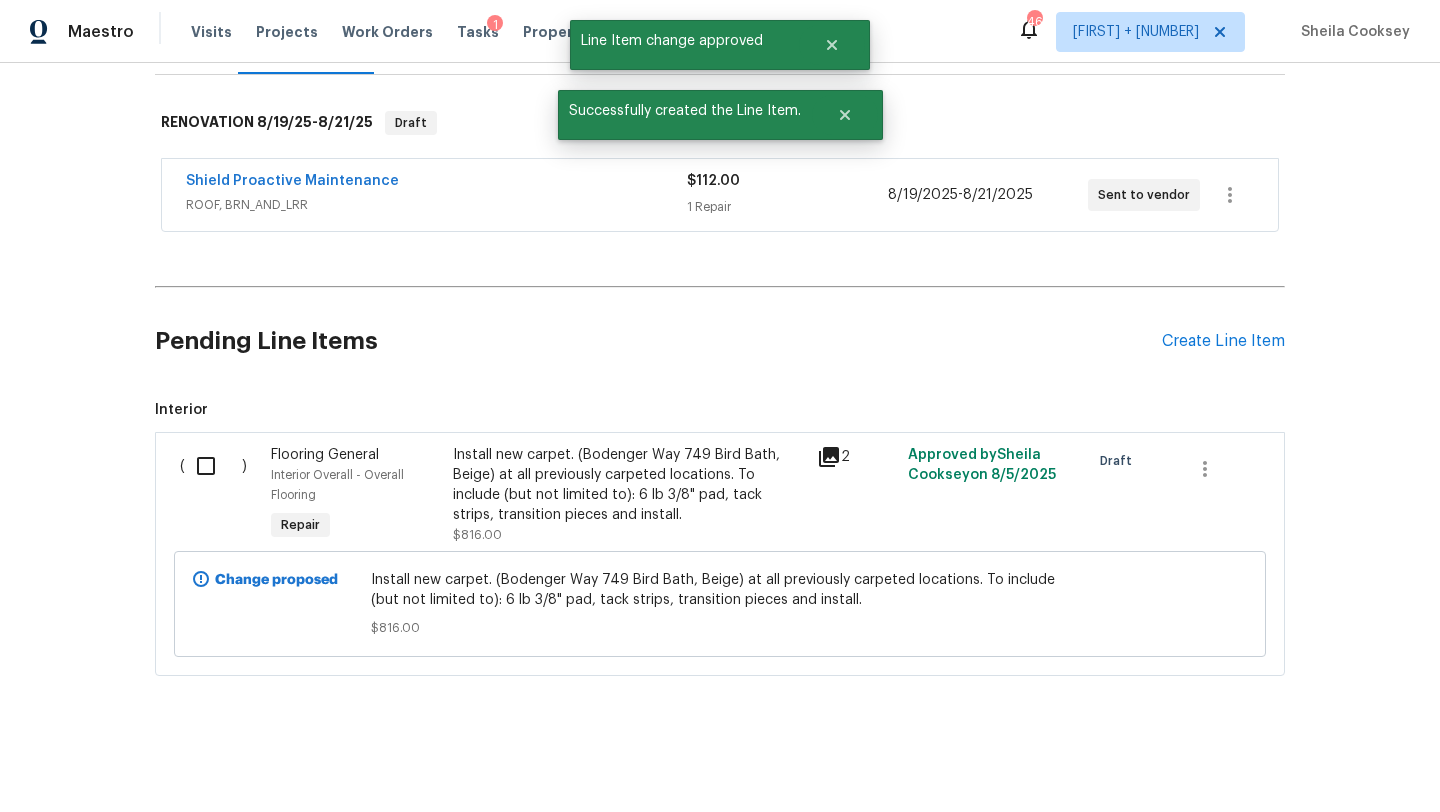 click at bounding box center [213, 466] 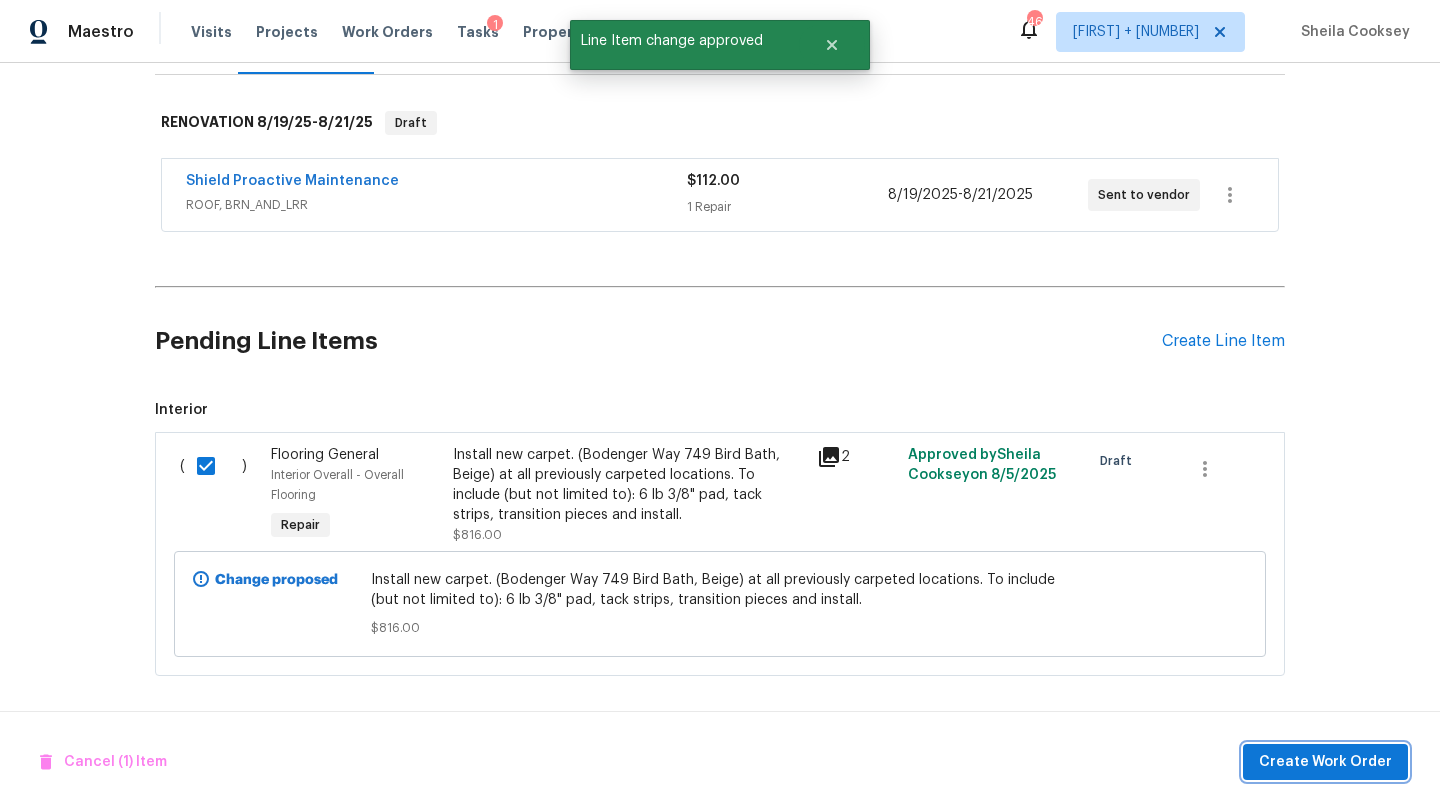 click on "Create Work Order" at bounding box center [1325, 762] 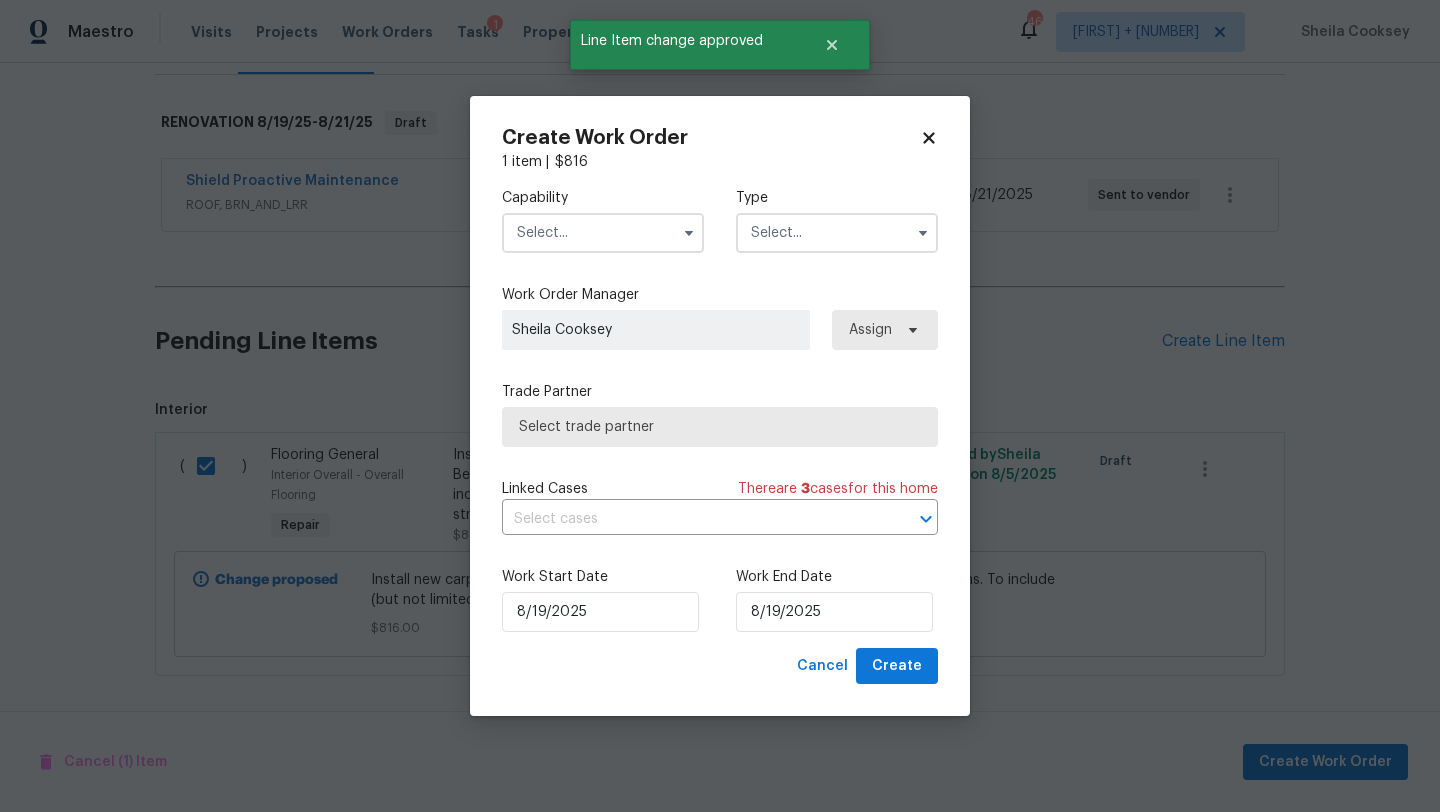 click at bounding box center [603, 233] 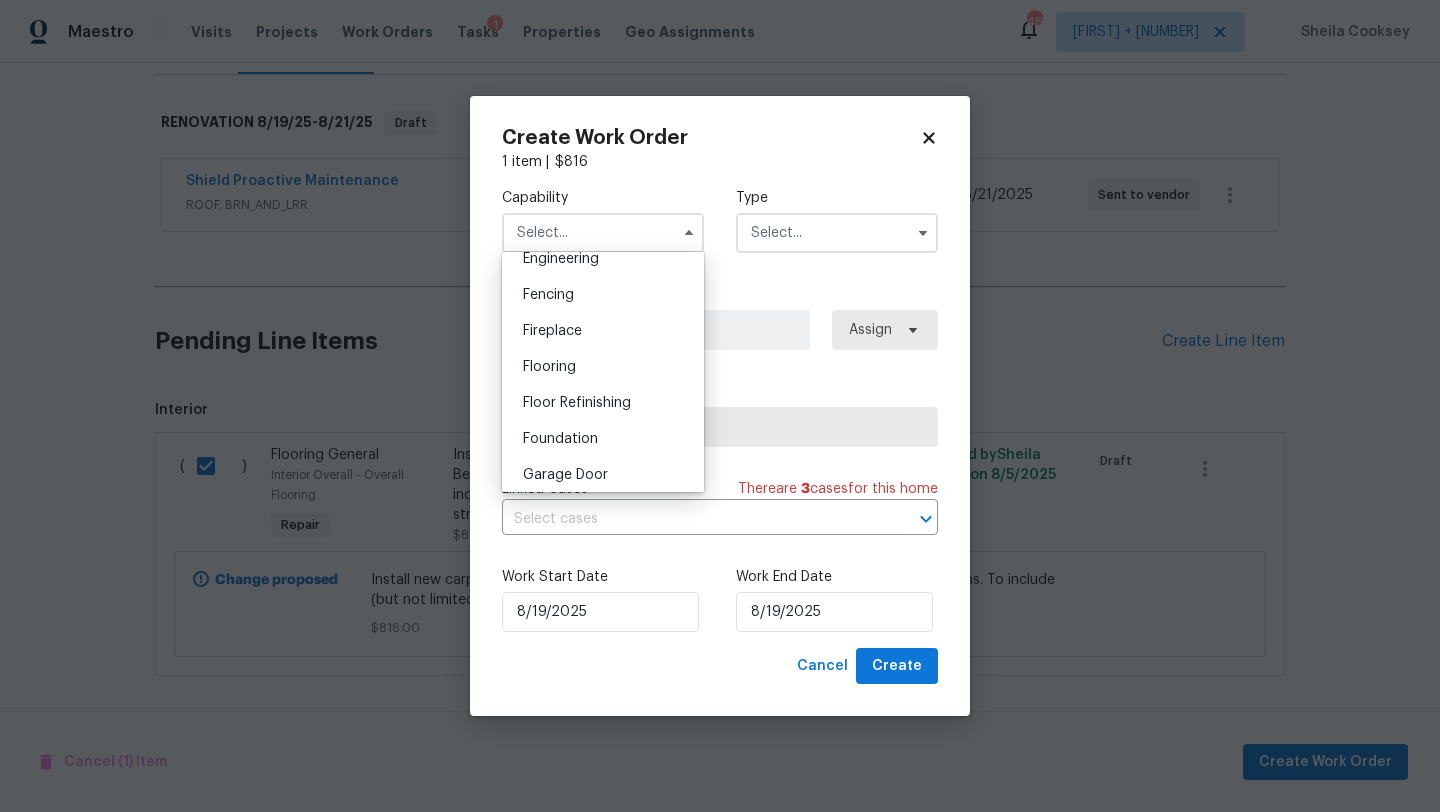 scroll, scrollTop: 682, scrollLeft: 0, axis: vertical 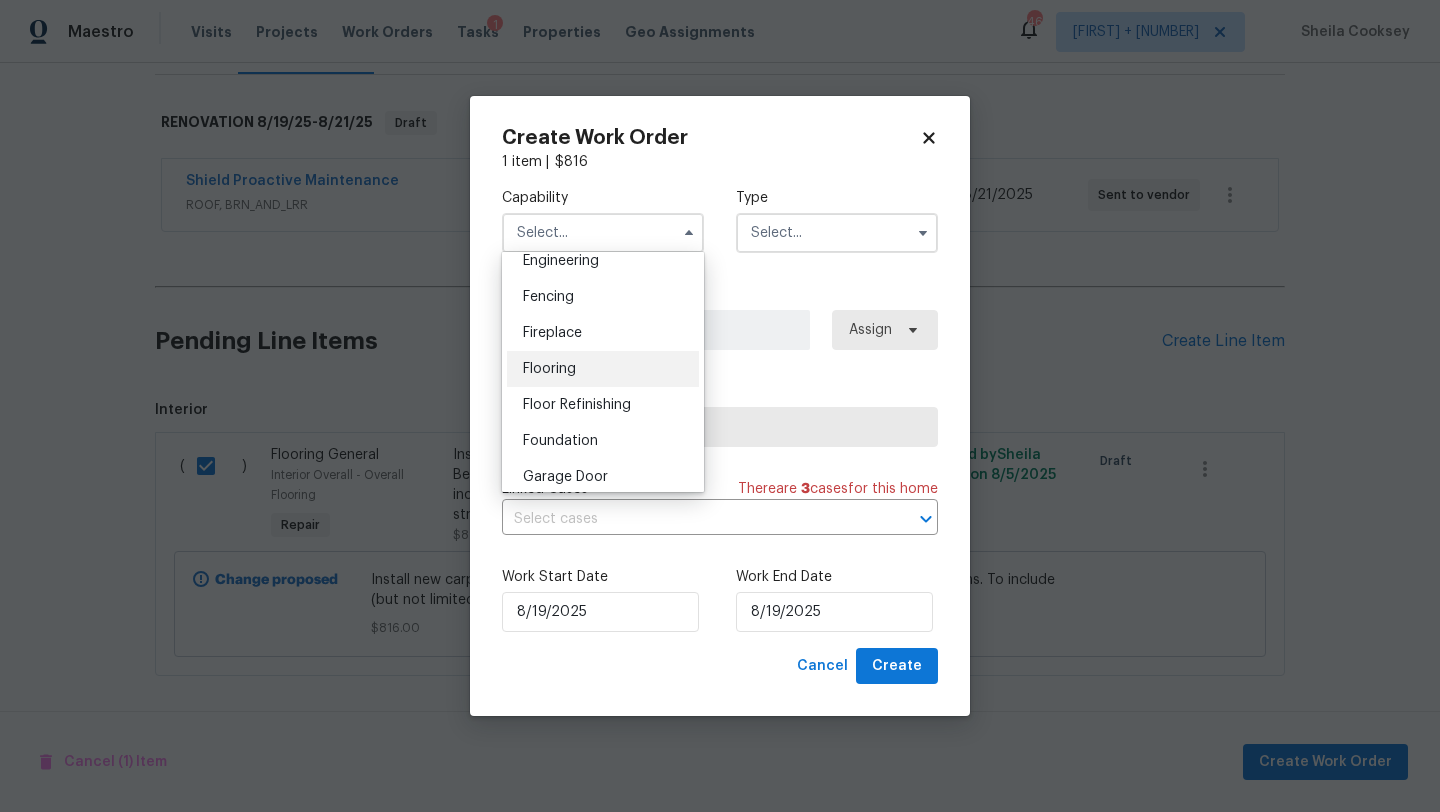 click on "Flooring" at bounding box center (603, 369) 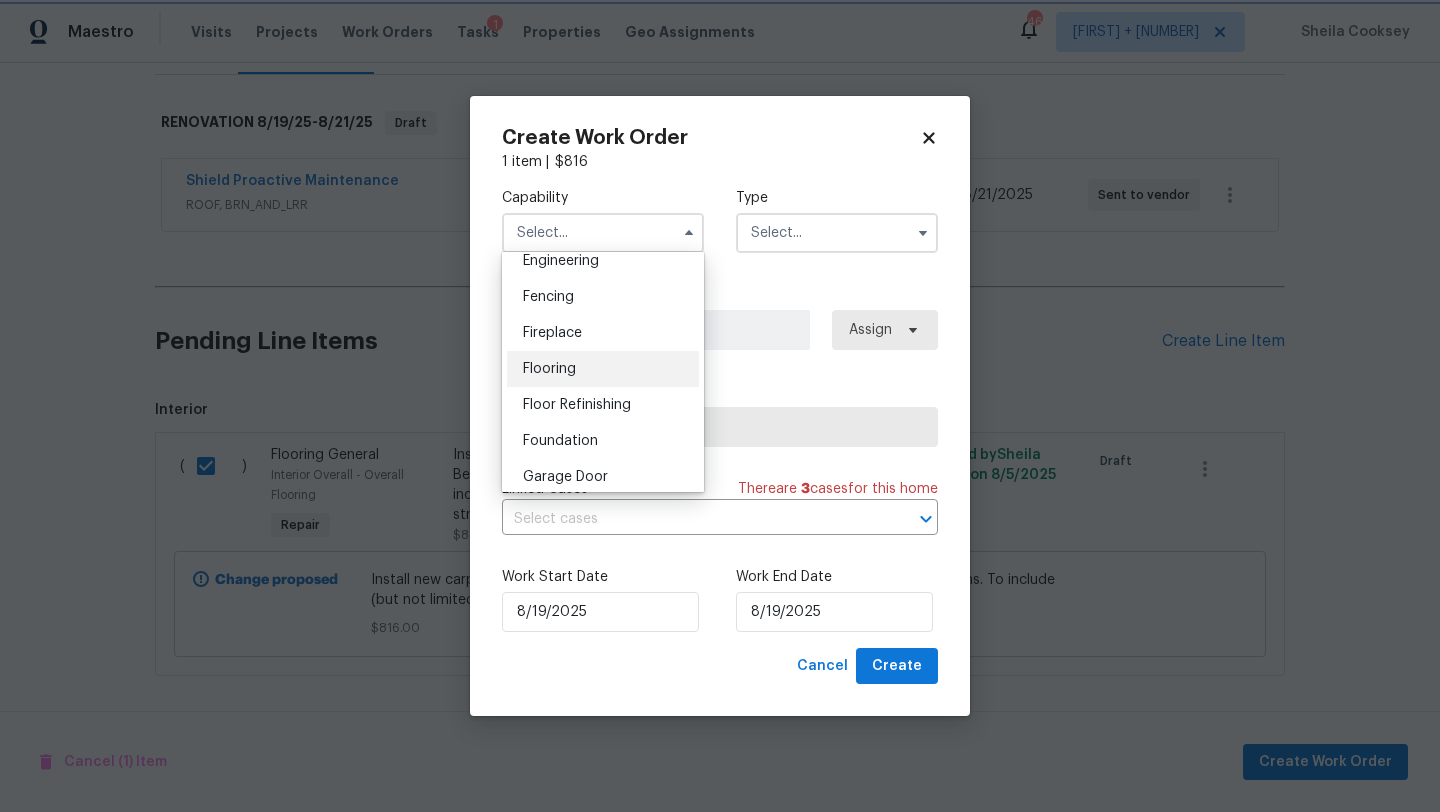 type on "Flooring" 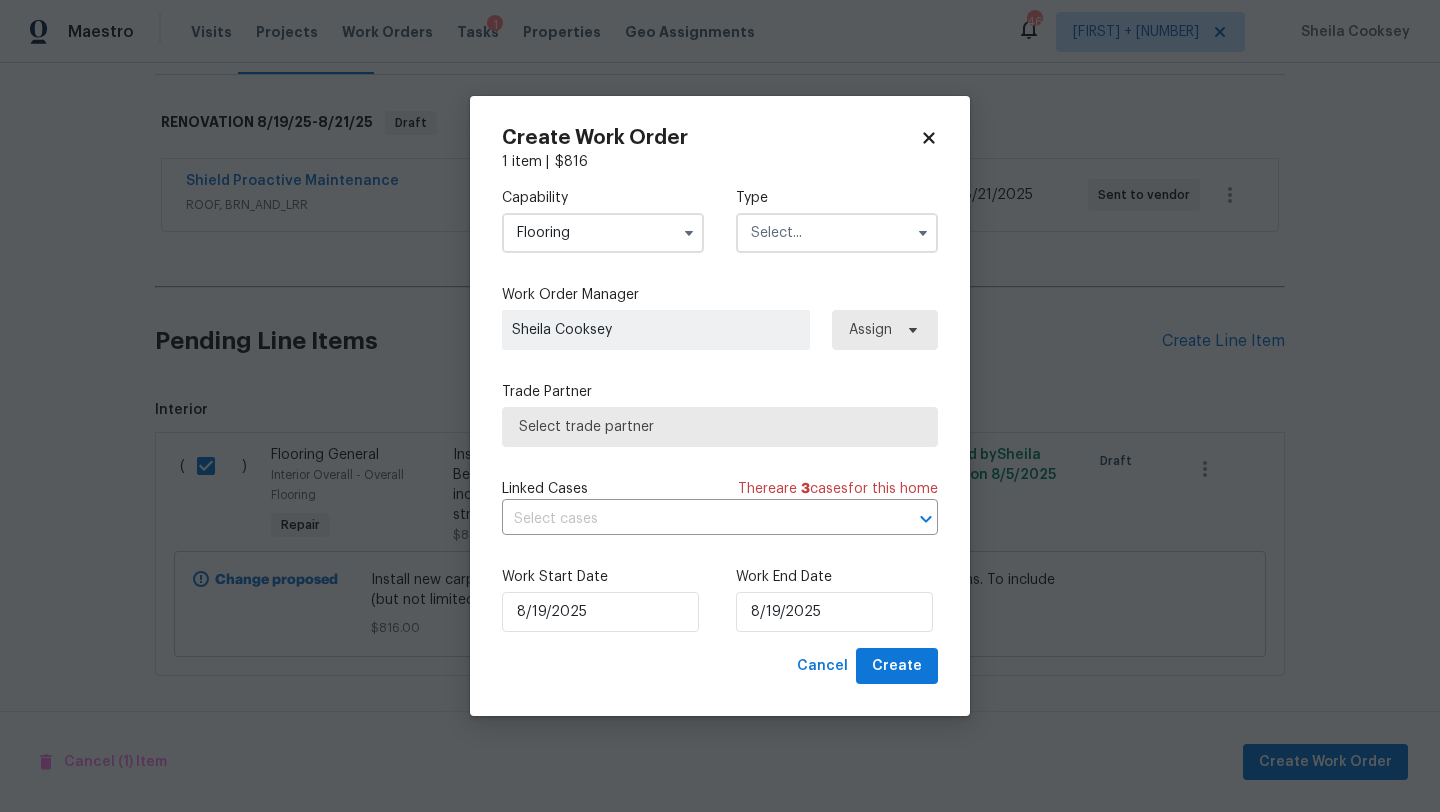 click at bounding box center [837, 233] 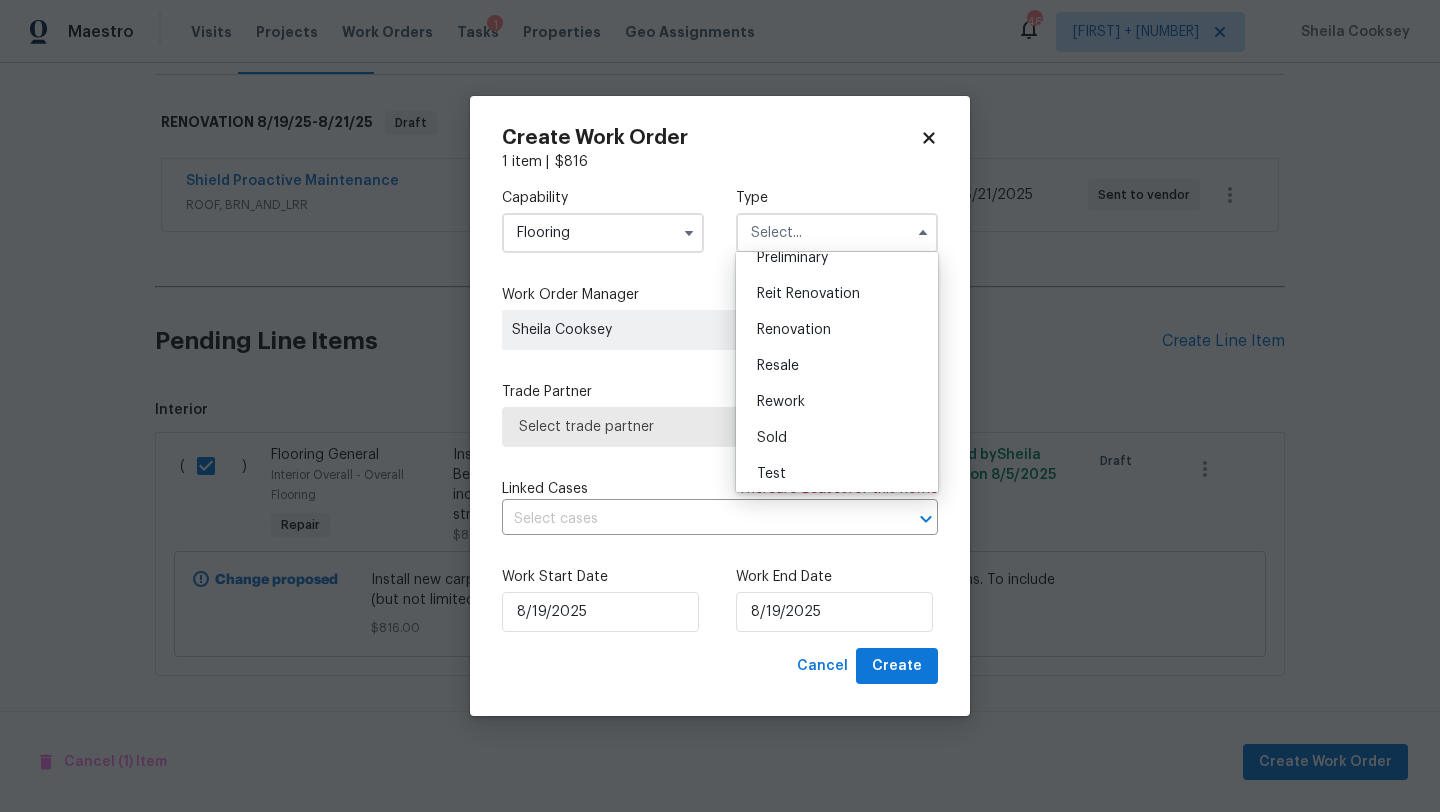 scroll, scrollTop: 451, scrollLeft: 0, axis: vertical 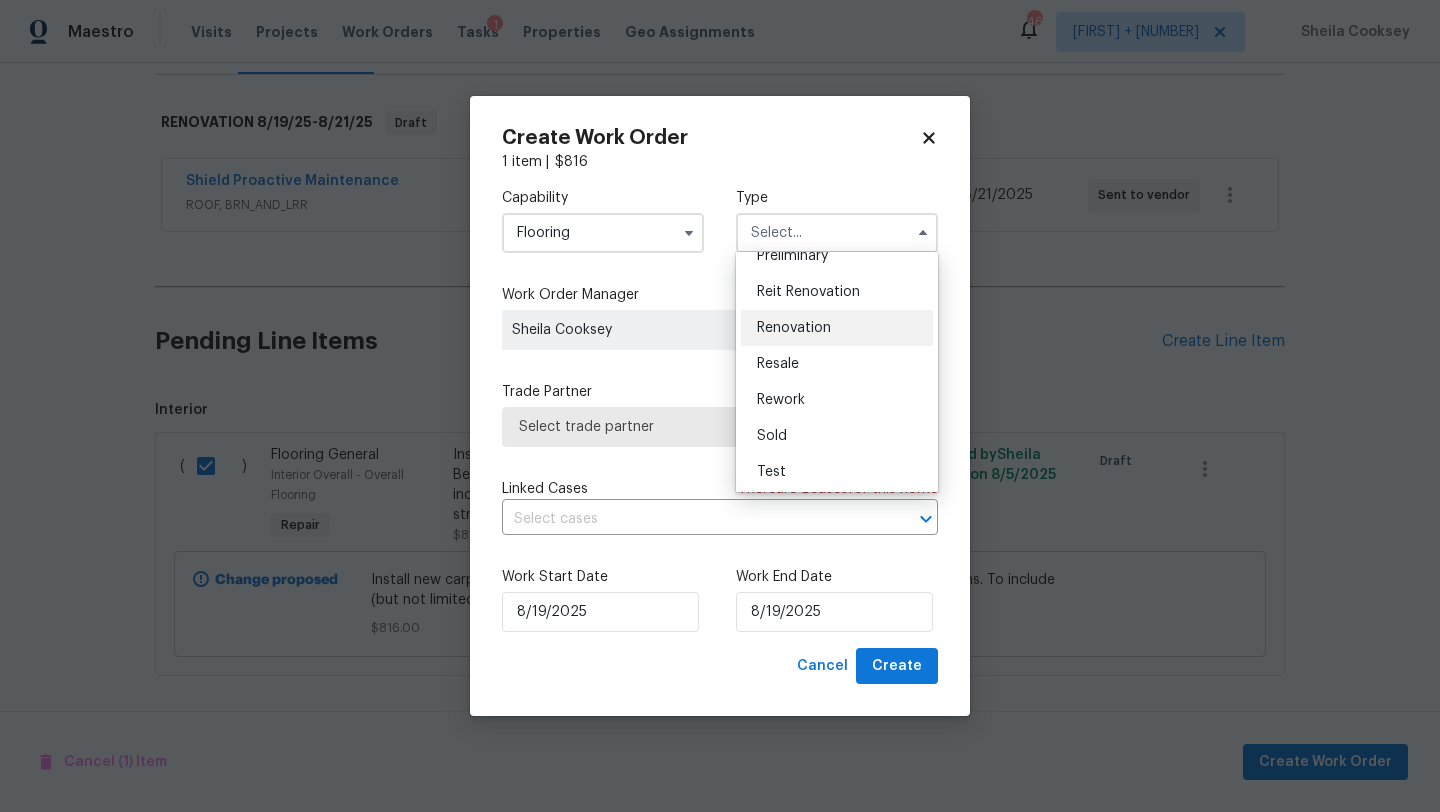 click on "Renovation" at bounding box center [794, 328] 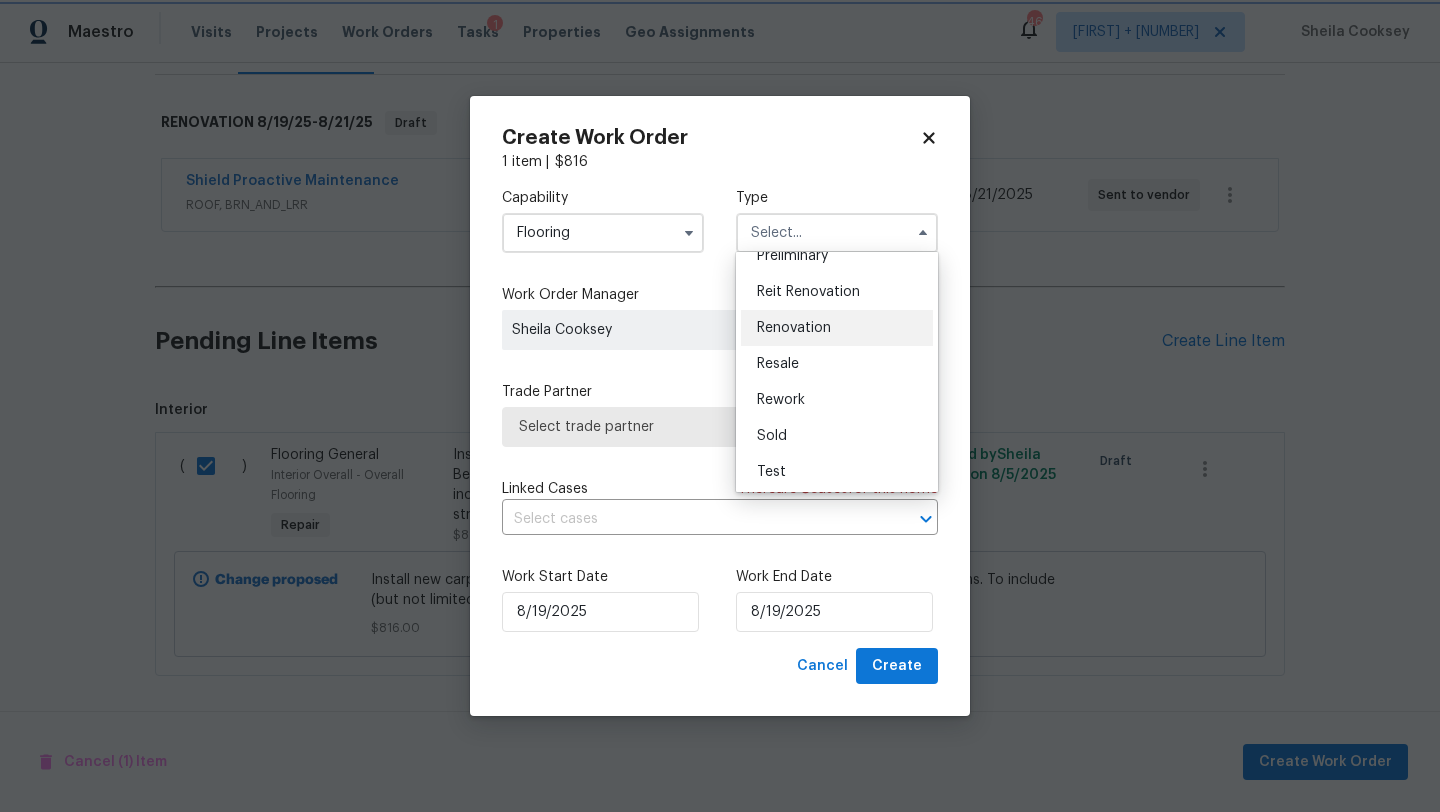 type on "Renovation" 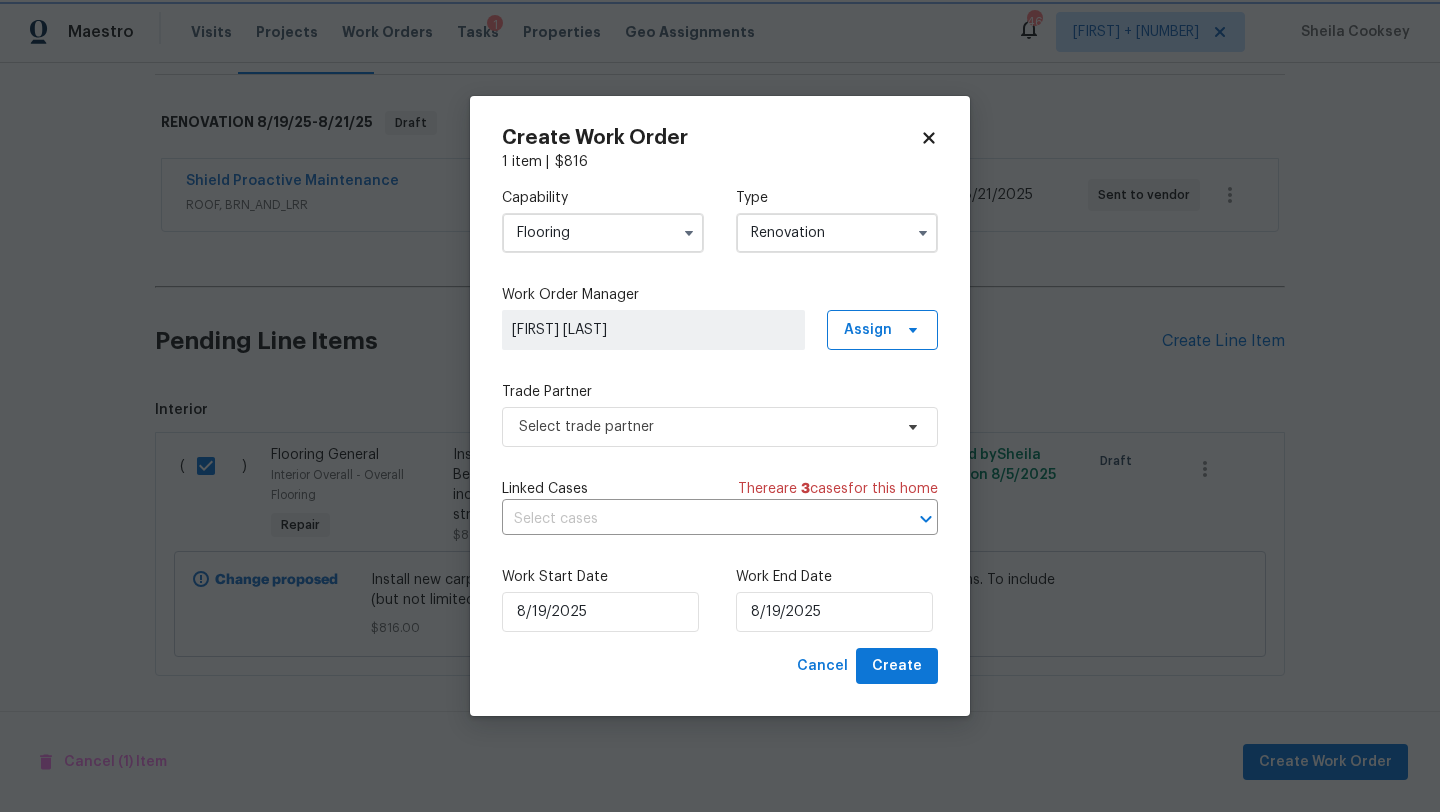 scroll, scrollTop: 0, scrollLeft: 0, axis: both 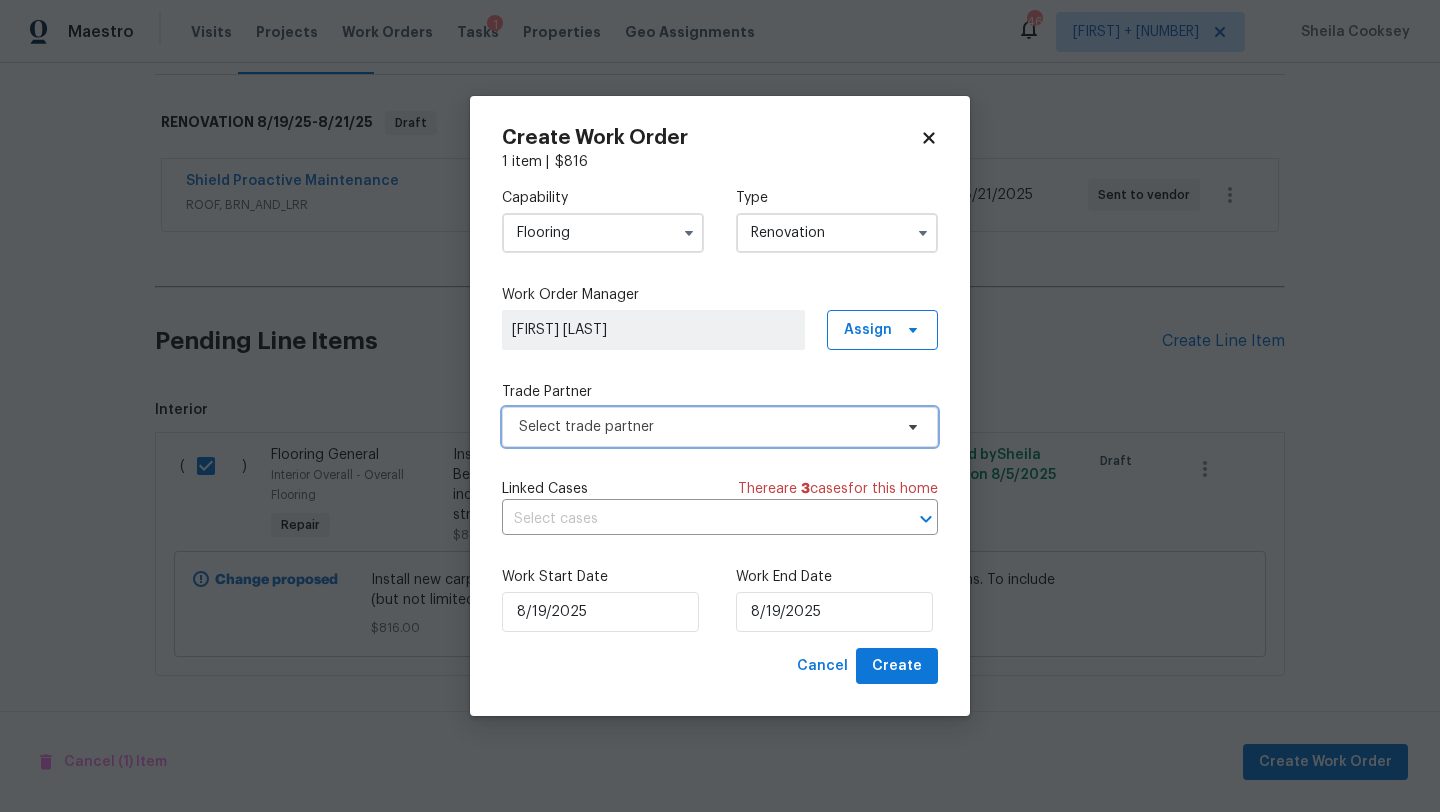 click on "Select trade partner" at bounding box center (705, 427) 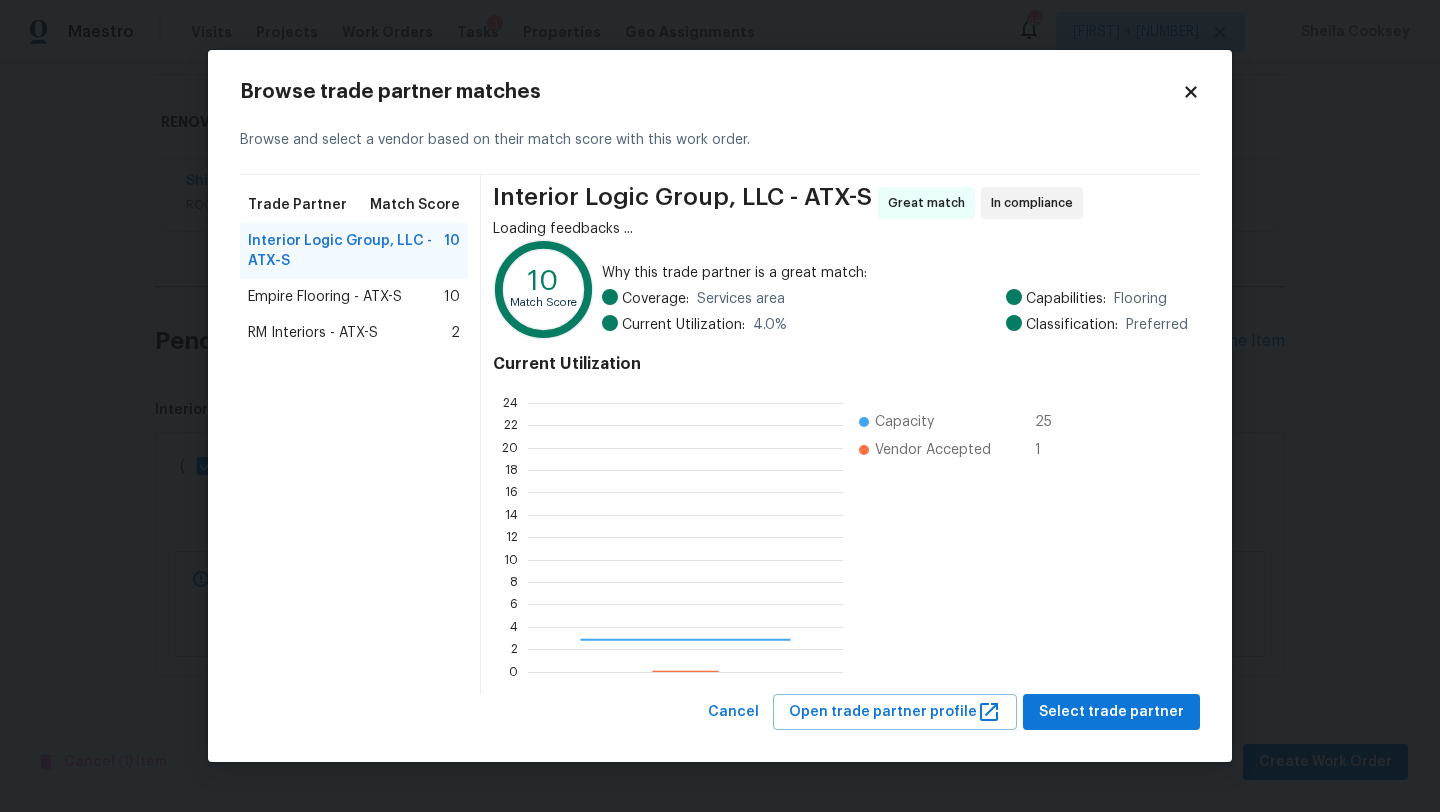 scroll, scrollTop: 2, scrollLeft: 2, axis: both 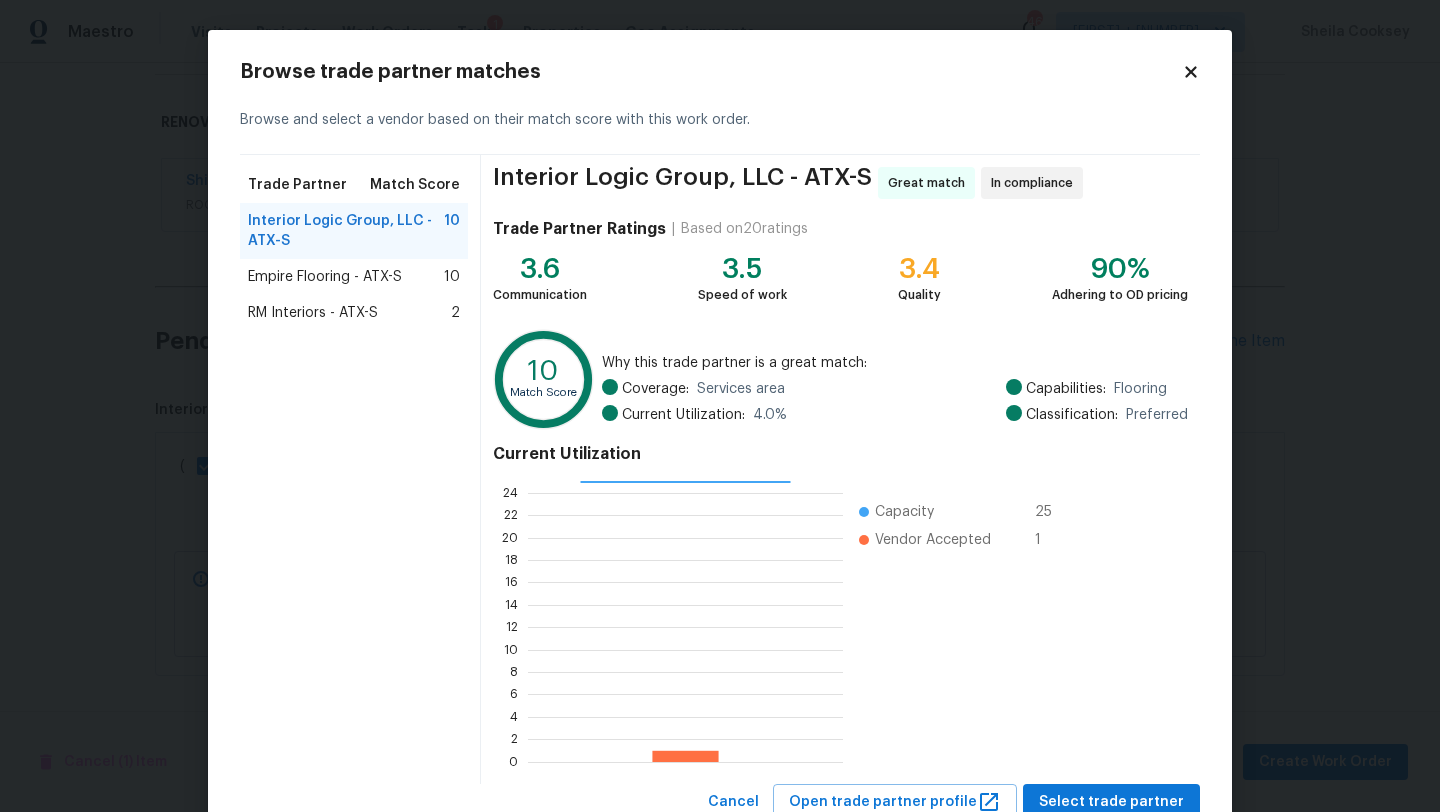 click on "RM Interiors - ATX-S" at bounding box center (313, 313) 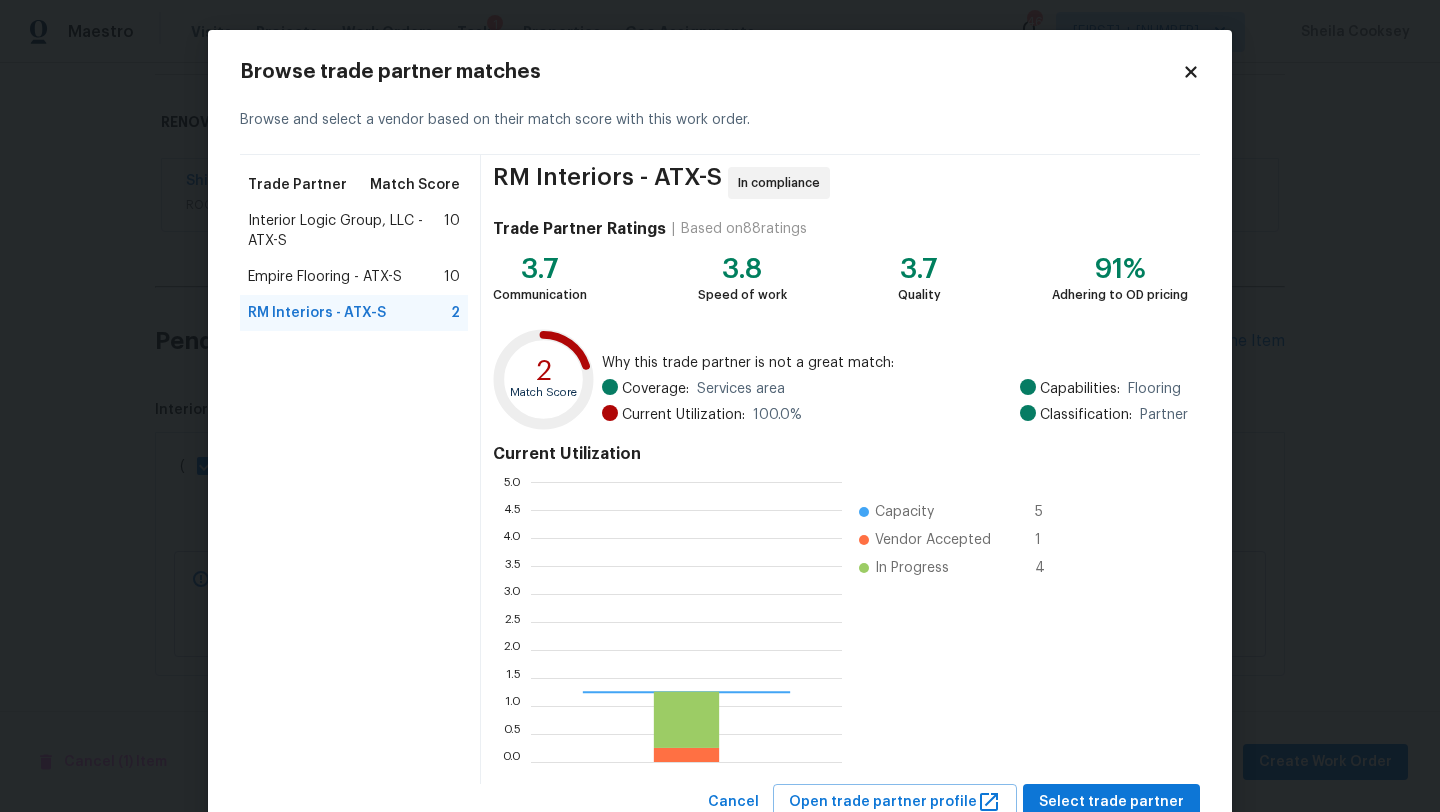 scroll, scrollTop: 2, scrollLeft: 1, axis: both 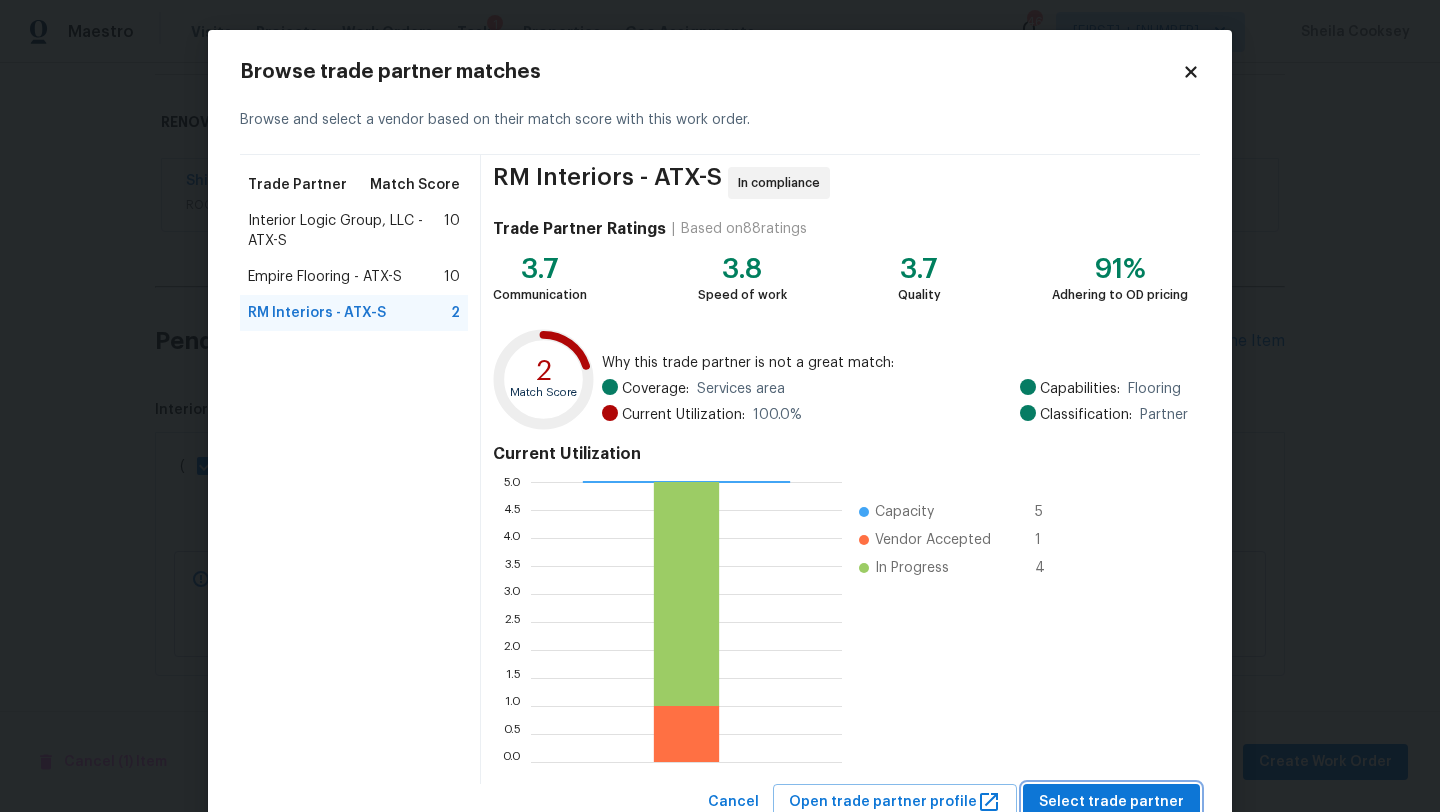 click on "Select trade partner" at bounding box center [1111, 802] 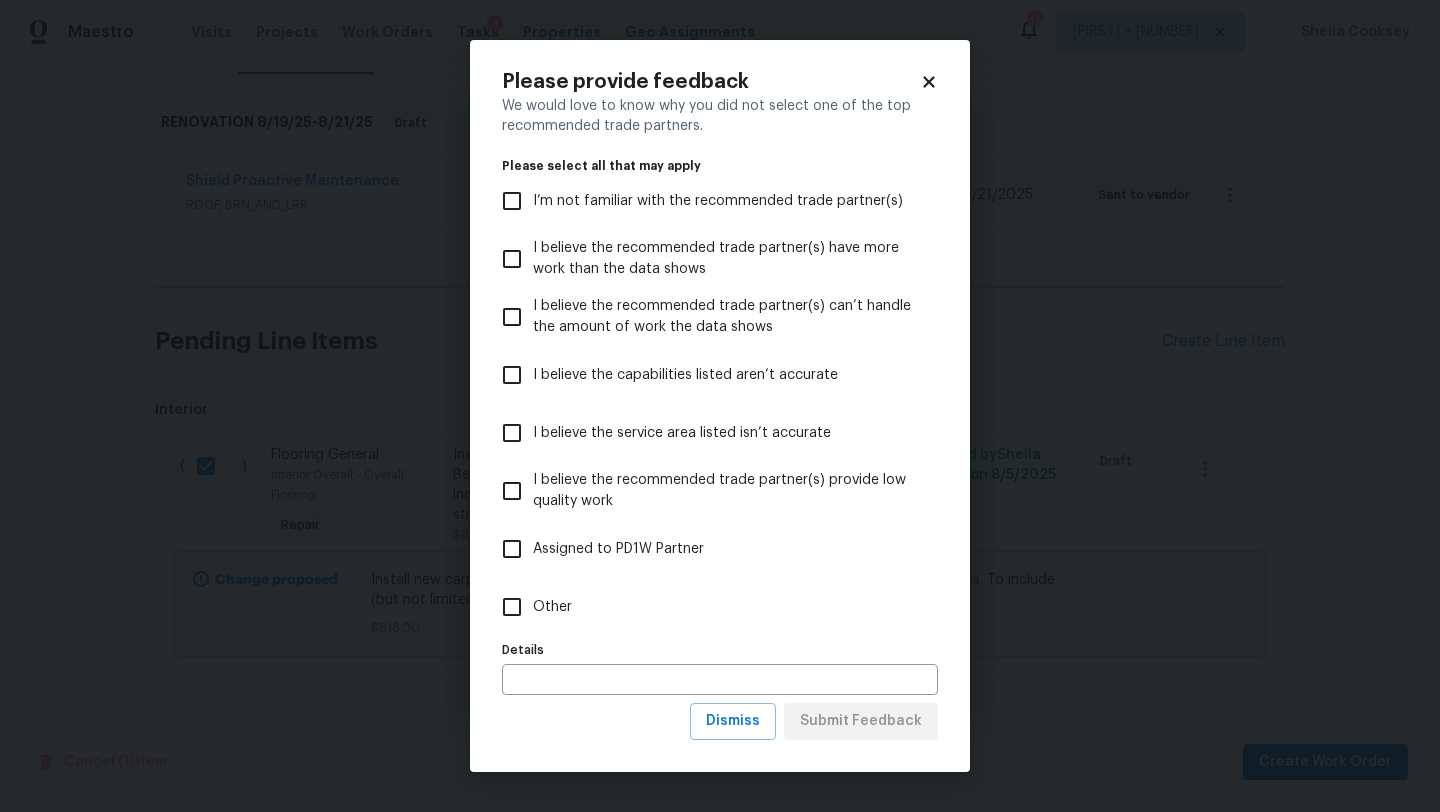 click on "Other" at bounding box center (706, 607) 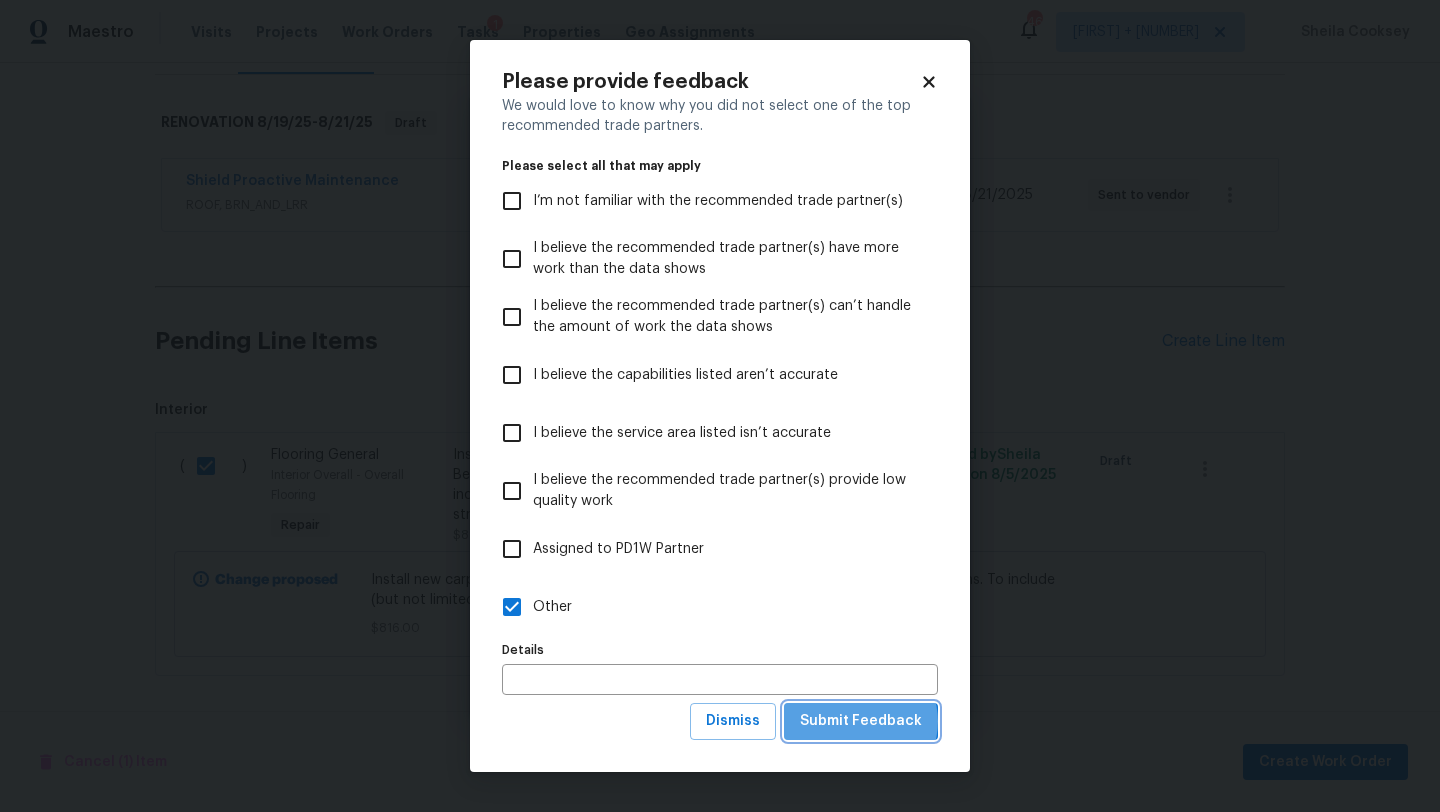 click on "Submit Feedback" at bounding box center (861, 721) 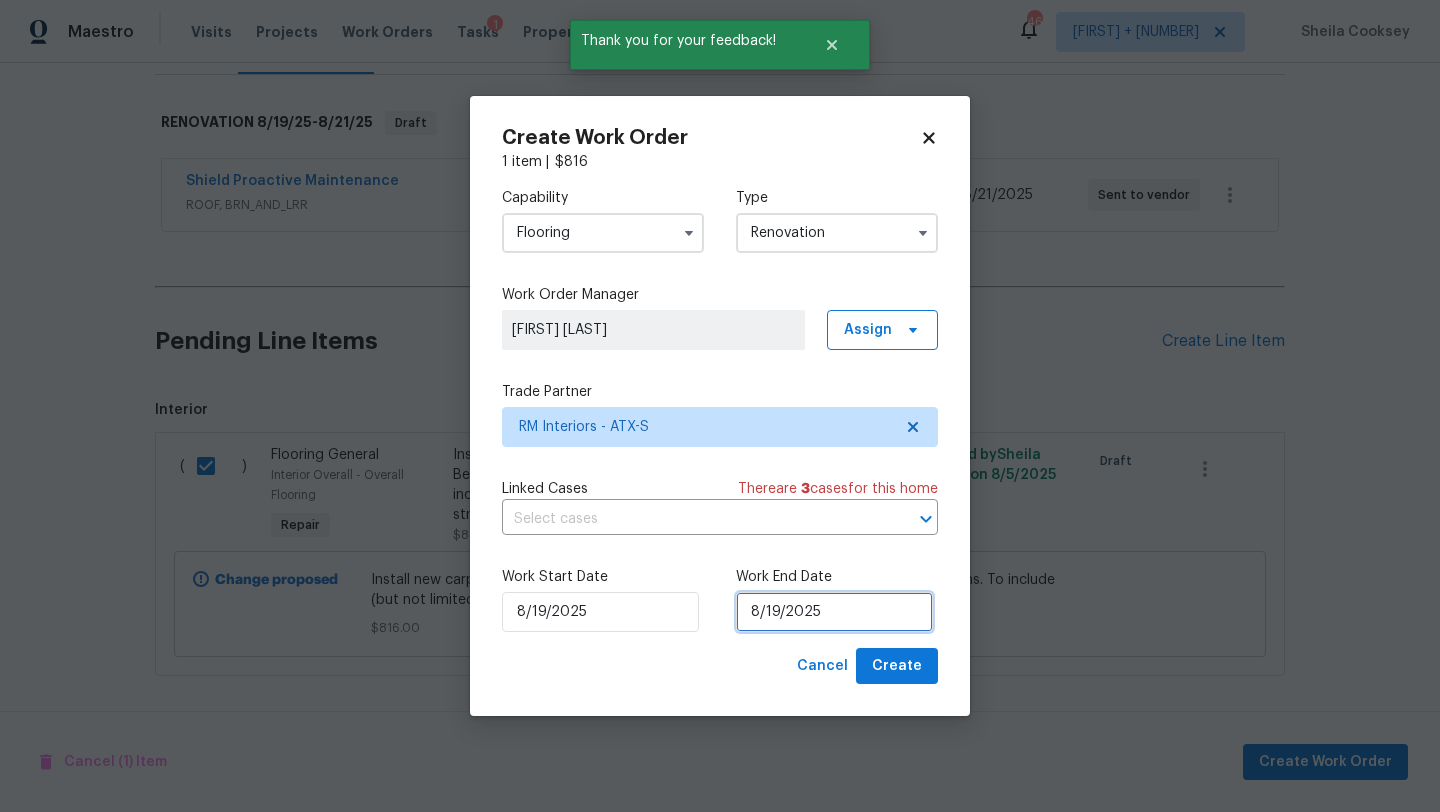 click on "8/19/2025" at bounding box center (834, 612) 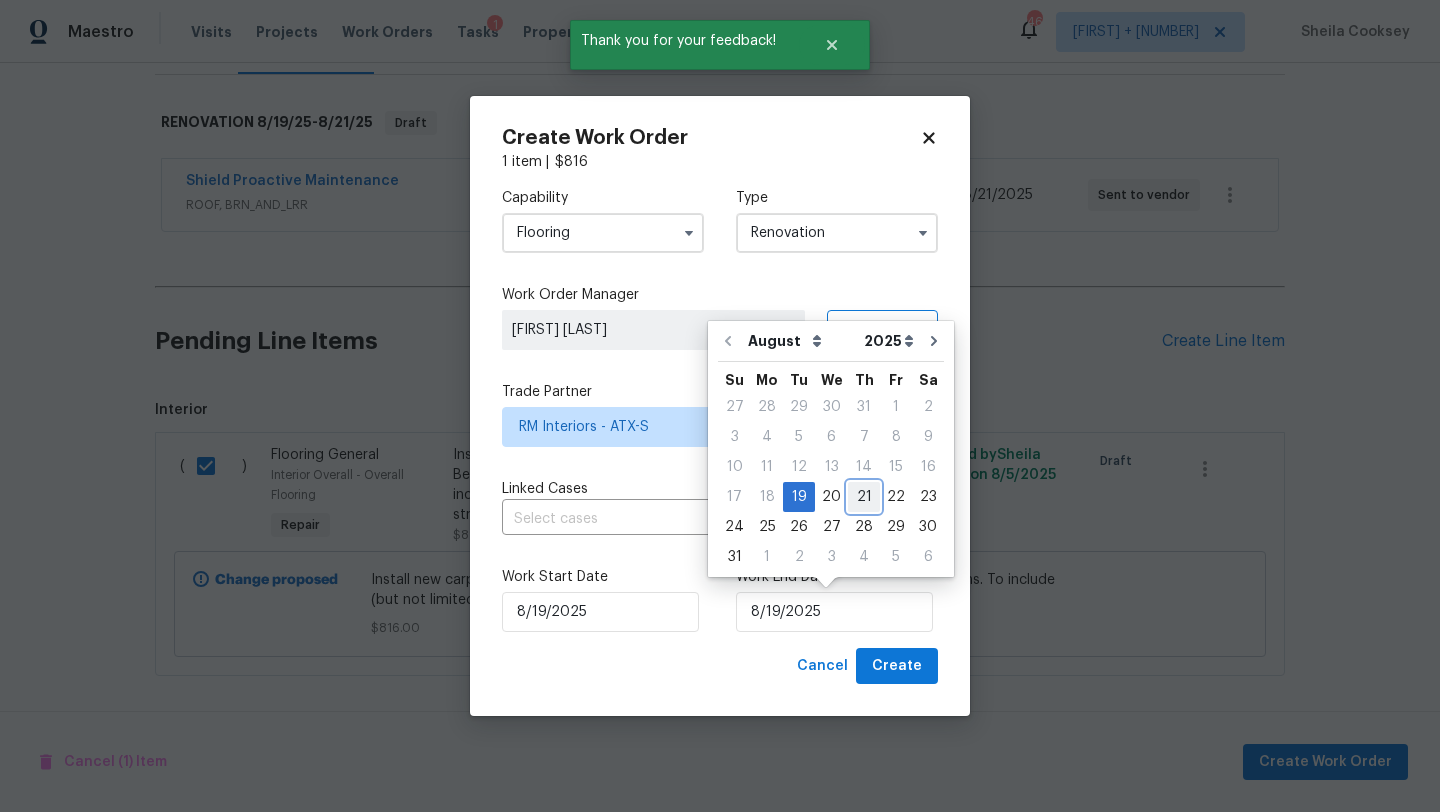 click on "21" at bounding box center (864, 497) 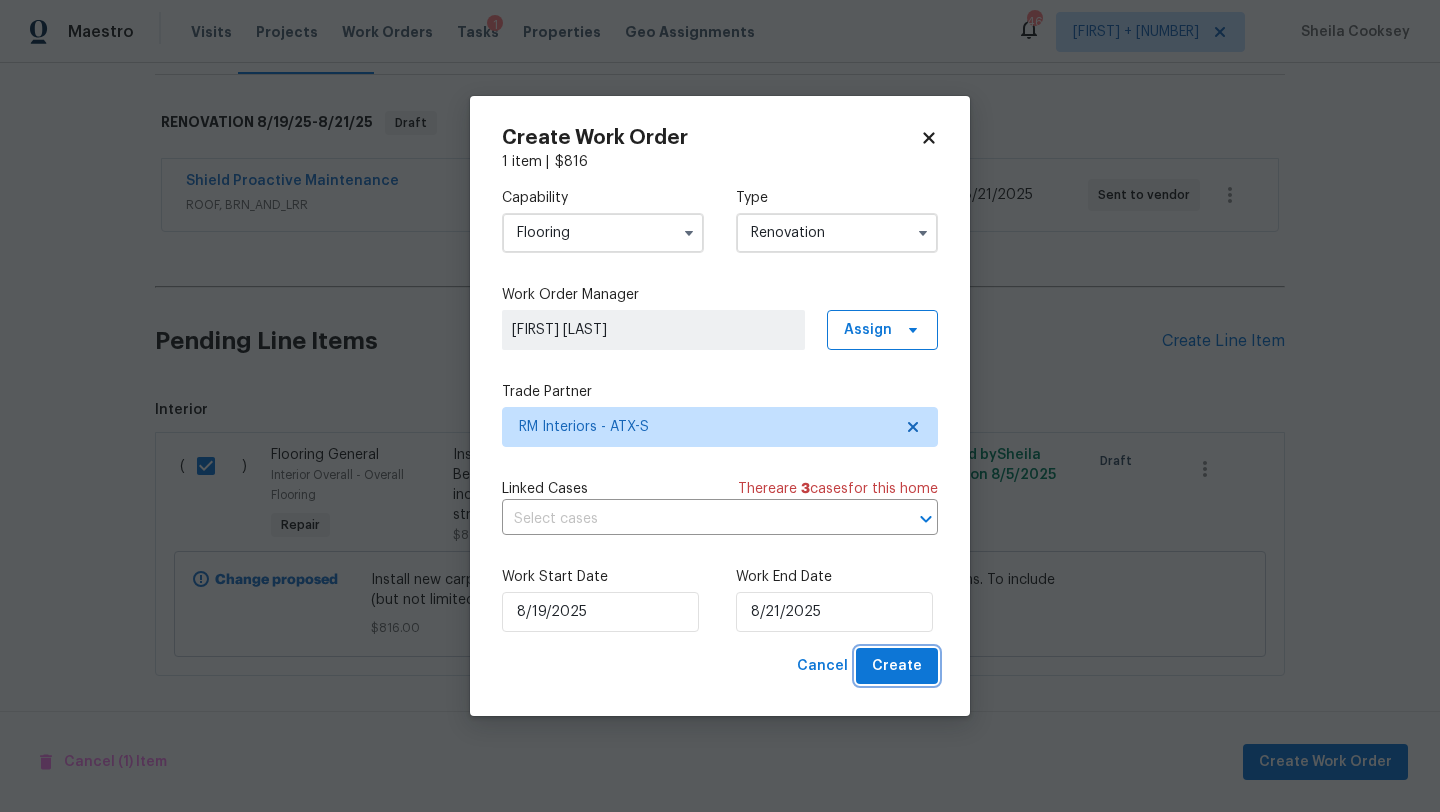click on "Create" at bounding box center (897, 666) 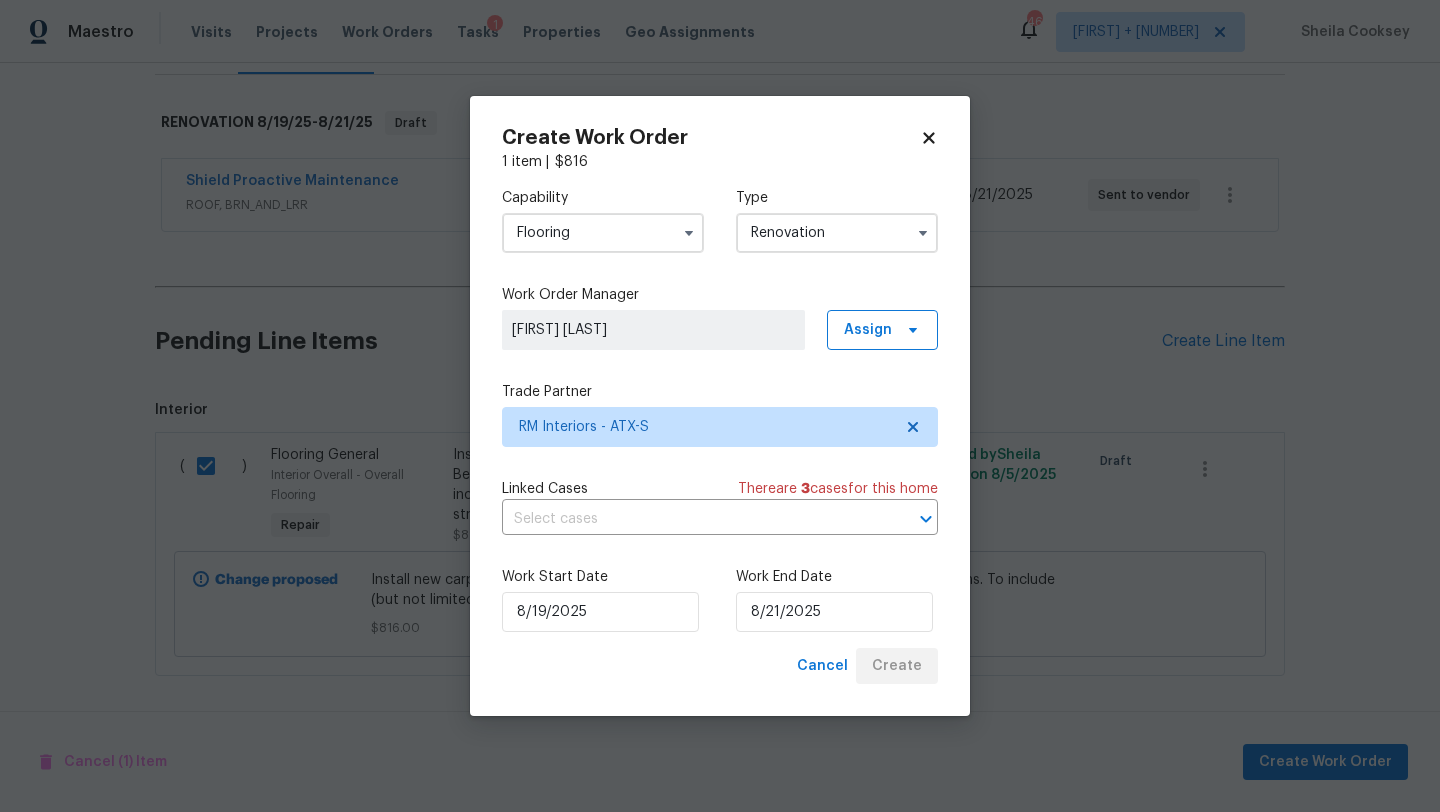 scroll, scrollTop: 93, scrollLeft: 0, axis: vertical 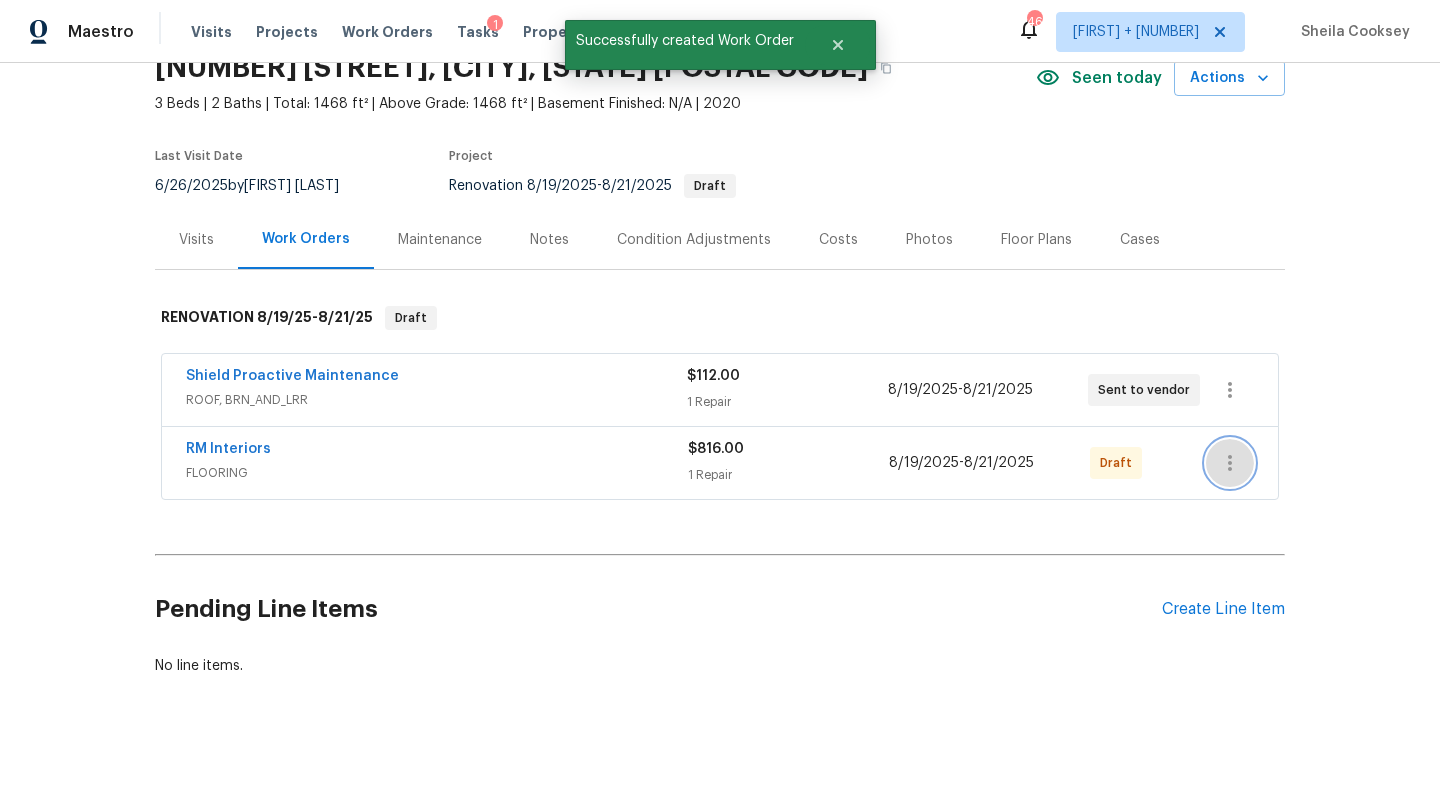 click 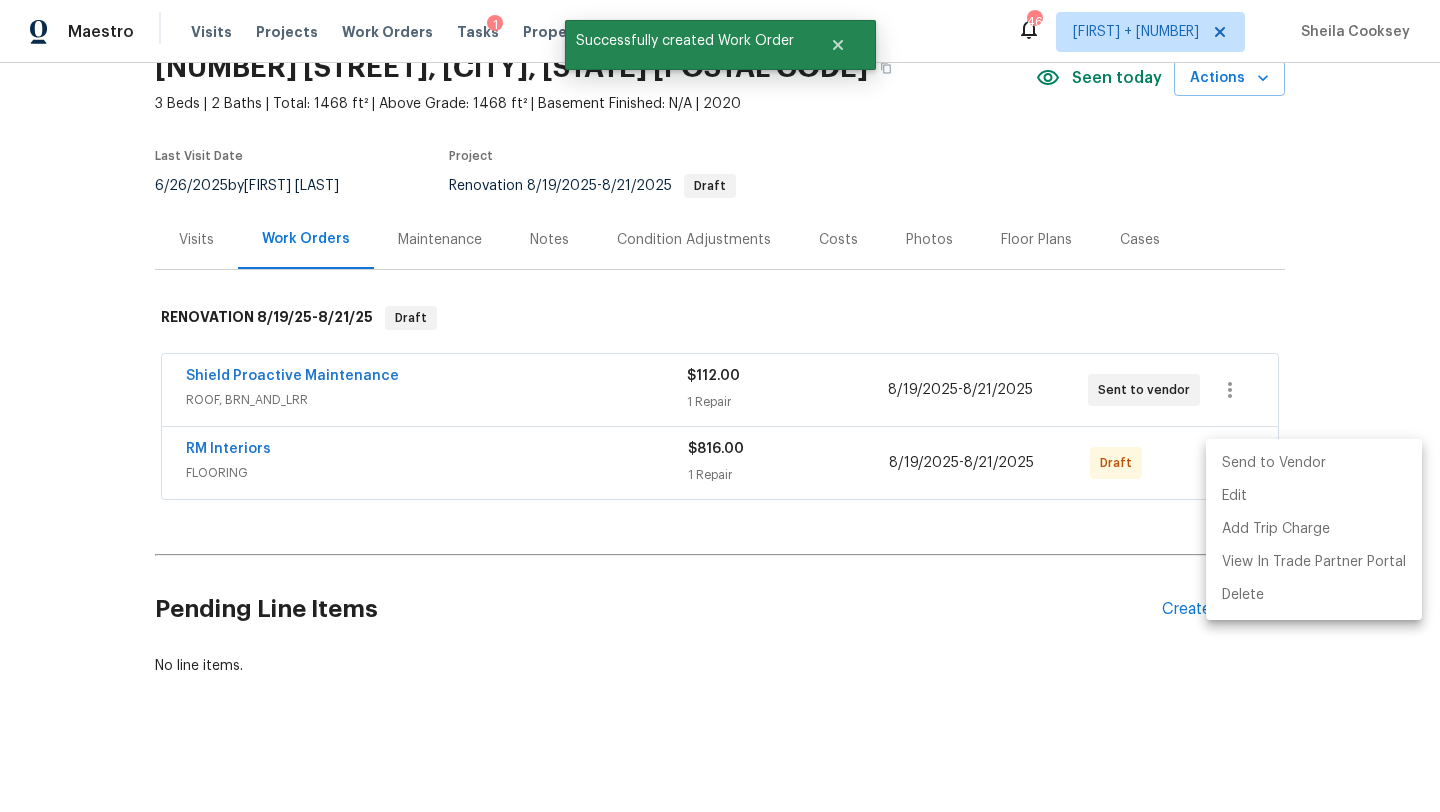 click on "Send to Vendor" at bounding box center (1314, 463) 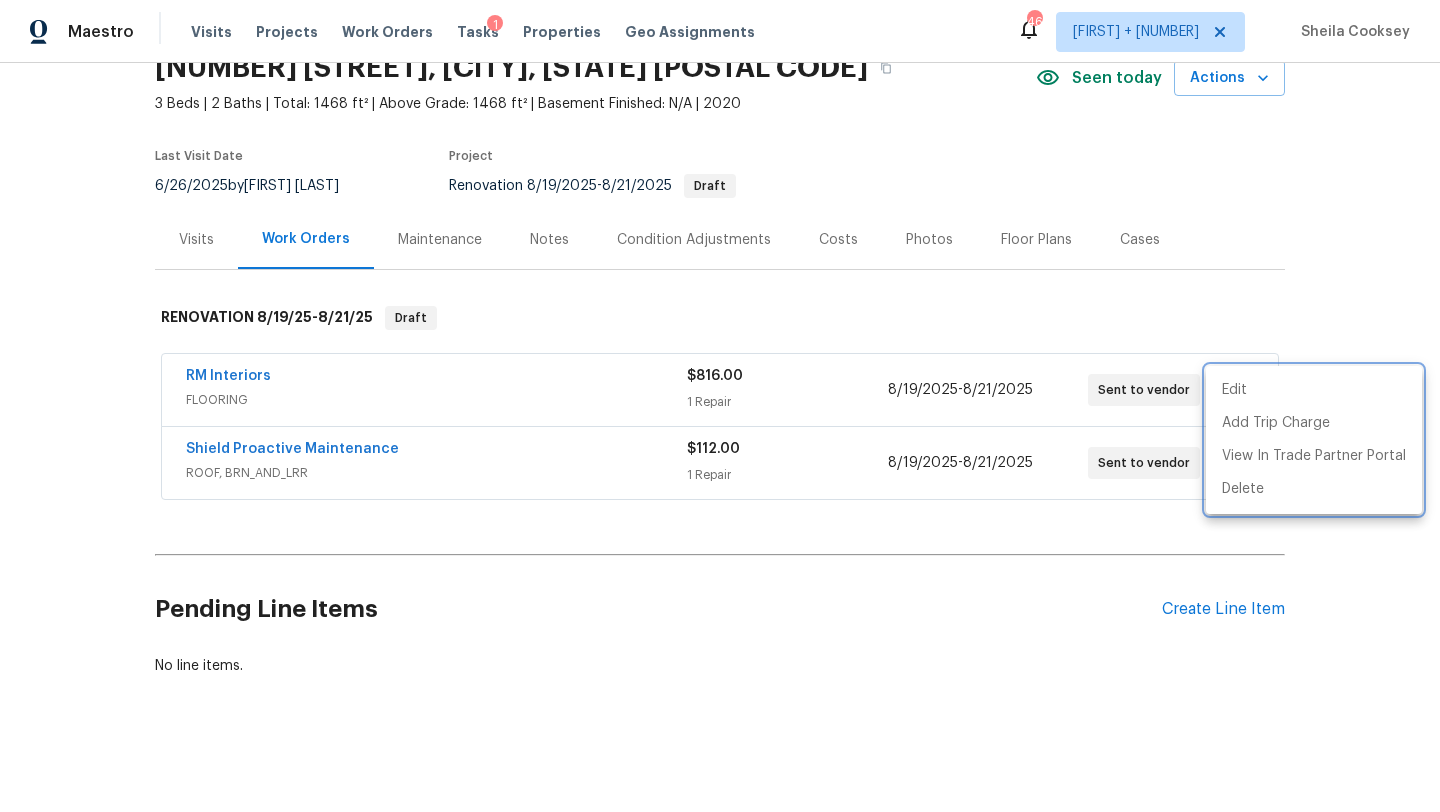 click at bounding box center [720, 406] 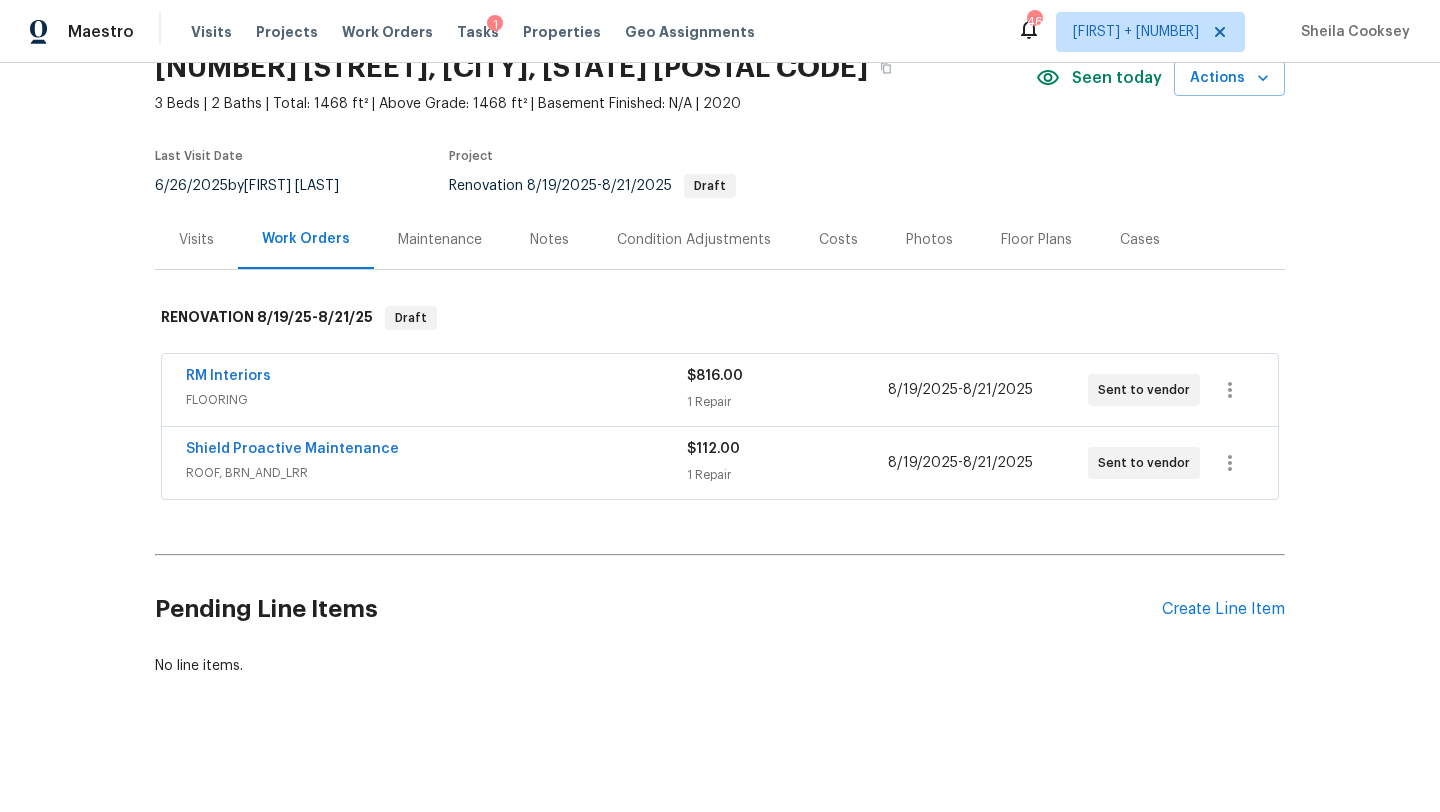 click on "Notes" at bounding box center [549, 240] 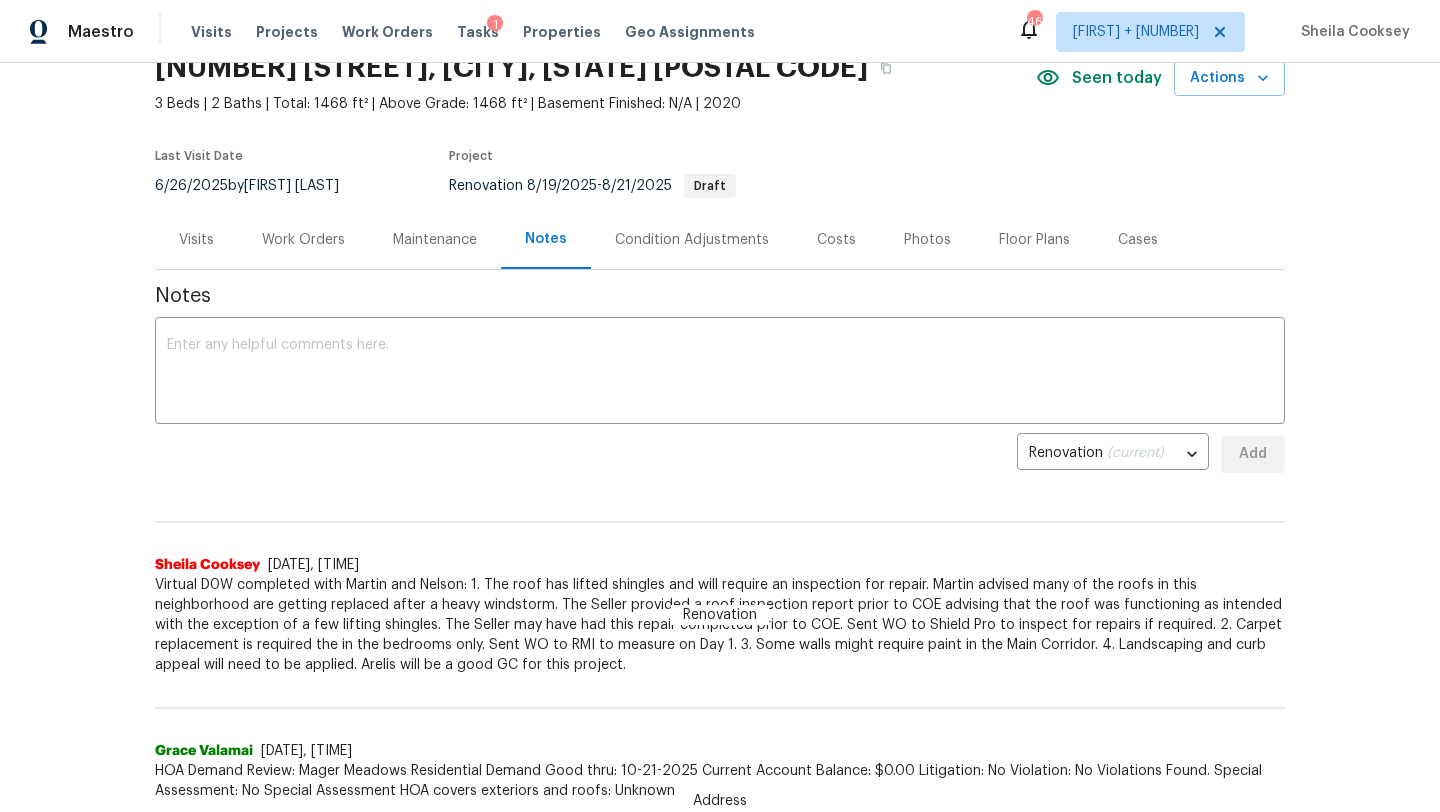 click on "Work Orders" at bounding box center (303, 239) 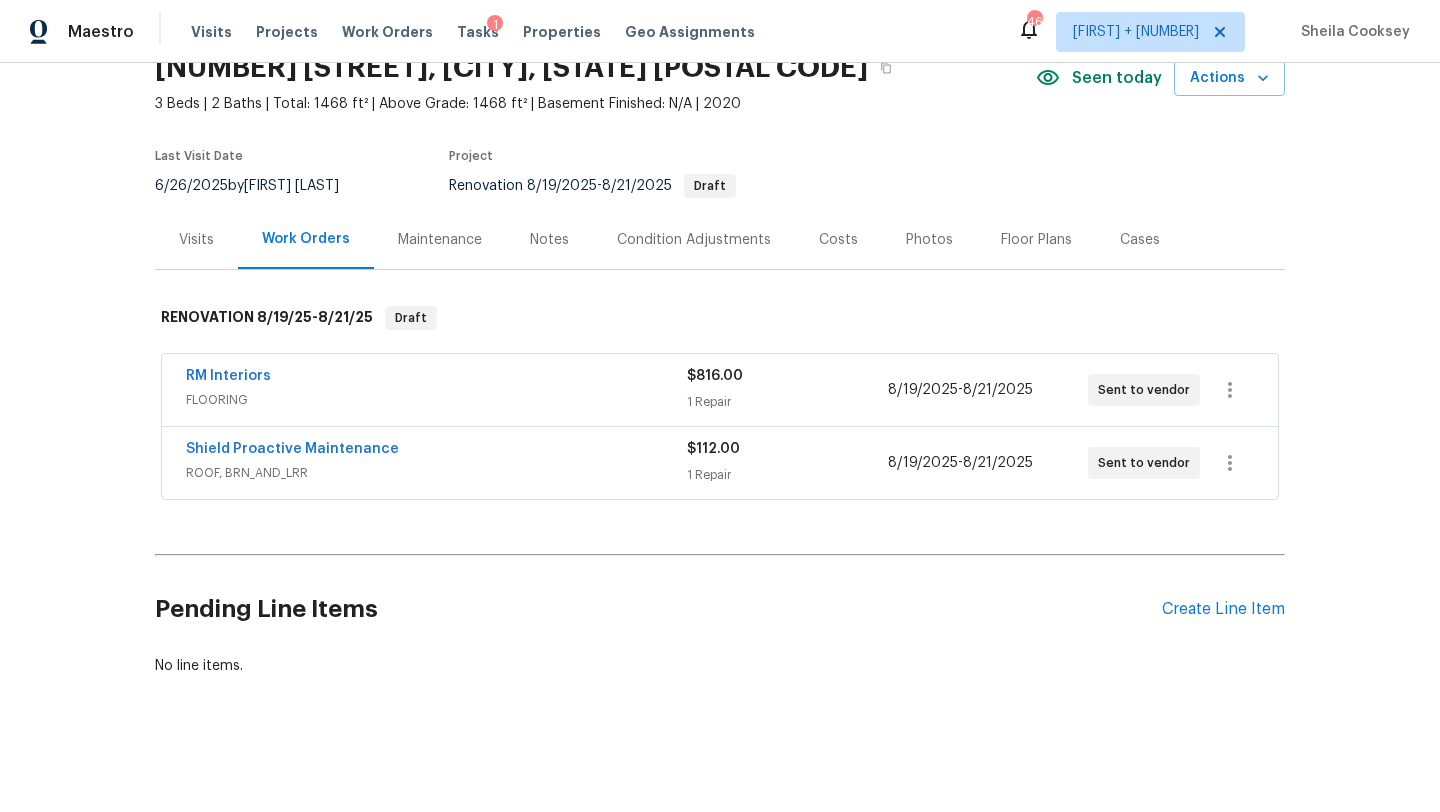 click on "RM Interiors" at bounding box center (436, 378) 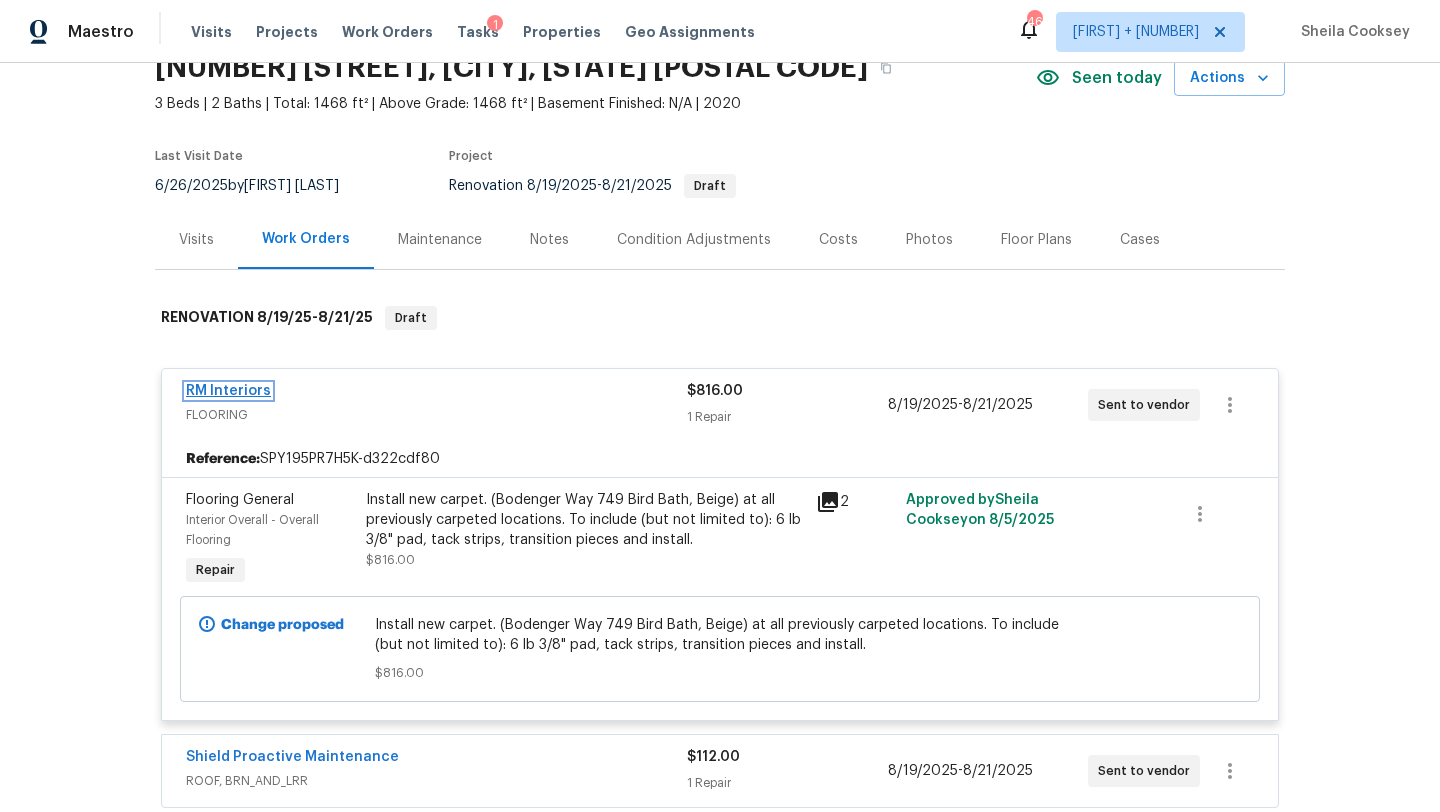 click on "RM Interiors" at bounding box center (228, 391) 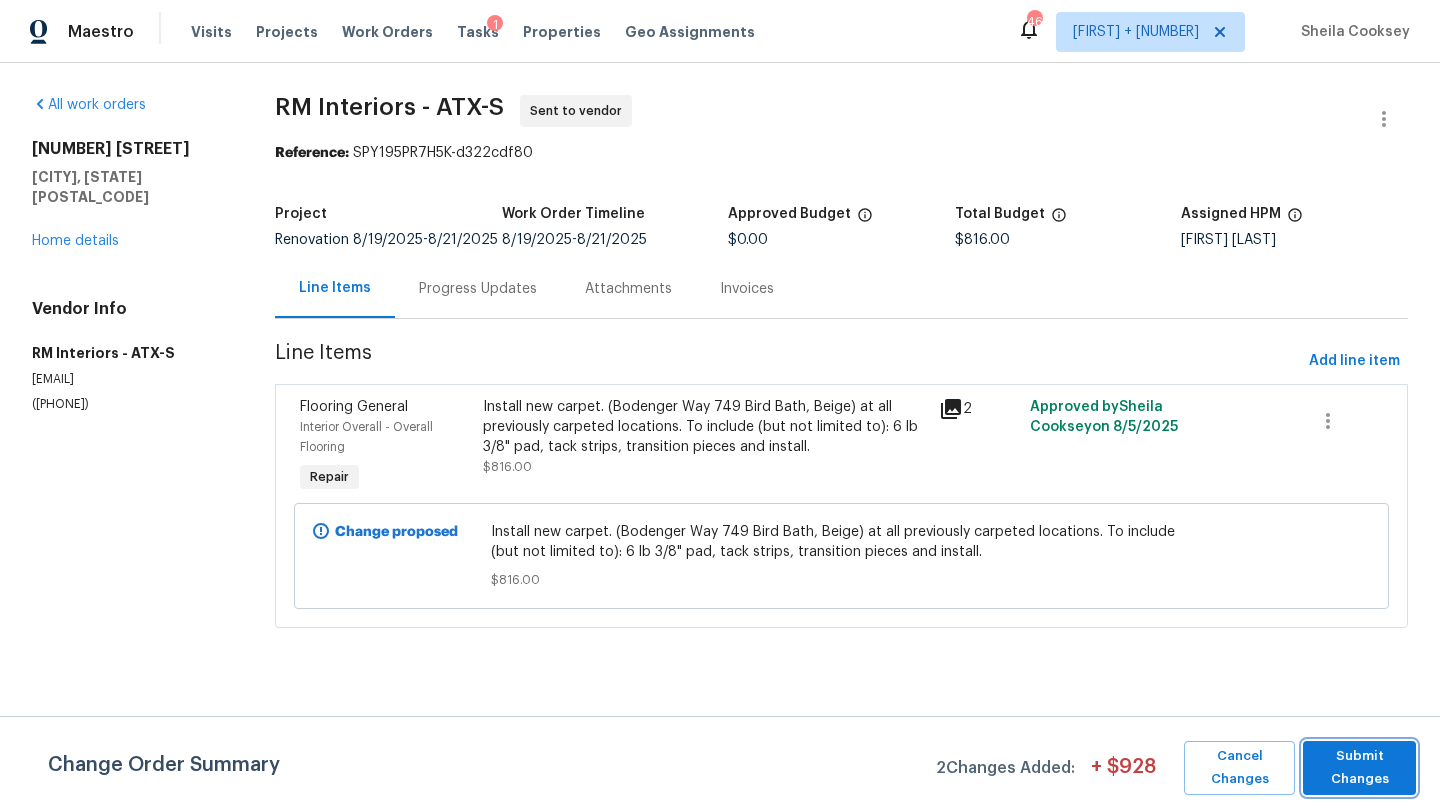 click on "Submit Changes" at bounding box center [1359, 768] 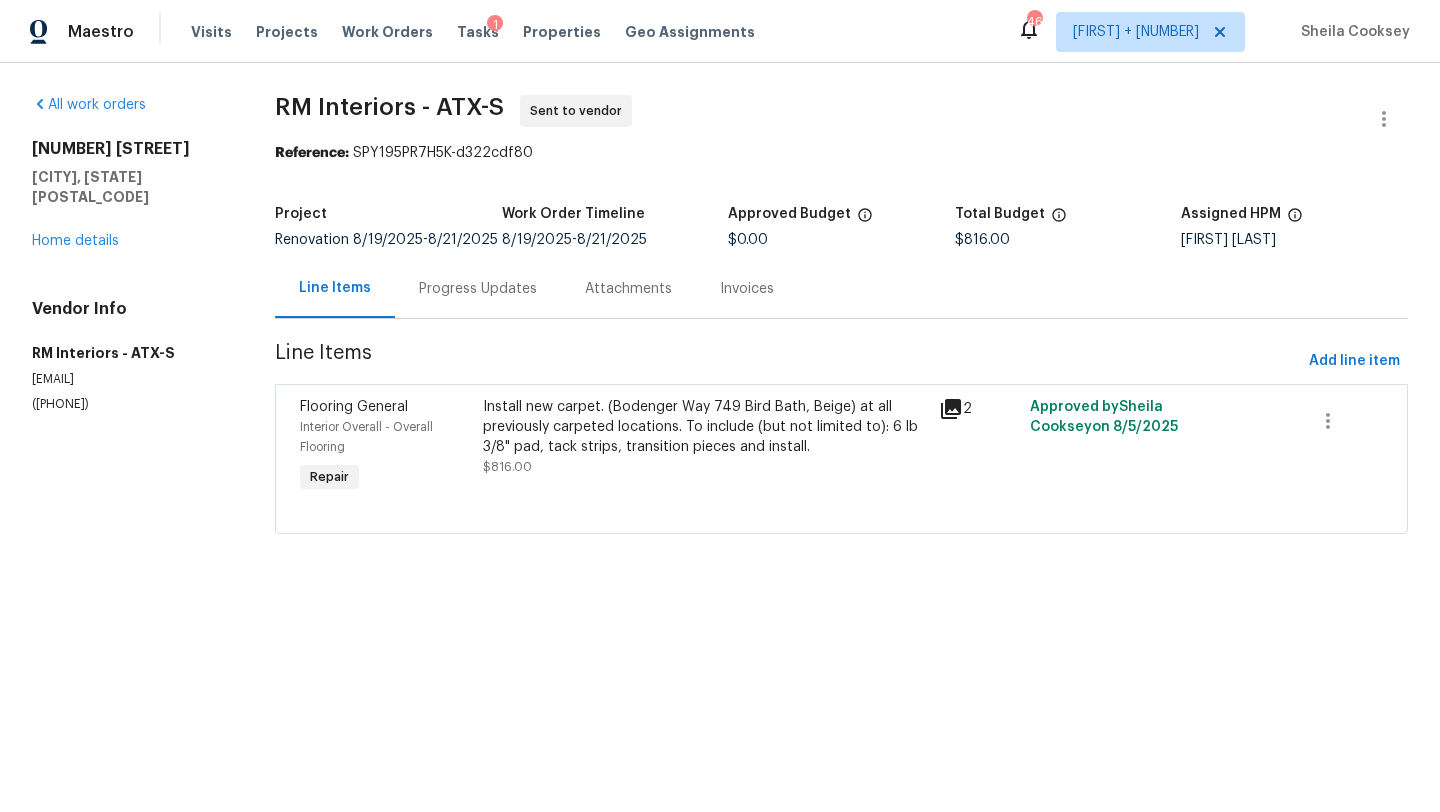 click on "Progress Updates" at bounding box center [478, 289] 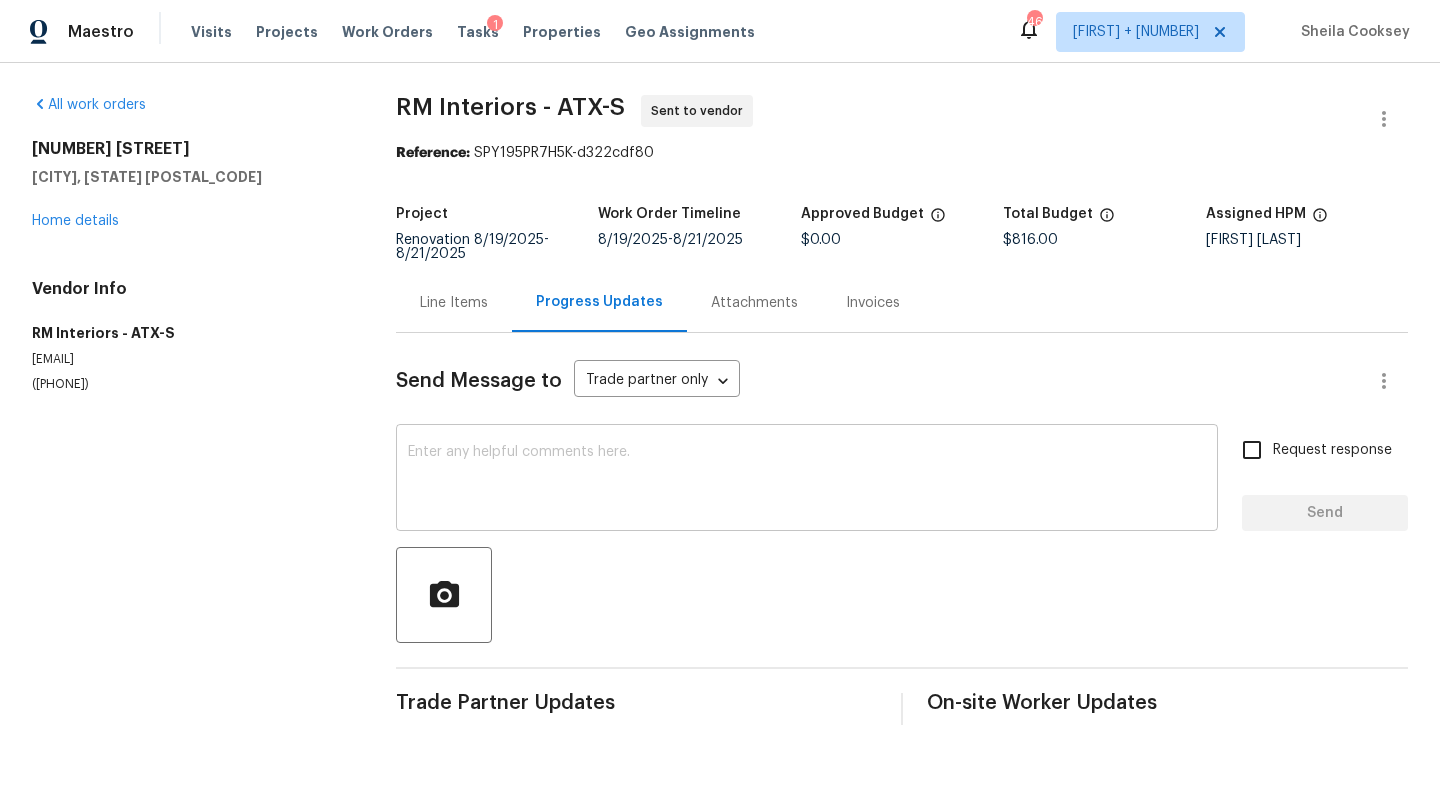 click at bounding box center [807, 480] 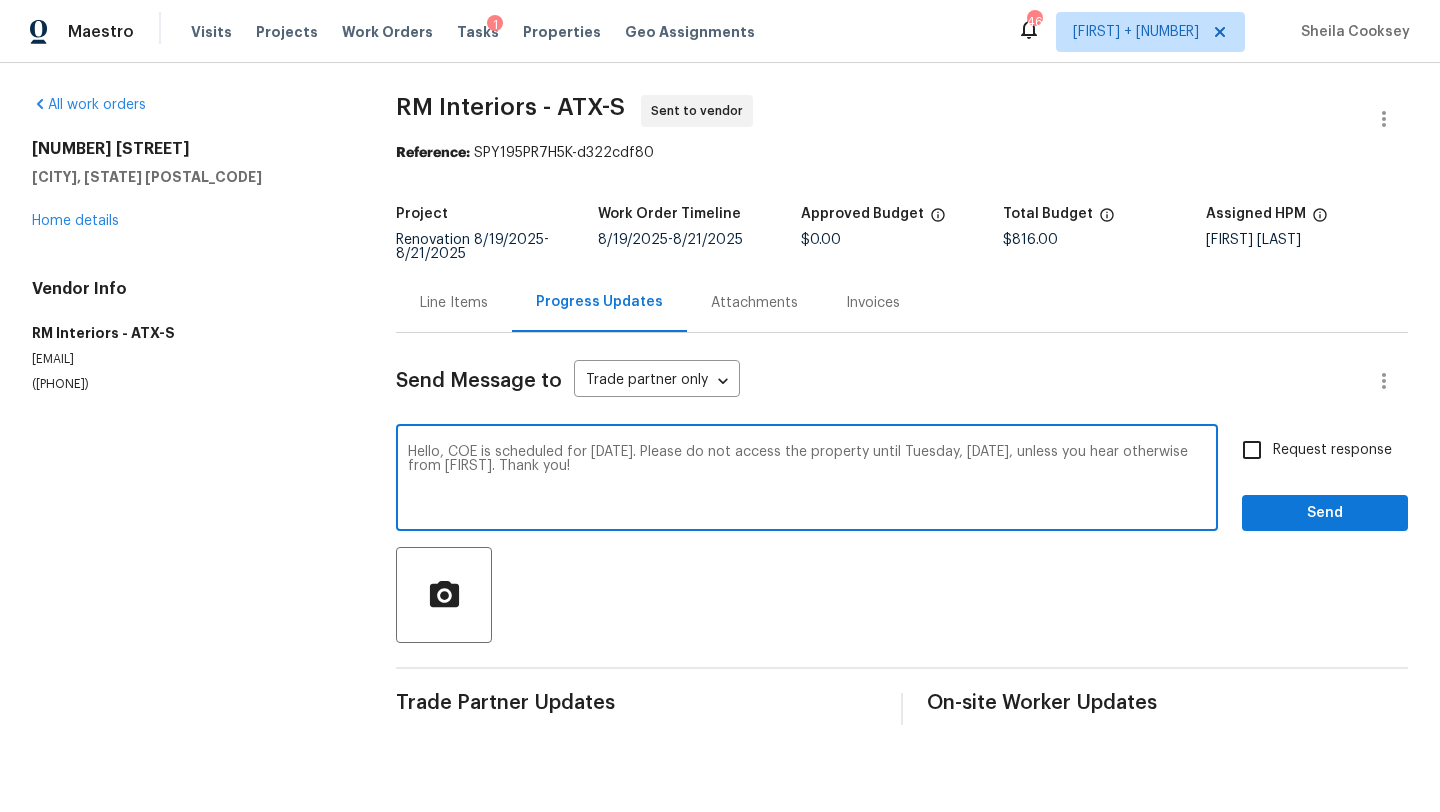 drag, startPoint x: 623, startPoint y: 491, endPoint x: 433, endPoint y: 422, distance: 202.14104 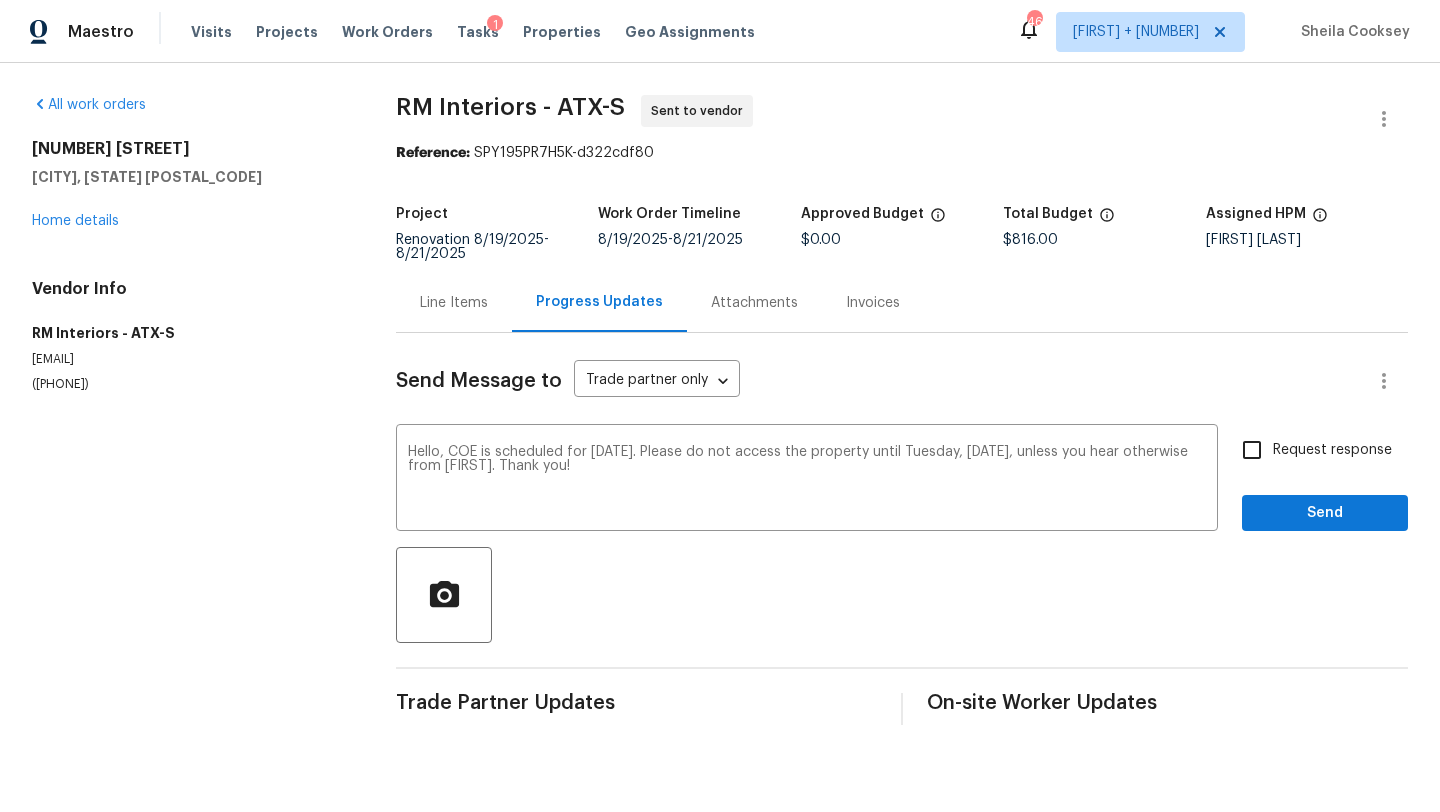 click on "Request response" at bounding box center [1332, 450] 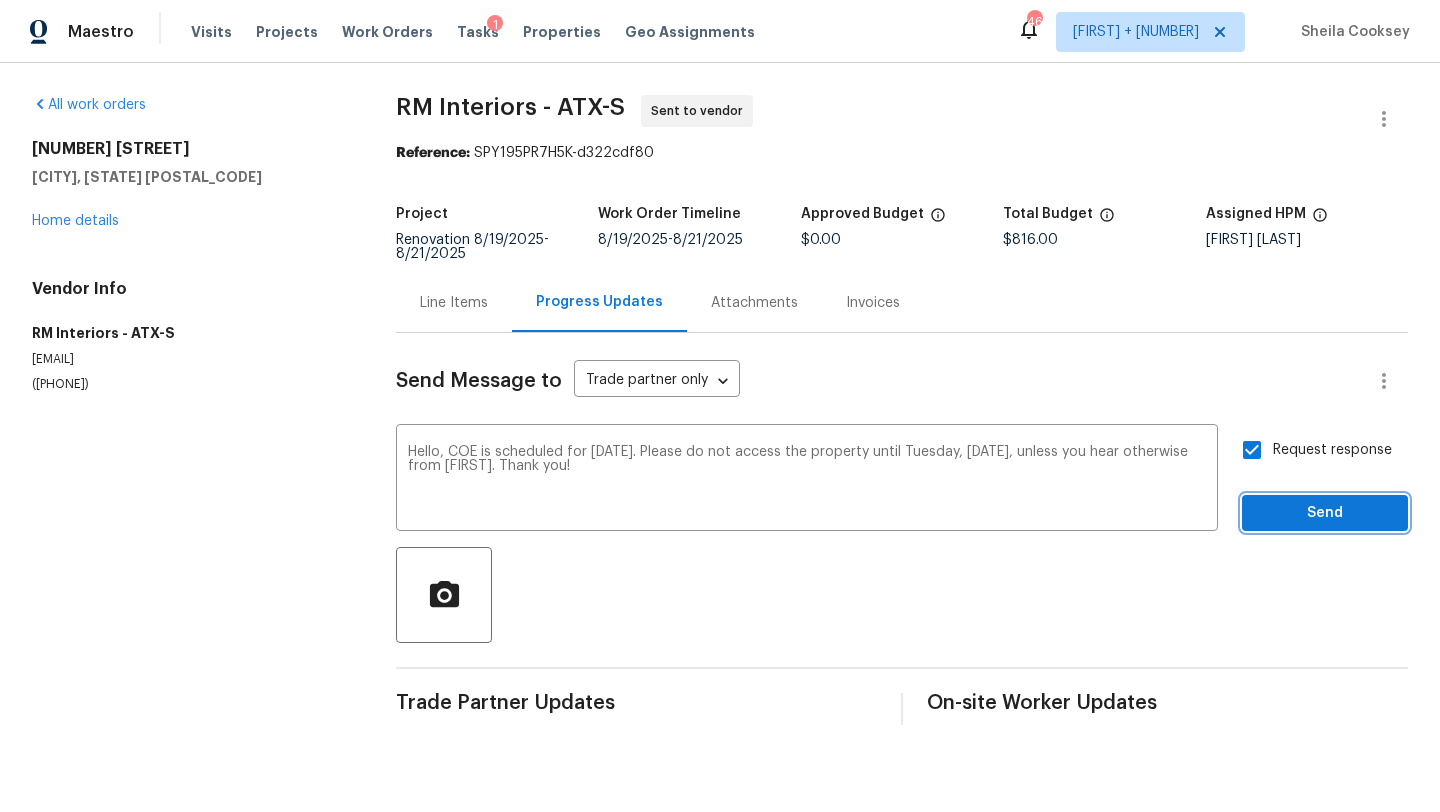 click on "Send" at bounding box center [1325, 513] 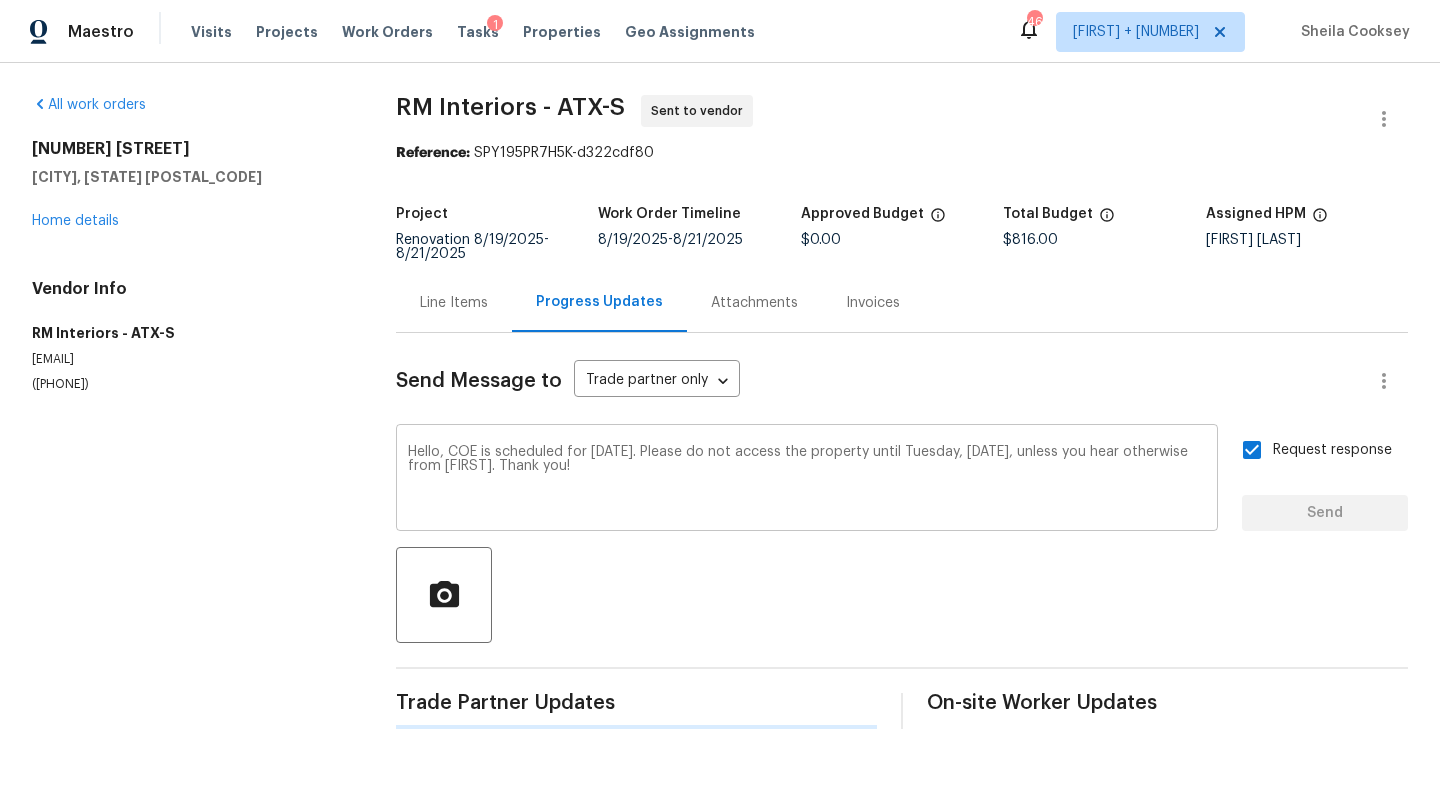 type 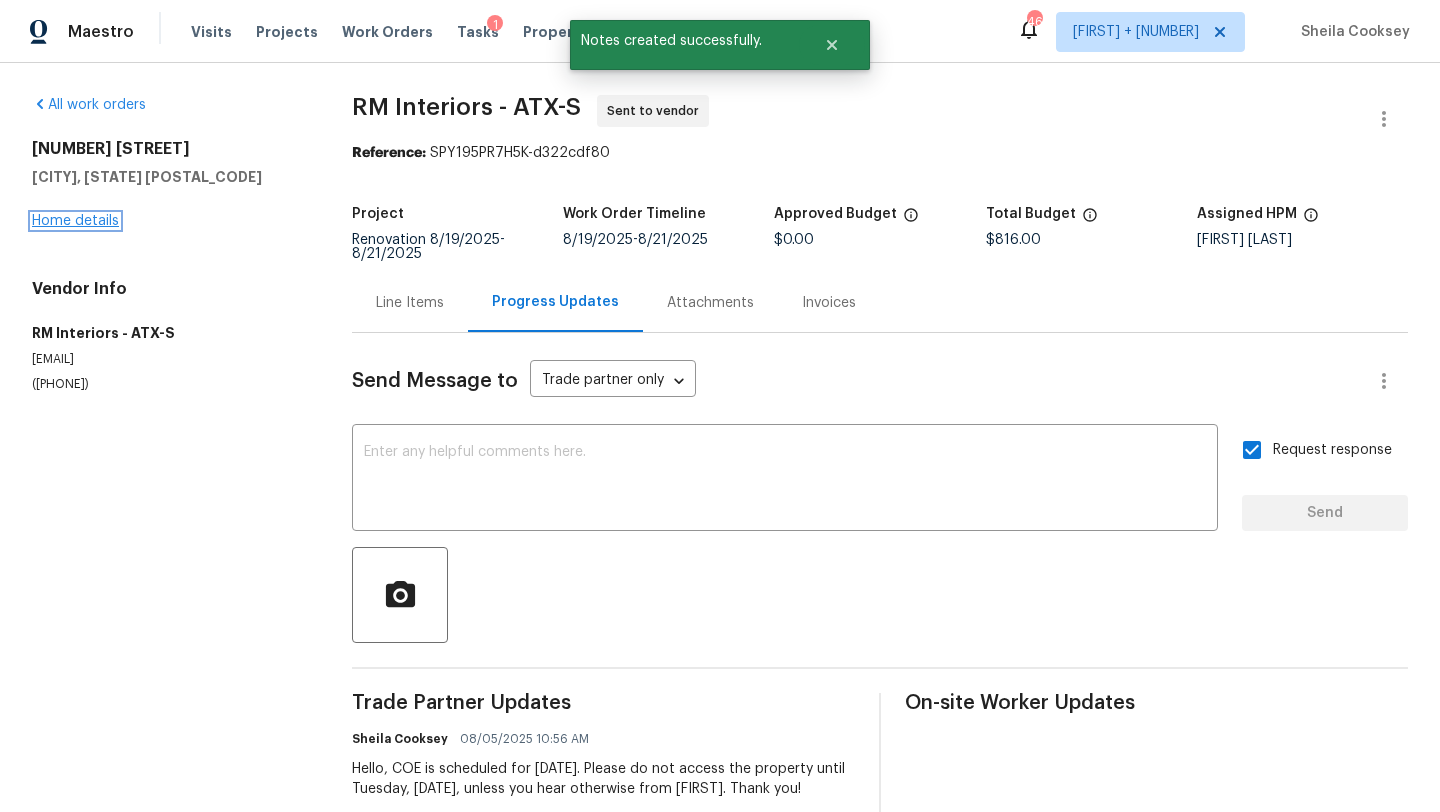 click on "Home details" at bounding box center [75, 221] 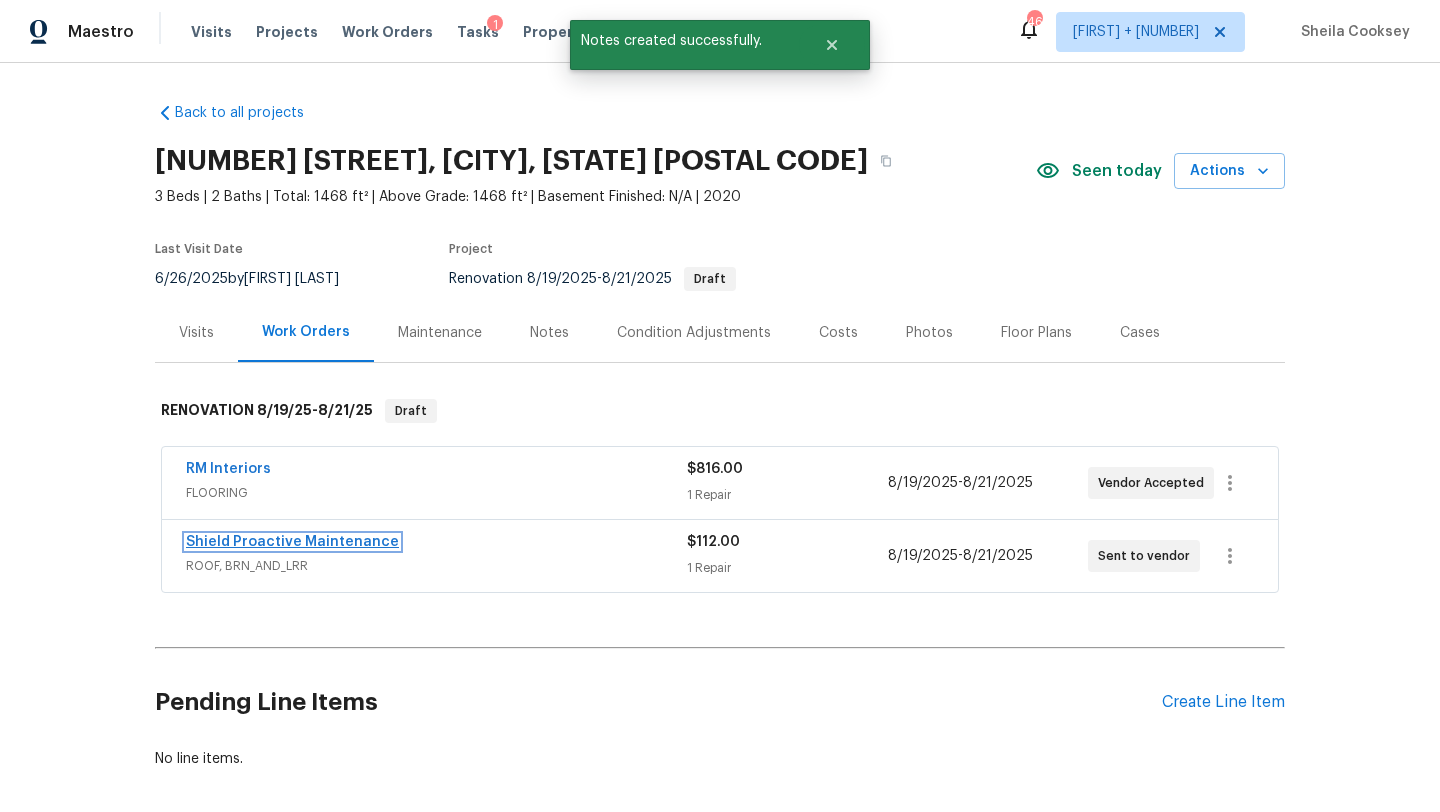 click on "Shield Proactive Maintenance" at bounding box center [292, 542] 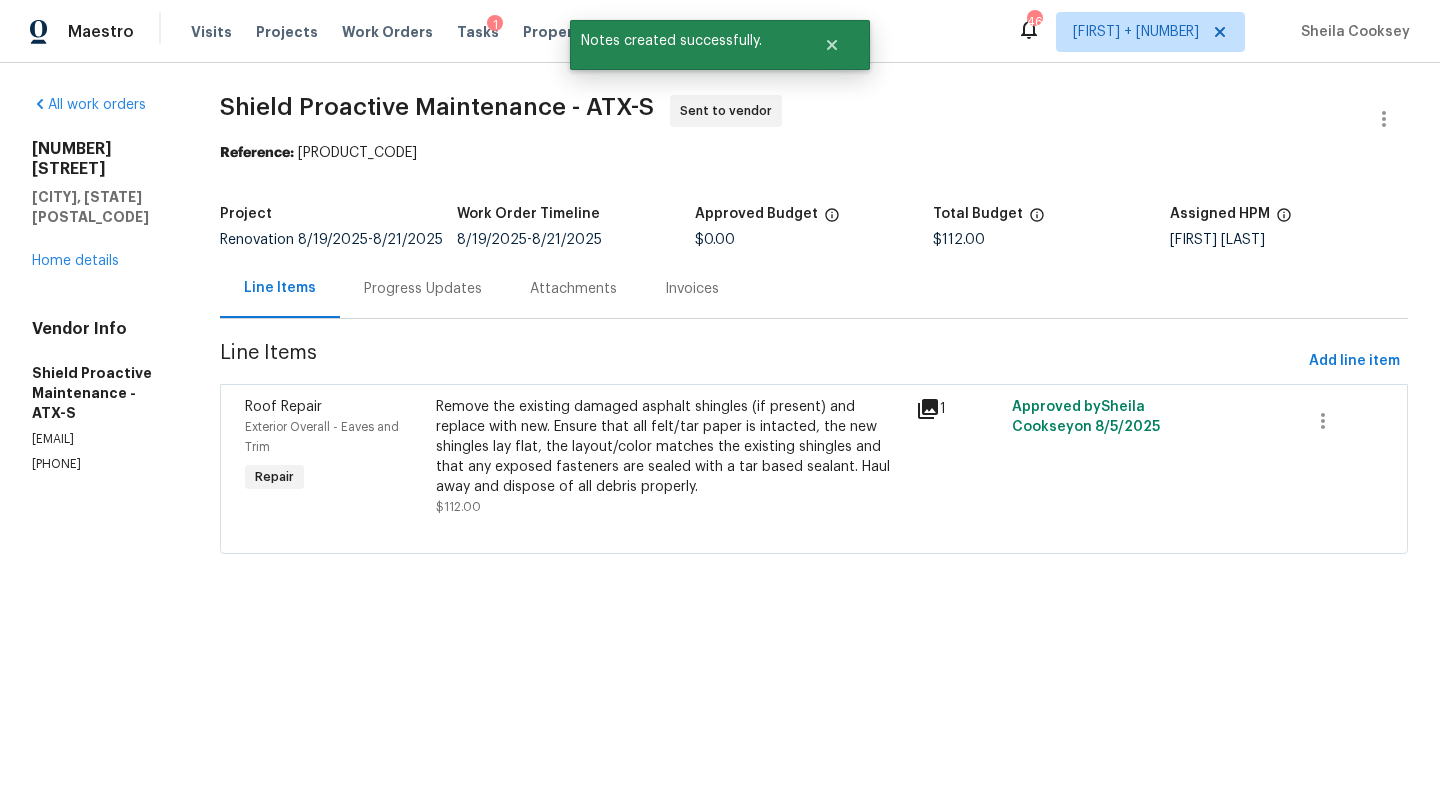 click on "Progress Updates" at bounding box center [423, 288] 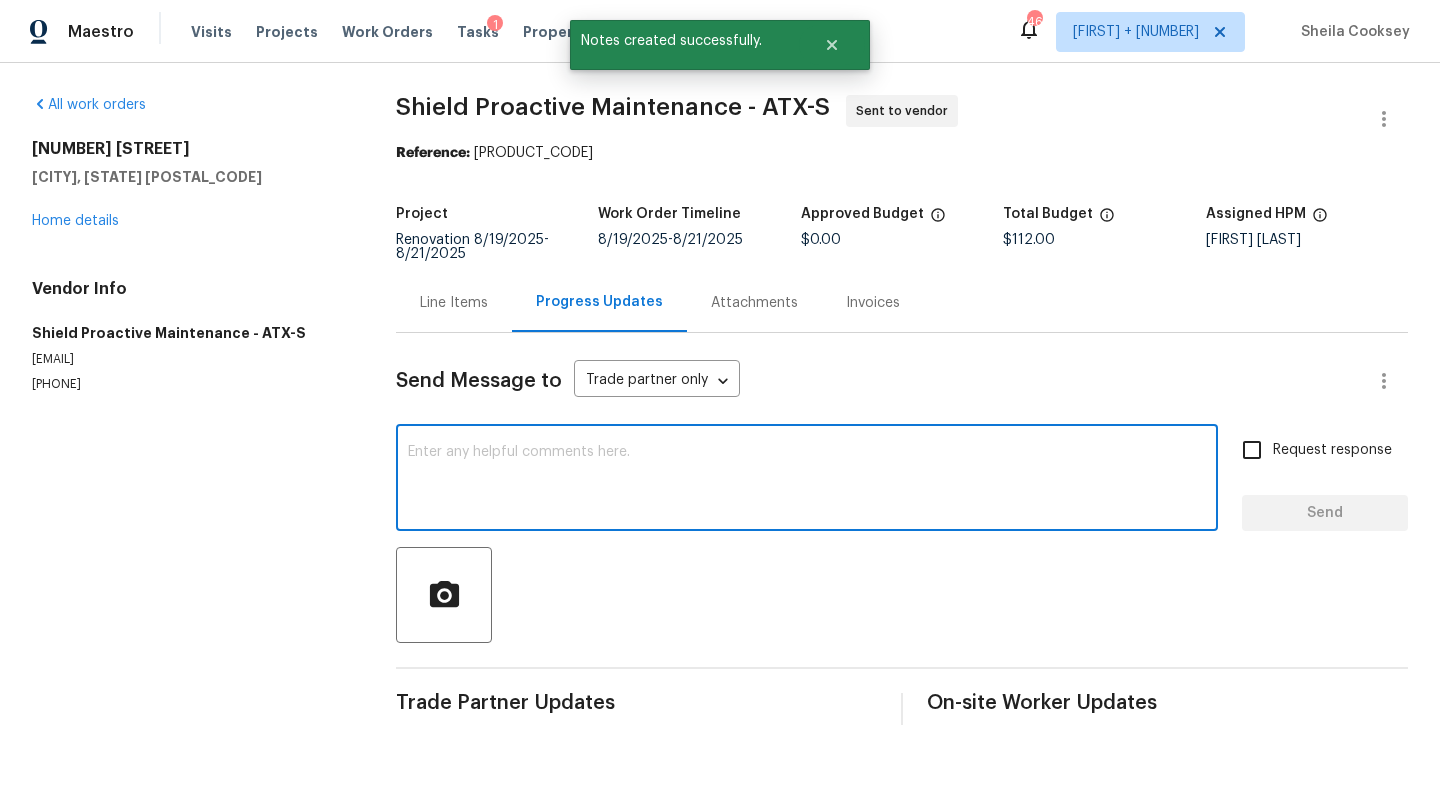 click at bounding box center (807, 480) 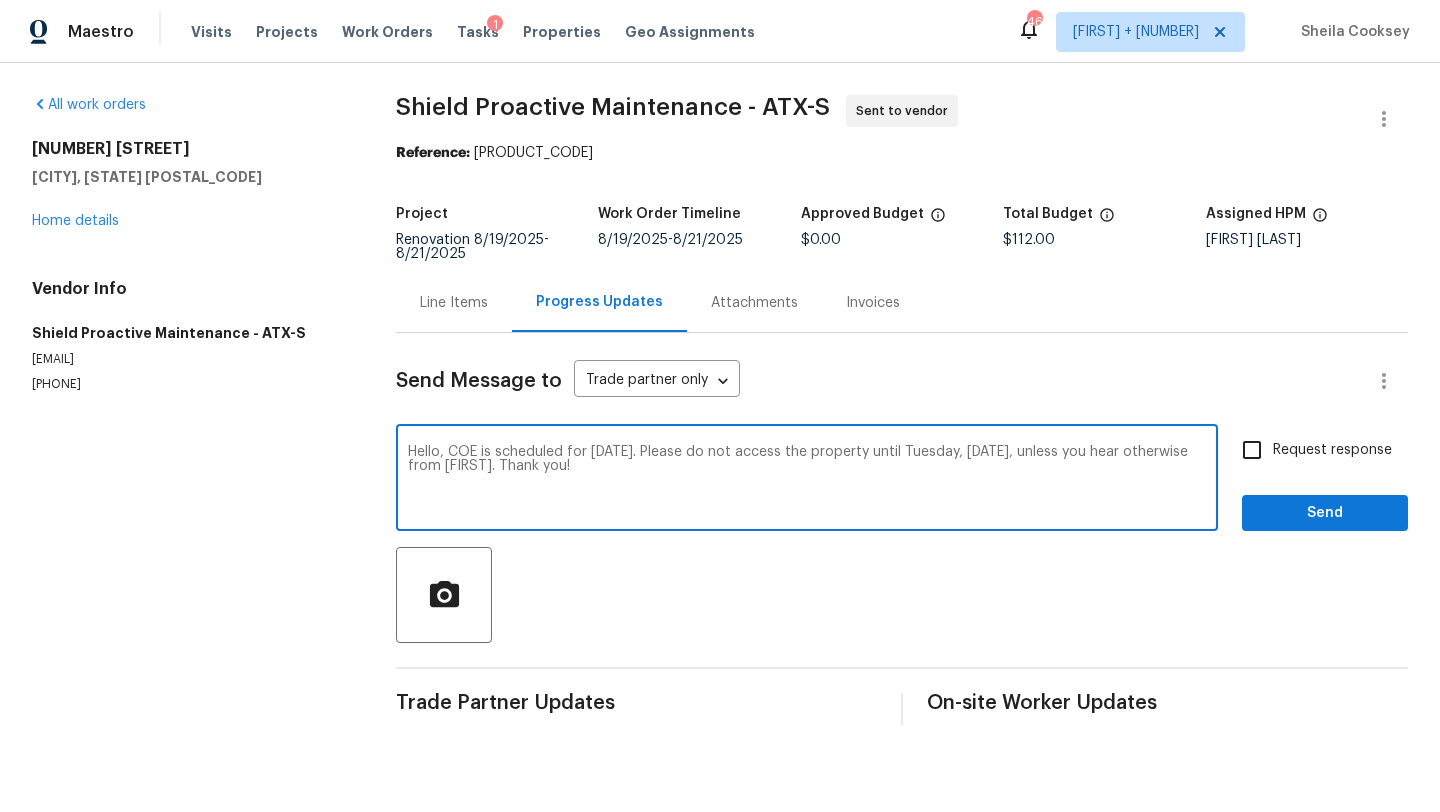 type on "Hello, COE is scheduled for 8/18. Please do not access the property until Tuesday, 8/19 unless you hear otherwise from Martin. Thank you!" 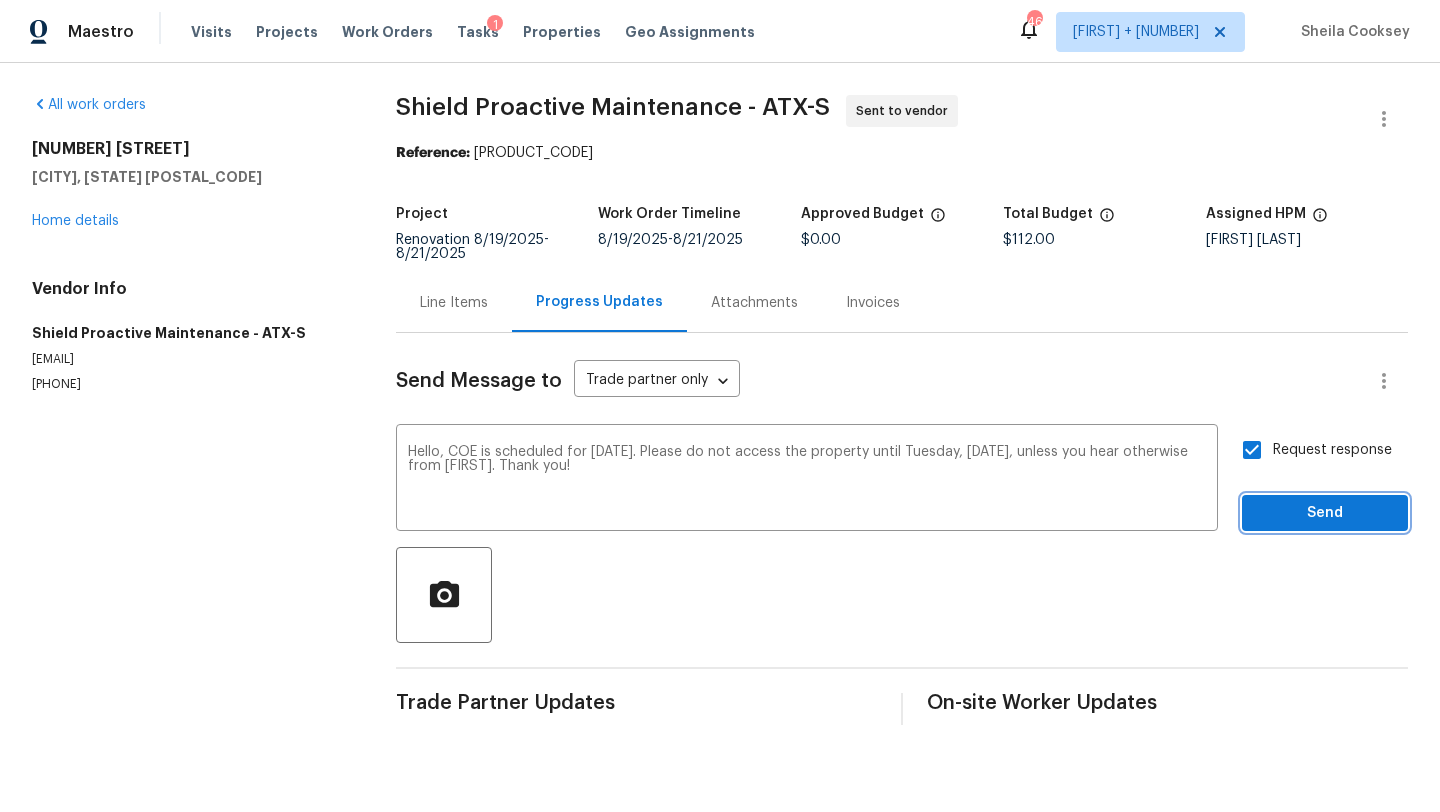 click on "Send" at bounding box center [1325, 513] 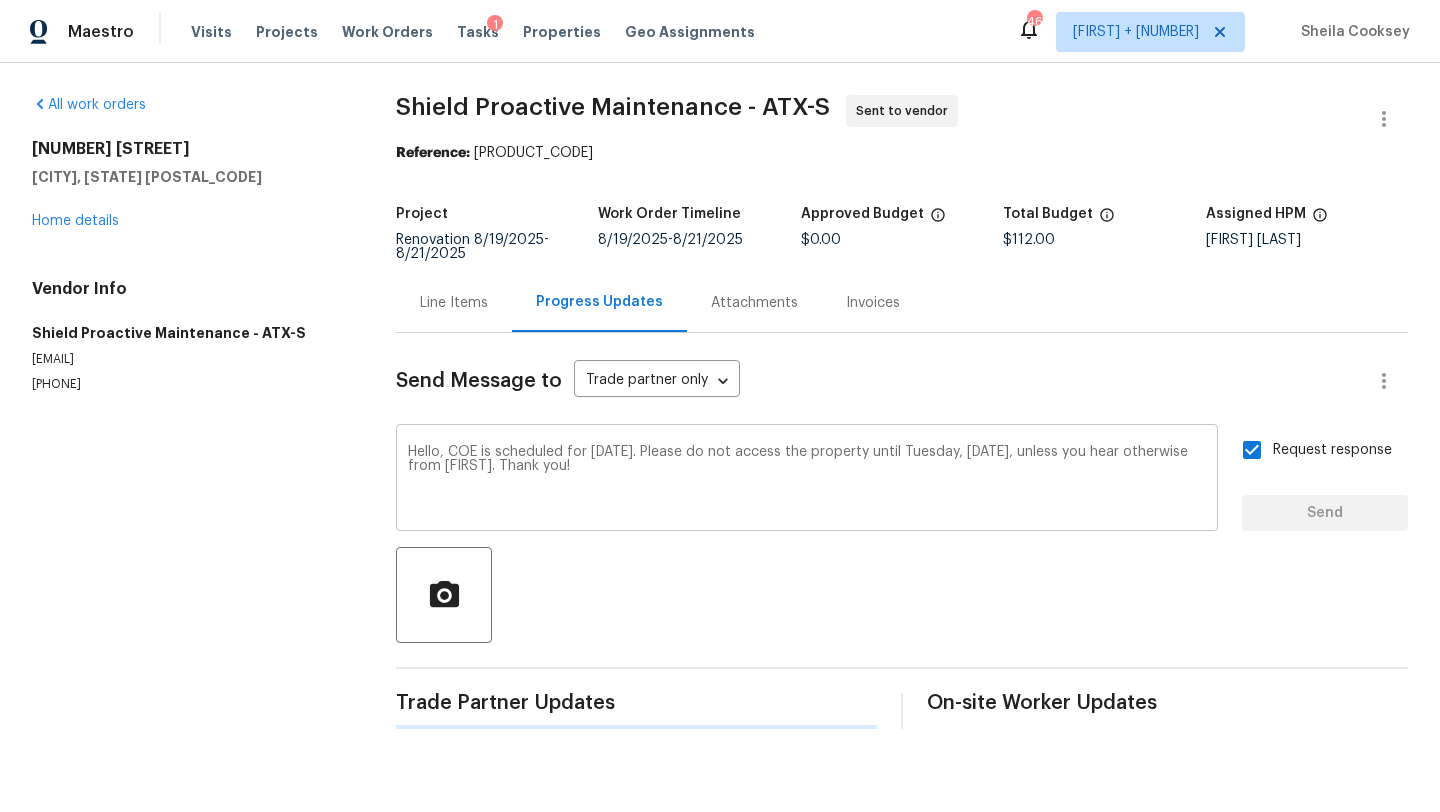 type 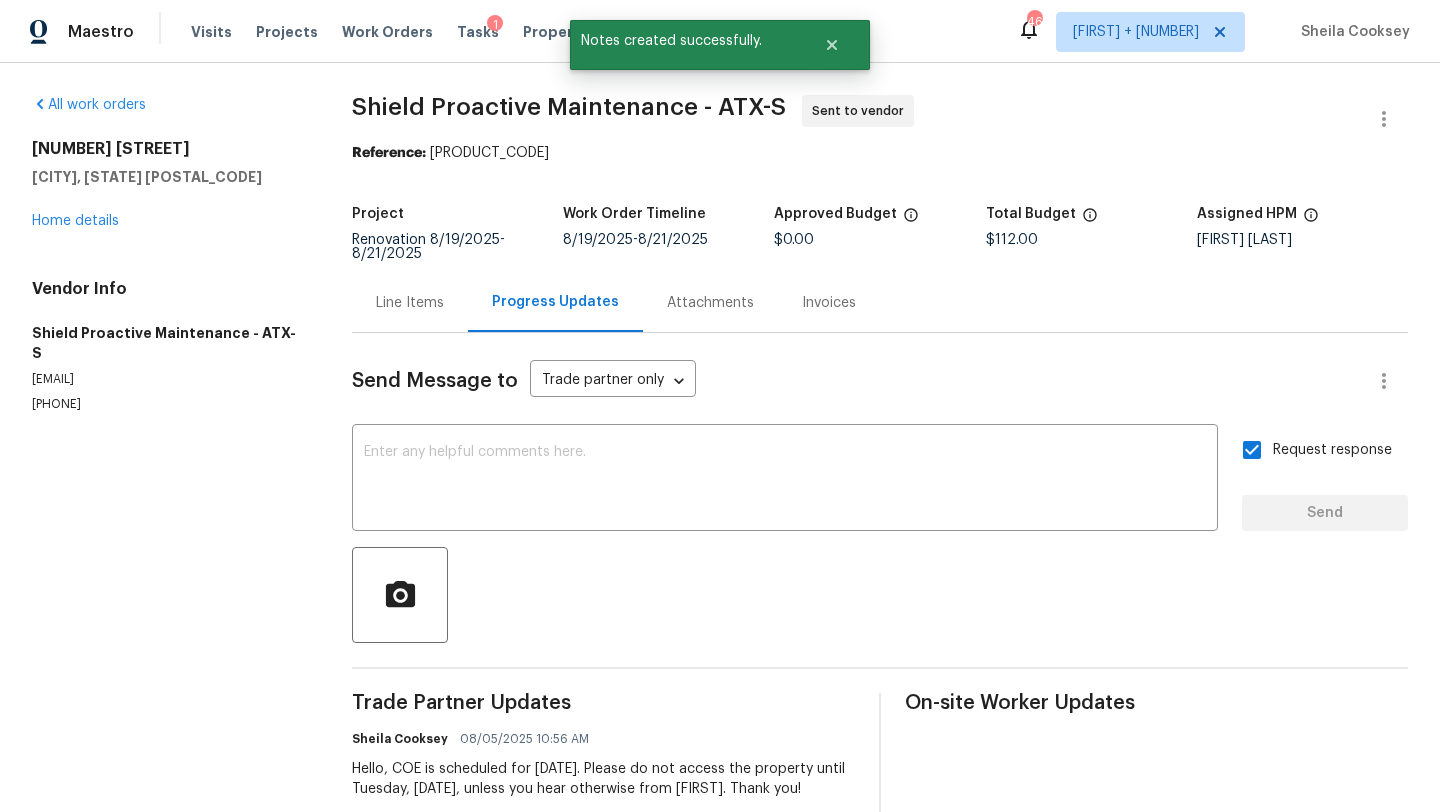 click on "112 Marimoor Dr Hutto, TX 78634 Home details" at bounding box center (168, 185) 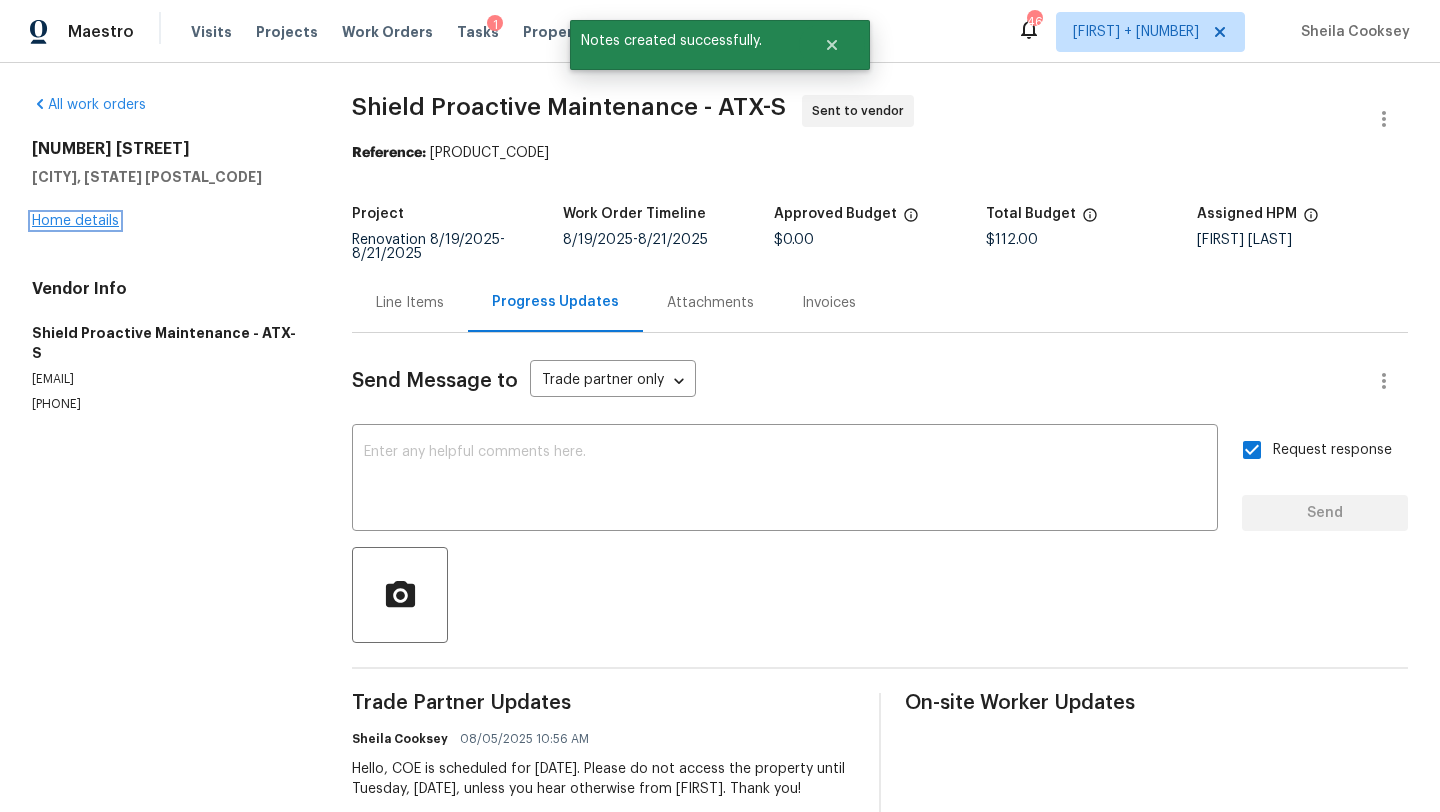 click on "Home details" at bounding box center [75, 221] 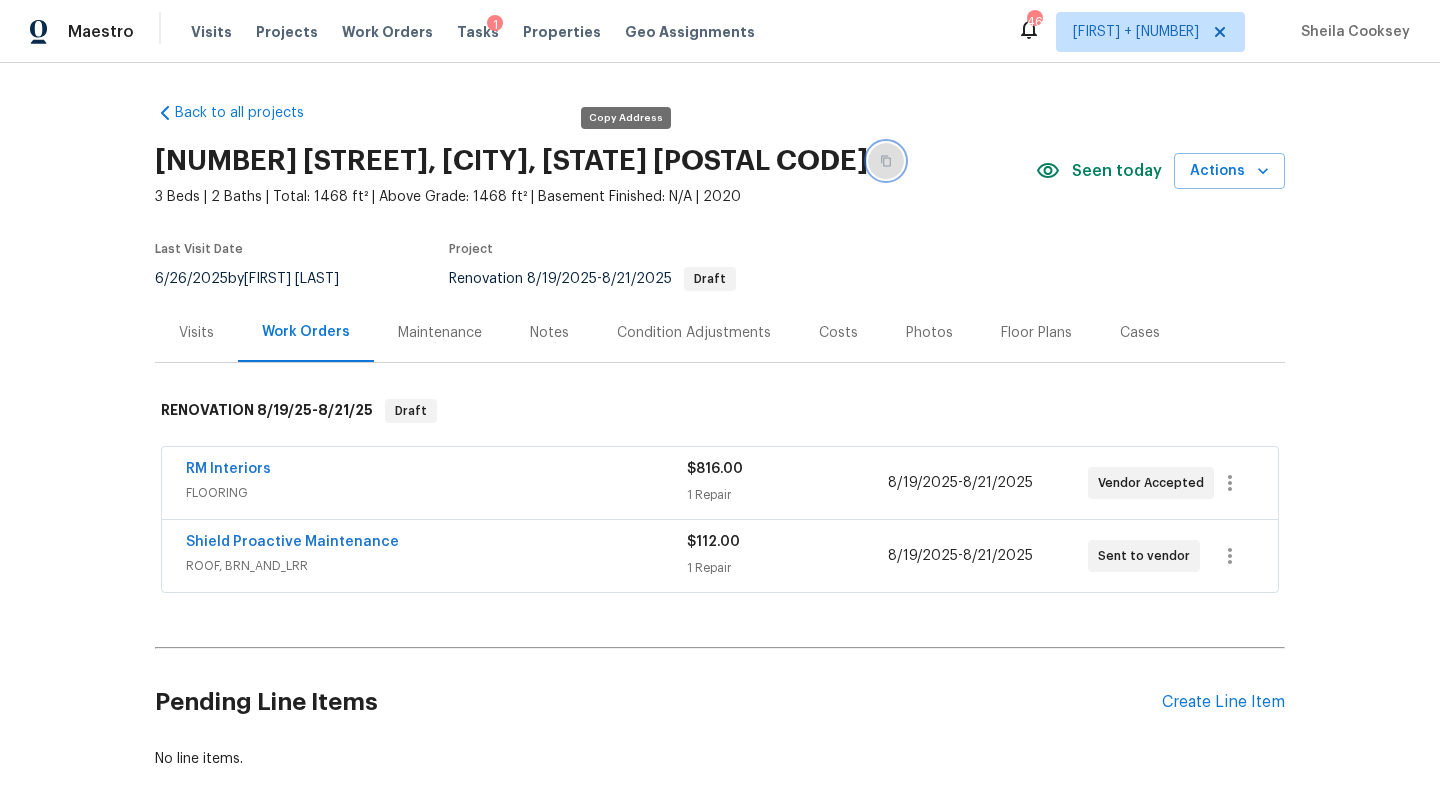 click at bounding box center [886, 161] 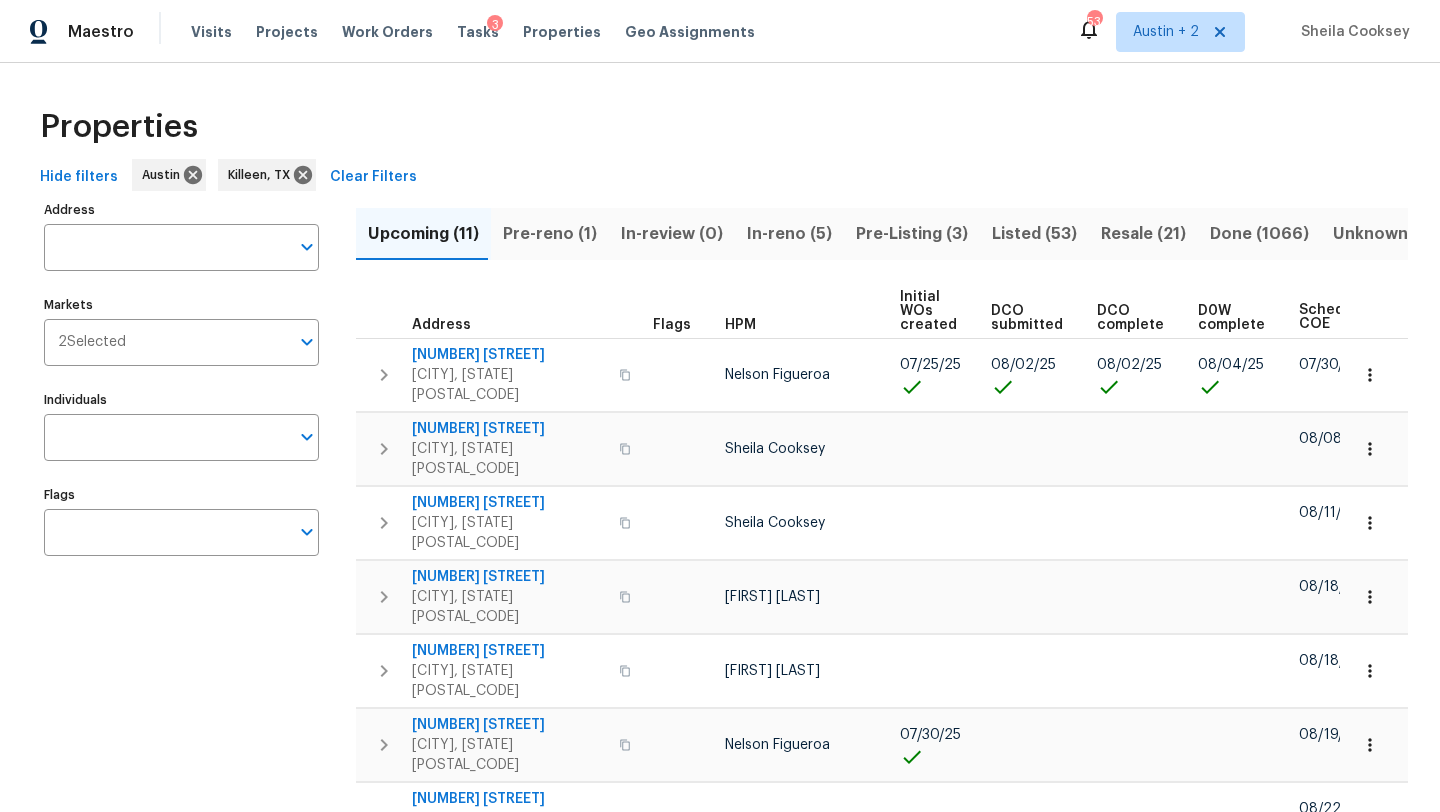 scroll, scrollTop: 0, scrollLeft: 0, axis: both 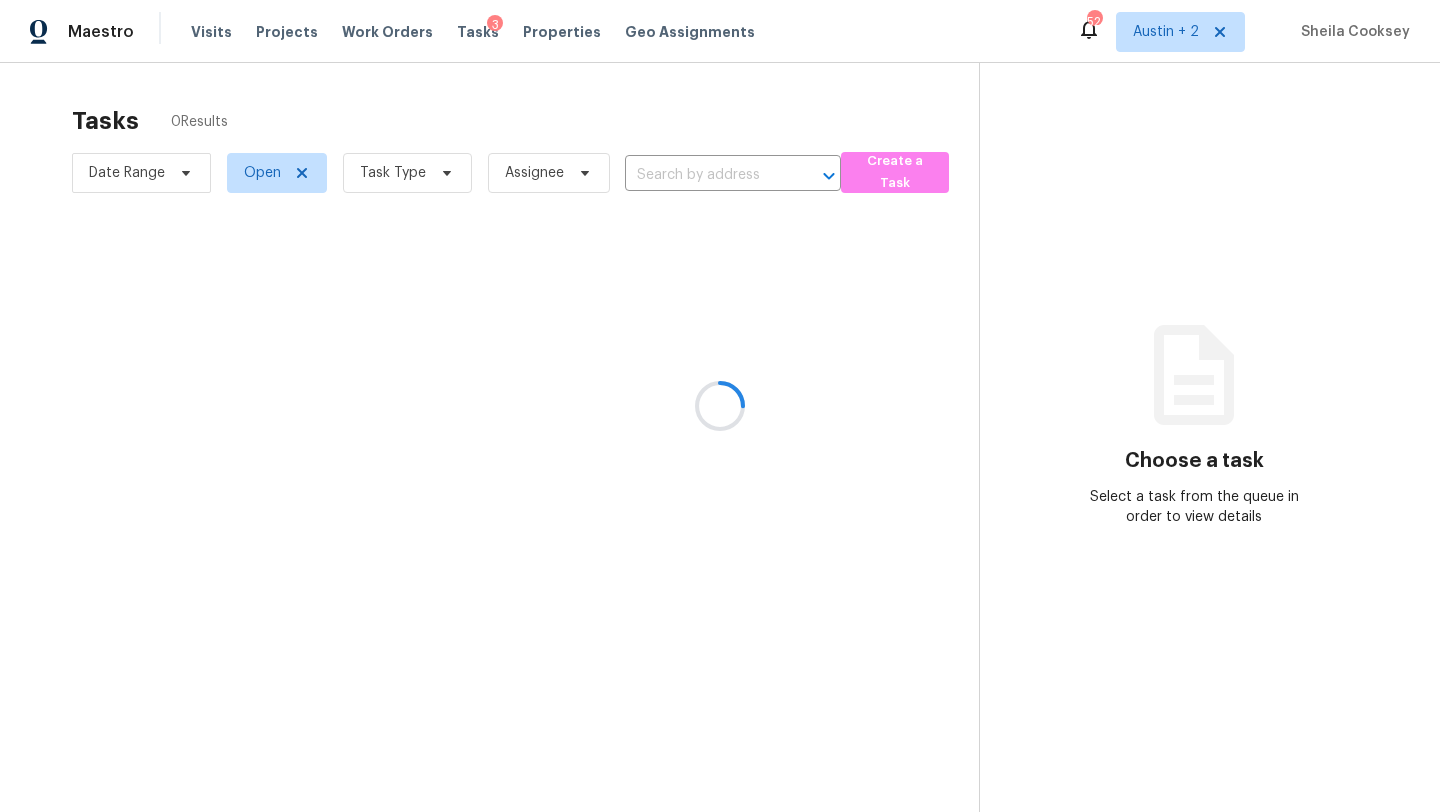 click at bounding box center [720, 406] 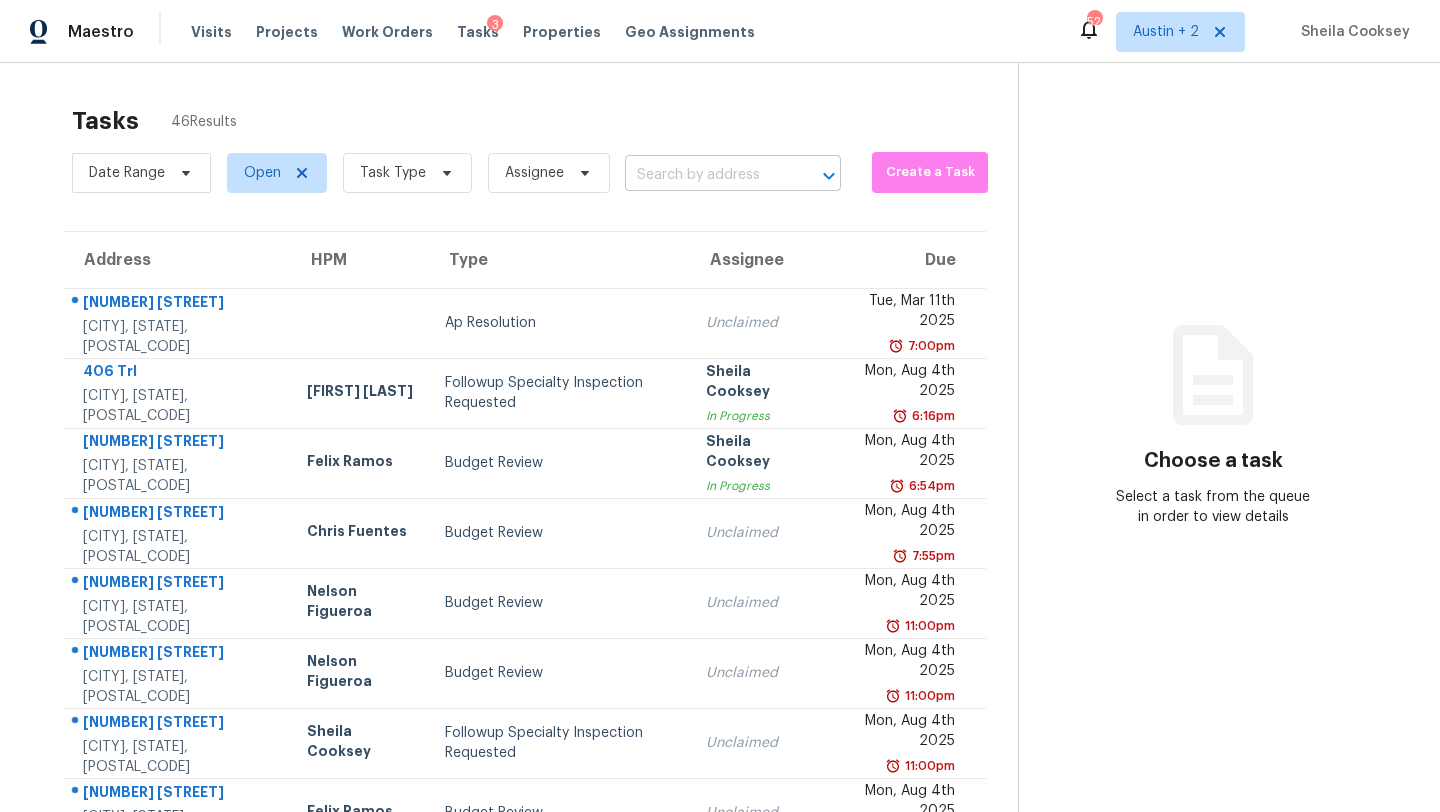 click at bounding box center (705, 175) 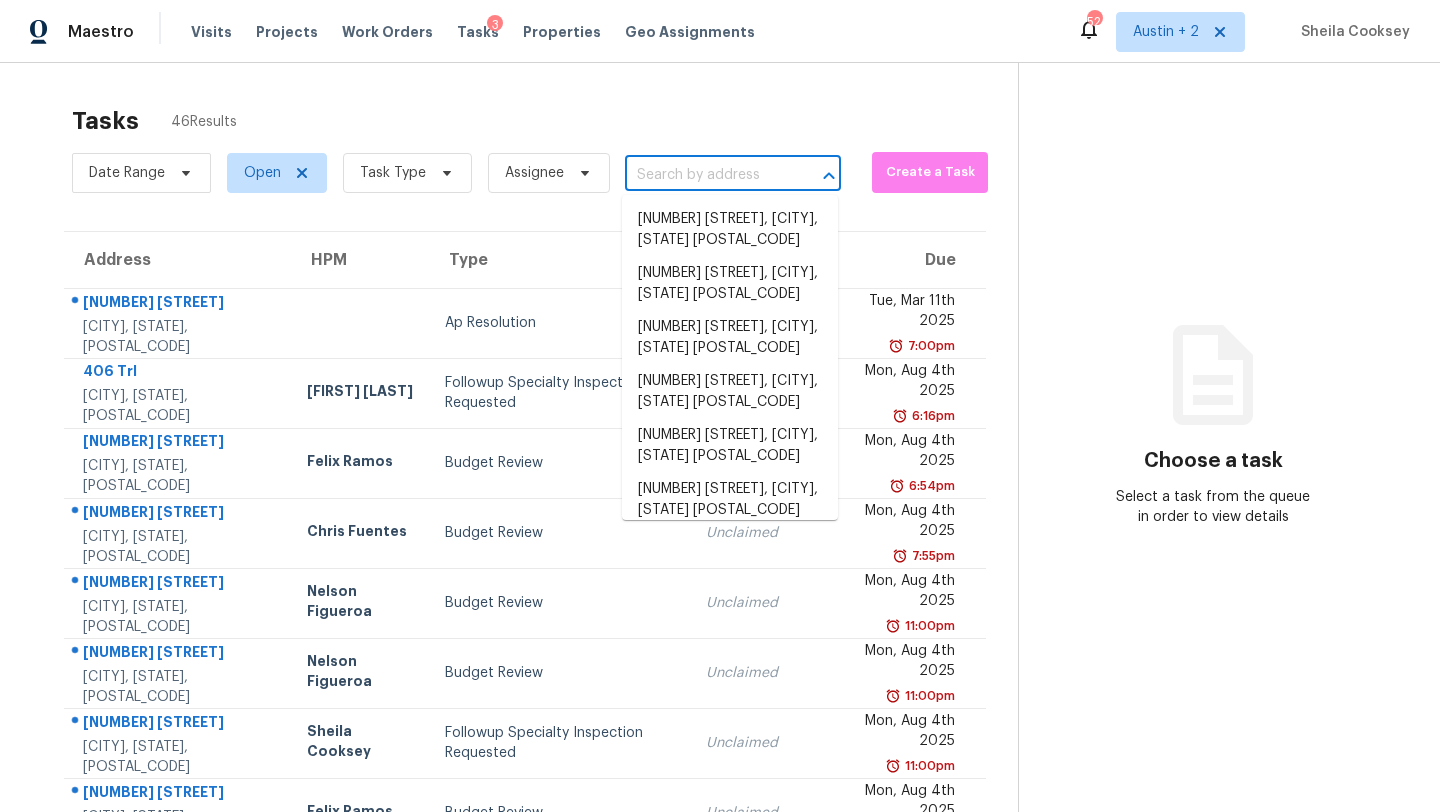 paste on "[NUMBER] [STREET], [CITY], [STATE] [POSTAL_CODE]" 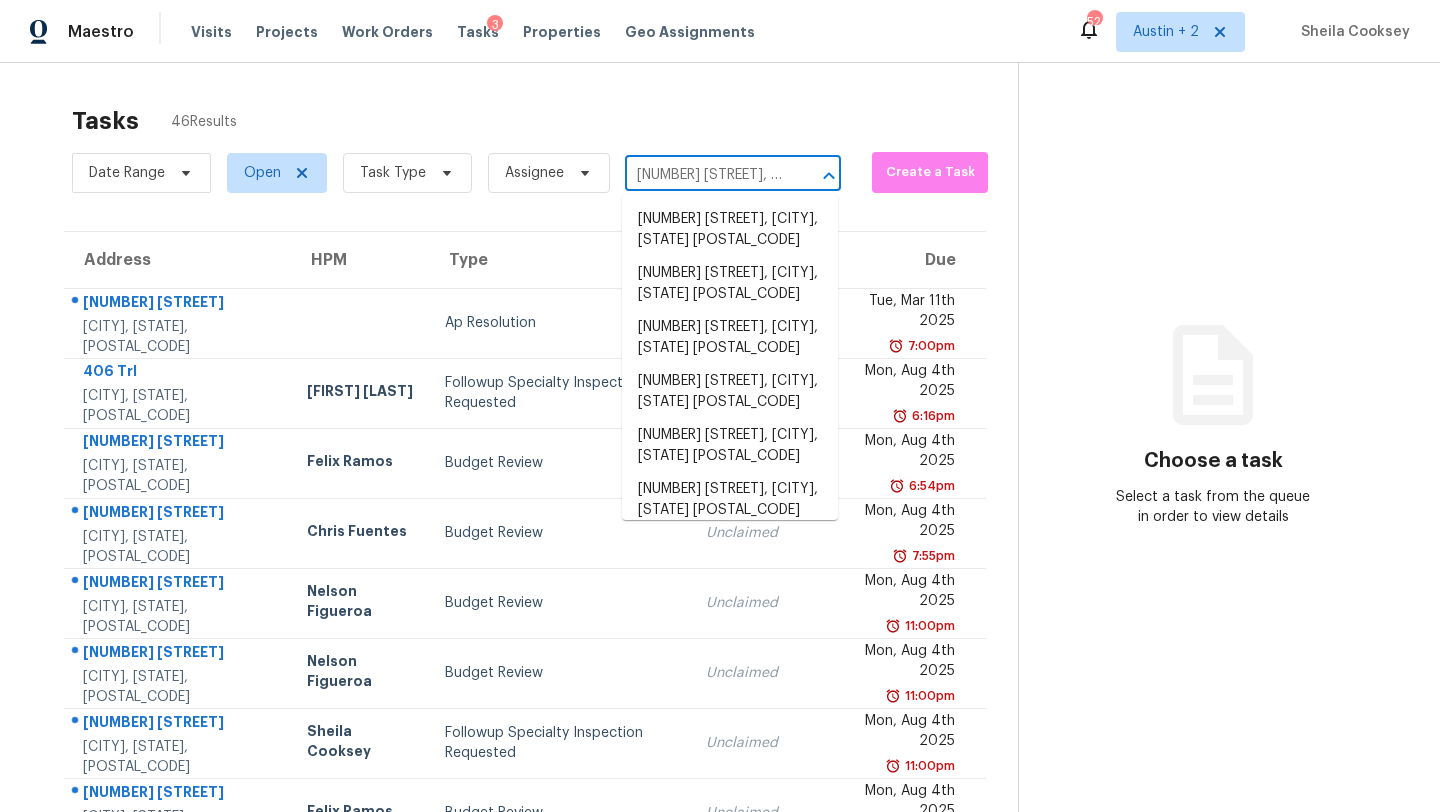 scroll, scrollTop: 0, scrollLeft: 124, axis: horizontal 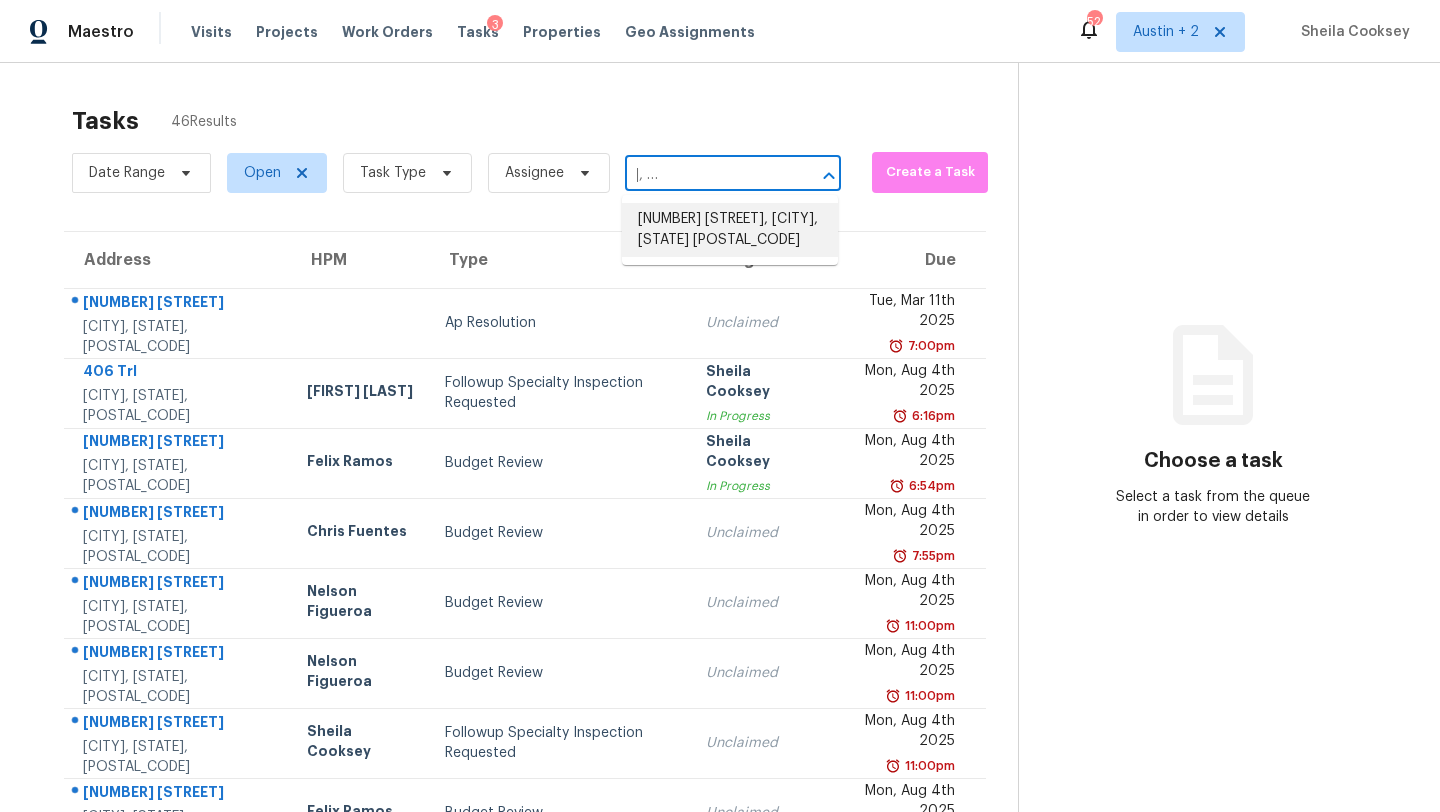 click on "[NUMBER] [STREET], [CITY], [STATE] [POSTAL_CODE]" at bounding box center [730, 230] 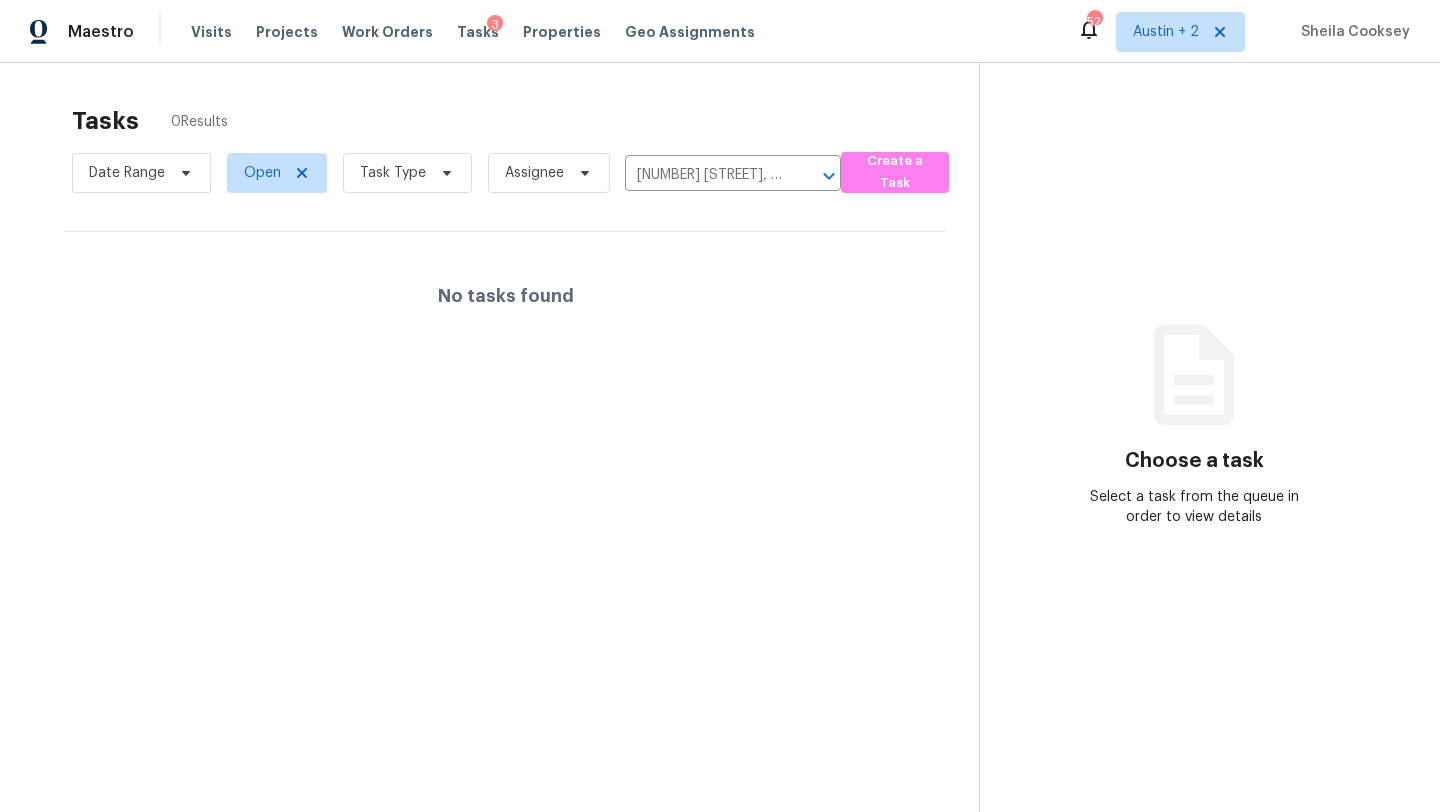 click on "Visits Projects Work Orders Tasks 3 Properties Geo Assignments" at bounding box center [485, 32] 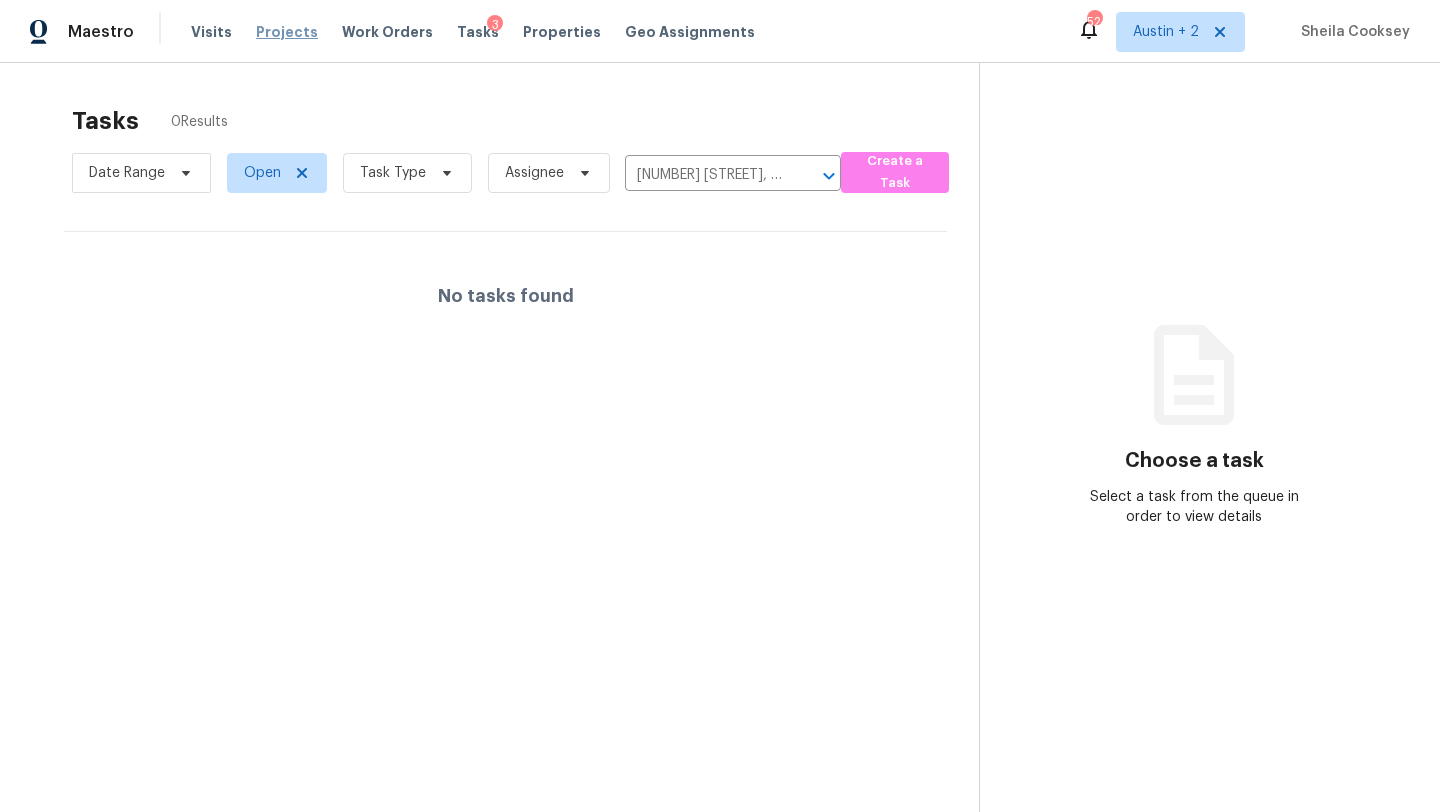 click on "Projects" at bounding box center [287, 32] 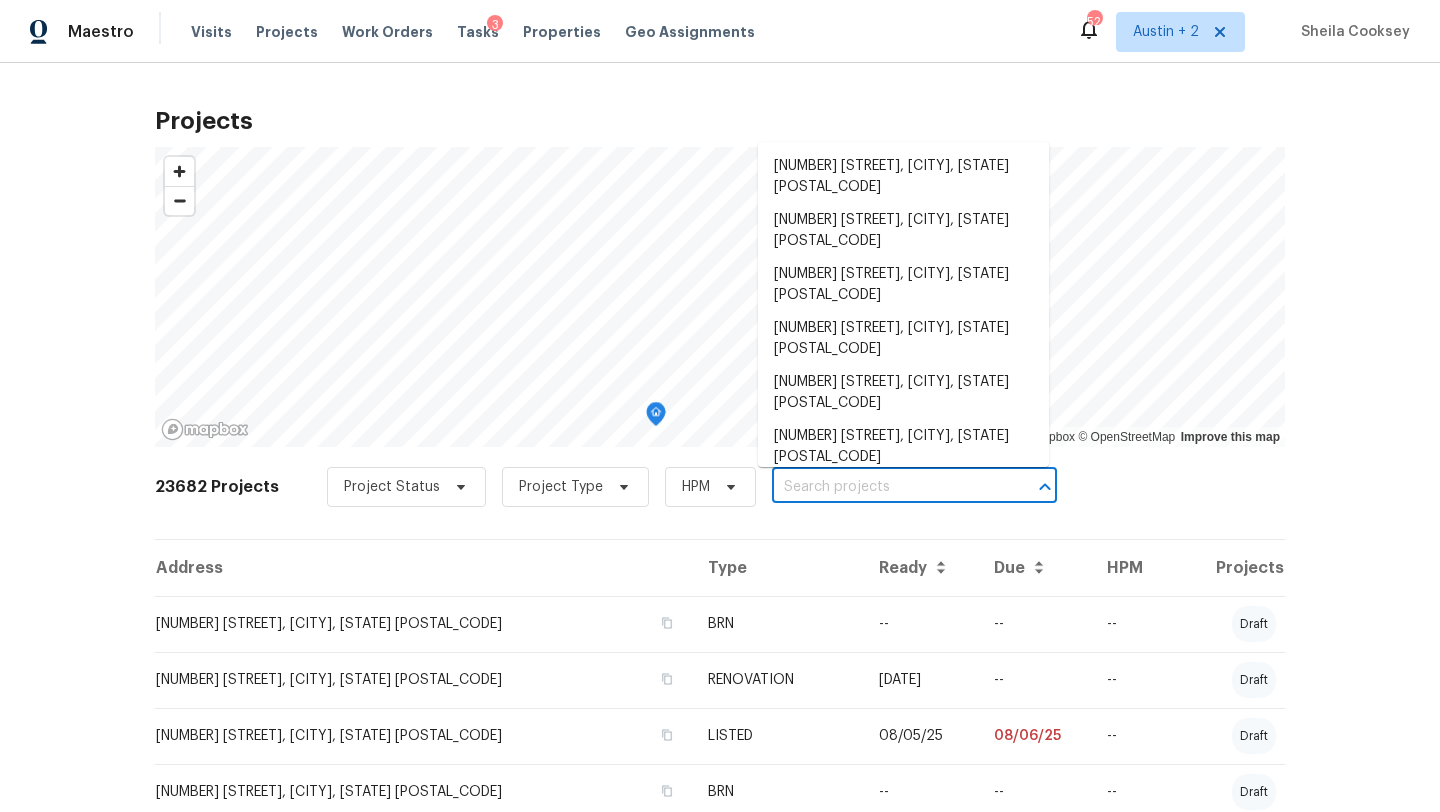 click at bounding box center (886, 487) 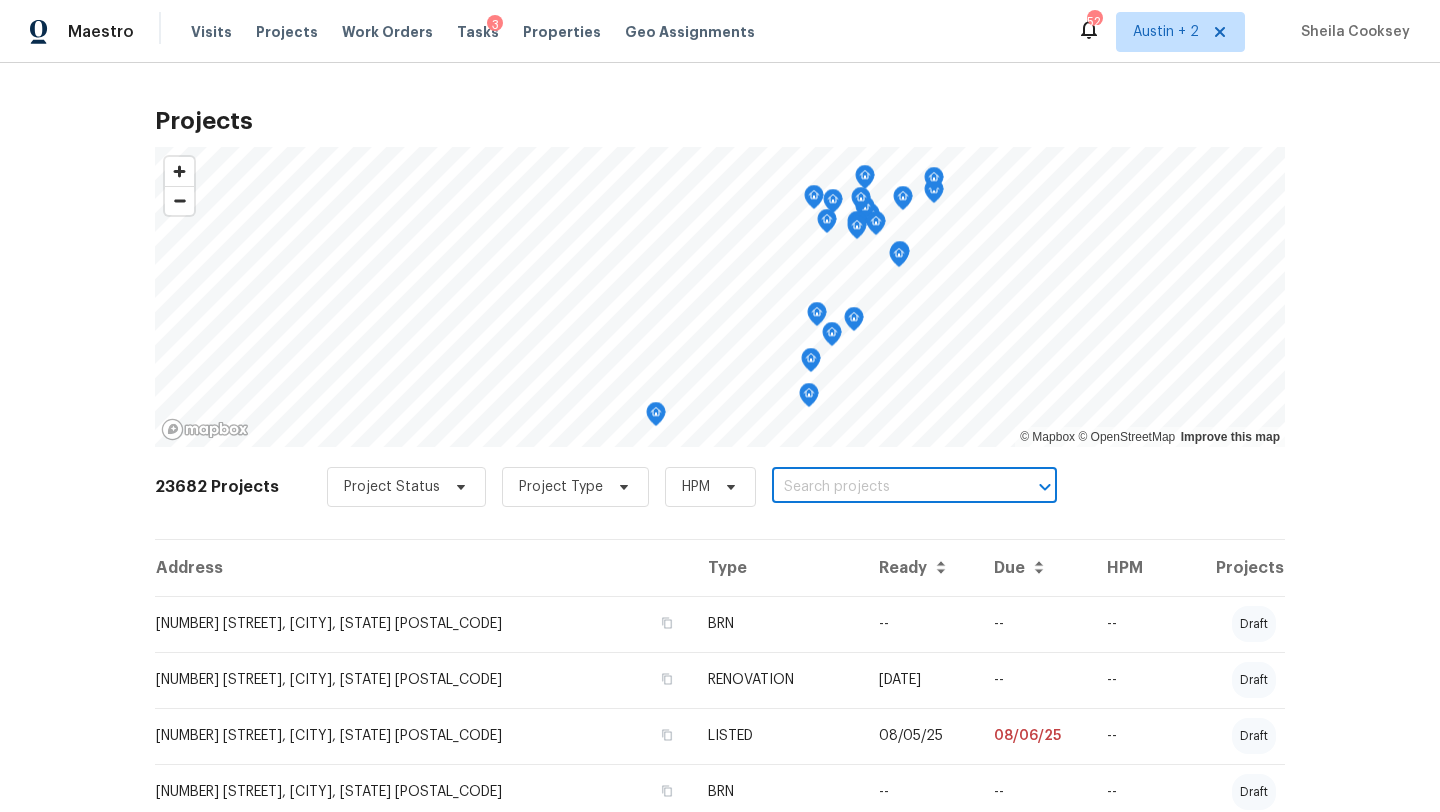 paste on "2134 Virginia Blvd, San Antonio, TX 78203" 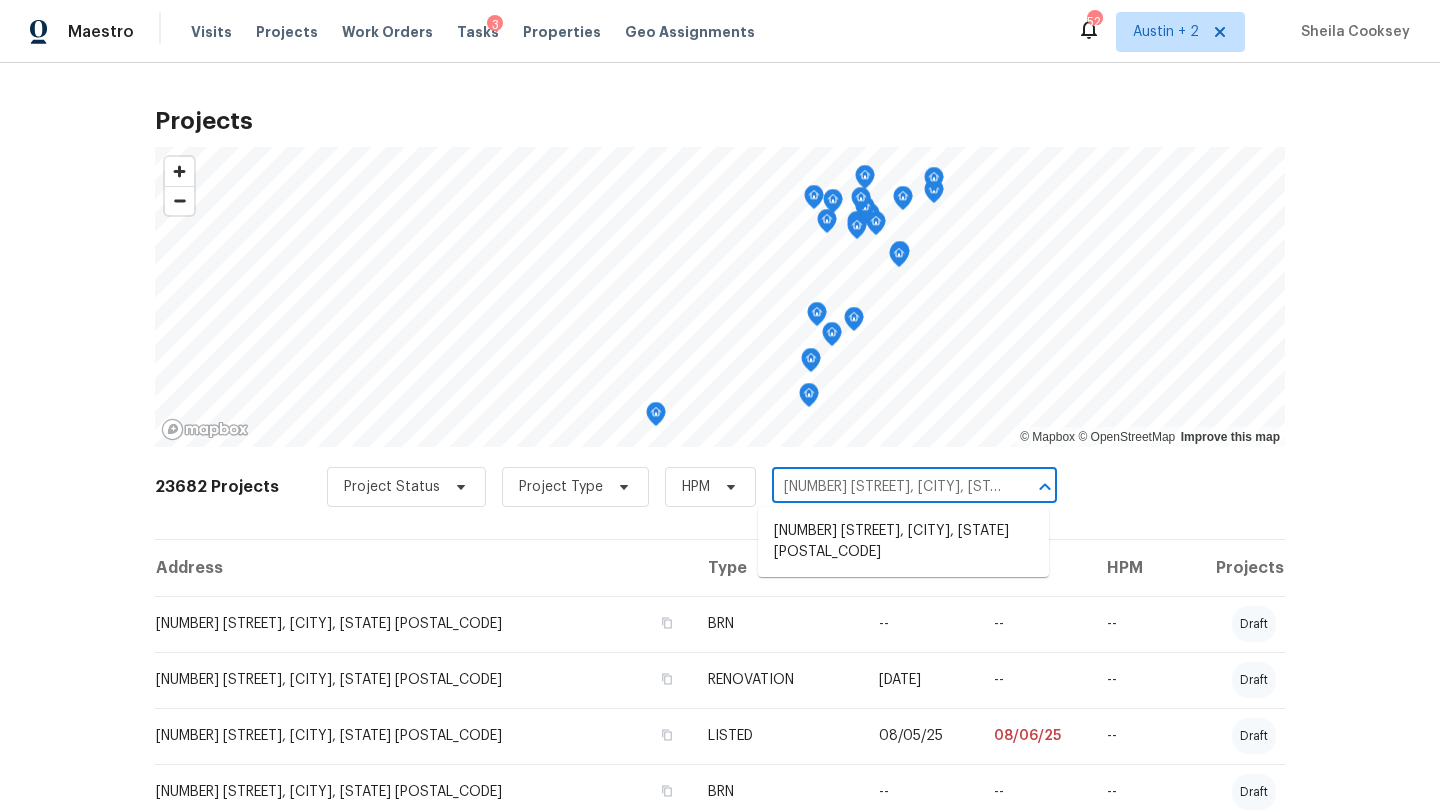 scroll, scrollTop: 0, scrollLeft: 50, axis: horizontal 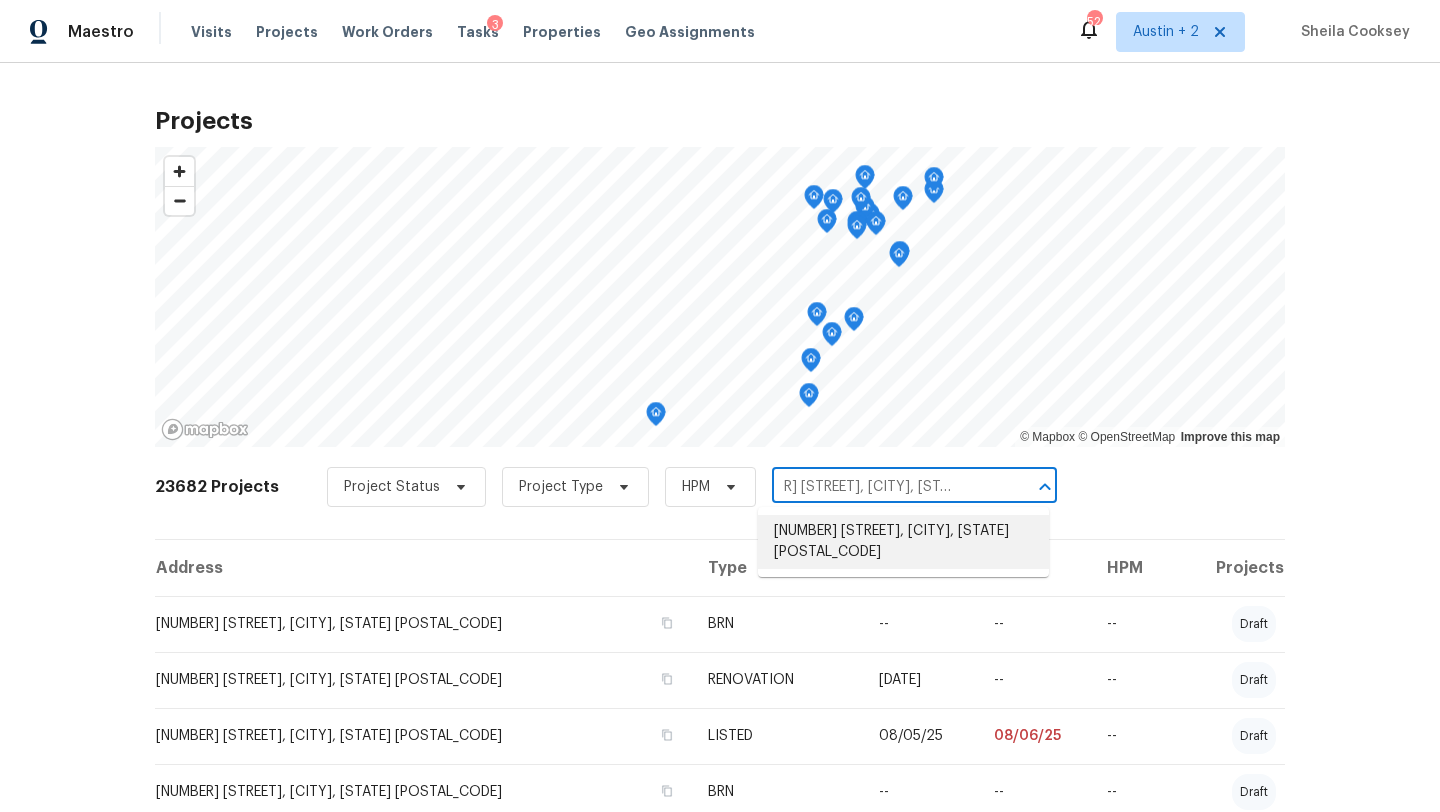 click on "2134 Virginia Blvd, San Antonio, TX 78203" at bounding box center (903, 542) 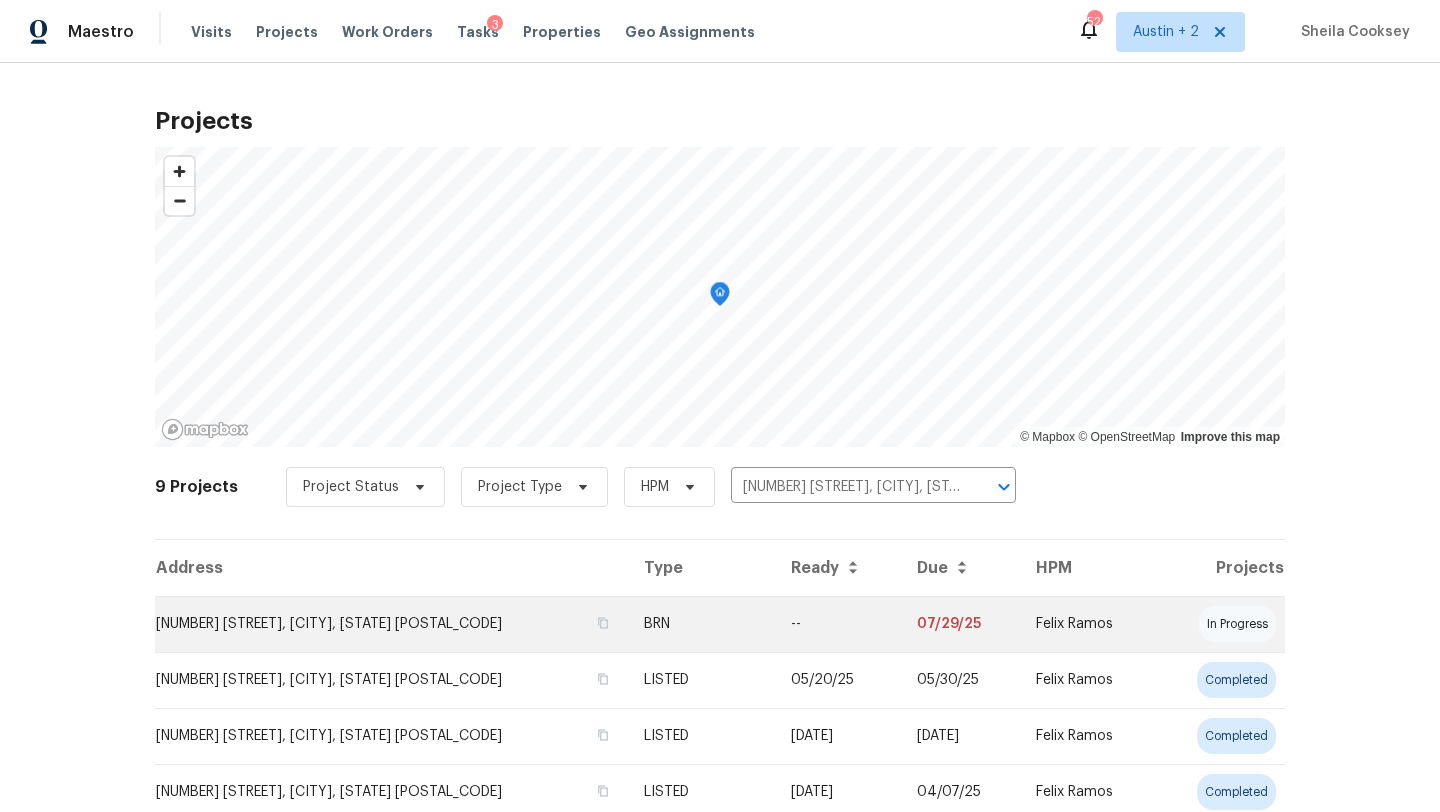 click on "2134 Virginia Blvd, San Antonio, TX 78203" at bounding box center (391, 624) 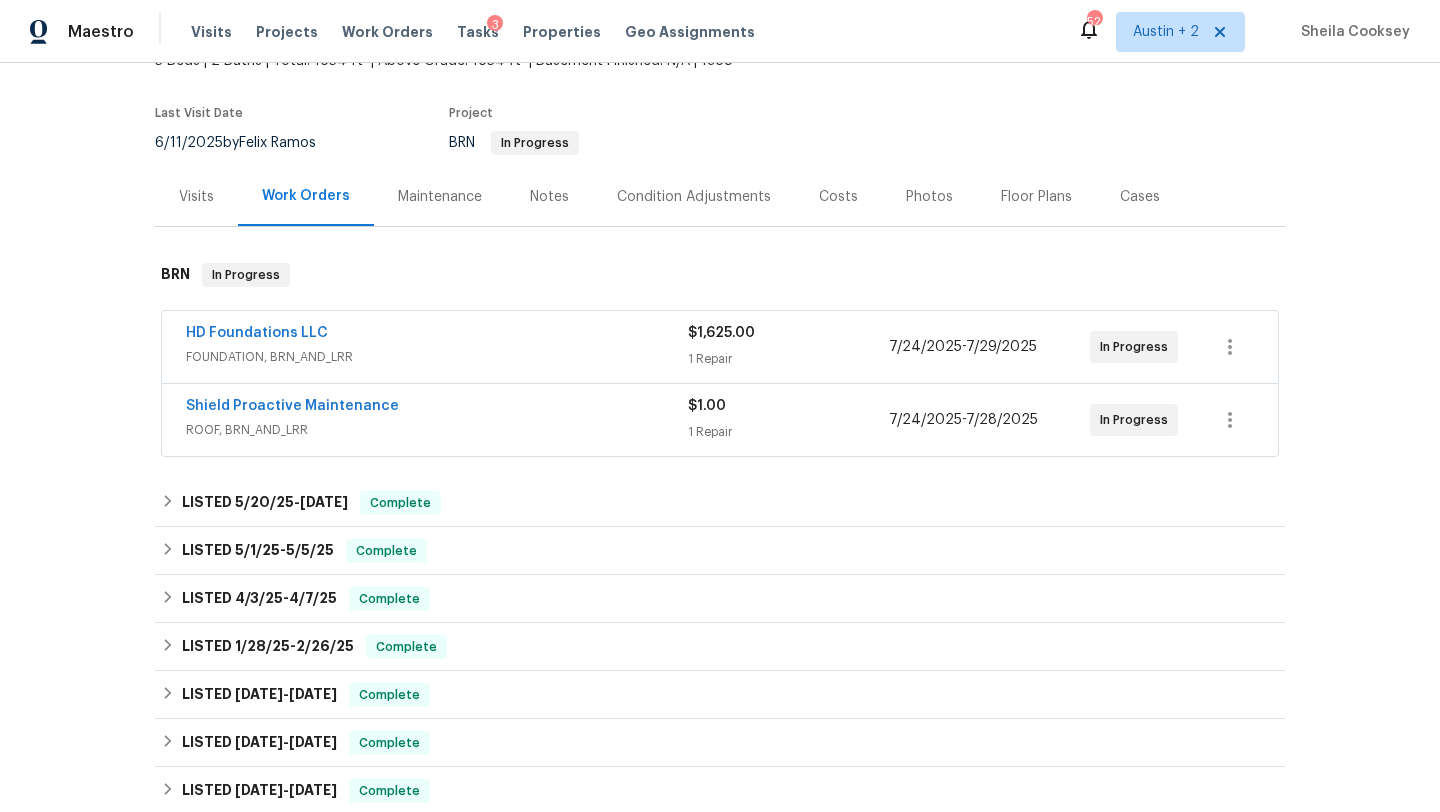 scroll, scrollTop: 157, scrollLeft: 0, axis: vertical 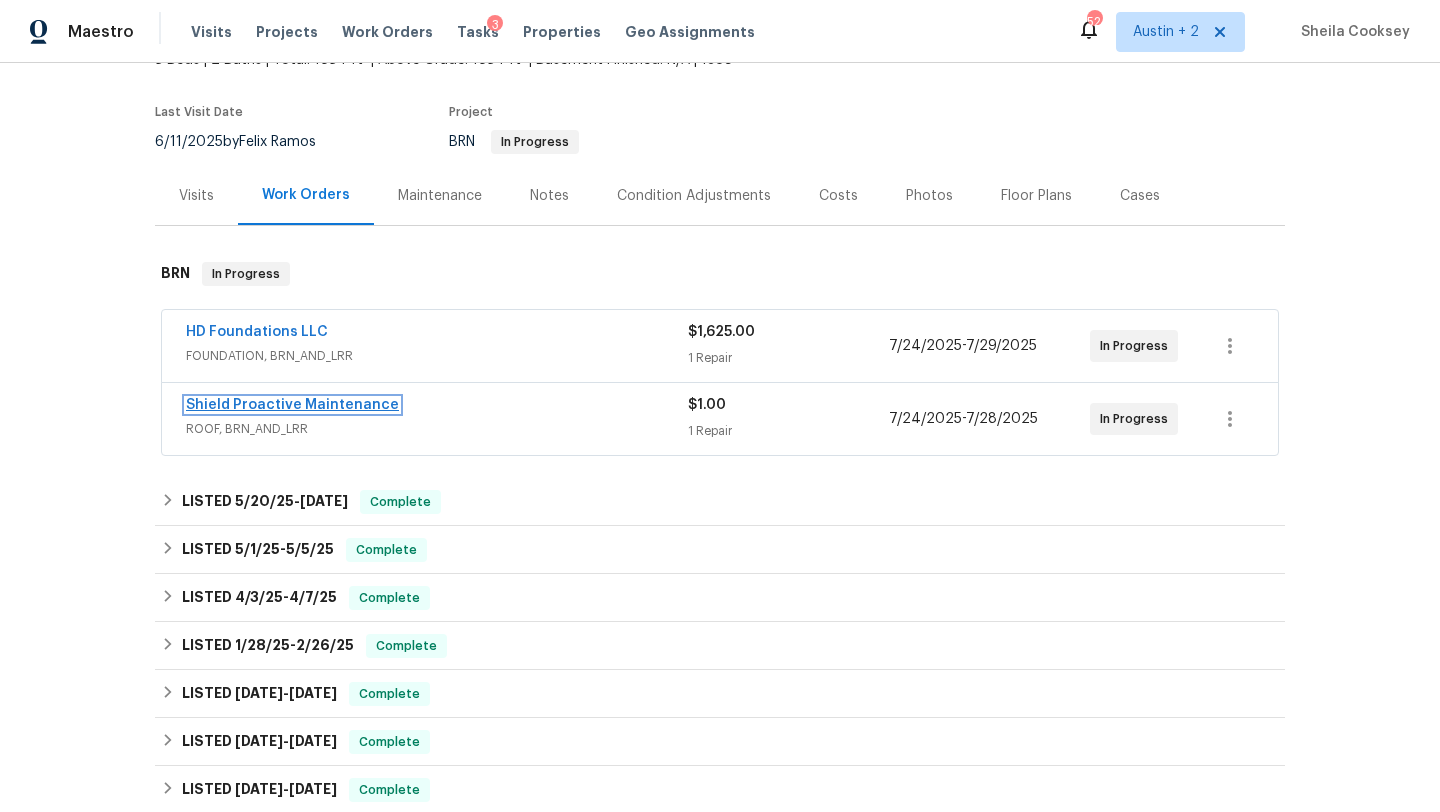 click on "Shield Proactive Maintenance" at bounding box center [292, 405] 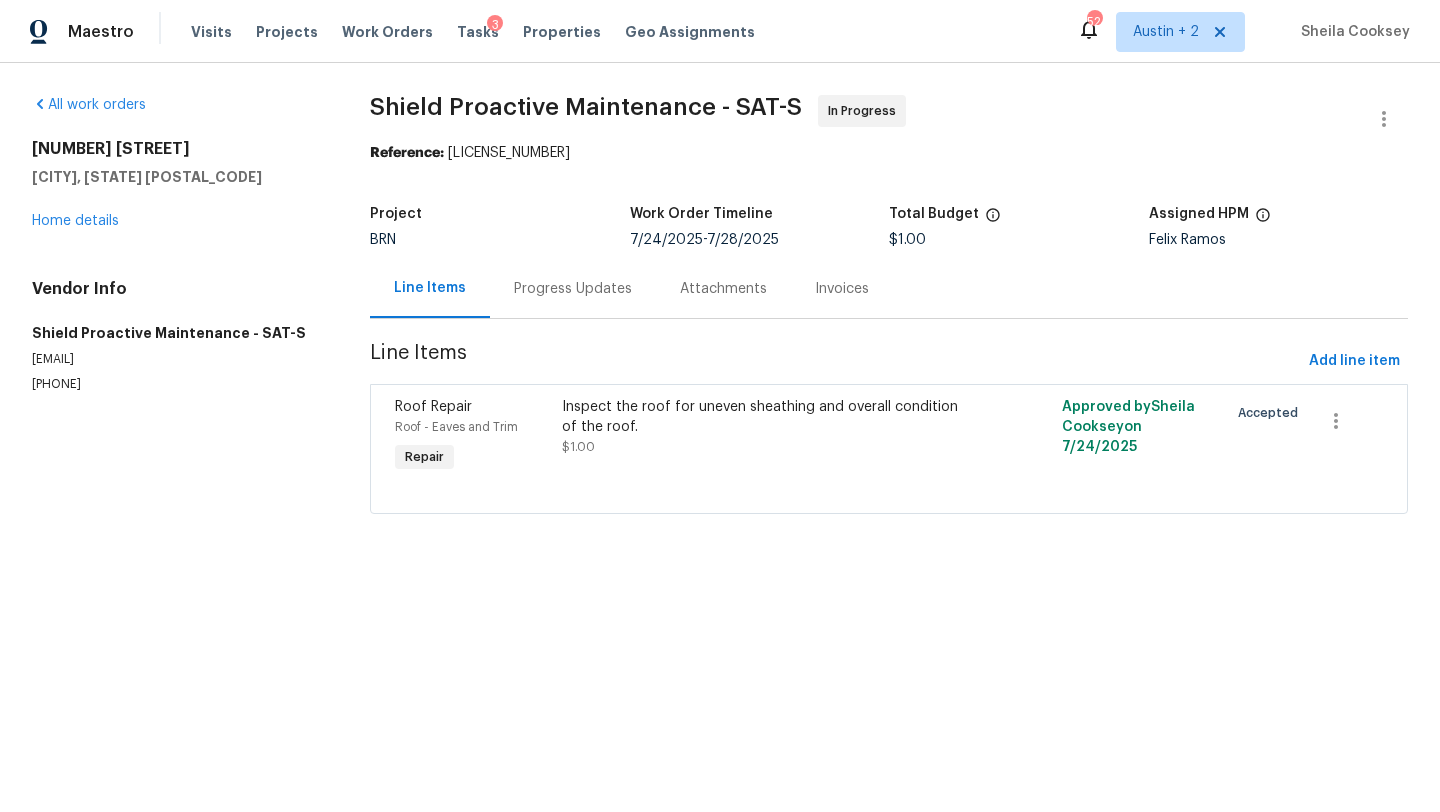 click on "Progress Updates" at bounding box center (573, 289) 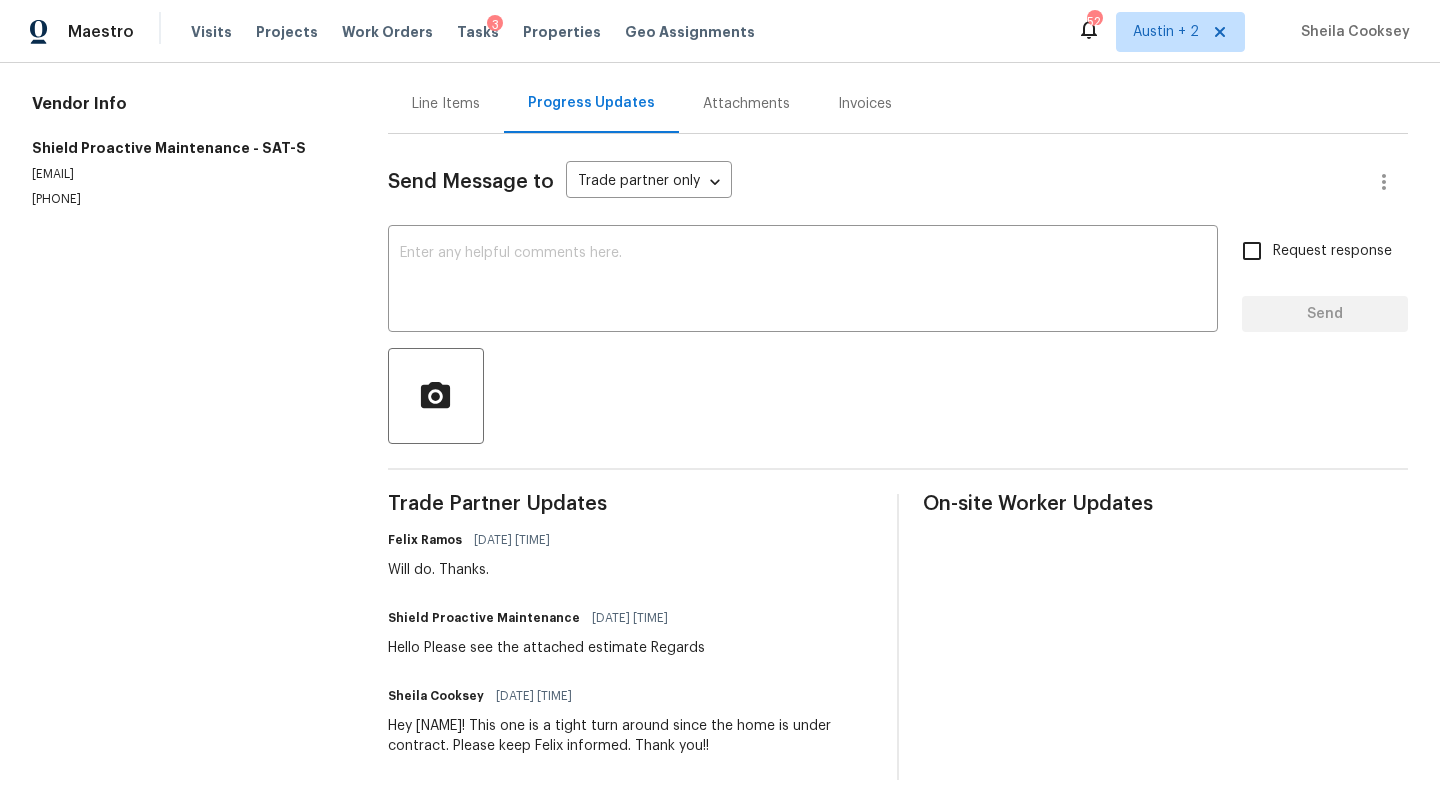 scroll, scrollTop: 0, scrollLeft: 0, axis: both 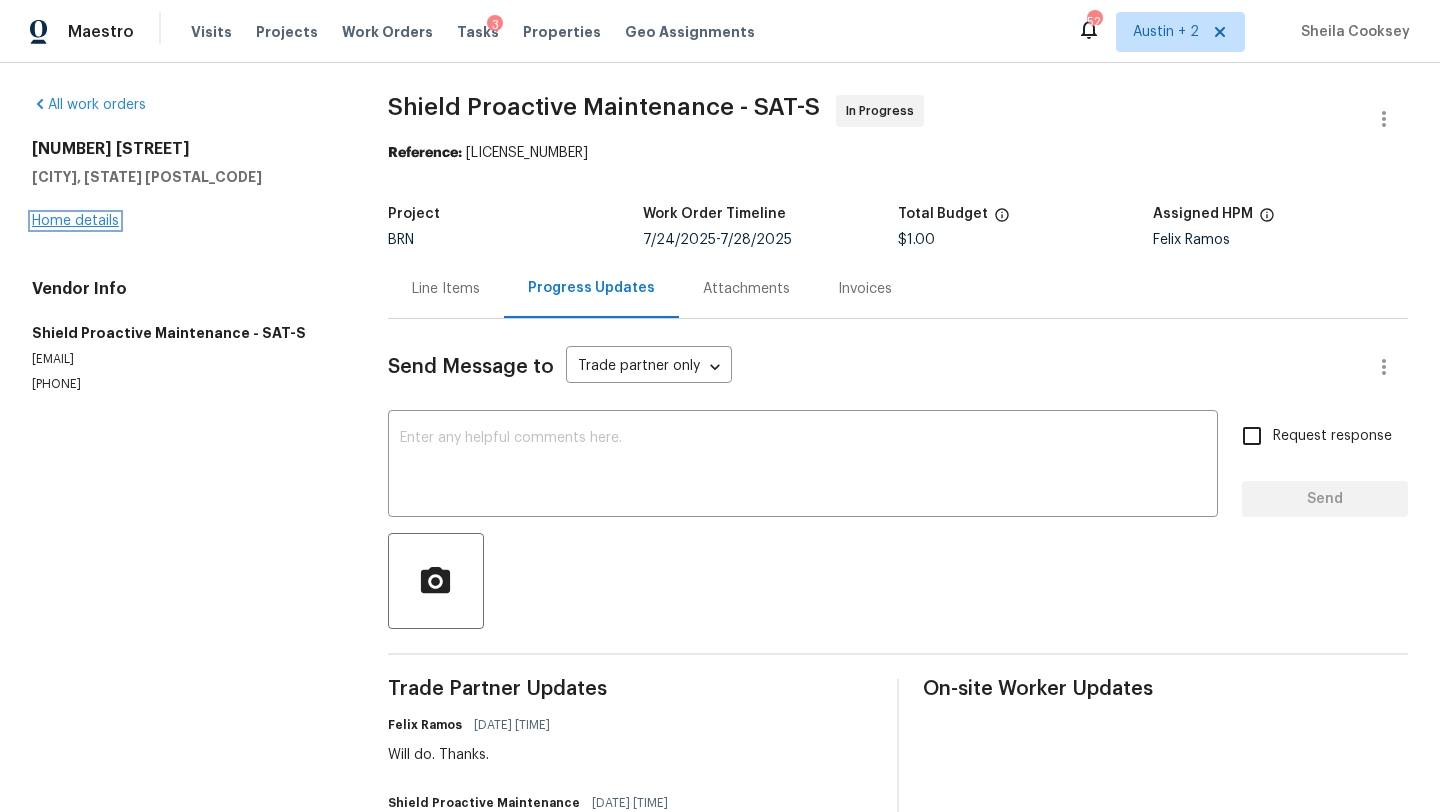 click on "Home details" at bounding box center [75, 221] 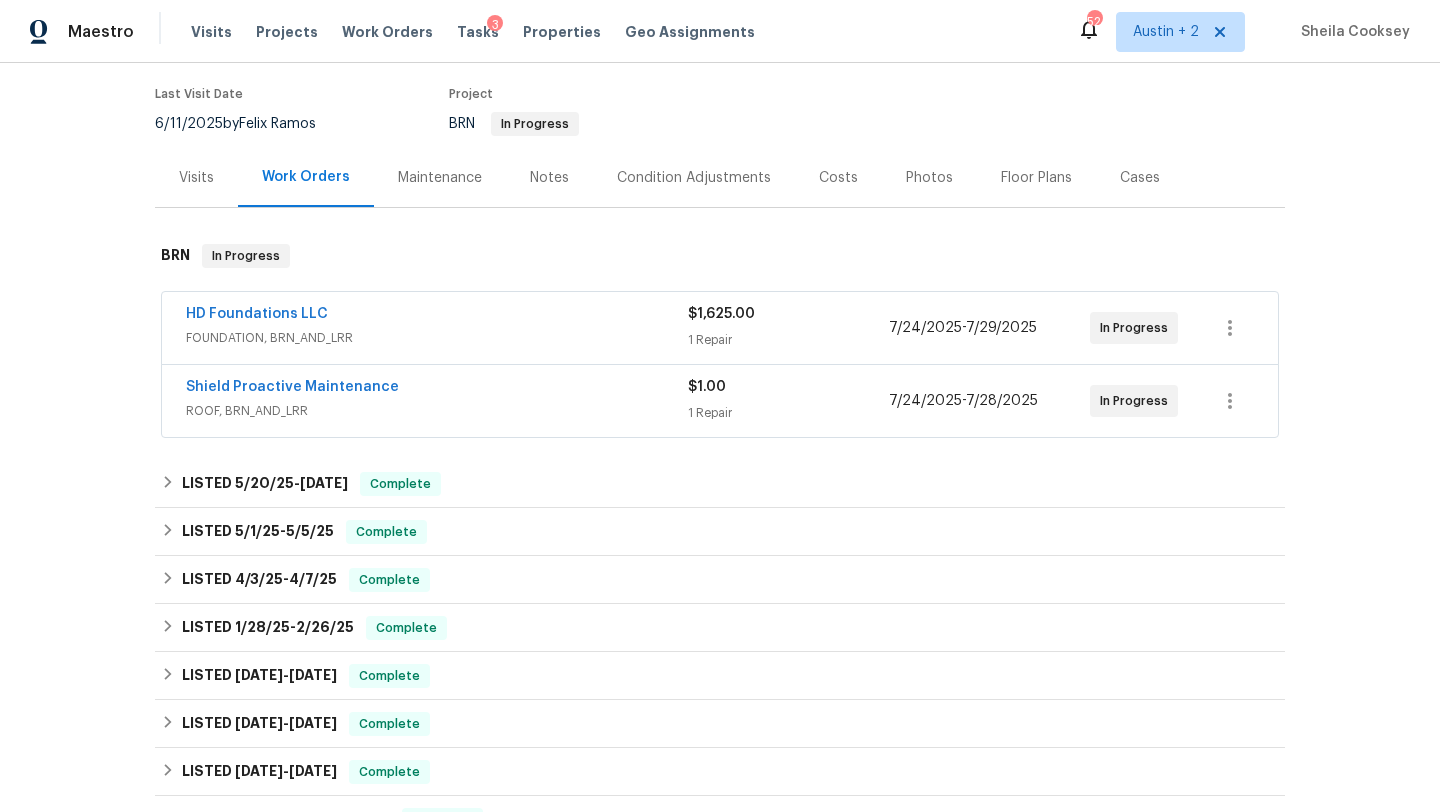 scroll, scrollTop: 0, scrollLeft: 0, axis: both 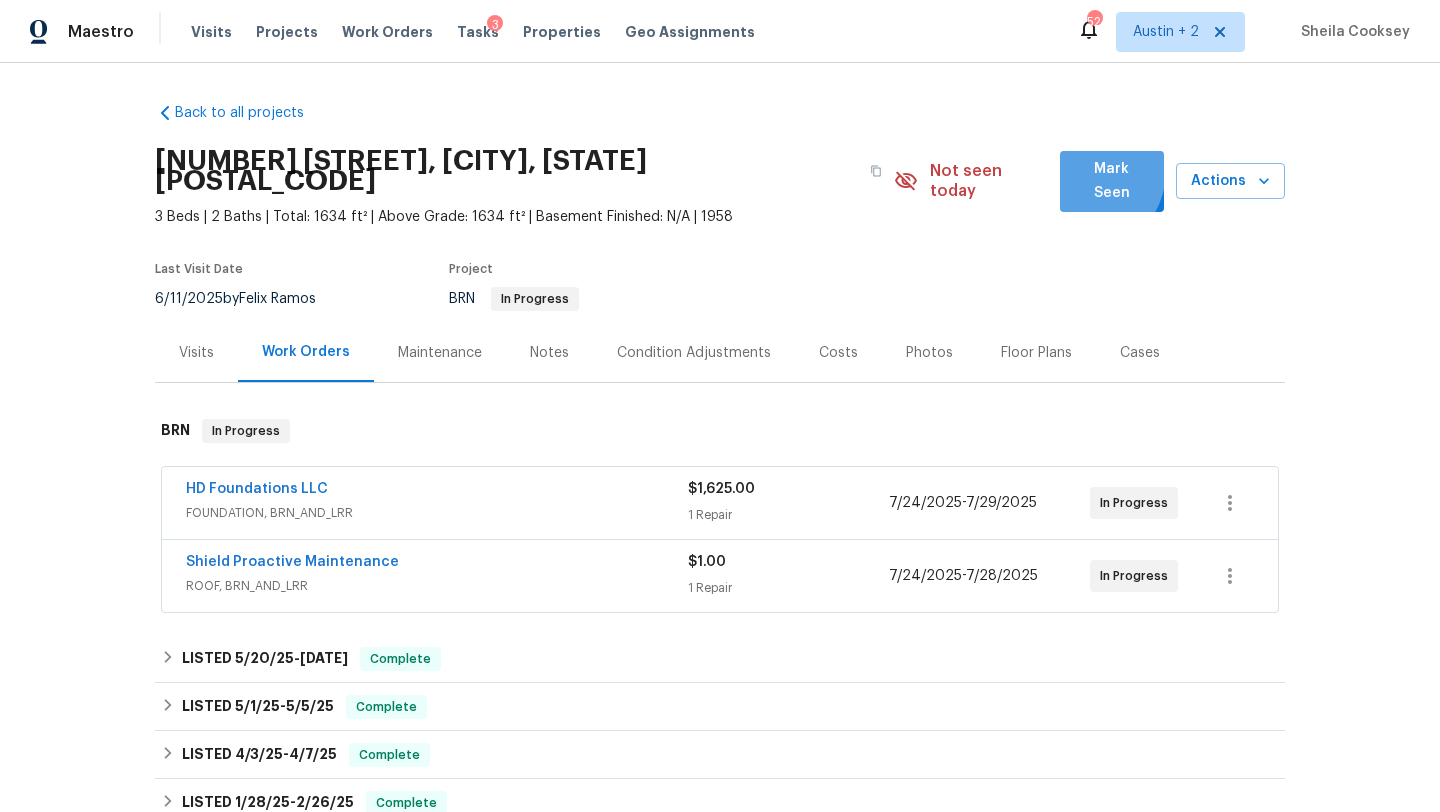 click on "Mark Seen" at bounding box center (1112, 181) 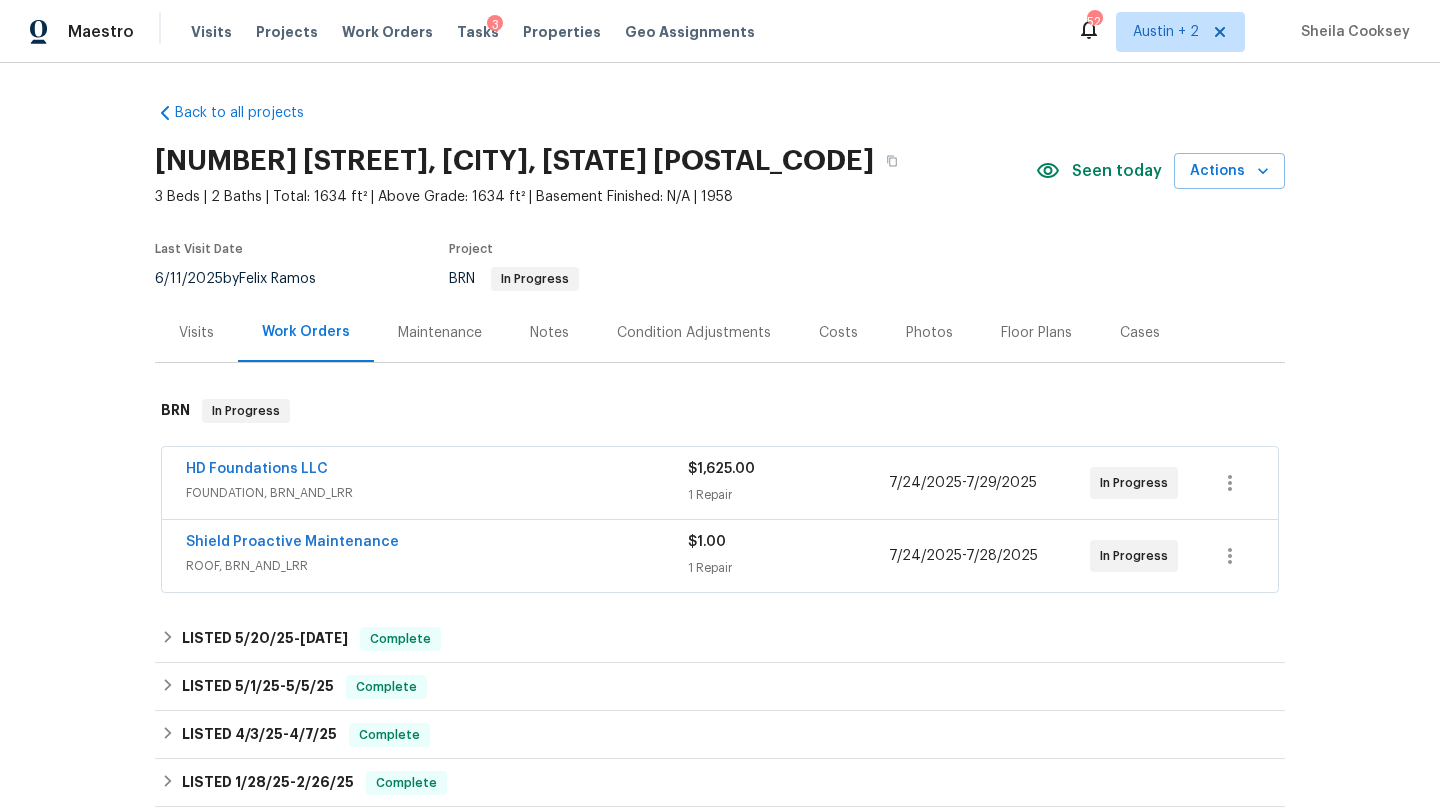 click on "$1.00 1 Repair" at bounding box center [788, 556] 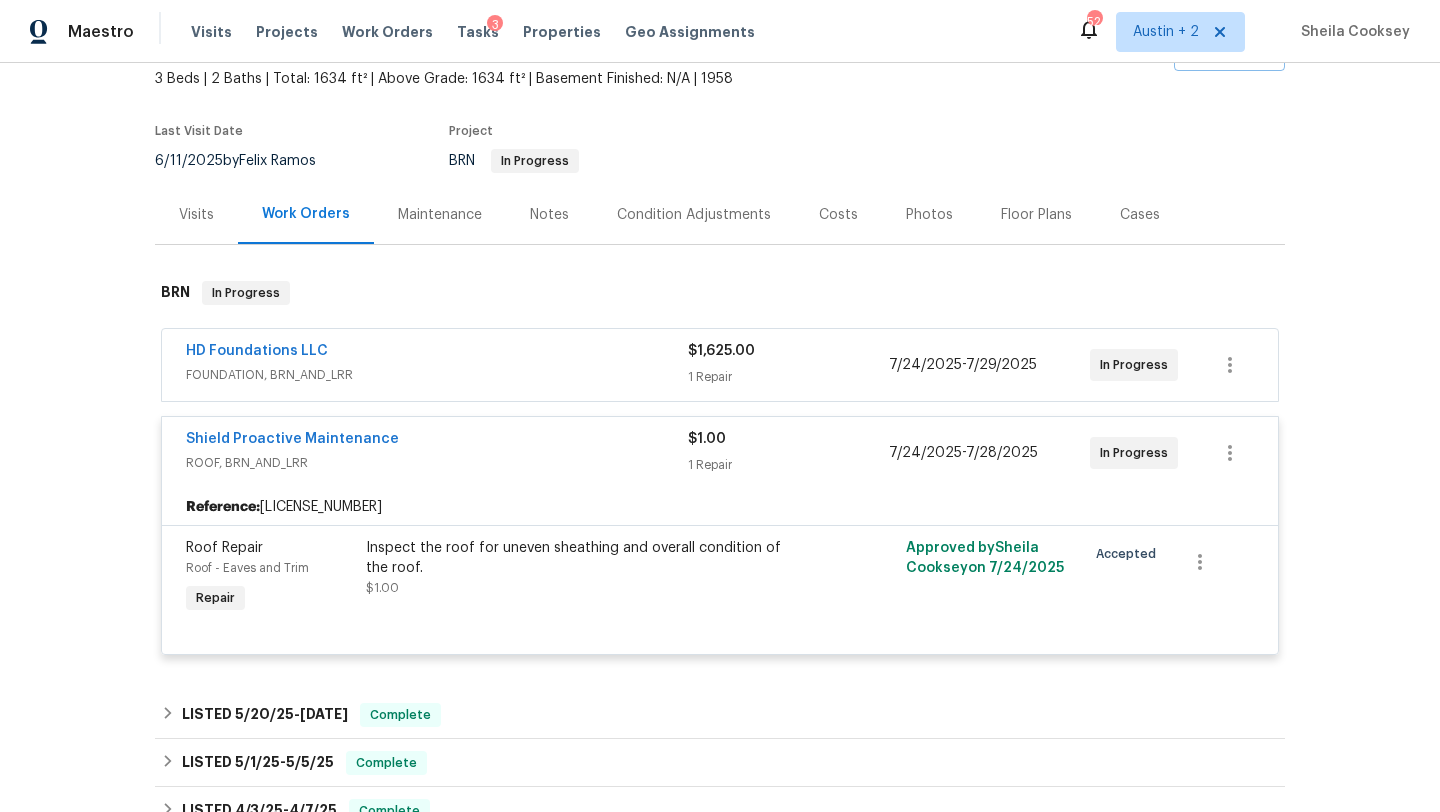 scroll, scrollTop: 123, scrollLeft: 0, axis: vertical 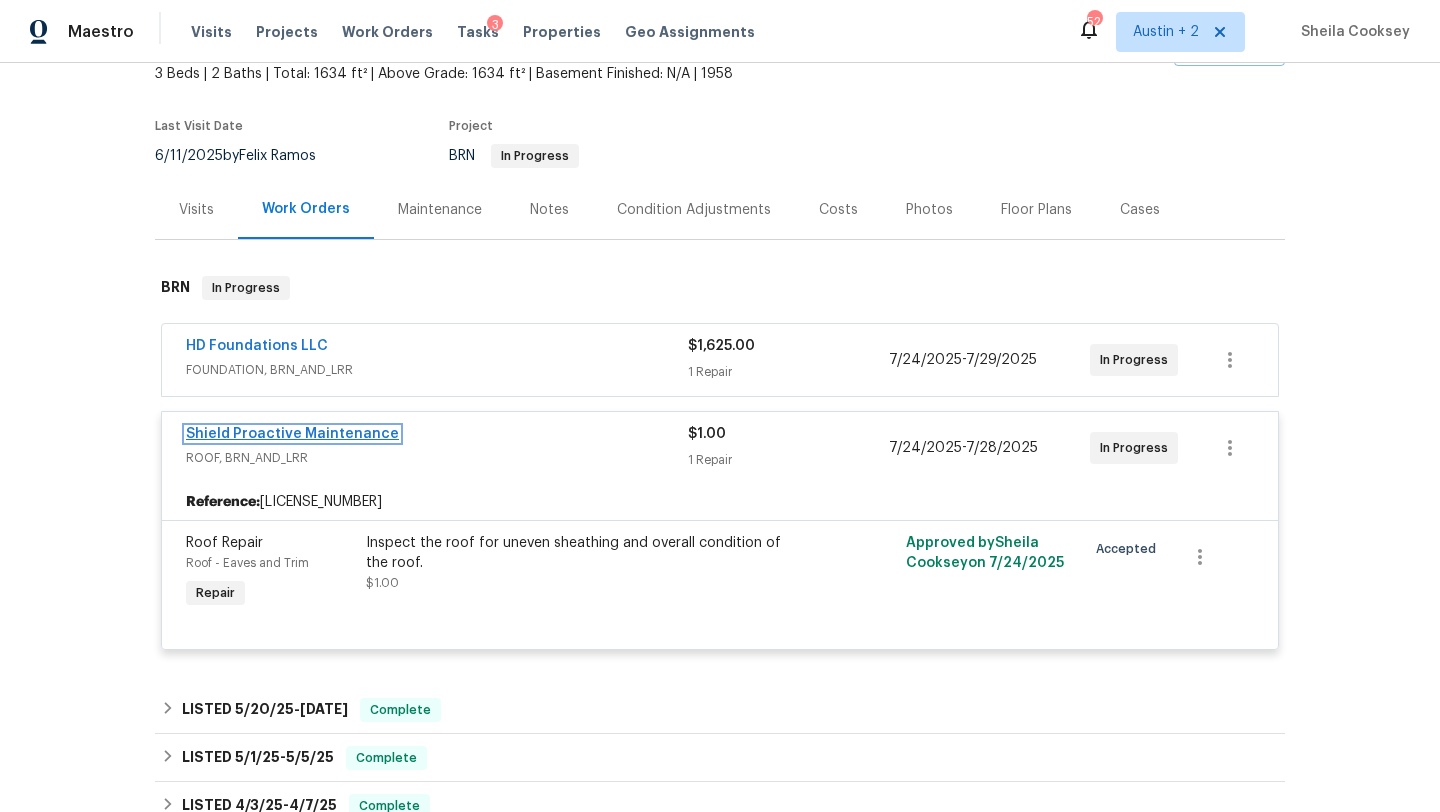 click on "Shield Proactive Maintenance" at bounding box center (292, 434) 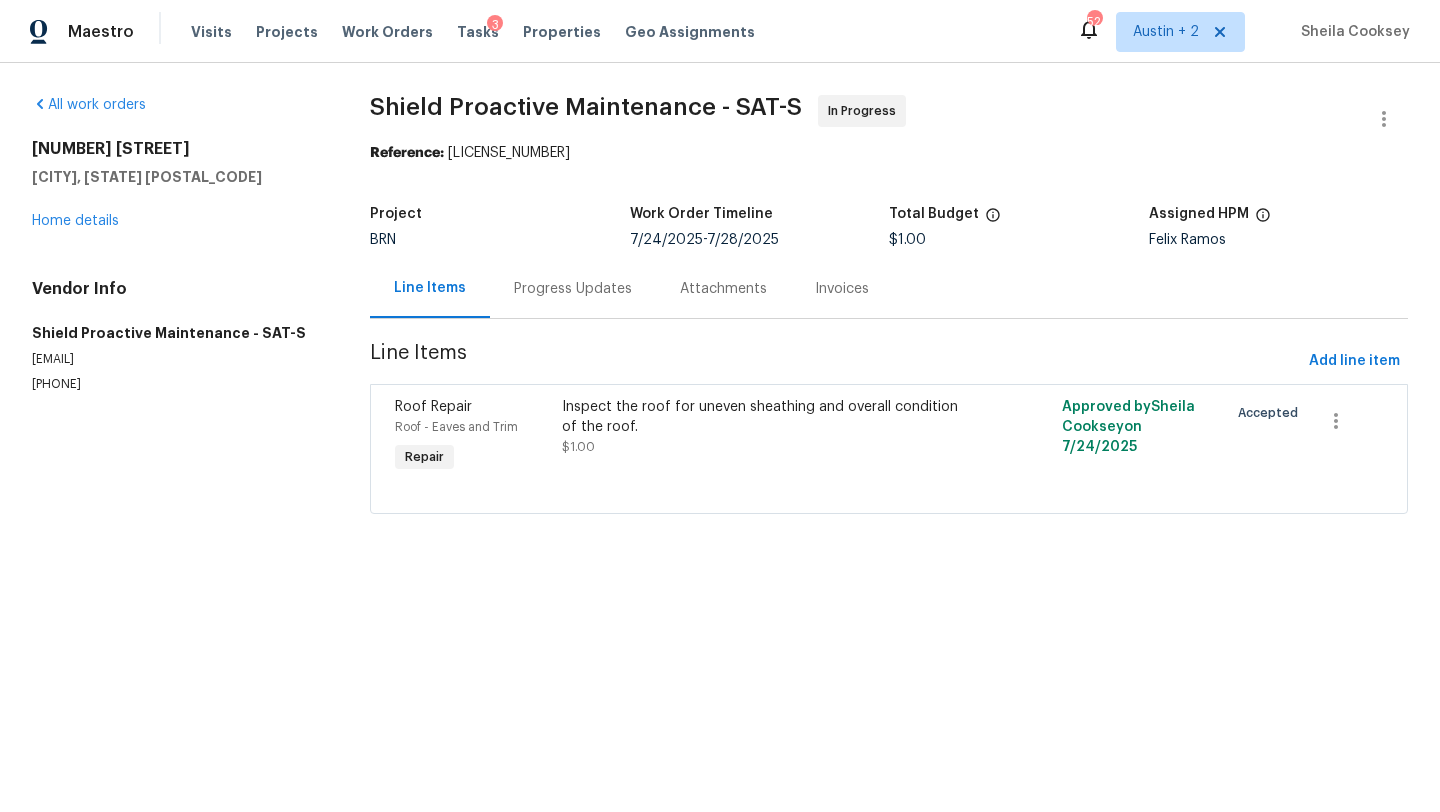 click on "Inspect the roof for uneven sheathing and overall condition of the roof." at bounding box center [764, 417] 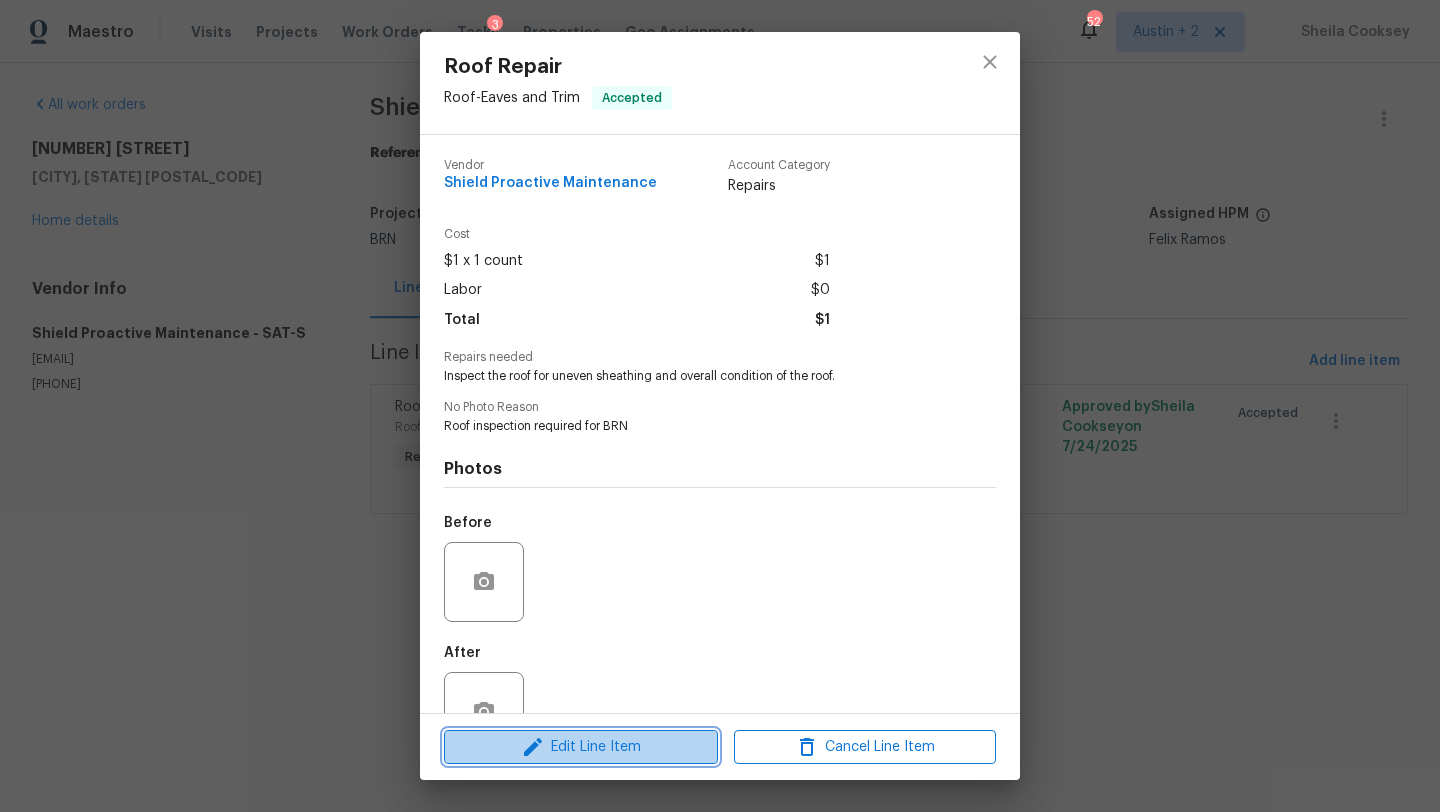 click on "Edit Line Item" at bounding box center [581, 747] 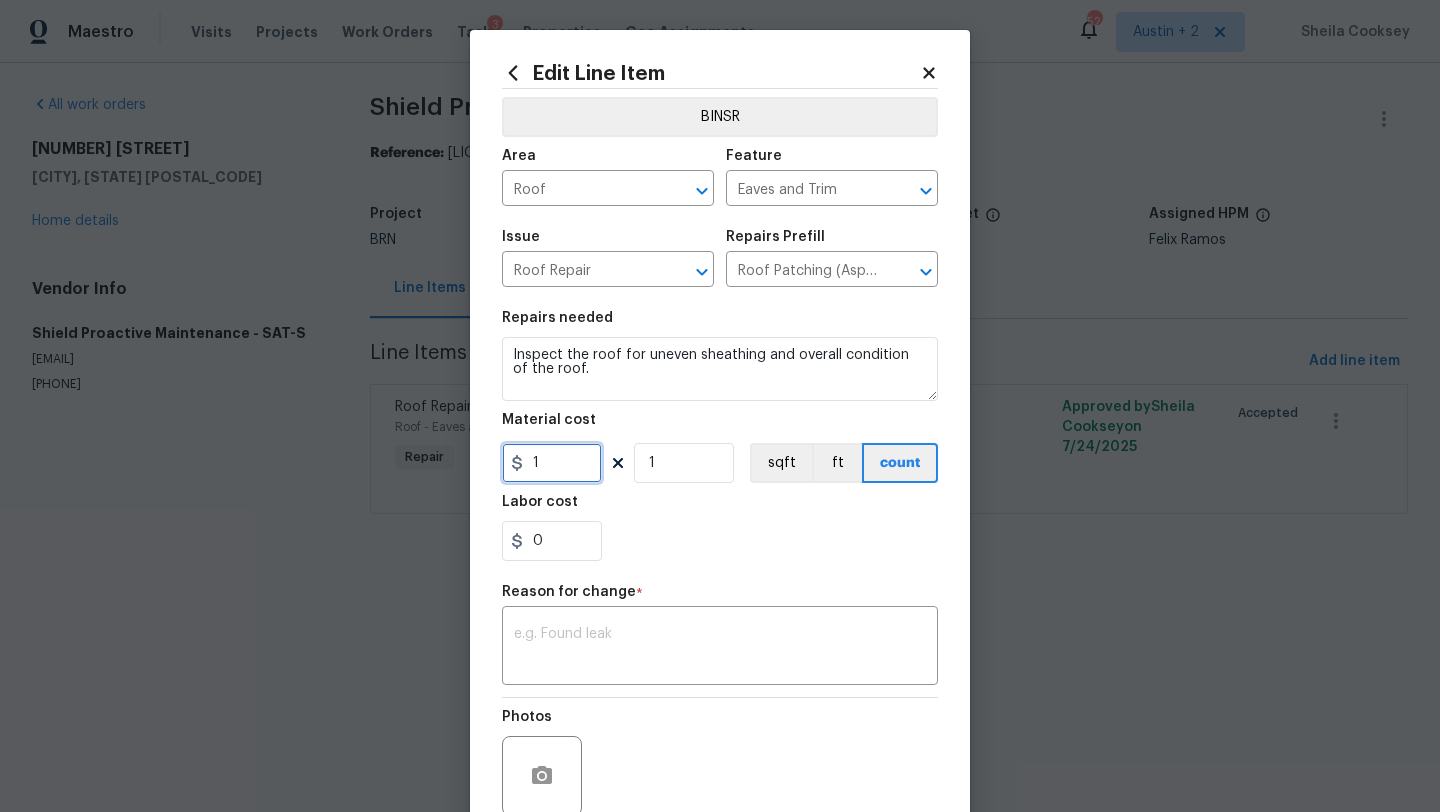 drag, startPoint x: 584, startPoint y: 472, endPoint x: 467, endPoint y: 471, distance: 117.00427 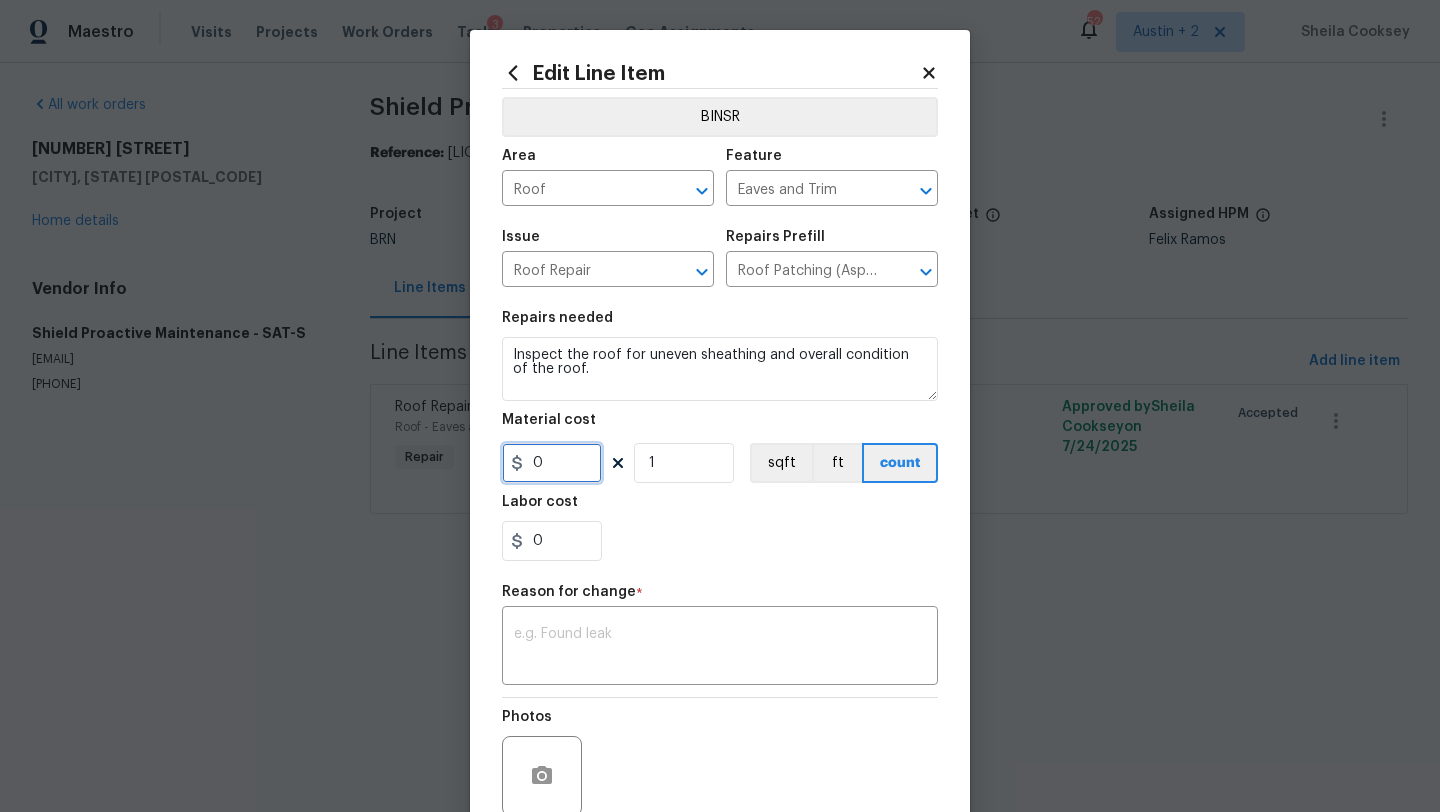 type on "0" 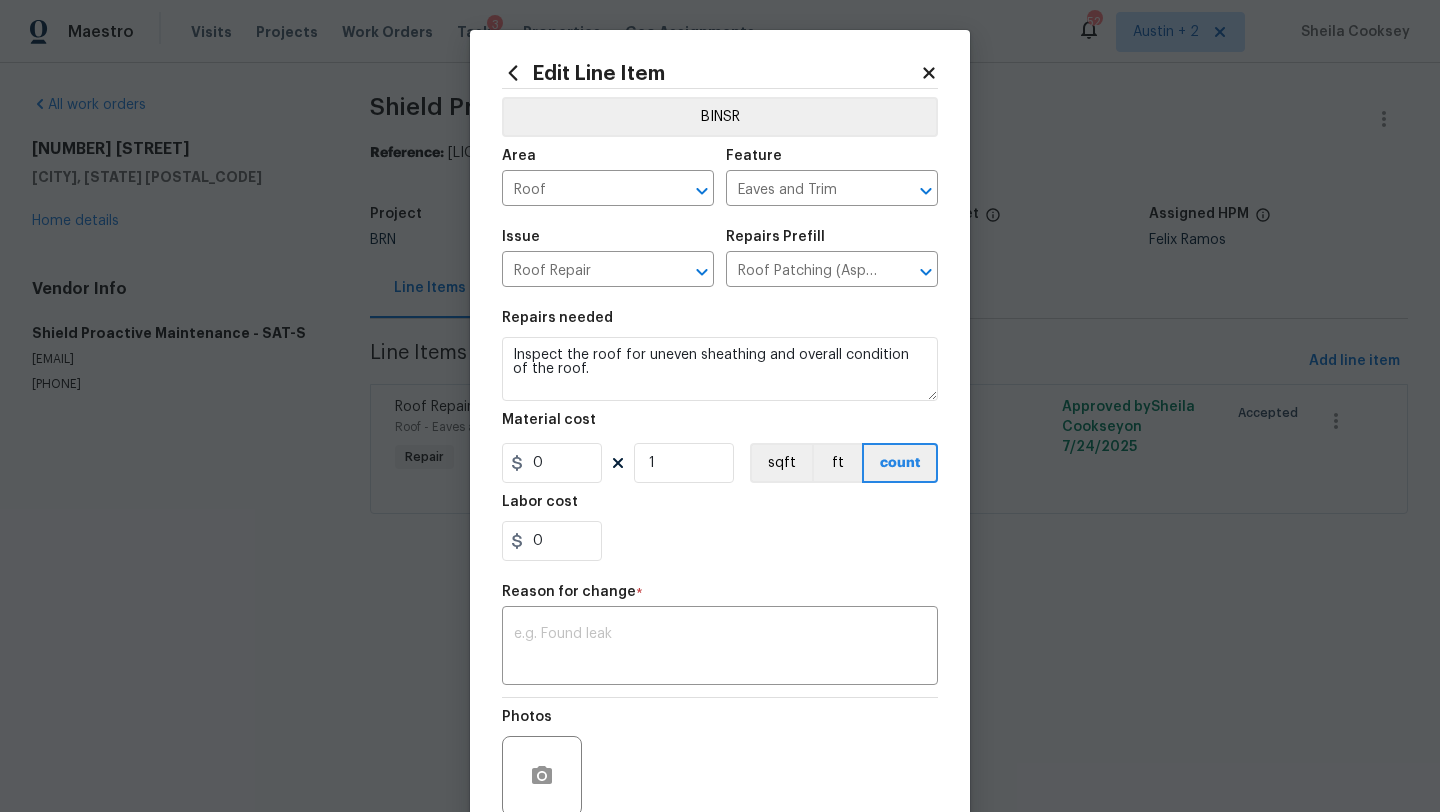 click 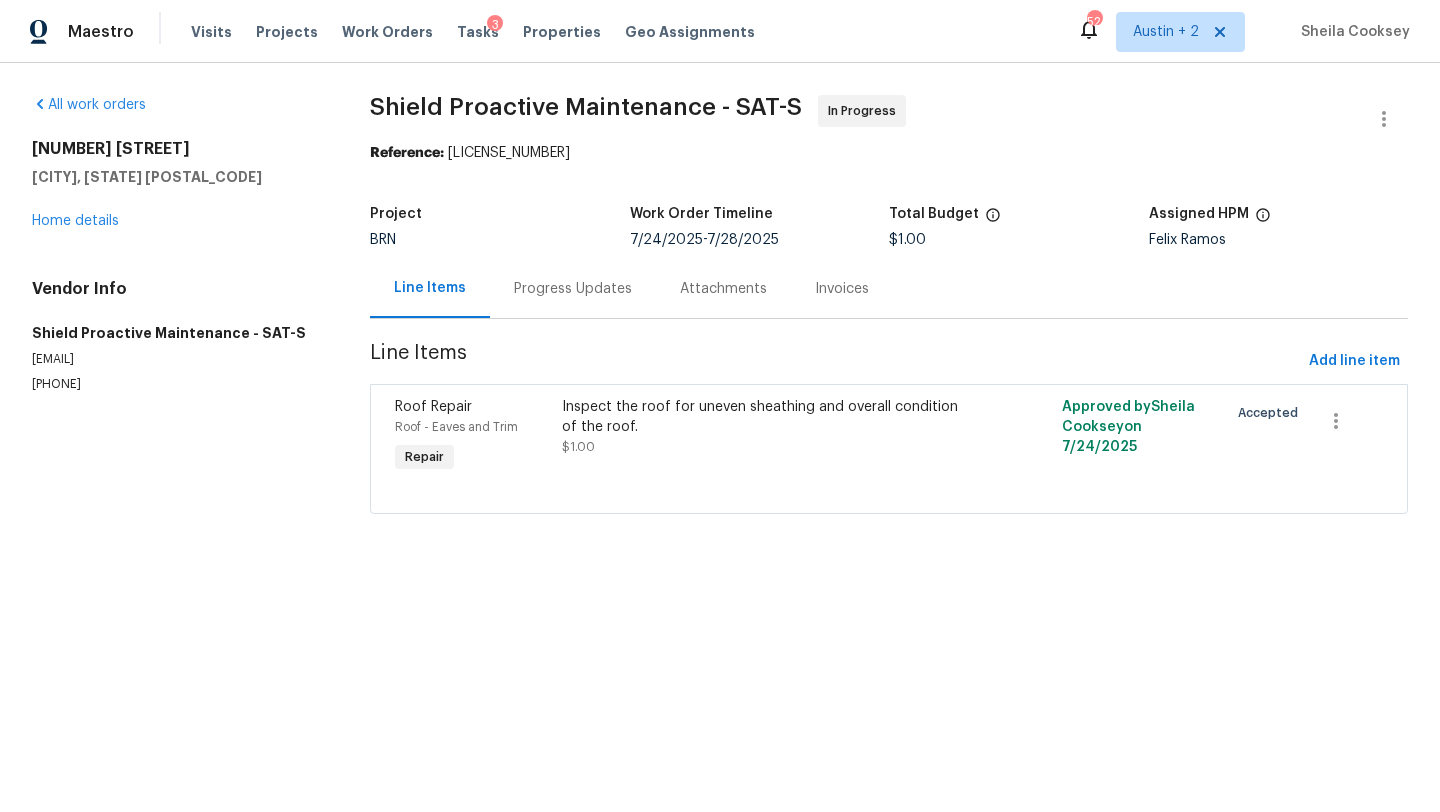 click on "Progress Updates" at bounding box center (573, 289) 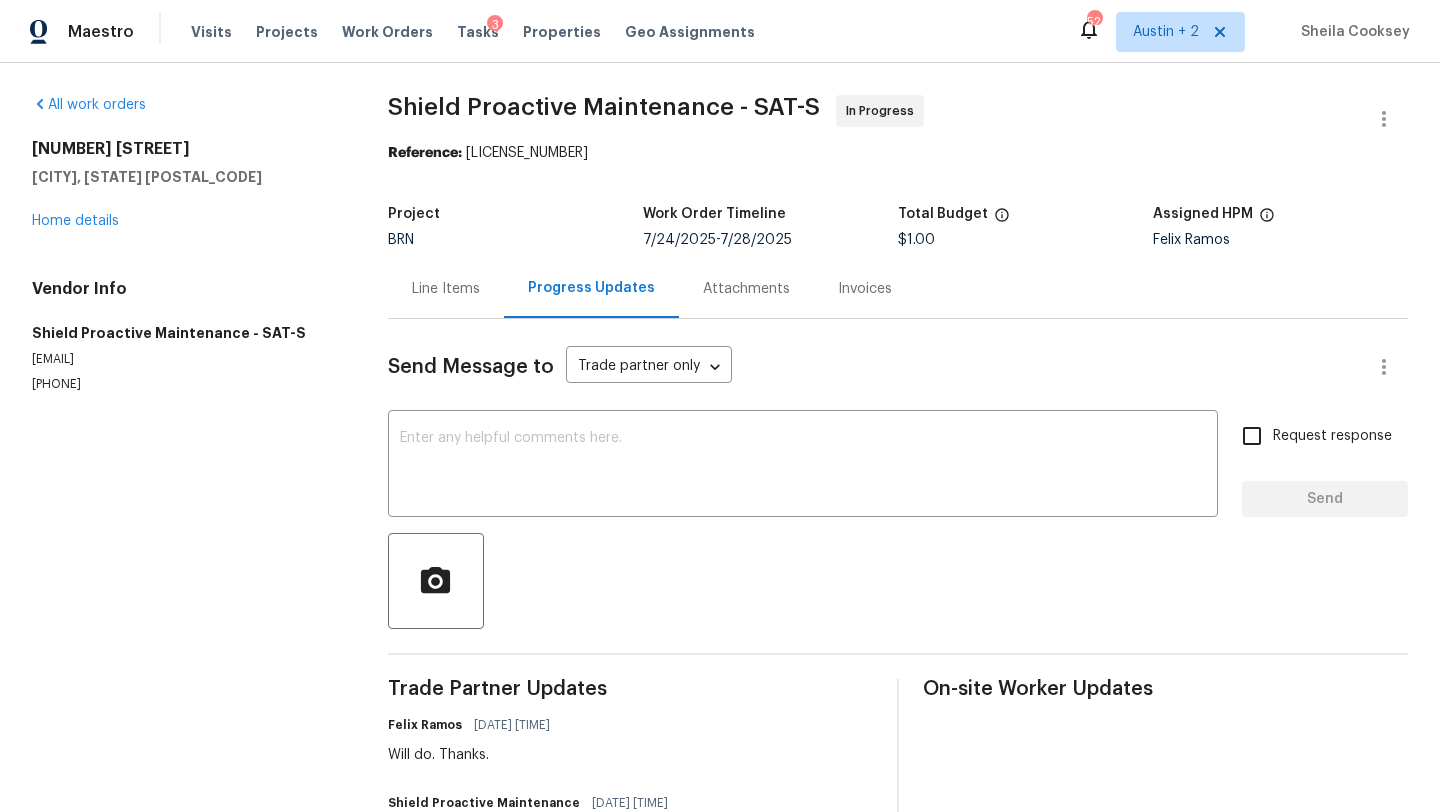 click on "Line Items" at bounding box center [446, 289] 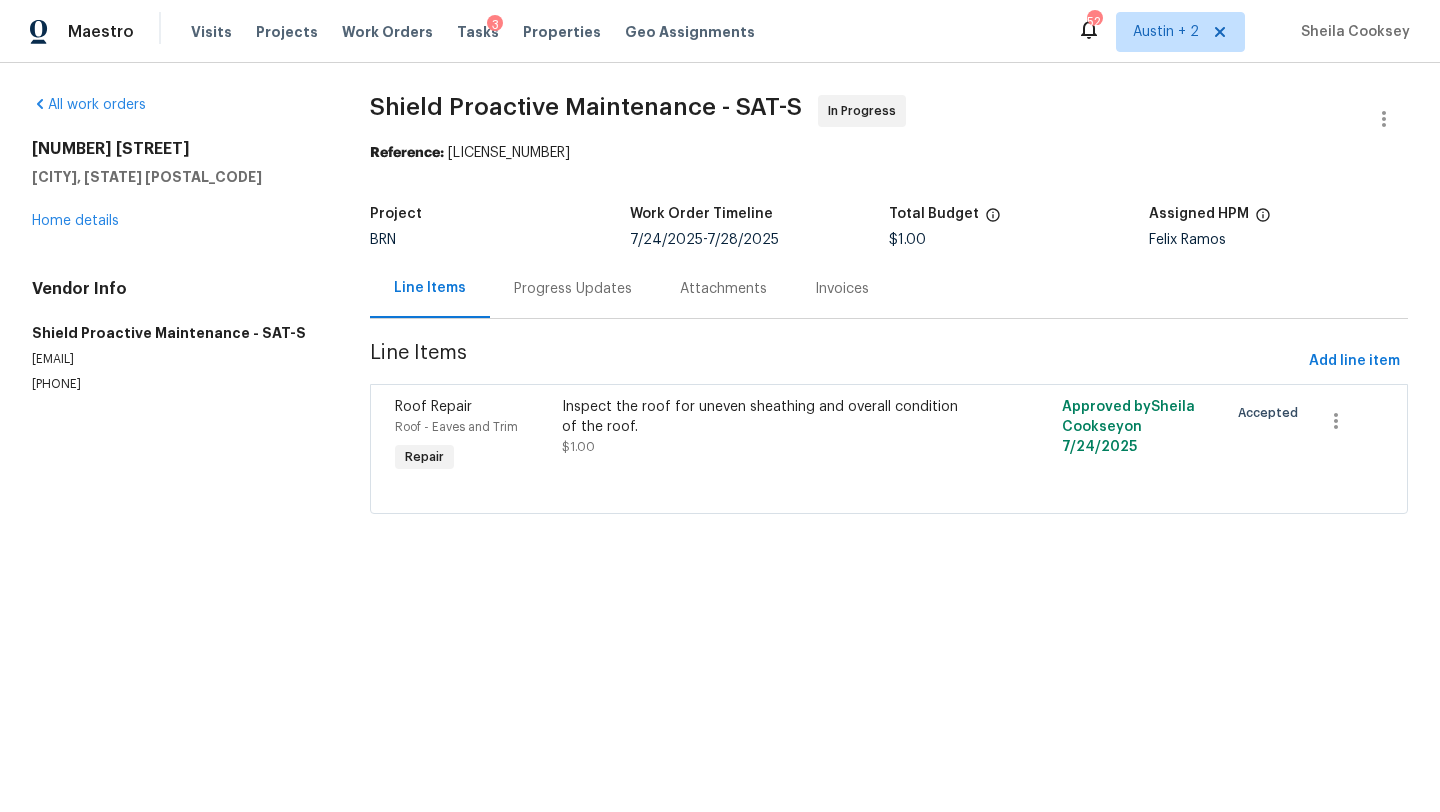 click on "Inspect the roof for uneven sheathing and overall condition of the roof." at bounding box center [764, 417] 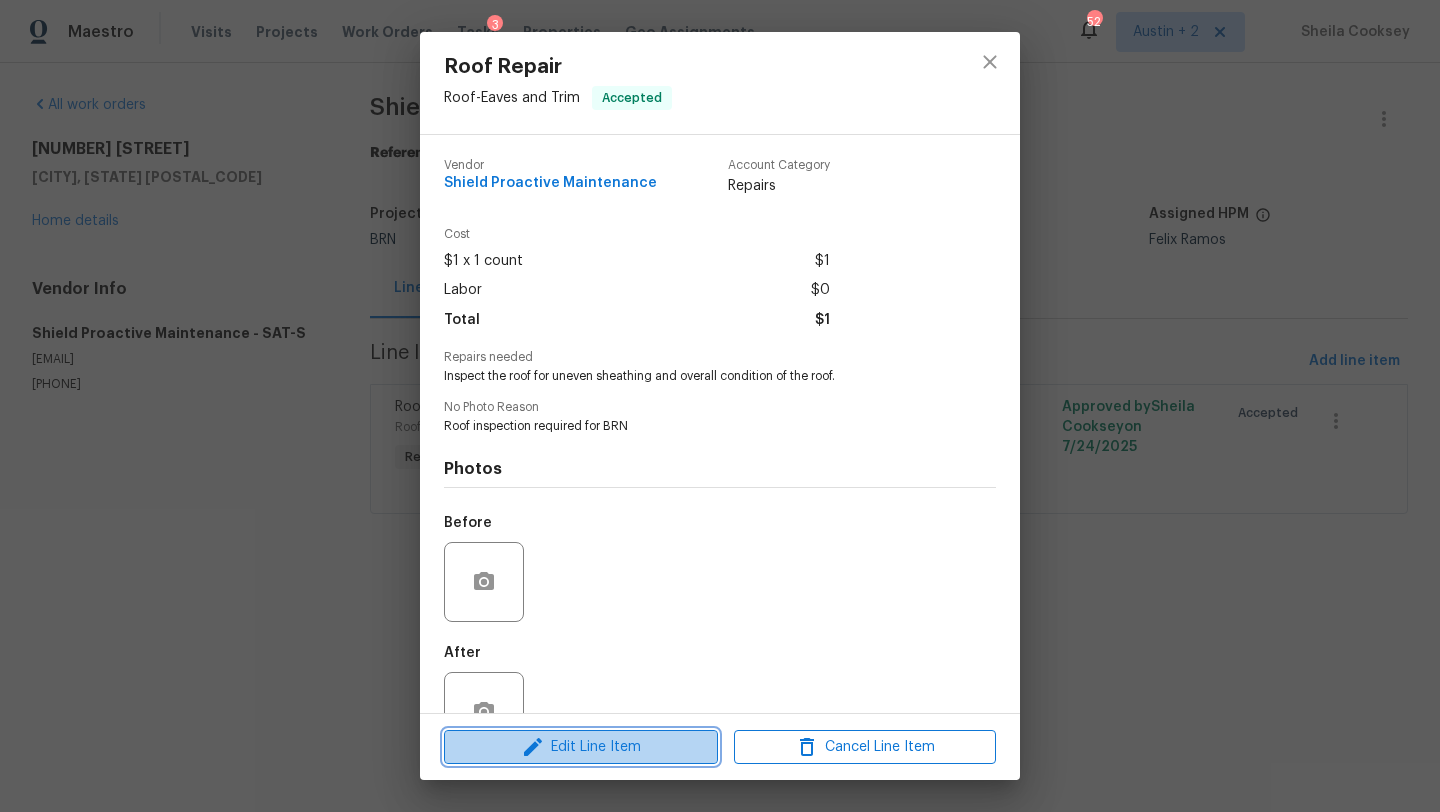 click on "Edit Line Item" at bounding box center [581, 747] 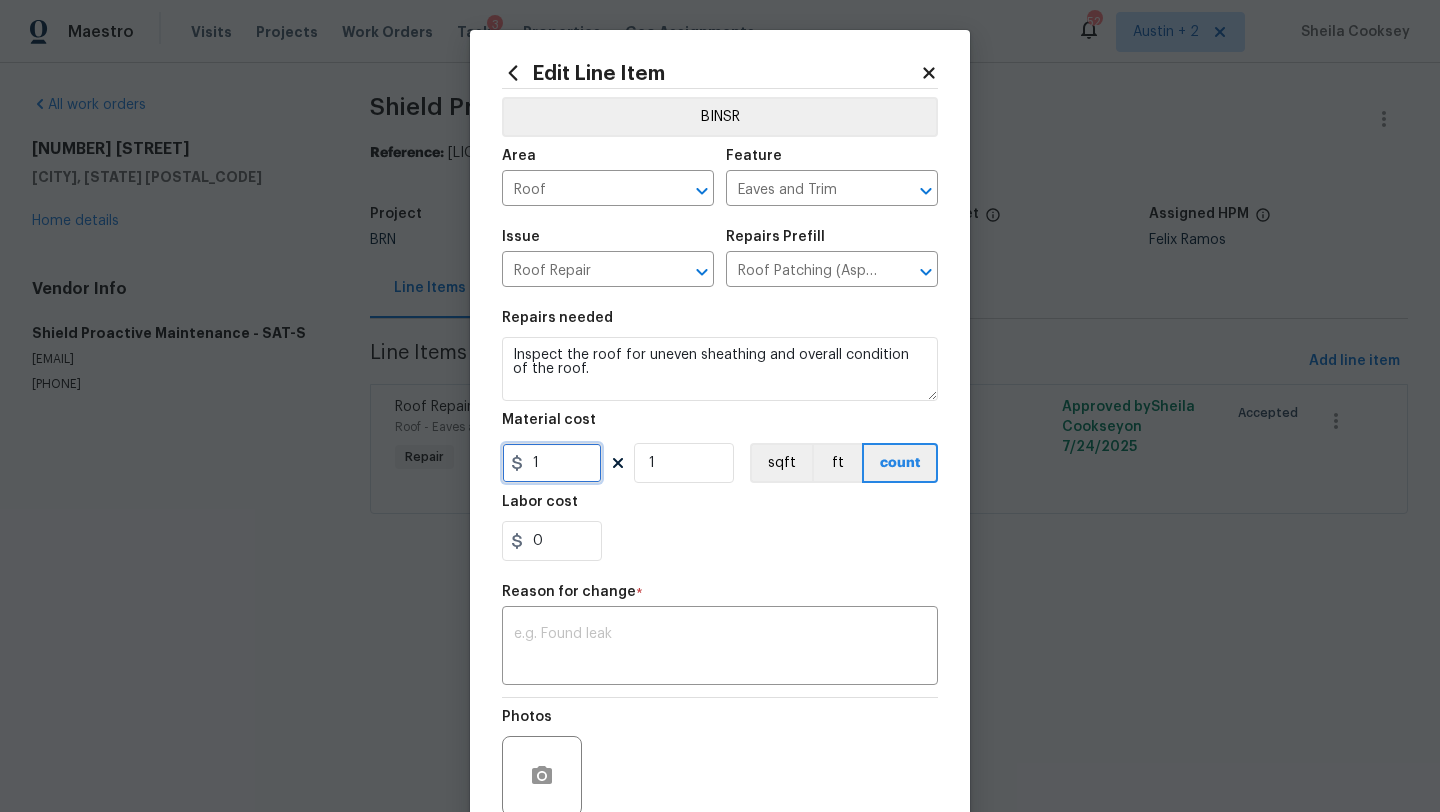 drag, startPoint x: 549, startPoint y: 464, endPoint x: 485, endPoint y: 464, distance: 64 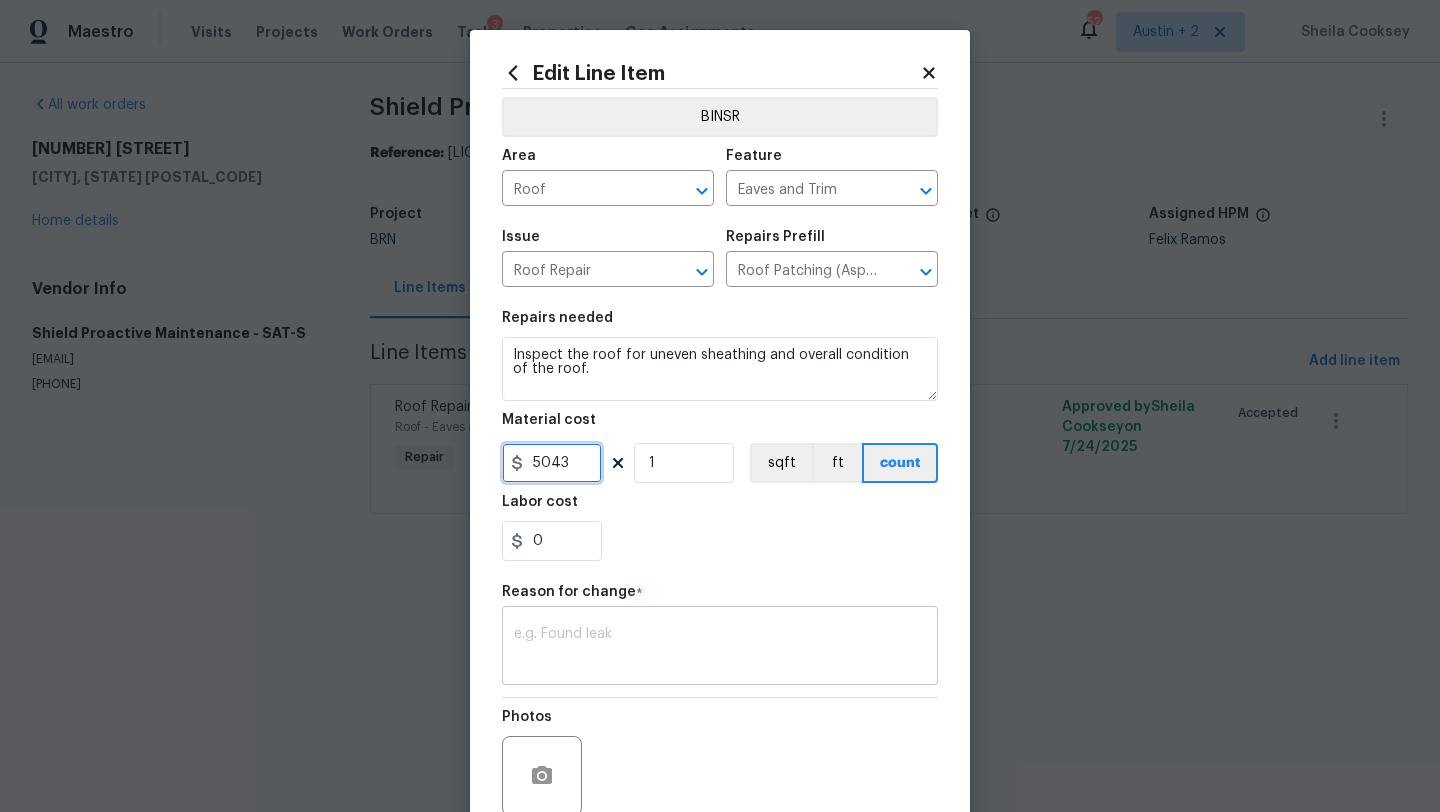 type on "5043" 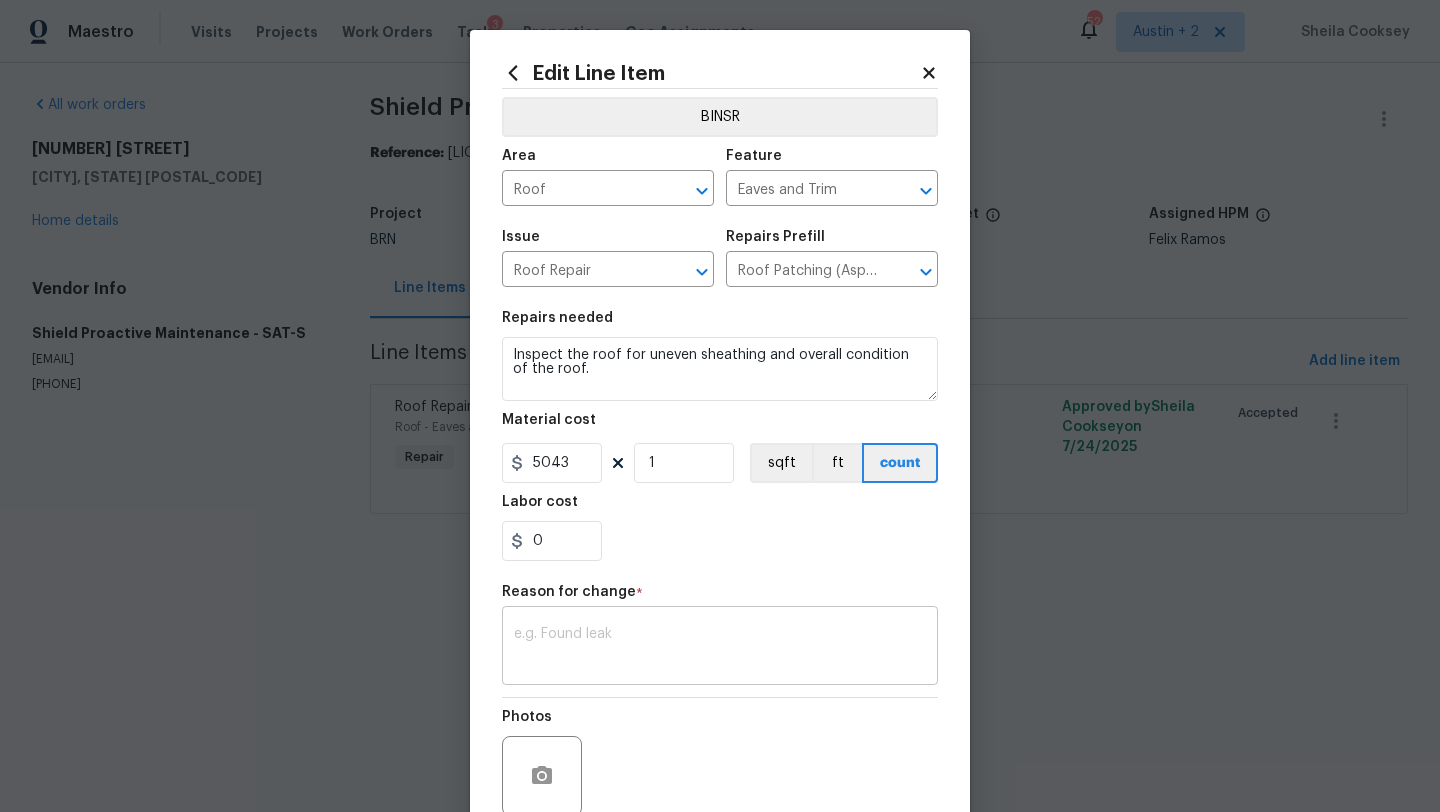 click at bounding box center [720, 648] 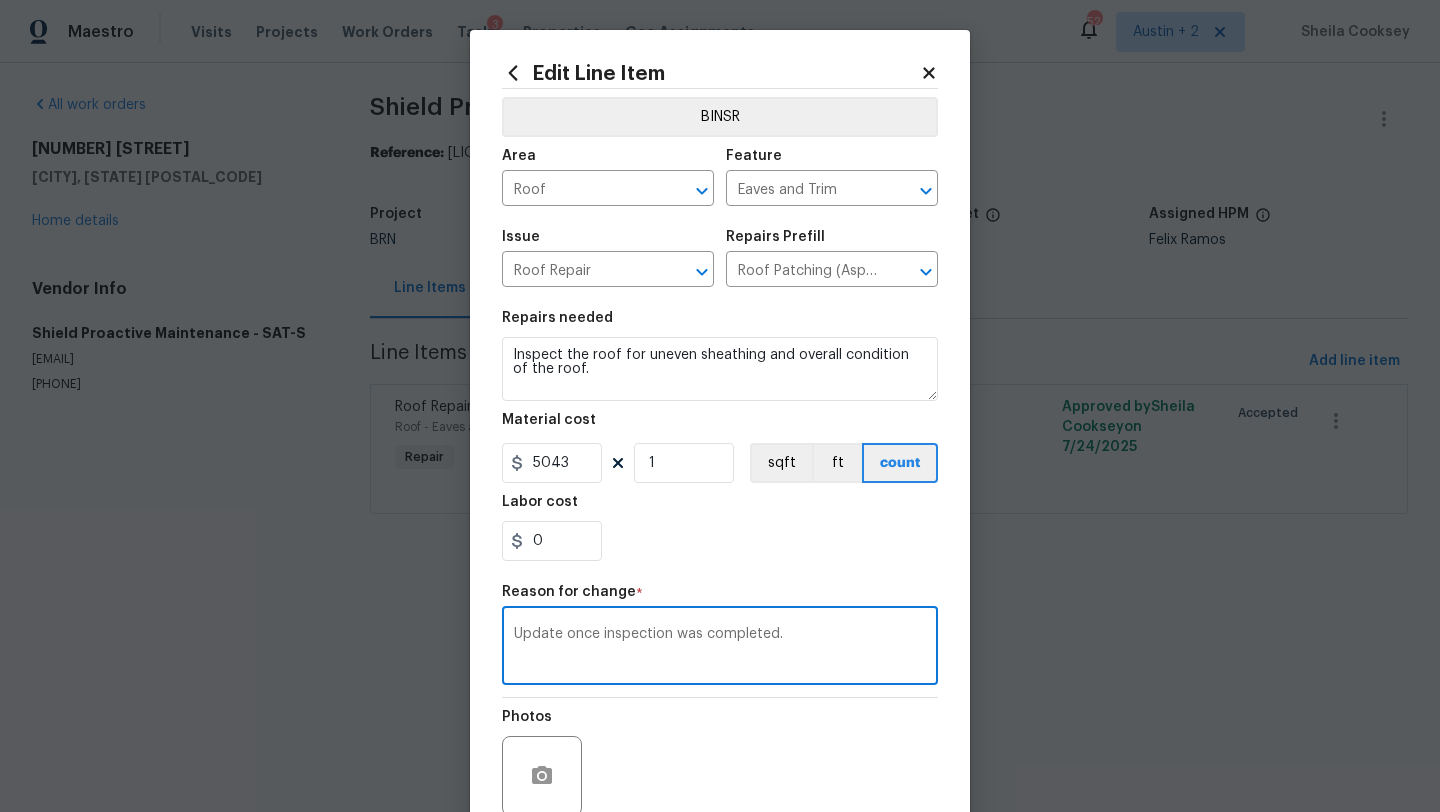 scroll, scrollTop: 174, scrollLeft: 0, axis: vertical 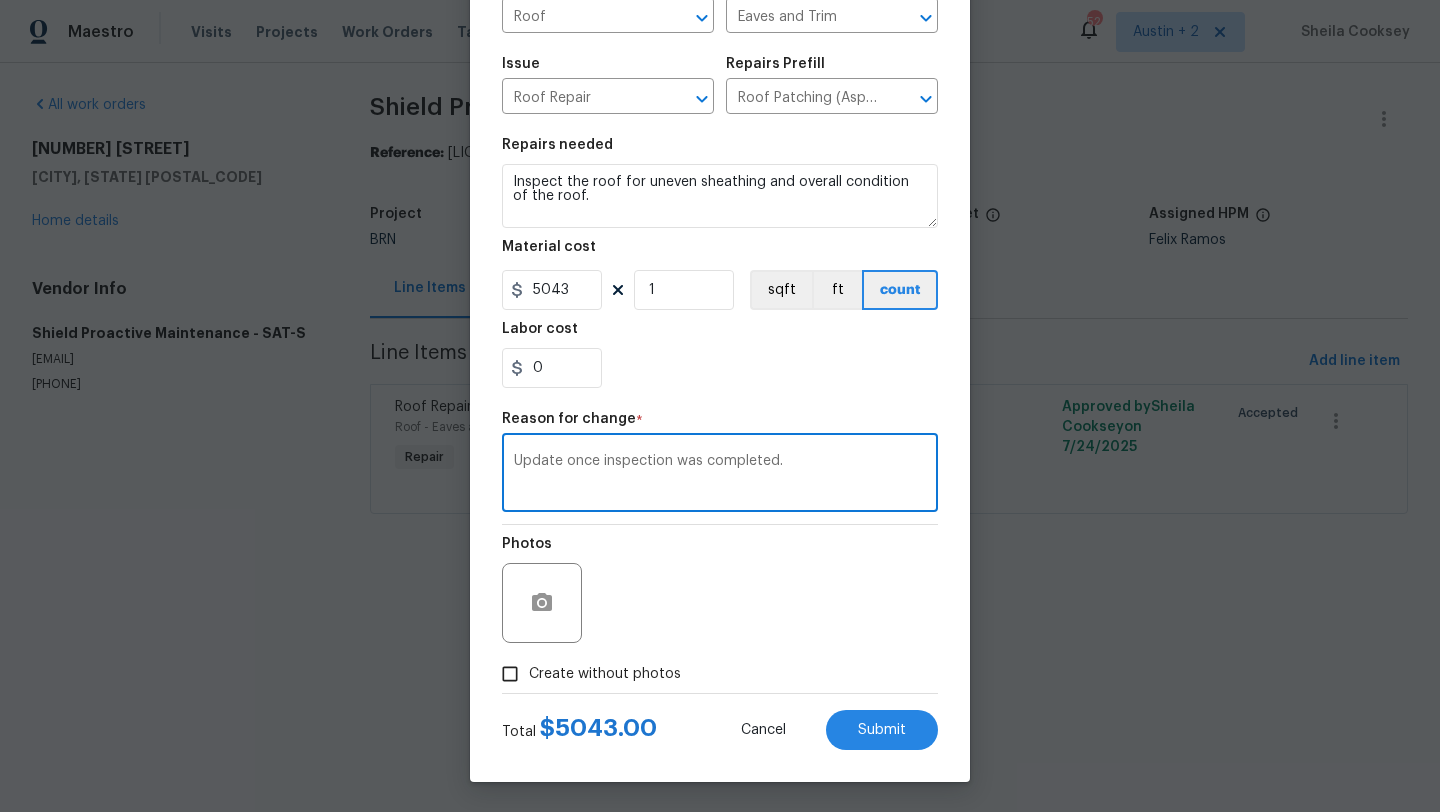 type on "Update once inspection was completed." 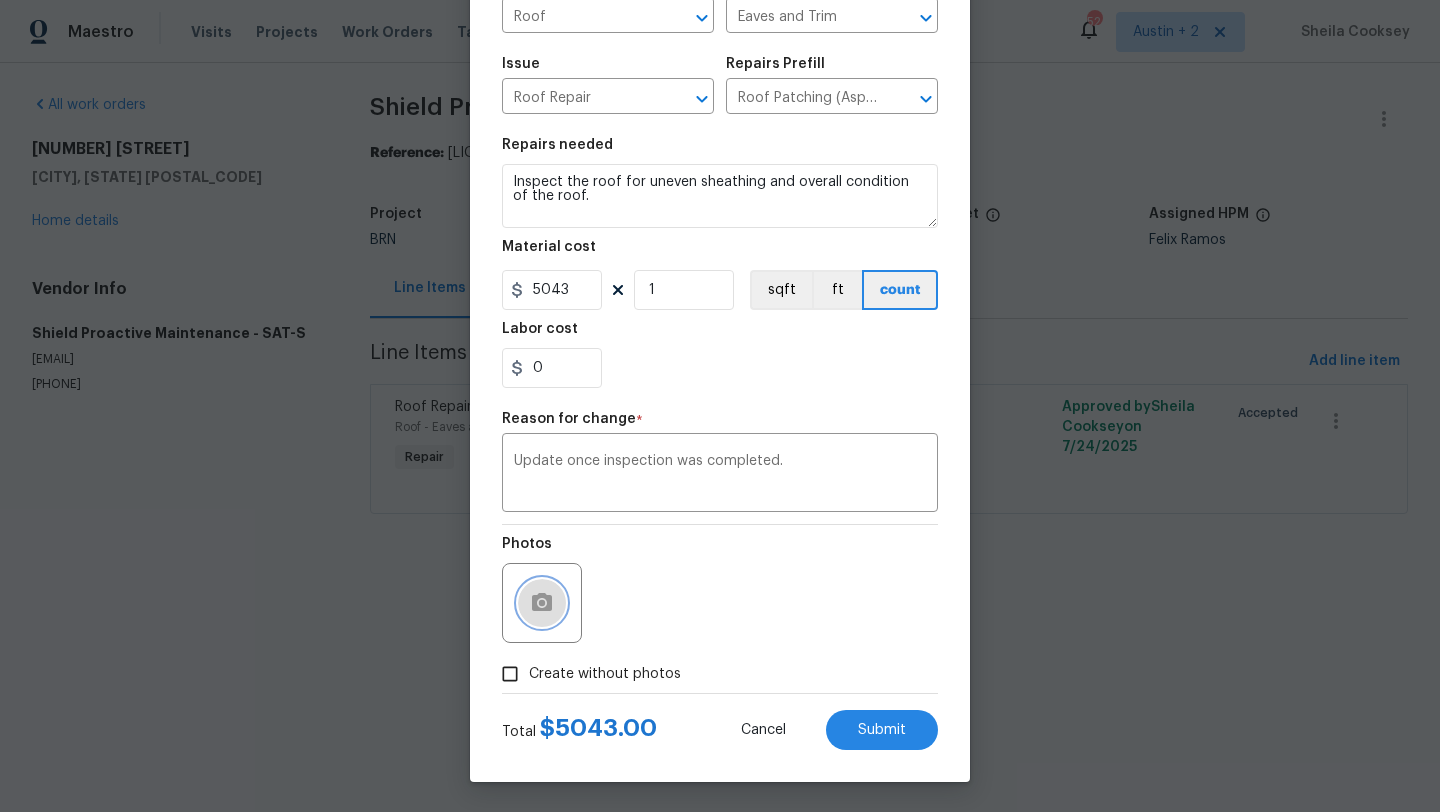 click 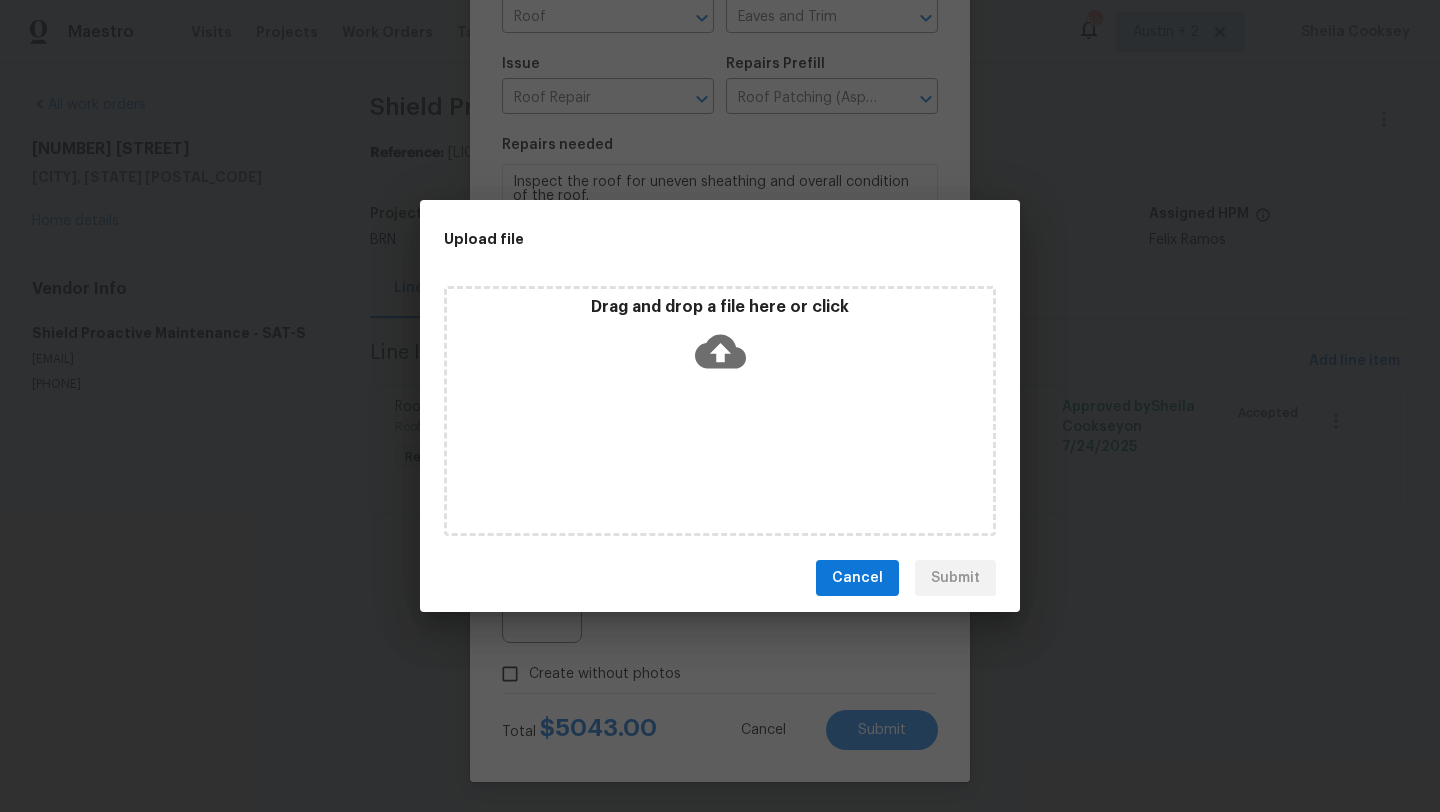 click 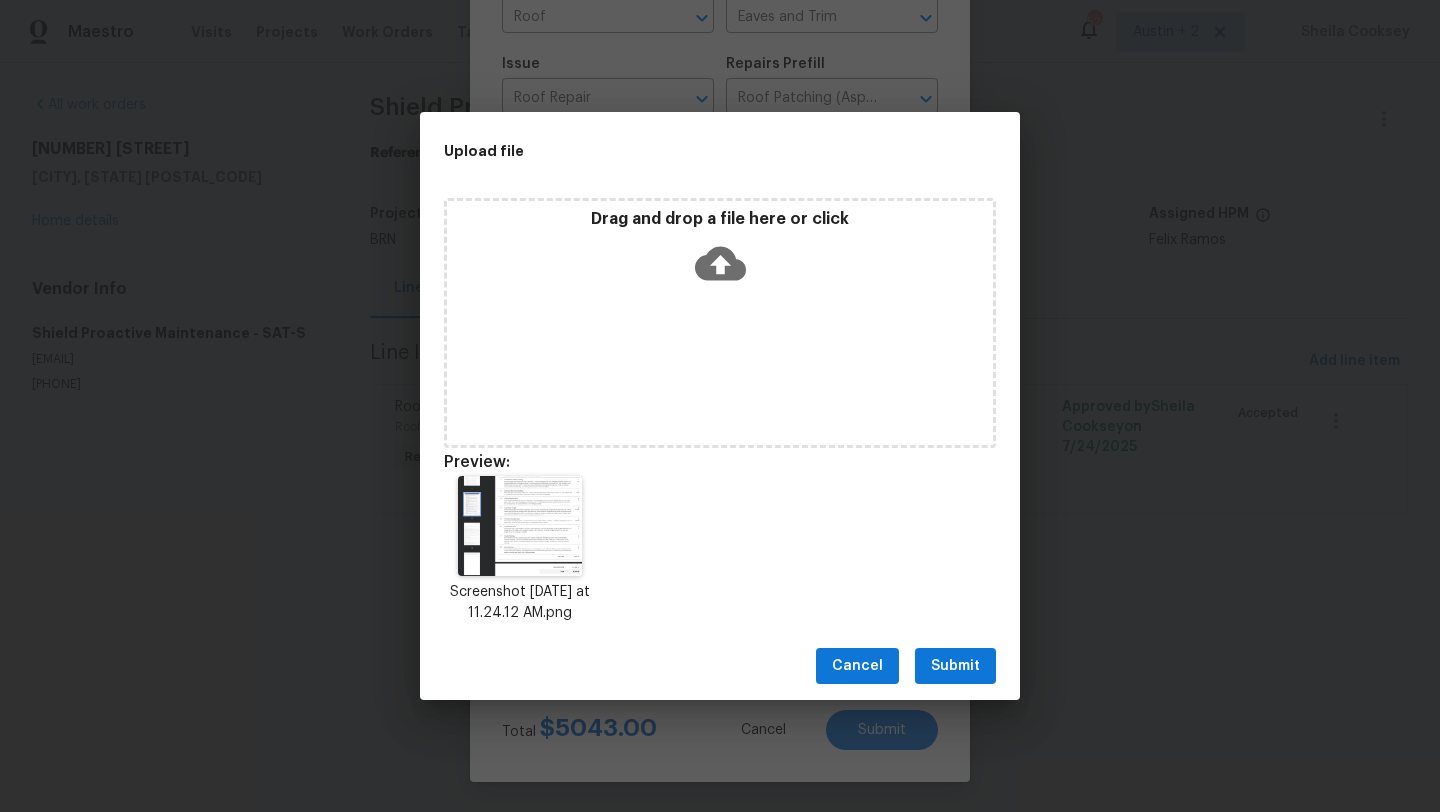 click on "Submit" at bounding box center [955, 666] 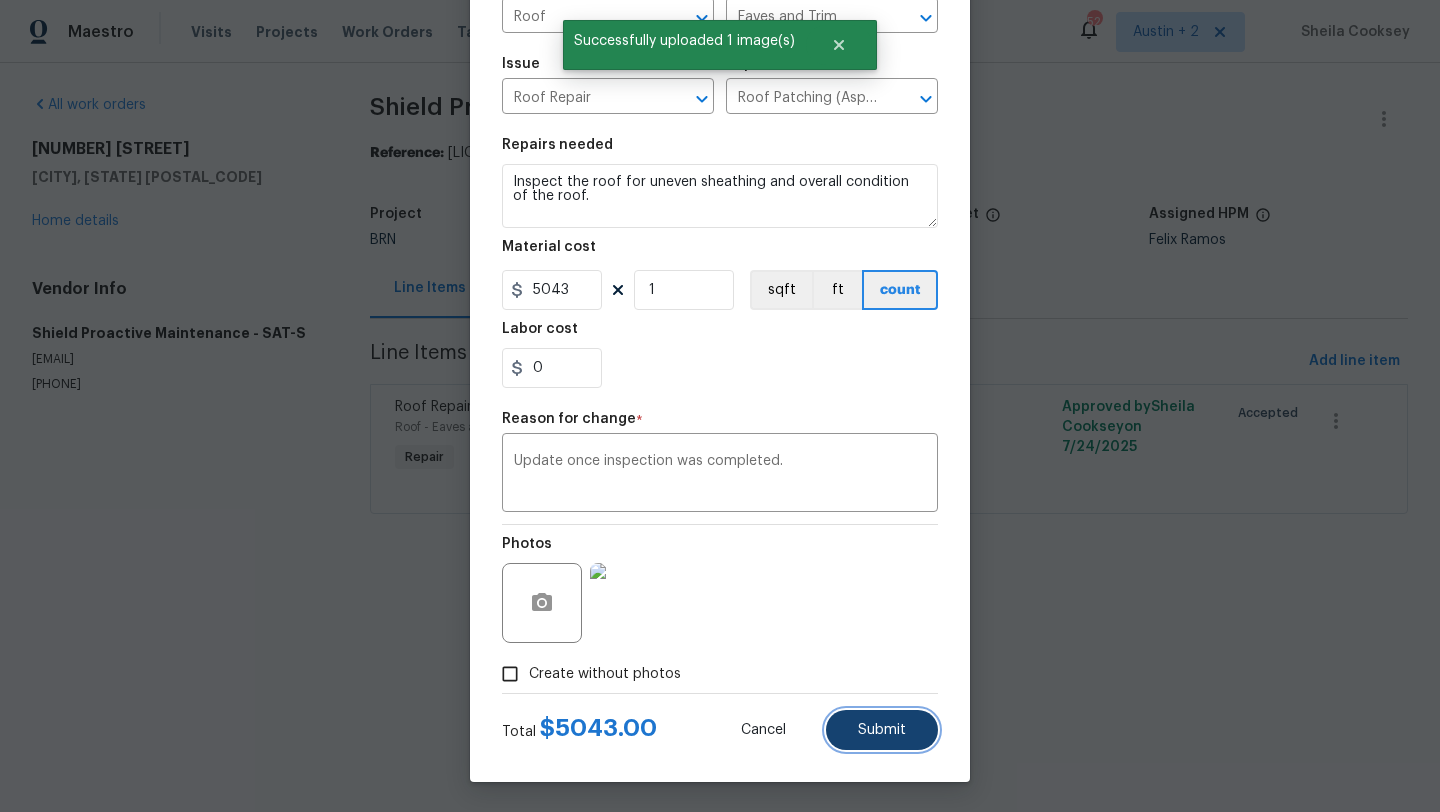 click on "Submit" at bounding box center [882, 730] 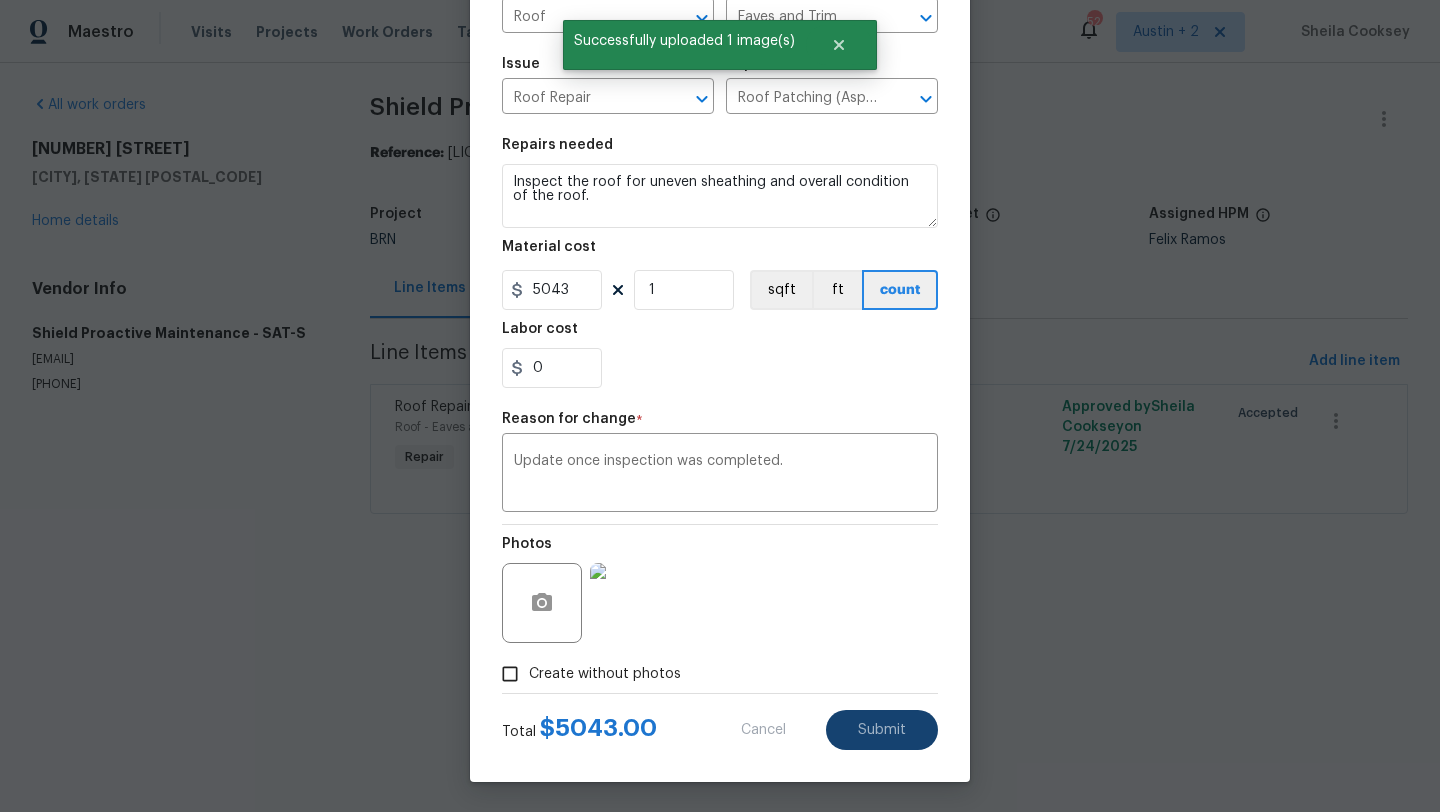 type on "1" 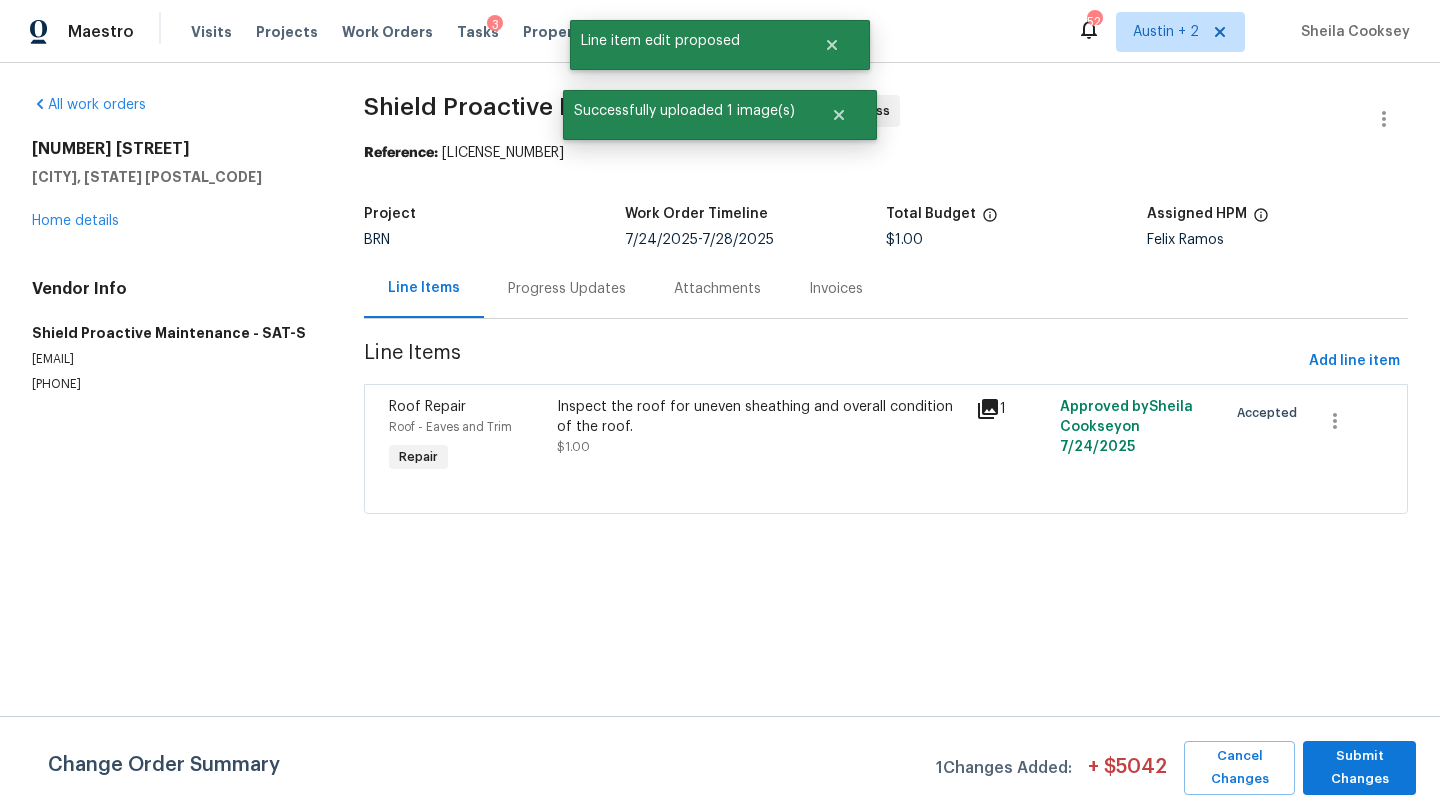scroll, scrollTop: 0, scrollLeft: 0, axis: both 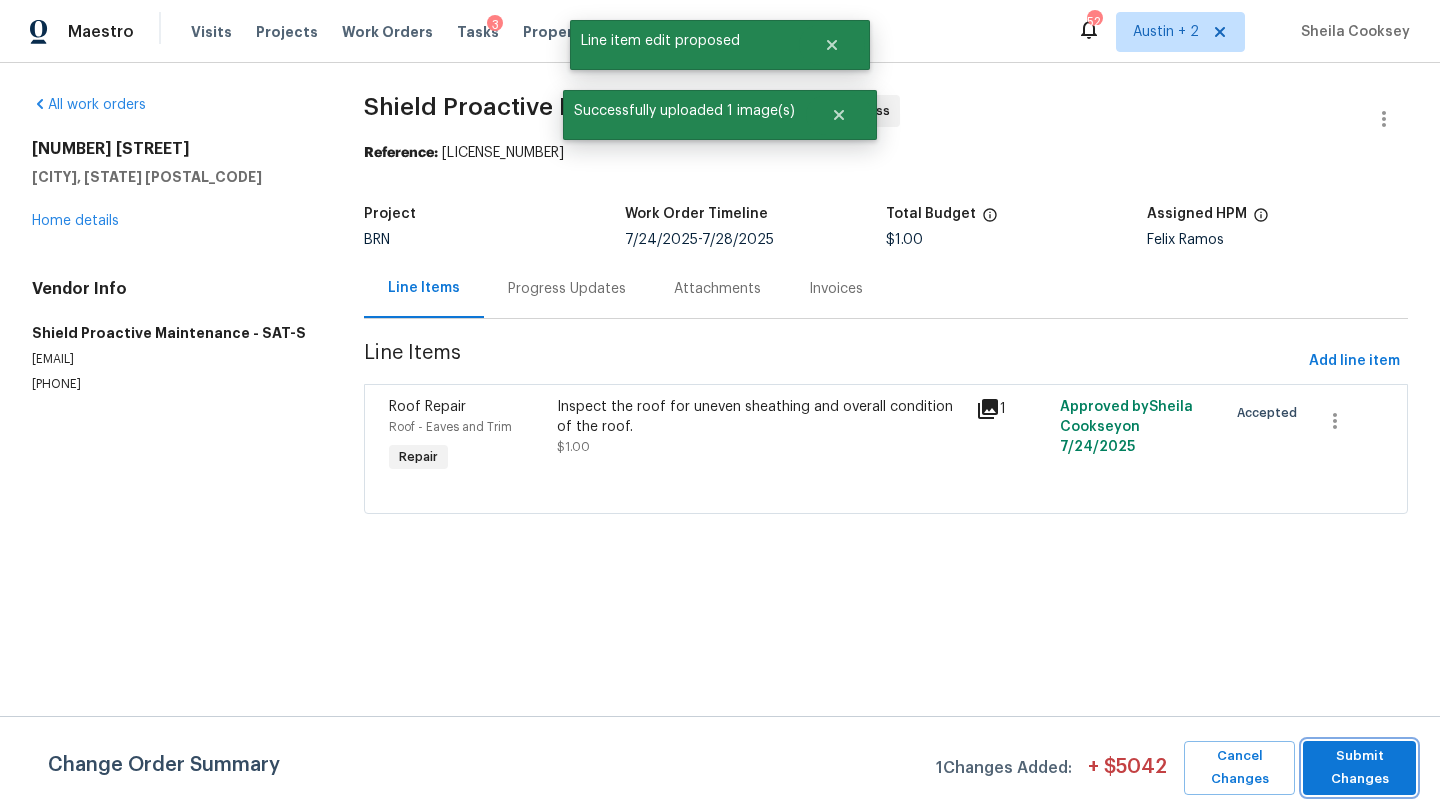 click on "Submit Changes" at bounding box center [1359, 768] 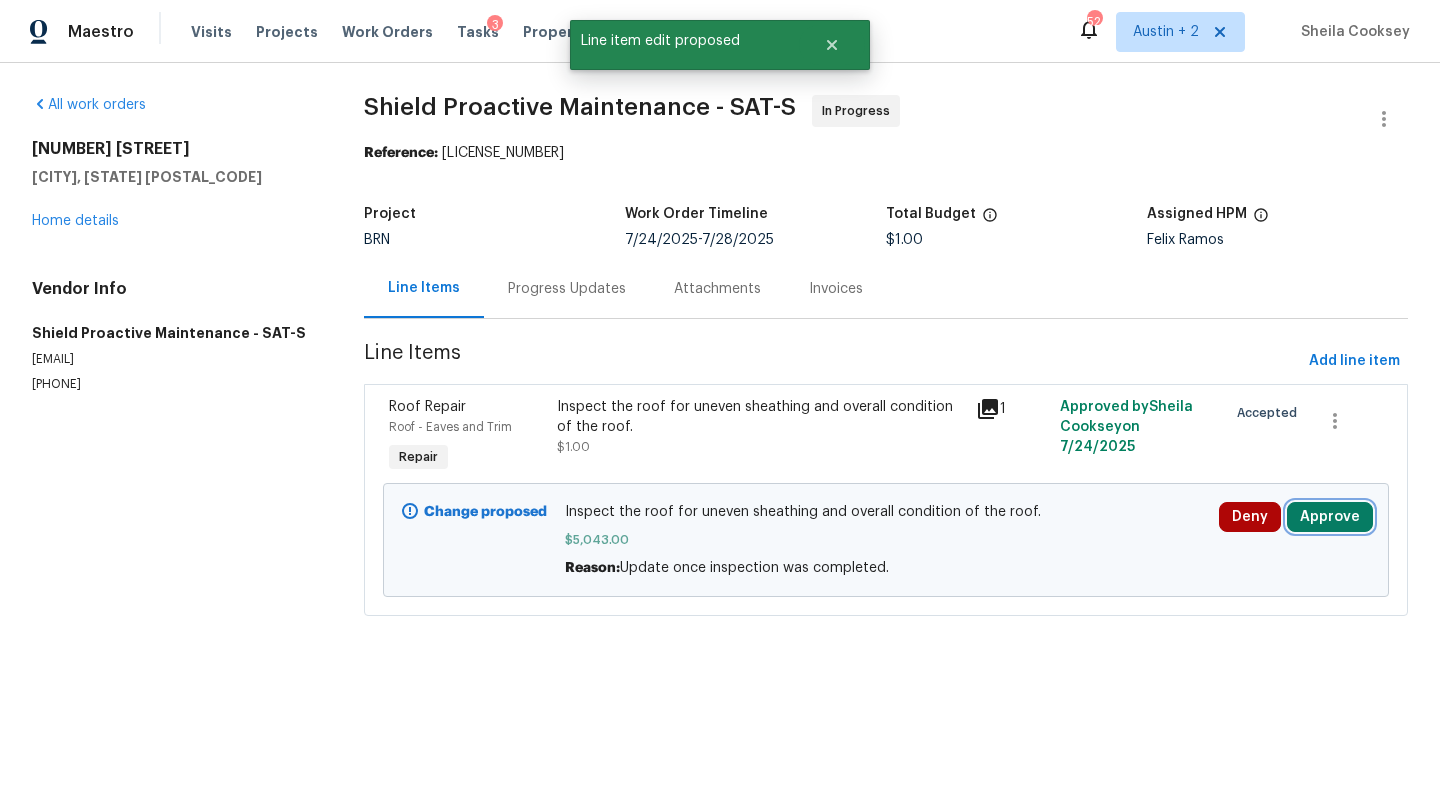 click on "Approve" at bounding box center (1330, 517) 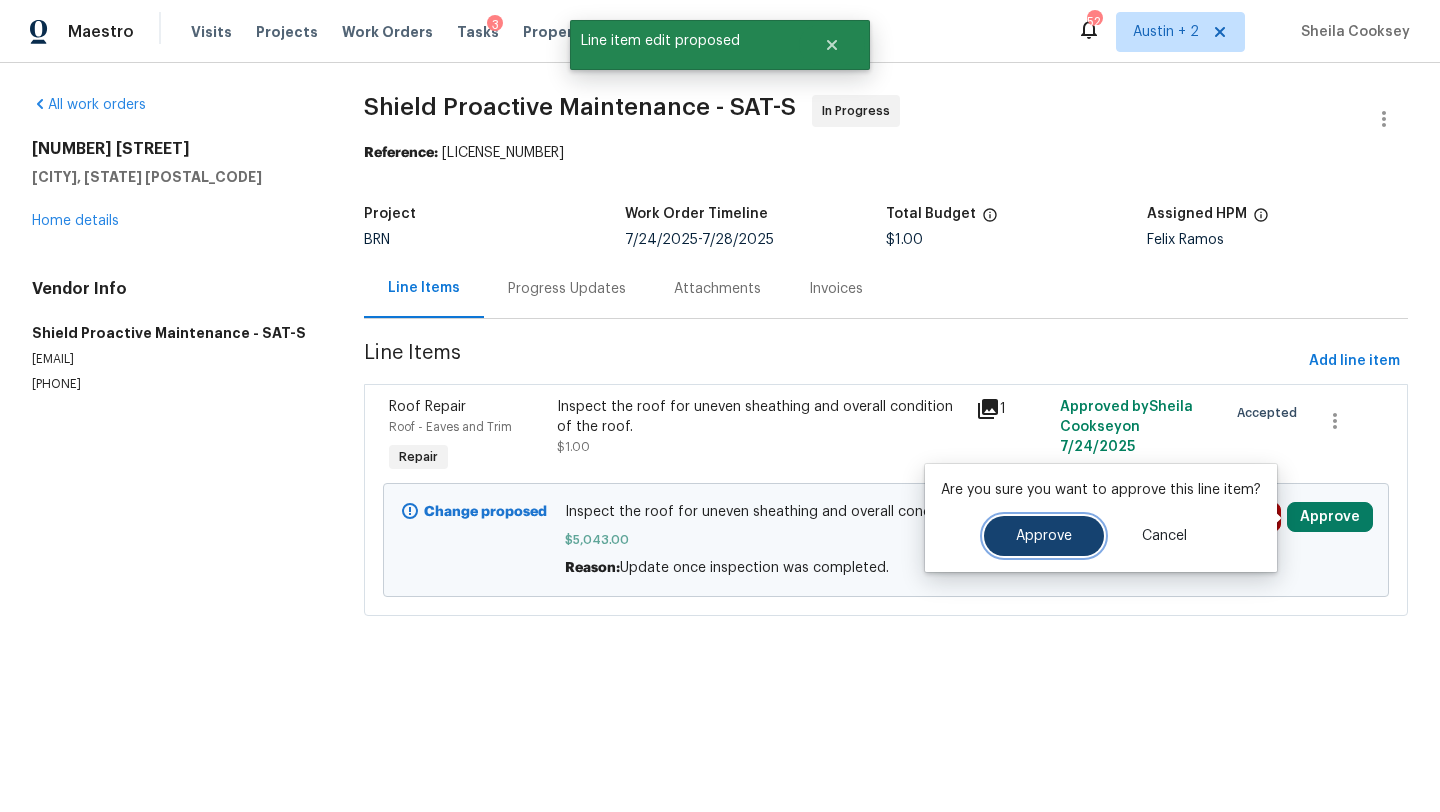 click on "Approve" at bounding box center (1044, 536) 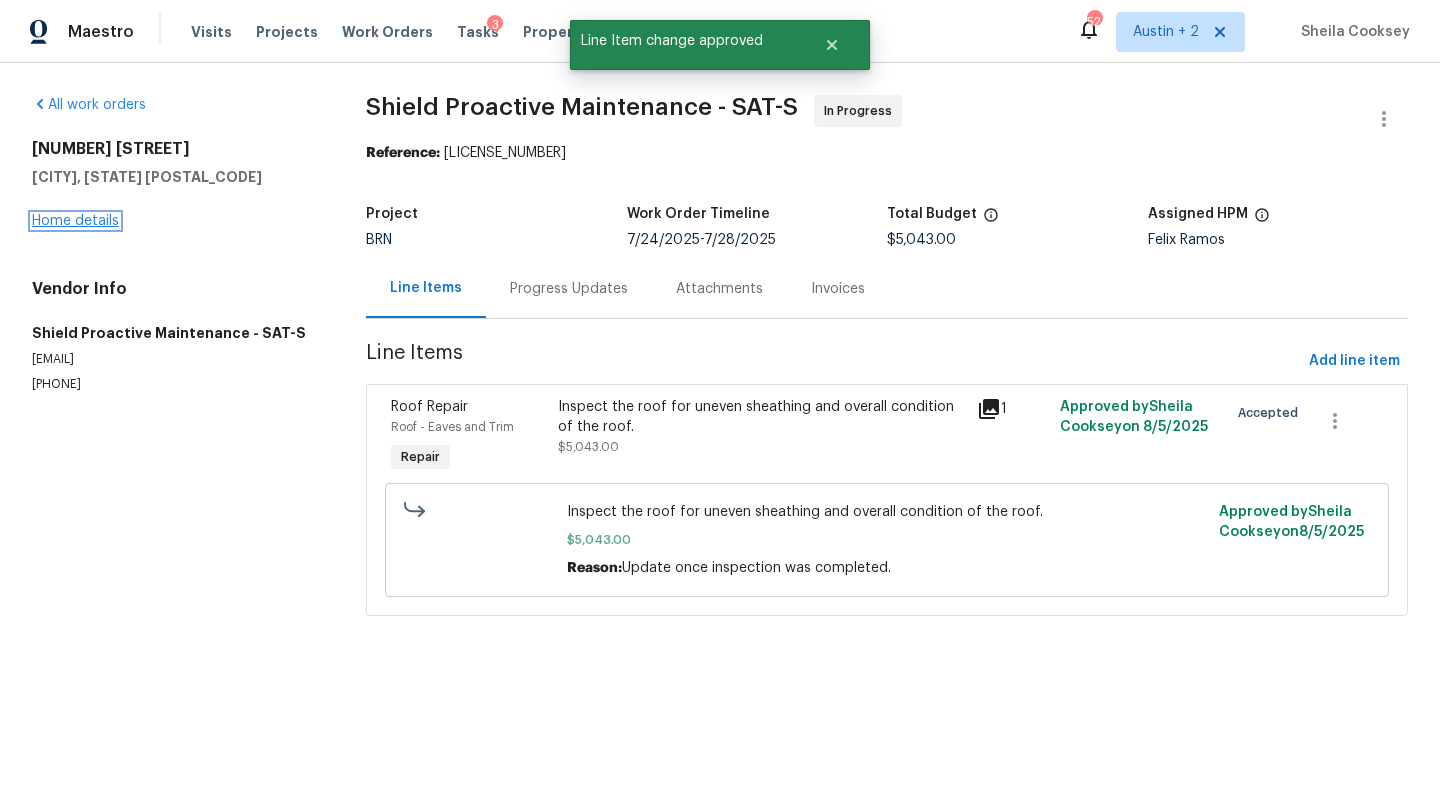 click on "Home details" at bounding box center (75, 221) 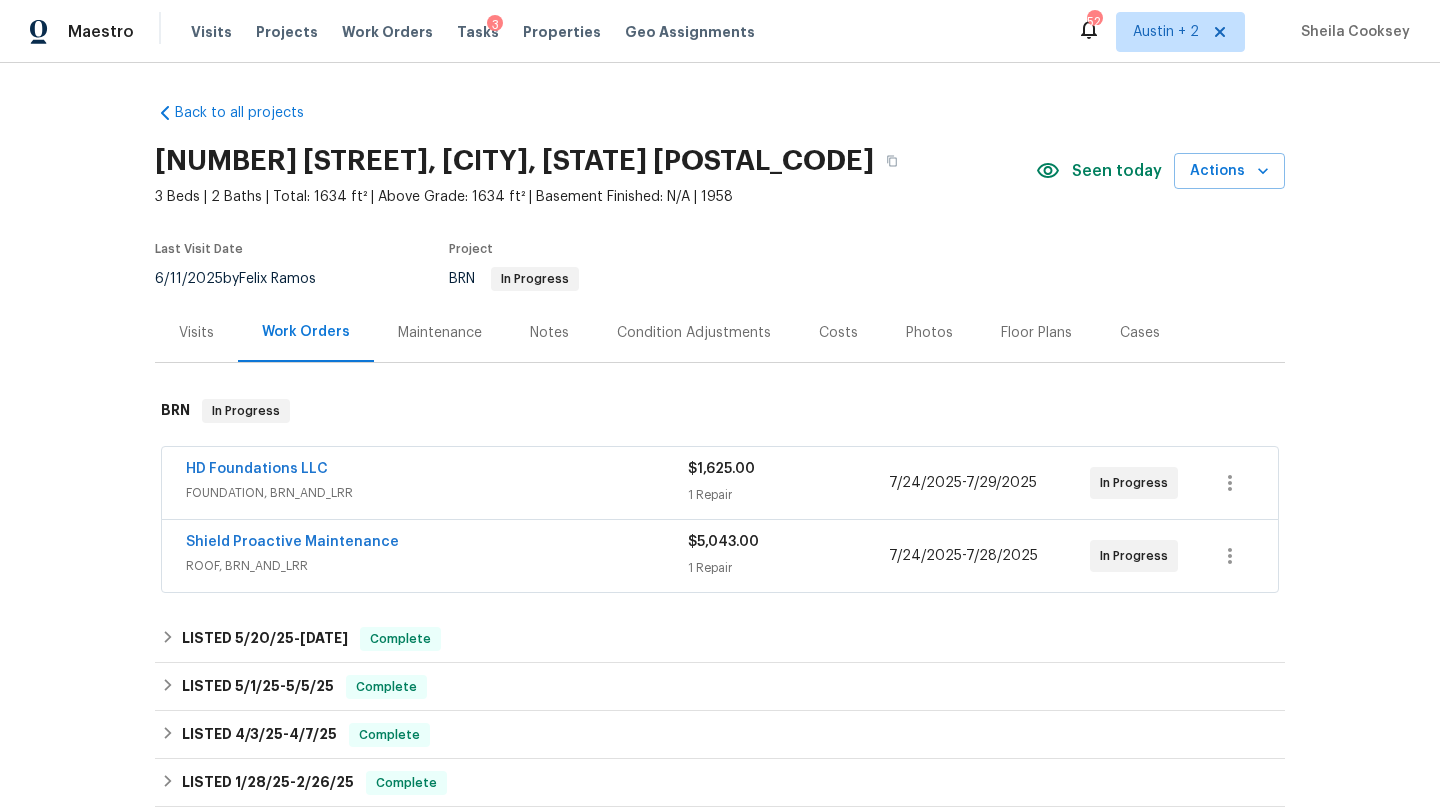 click on "Costs" at bounding box center [838, 333] 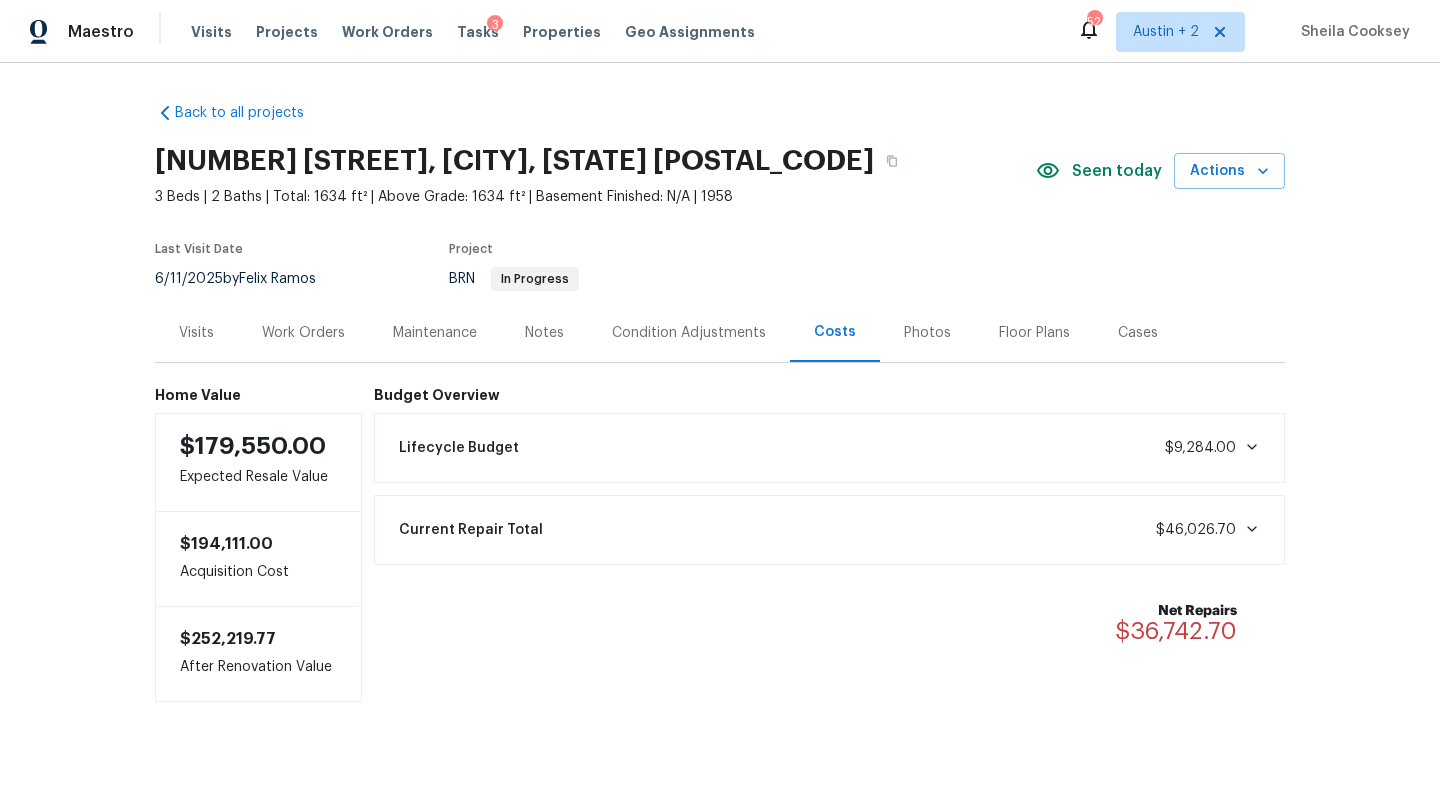 click on "Work Orders" at bounding box center (303, 333) 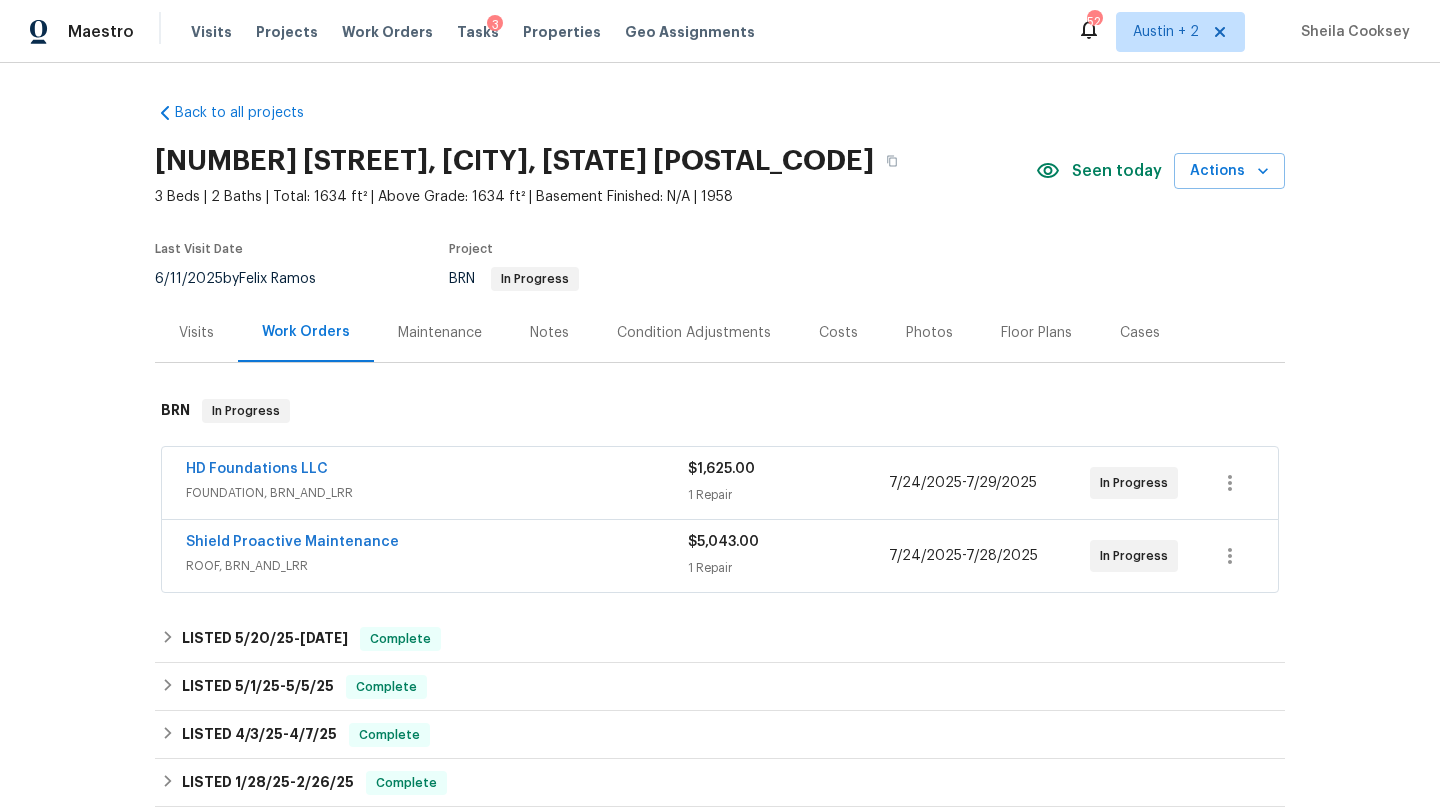 scroll, scrollTop: 493, scrollLeft: 0, axis: vertical 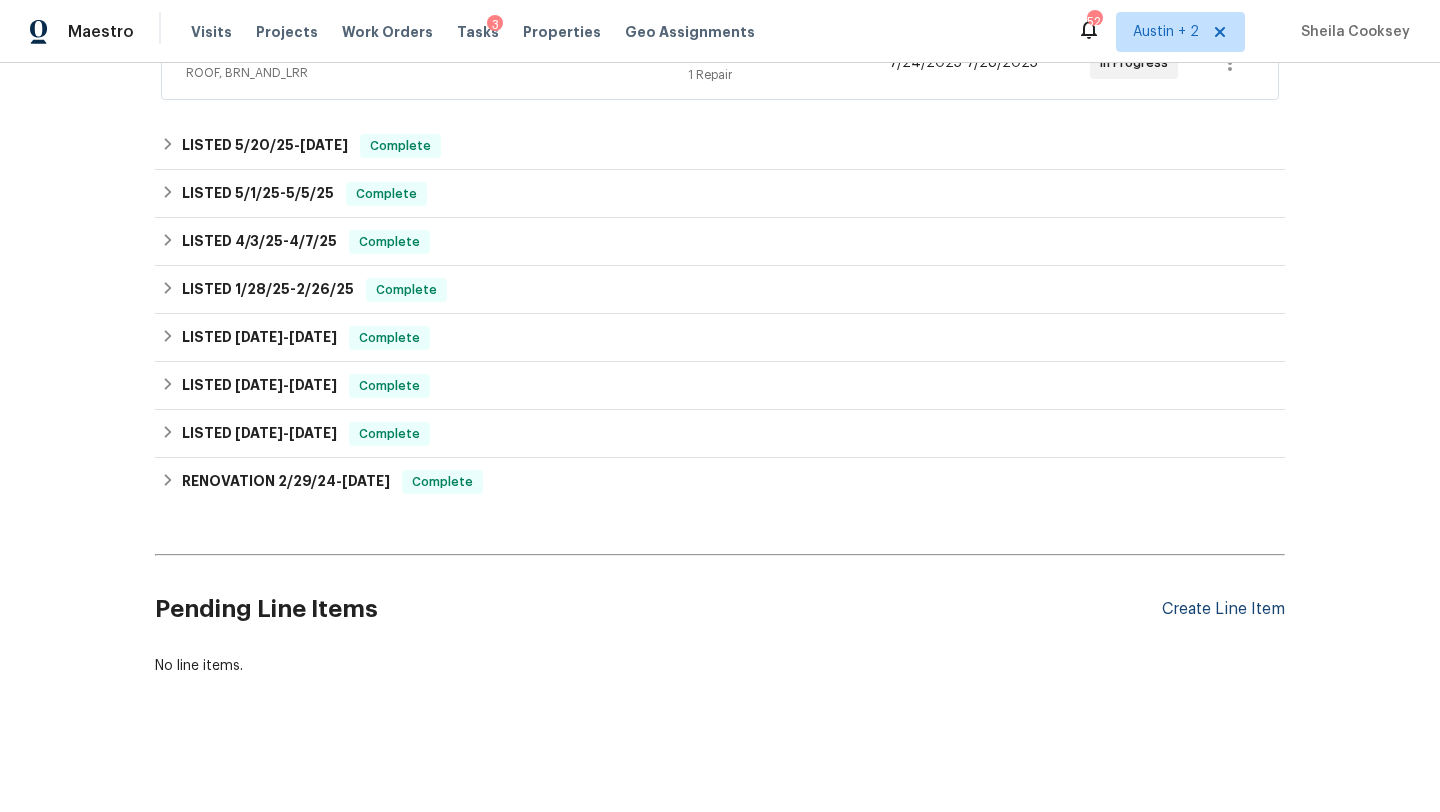 click on "Create Line Item" at bounding box center (1223, 609) 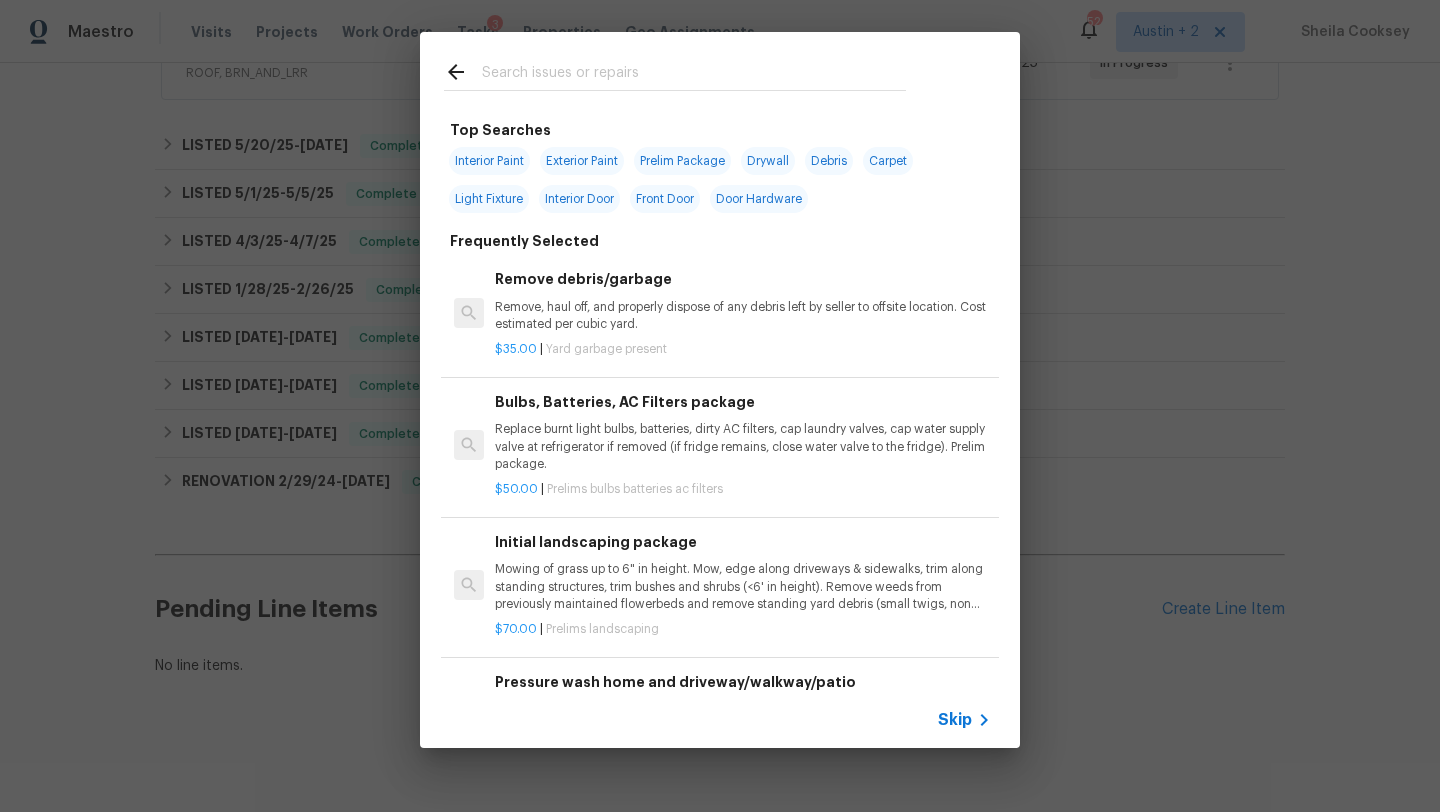 click at bounding box center (694, 75) 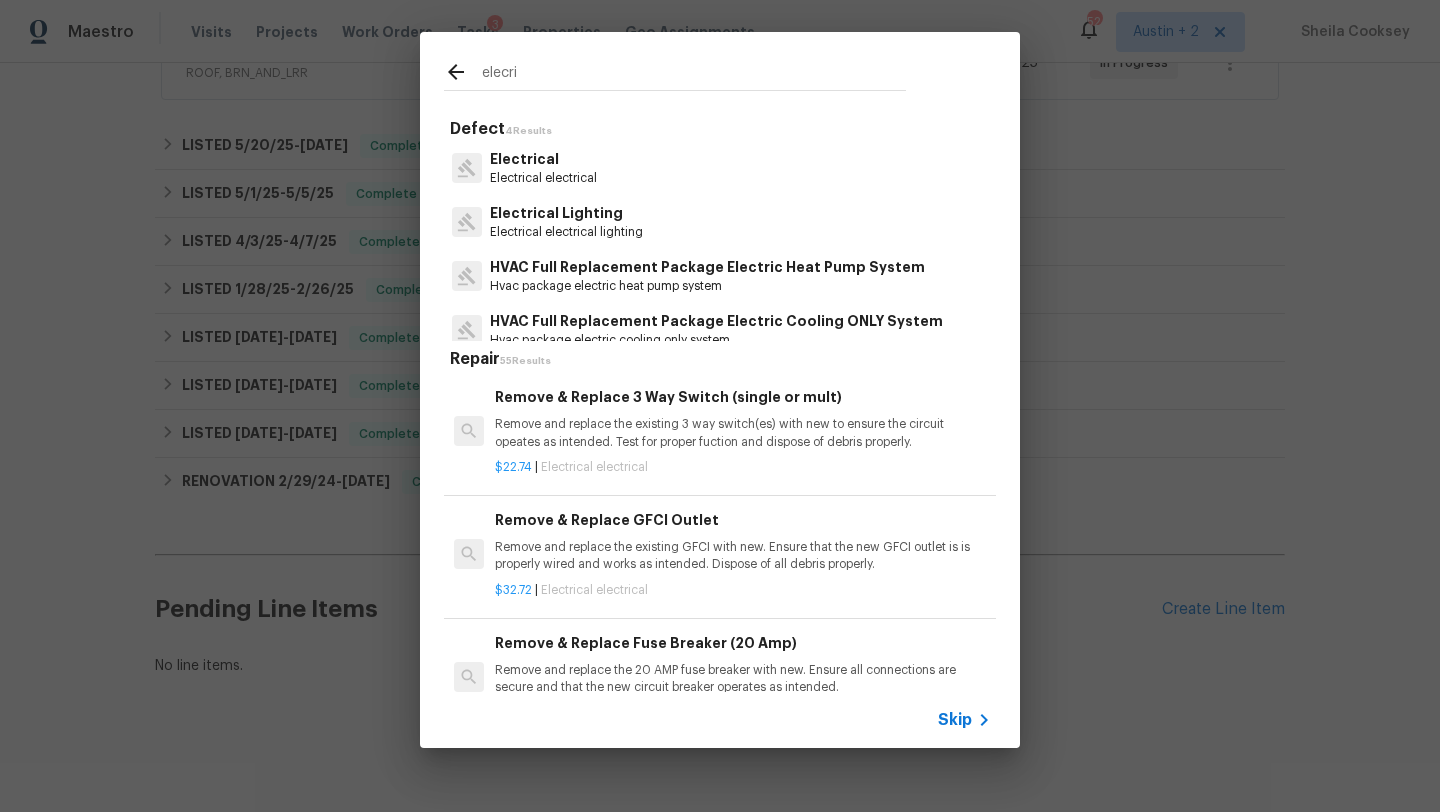 type on "elecri" 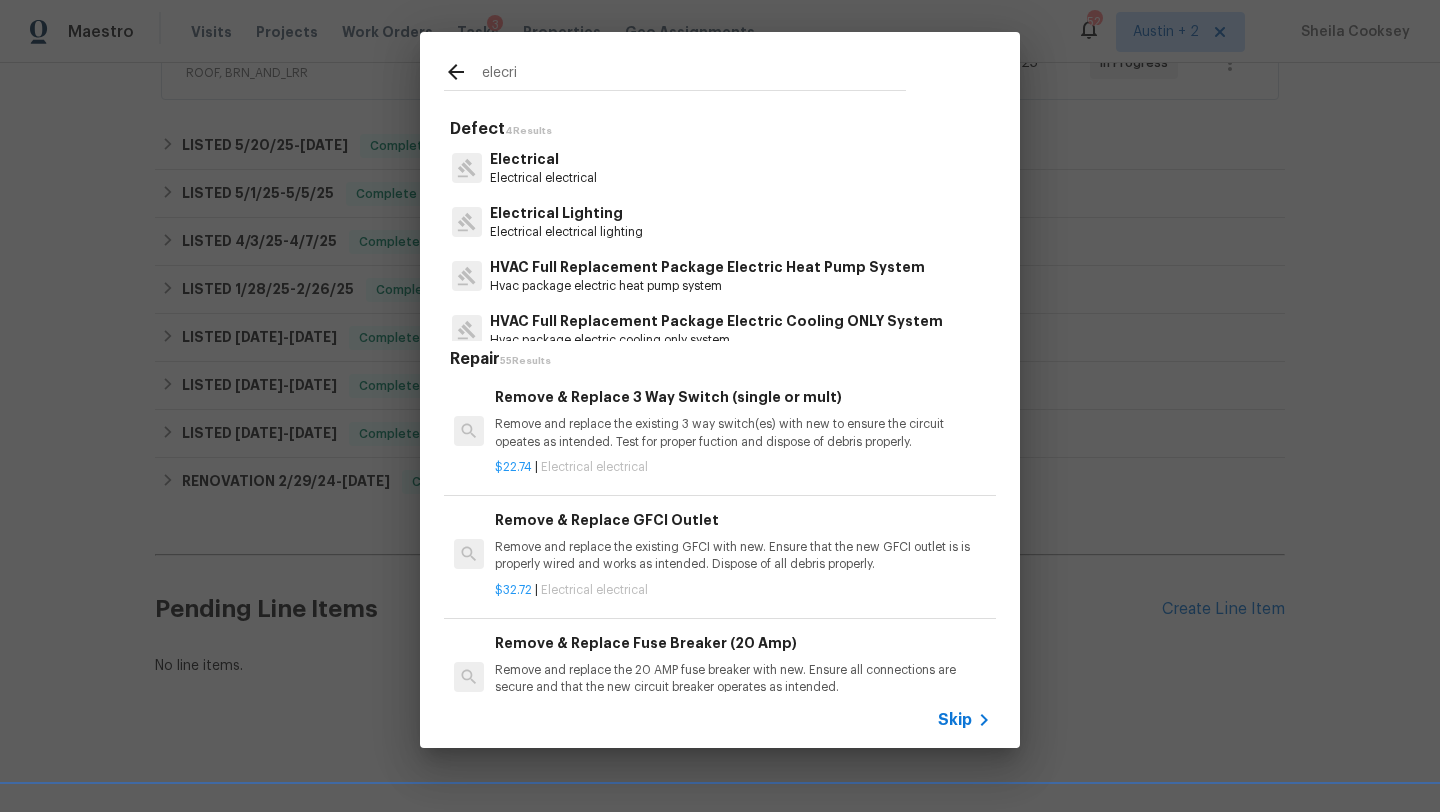 click on "Electrical" at bounding box center (543, 159) 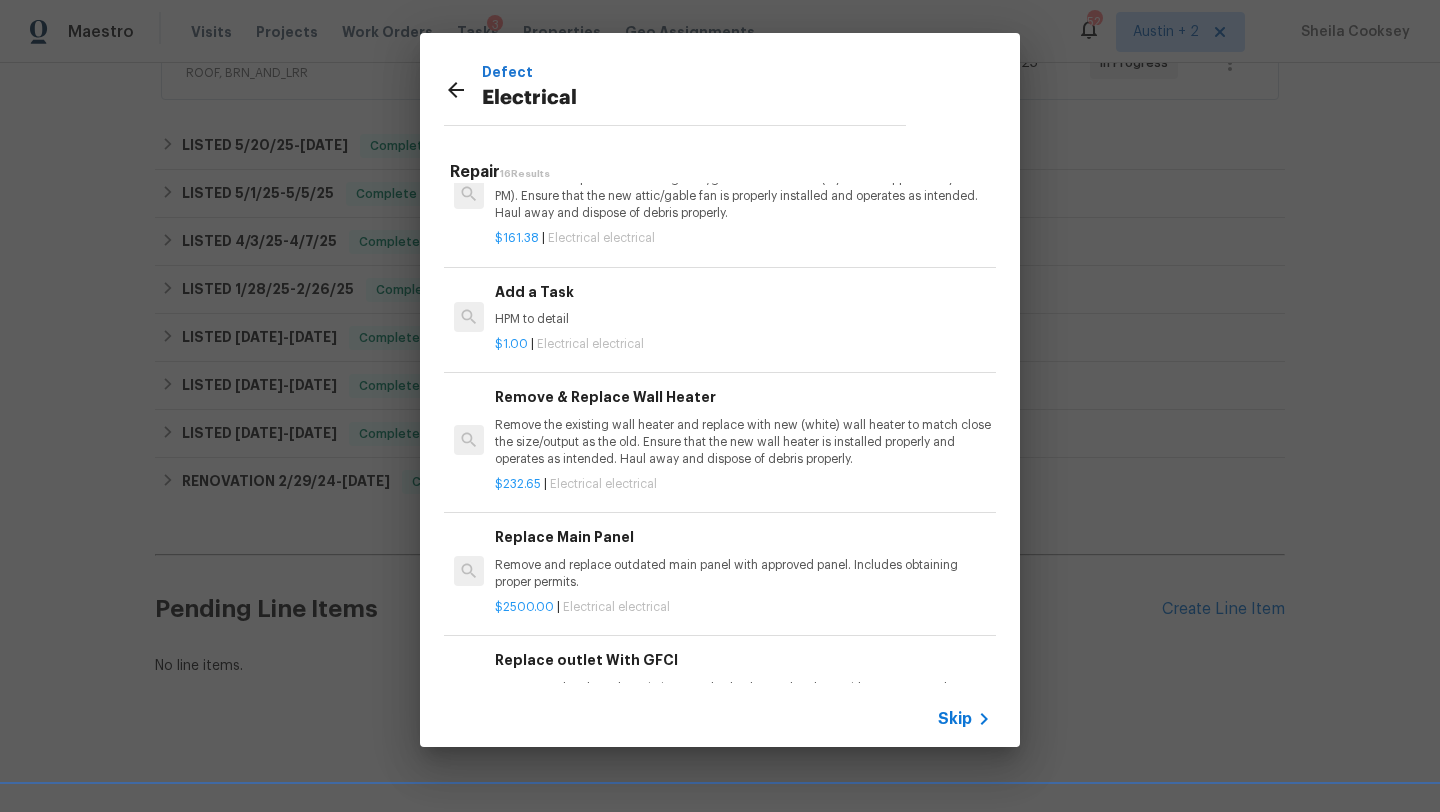scroll, scrollTop: 937, scrollLeft: 0, axis: vertical 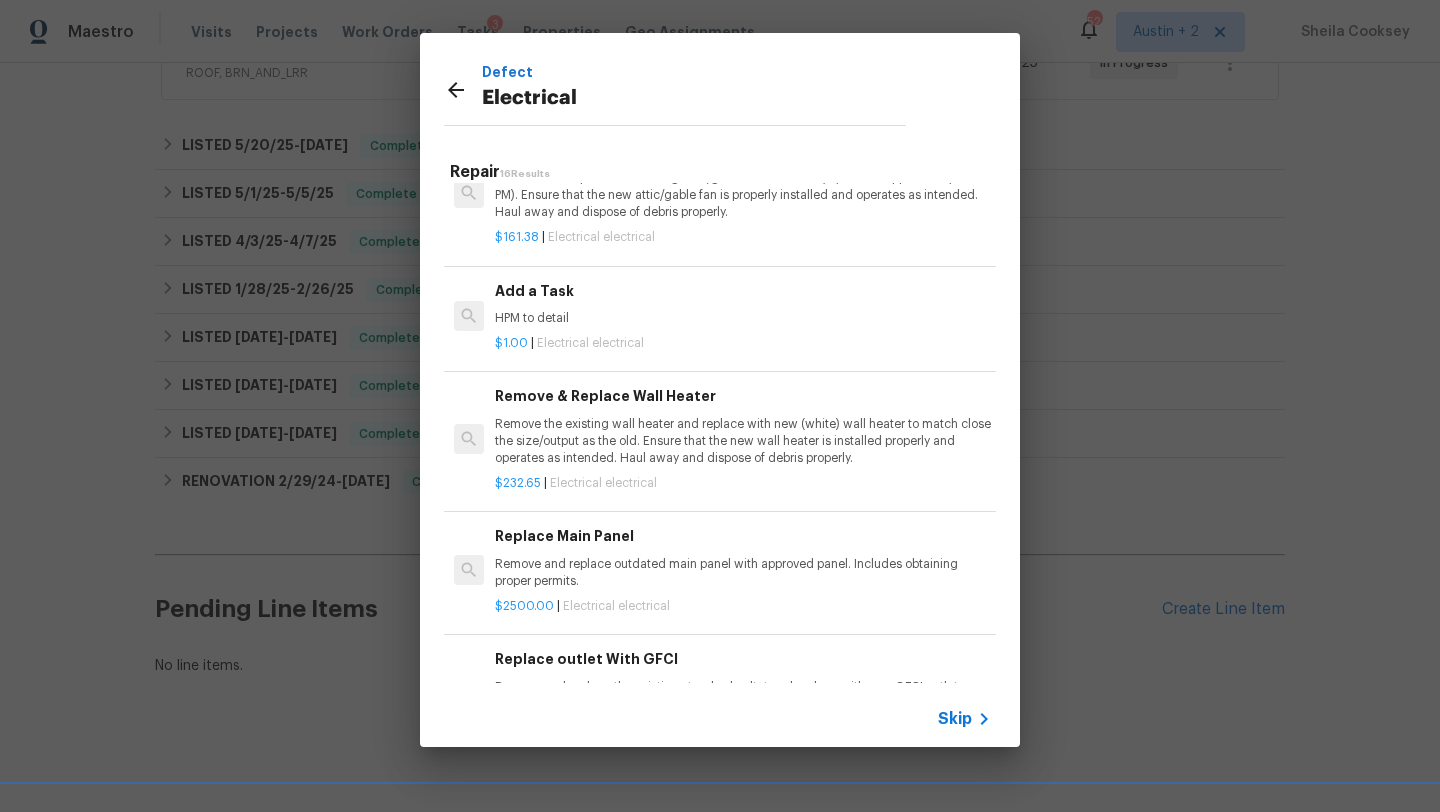 click on "HPM to detail" at bounding box center (743, 318) 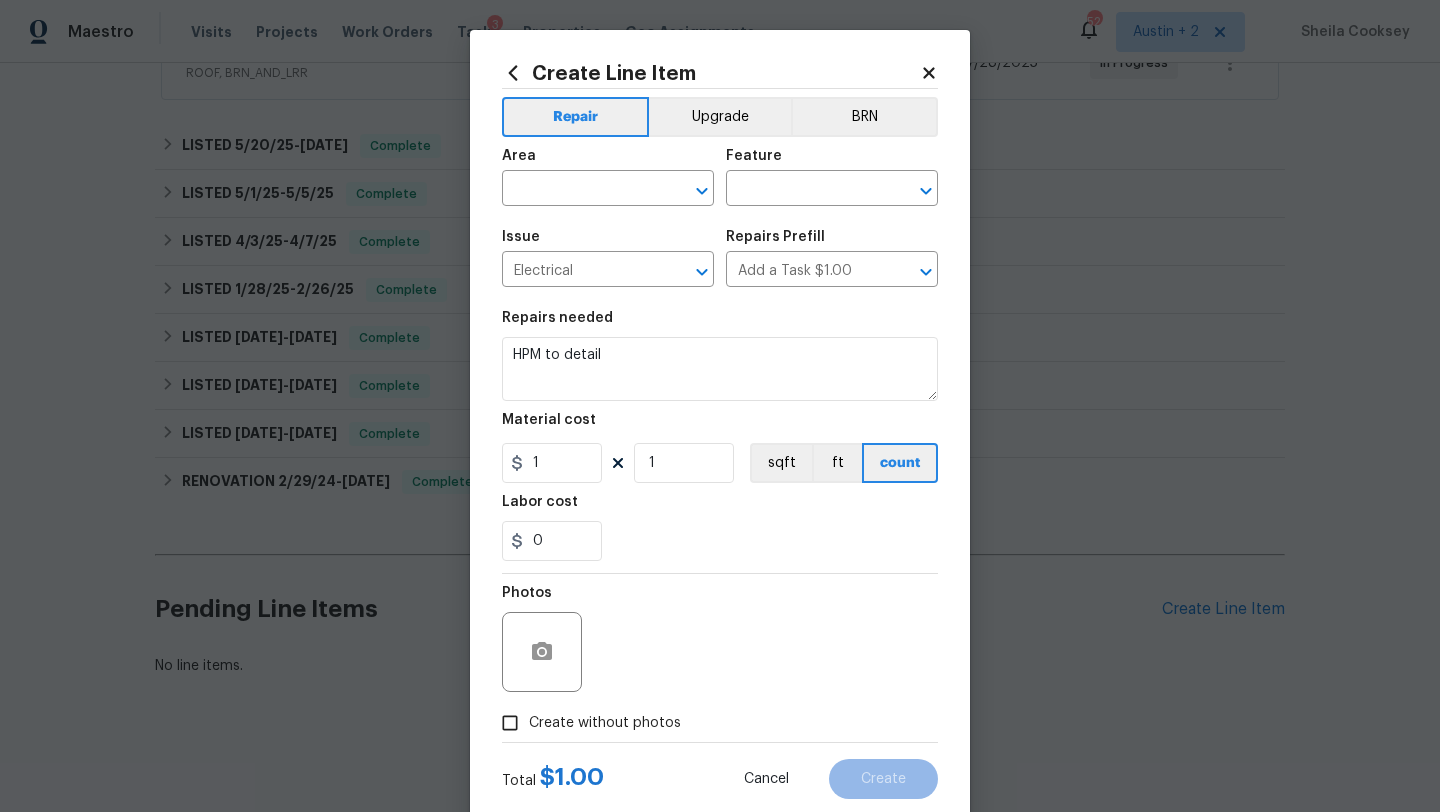 click 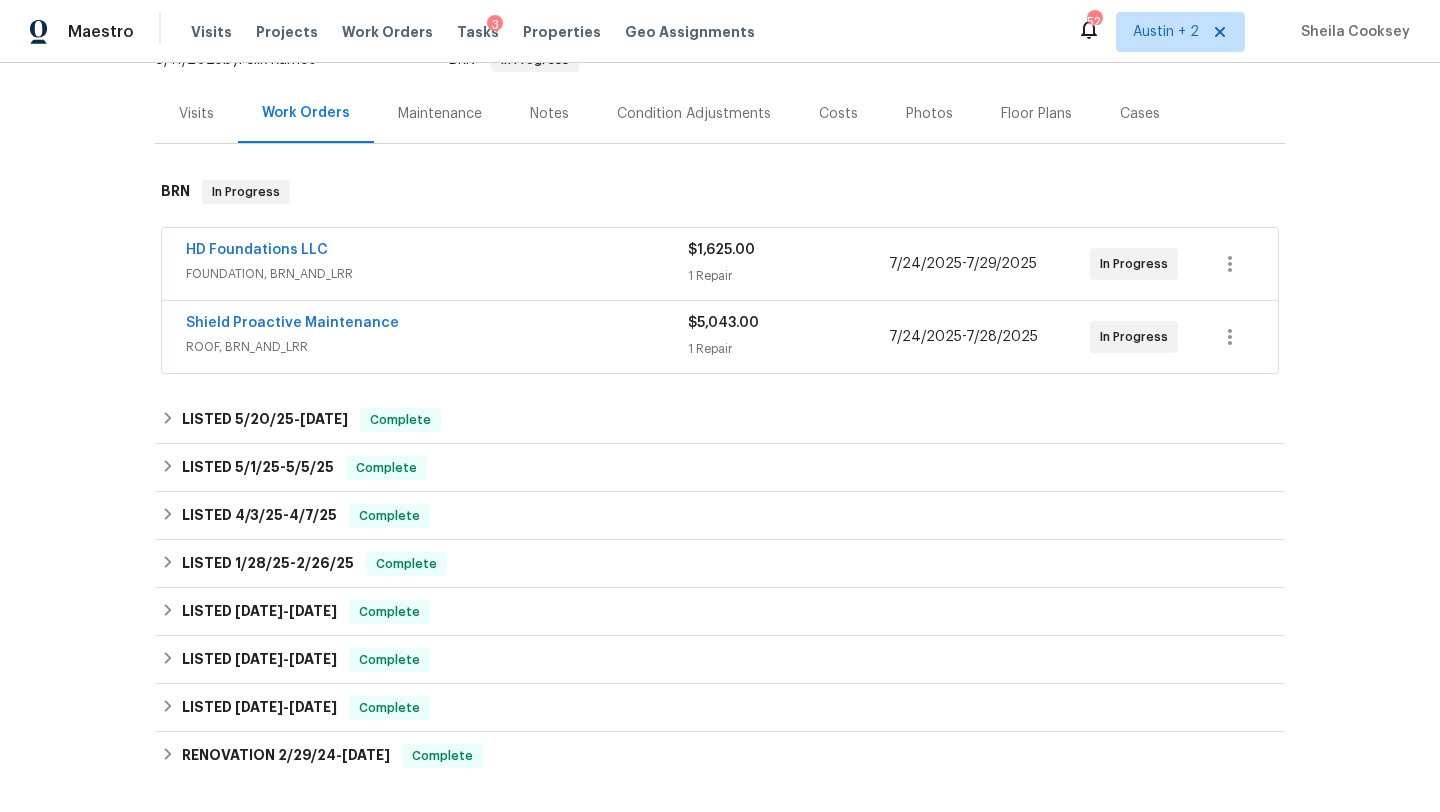 scroll, scrollTop: 493, scrollLeft: 0, axis: vertical 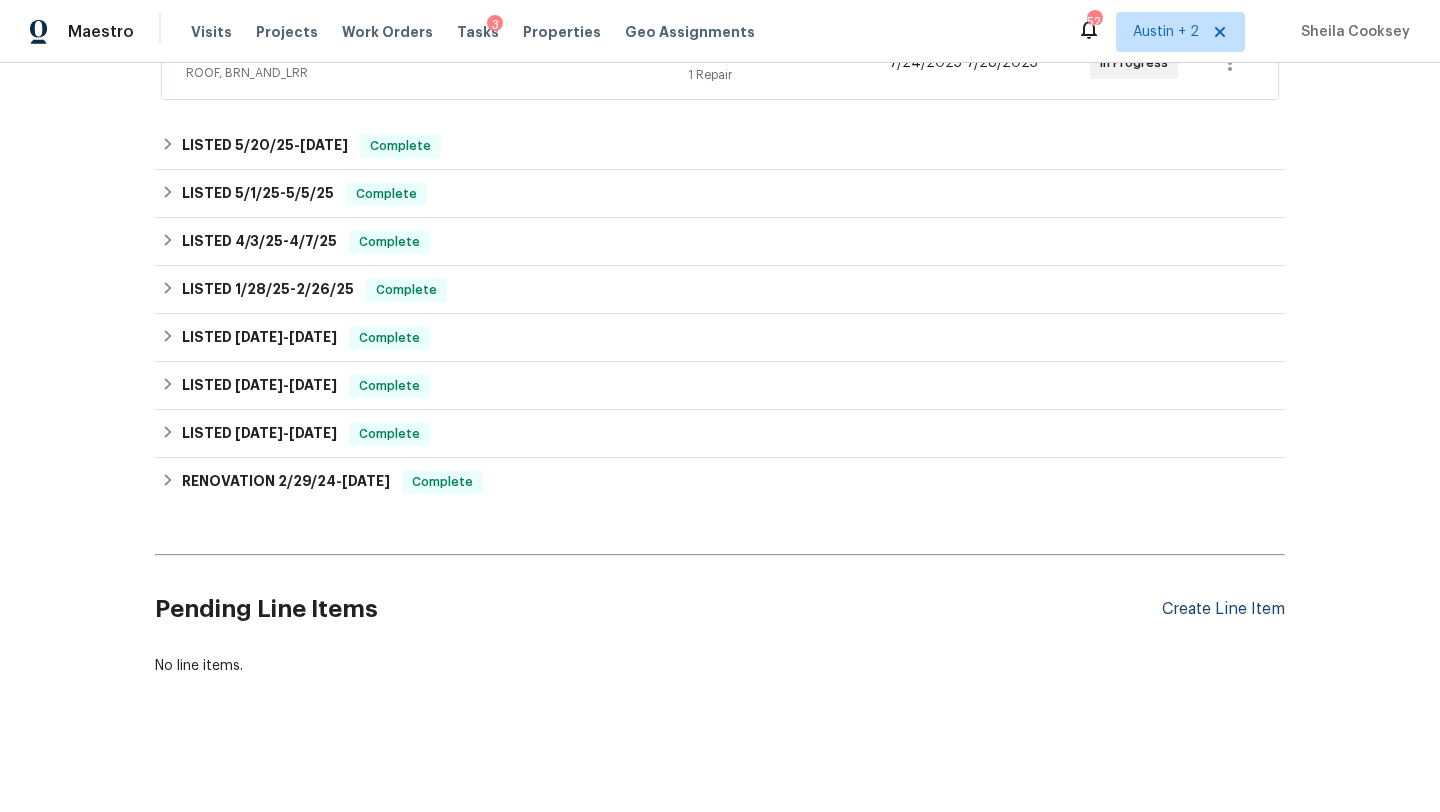 click on "Create Line Item" at bounding box center (1223, 609) 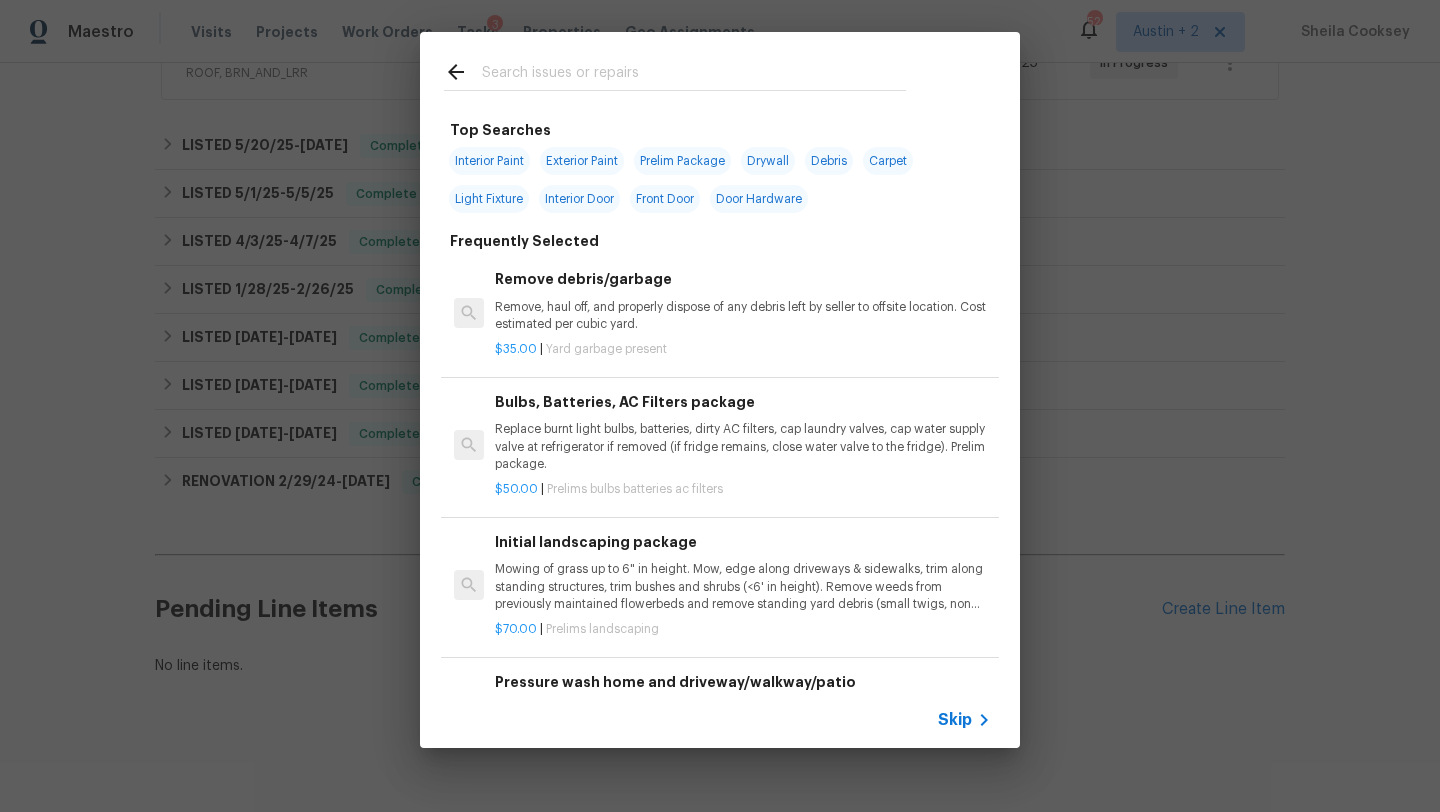 click at bounding box center (694, 75) 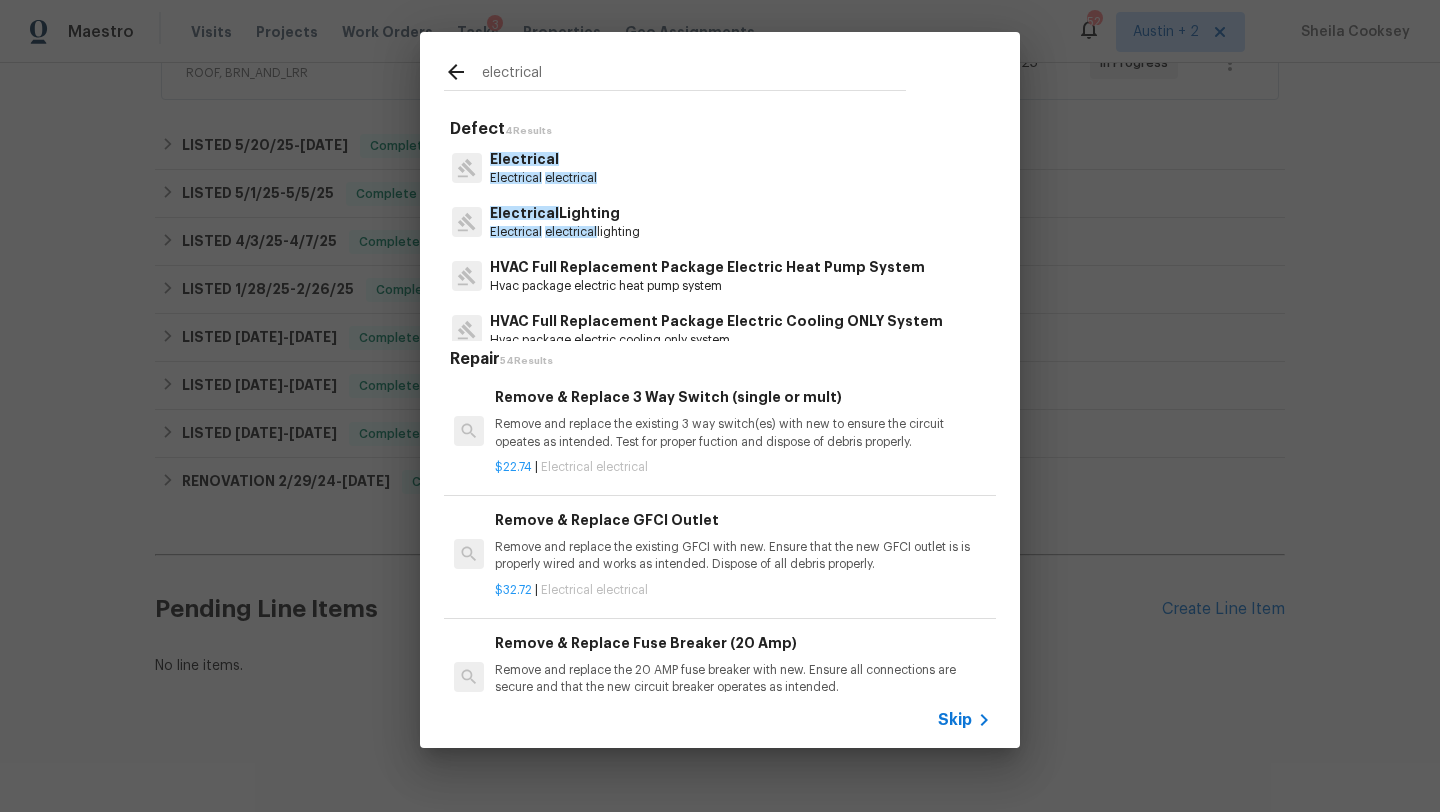 type on "electrical" 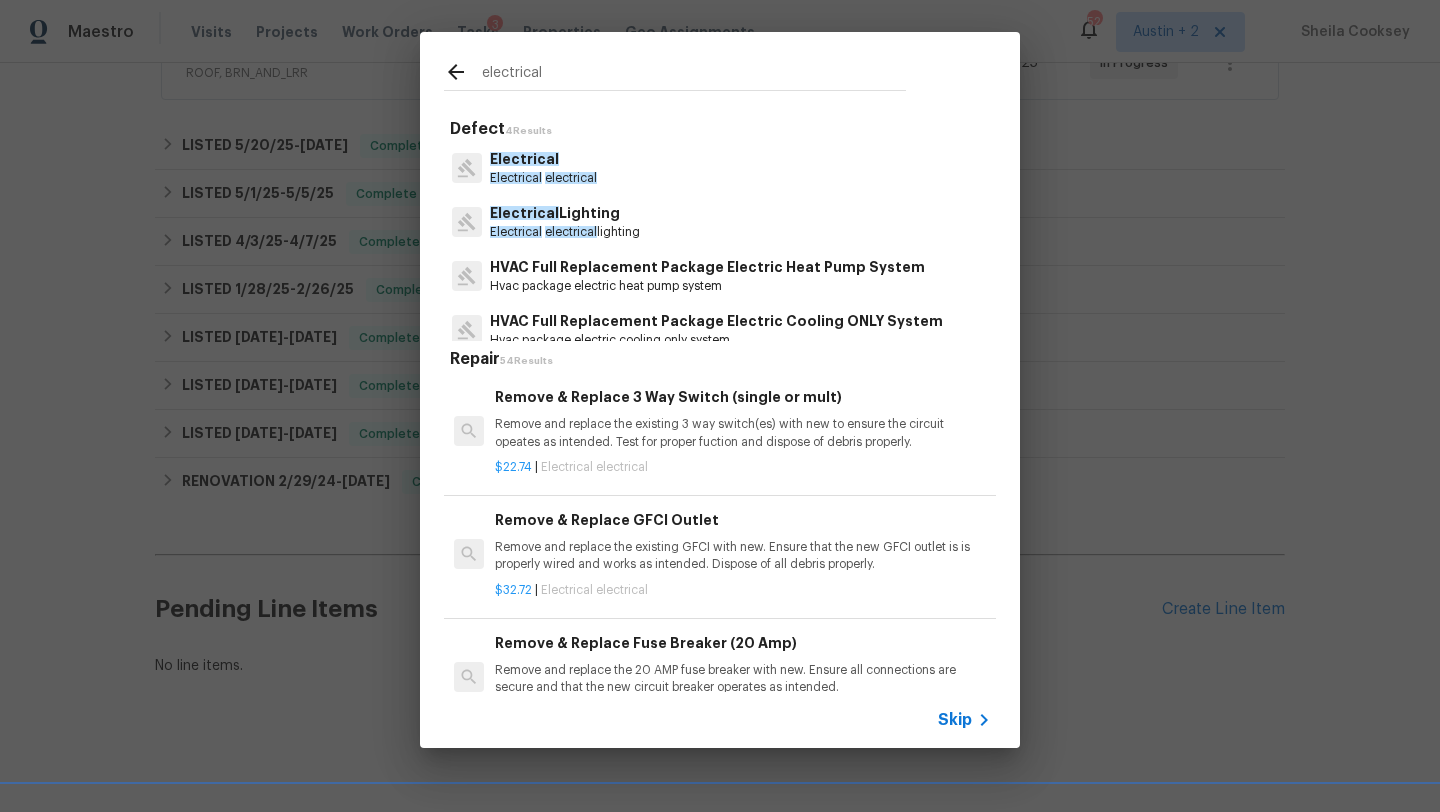 click on "electrical" at bounding box center (571, 178) 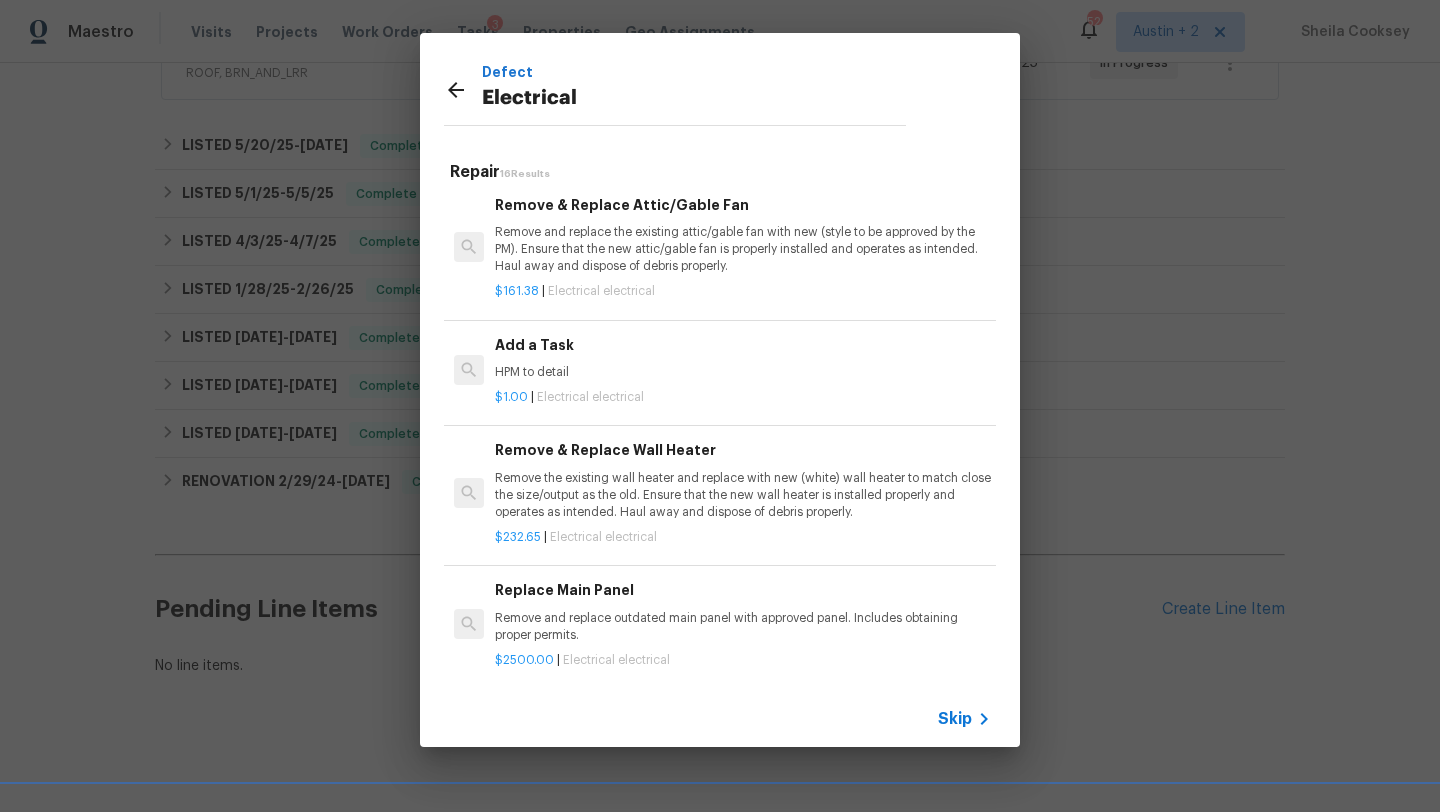 scroll, scrollTop: 888, scrollLeft: 0, axis: vertical 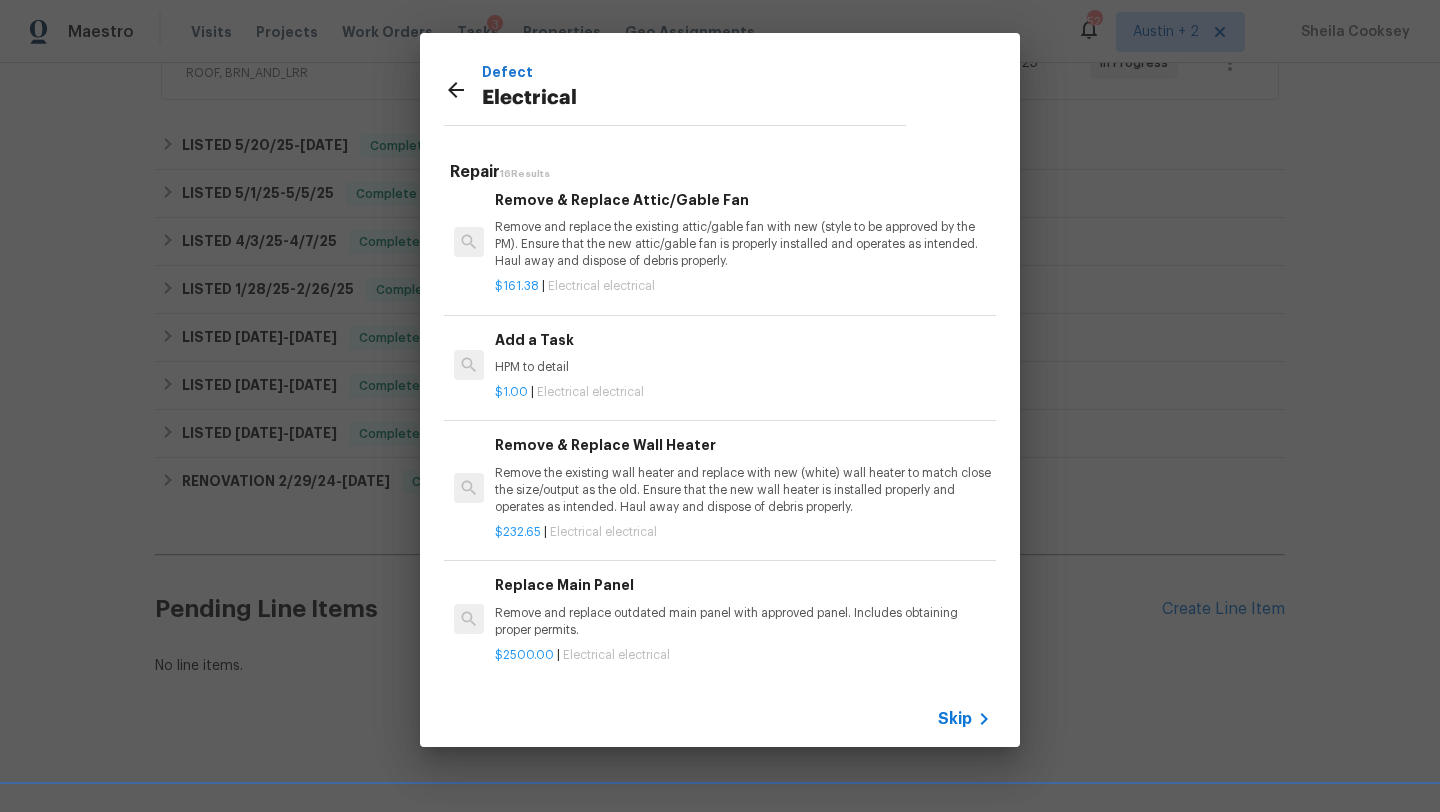 click on "Add a Task HPM to detail" at bounding box center [743, 353] 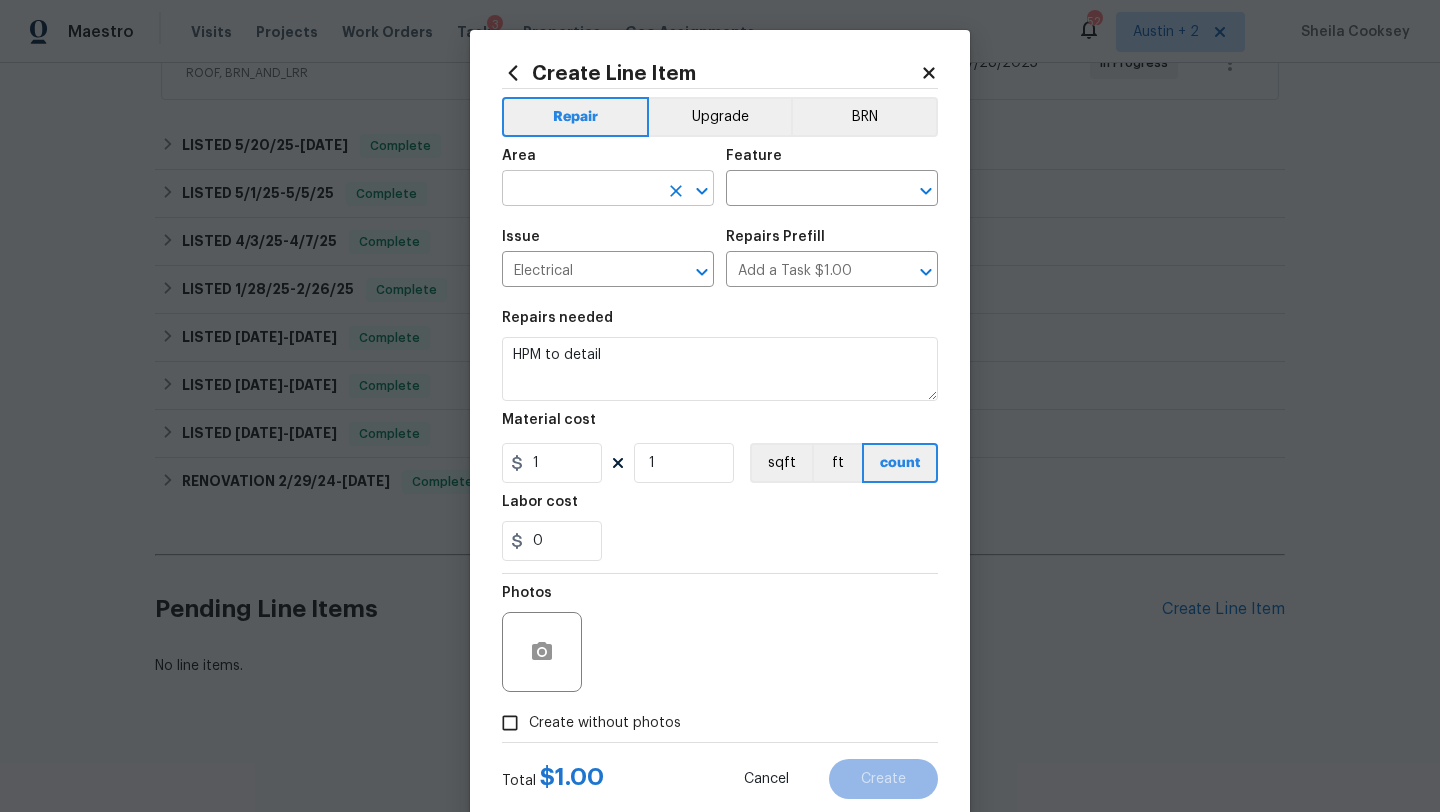 click at bounding box center (580, 190) 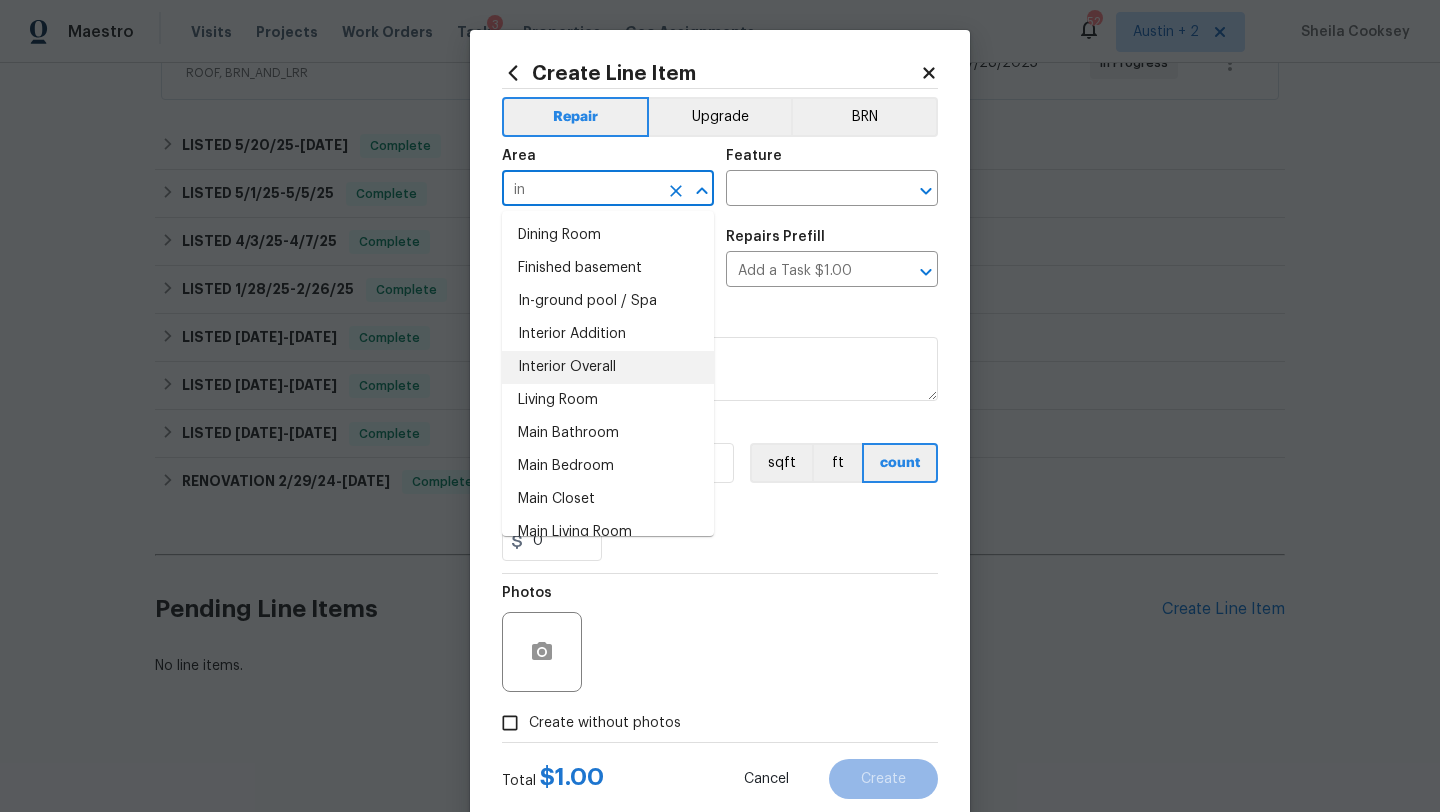 click on "Interior Overall" at bounding box center (608, 367) 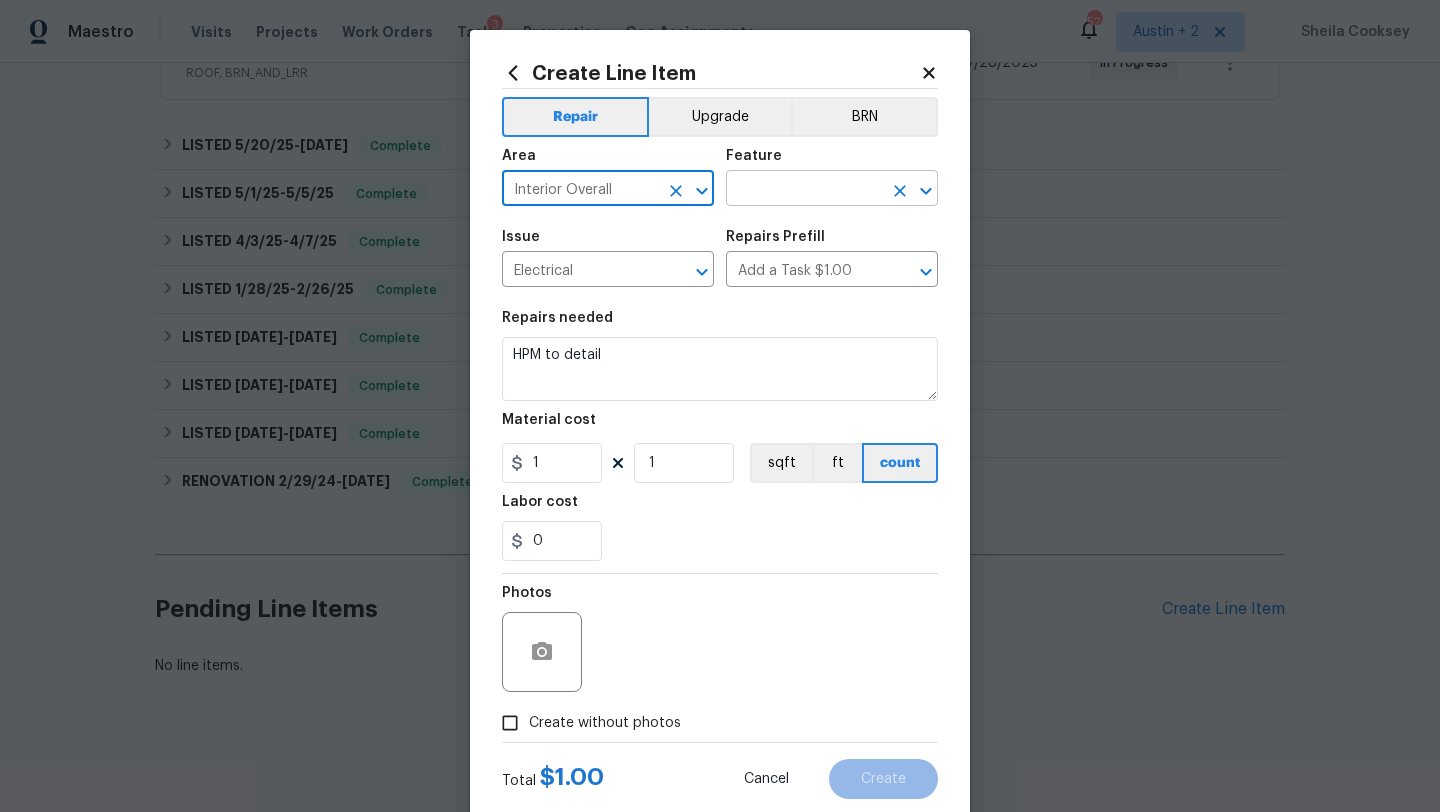 type on "Interior Overall" 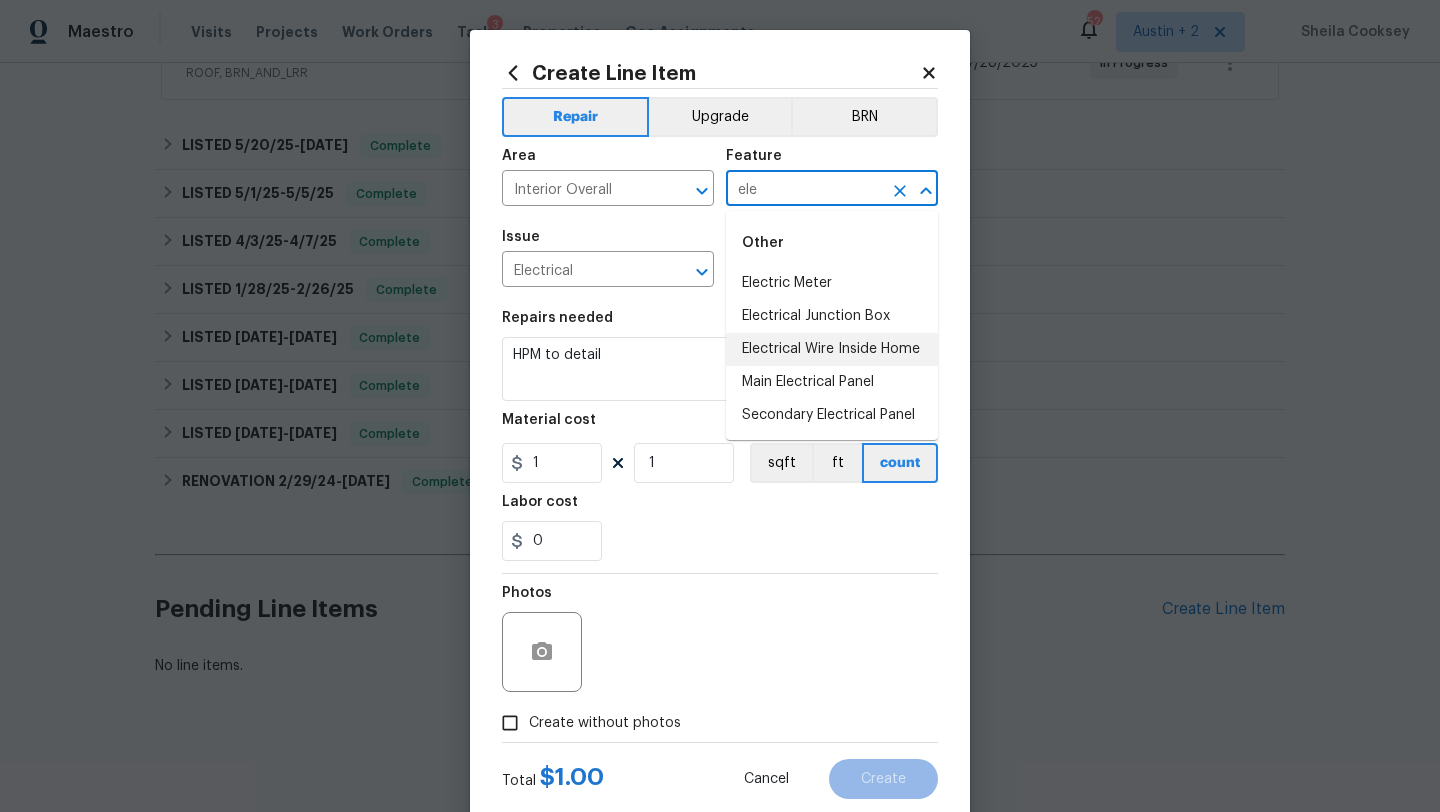 click on "Electrical Wire Inside Home" at bounding box center (832, 349) 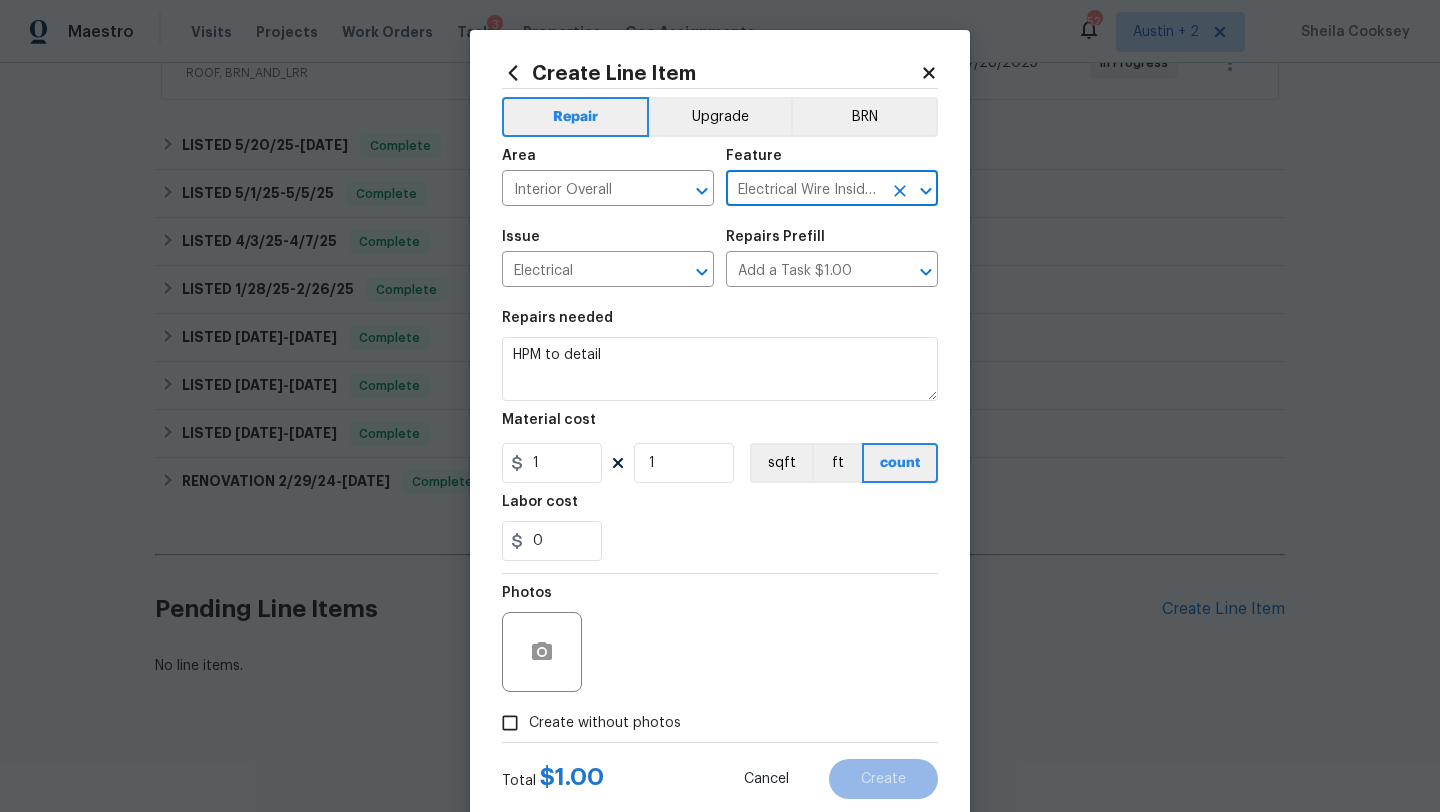 type on "Electrical Wire Inside Home" 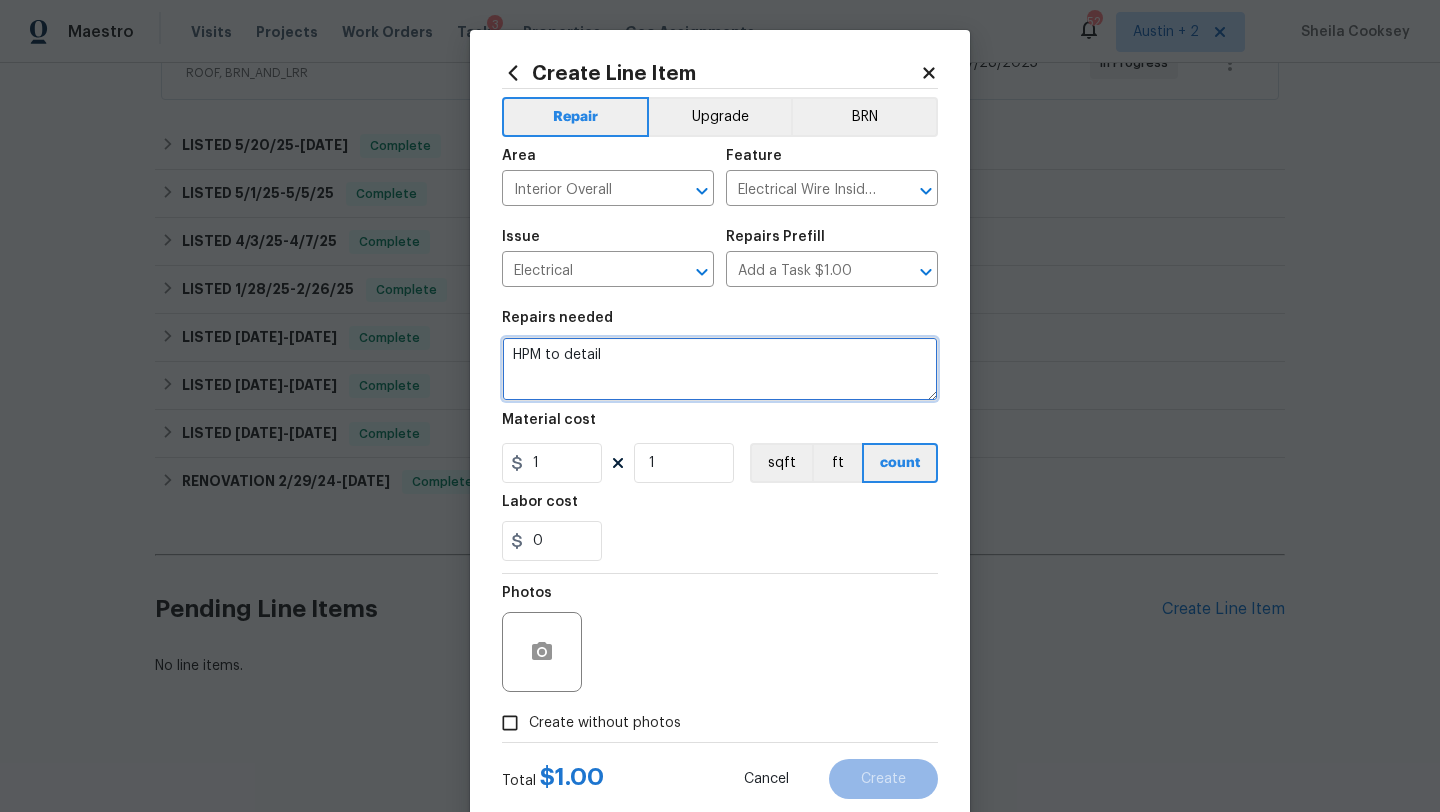 click on "HPM to detail" at bounding box center (720, 369) 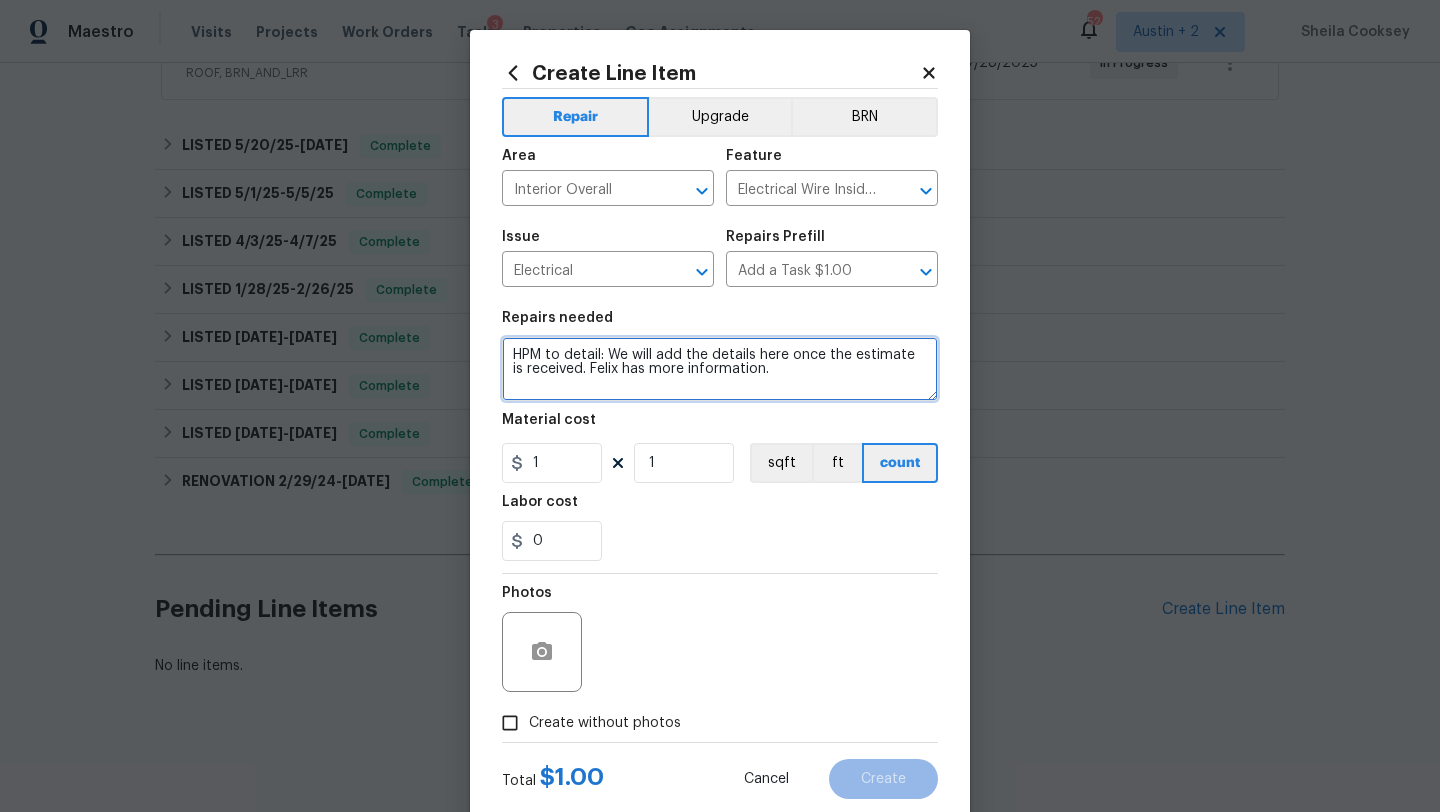 type on "HPM to detail: We will add the details here once the estimate is received. Felix has more information." 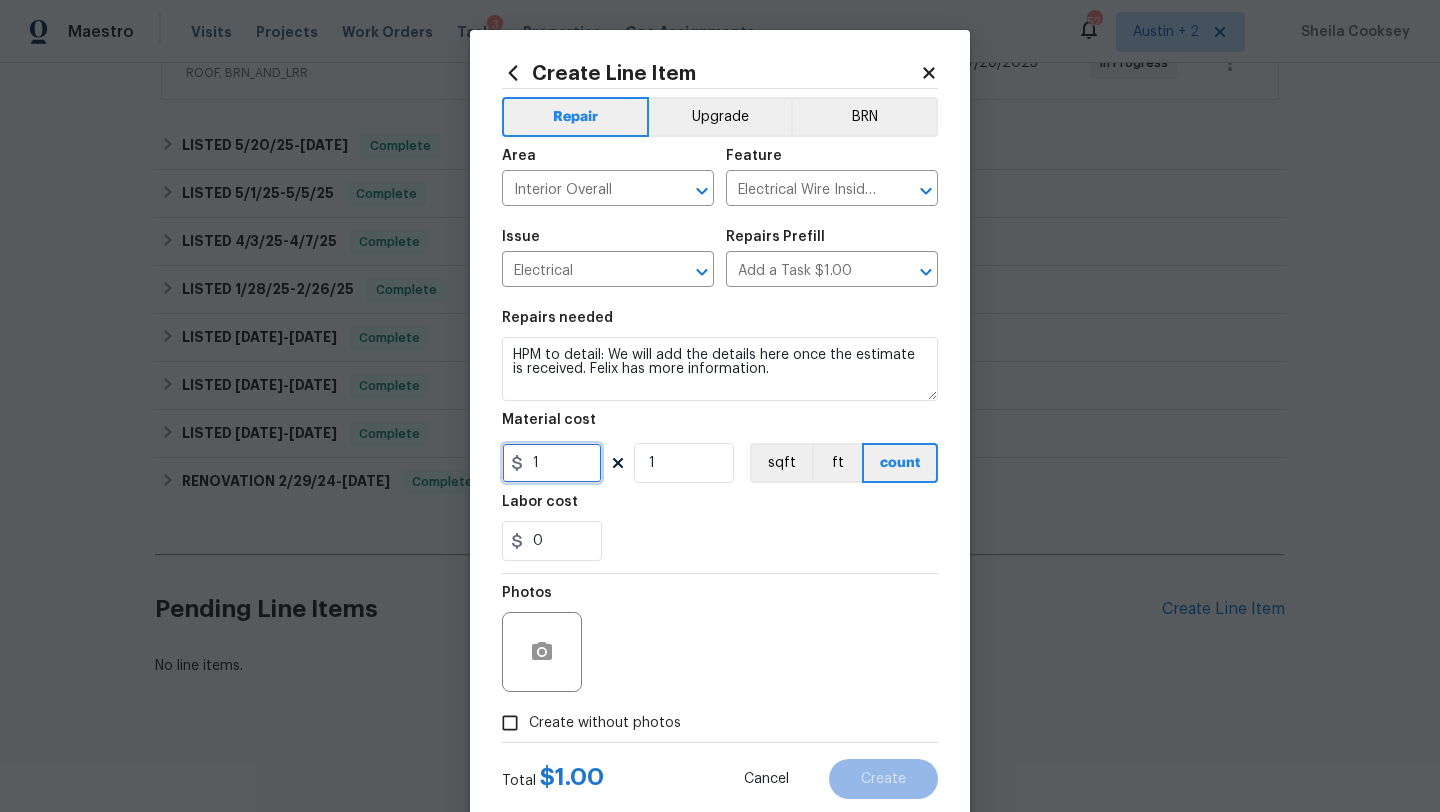 click on "1" at bounding box center [552, 463] 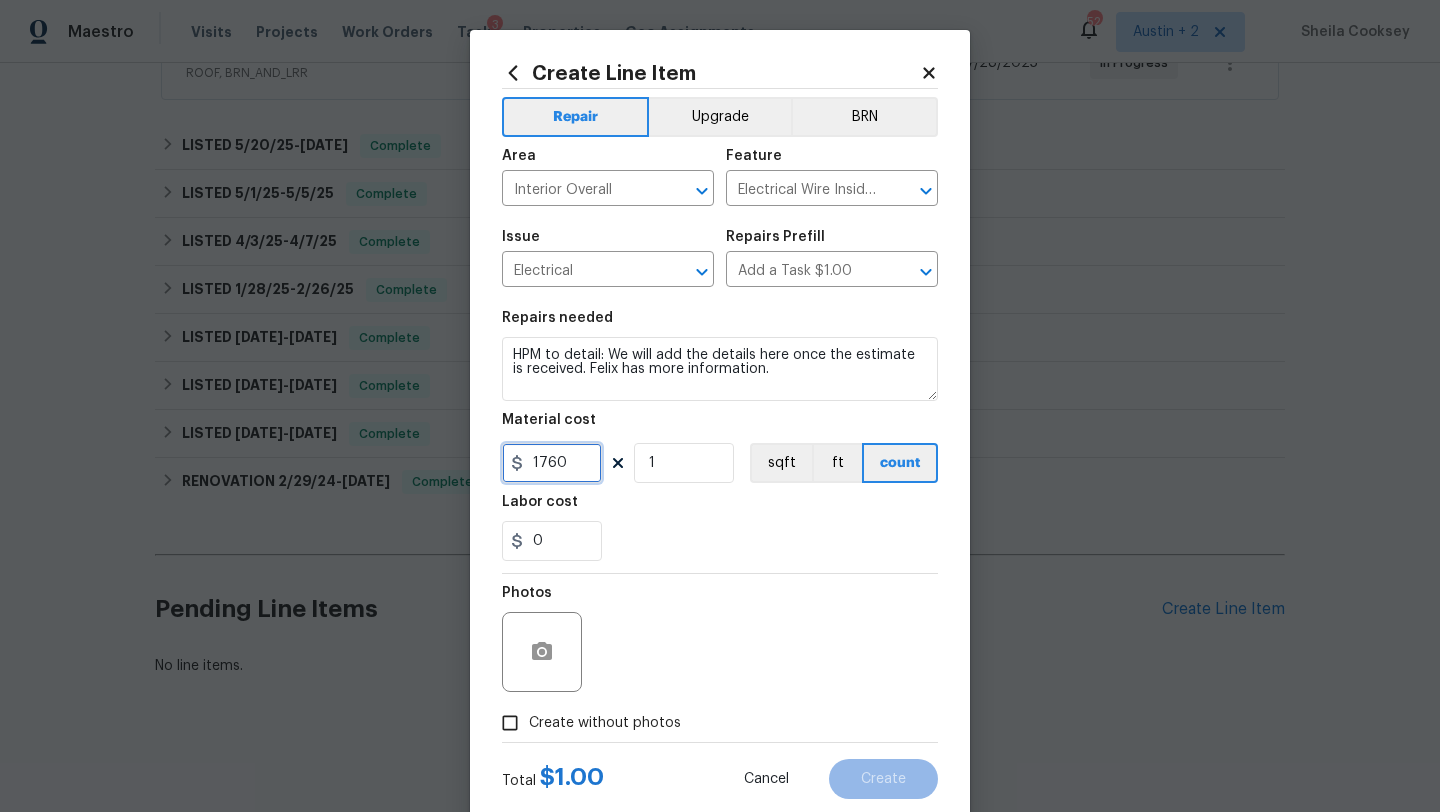 type on "1760" 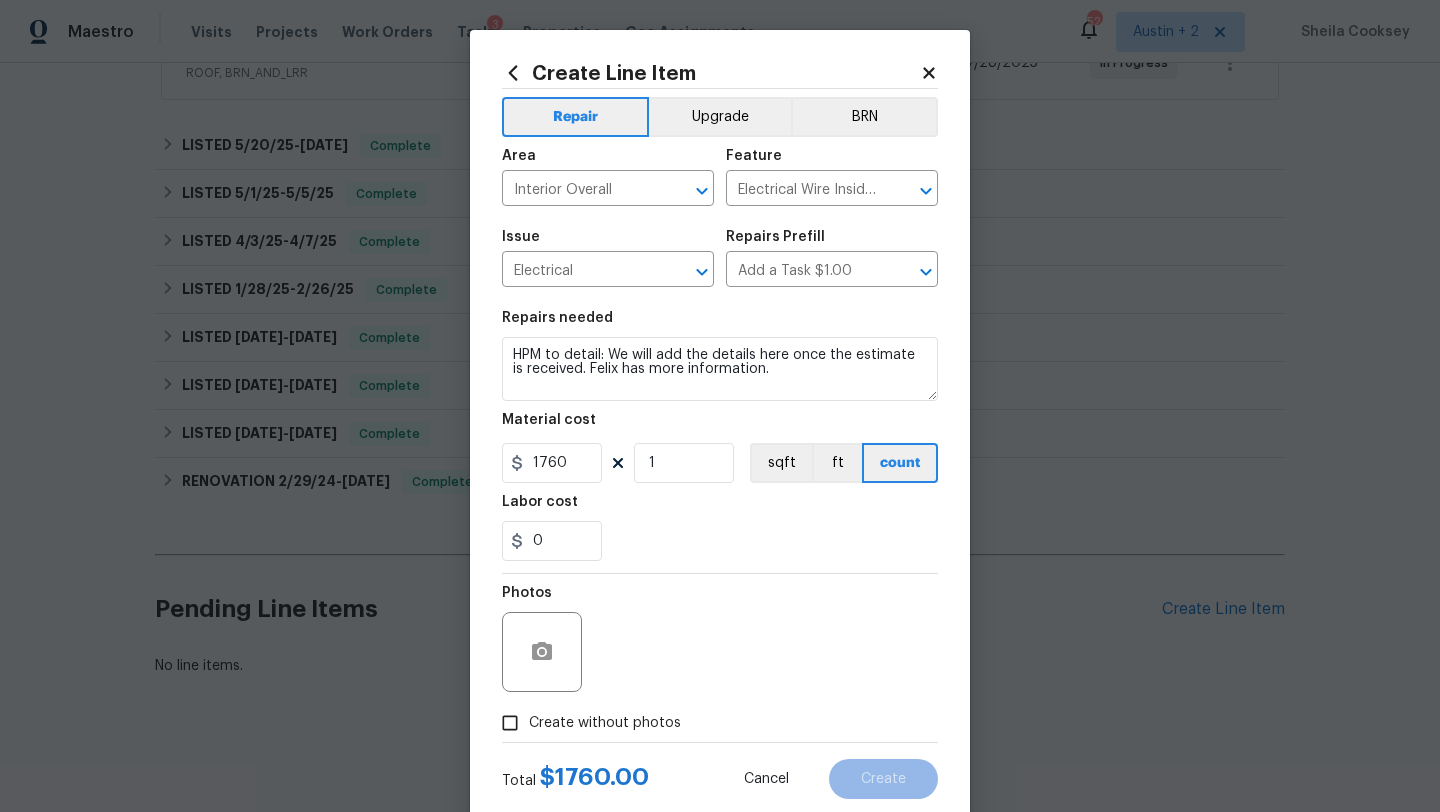 click 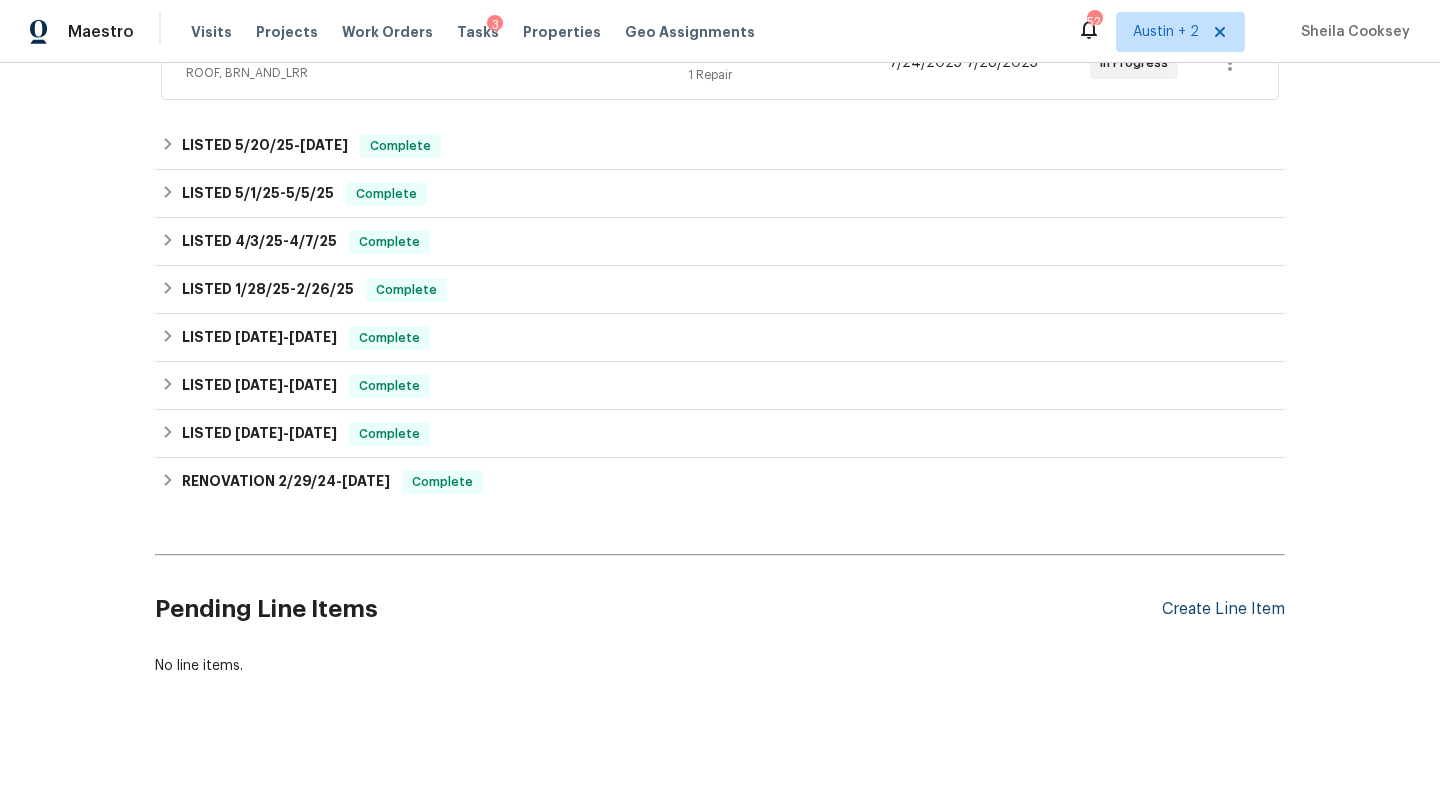 click on "Create Line Item" at bounding box center [1223, 609] 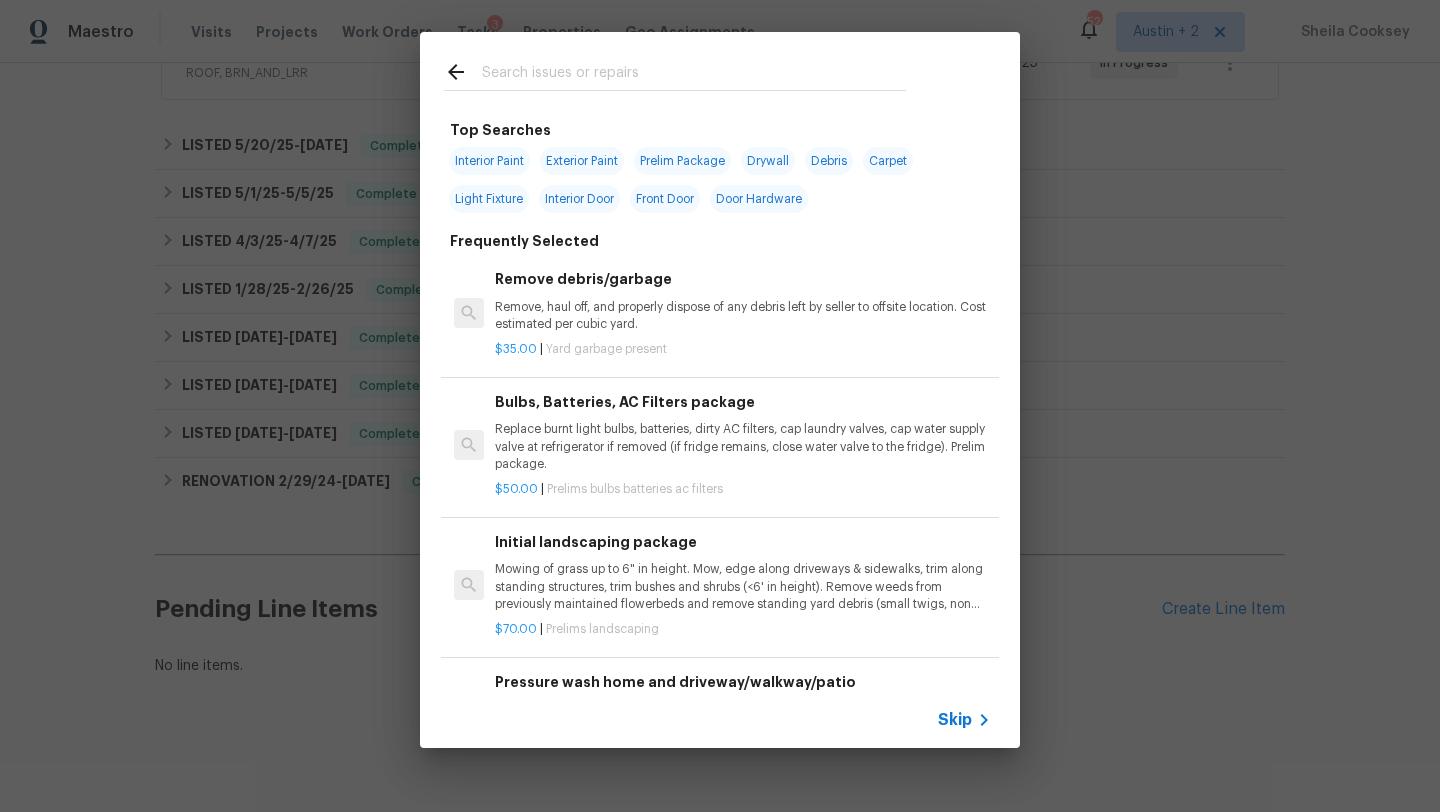 click at bounding box center [694, 75] 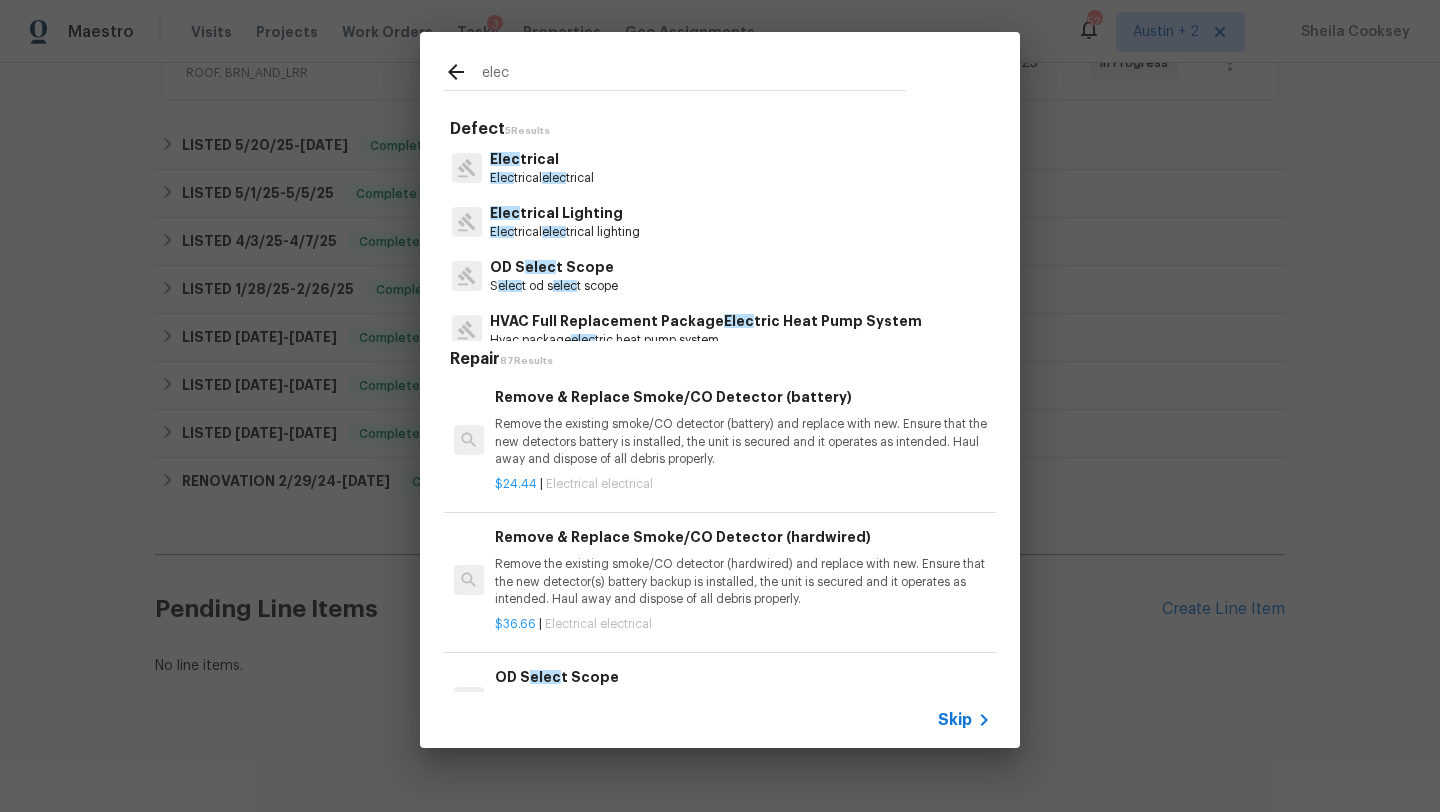 type on "elec" 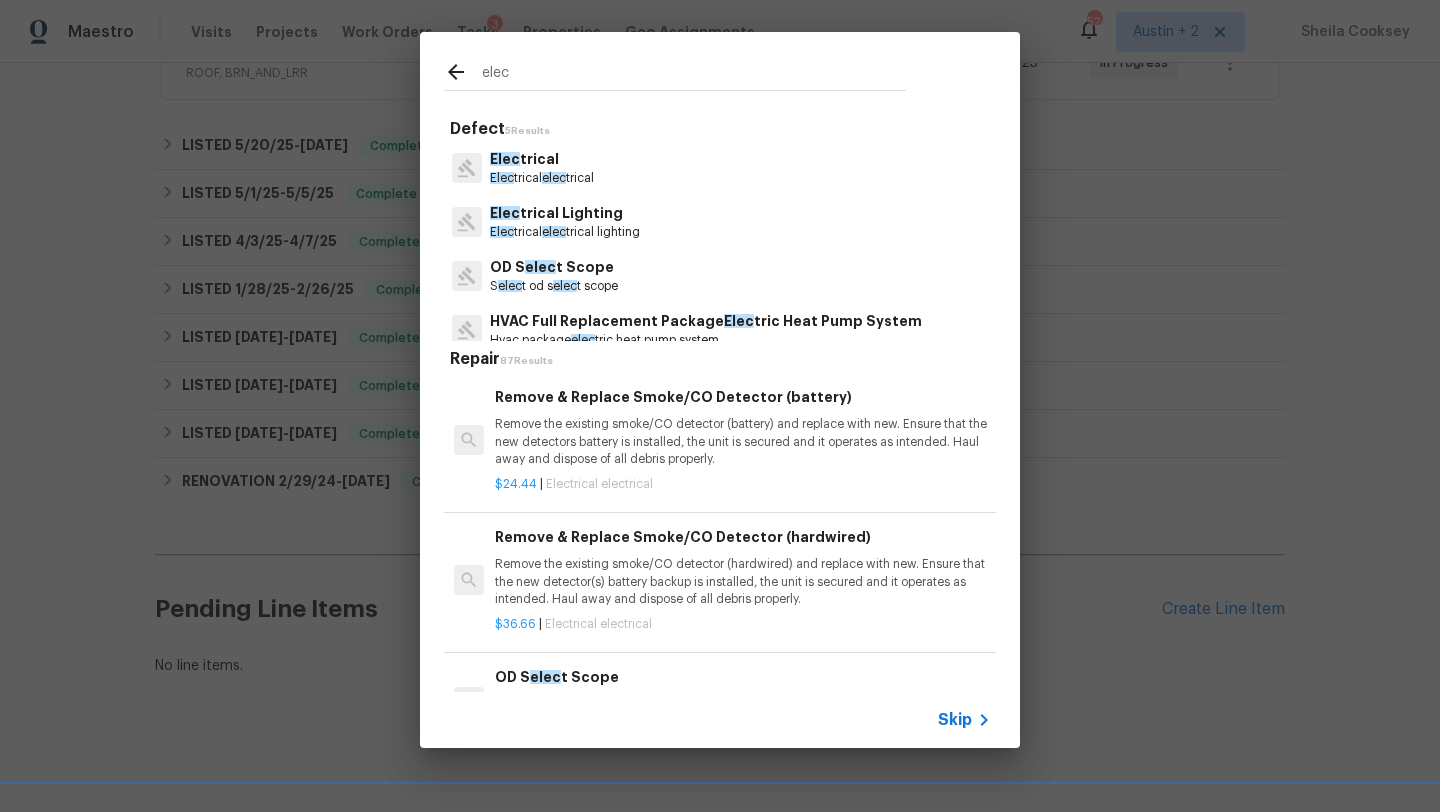 click on "Elec trical Elec trical  elec trical" at bounding box center (720, 168) 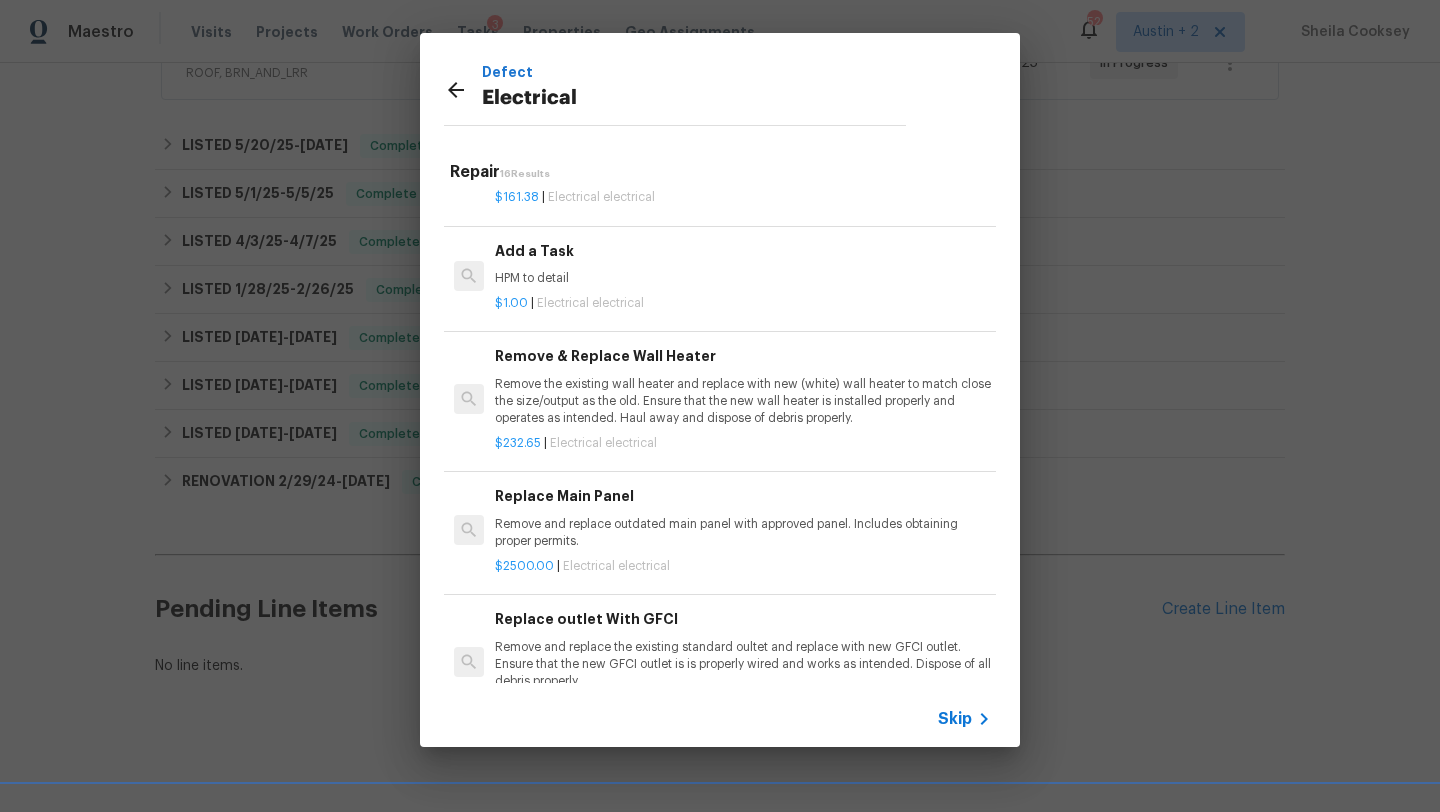 scroll, scrollTop: 1252, scrollLeft: 0, axis: vertical 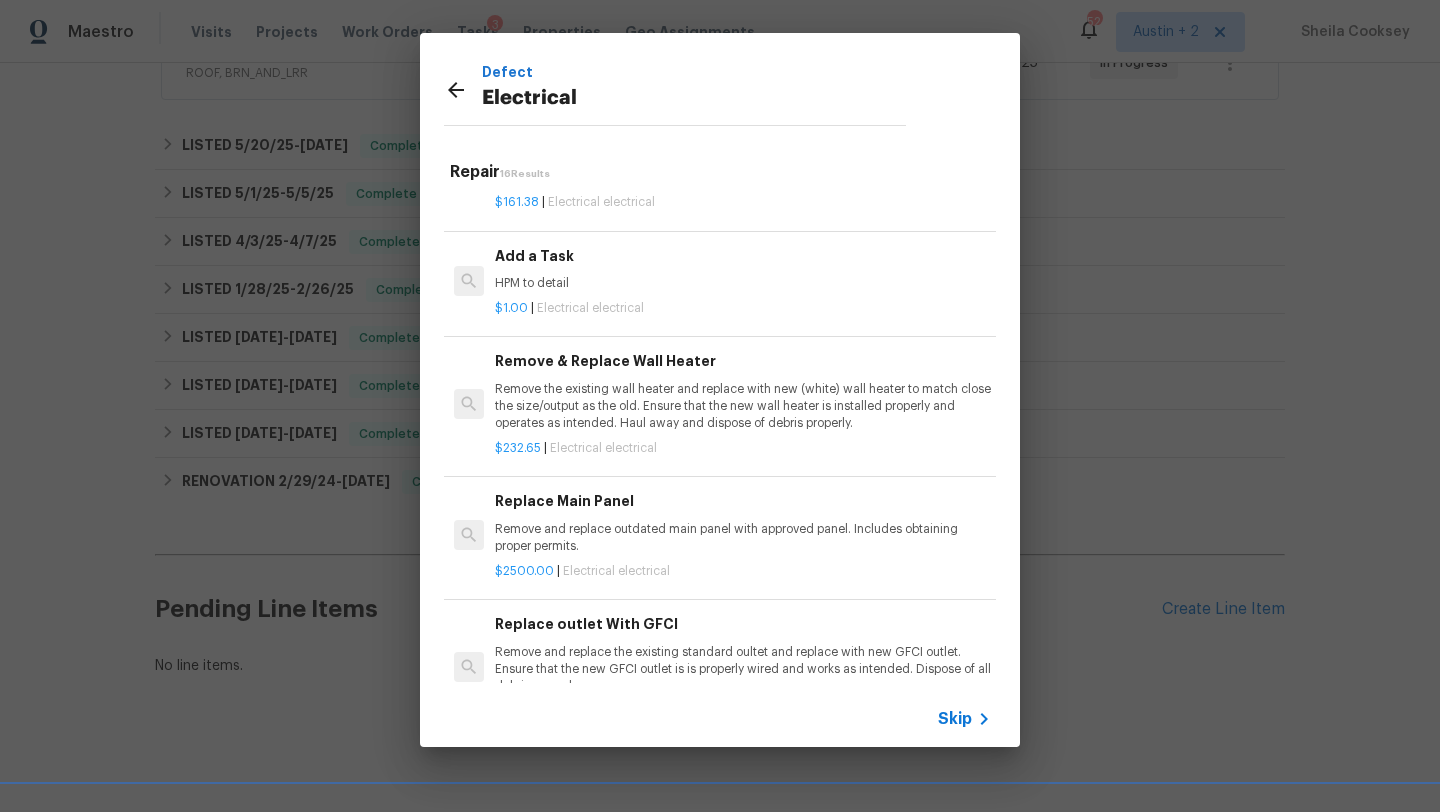 click on "HPM to detail" at bounding box center (743, 283) 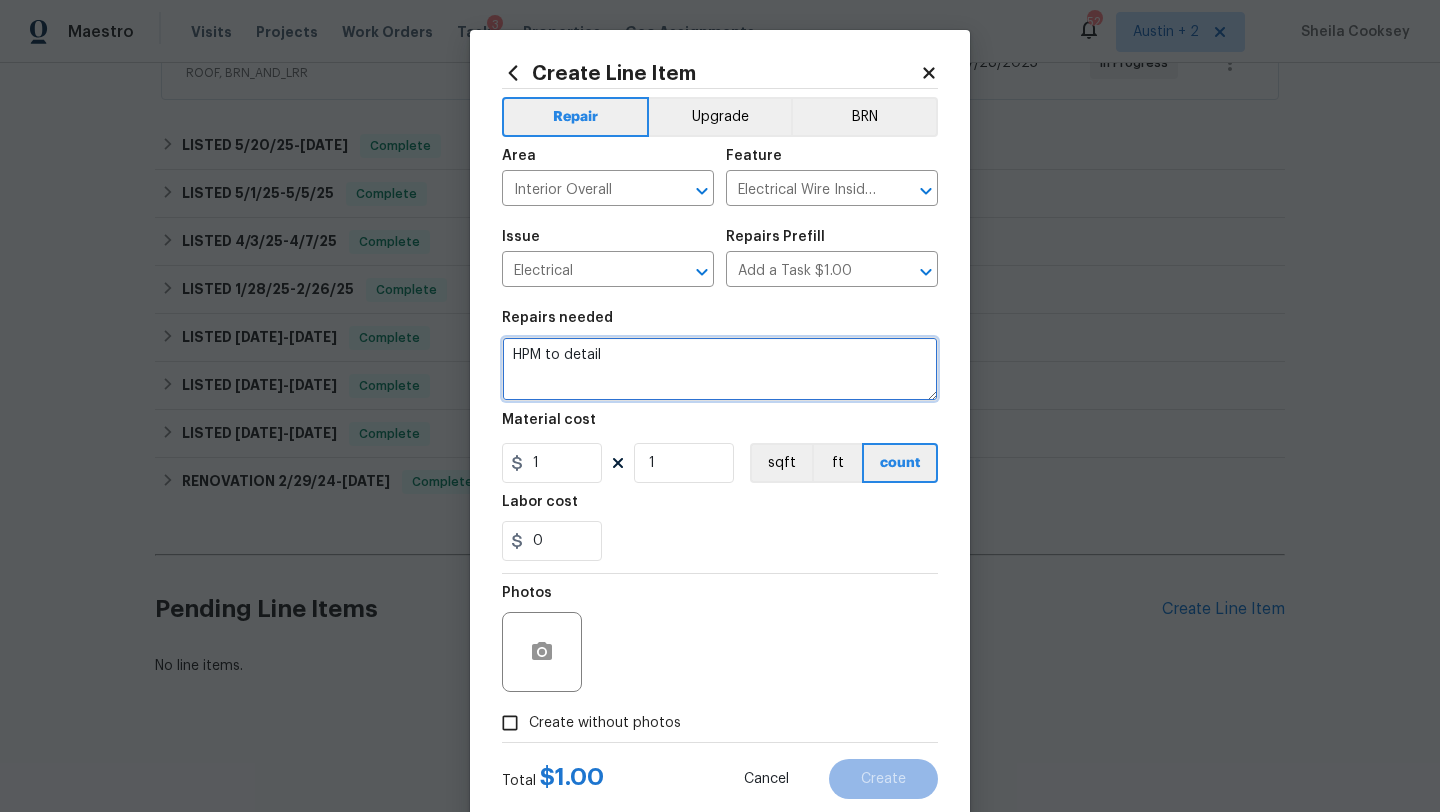 click on "HPM to detail" at bounding box center (720, 369) 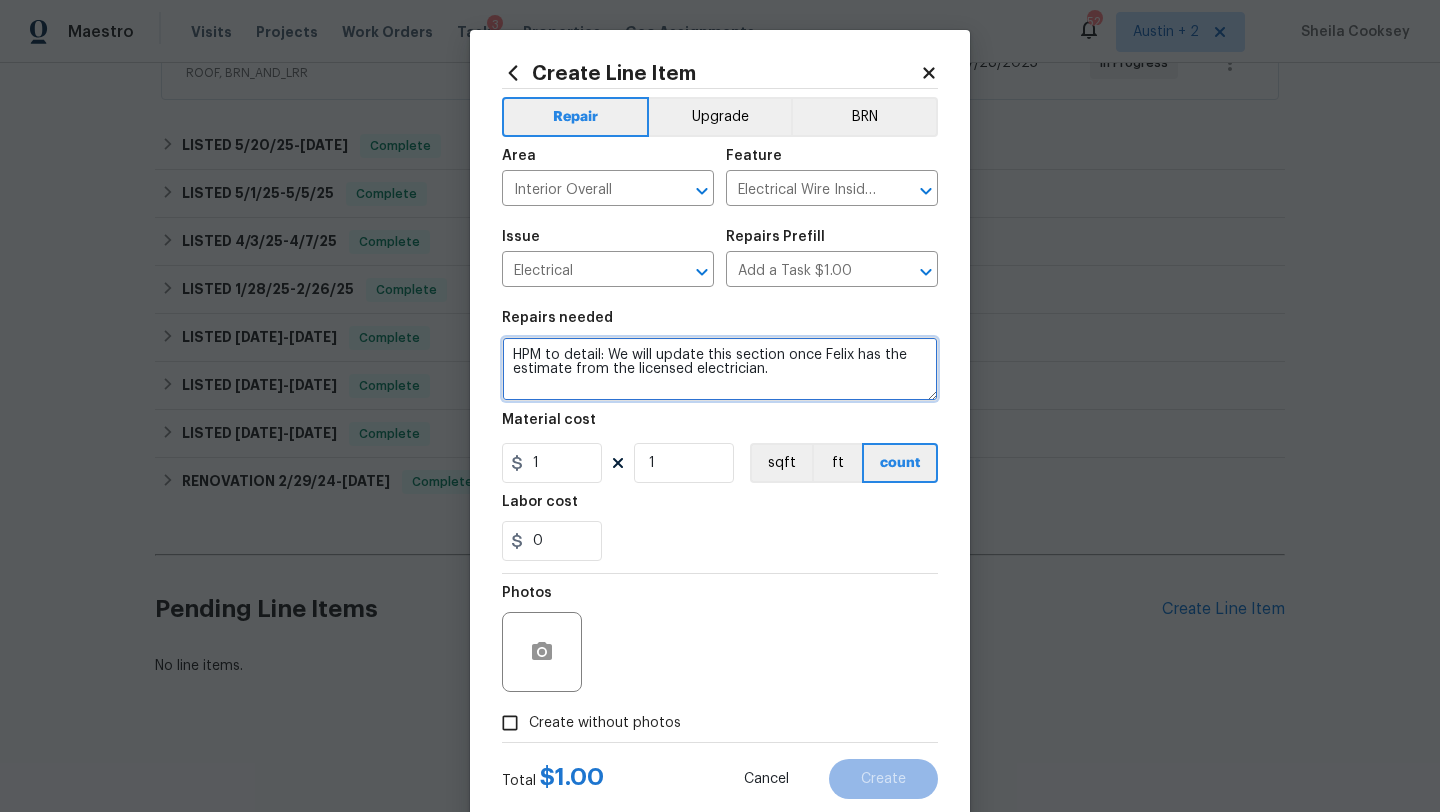 type on "HPM to detail: We will update this section once Felix has the estimate from the licensed electrician." 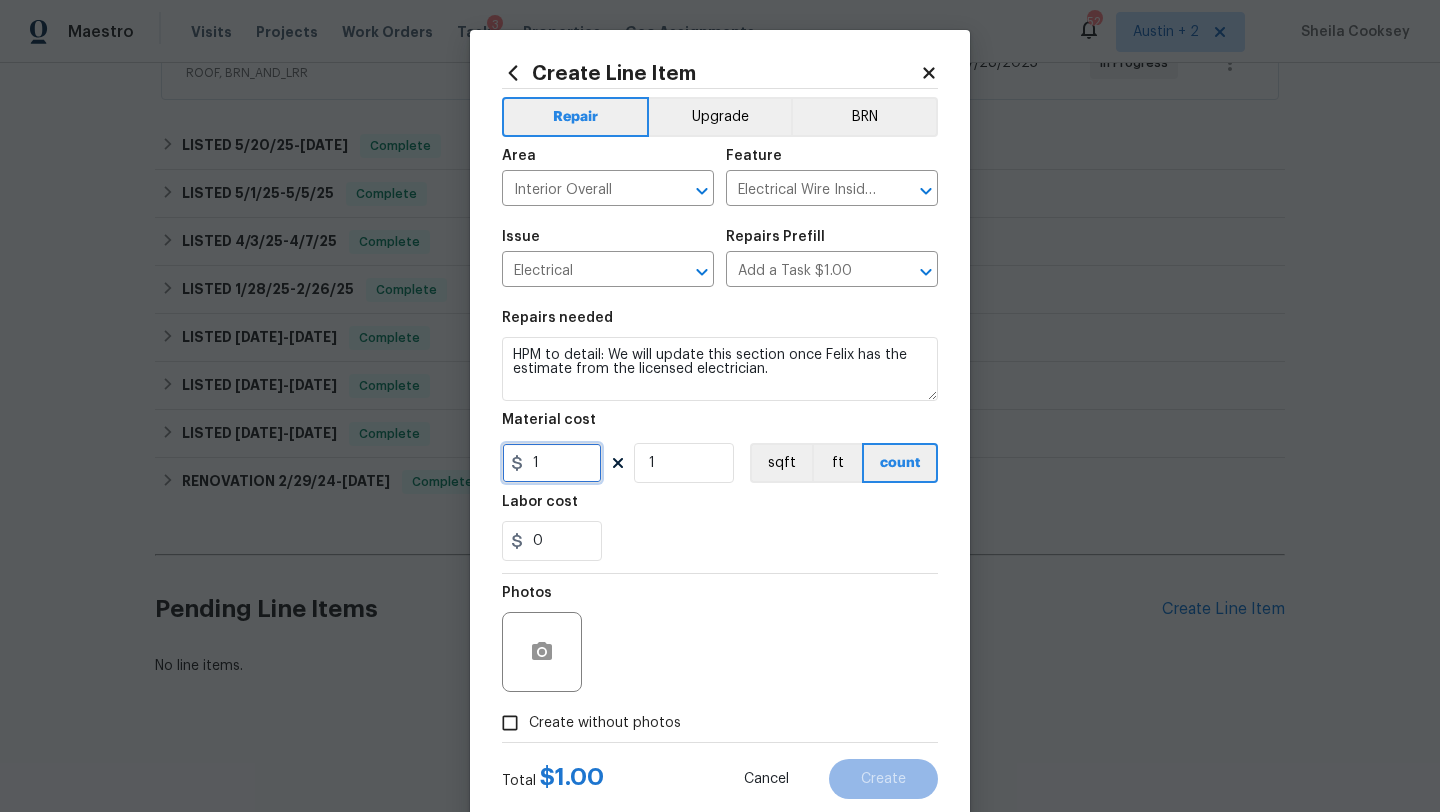 click on "1" at bounding box center [552, 463] 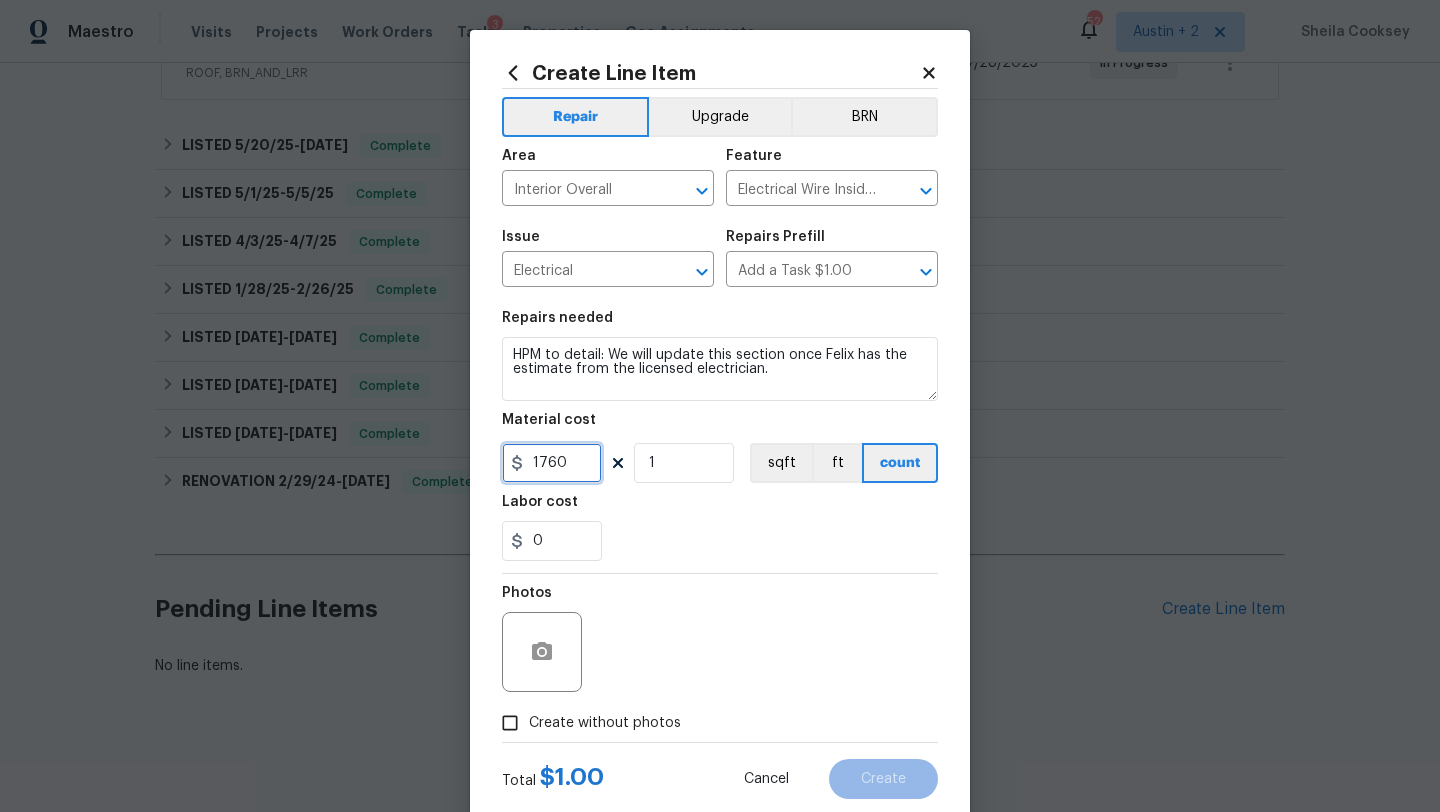 type on "1760" 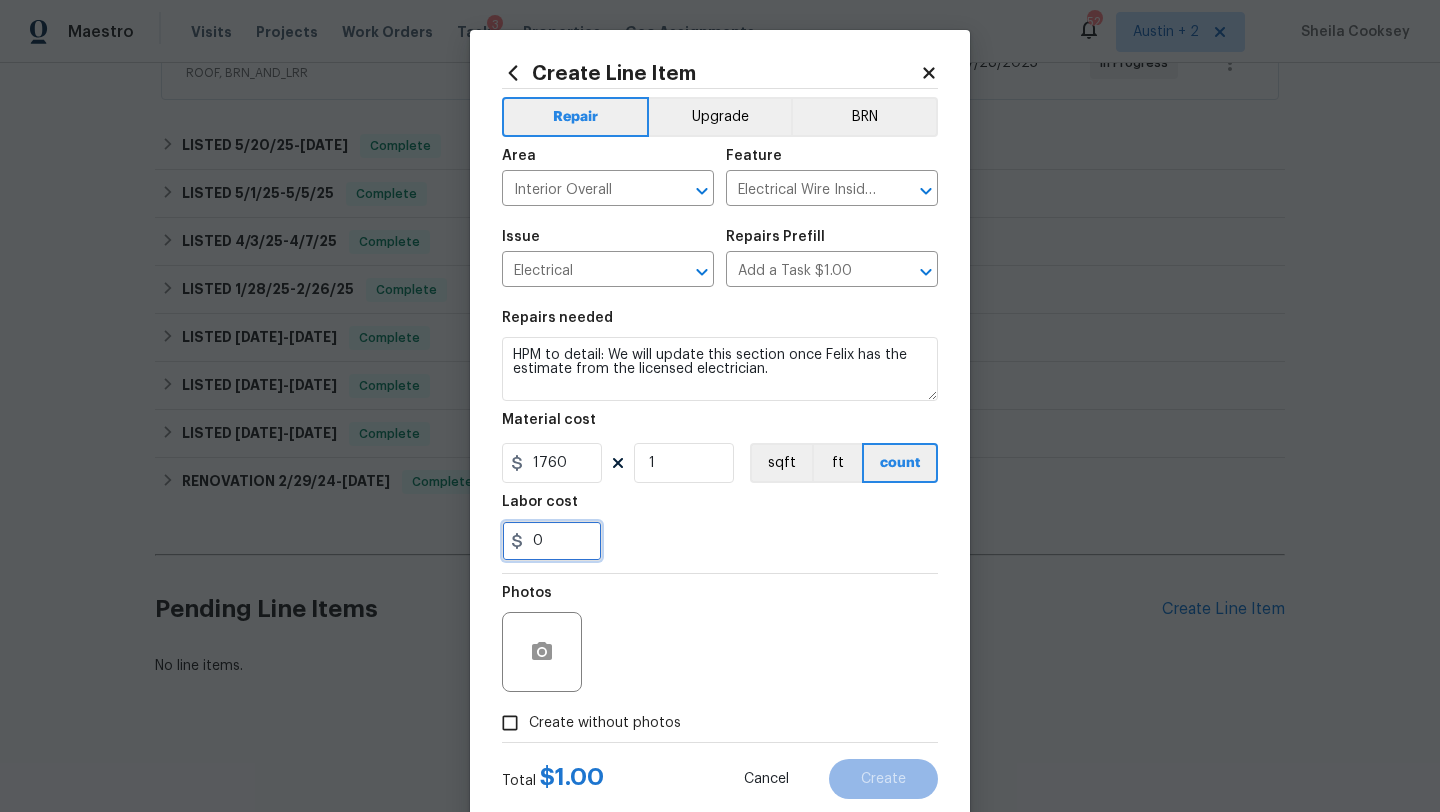 drag, startPoint x: 565, startPoint y: 534, endPoint x: 444, endPoint y: 529, distance: 121.103264 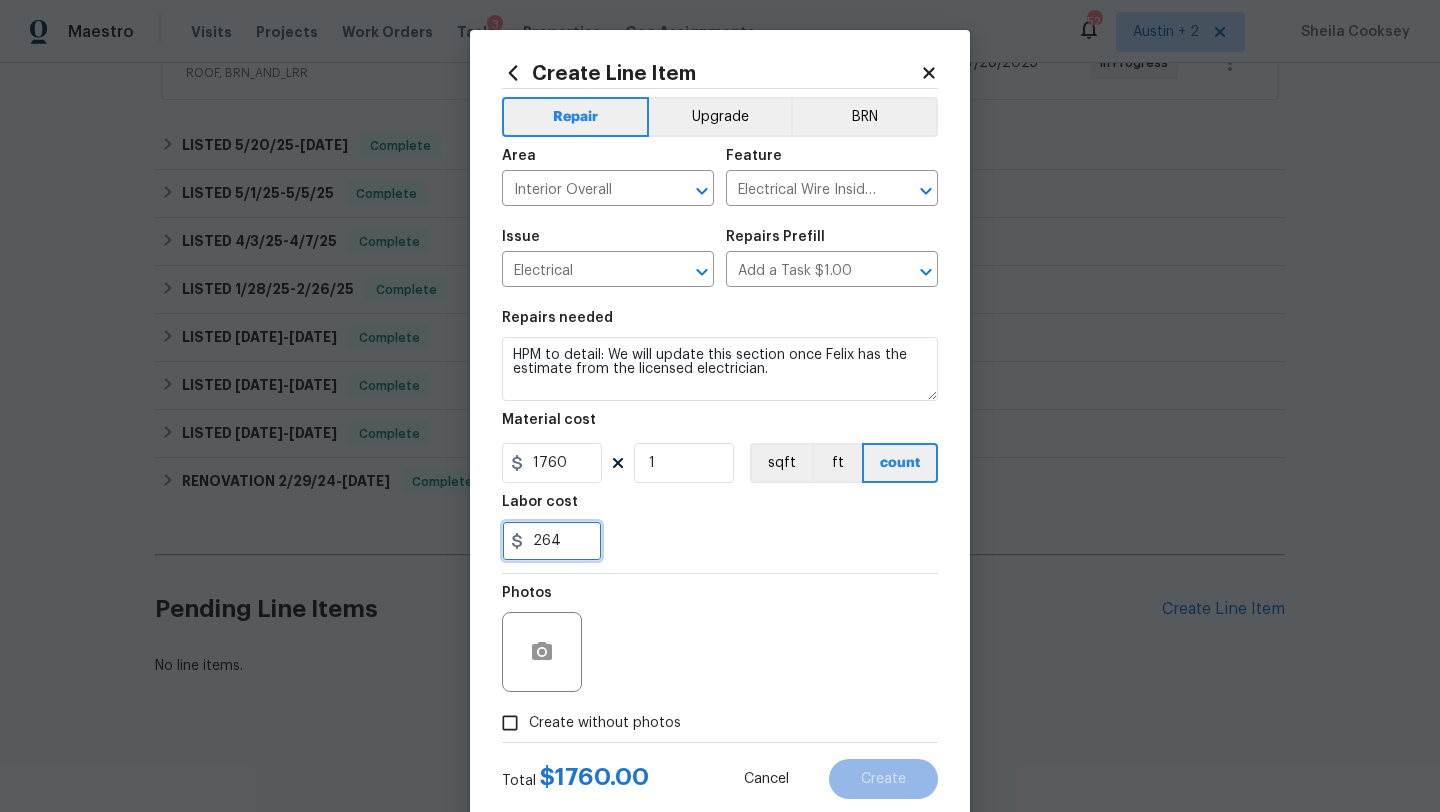 type on "264" 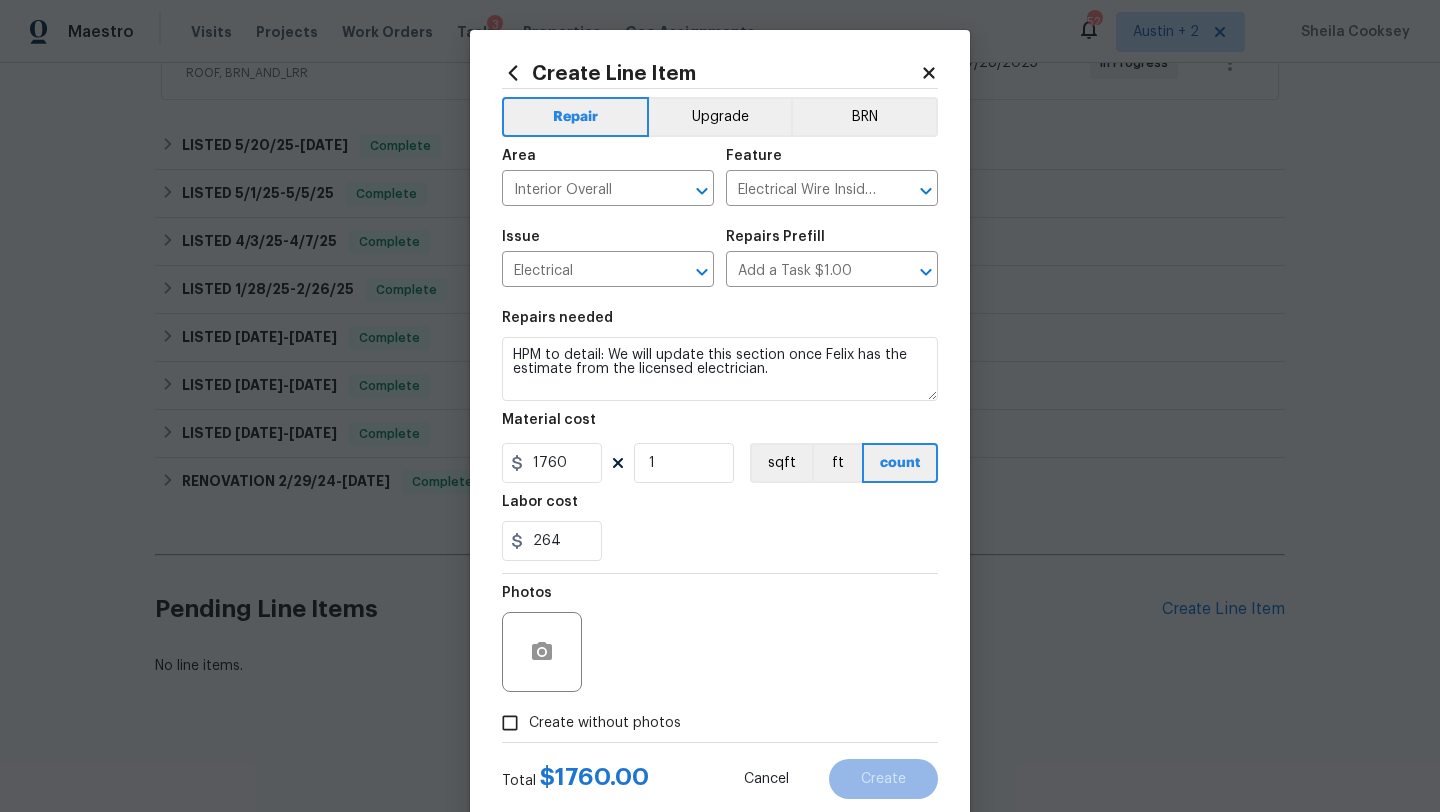 click on "Create without photos" at bounding box center (605, 723) 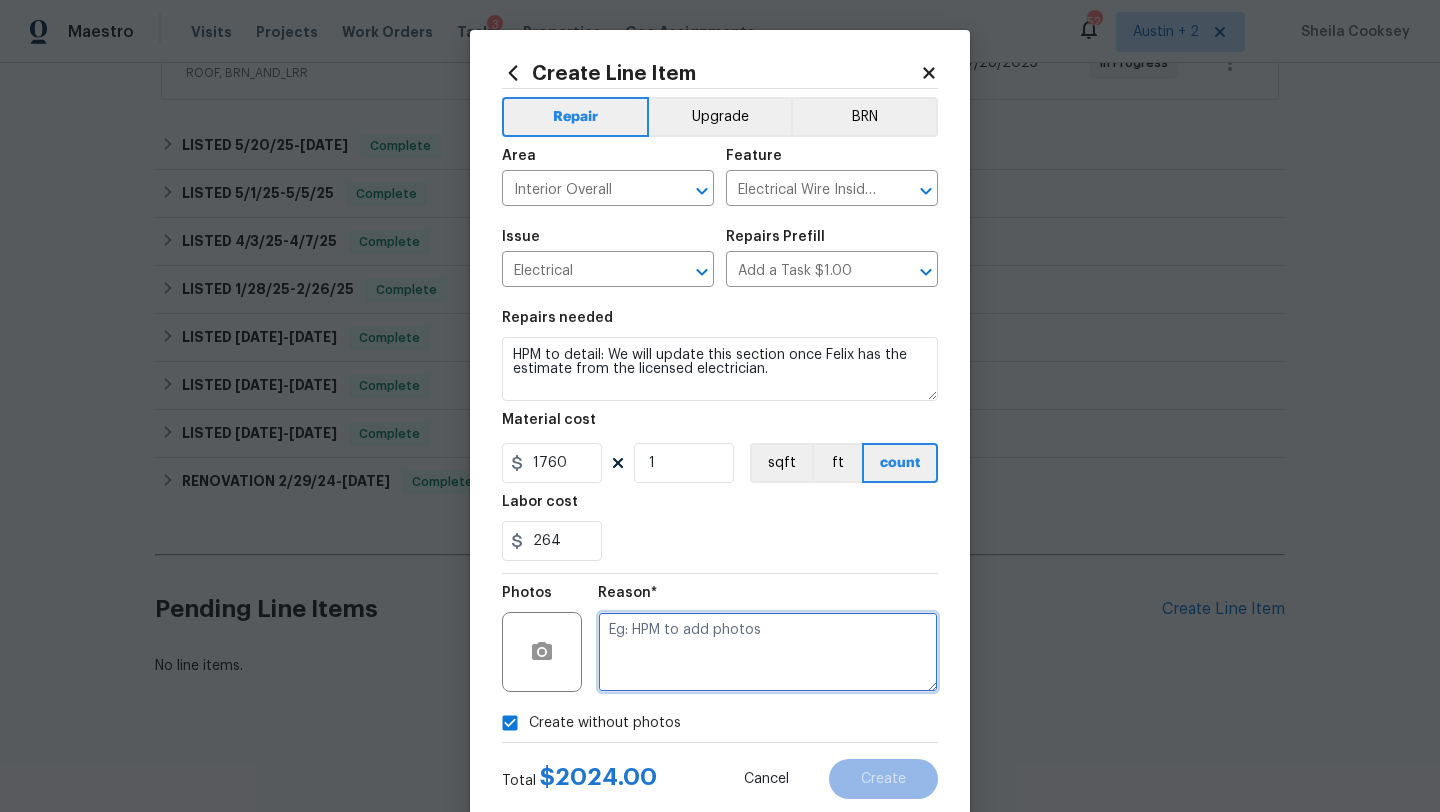 click at bounding box center (768, 652) 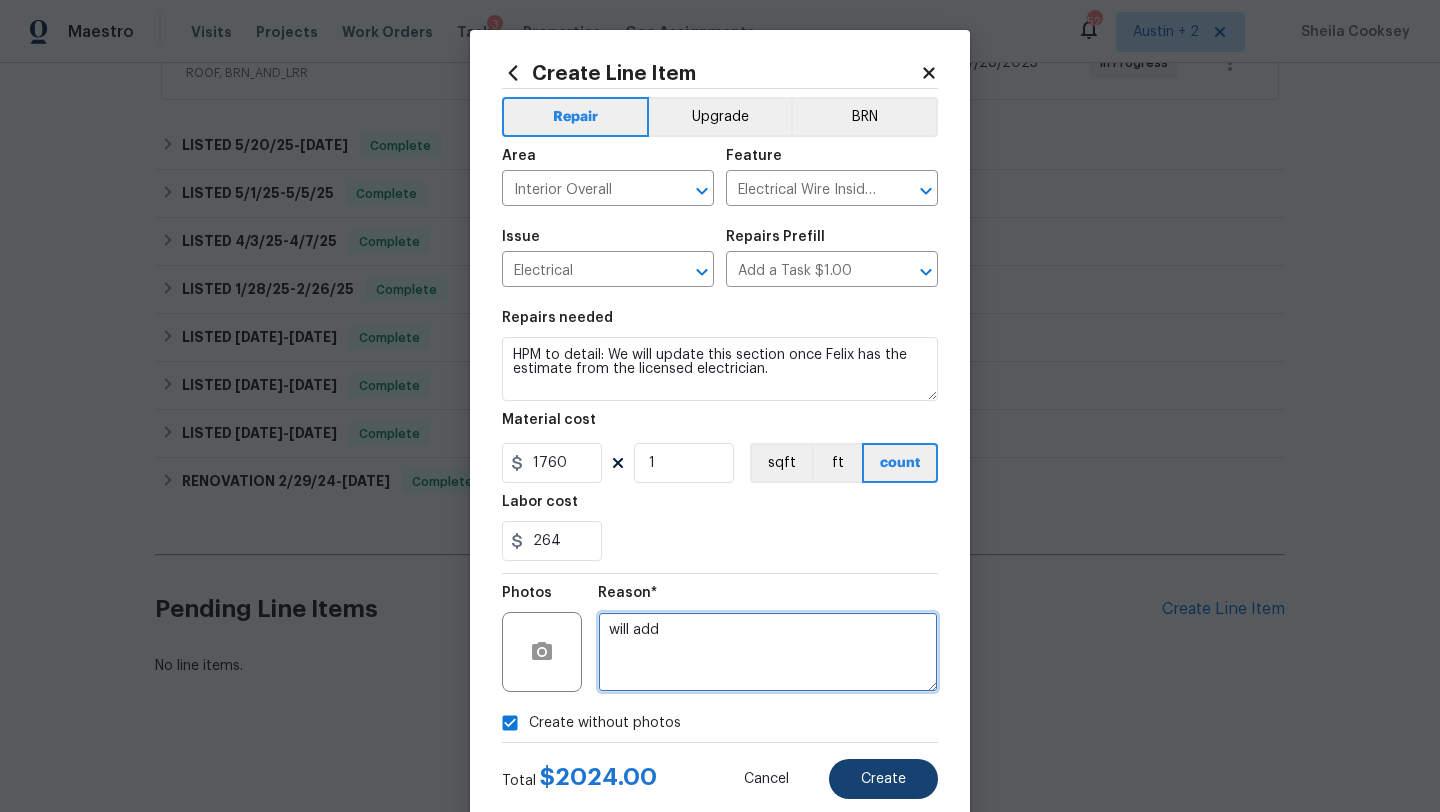 type on "will add" 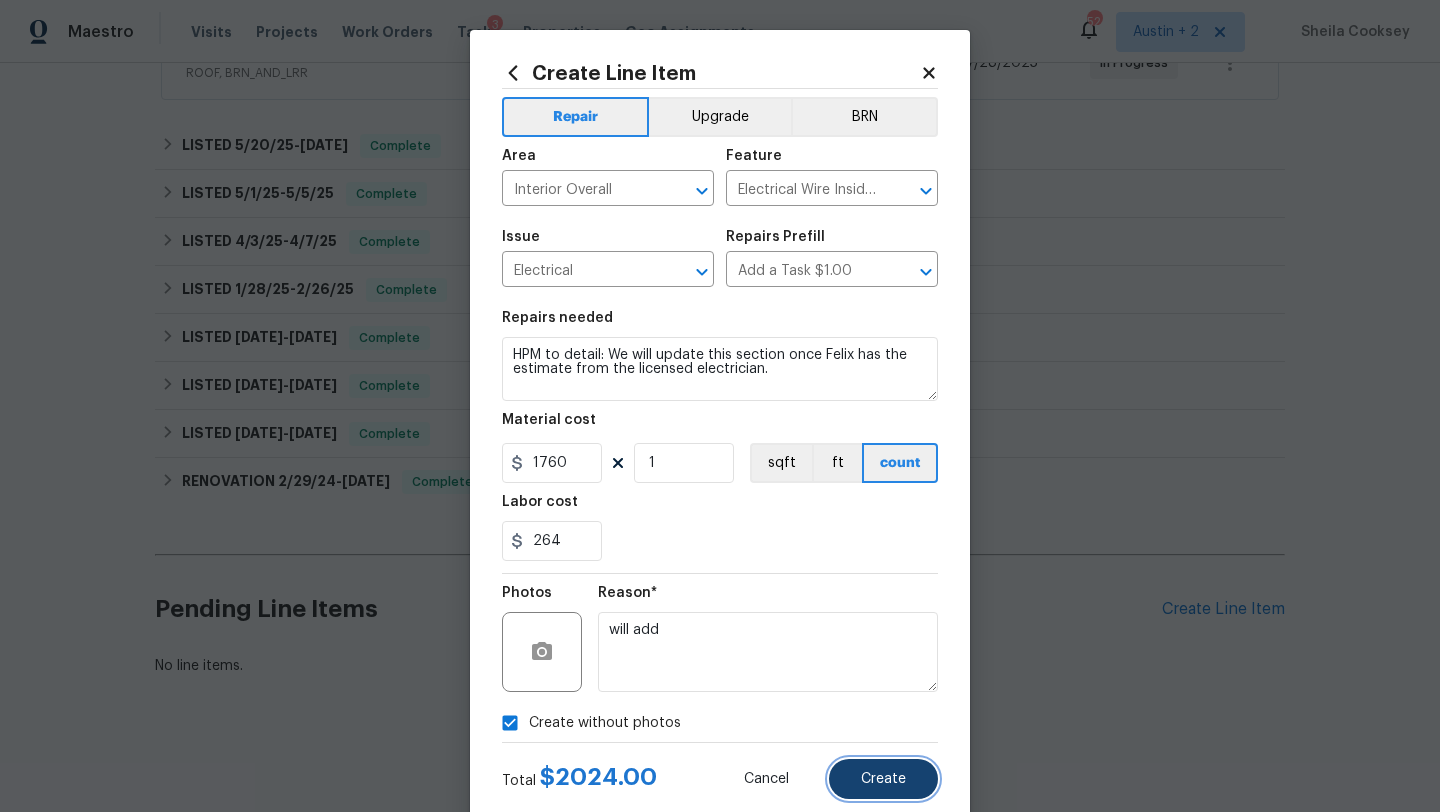 click on "Create" at bounding box center (883, 779) 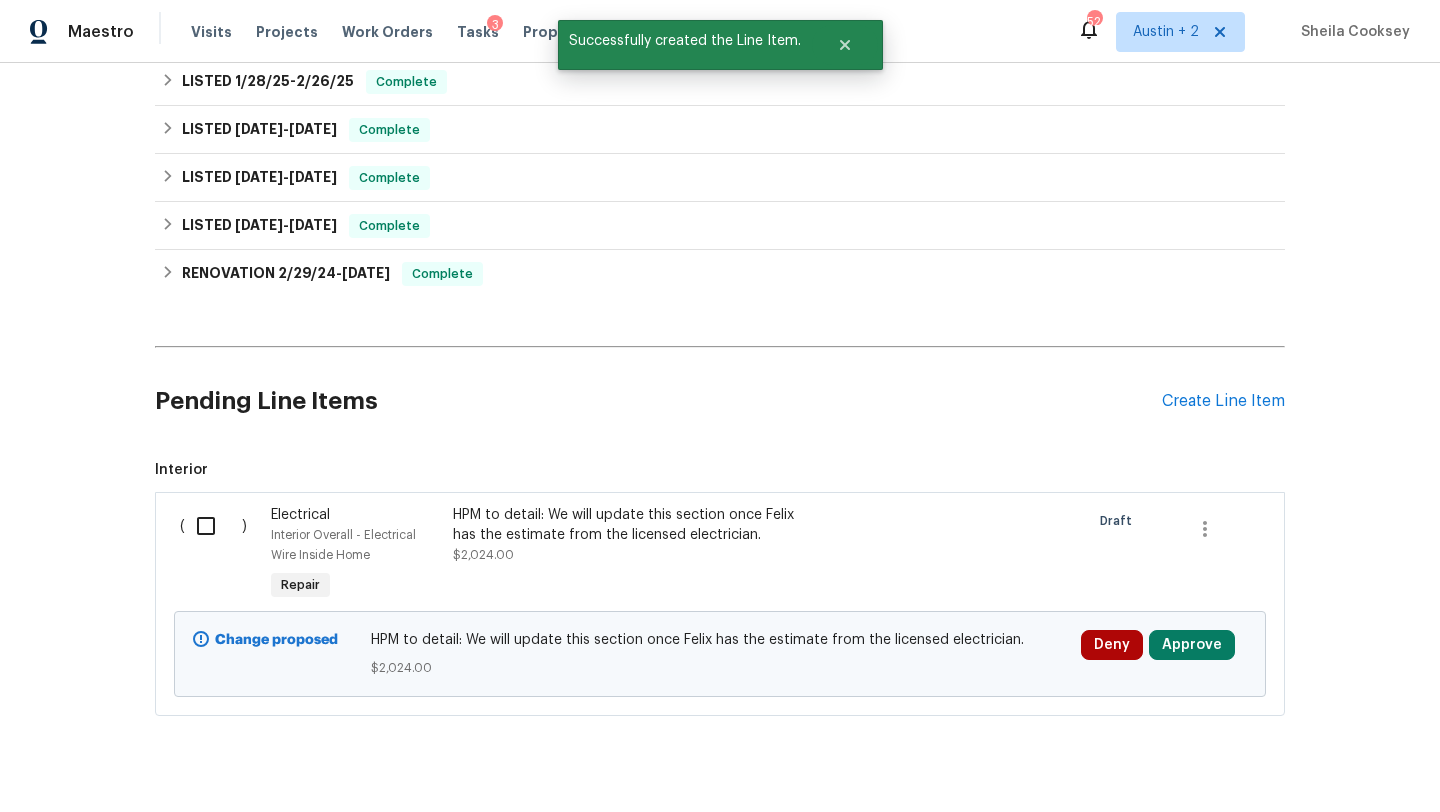 scroll, scrollTop: 742, scrollLeft: 0, axis: vertical 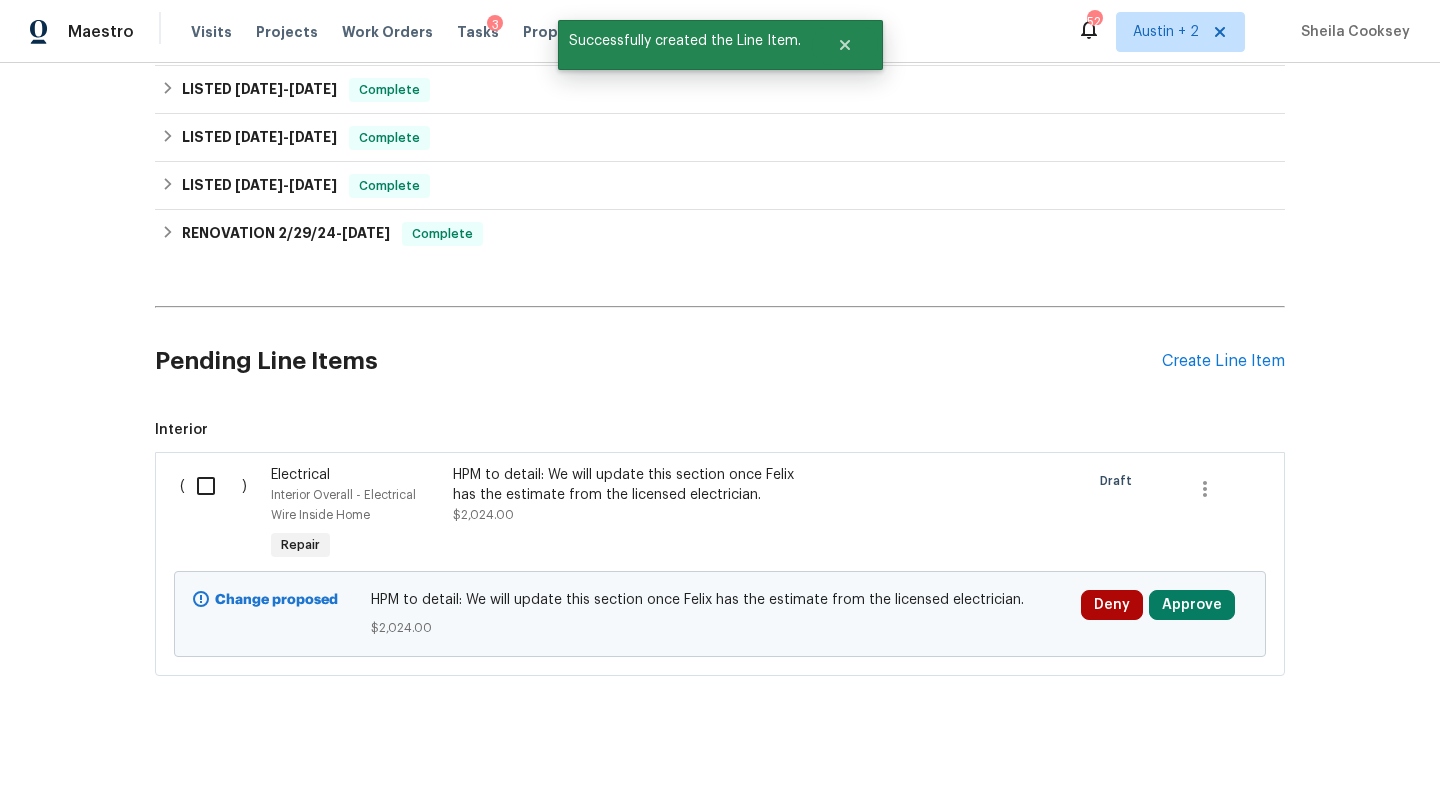 click on "Deny Approve" at bounding box center (1164, 614) 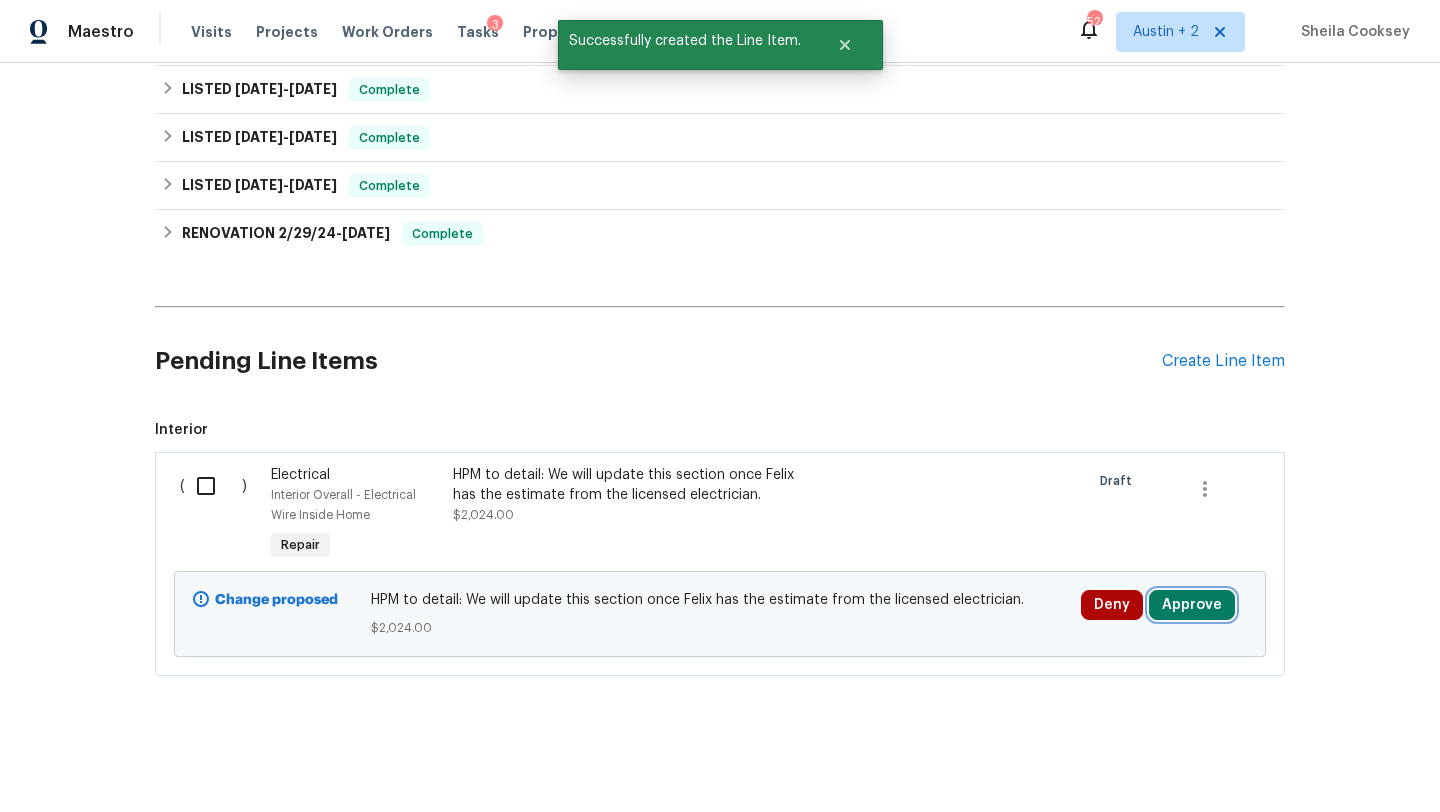 click on "Approve" at bounding box center [1192, 605] 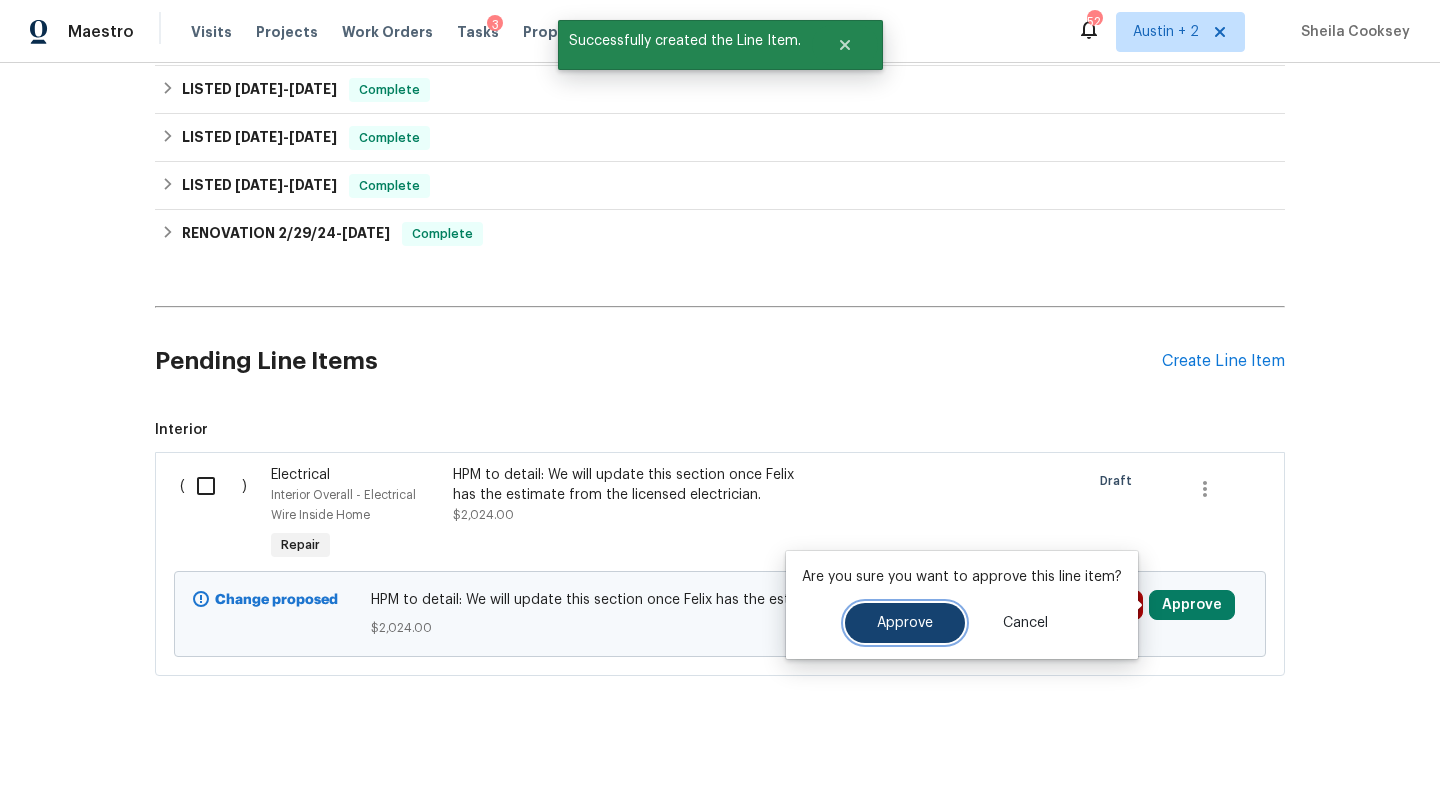 click on "Approve" at bounding box center (905, 623) 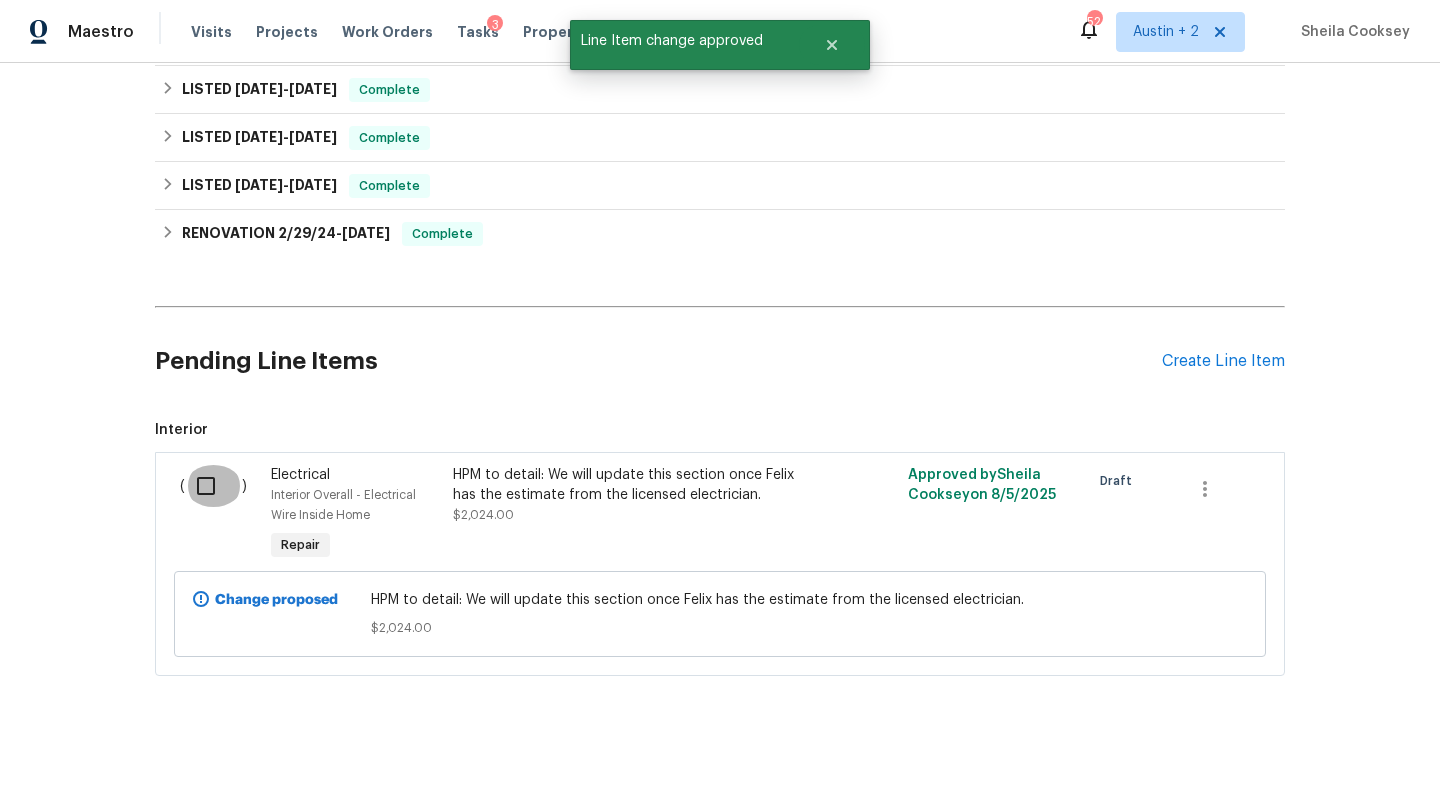 click at bounding box center (213, 486) 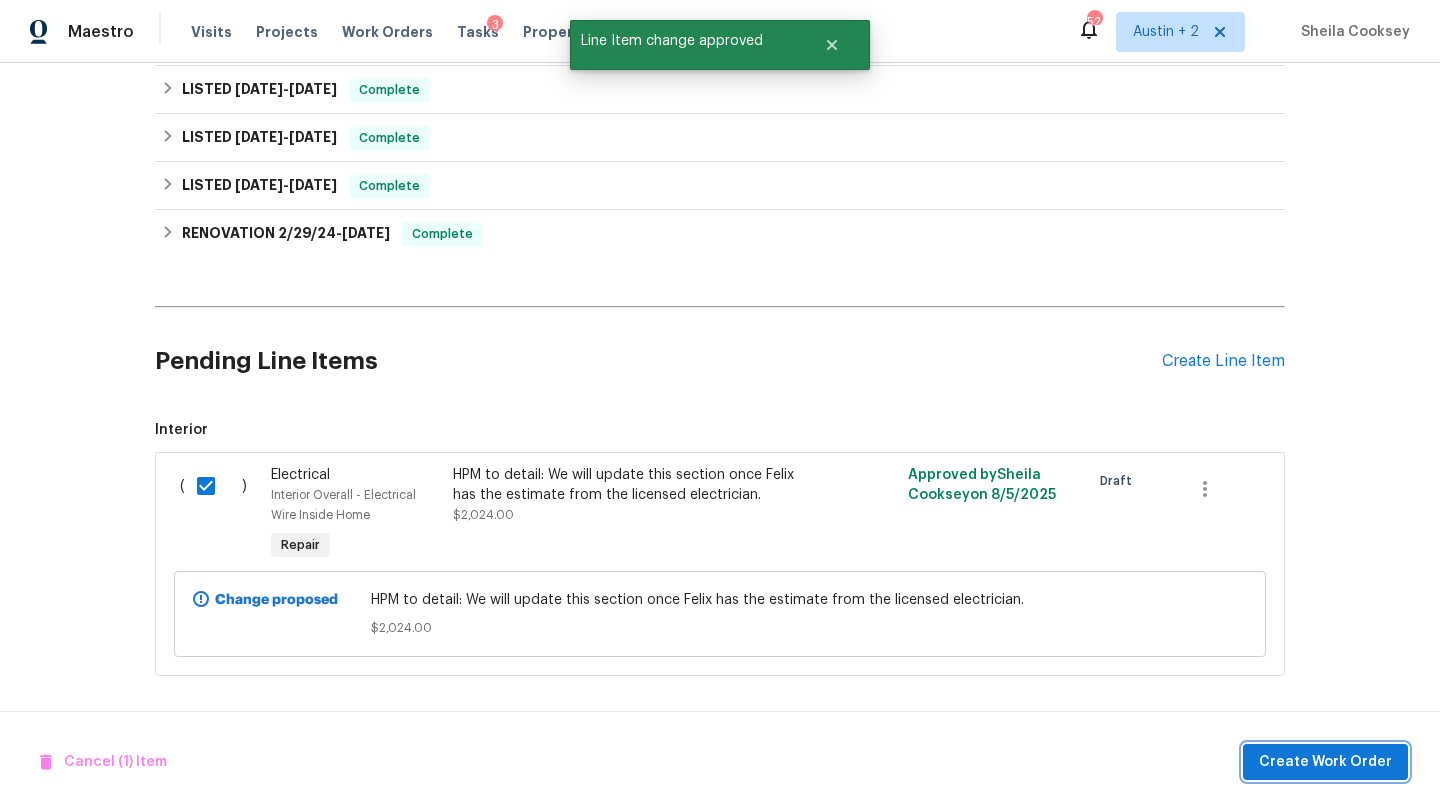 click on "Create Work Order" at bounding box center [1325, 762] 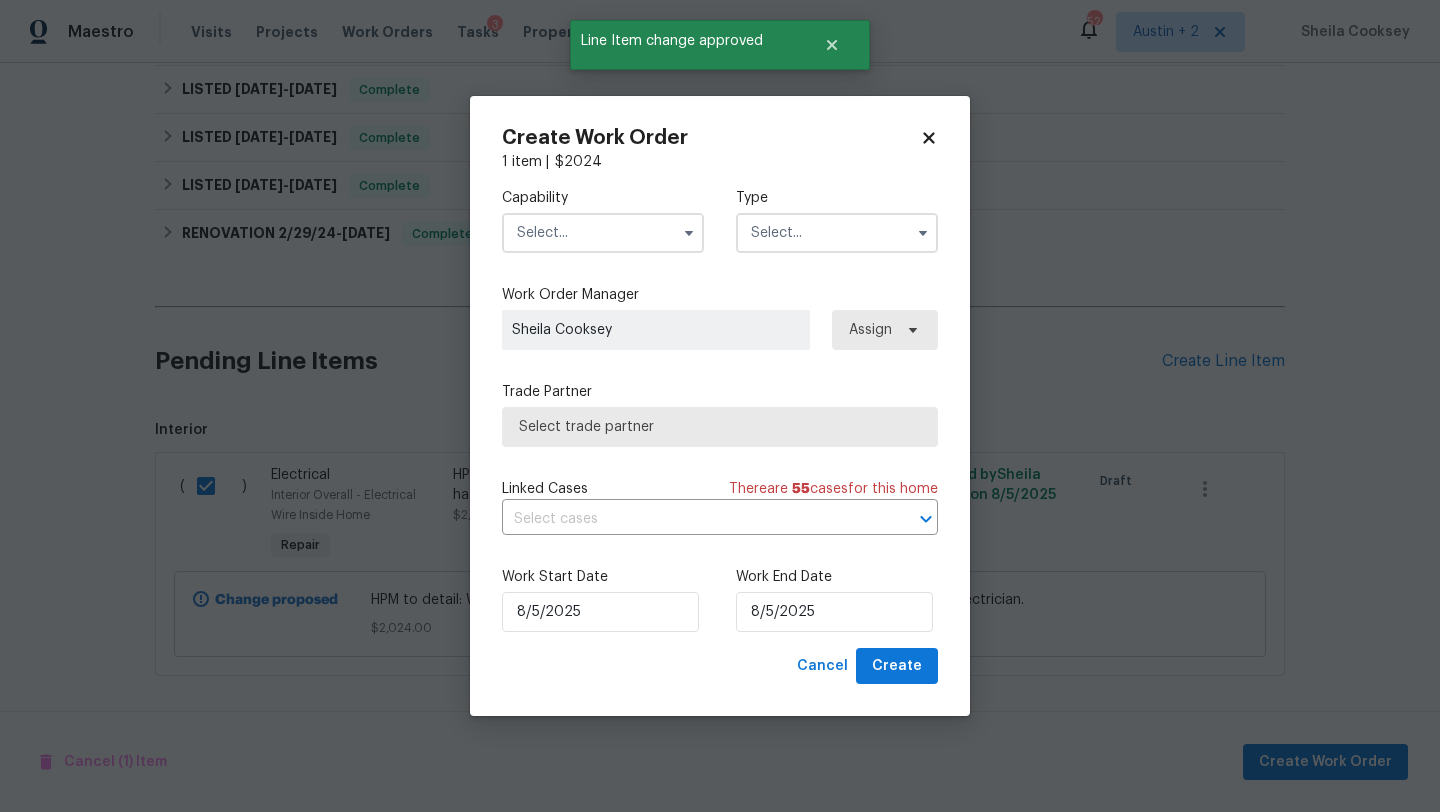 click at bounding box center (603, 233) 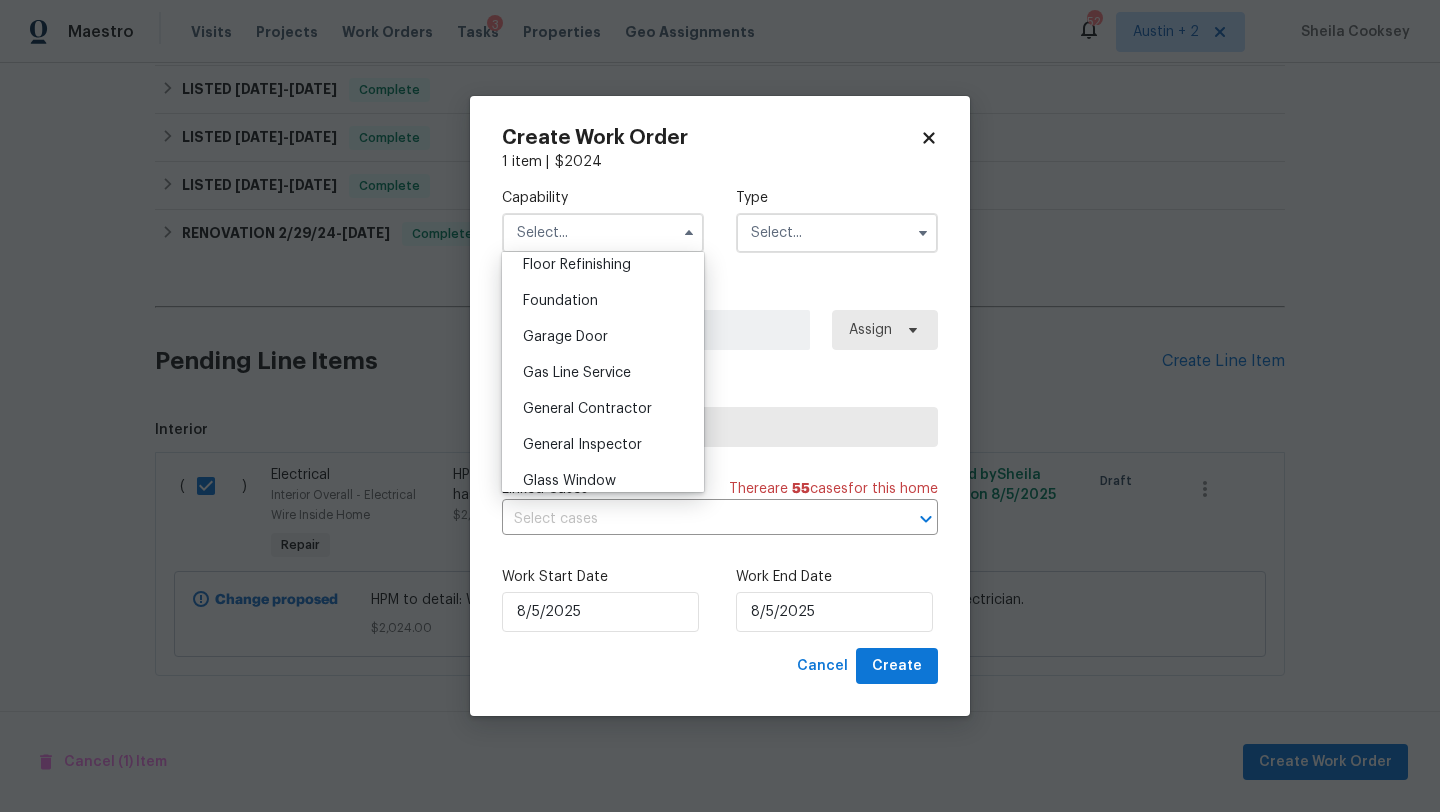 scroll, scrollTop: 824, scrollLeft: 0, axis: vertical 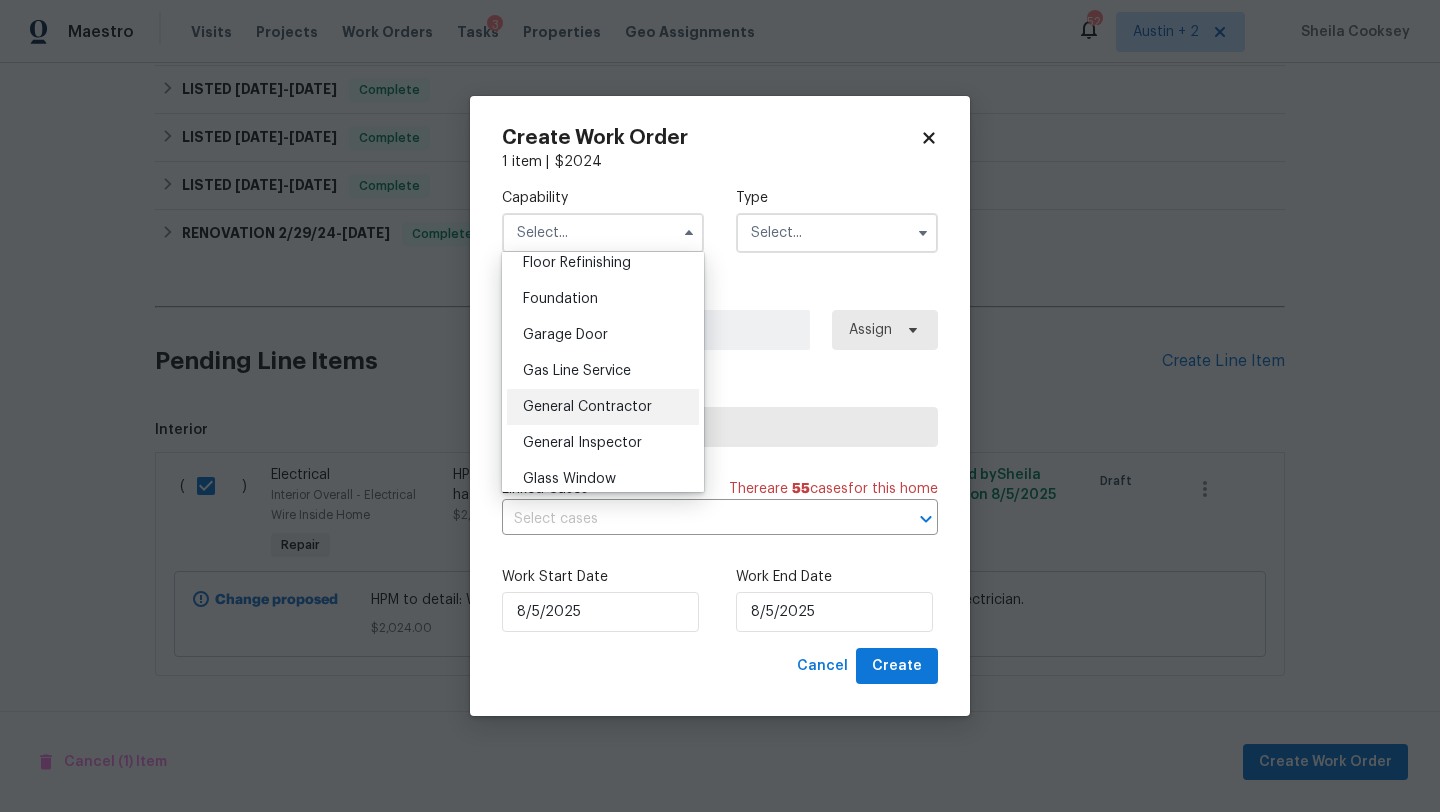 click on "General Contractor" at bounding box center (587, 407) 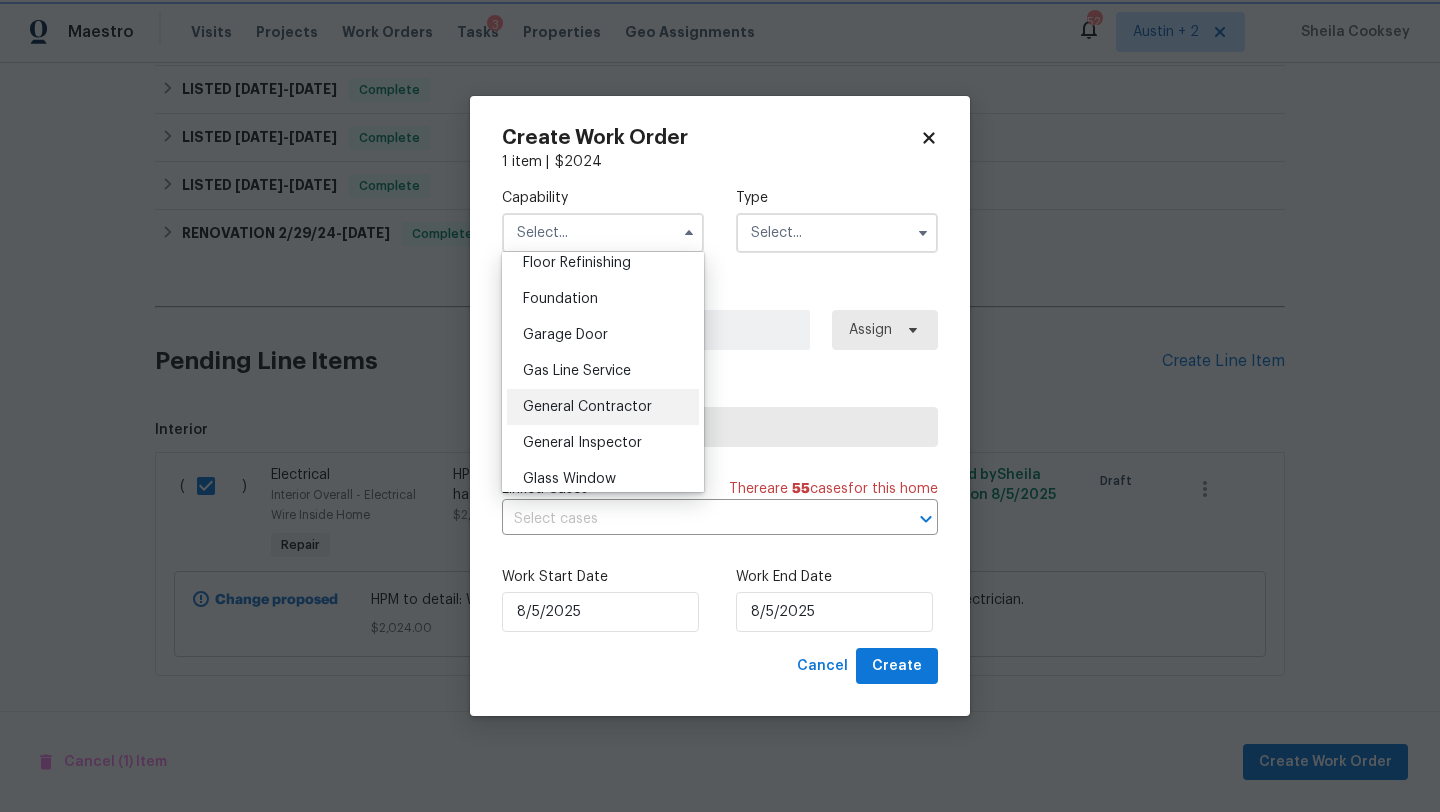 type on "General Contractor" 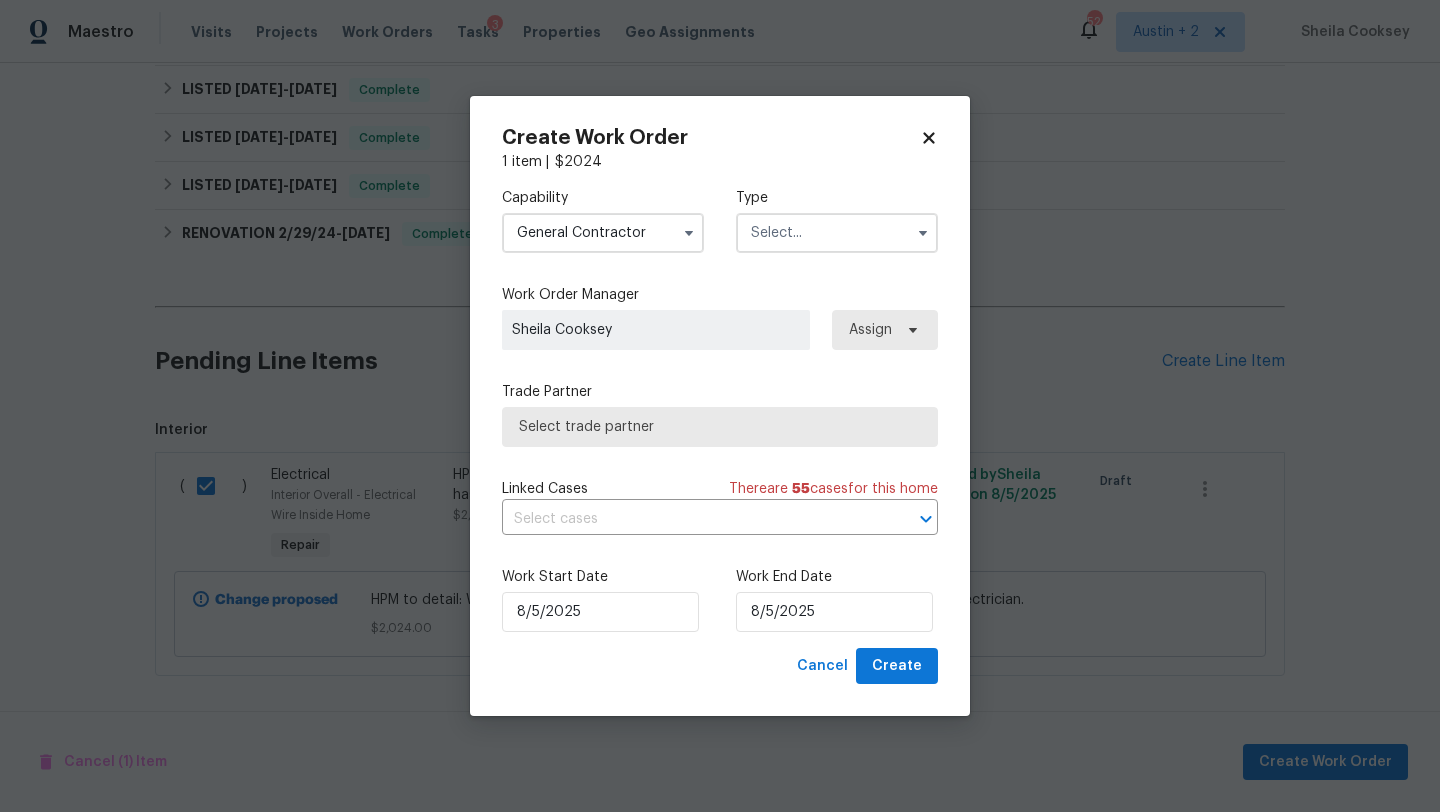 click at bounding box center [837, 233] 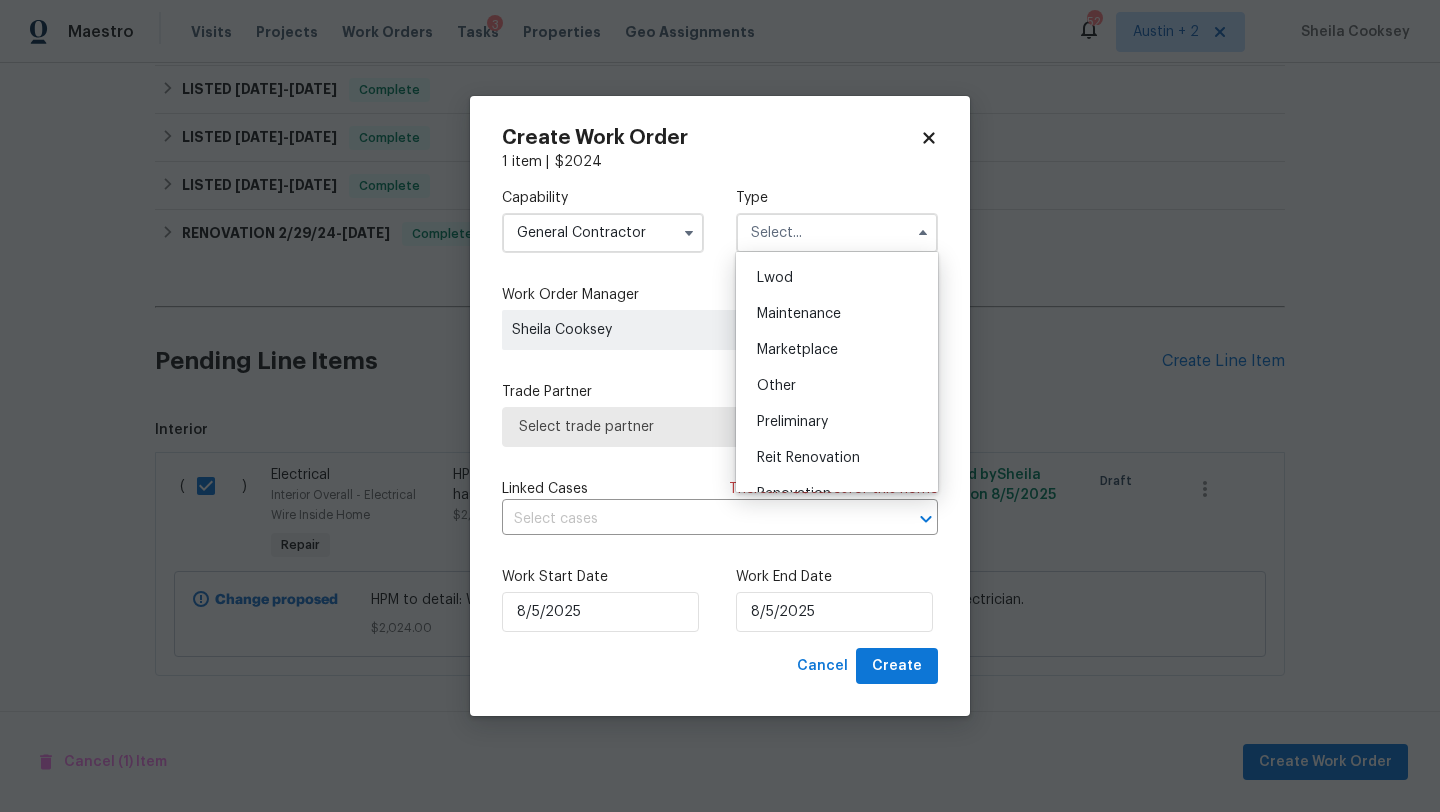 scroll, scrollTop: 454, scrollLeft: 0, axis: vertical 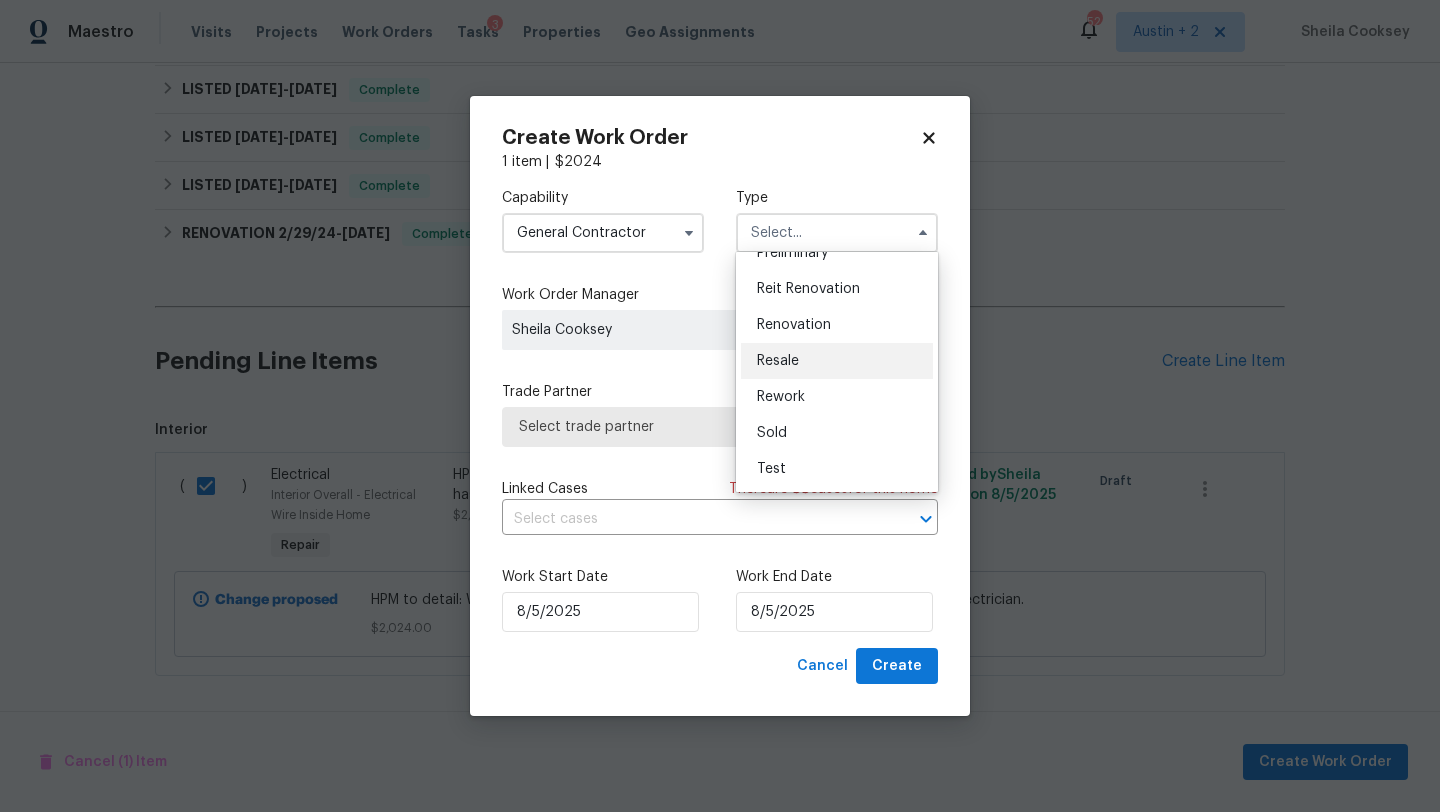 click on "Resale" at bounding box center [837, 361] 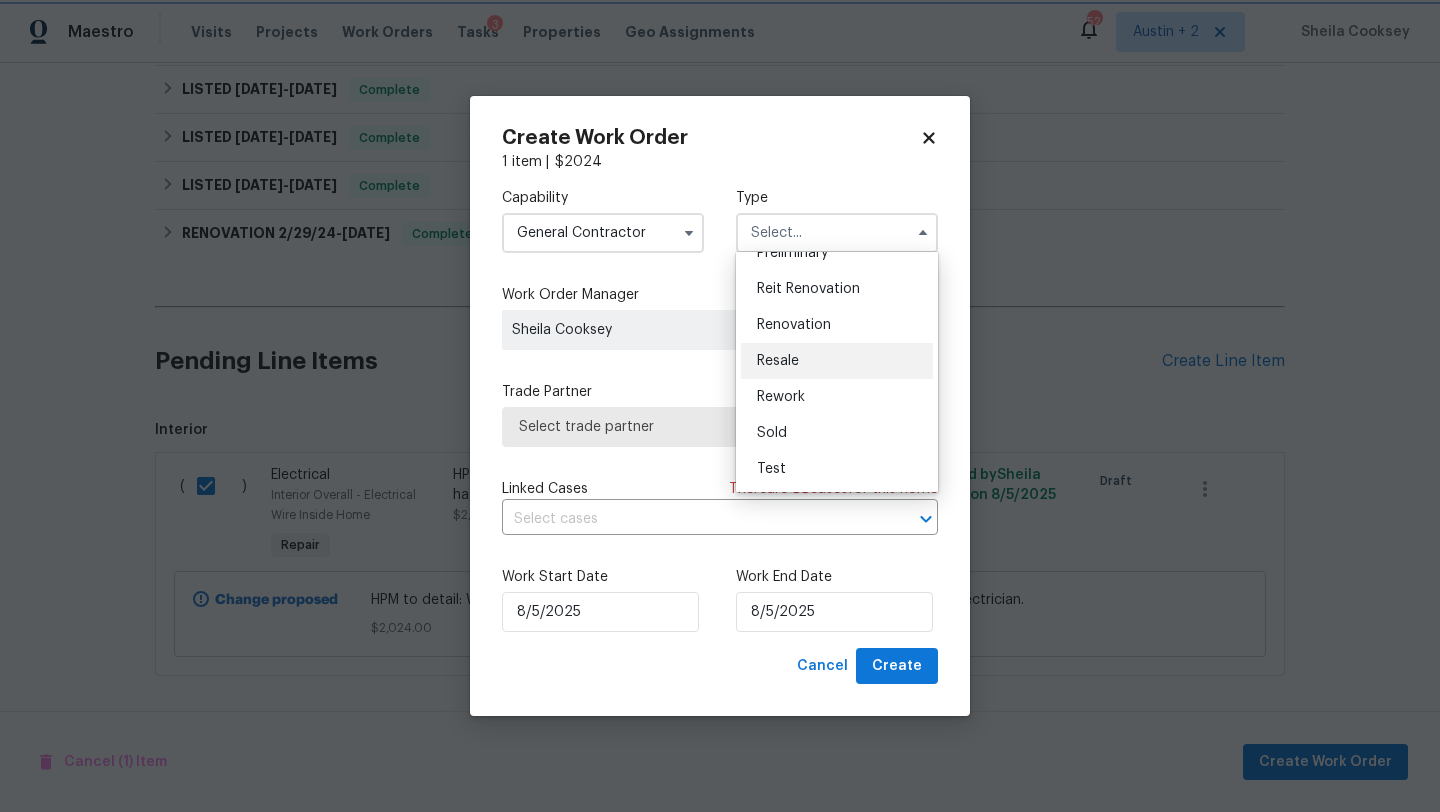 type on "Resale" 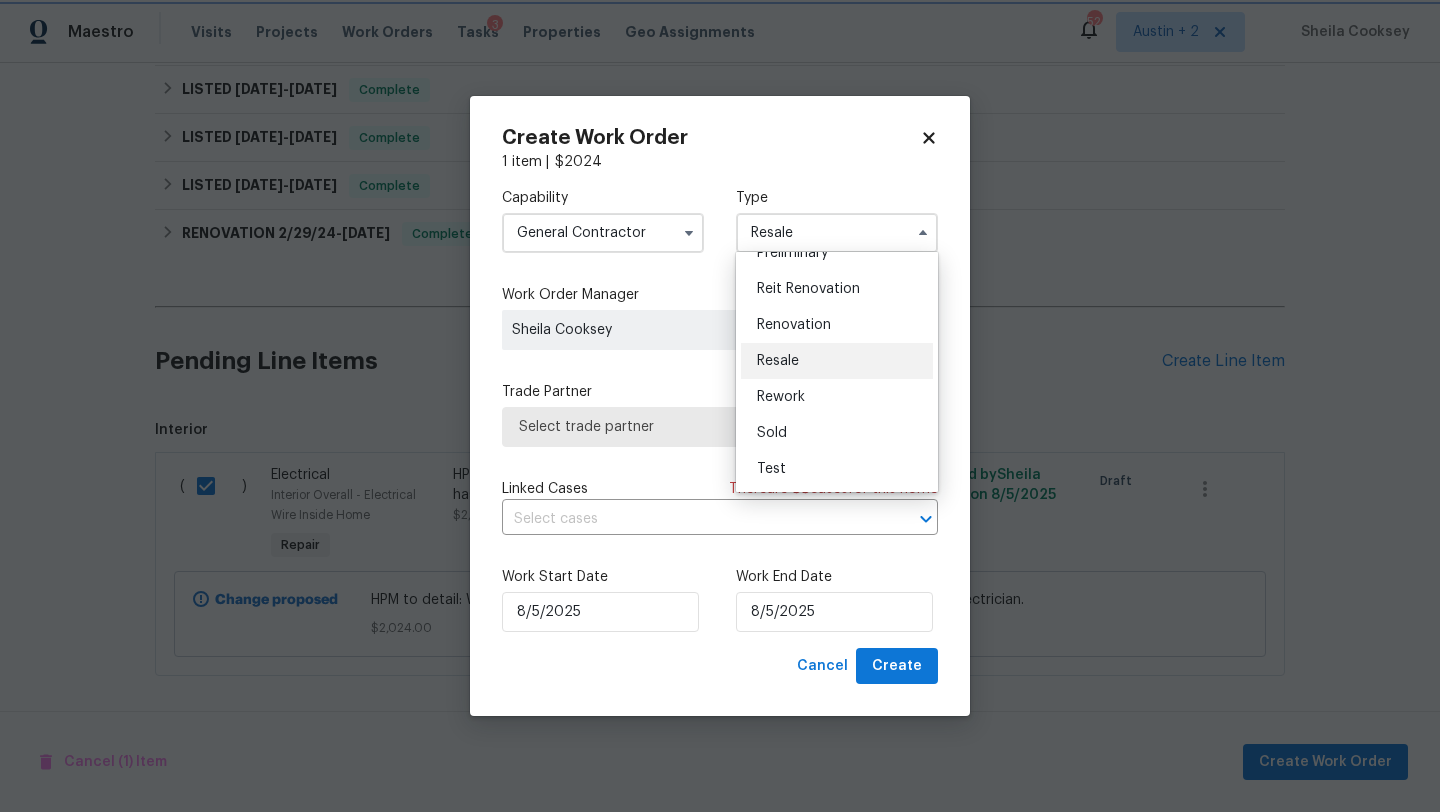 scroll, scrollTop: 0, scrollLeft: 0, axis: both 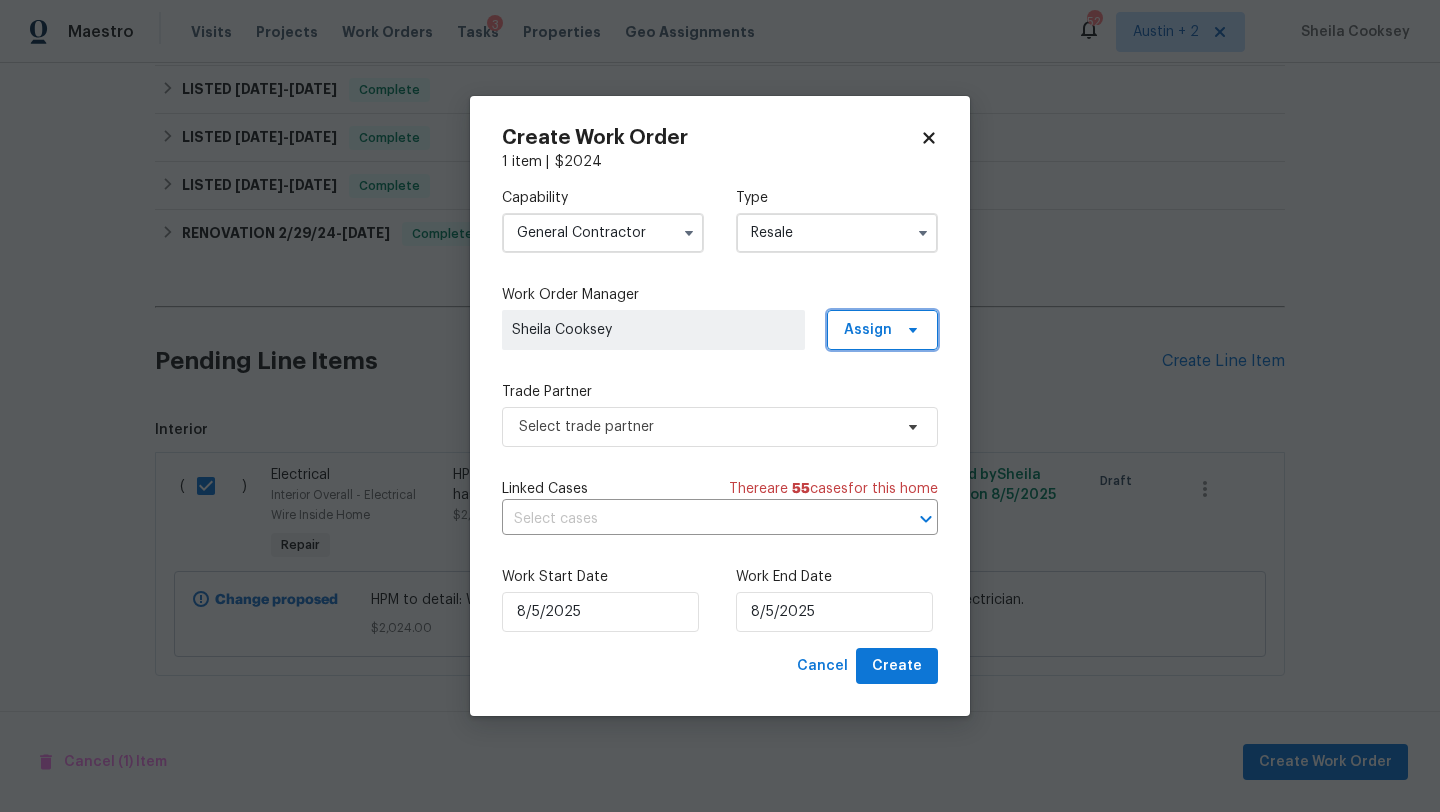 click on "Assign" at bounding box center [882, 330] 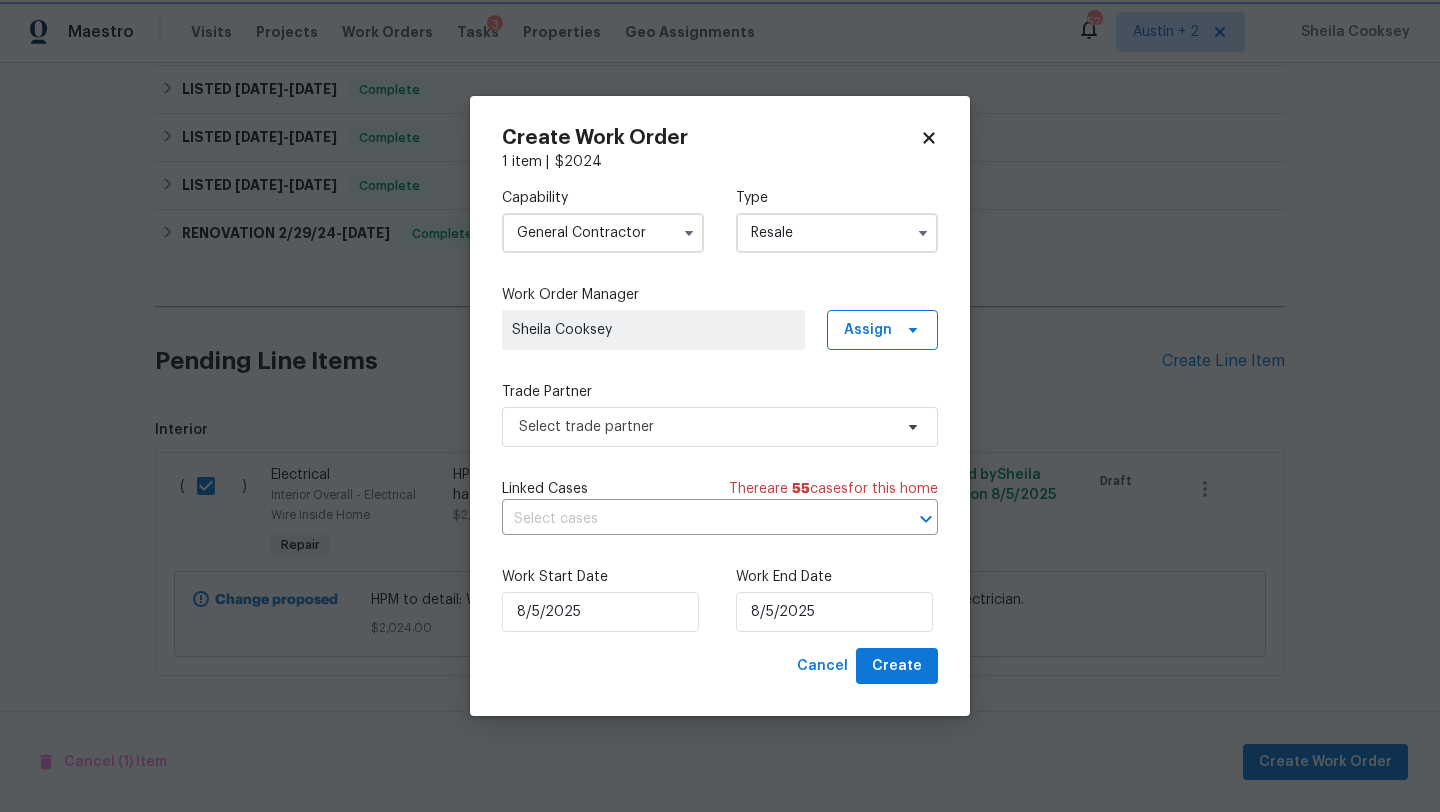 click on "Capability   General Contractor Type   Resale Work Order Manager   Sheila Cooksey Assign Trade Partner   Select trade partner Linked Cases There  are   55  case s  for this home   ​ Work Start Date   8/5/2025 Work End Date   8/5/2025" at bounding box center (720, 410) 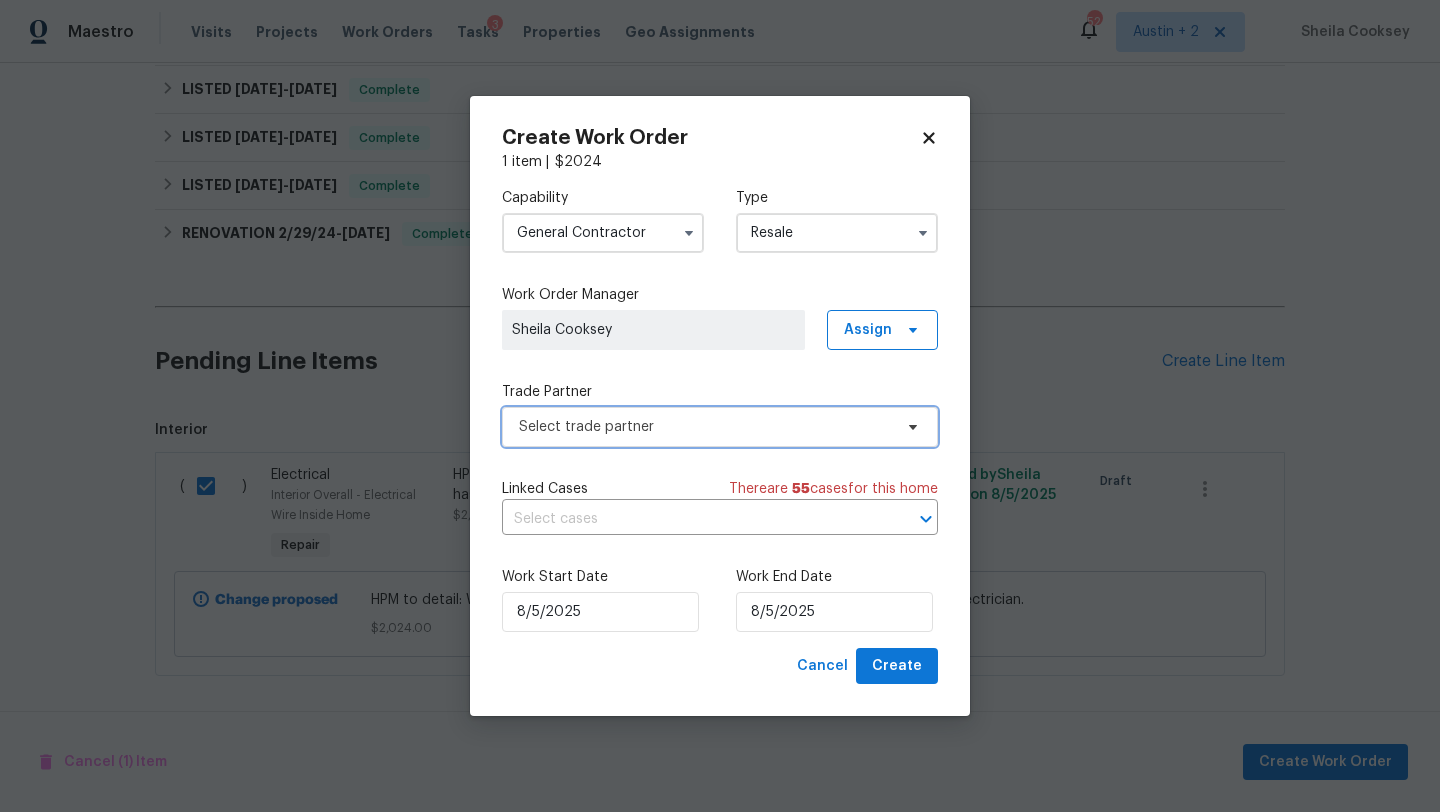 click on "Select trade partner" at bounding box center [705, 427] 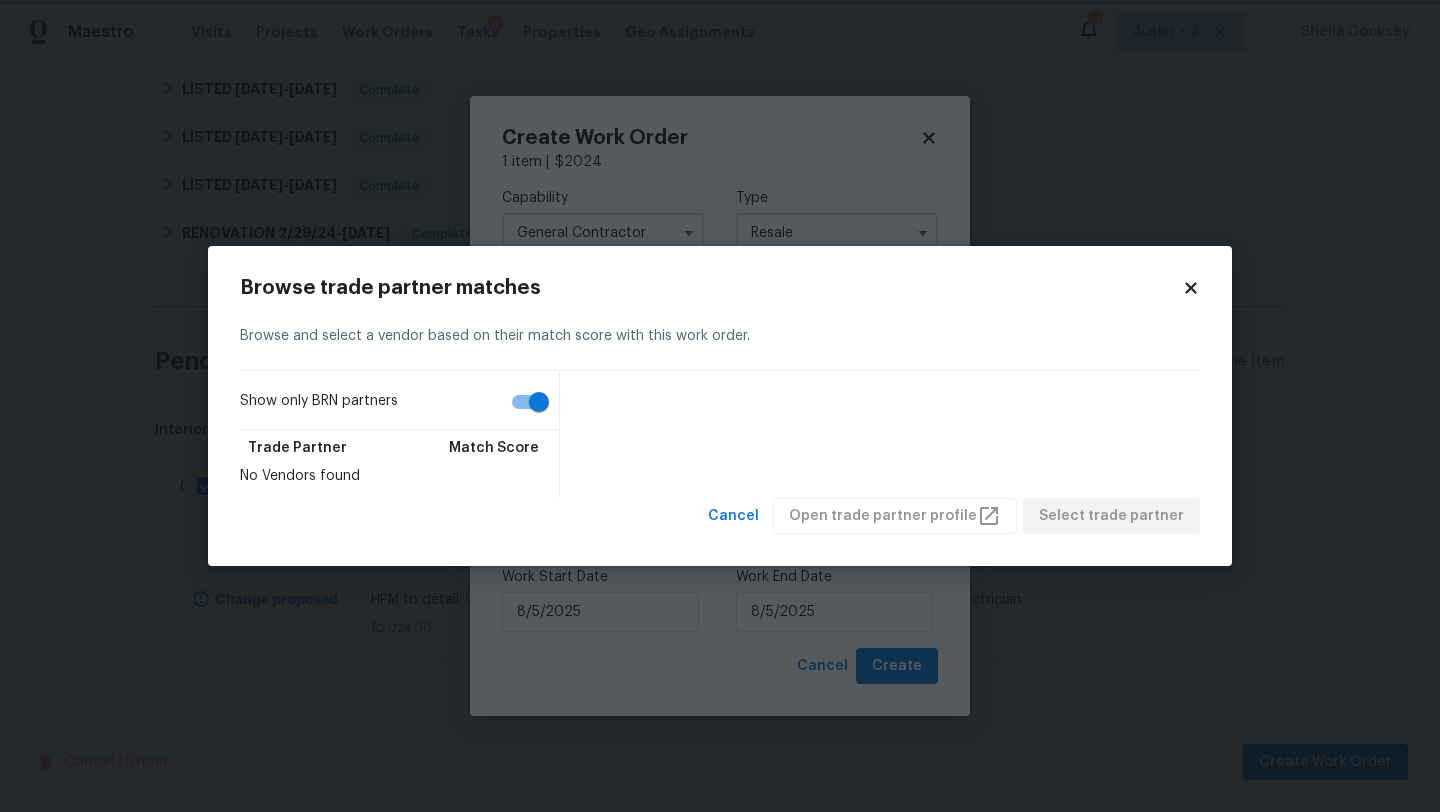 click on "Maestro Visits Projects Work Orders Tasks 3 Properties Geo Assignments 52 Austin + 2 Sheila Cooksey Back to all projects 2134 Virginia Blvd, San Antonio, TX 78203 3 Beds | 2 Baths | Total: 1634 ft² | Above Grade: 1634 ft² | Basement Finished: N/A | 1958 Seen today Actions Last Visit Date 6/11/2025  by  Felix Ramos   Project BRN   In Progress Visits Work Orders Maintenance Notes Condition Adjustments Costs Photos Floor Plans Cases BRN   In Progress HD Foundations LLC FOUNDATION, BRN_AND_LRR $1,625.00 1 Repair 7/24/2025  -  7/29/2025 In Progress Shield Proactive Maintenance ROOF, BRN_AND_LRR $5,043.00 1 Repair 7/24/2025  -  7/28/2025 In Progress LISTED   5/20/25  -  5/30/25 Complete Los Primos Paint and Remodeling GENERAL_CONTRACTOR, OD_SELECT $1,500.00 1 Upgrade 5/20/2025  -  5/30/2025 Paid LISTED   5/1/25  -  5/5/25 Complete Everyone Loves C.A.S.H. LLC HVAC $1,040.00 1 Repair 5/1/2025  -  5/5/2025 Paid LISTED   4/3/25  -  4/7/25 Complete Everyone Loves C.A.S.H. LLC HVAC $986.00 1 Repair 4/3/2025  -  Paid" at bounding box center [720, 406] 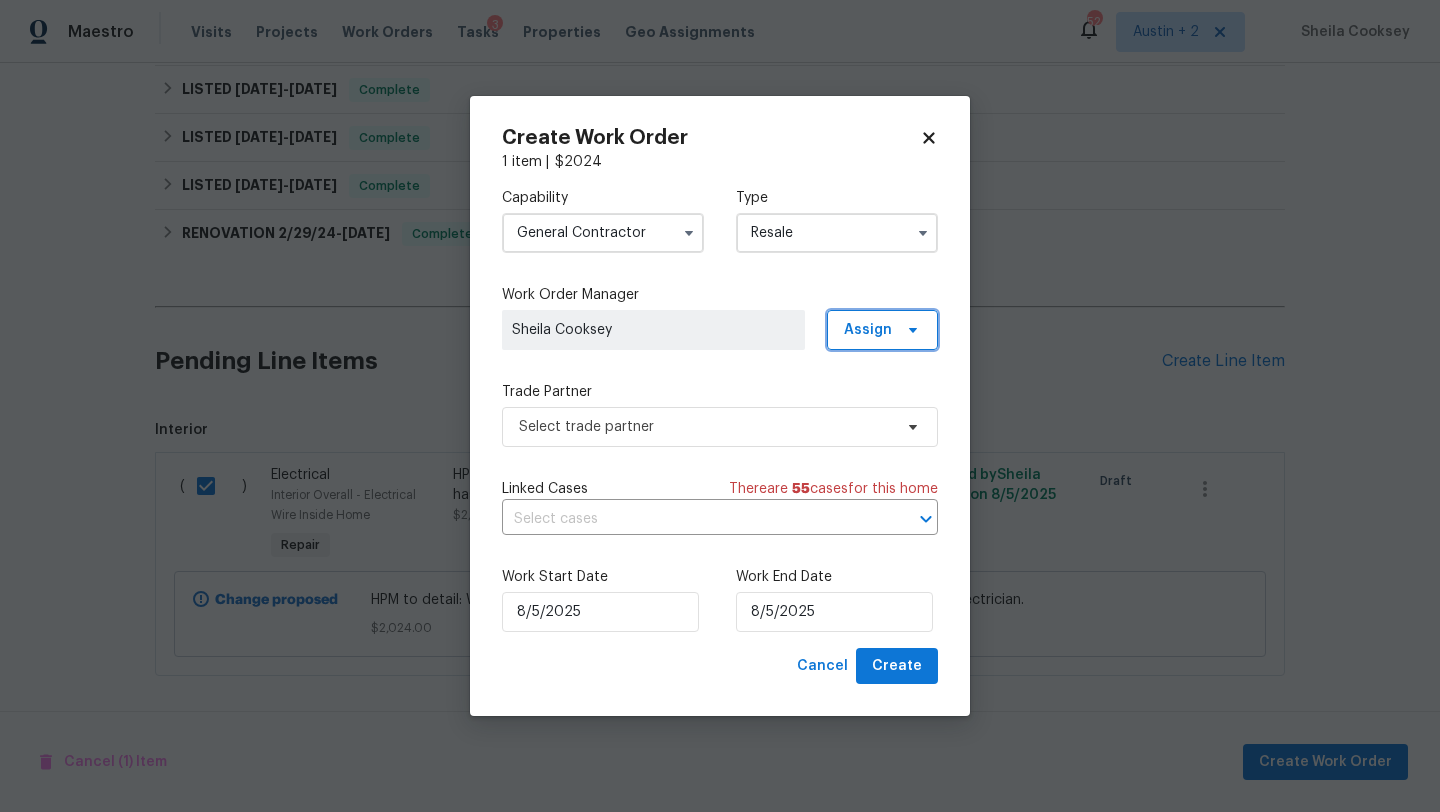 click on "Assign" at bounding box center [868, 330] 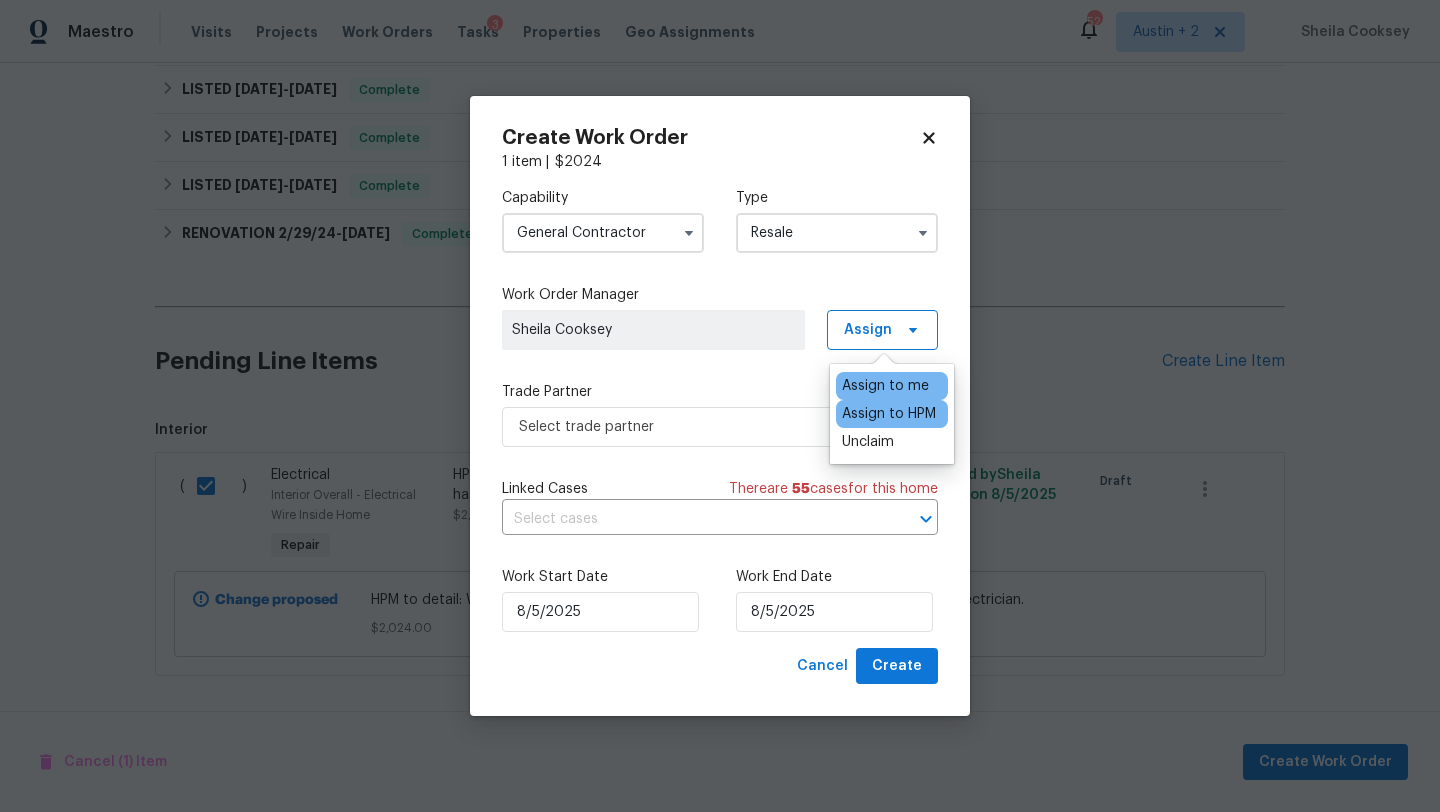 click on "Assign to HPM" at bounding box center [889, 414] 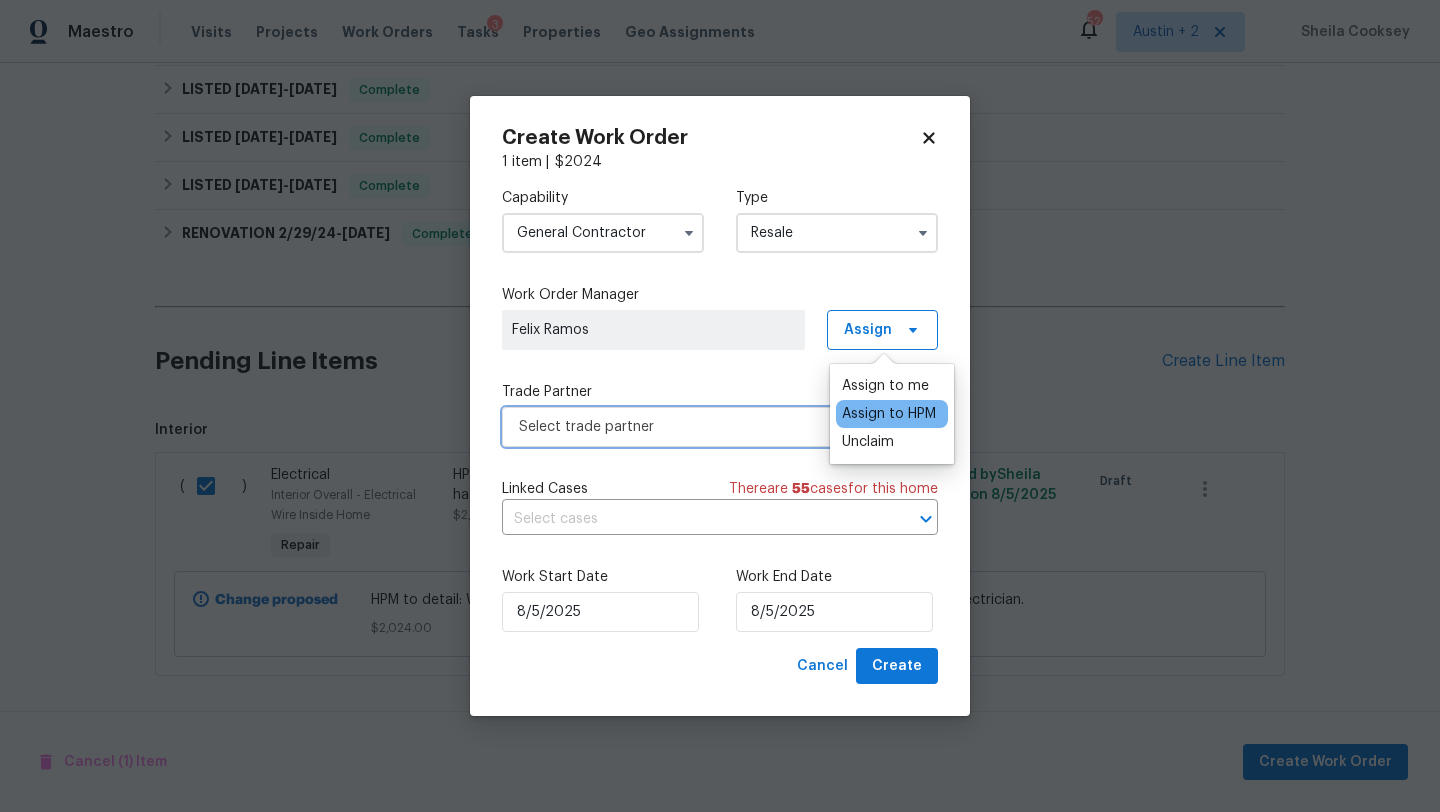 click on "Select trade partner" at bounding box center [720, 427] 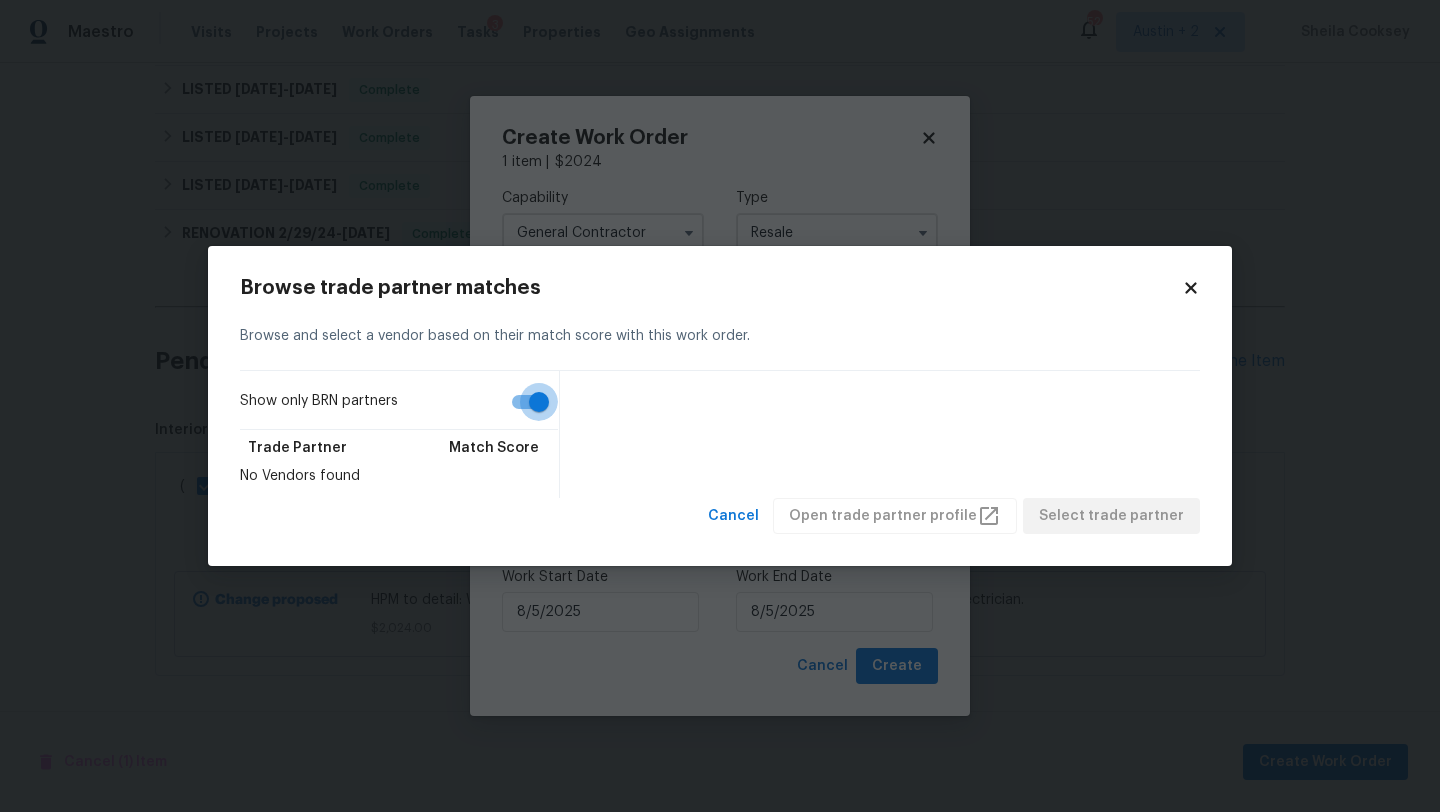 click on "Show only BRN partners" at bounding box center (539, 402) 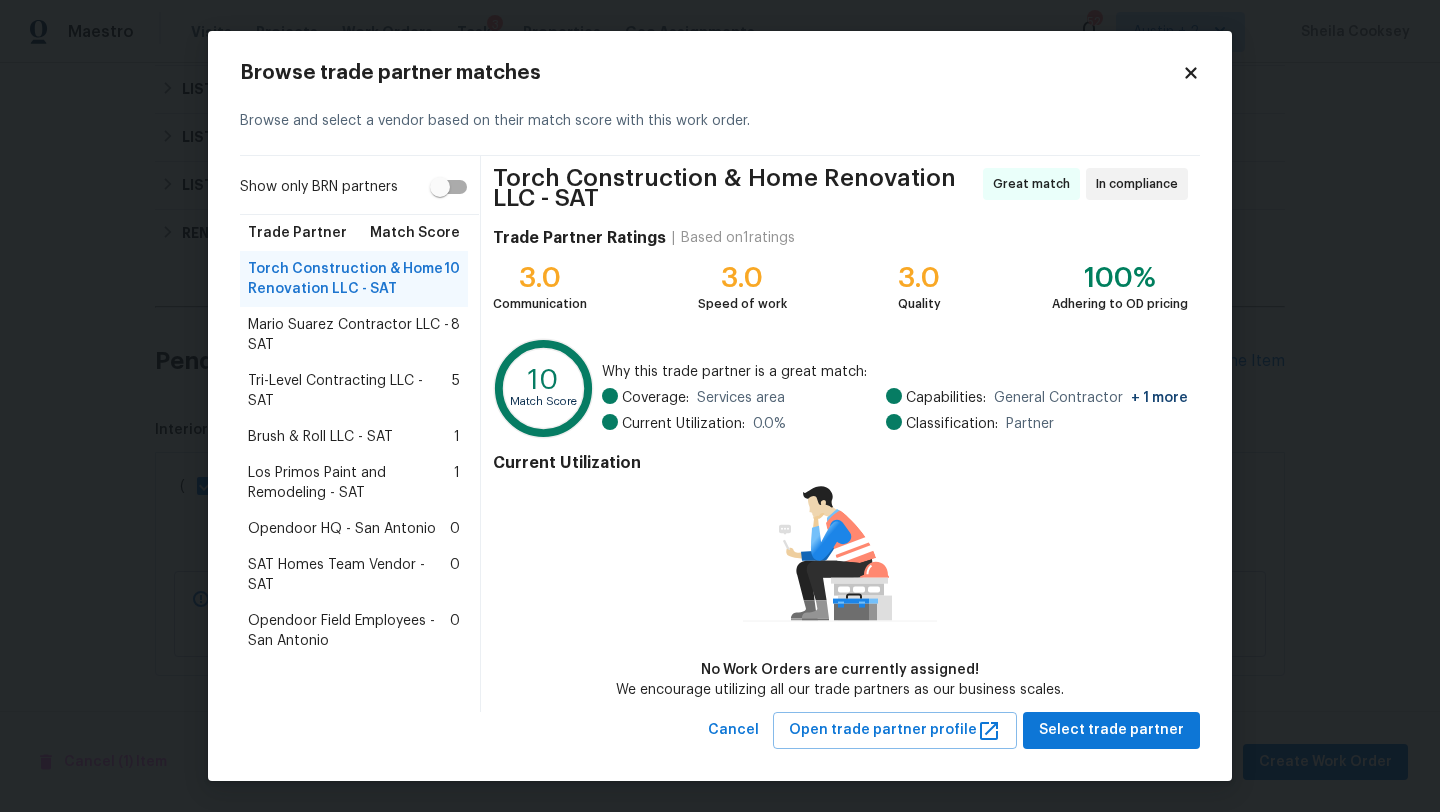 click on "Los Primos Paint and Remodeling - SAT" at bounding box center (351, 483) 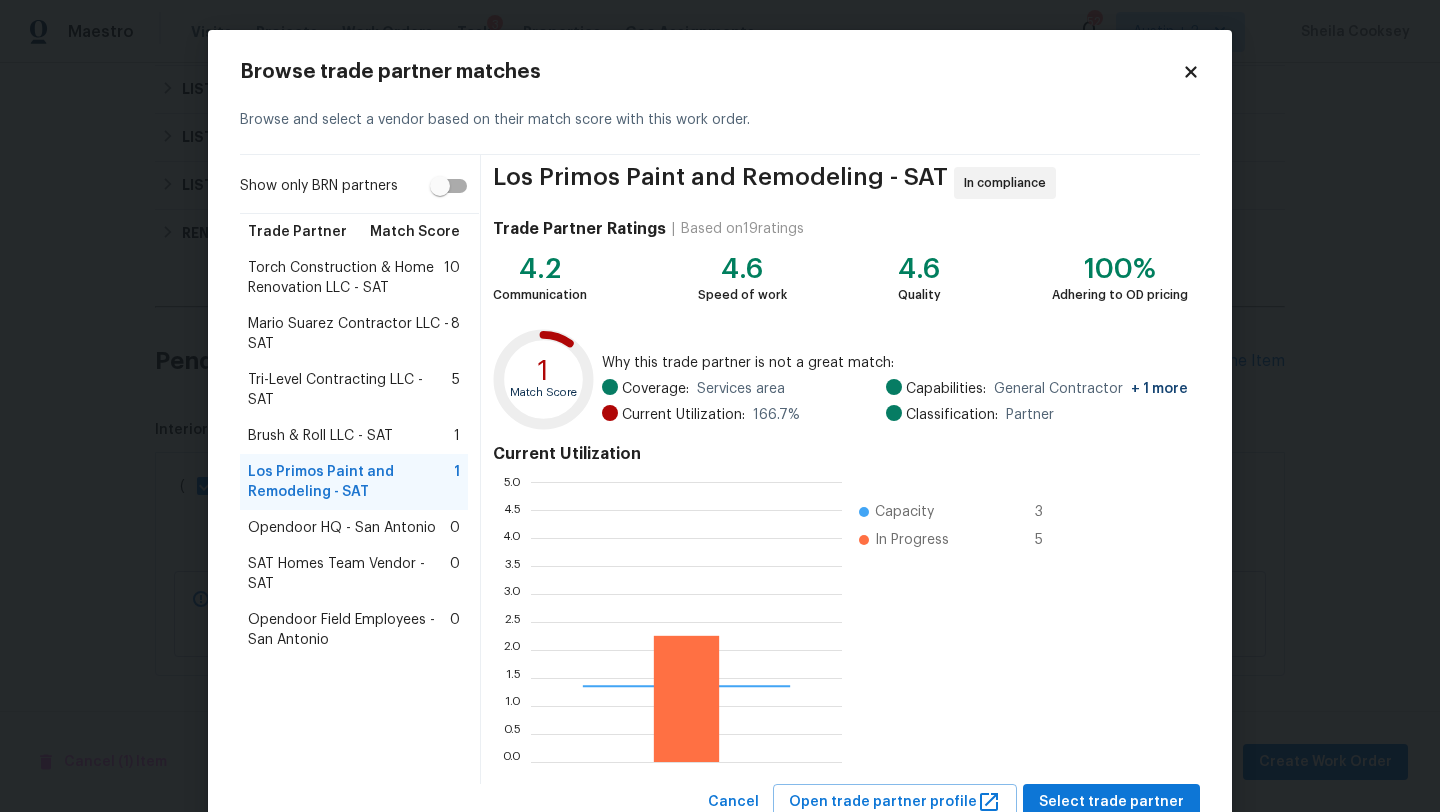 scroll, scrollTop: 2, scrollLeft: 1, axis: both 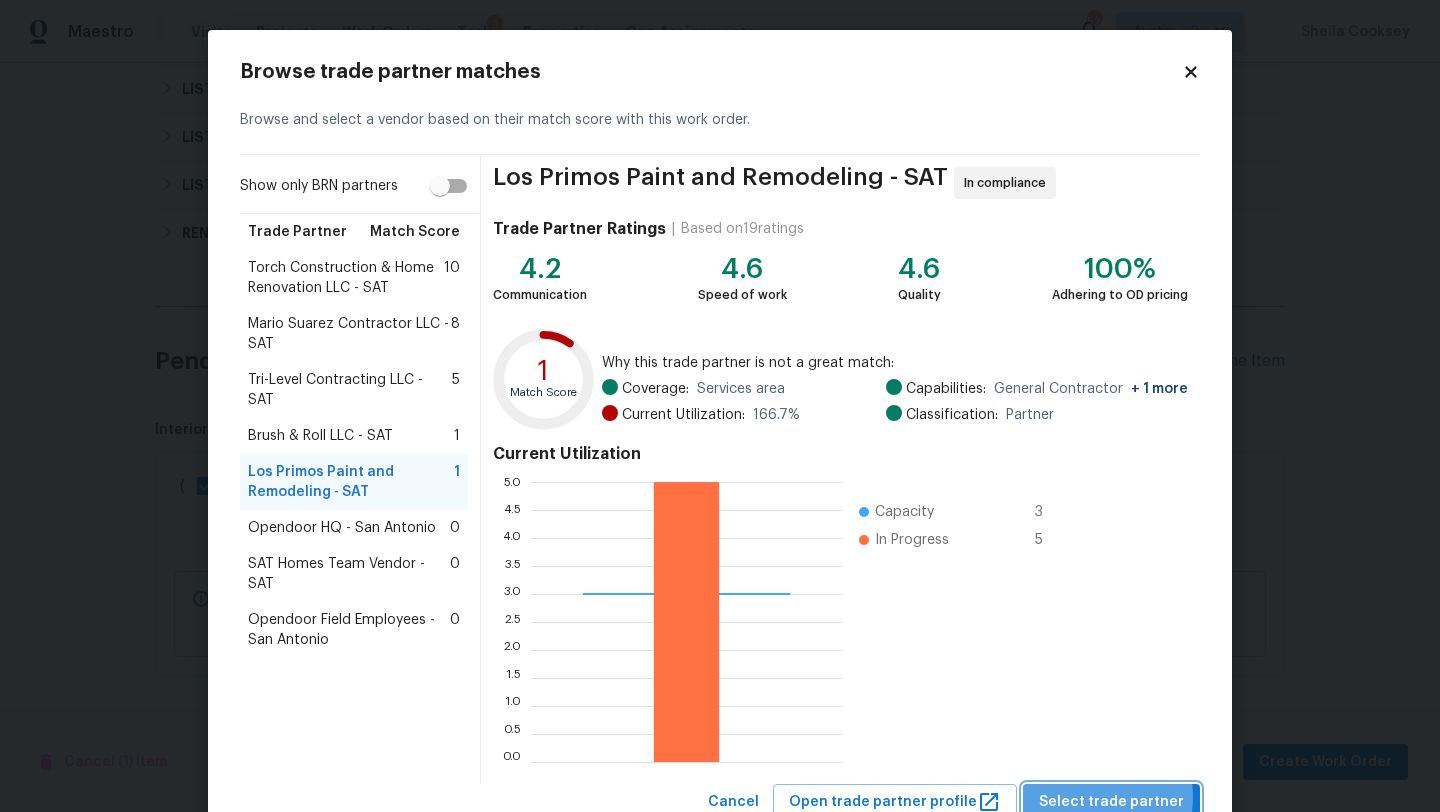 click on "Select trade partner" at bounding box center [1111, 802] 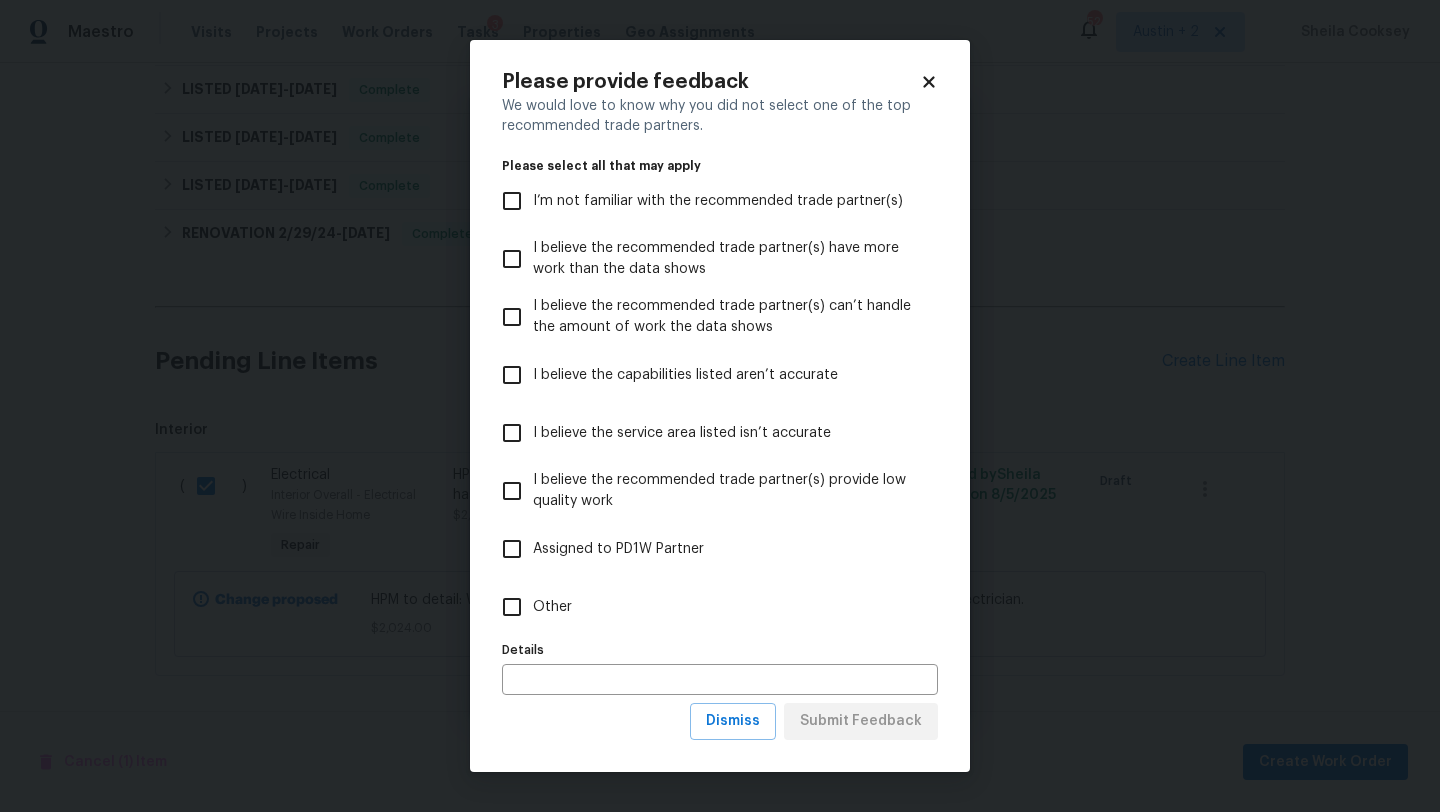 click on "Other" at bounding box center (512, 607) 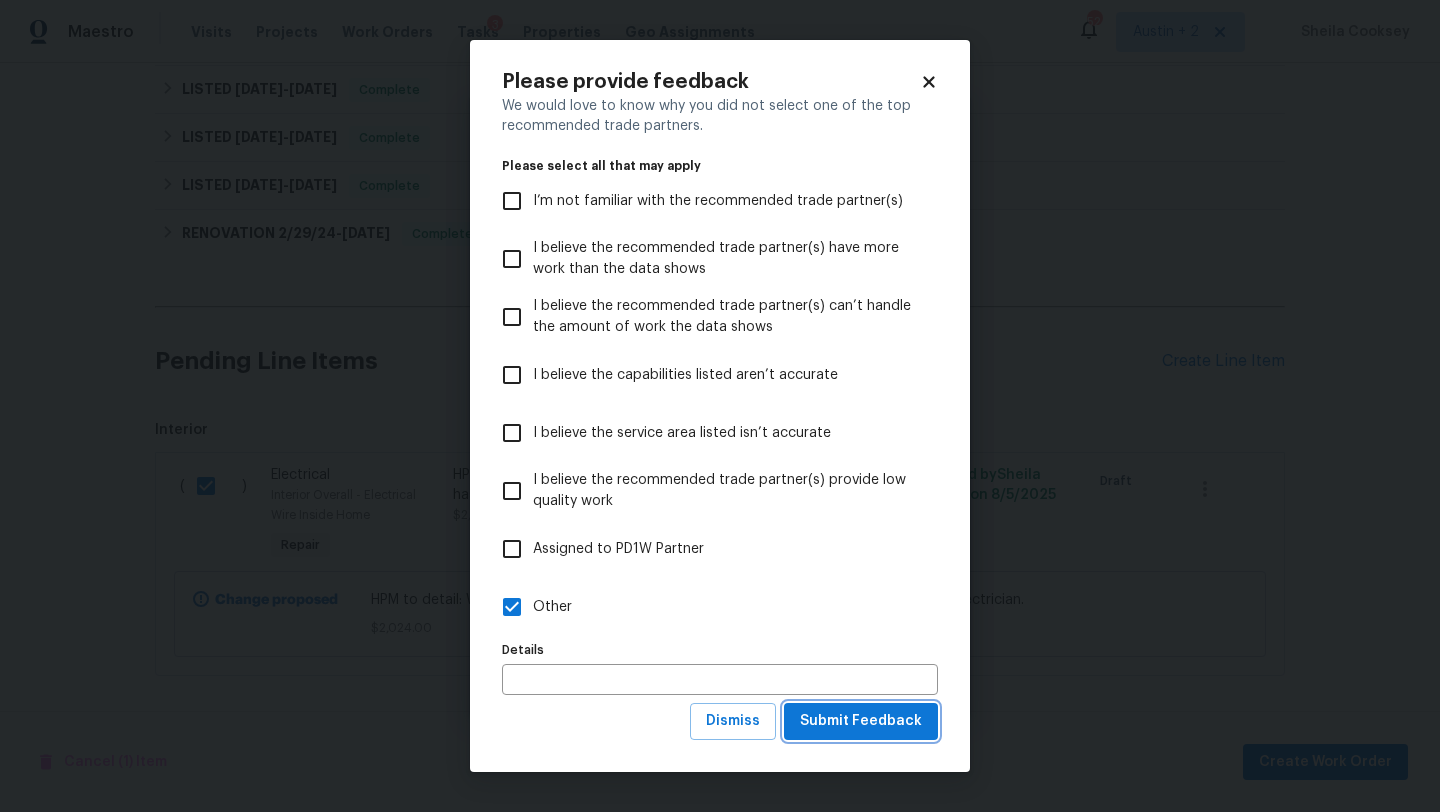 click on "Submit Feedback" at bounding box center [861, 721] 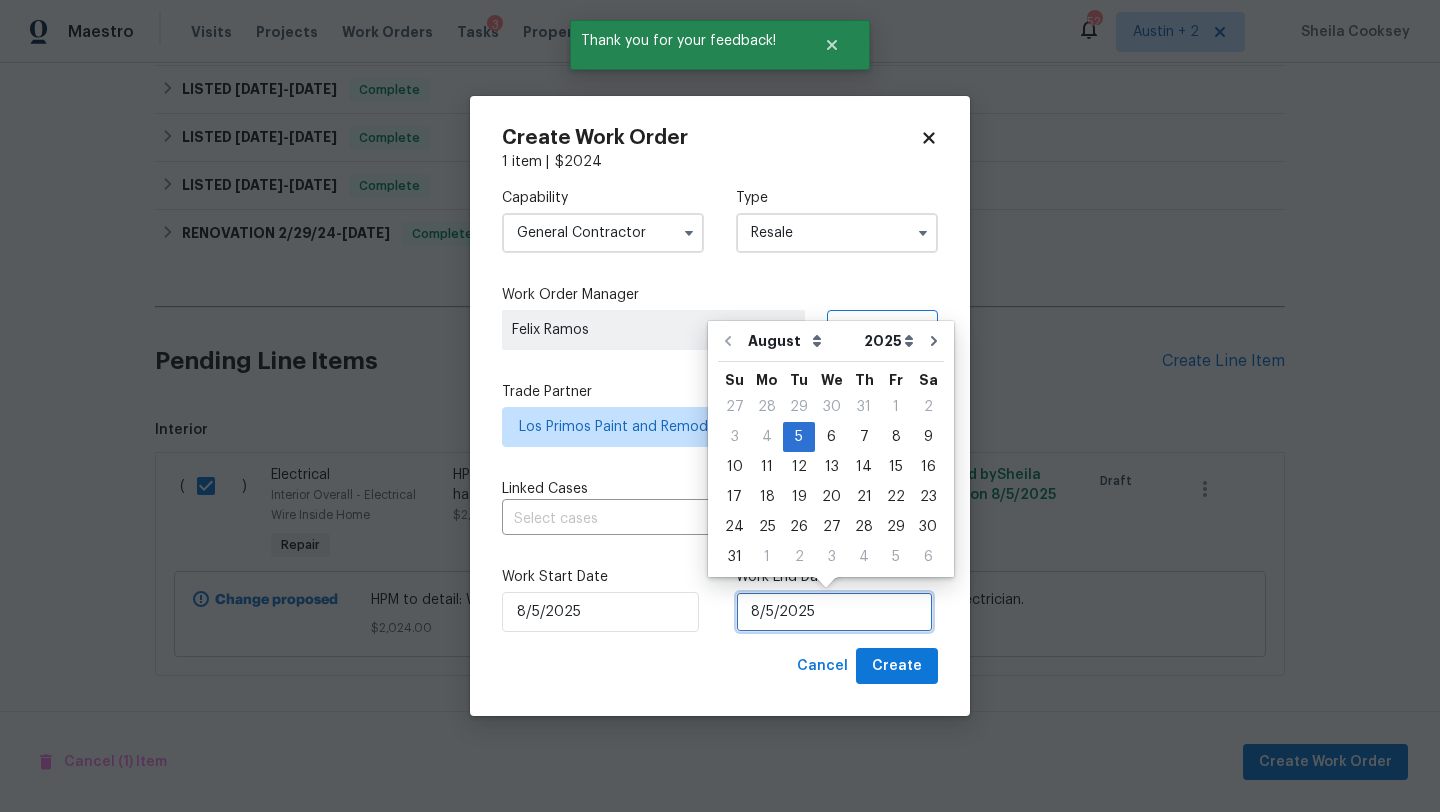 click on "8/5/2025" at bounding box center (834, 612) 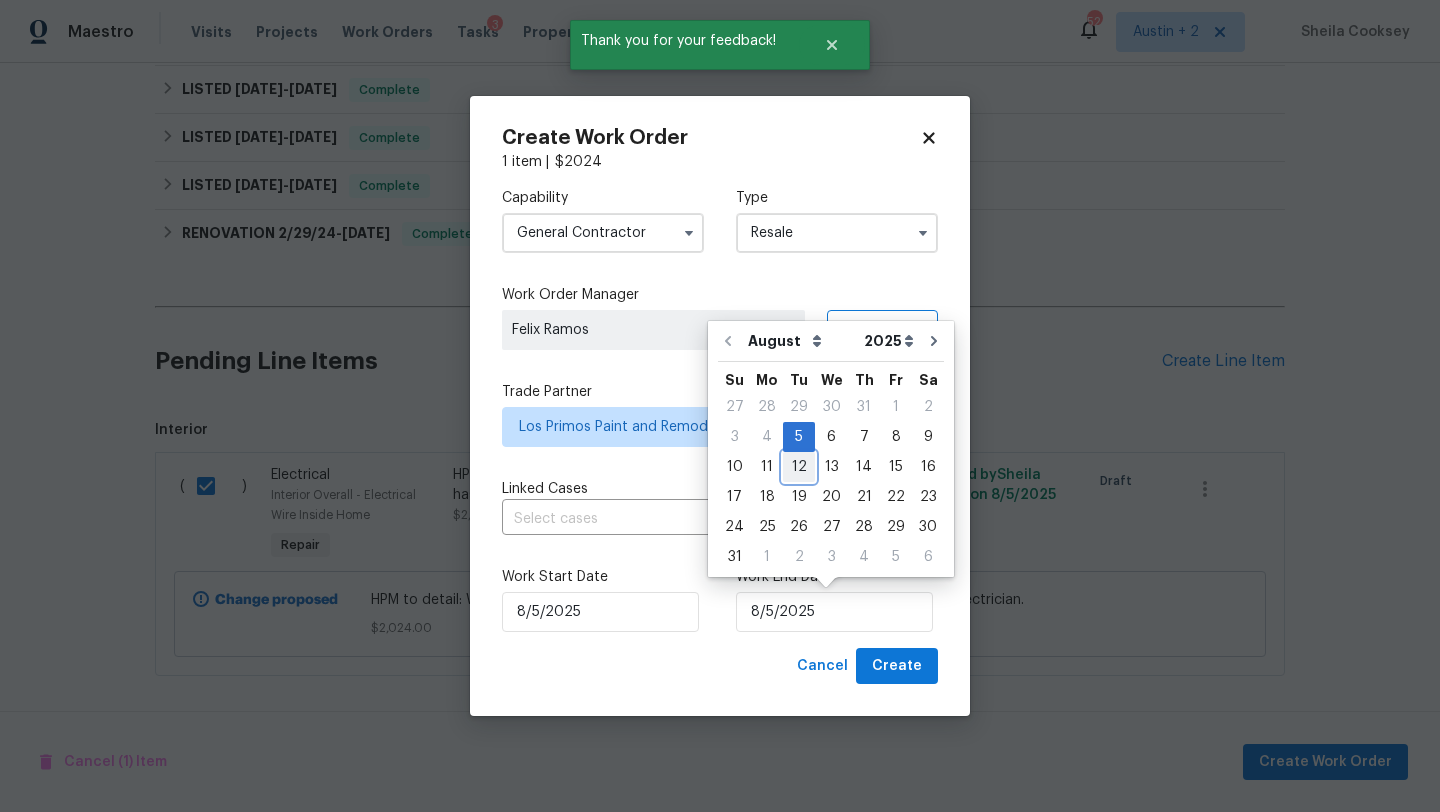 click on "12" at bounding box center [799, 467] 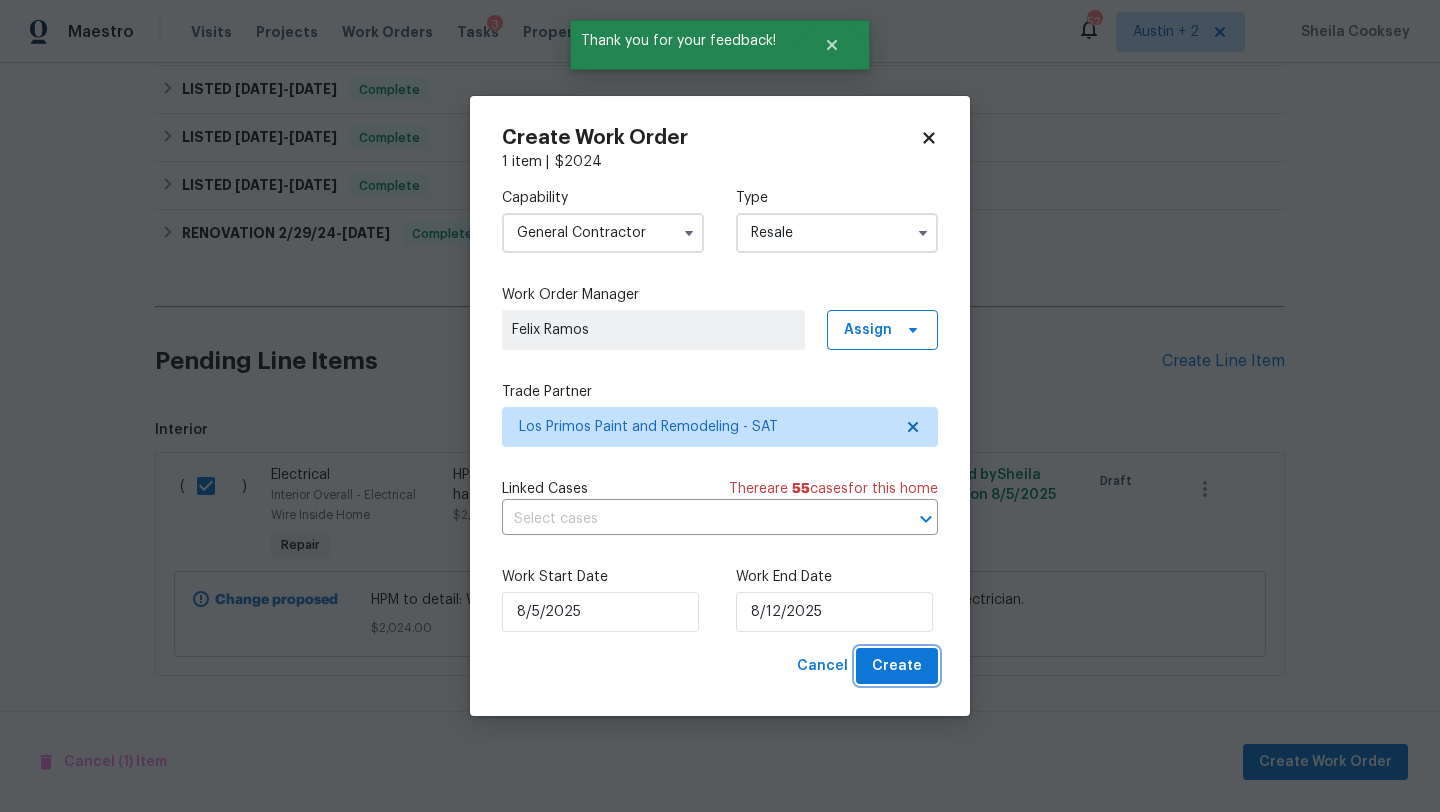 click on "Create" at bounding box center (897, 666) 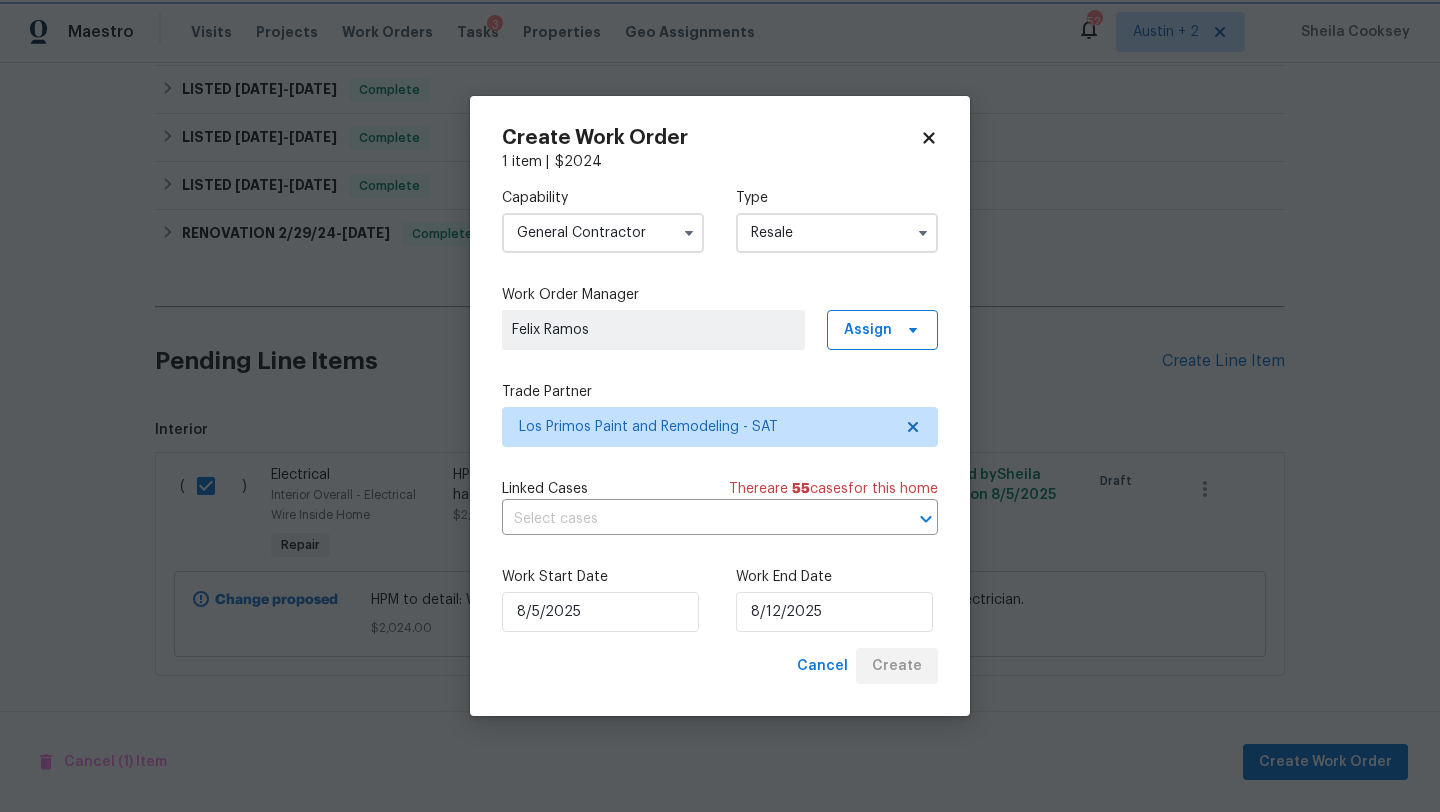 checkbox on "false" 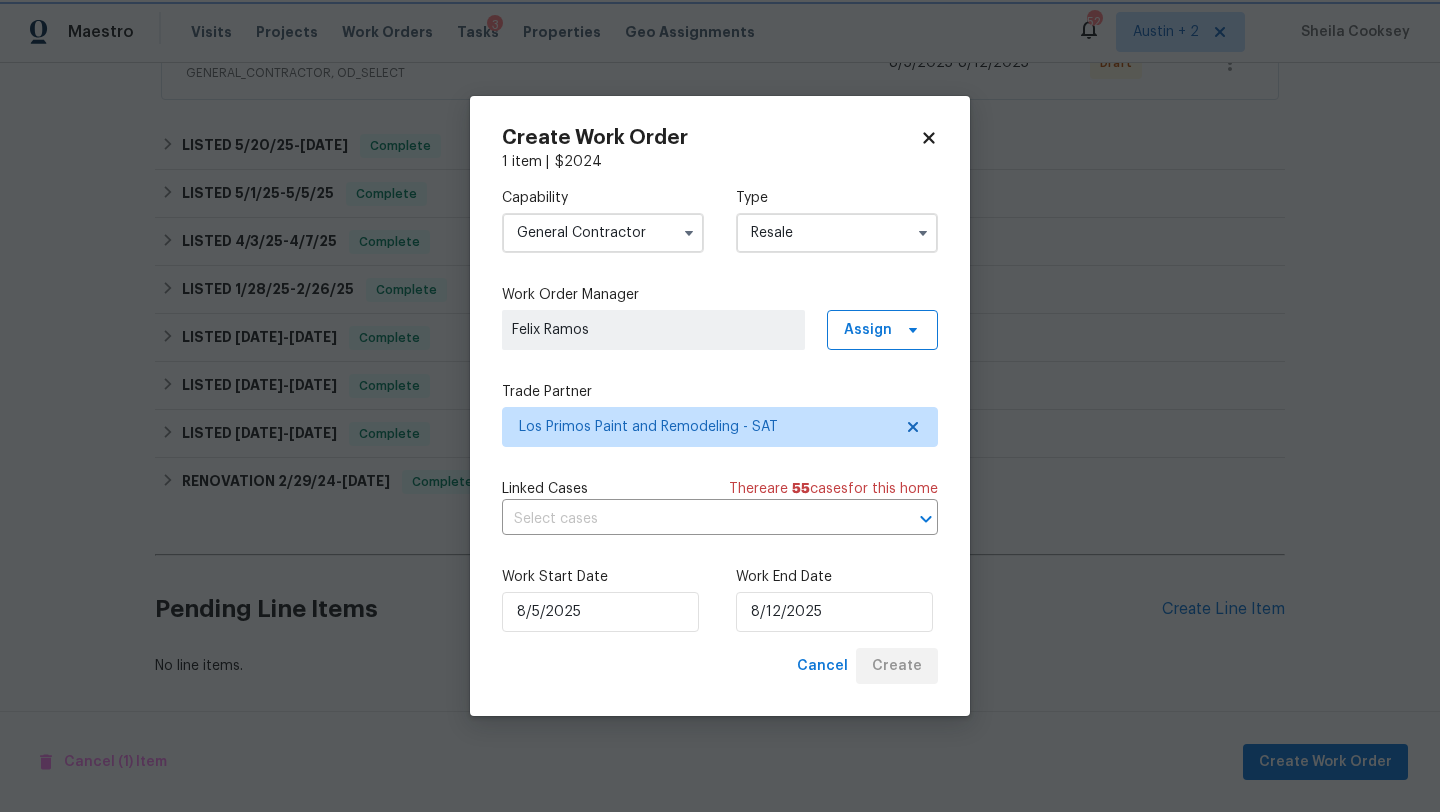 scroll, scrollTop: 566, scrollLeft: 0, axis: vertical 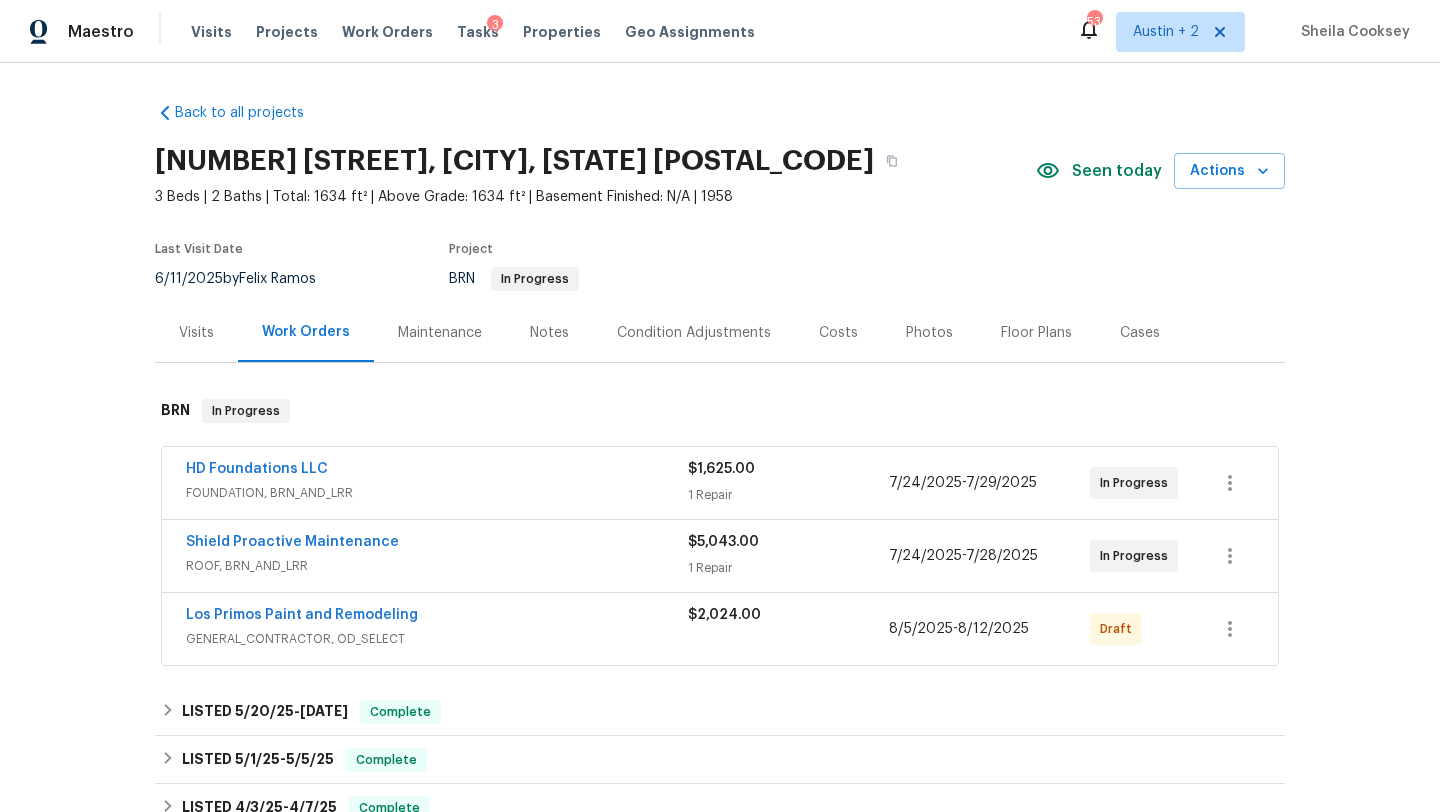 click on "Seen today" at bounding box center [1117, 171] 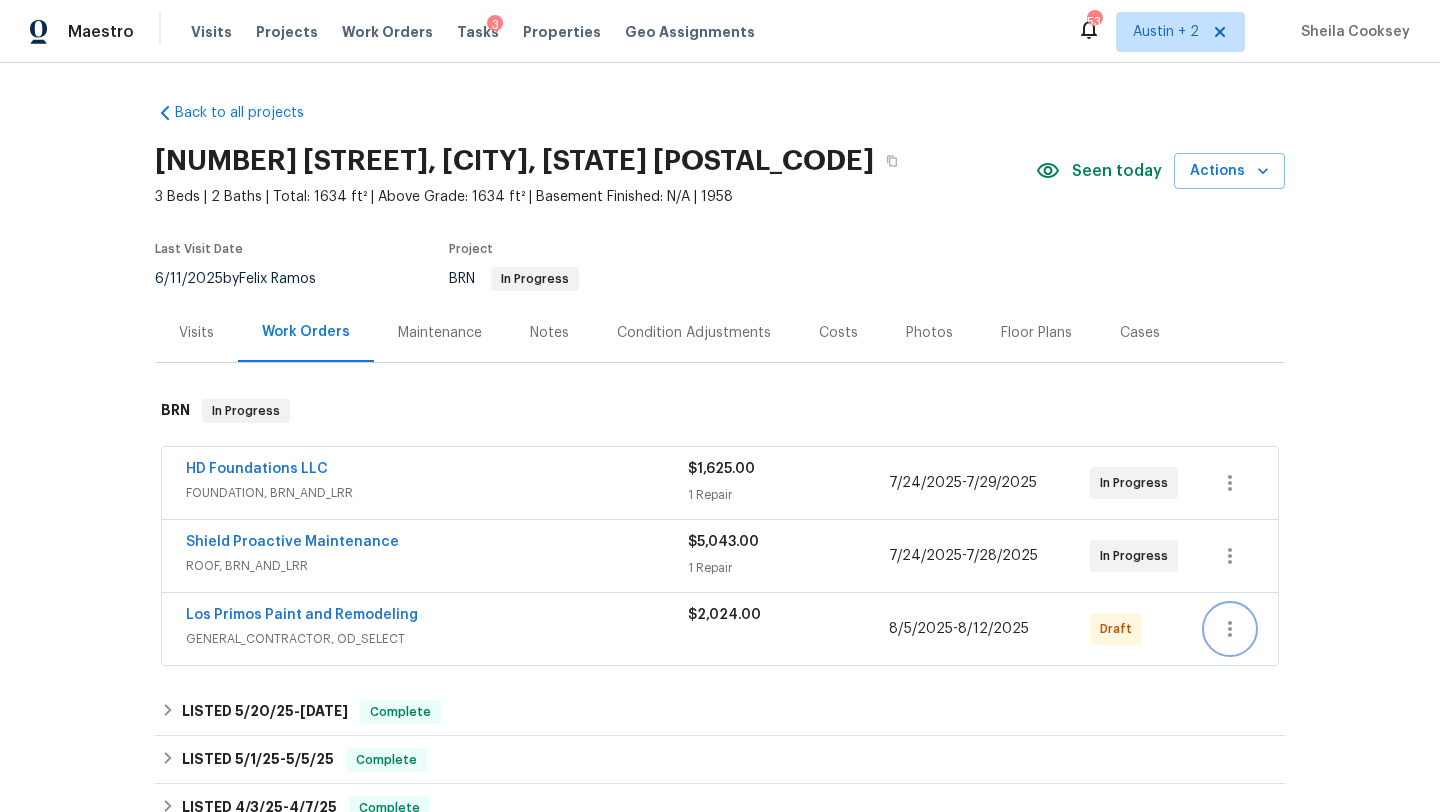 click 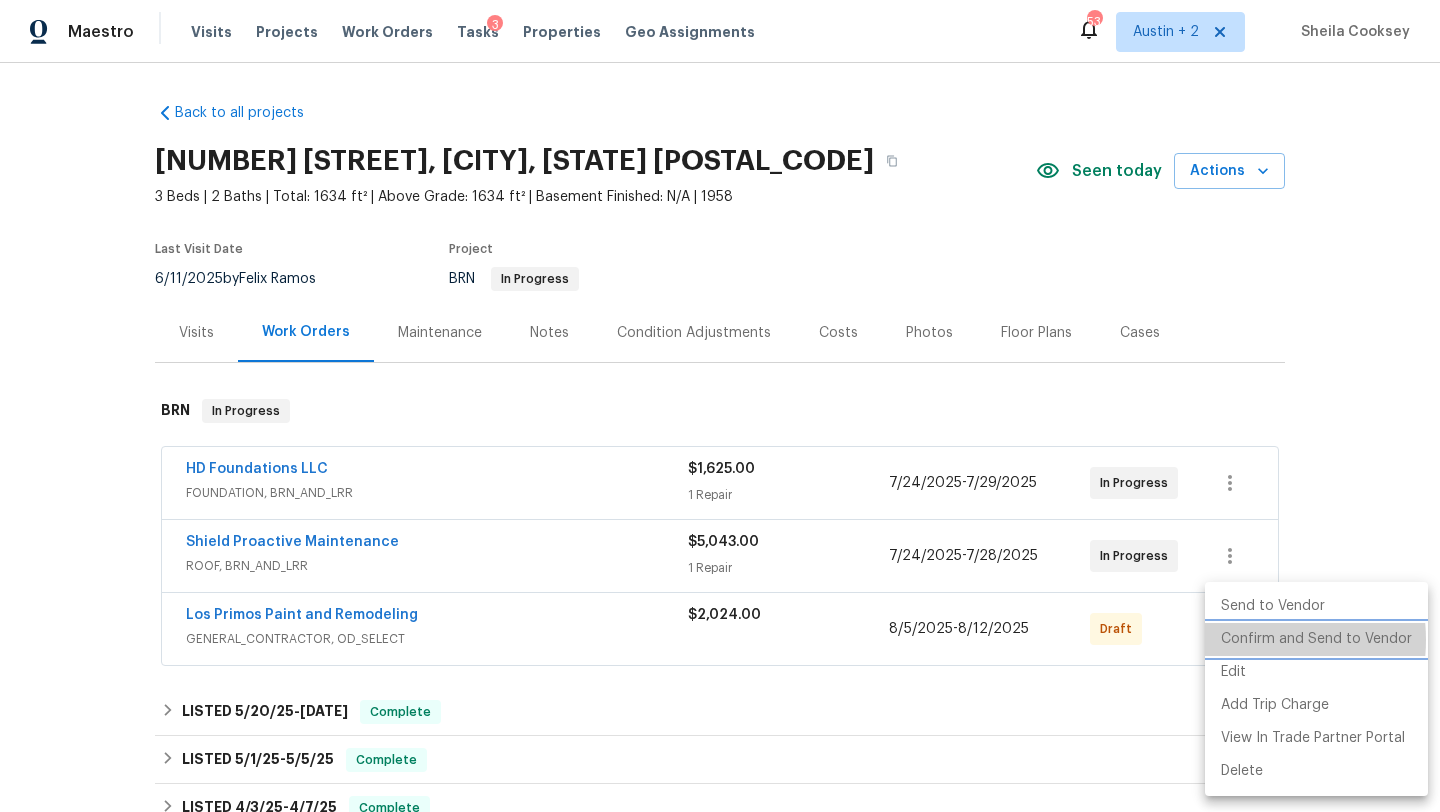 click on "Confirm and Send to Vendor" at bounding box center [1316, 639] 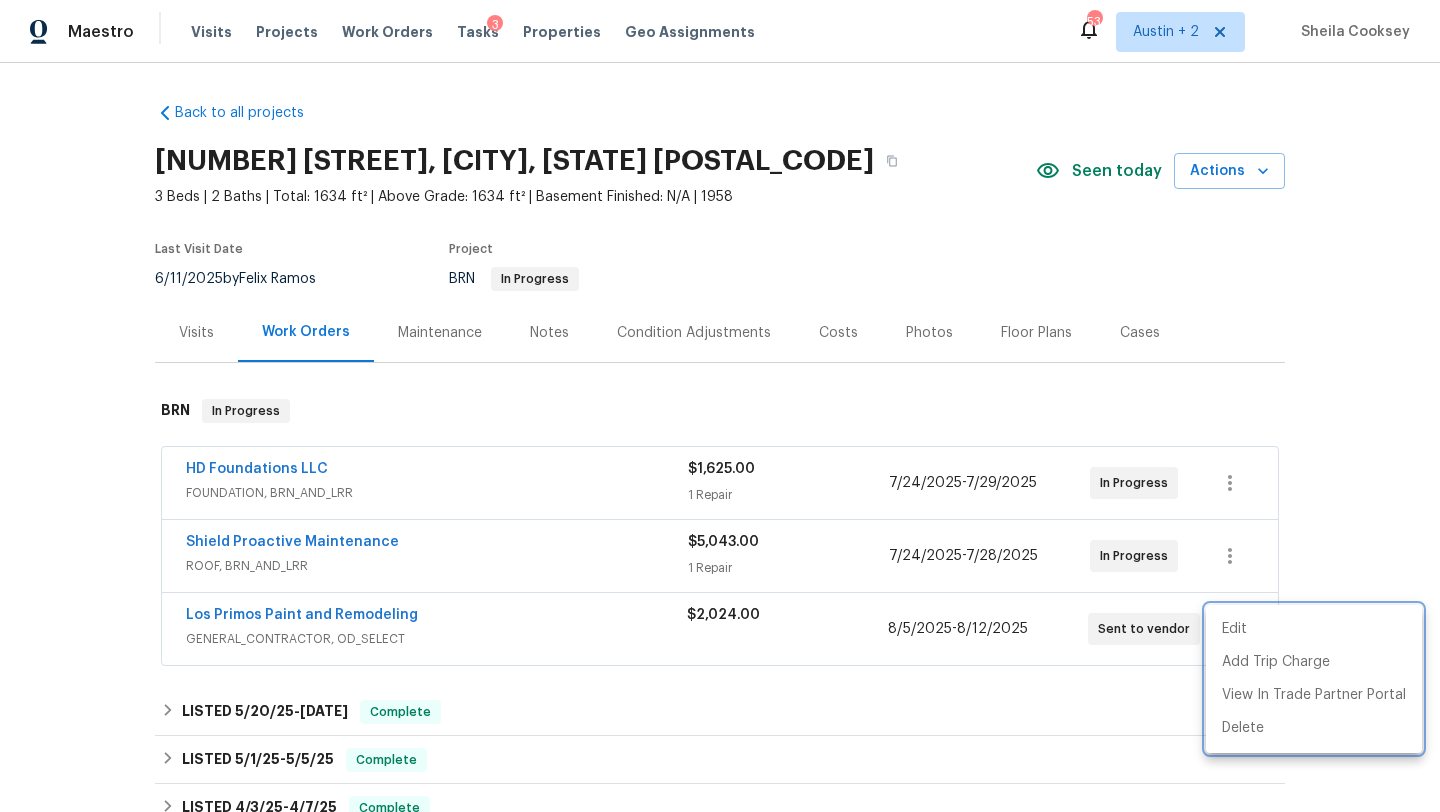 click at bounding box center (720, 406) 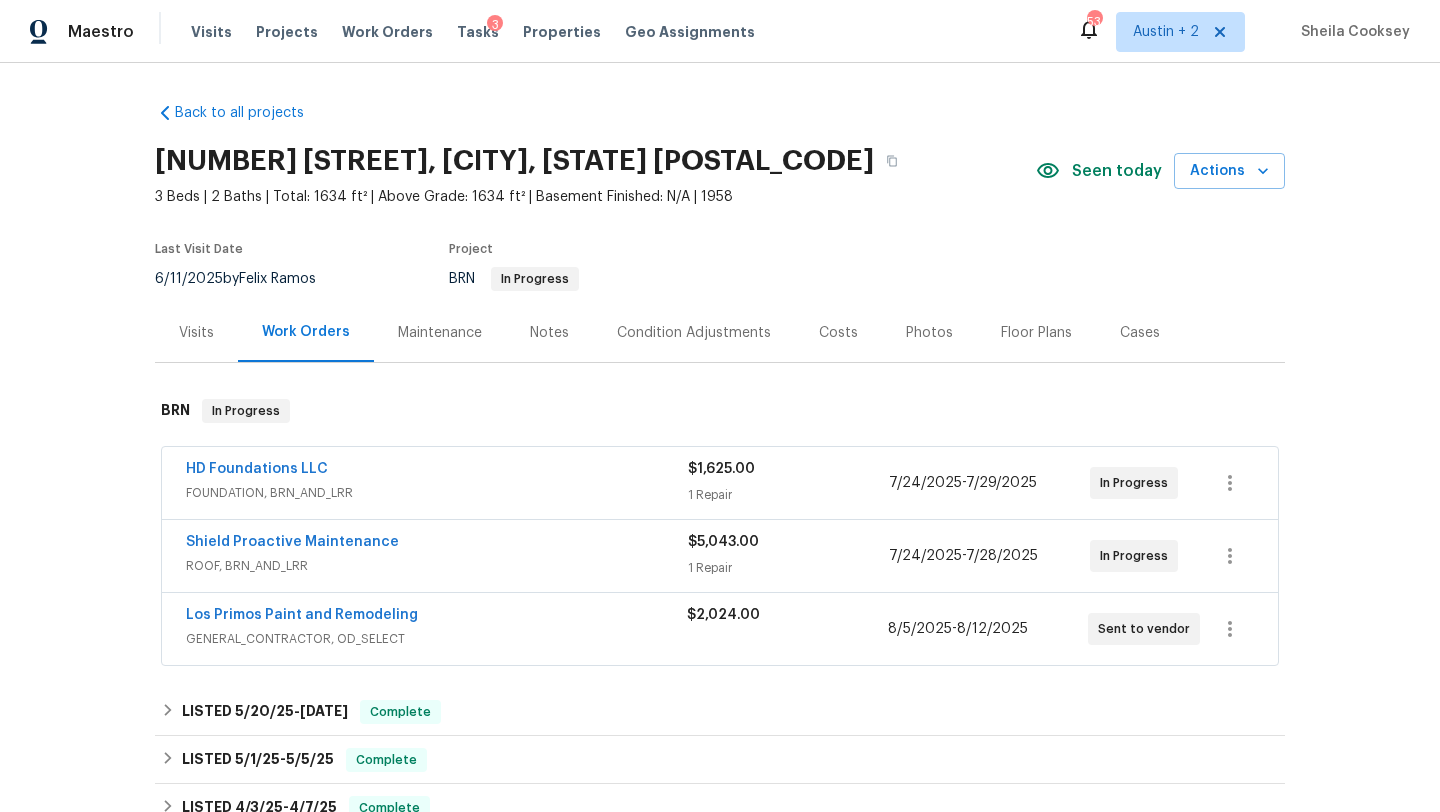 click on "Notes" at bounding box center [549, 333] 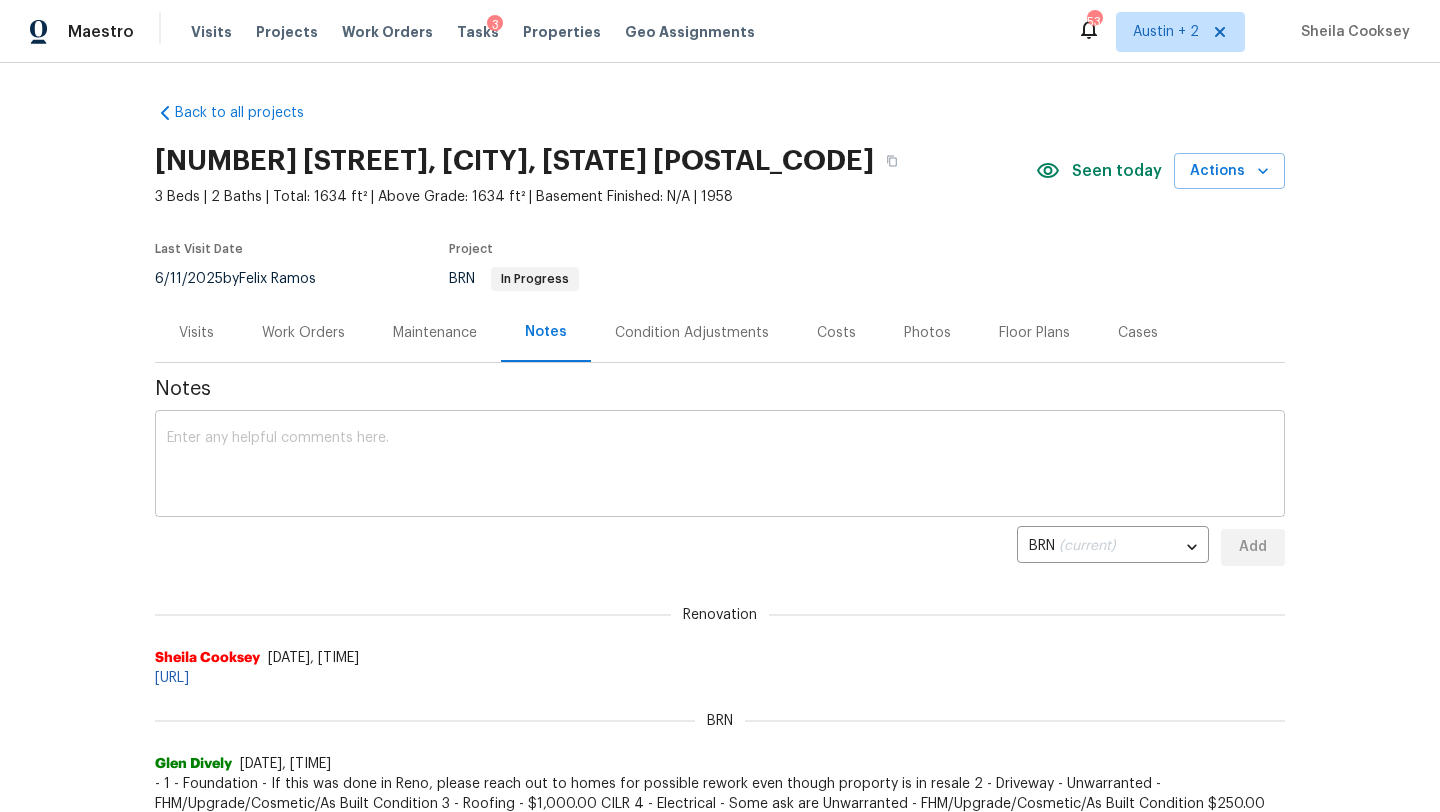 click at bounding box center [720, 466] 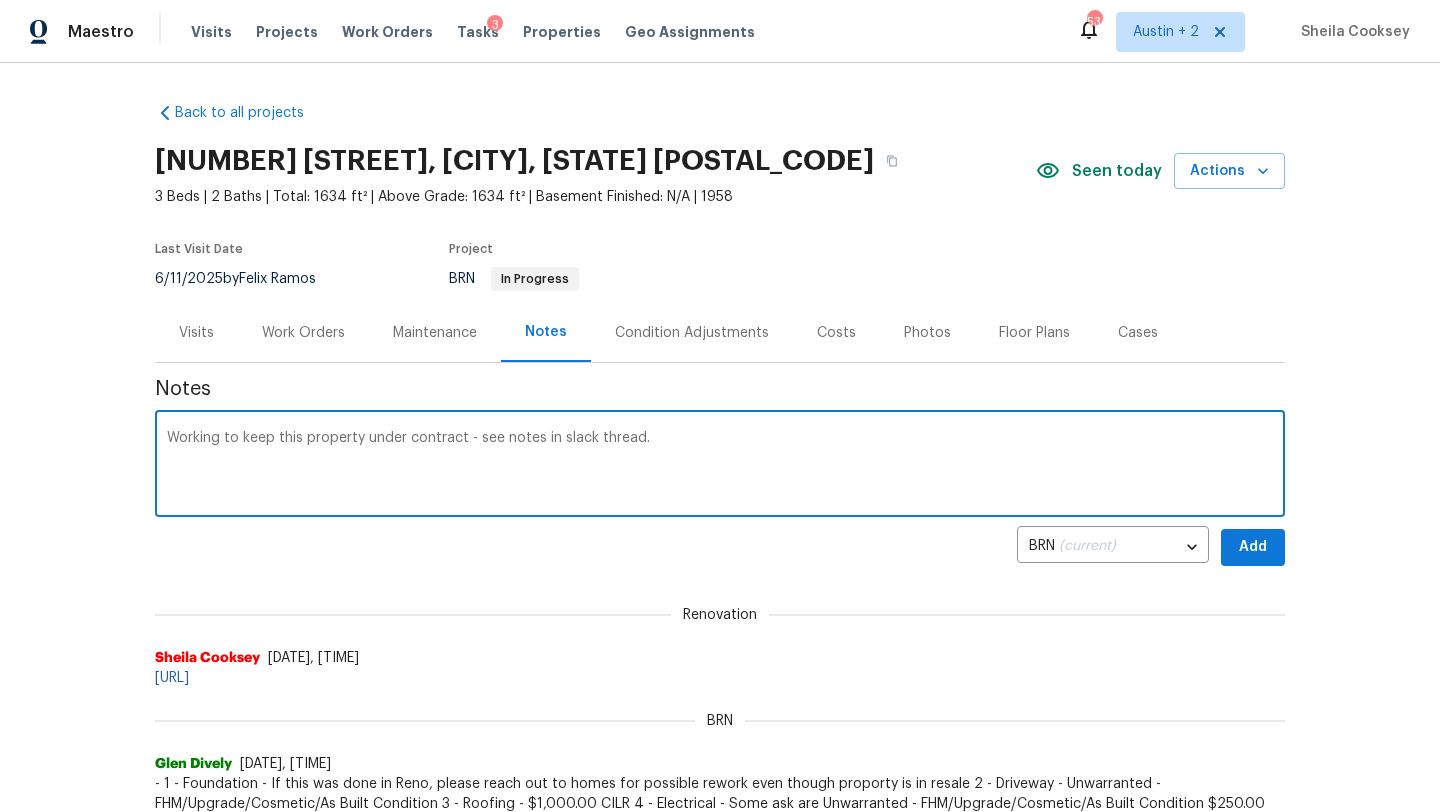 paste on "https://opendoor.slack.com/archives/[CHANNEL]/p[TIMESTAMP]?thread_ts=[THREAD_TS]&cid=[CHANNEL]" 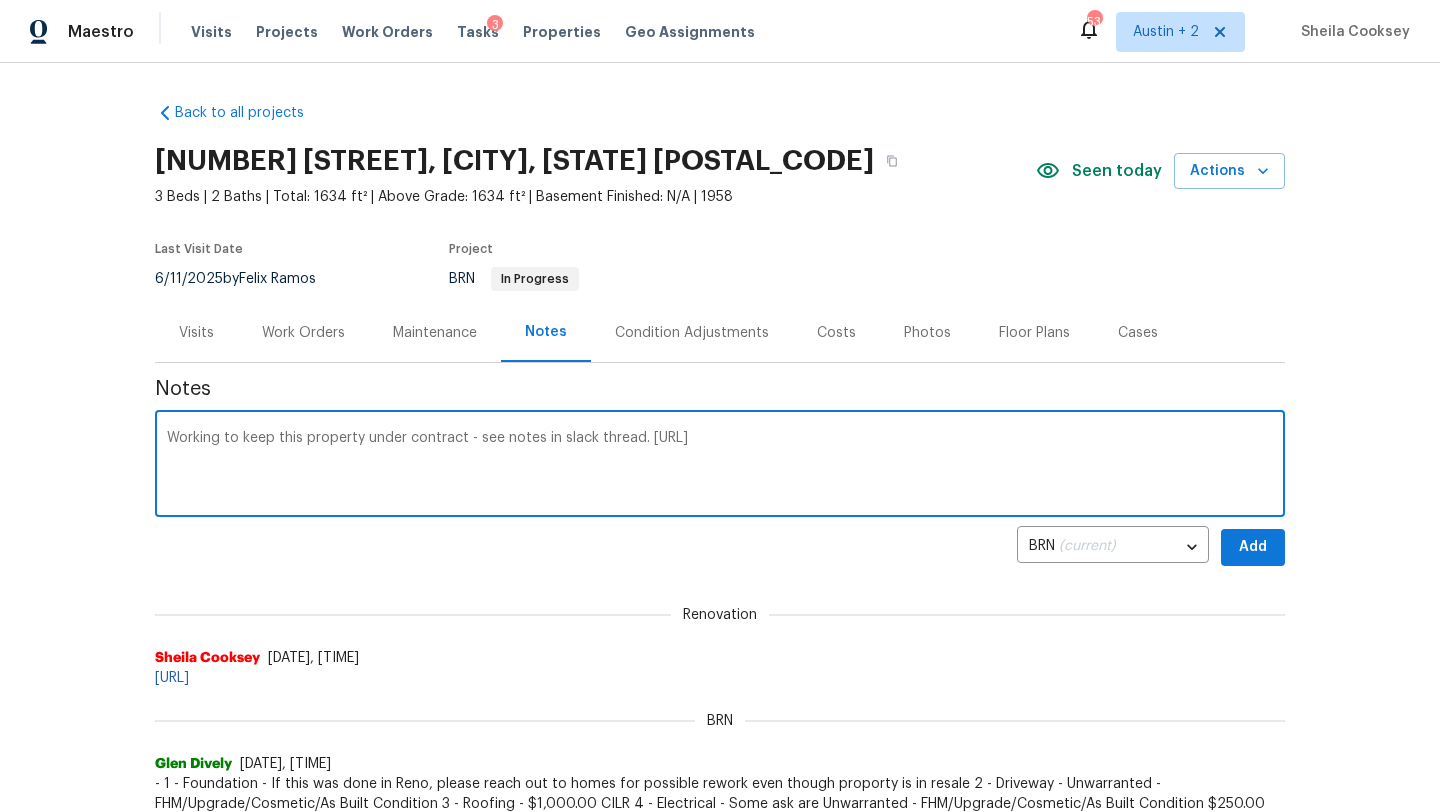 type on "Working to keep this property under contract - see notes in slack thread. [URL]" 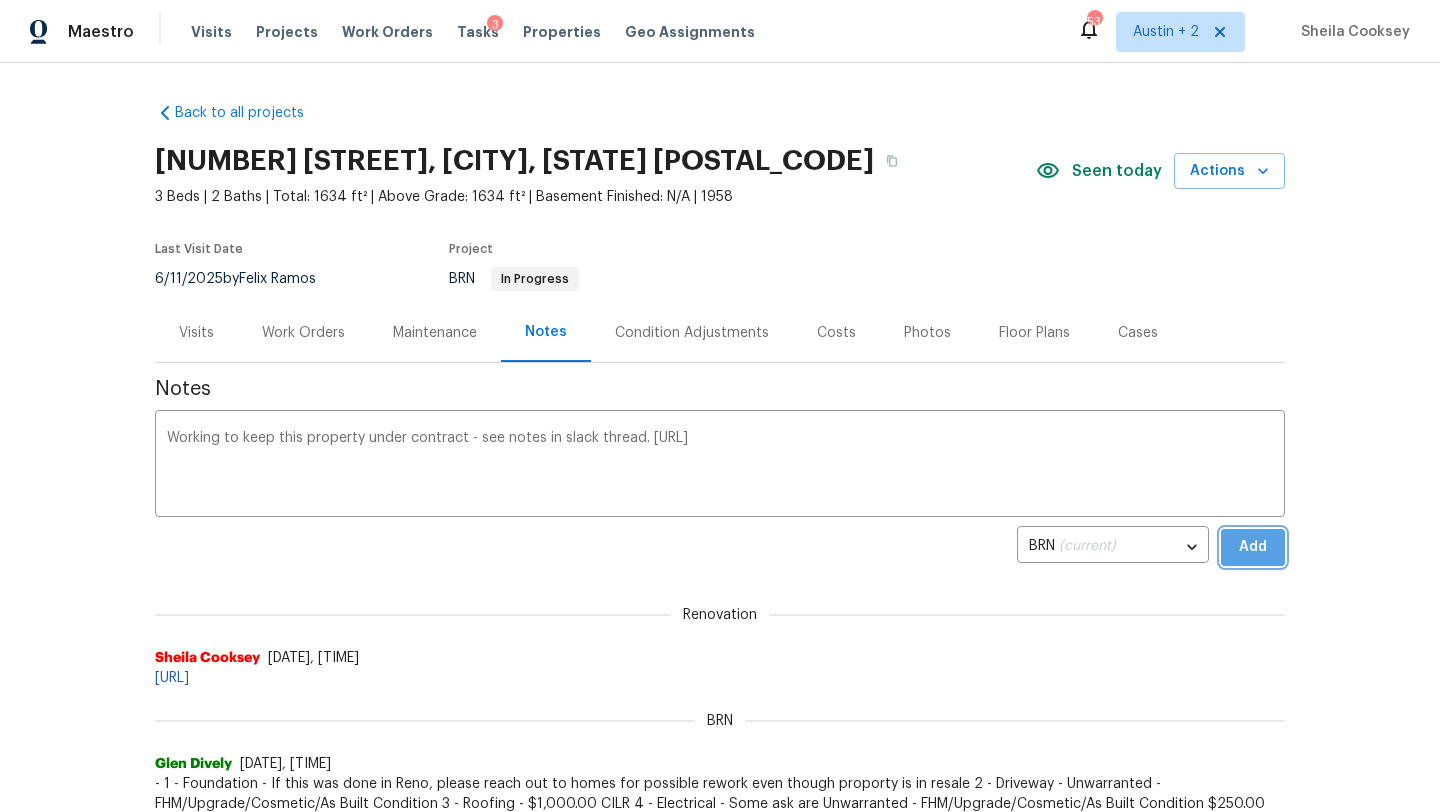 click on "Add" at bounding box center (1253, 547) 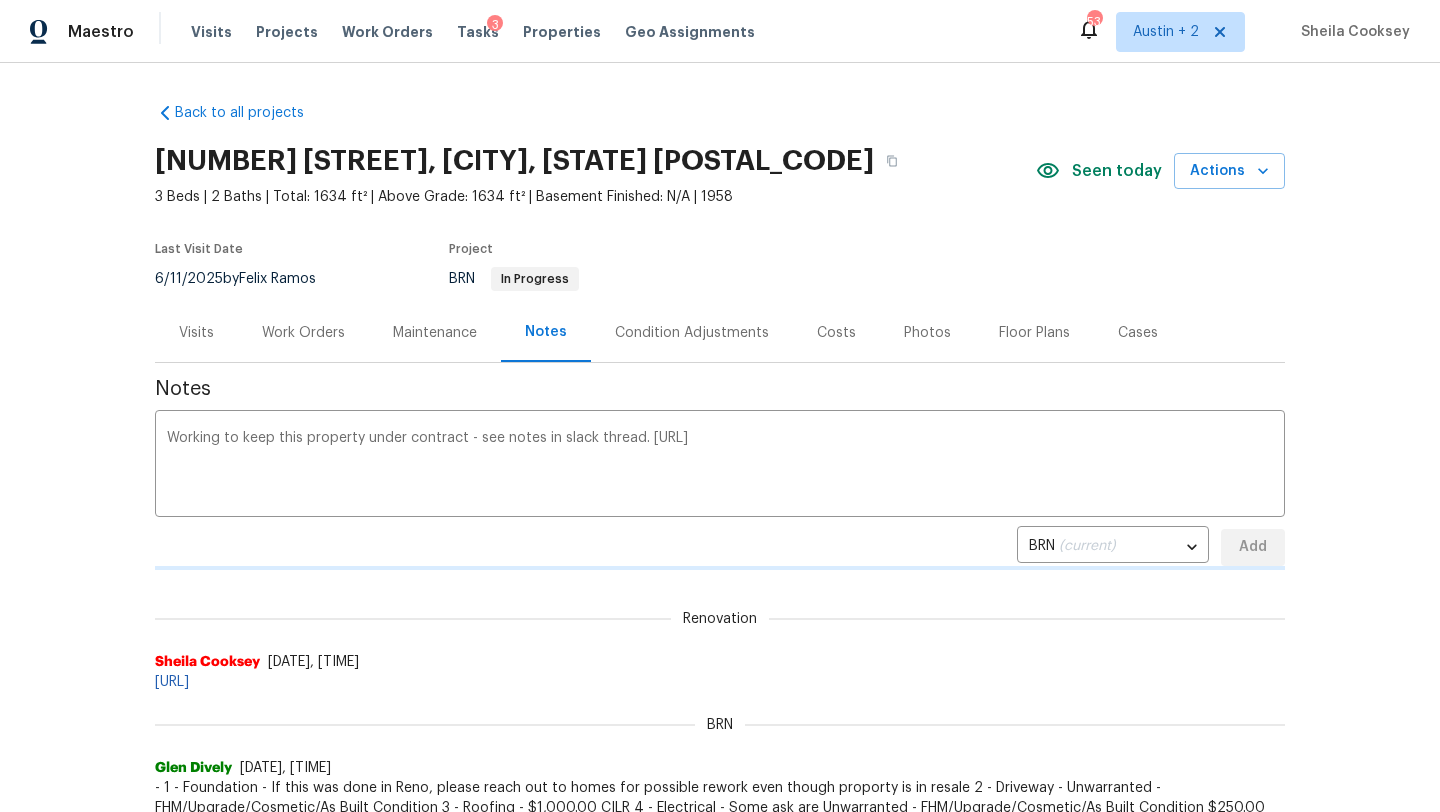 type 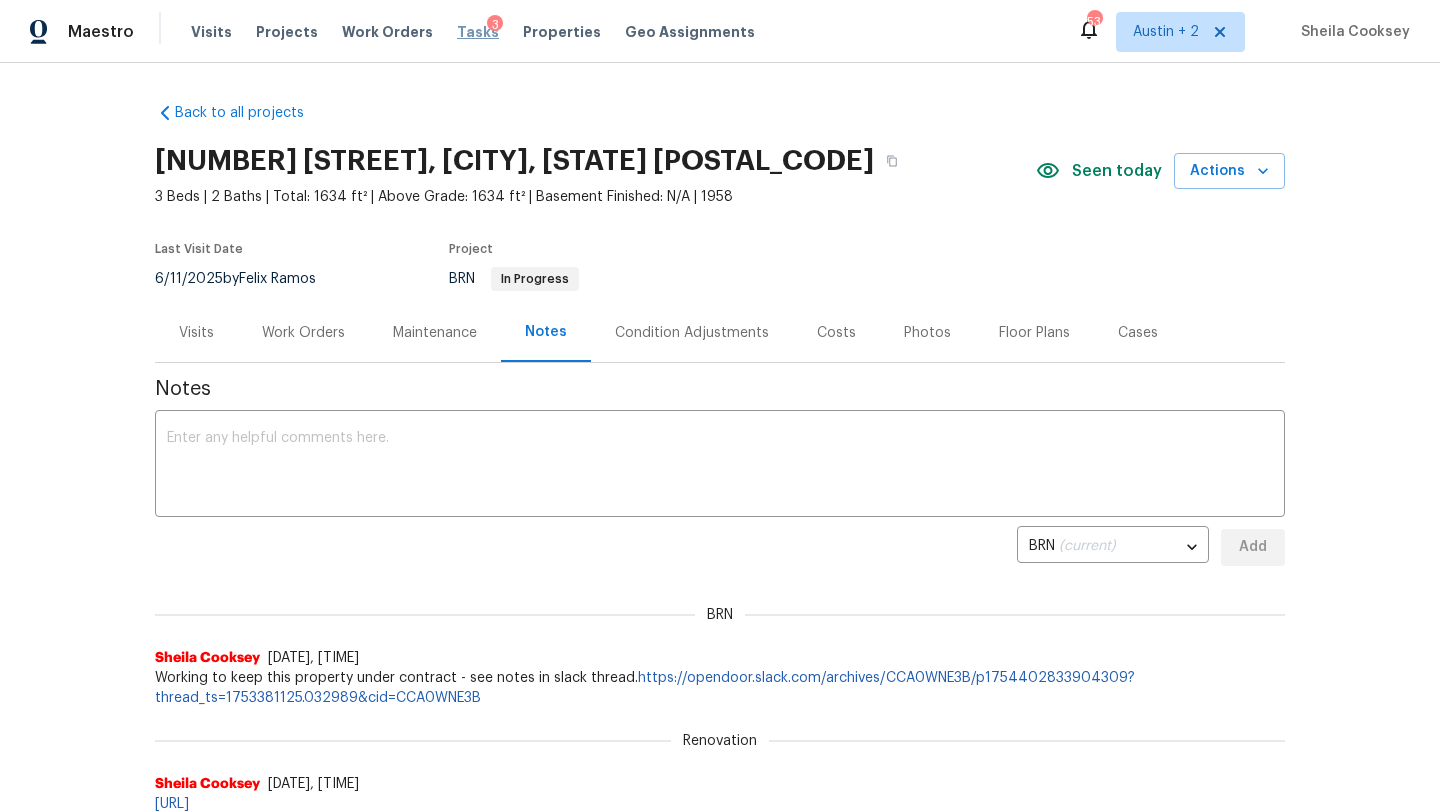click on "Tasks" at bounding box center (478, 32) 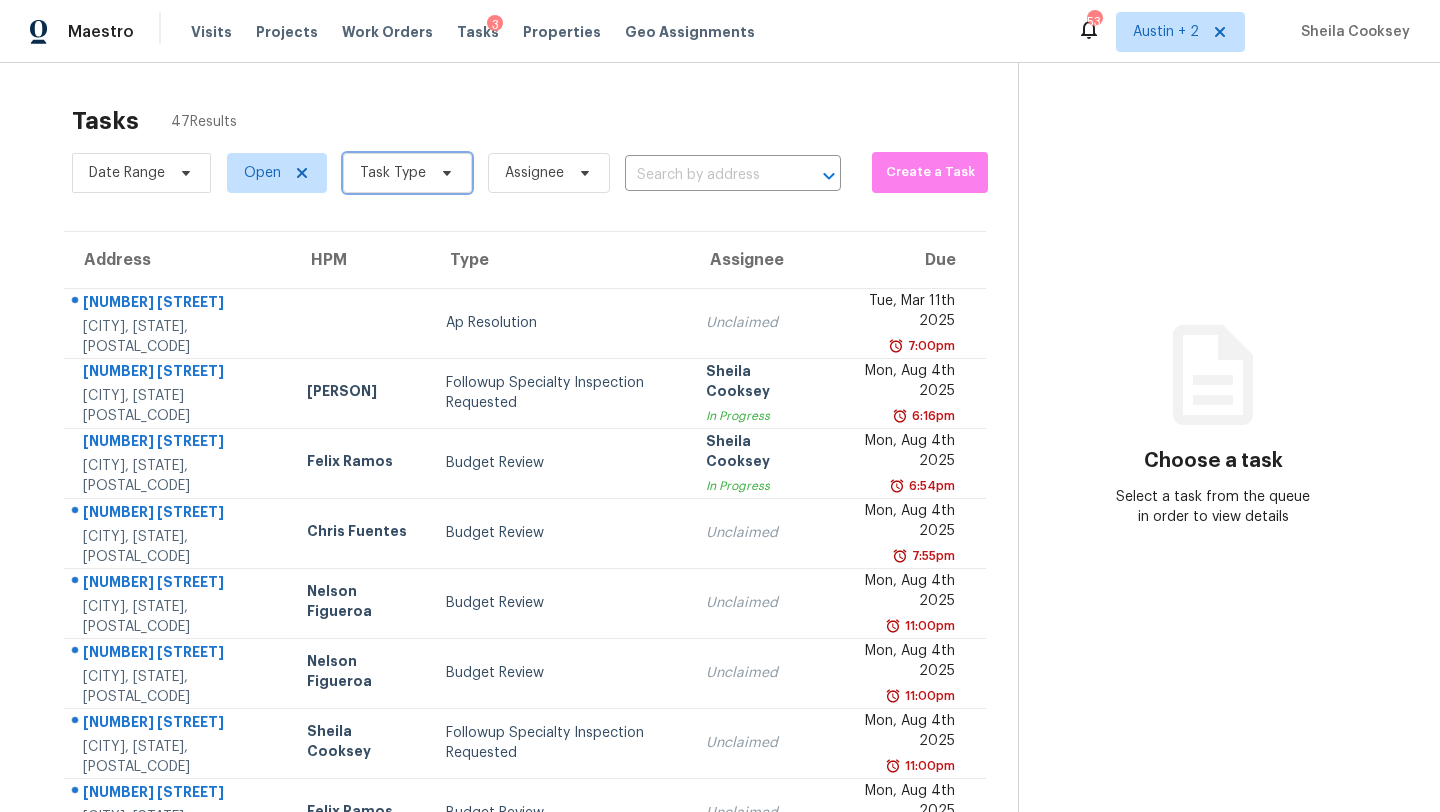 click 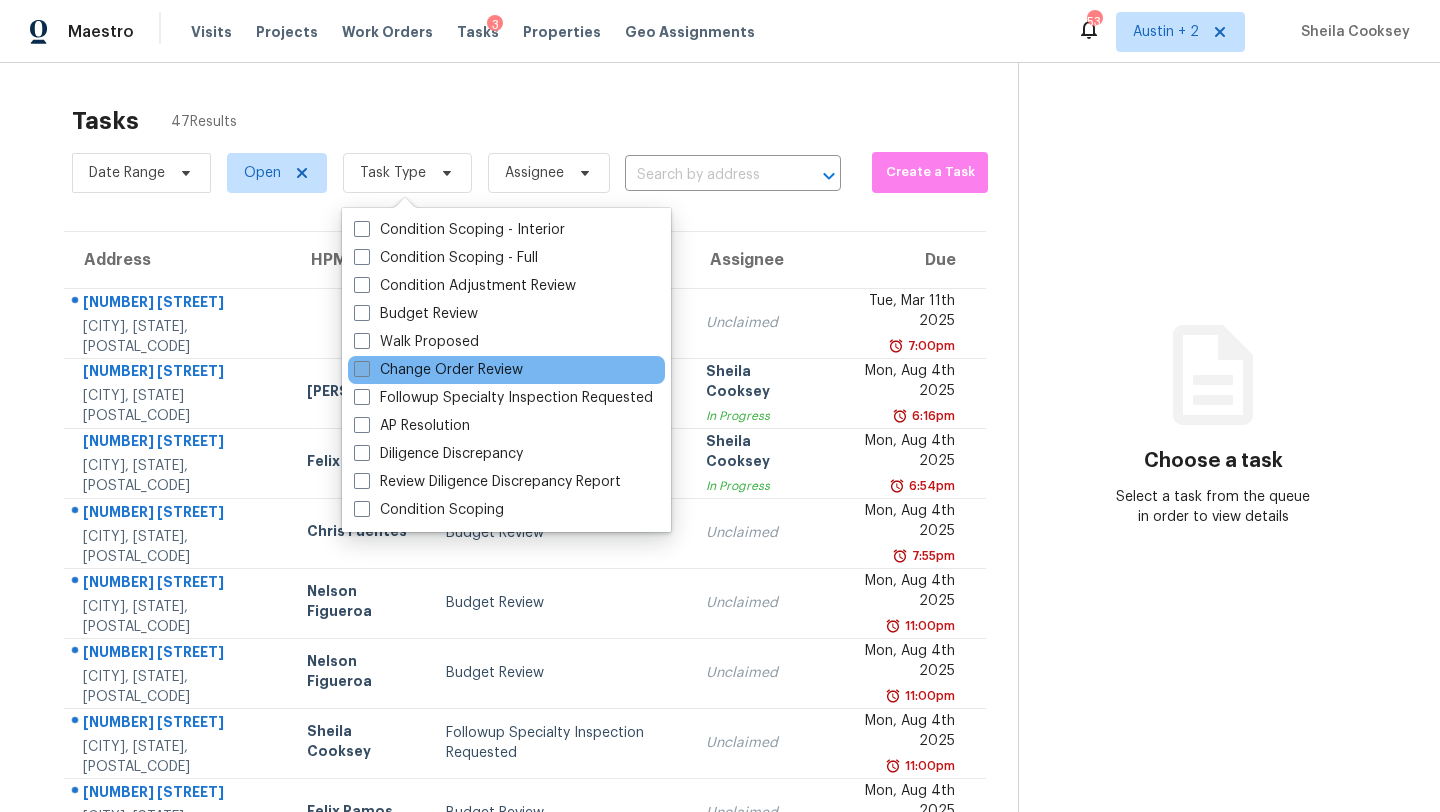 click on "Change Order Review" at bounding box center [438, 370] 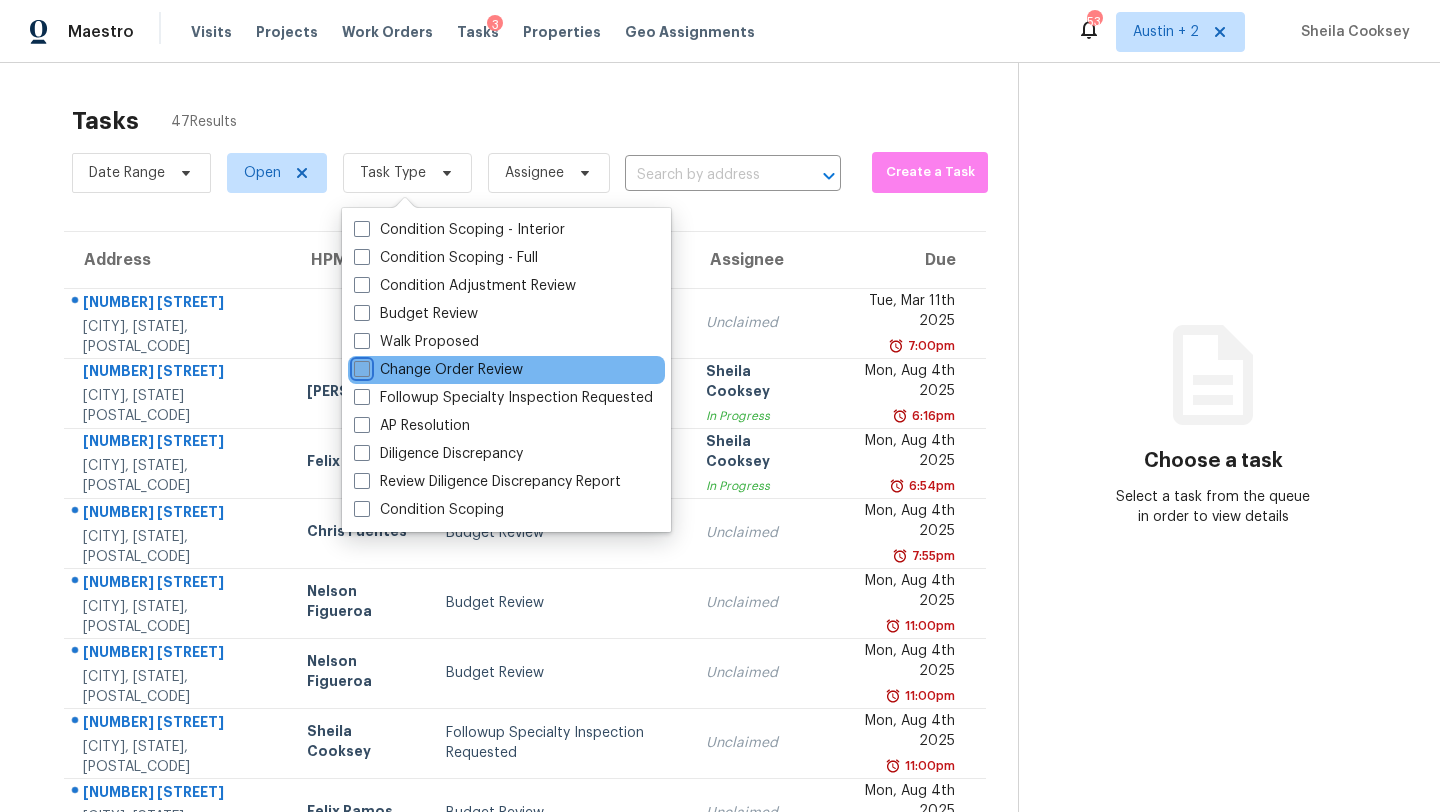 click on "Change Order Review" at bounding box center [360, 366] 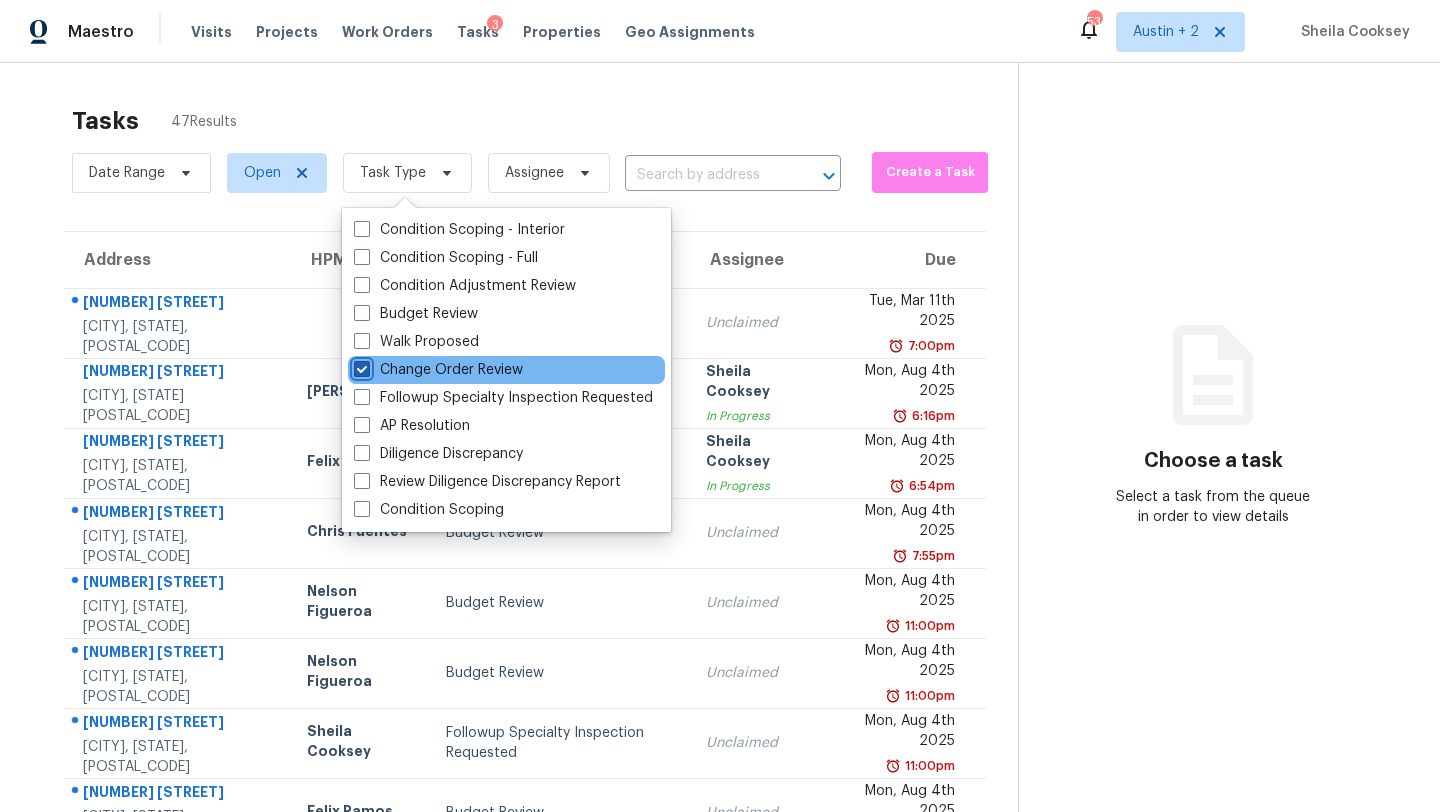 checkbox on "true" 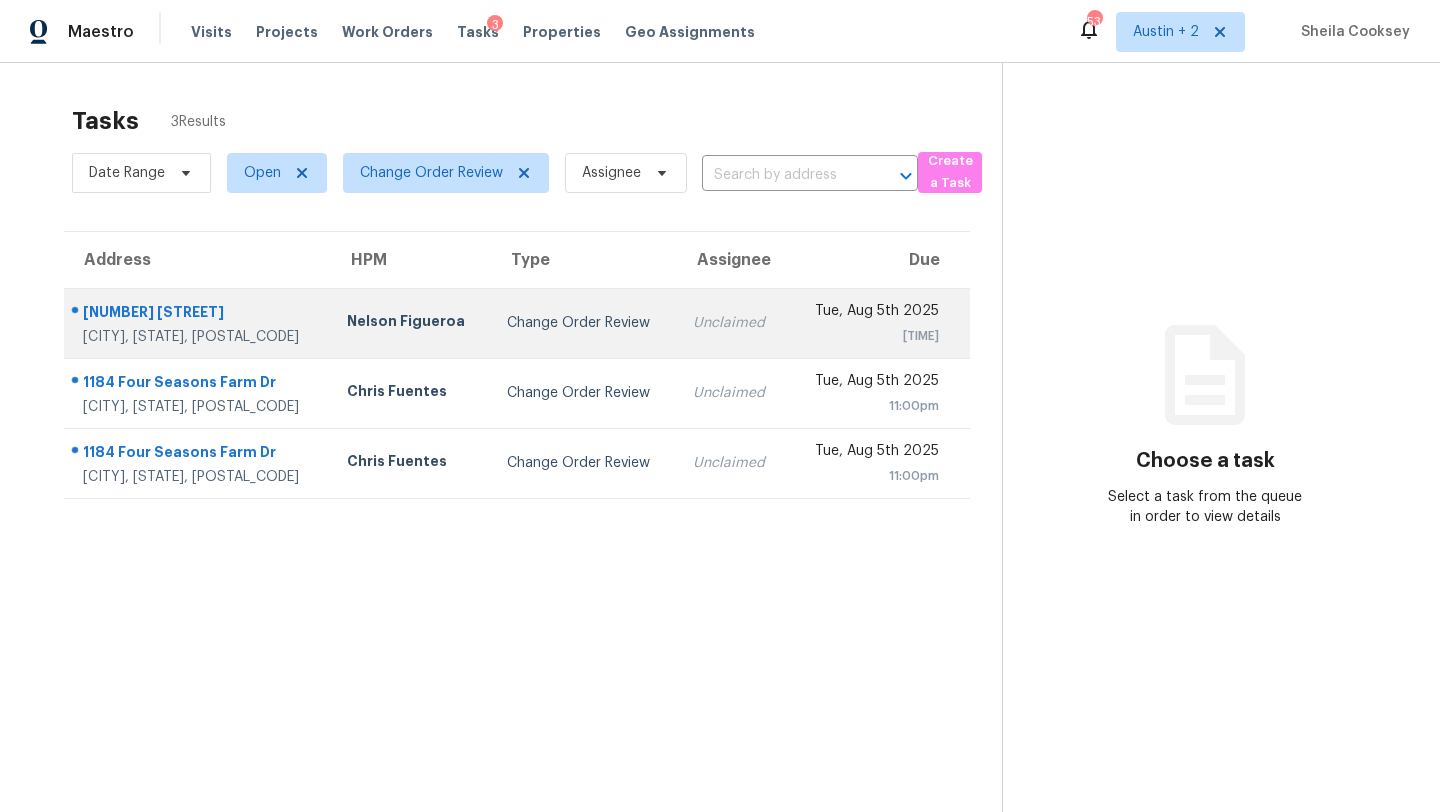 click on "Change Order Review" at bounding box center (584, 323) 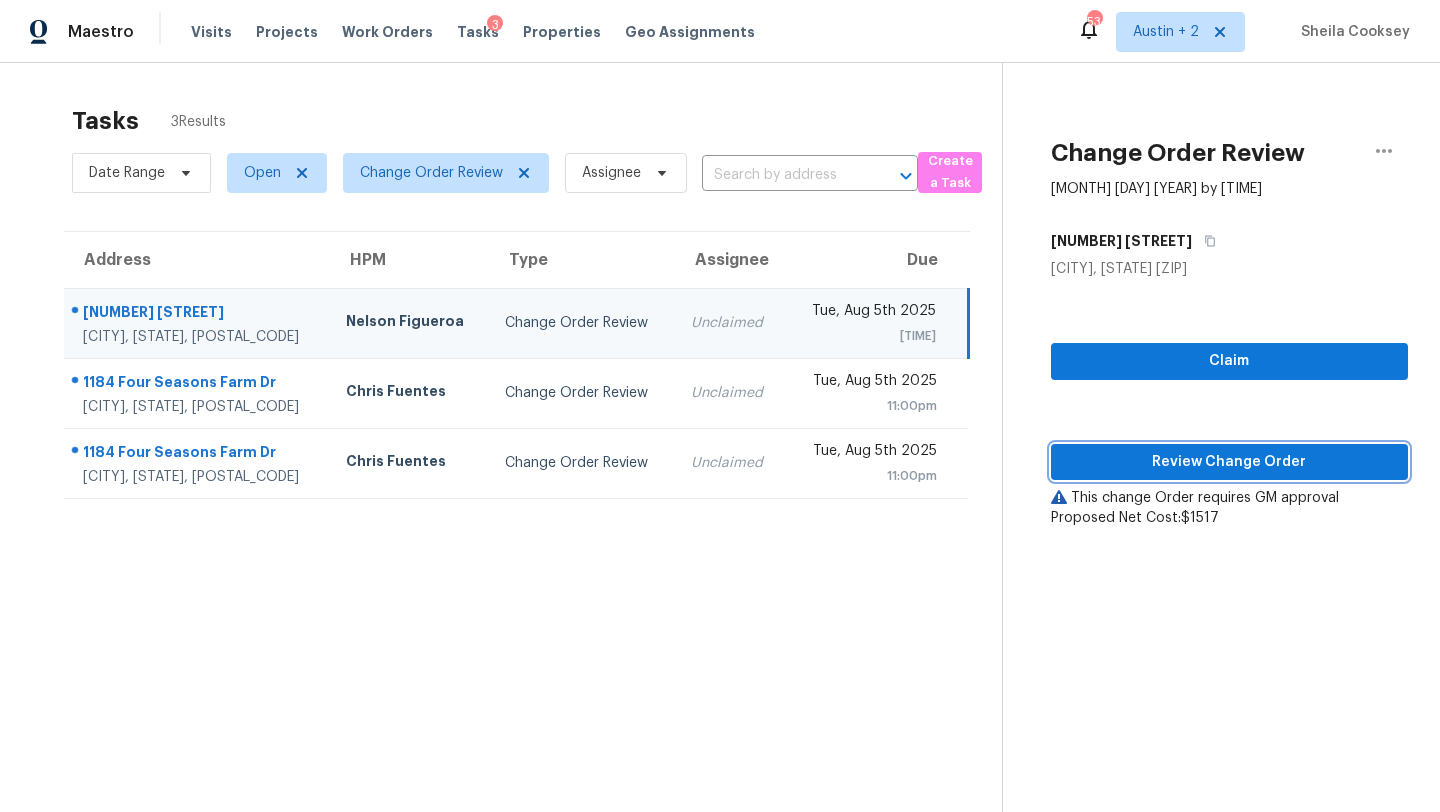 click on "Review Change Order" at bounding box center [1229, 462] 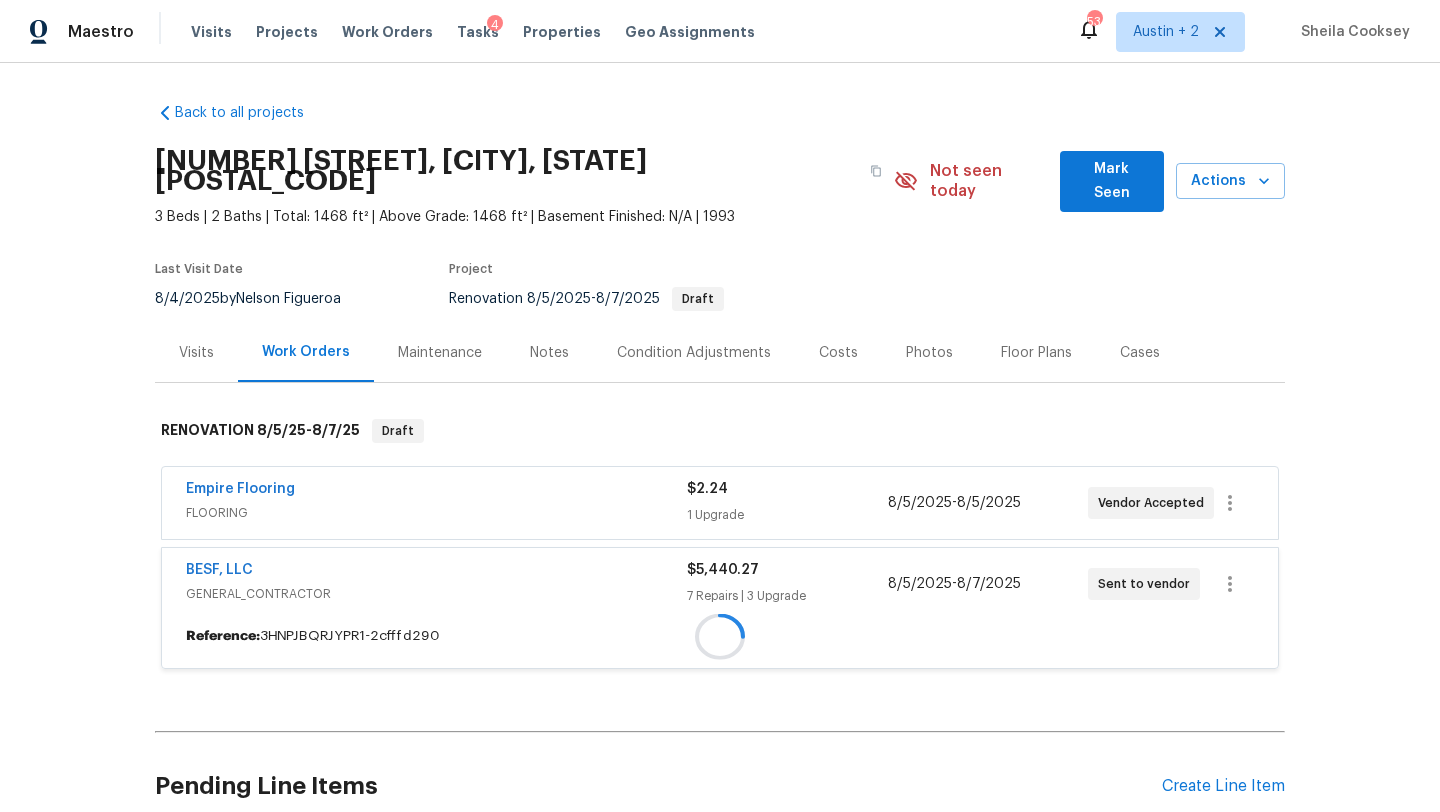 click on "[NUMBER] [STREET], [CITY], [STATE] [ZIP] [BEDS] Beds | [BATHS] Baths | Total: [AREA] ft² | Above Grade: [AREA] ft² | Basement Finished: N/A | [YEAR] Not seen today Mark Seen Actions" at bounding box center (720, 181) 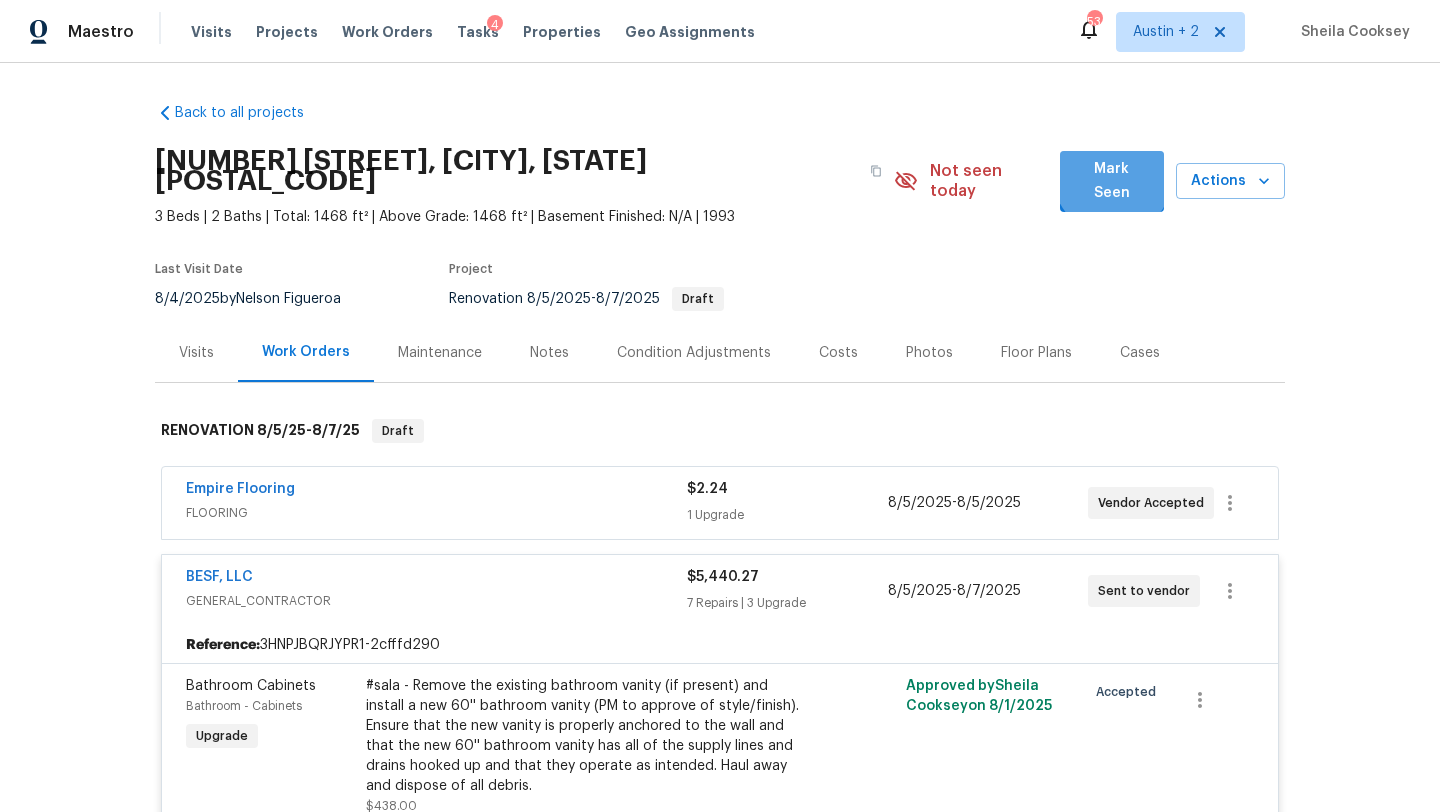 click on "Mark Seen" at bounding box center [1112, 181] 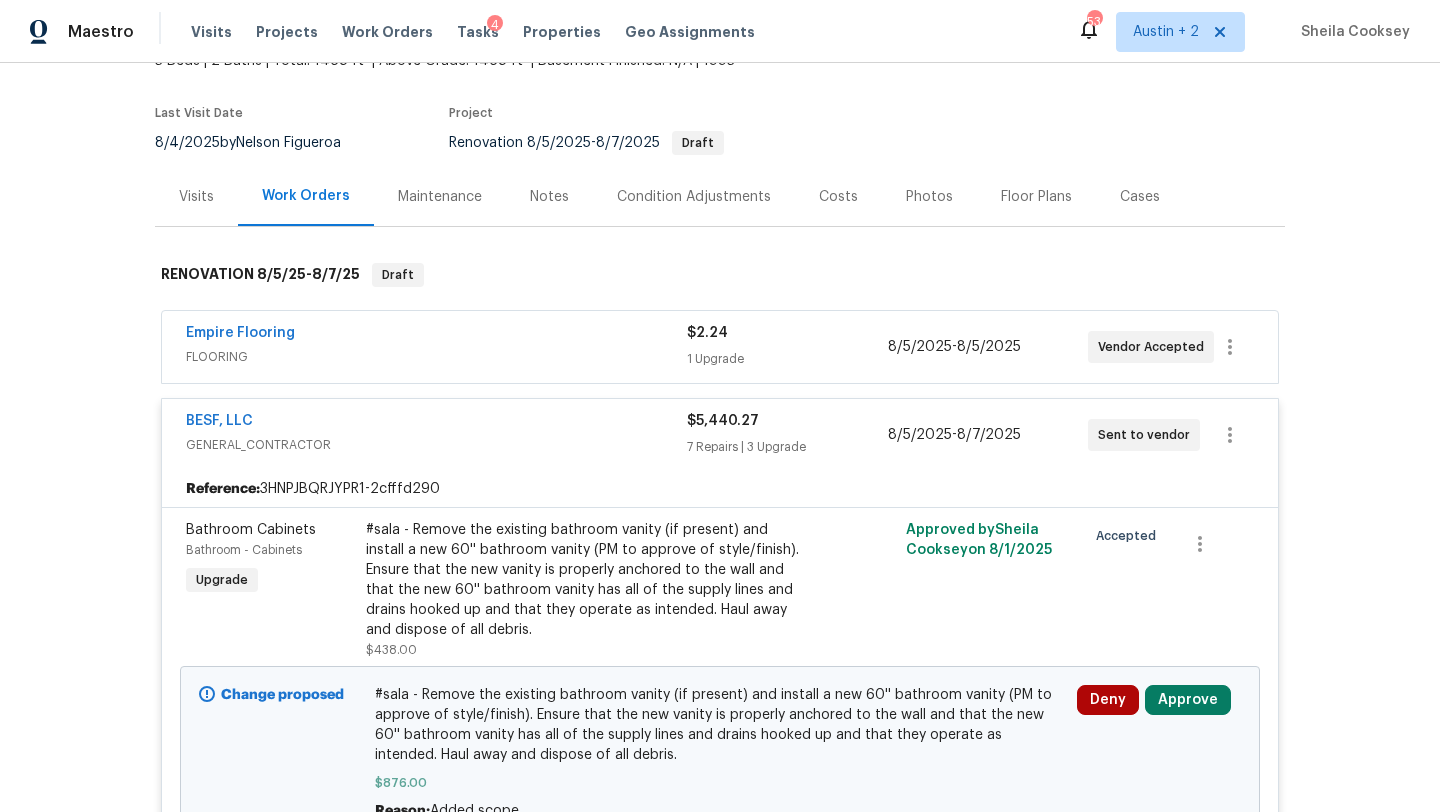 scroll, scrollTop: 346, scrollLeft: 0, axis: vertical 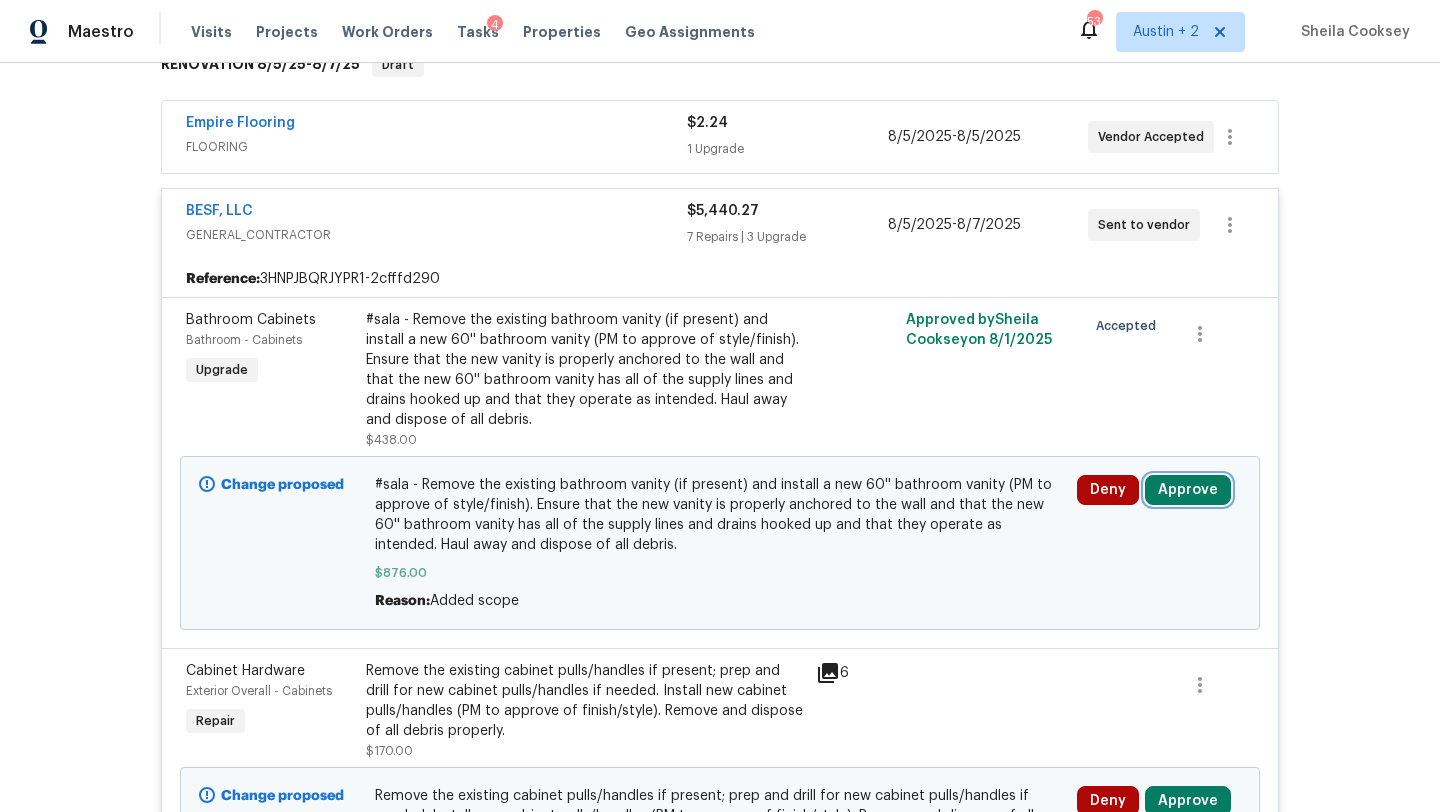 click on "Approve" at bounding box center [1188, 490] 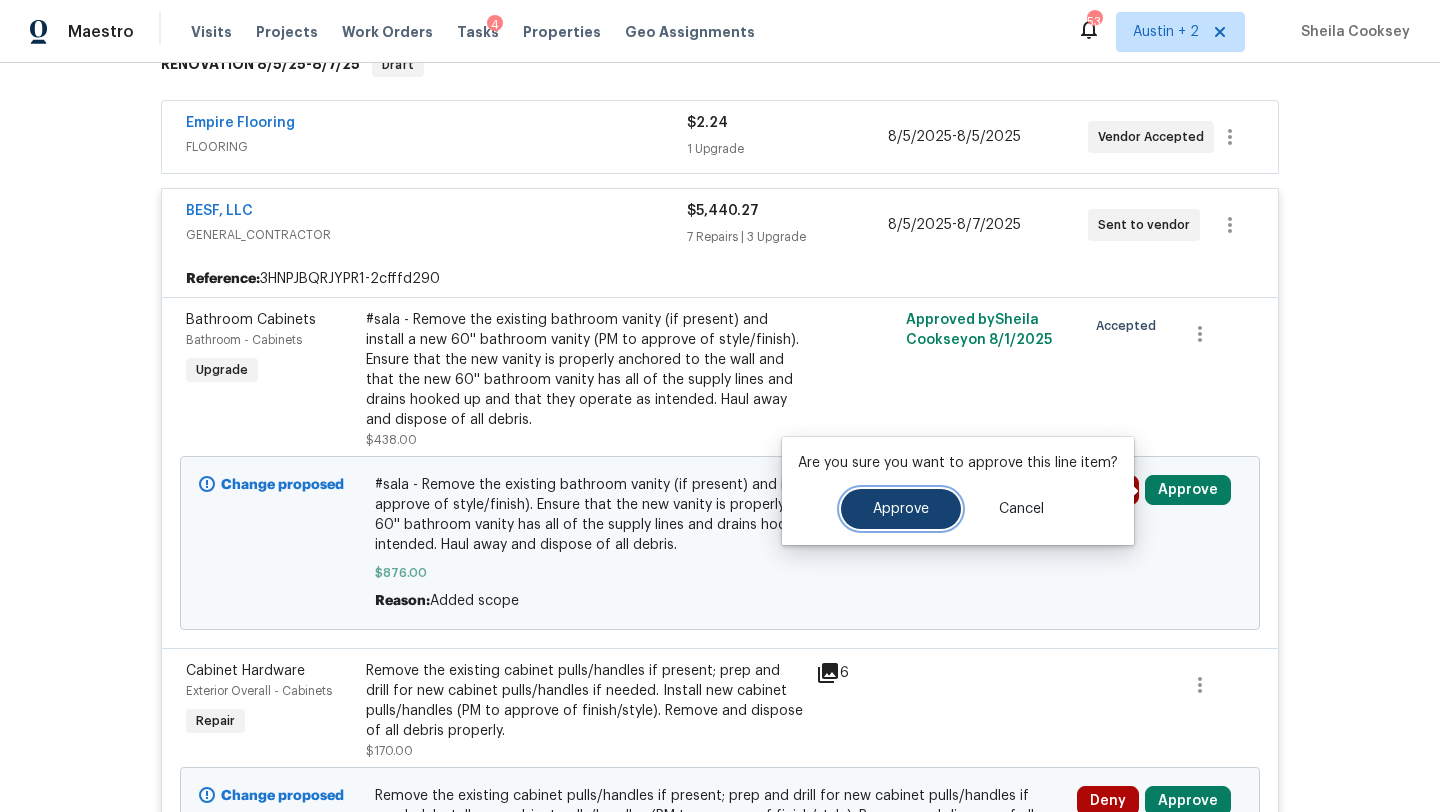click on "Approve" at bounding box center [901, 509] 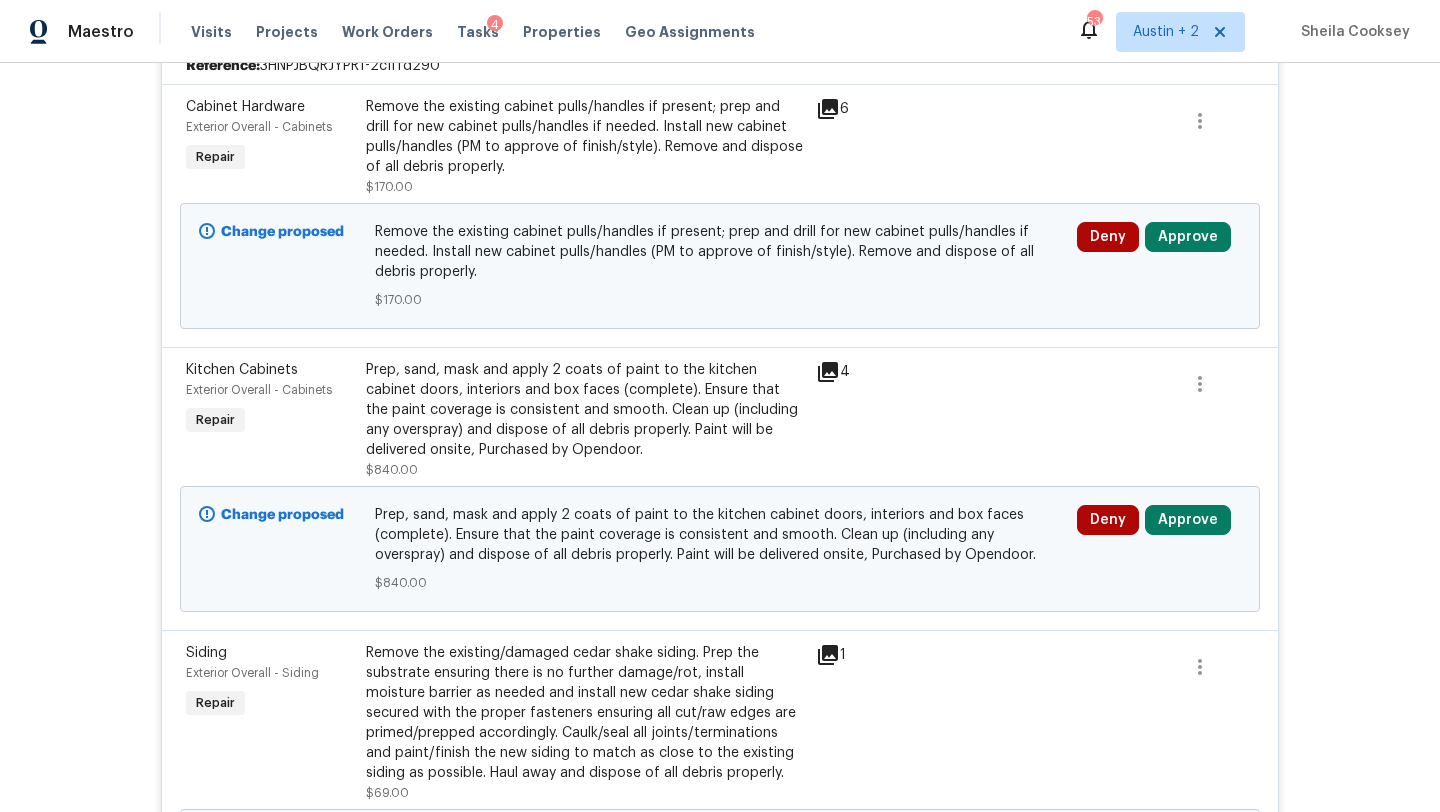 scroll, scrollTop: 563, scrollLeft: 0, axis: vertical 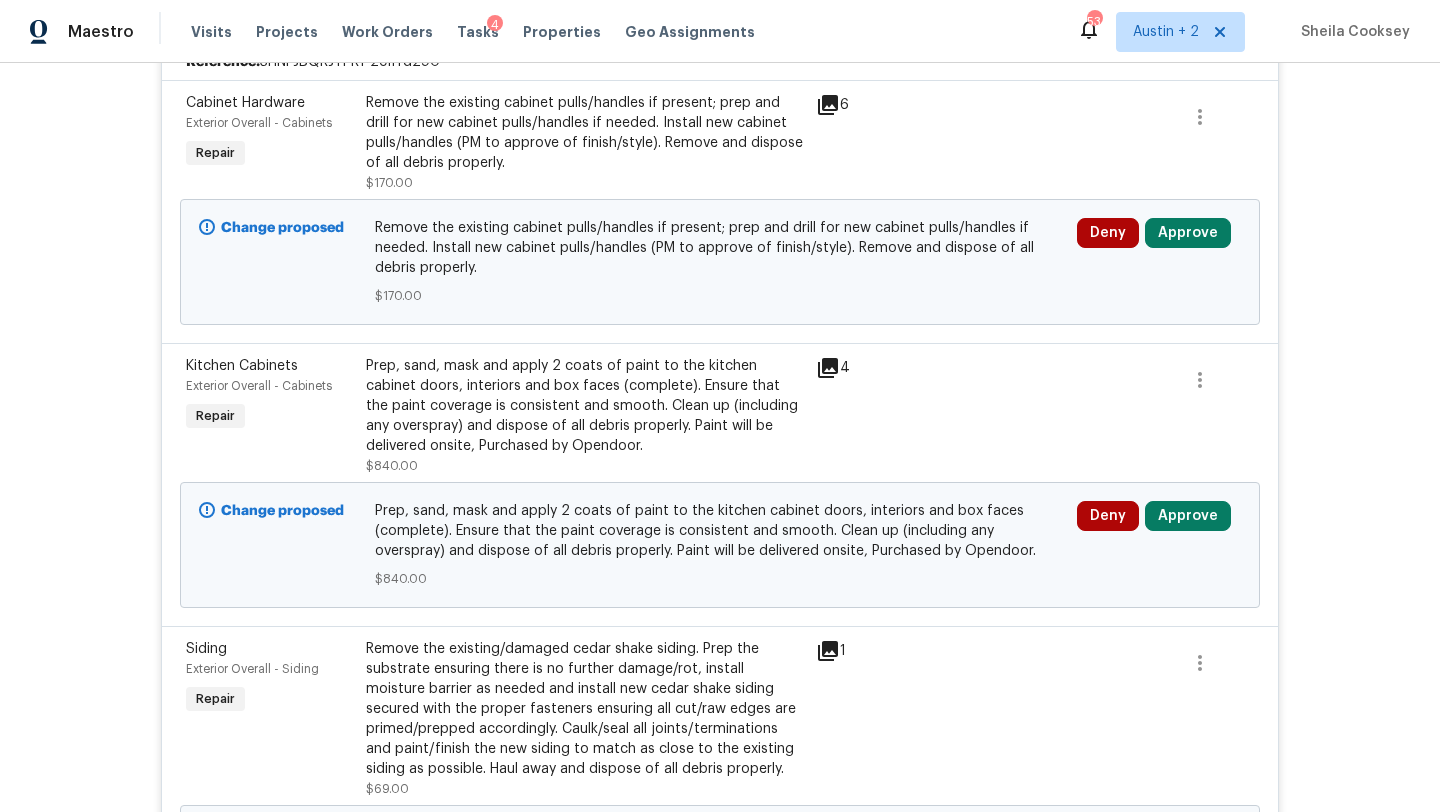click 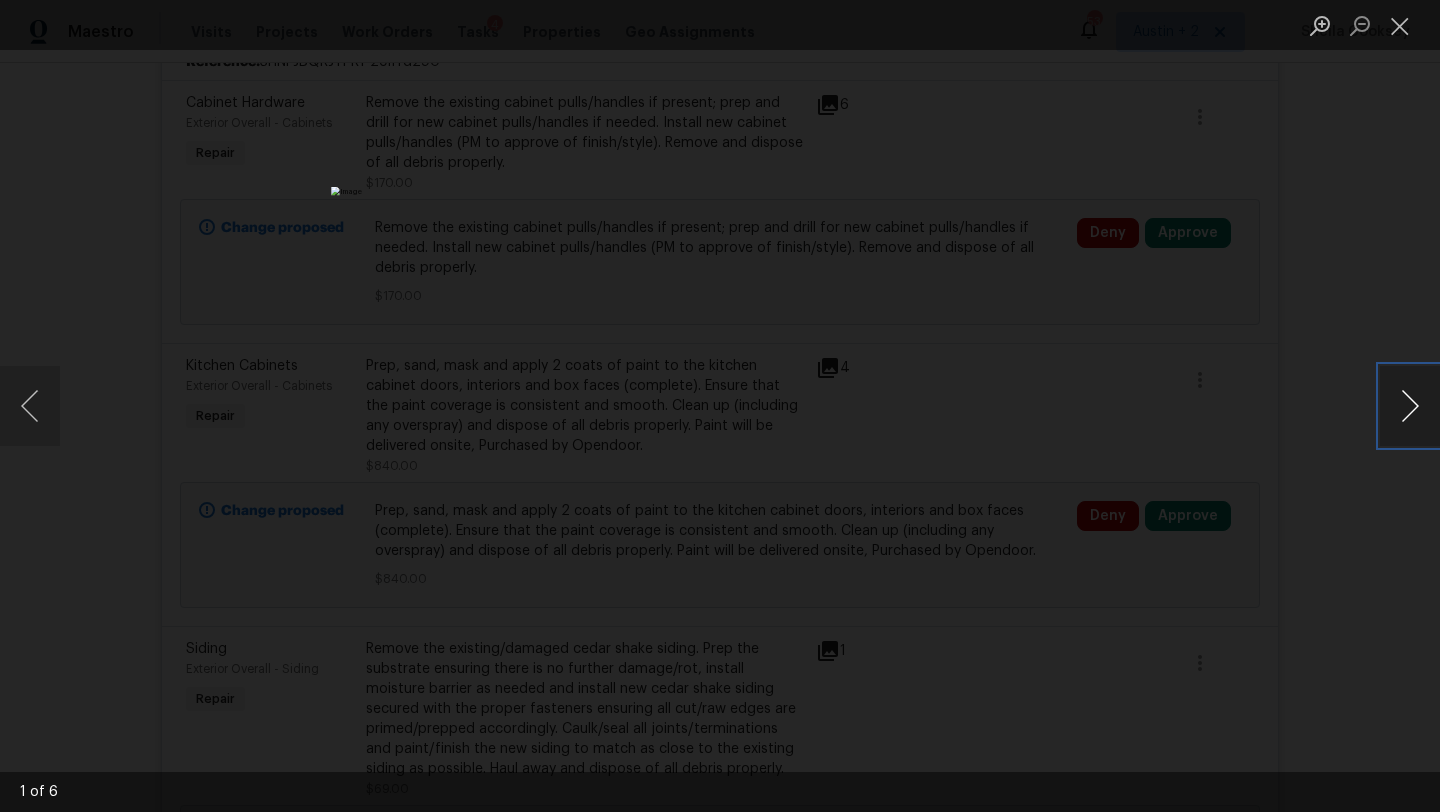 click at bounding box center [1410, 406] 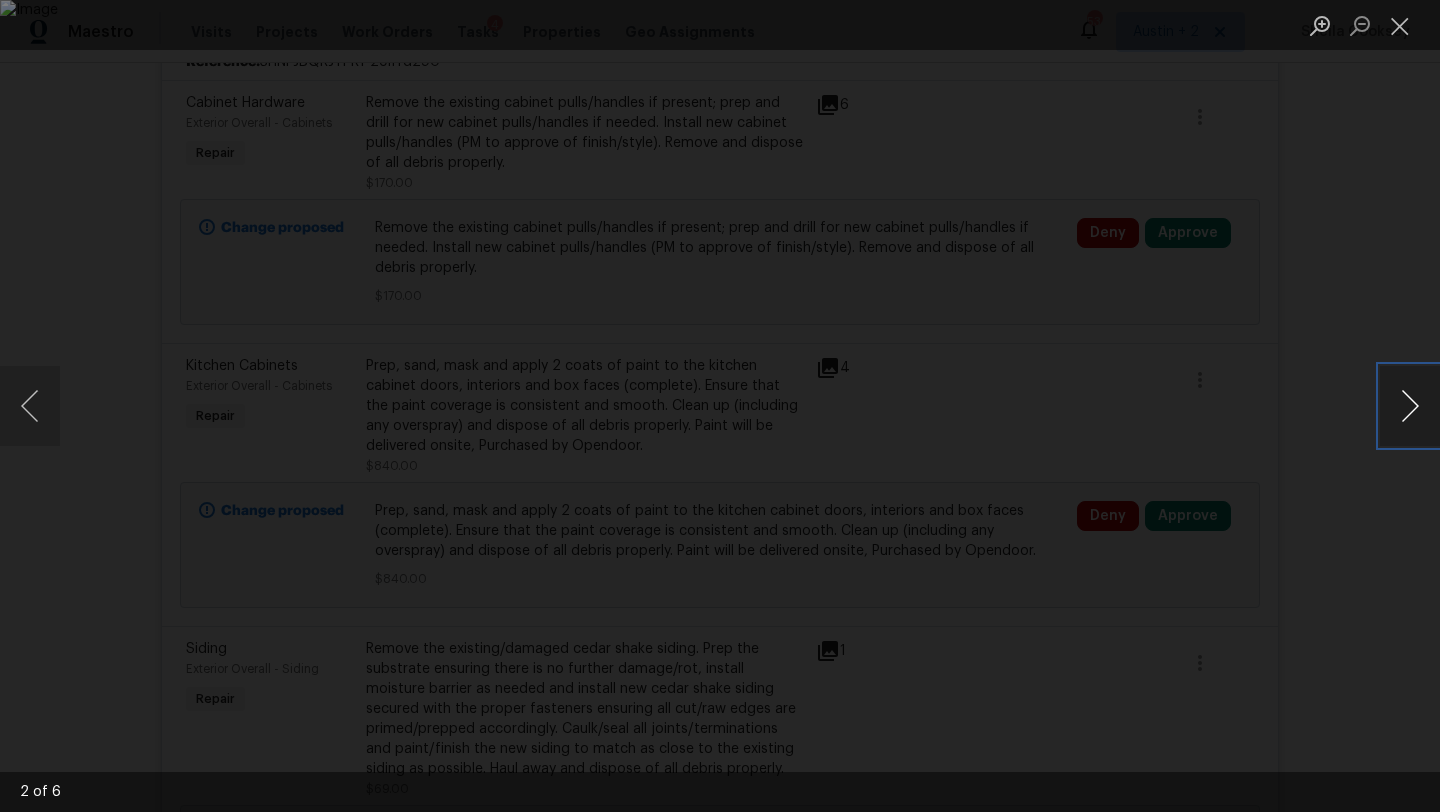 click at bounding box center (1410, 406) 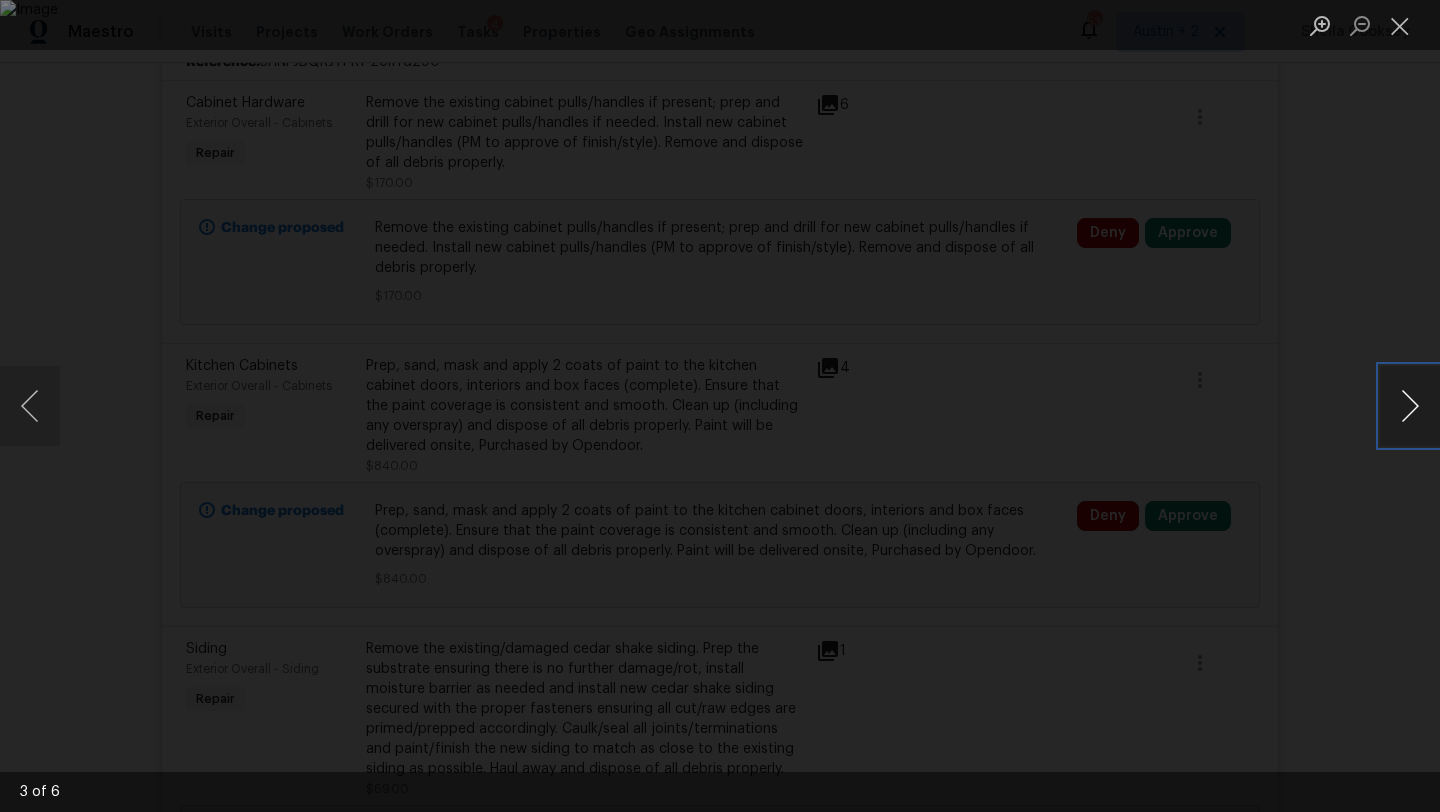 click at bounding box center (1410, 406) 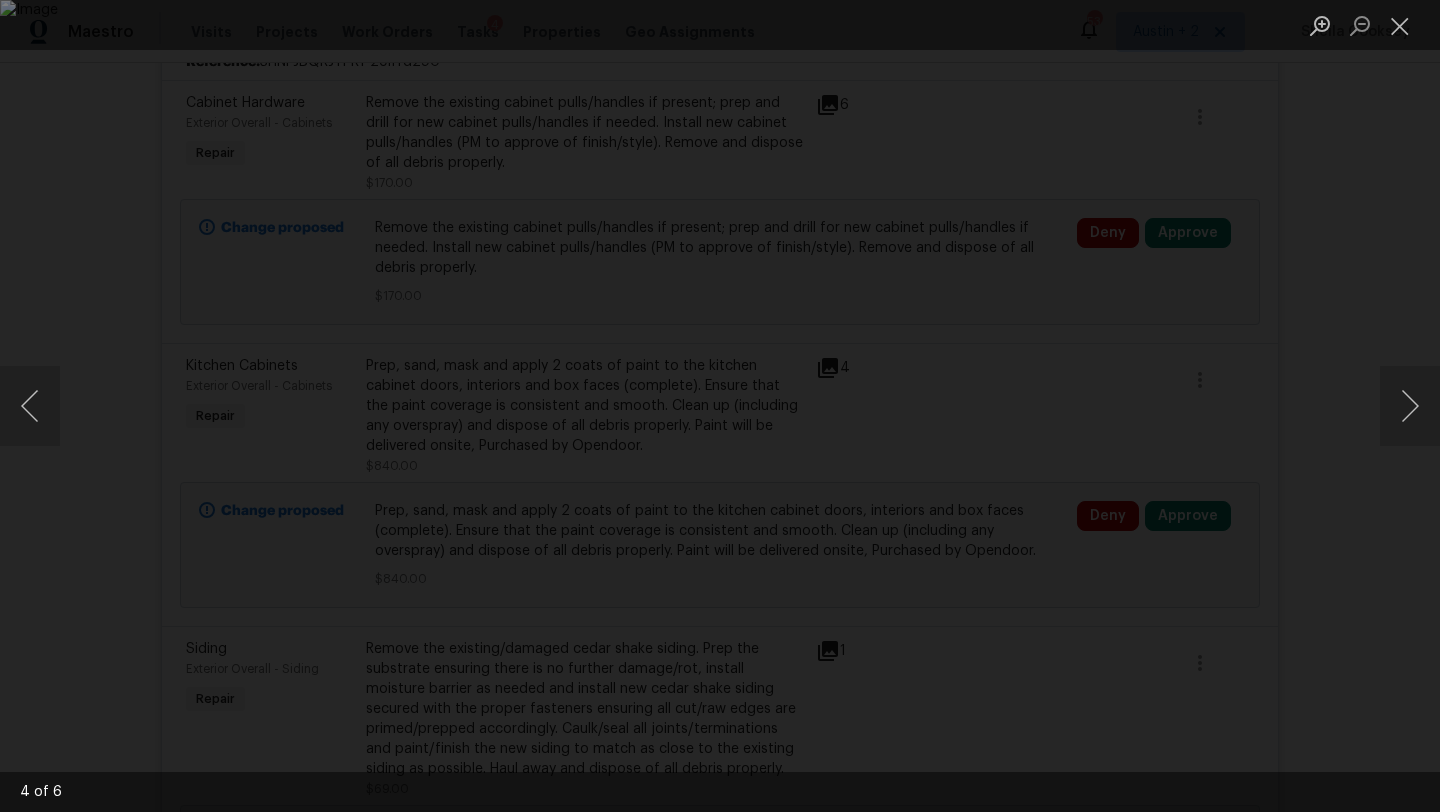 click at bounding box center [720, 406] 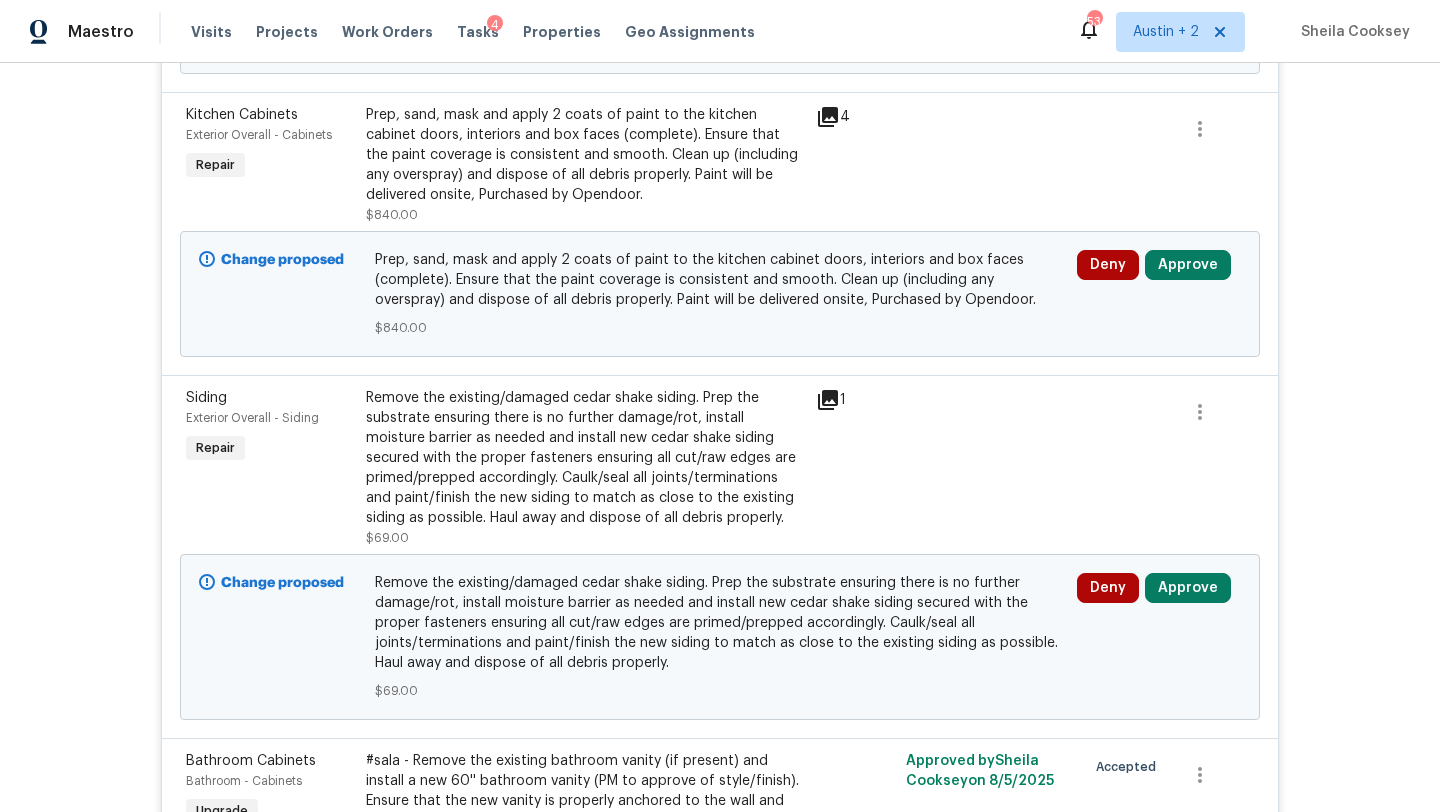 scroll, scrollTop: 0, scrollLeft: 0, axis: both 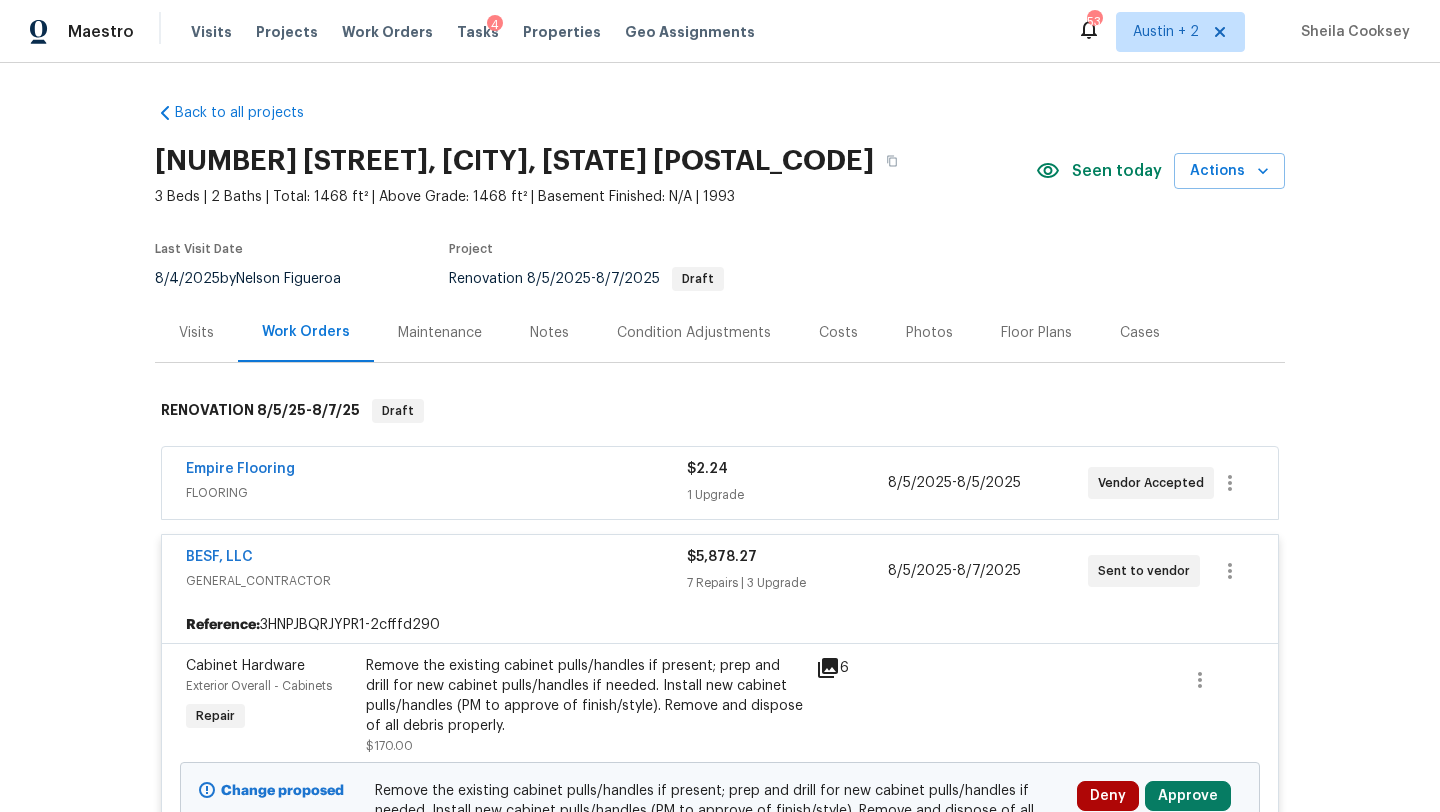 click on "Costs" at bounding box center [838, 333] 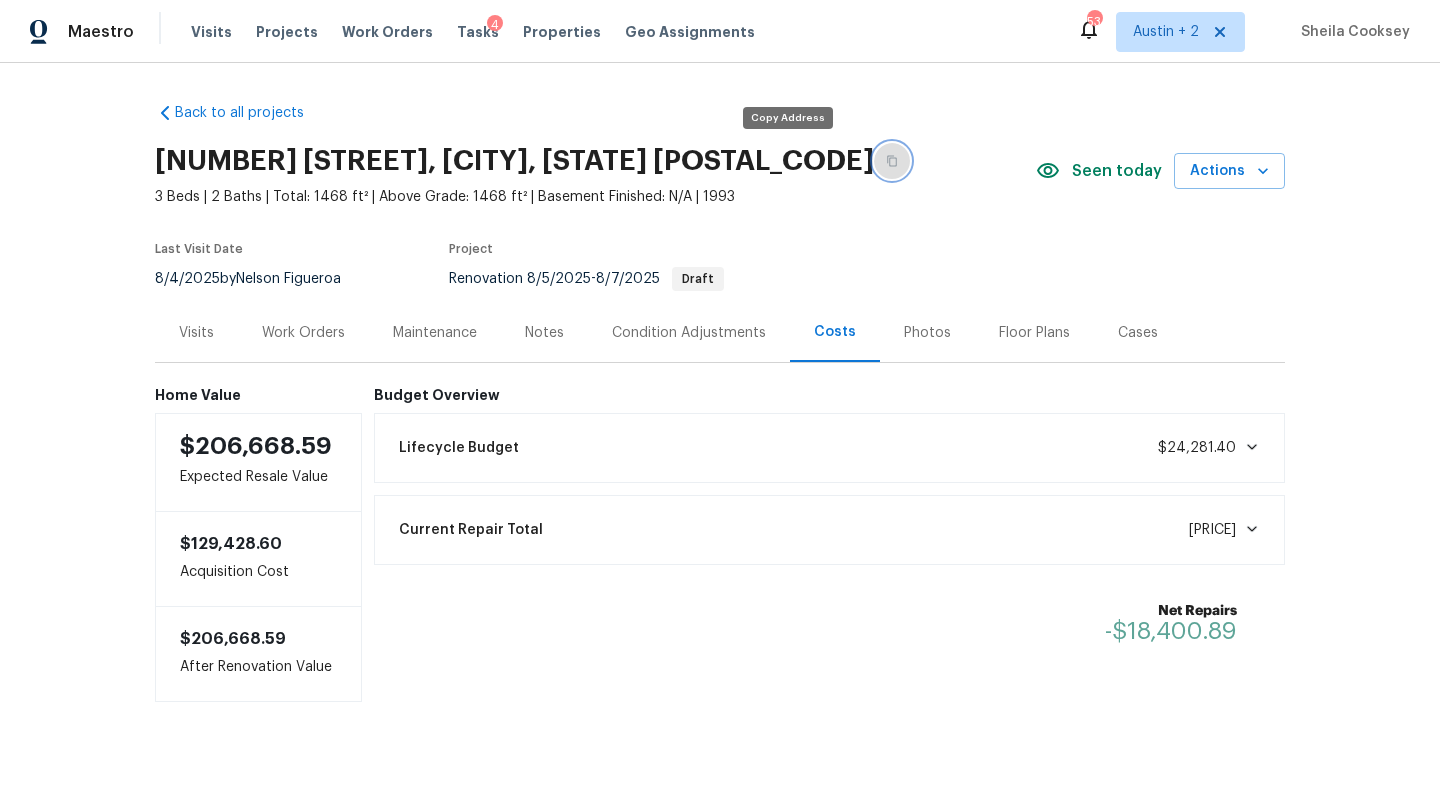 click 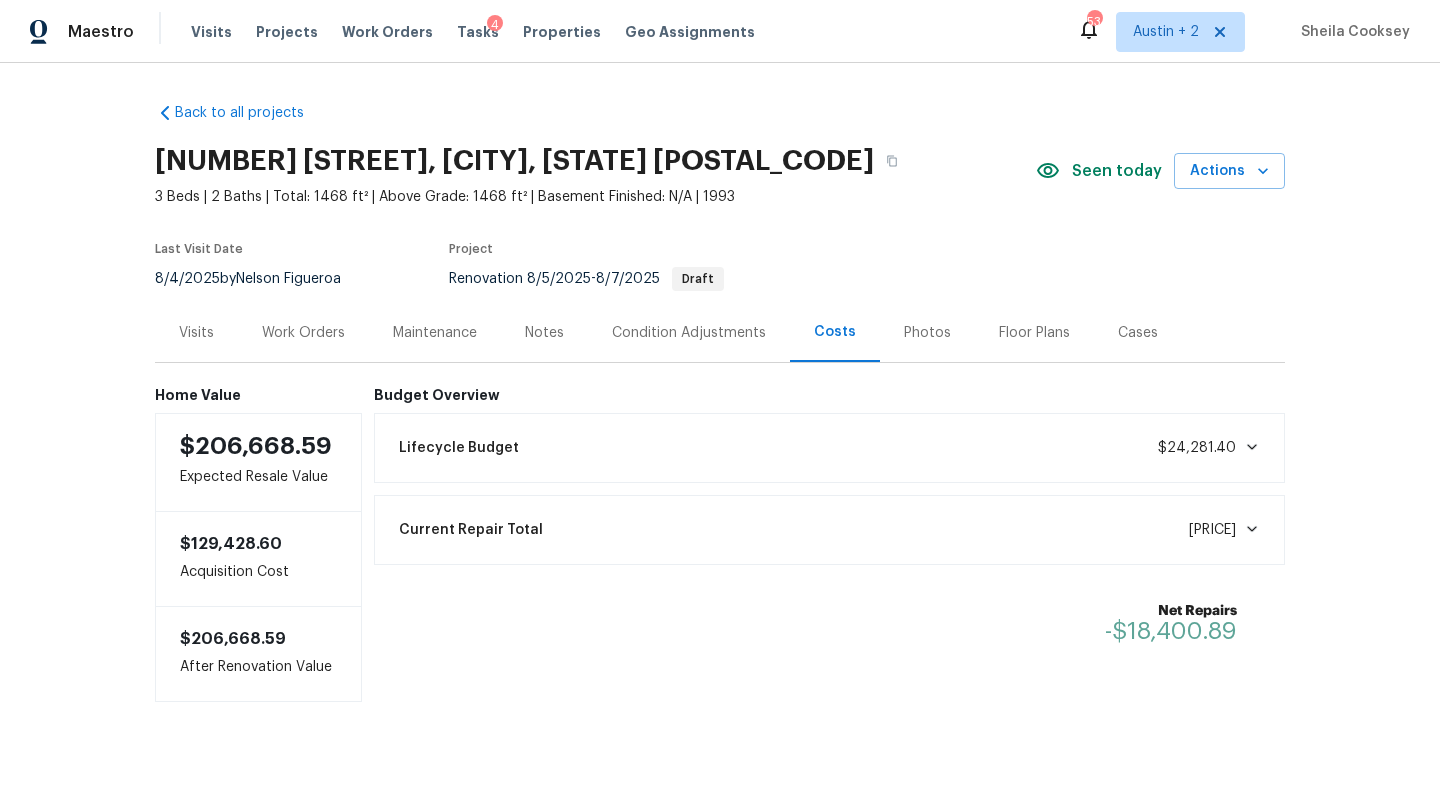 click on "Work Orders" at bounding box center [303, 333] 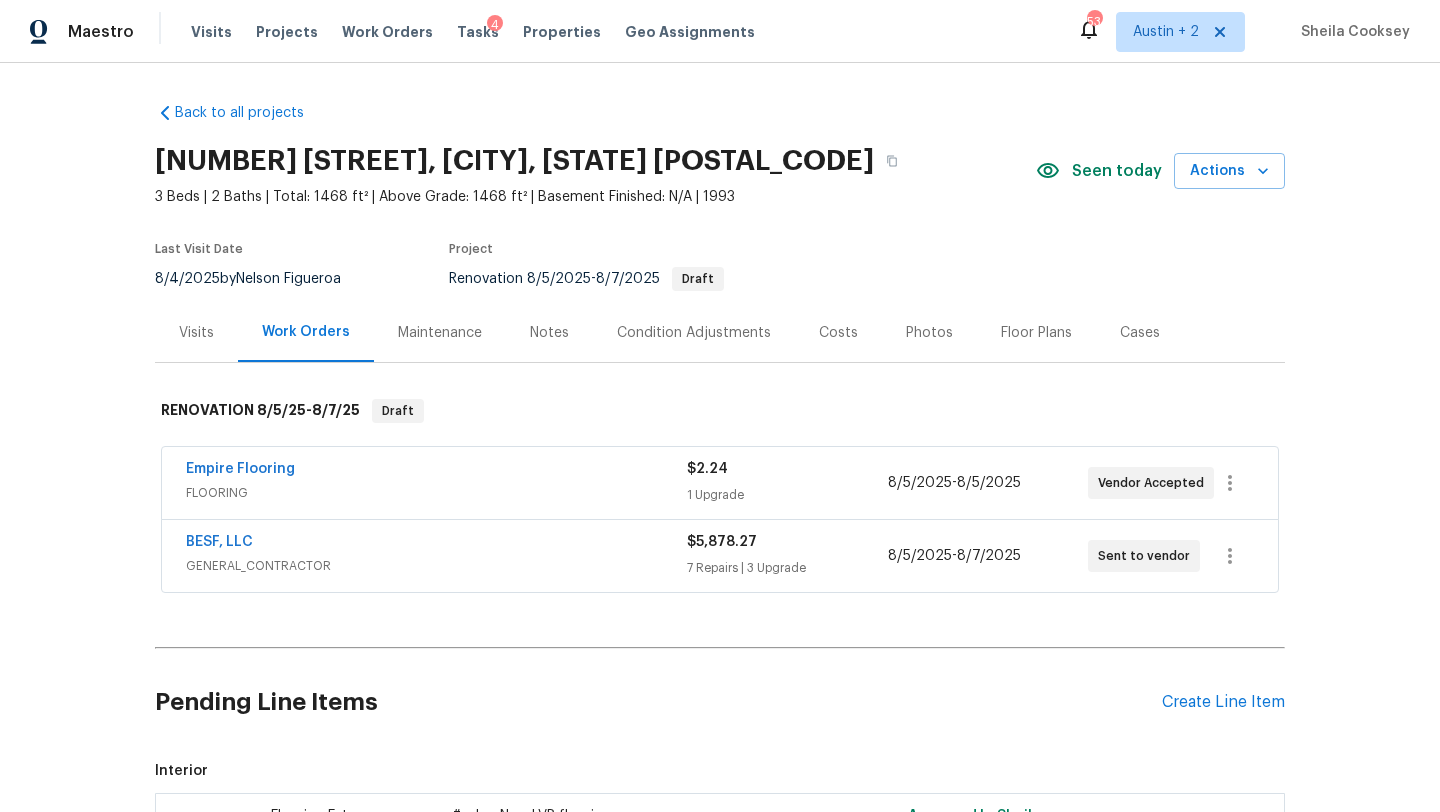 click on "FLOORING" at bounding box center [436, 493] 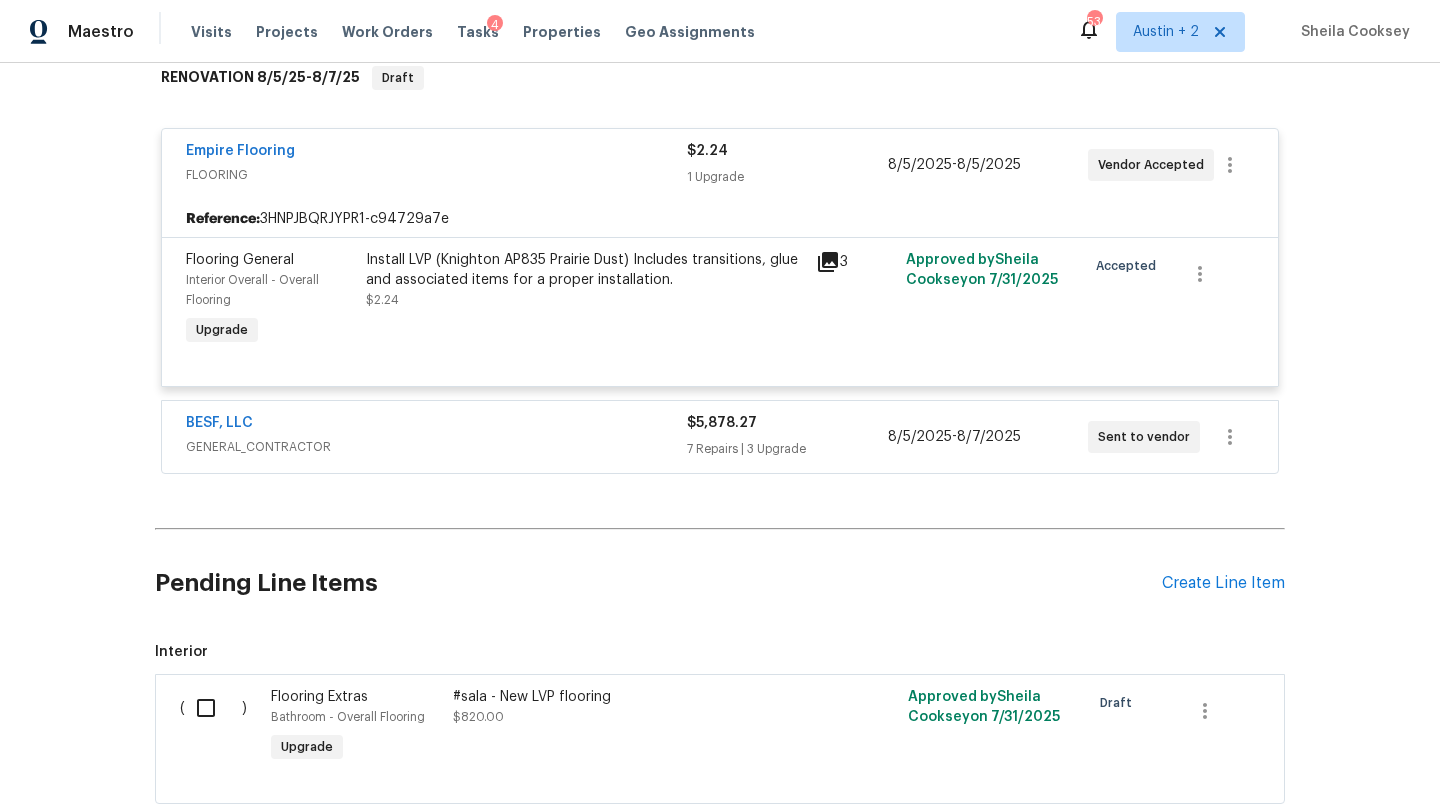 scroll, scrollTop: 336, scrollLeft: 0, axis: vertical 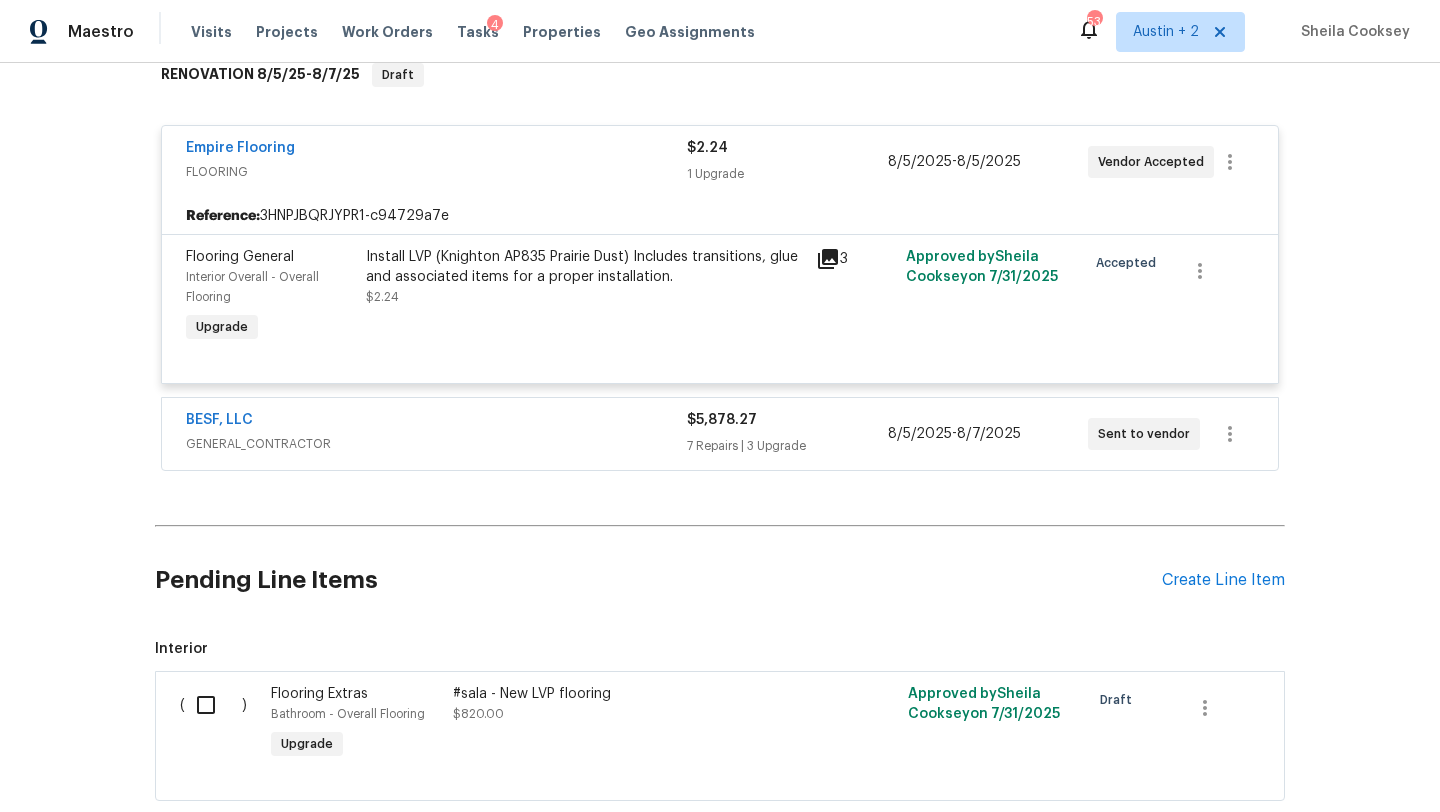 click on "GENERAL_CONTRACTOR" at bounding box center [436, 444] 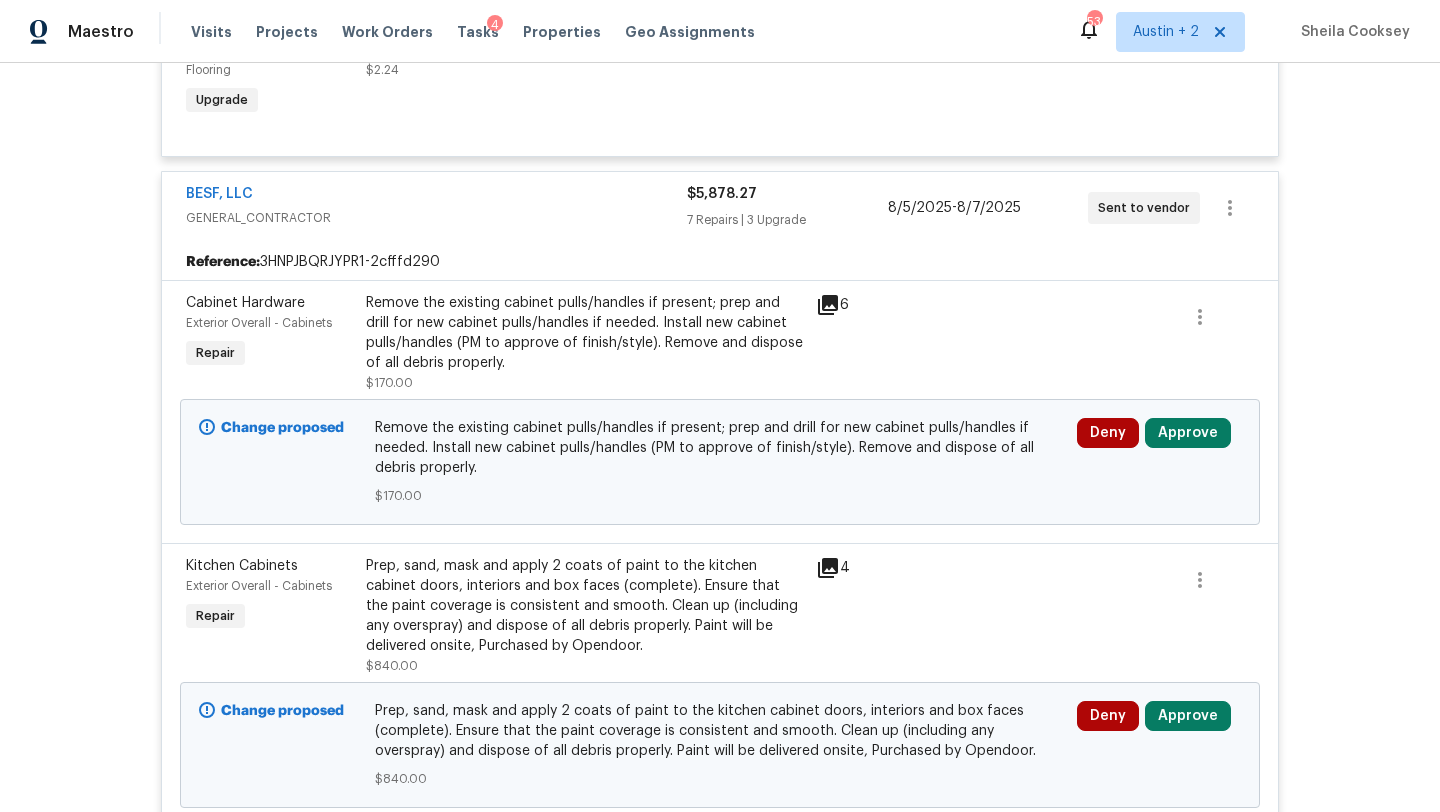 scroll, scrollTop: 570, scrollLeft: 0, axis: vertical 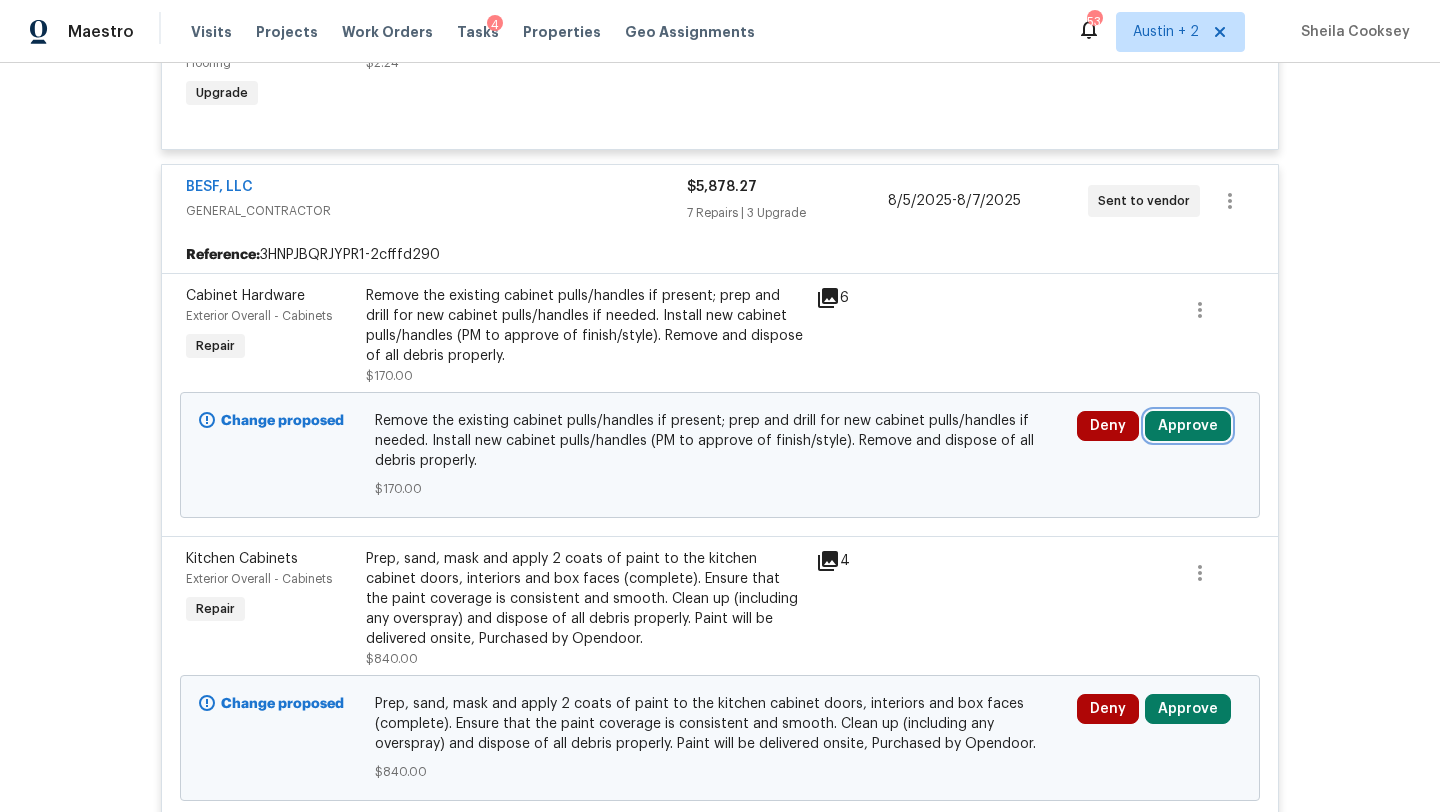 click on "Approve" at bounding box center [1188, 426] 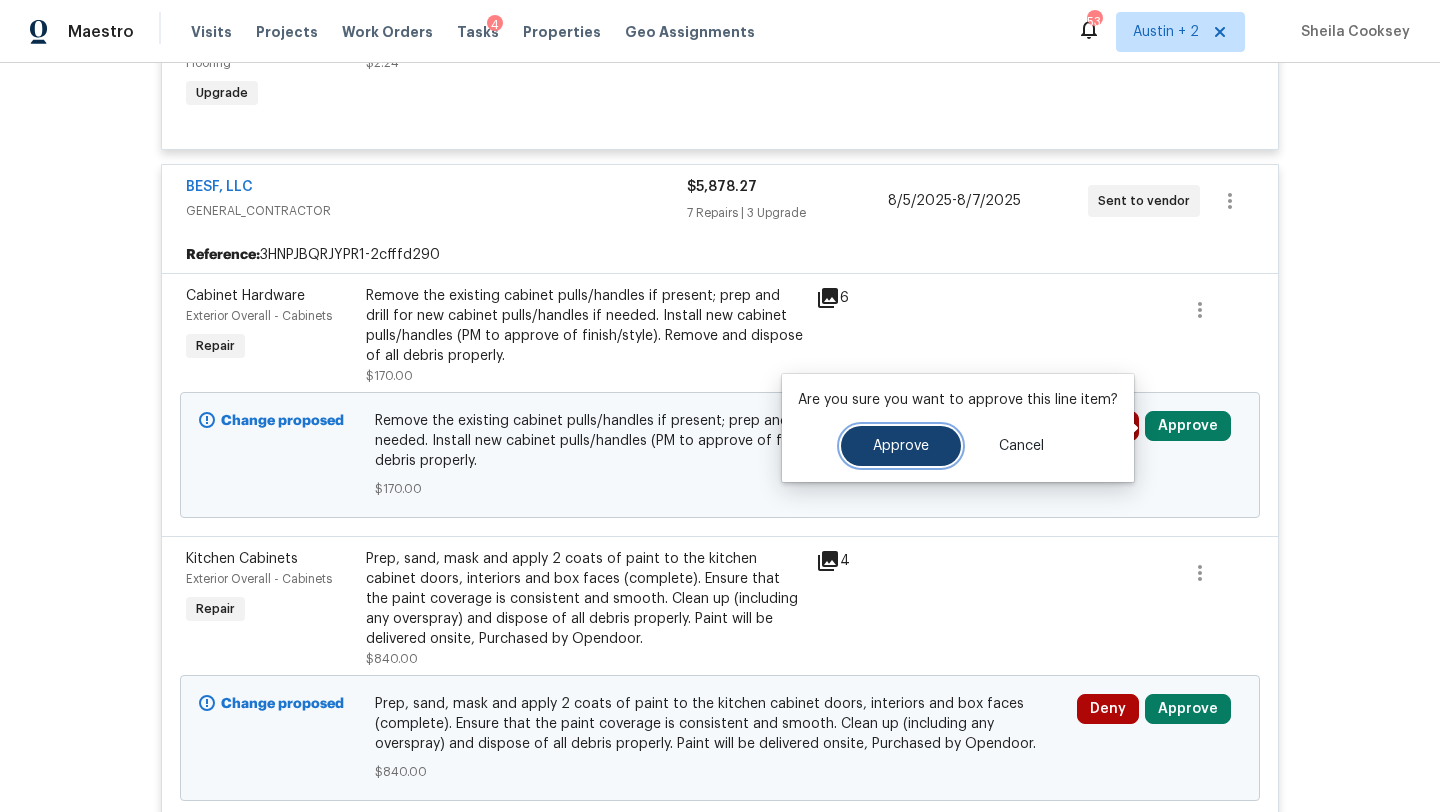 click on "Approve" at bounding box center (901, 446) 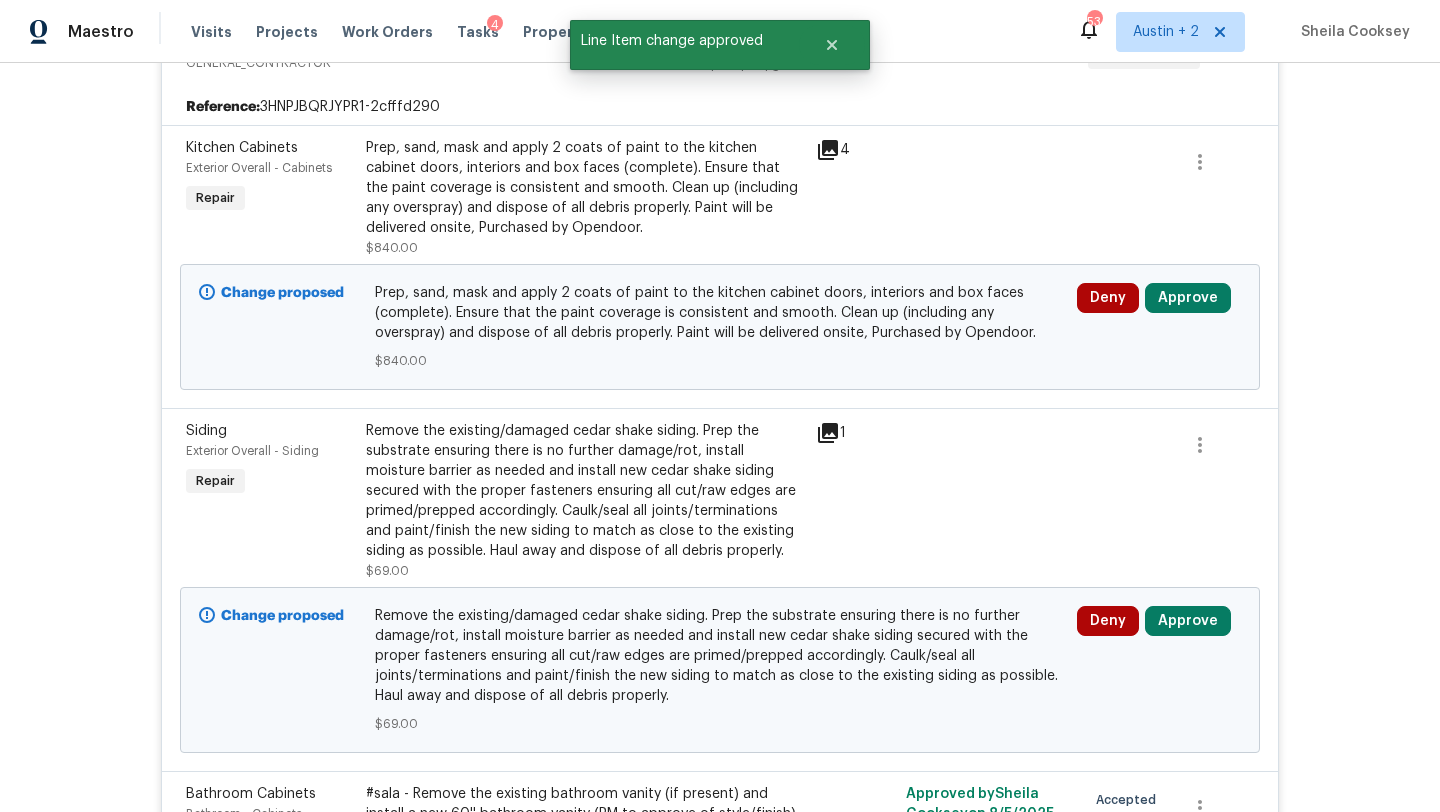 scroll, scrollTop: 700, scrollLeft: 0, axis: vertical 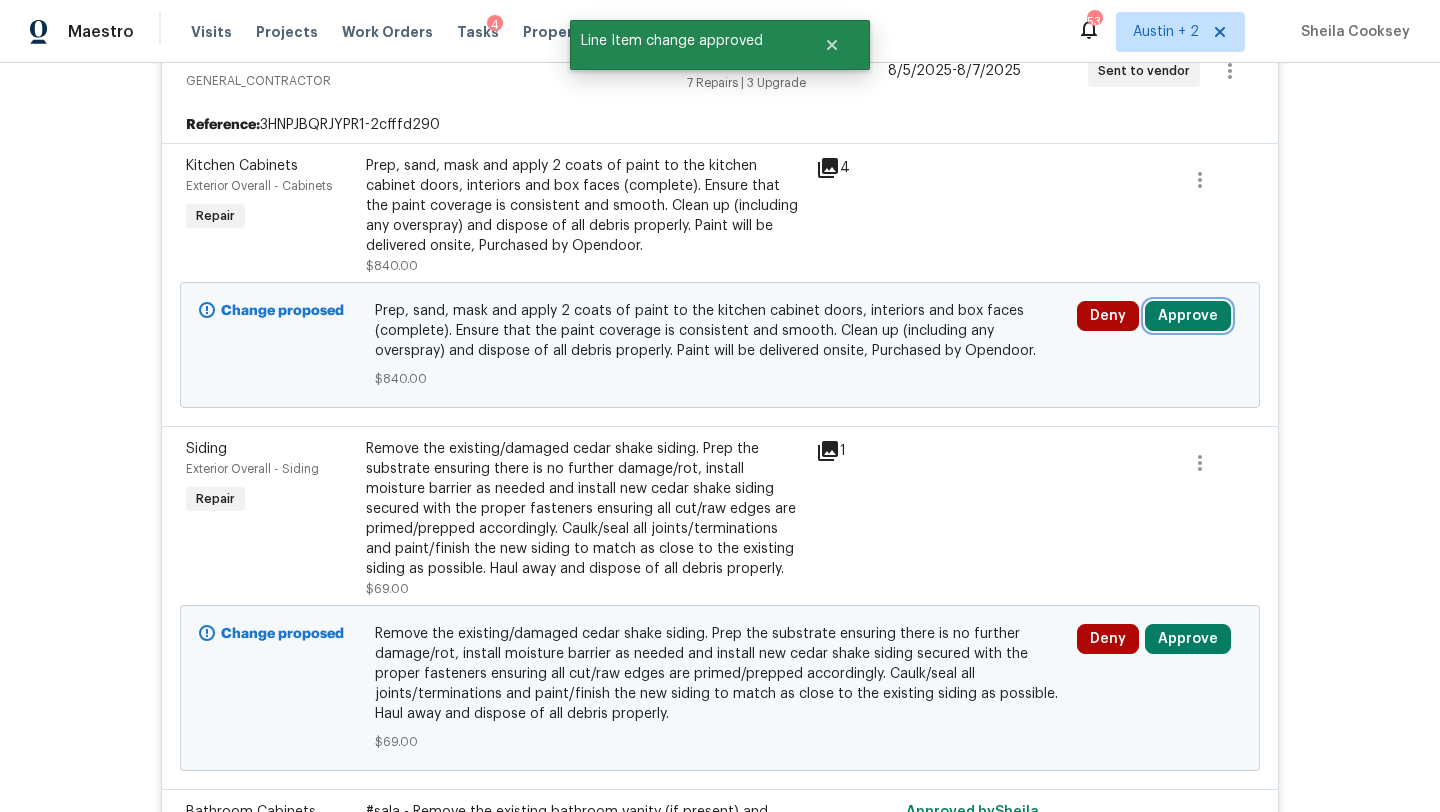 click on "Approve" at bounding box center [1188, 316] 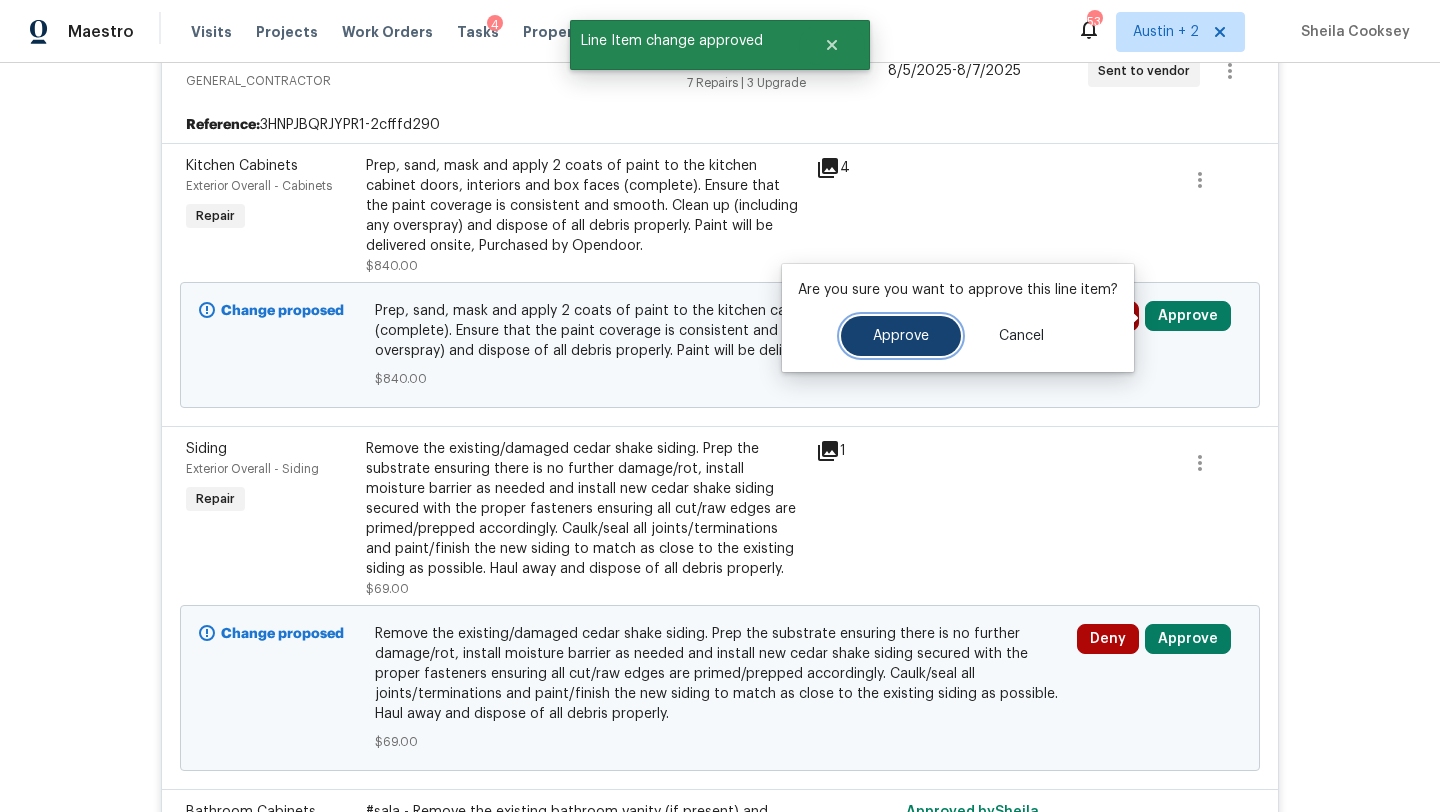 click on "Approve" at bounding box center [901, 336] 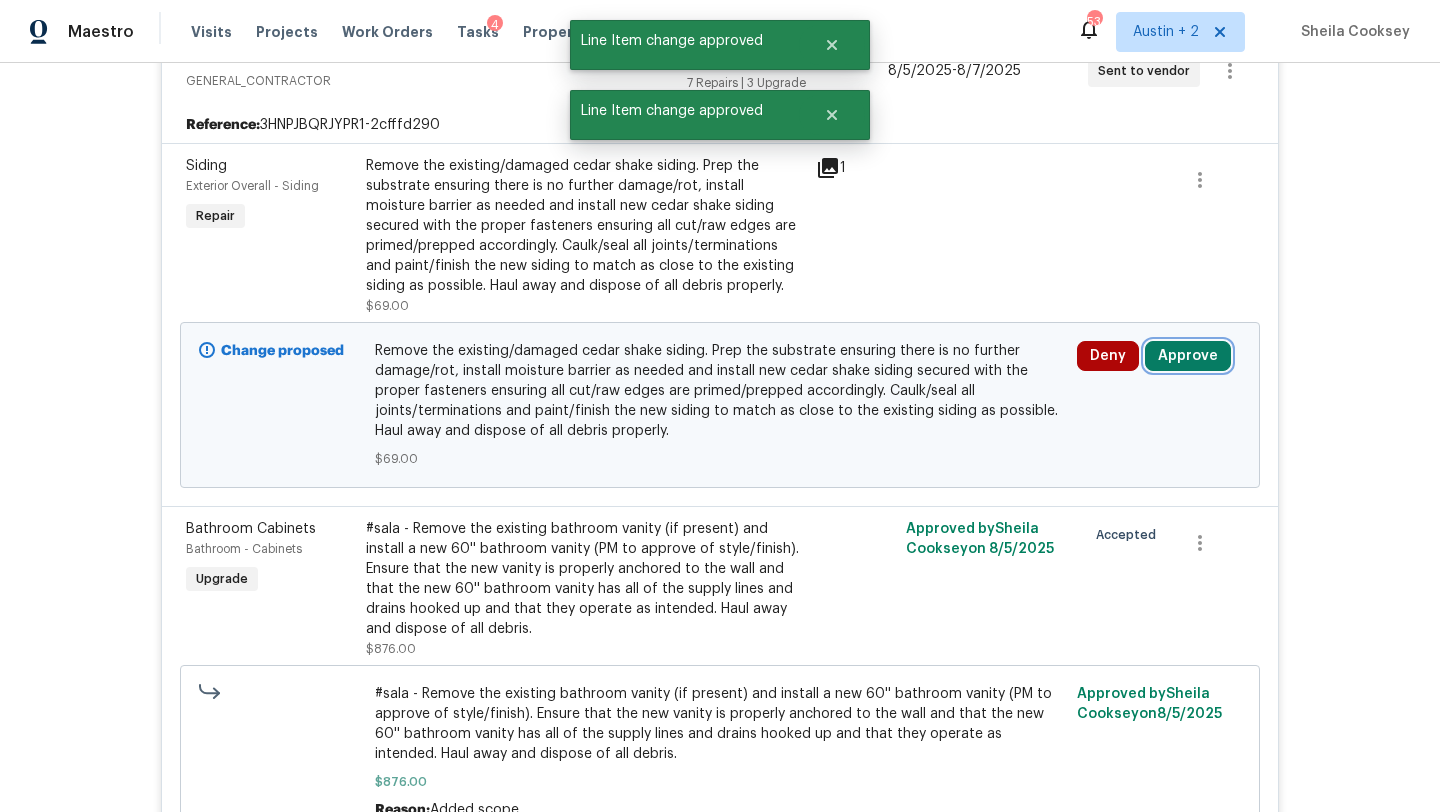 click on "Approve" at bounding box center (1188, 356) 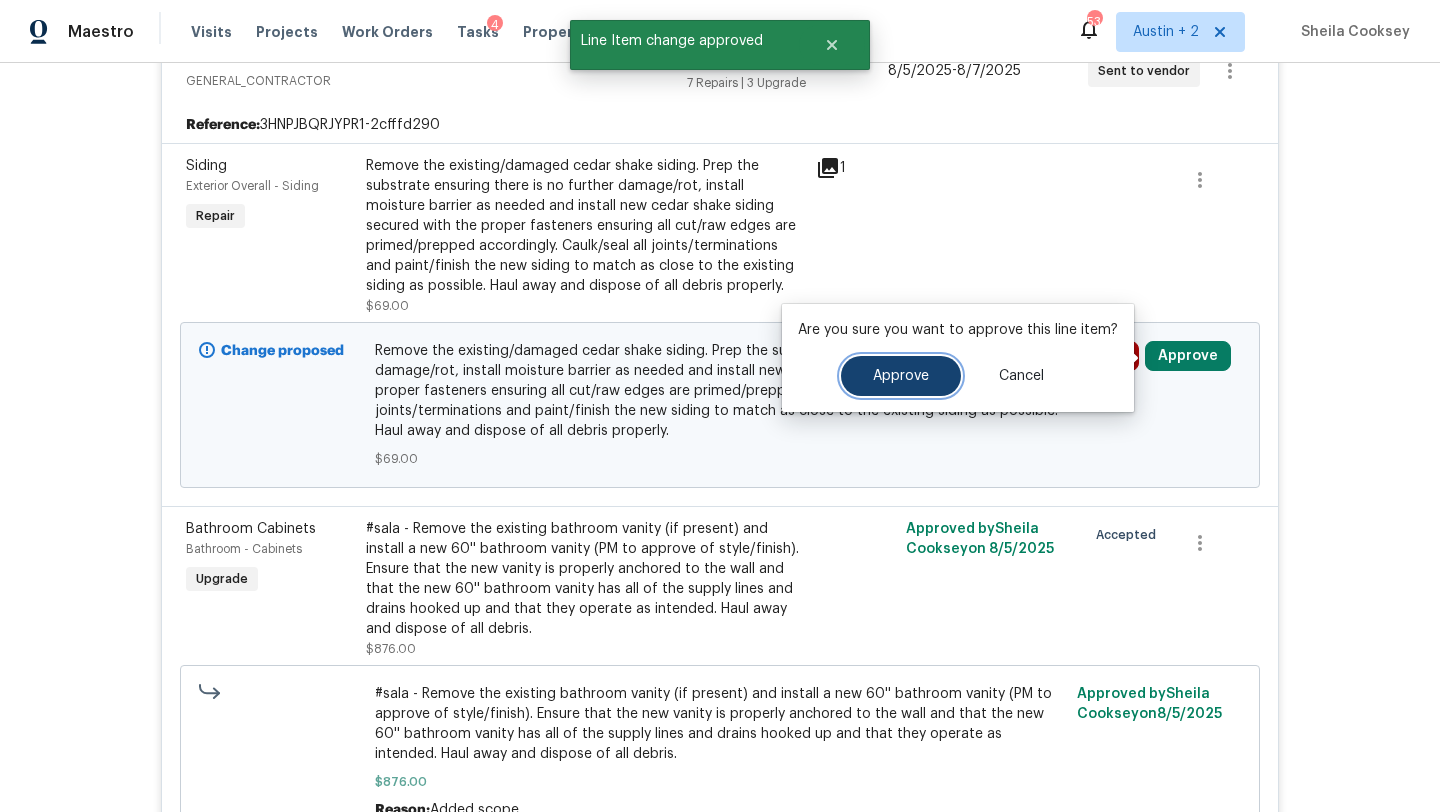 click on "Approve" at bounding box center [901, 376] 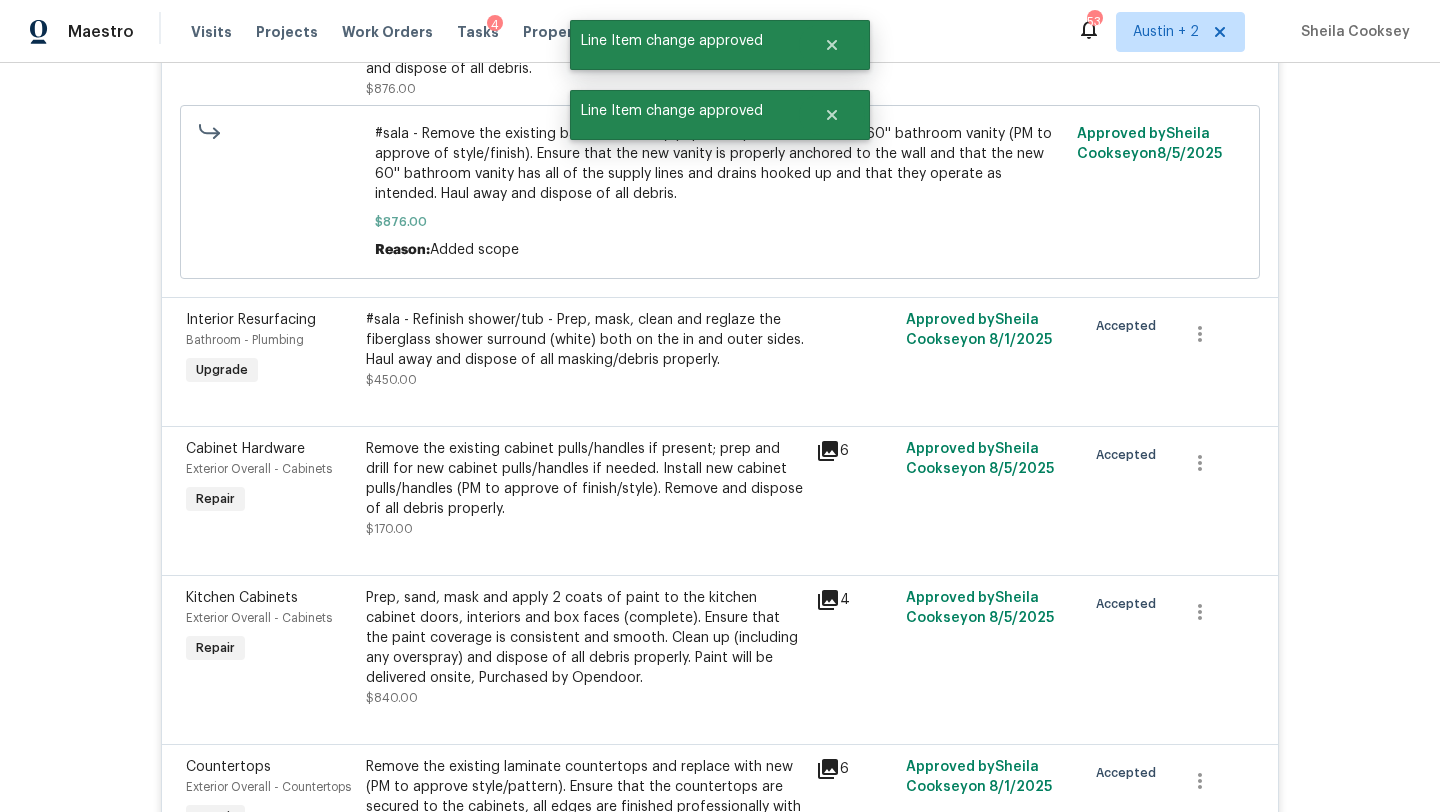 scroll, scrollTop: 0, scrollLeft: 0, axis: both 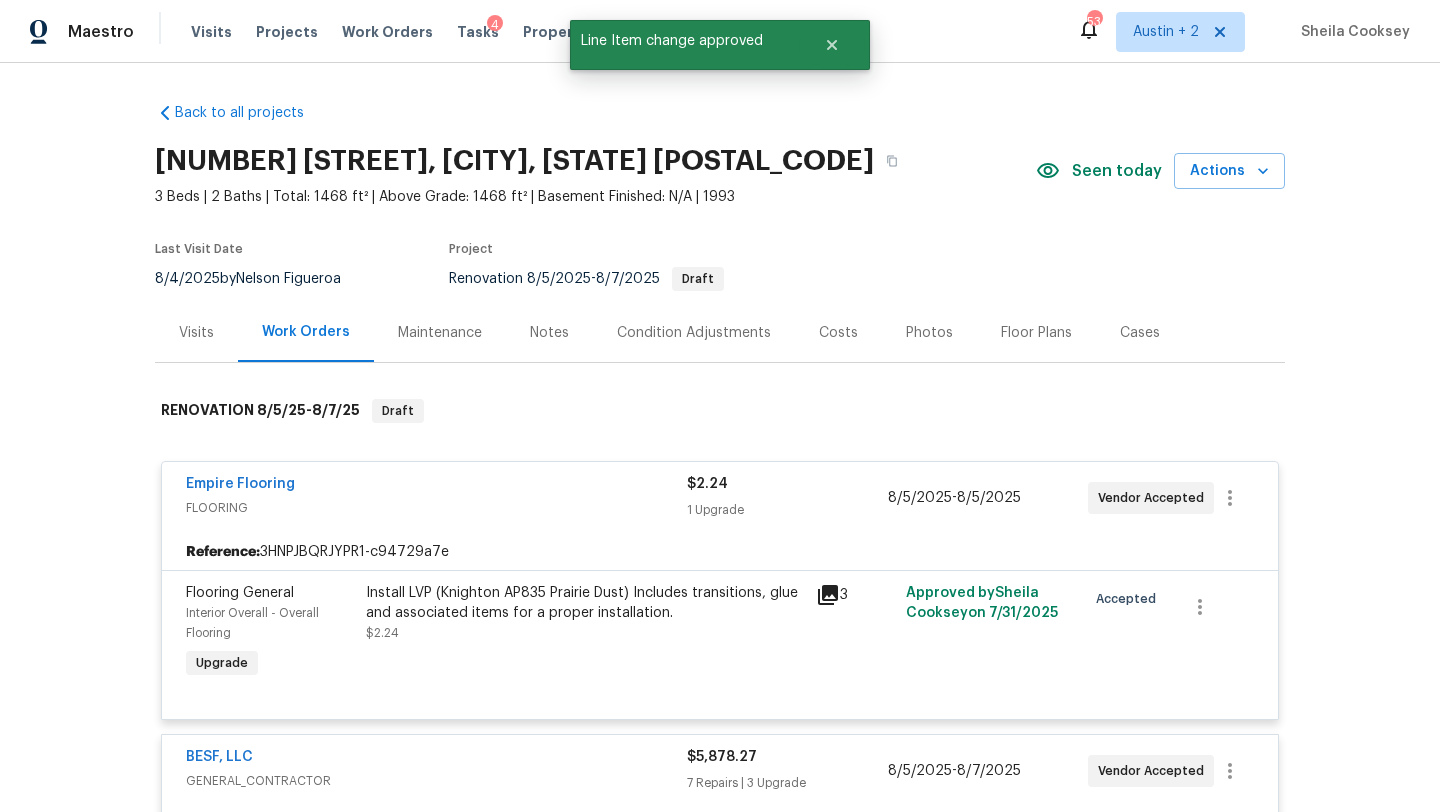 click on "Notes" at bounding box center [549, 333] 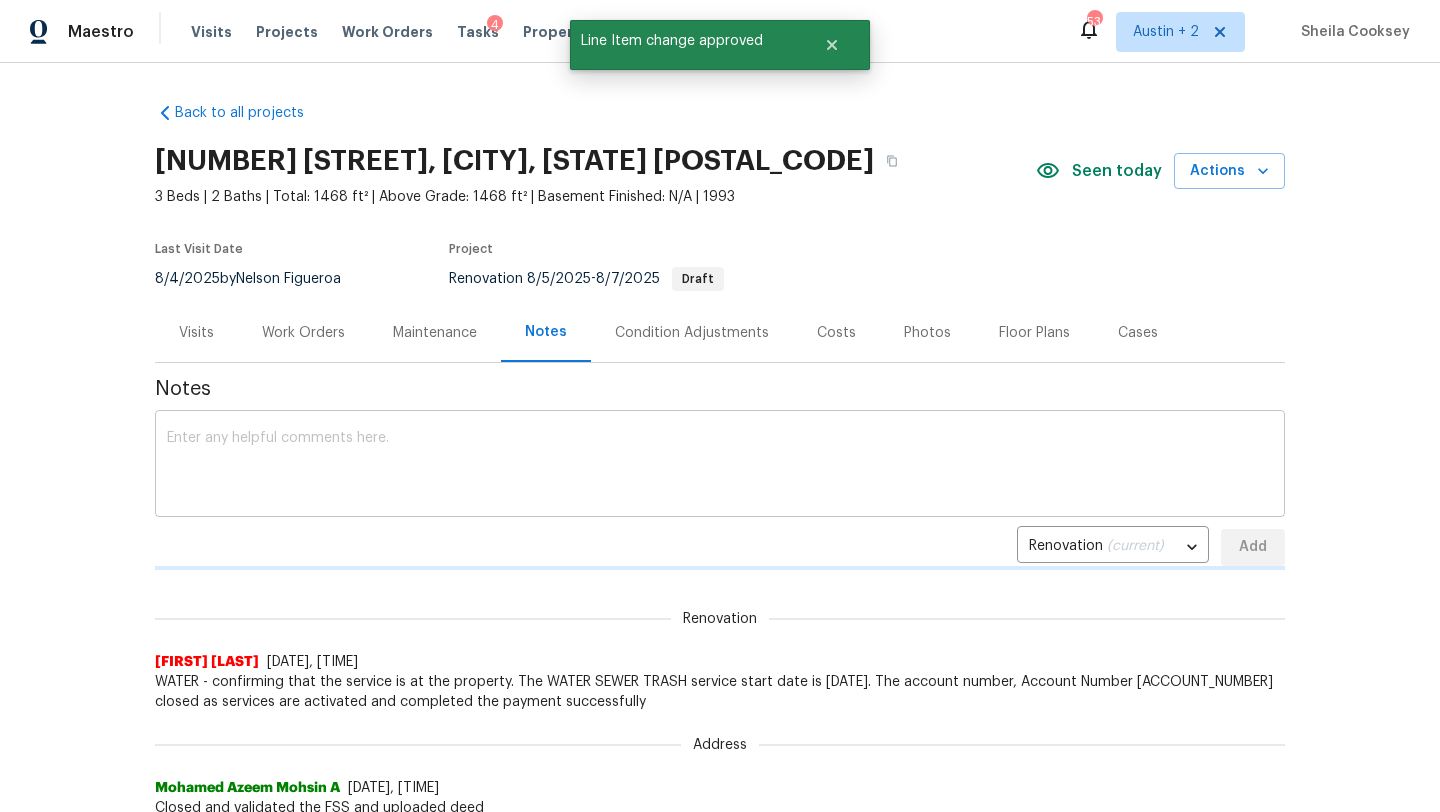 click on "x ​" at bounding box center (720, 466) 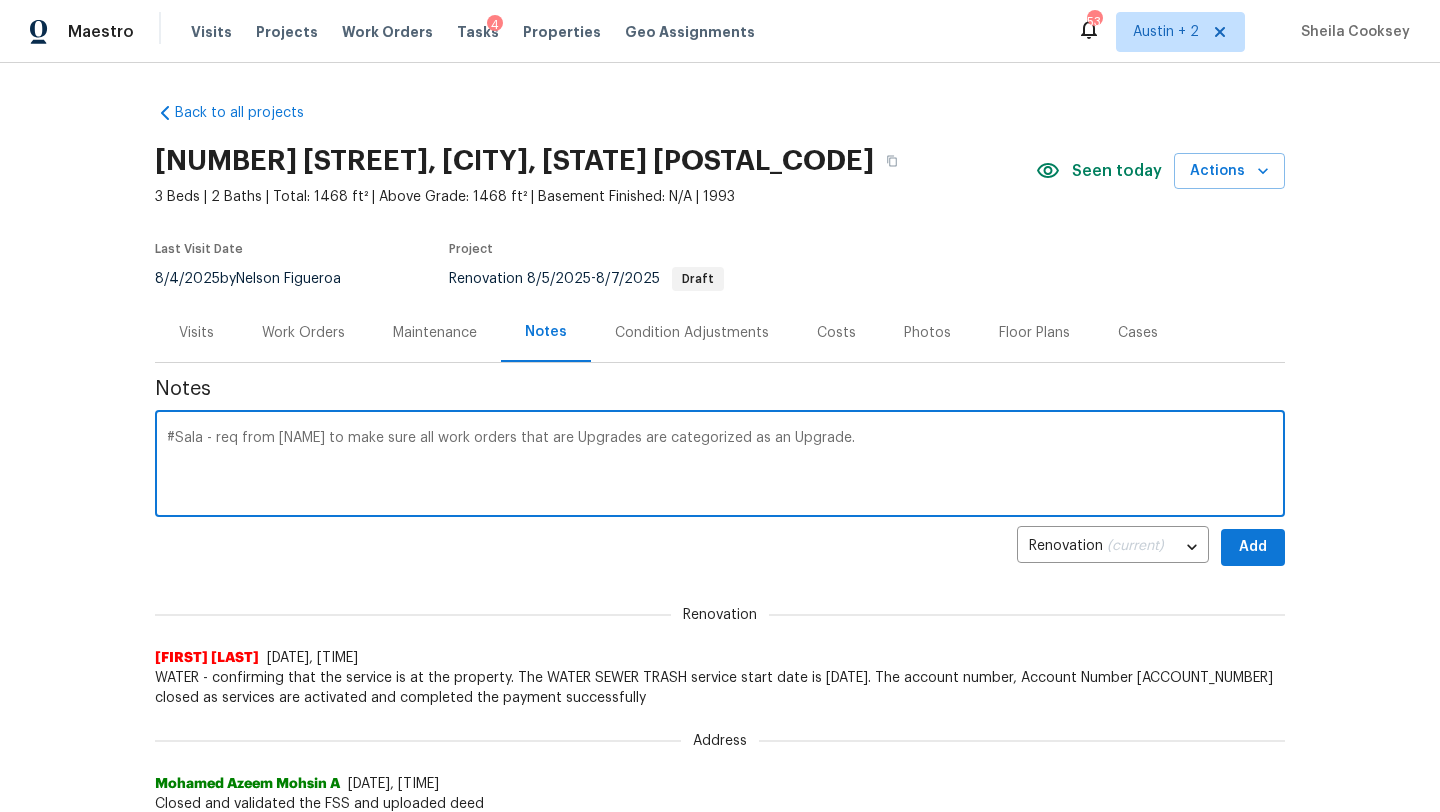 type on "#Sala - req from Nelson to make sure all work orders that are Upgrades are categorized as an Upgrade." 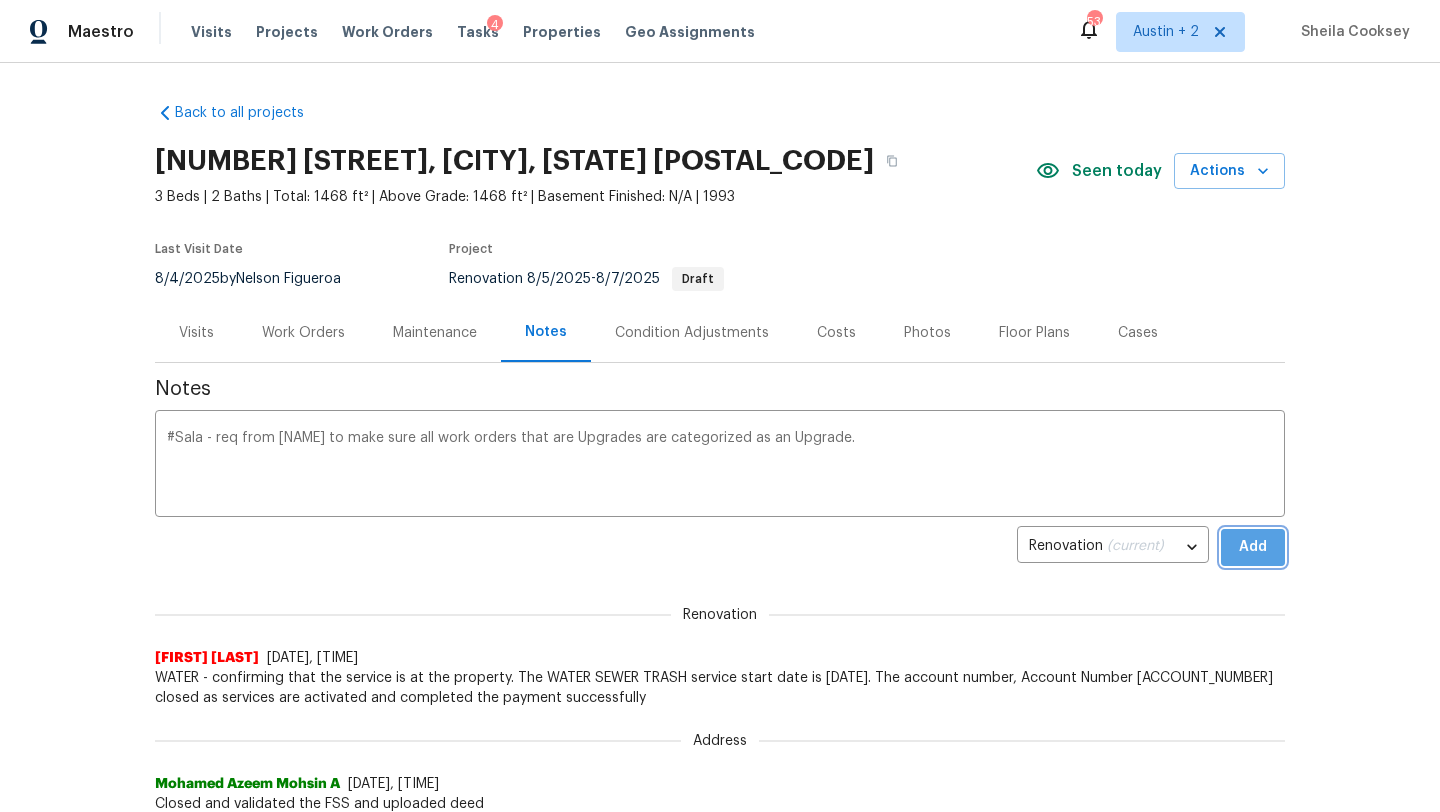 click on "Add" at bounding box center (1253, 547) 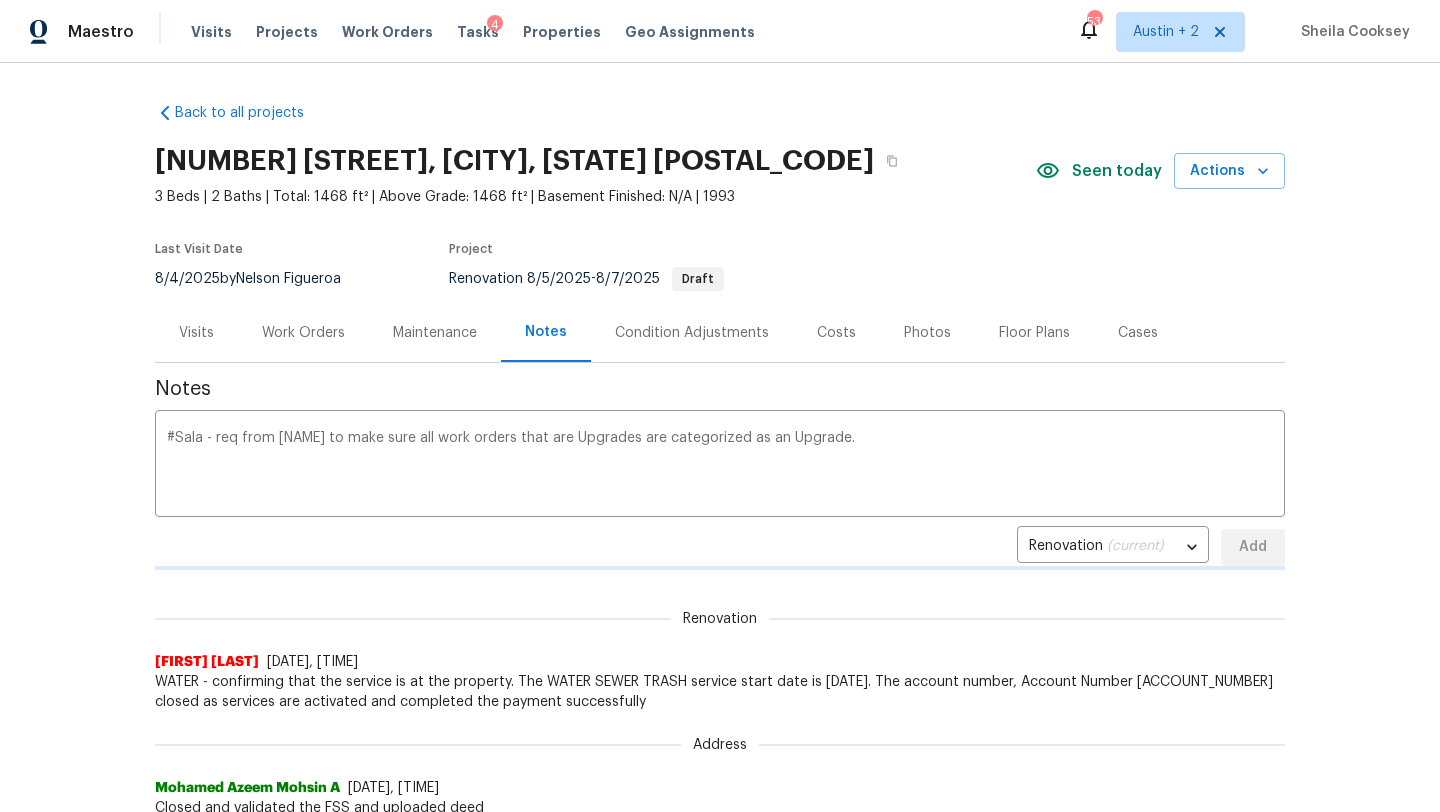 type 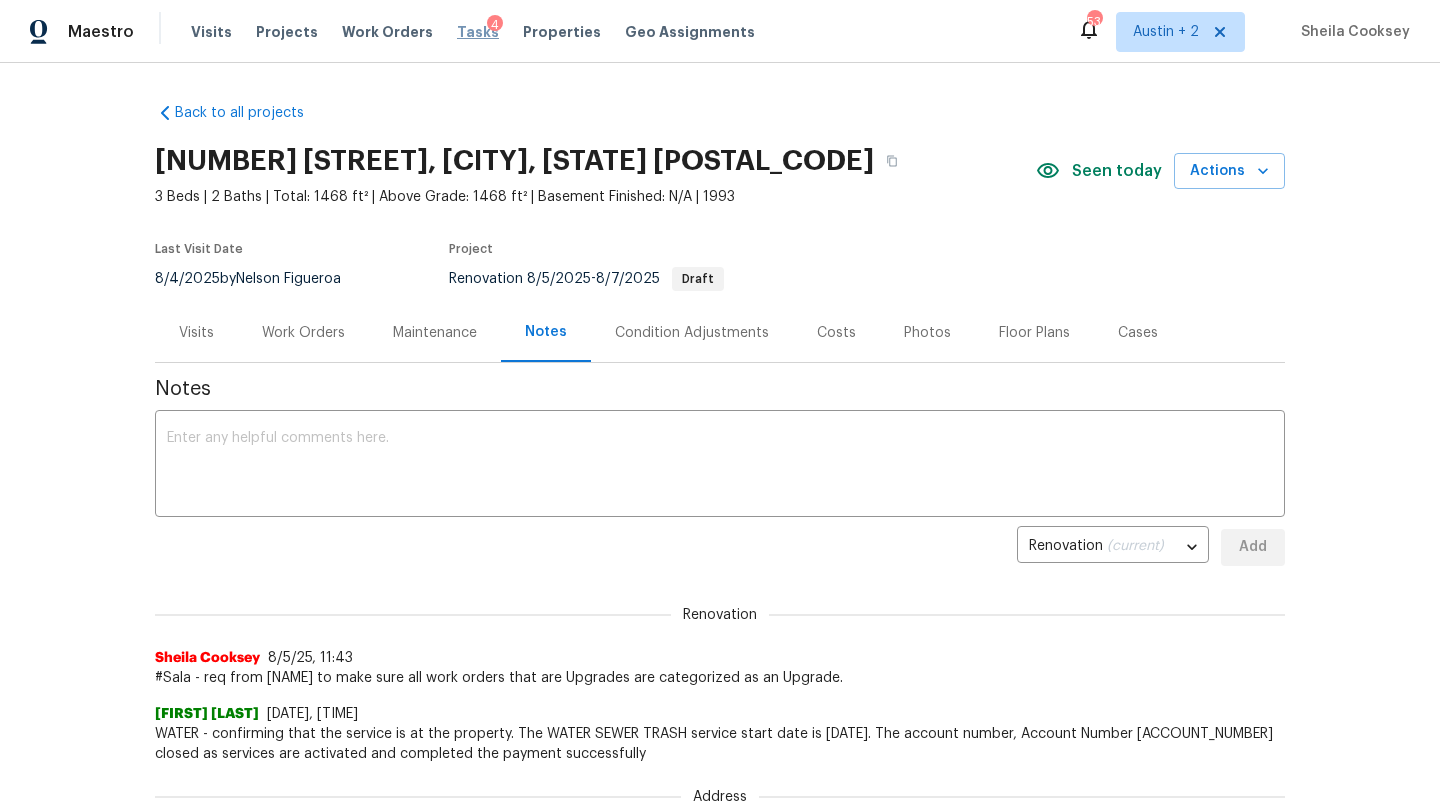 click on "Tasks" at bounding box center [478, 32] 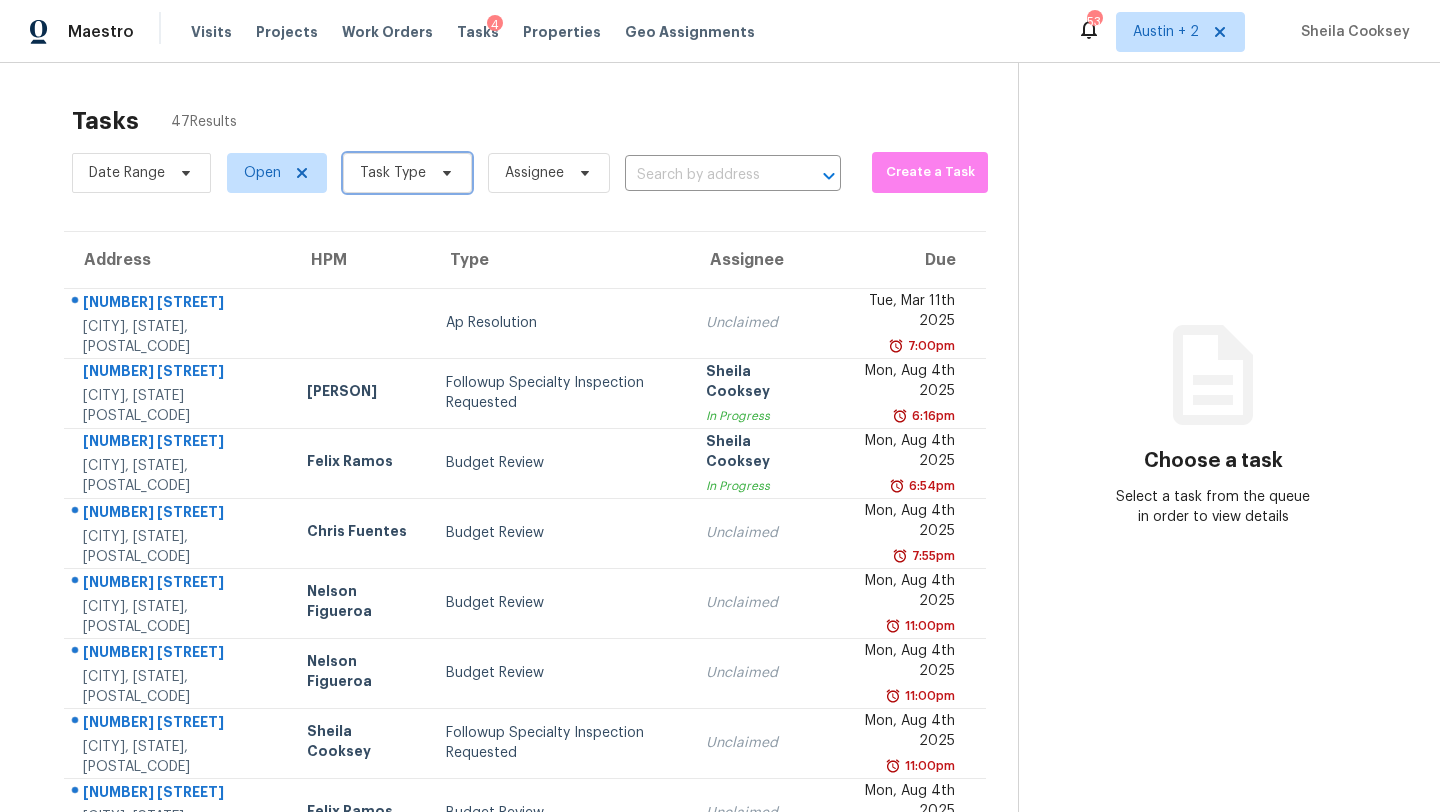 click 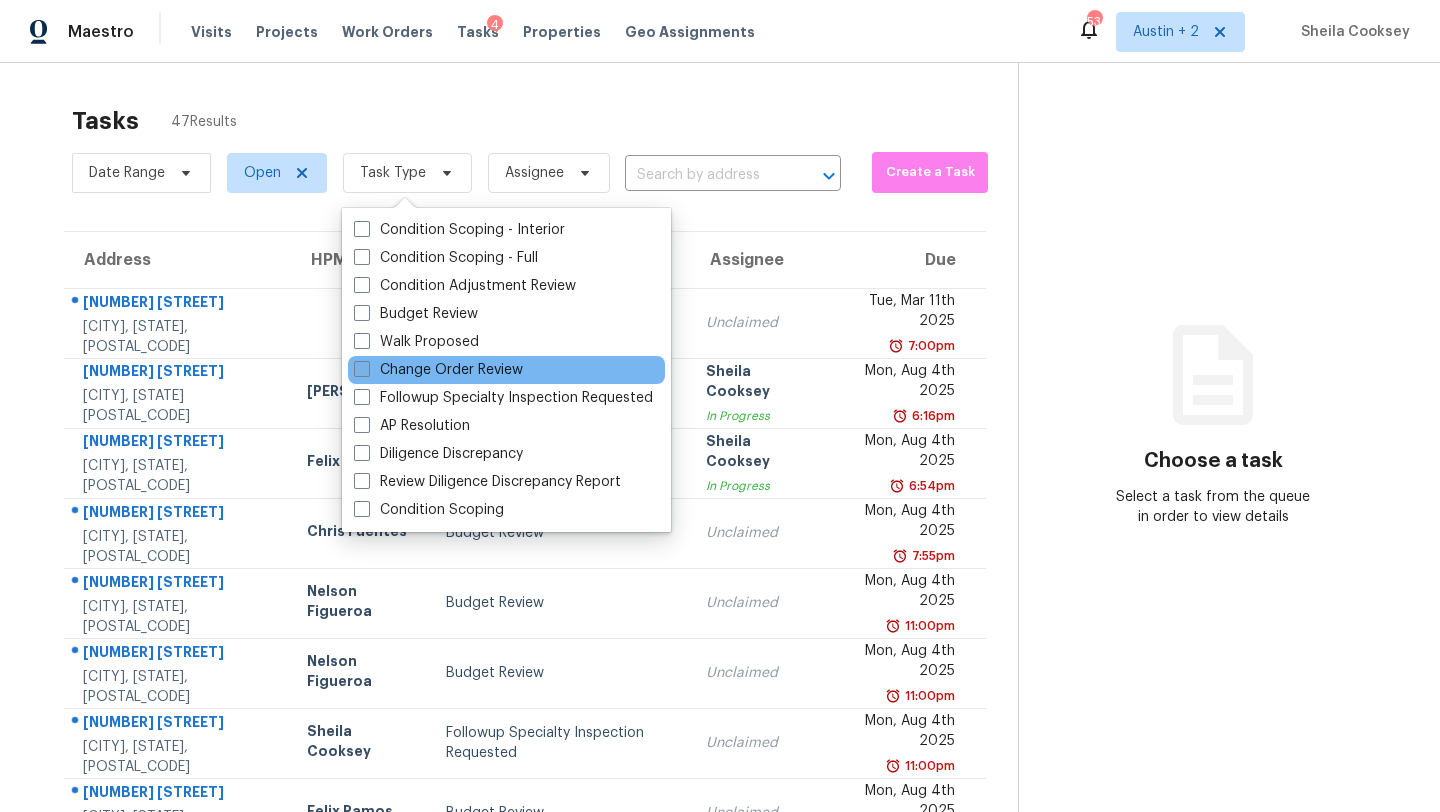 click on "Change Order Review" at bounding box center (438, 370) 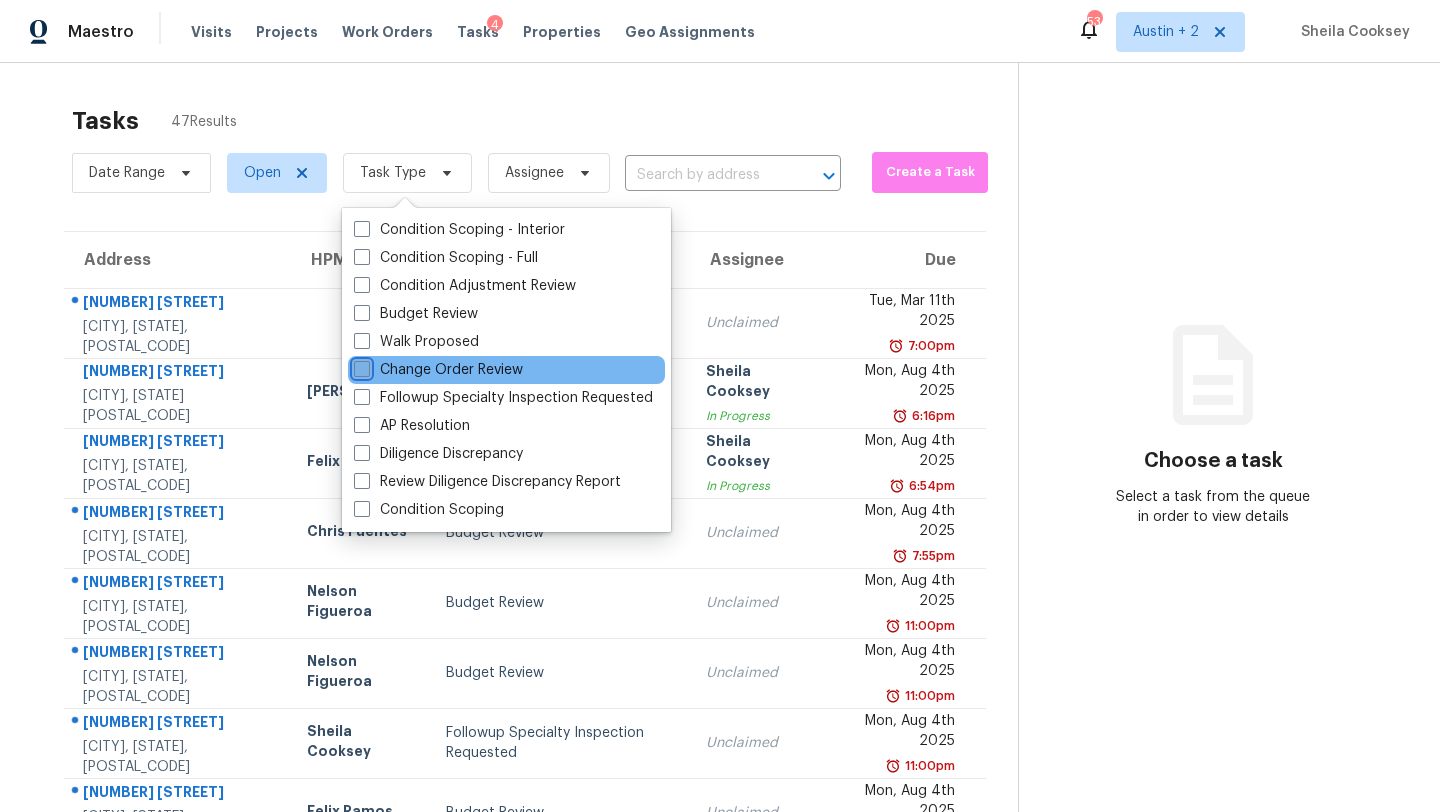 click on "Change Order Review" at bounding box center (360, 366) 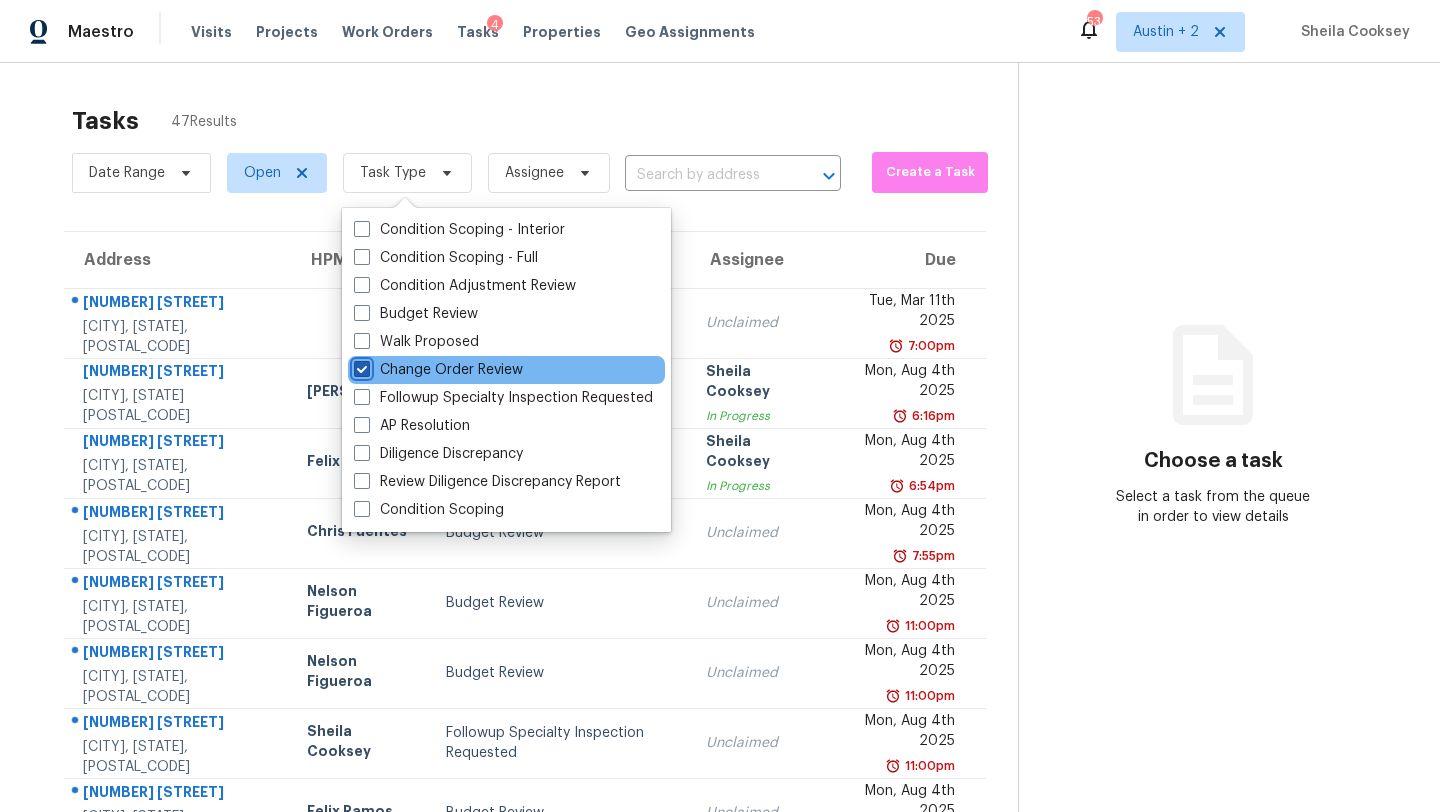 checkbox on "true" 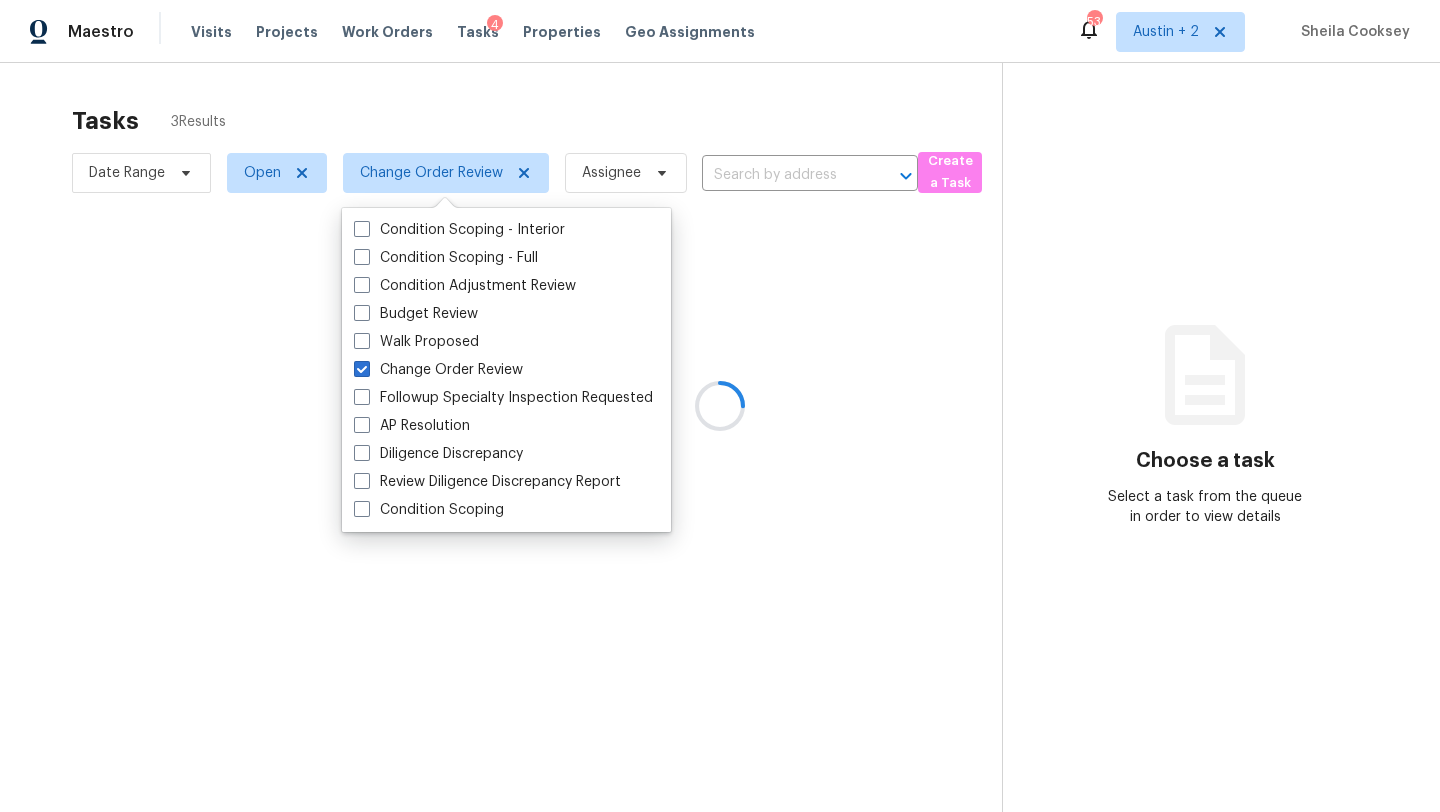 click on "Tasks 3  Results" at bounding box center [537, 121] 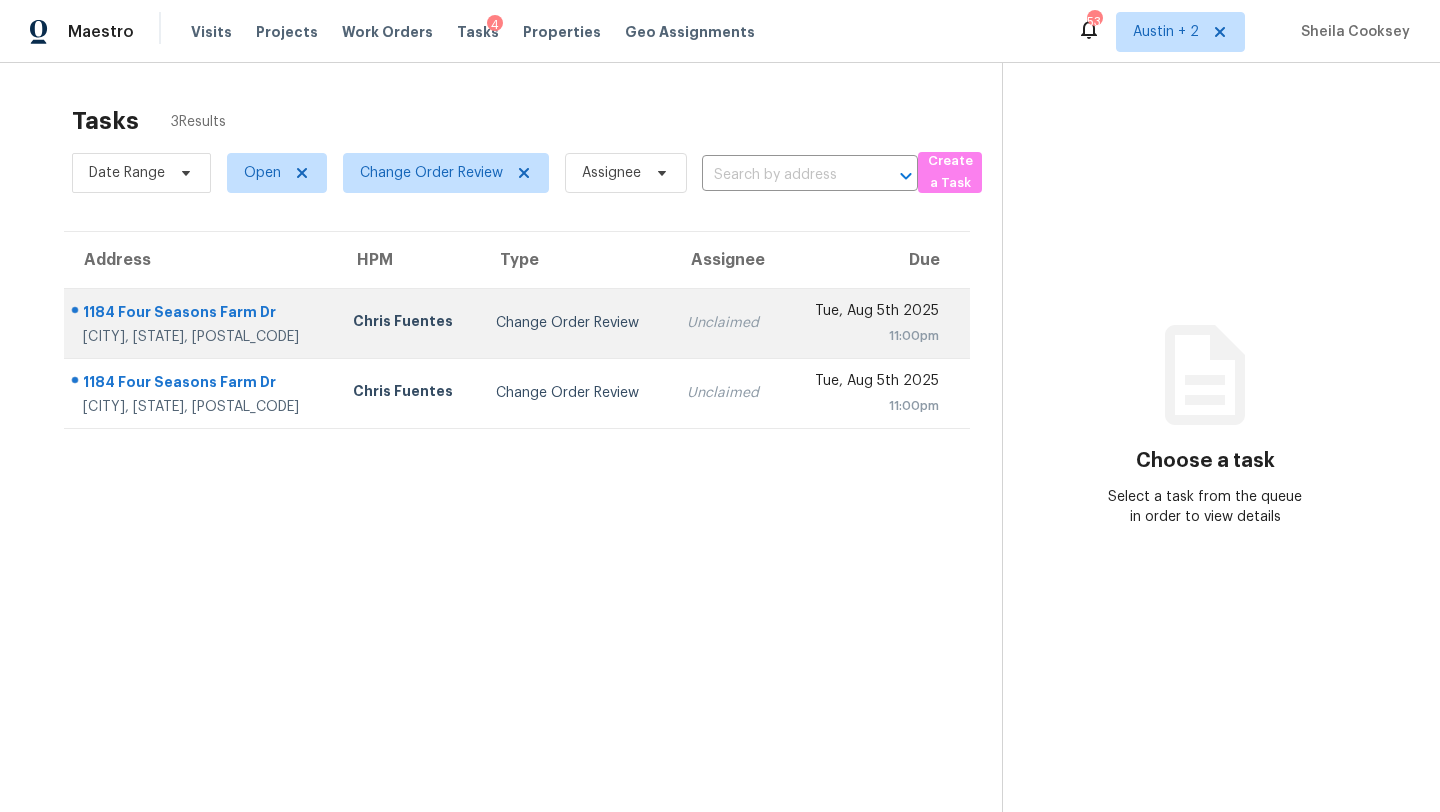 click on "Change Order Review" at bounding box center (575, 323) 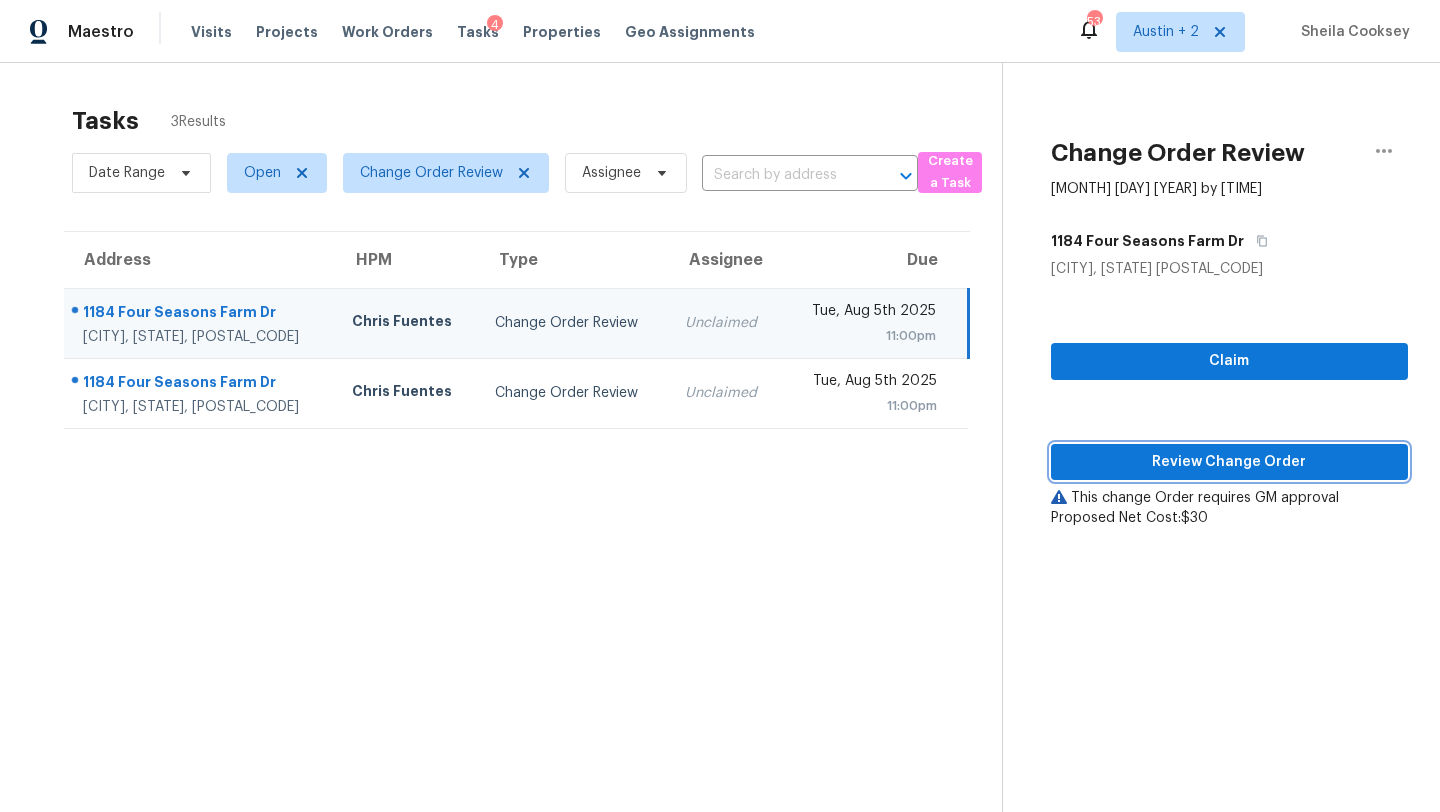click on "Review Change Order" at bounding box center (1229, 462) 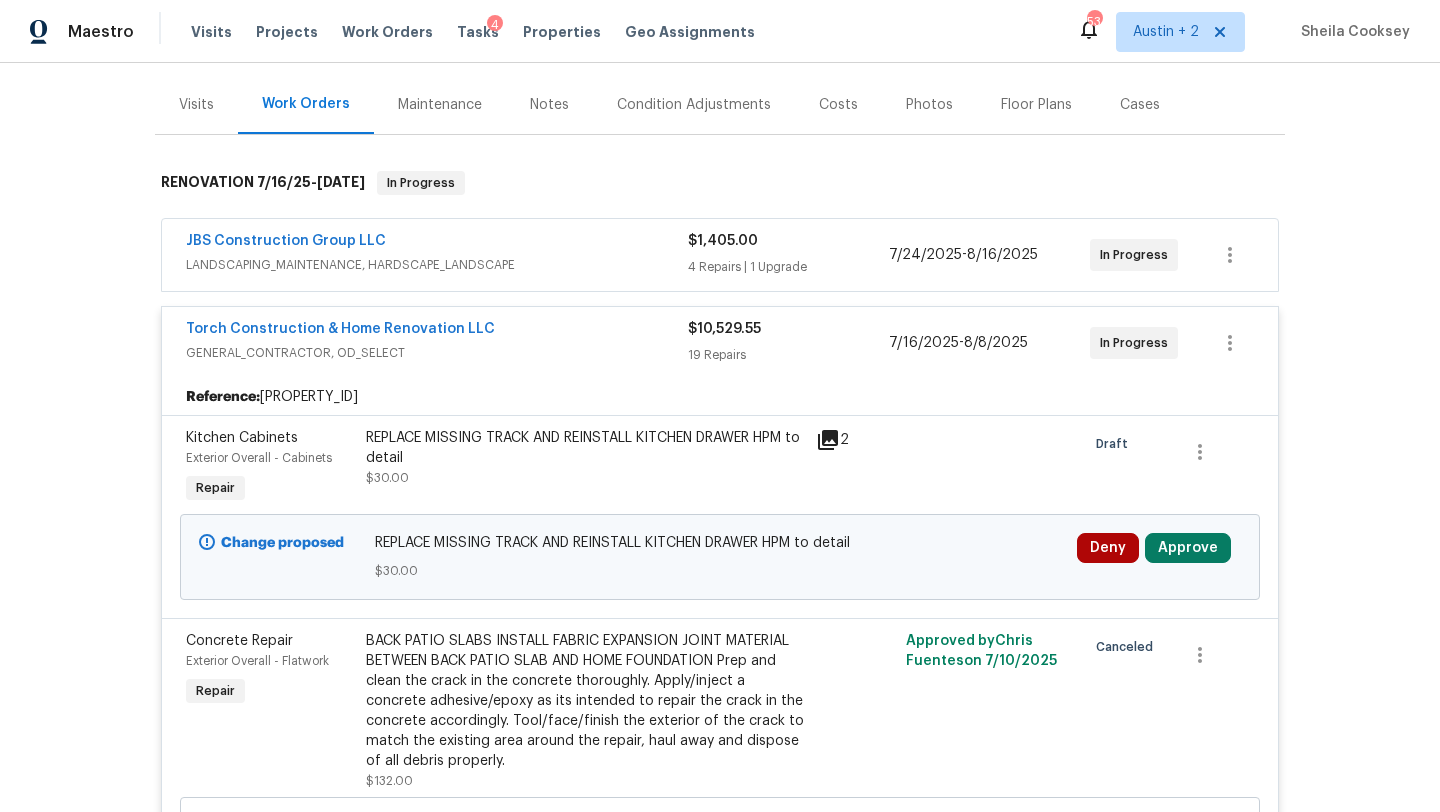 scroll, scrollTop: 291, scrollLeft: 0, axis: vertical 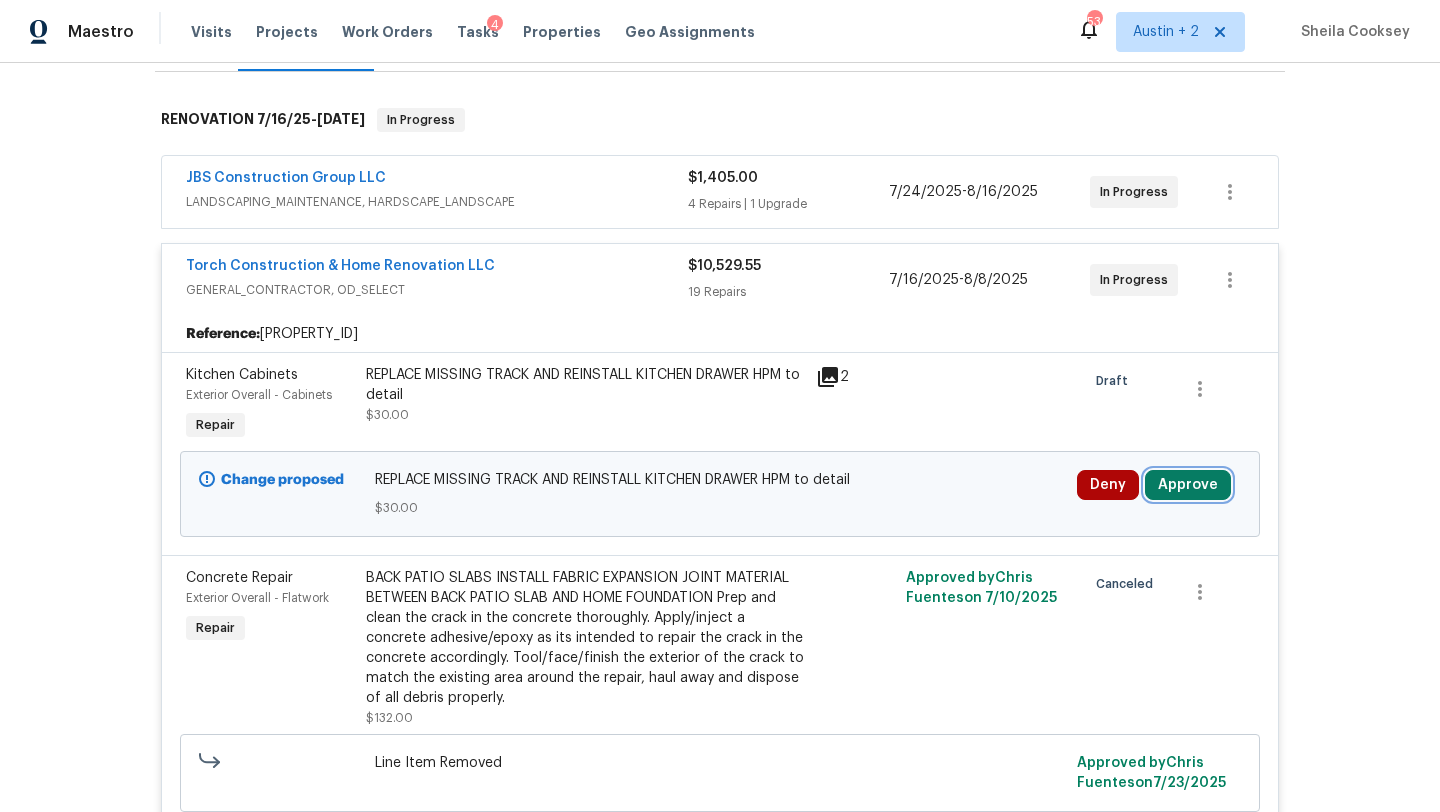click on "Approve" at bounding box center [1188, 485] 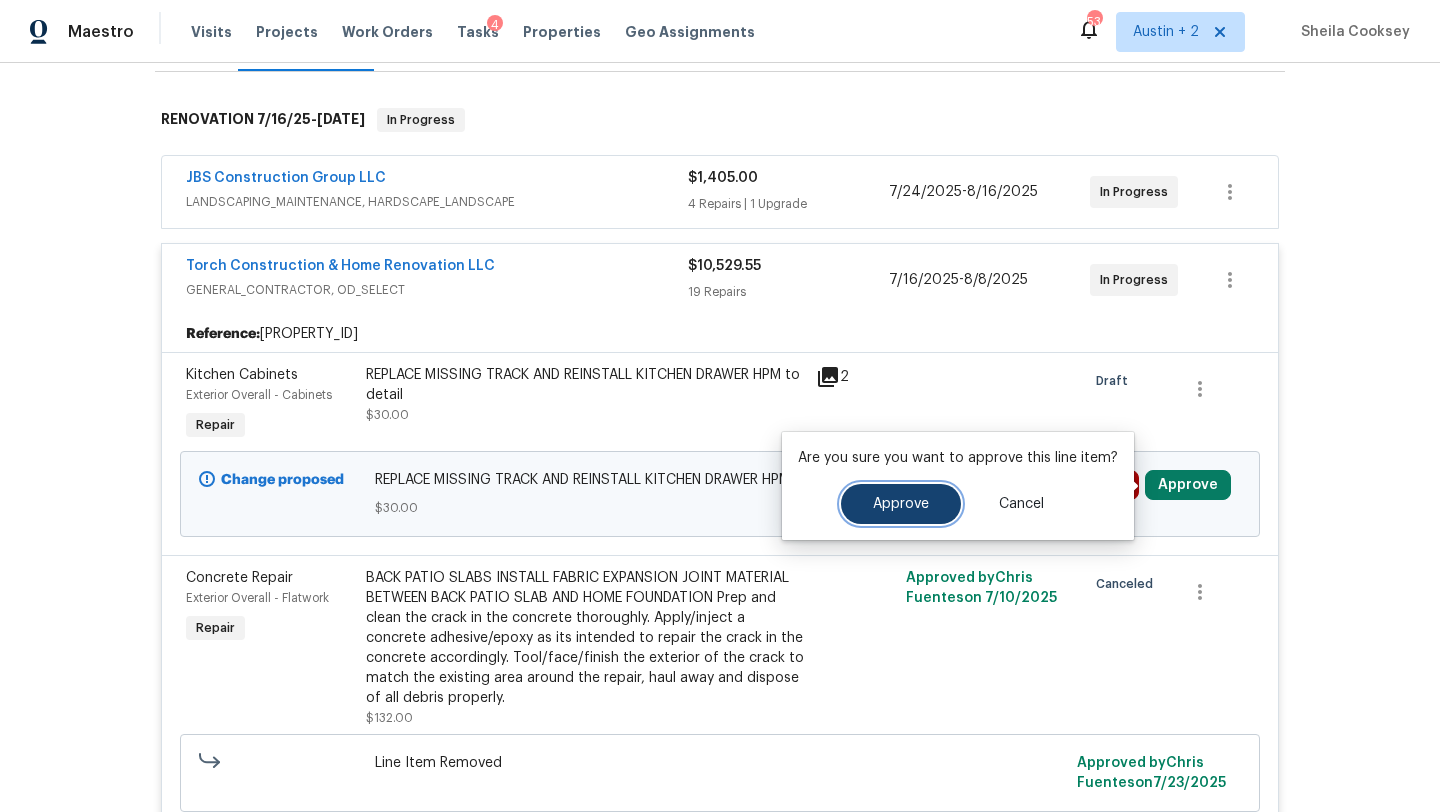 click on "Approve" at bounding box center [901, 504] 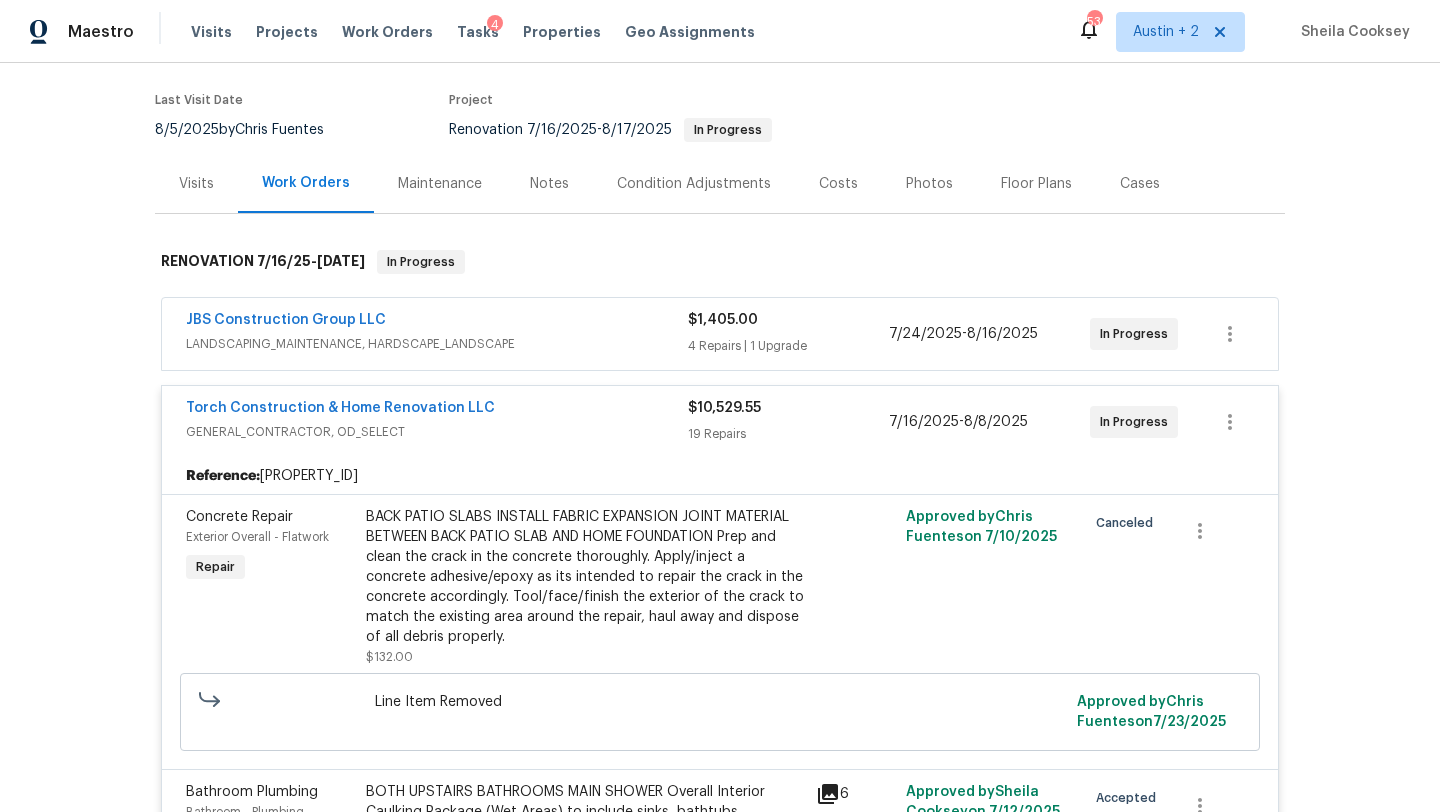 scroll, scrollTop: 0, scrollLeft: 0, axis: both 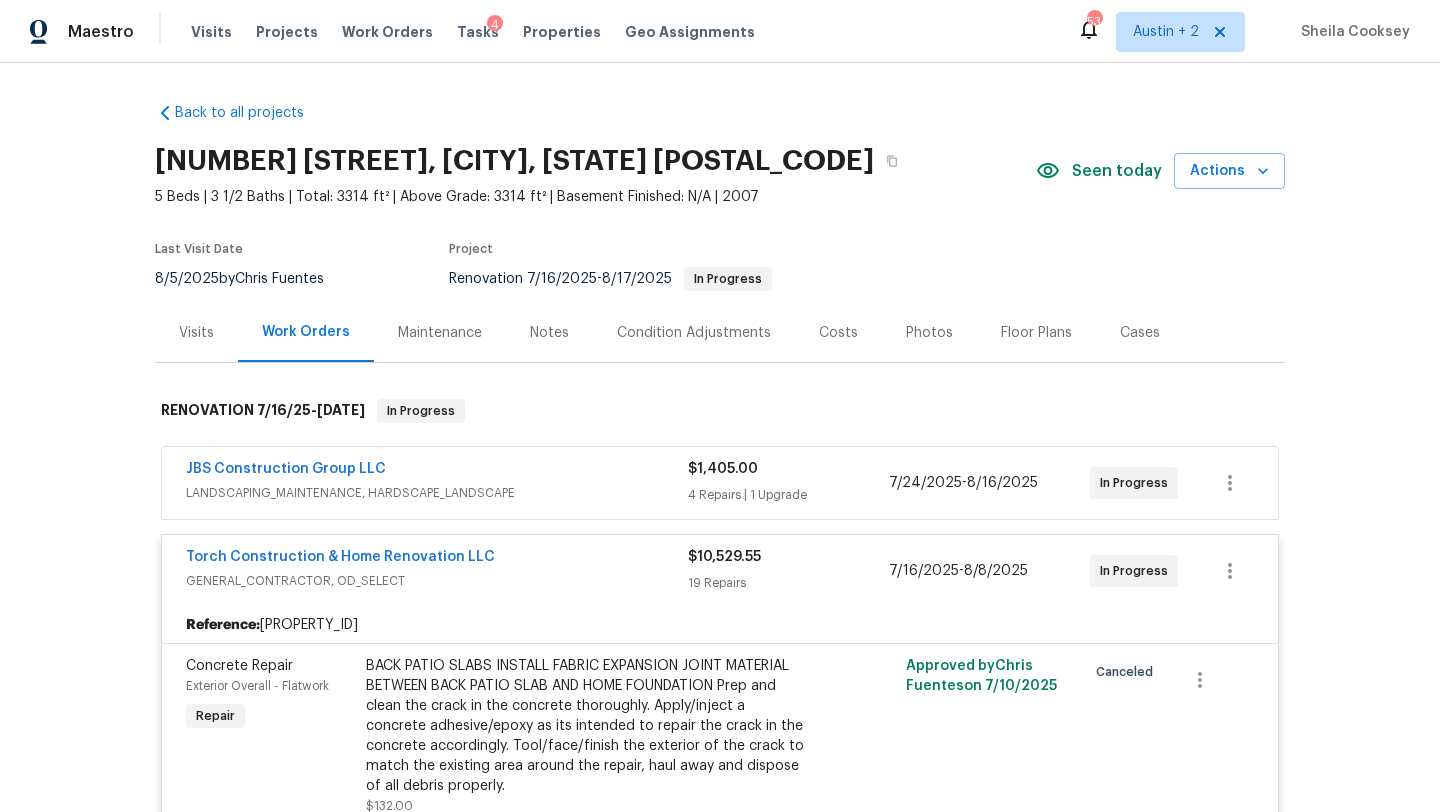 click on "LANDSCAPING_MAINTENANCE, HARDSCAPE_LANDSCAPE" at bounding box center (437, 493) 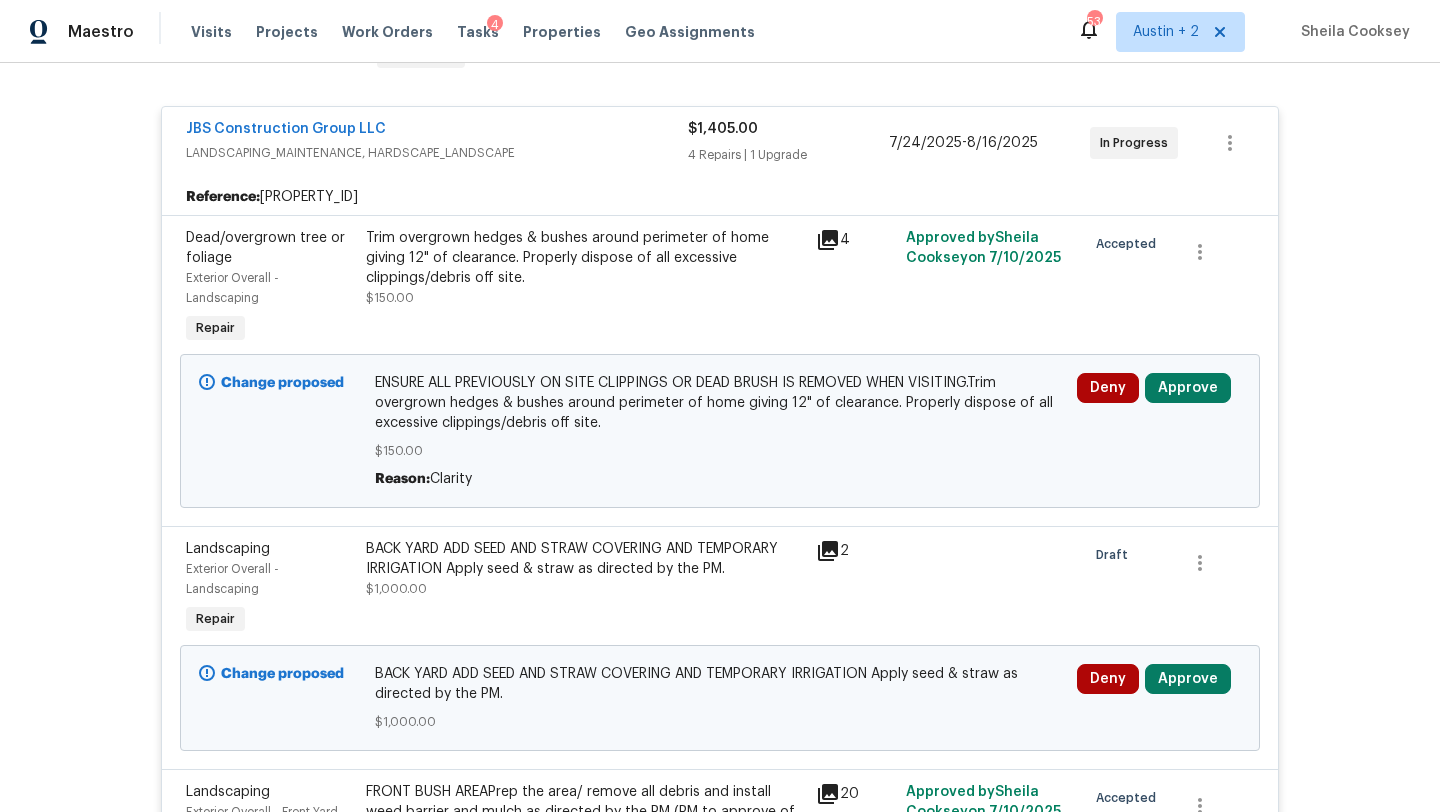 scroll, scrollTop: 358, scrollLeft: 0, axis: vertical 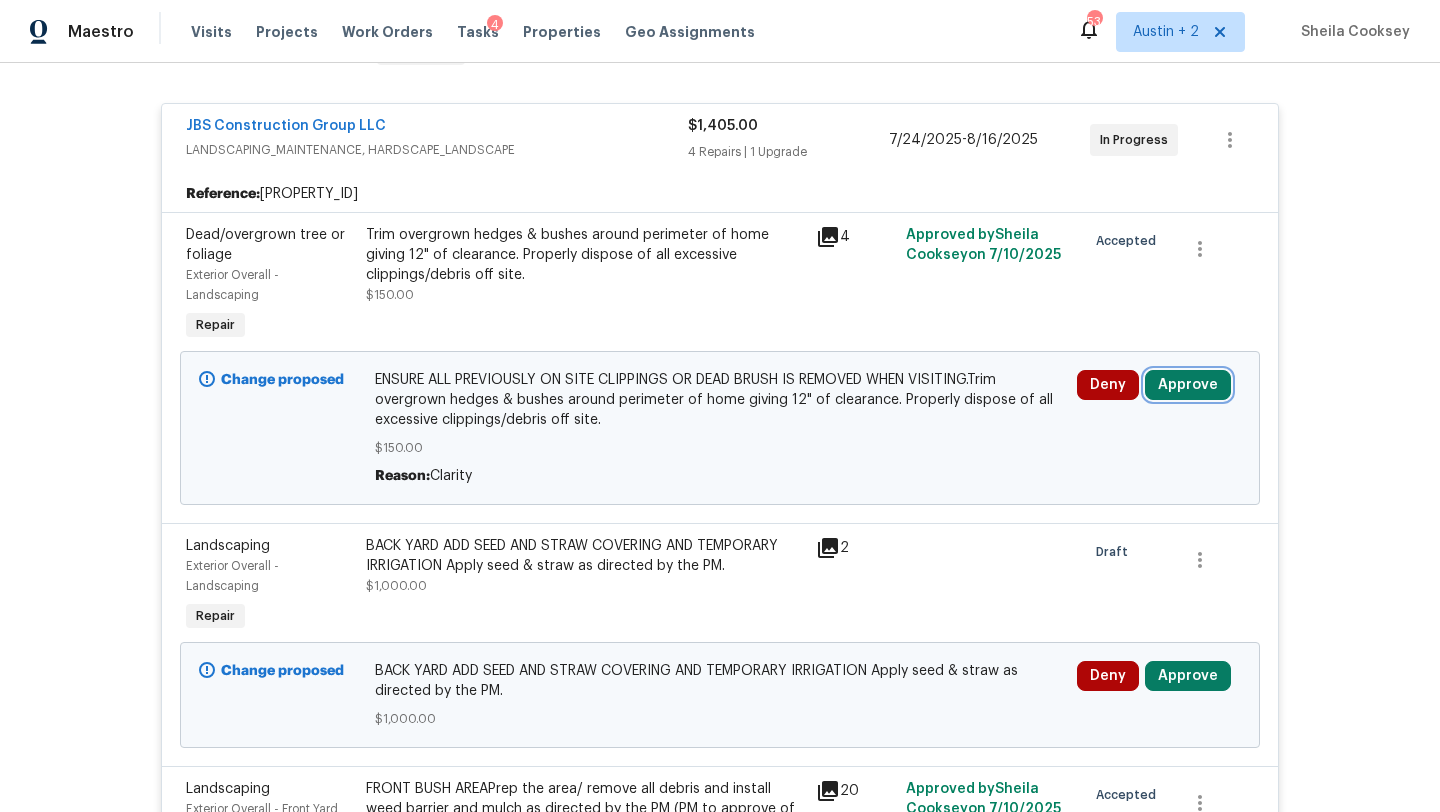 click on "Approve" at bounding box center [1188, 385] 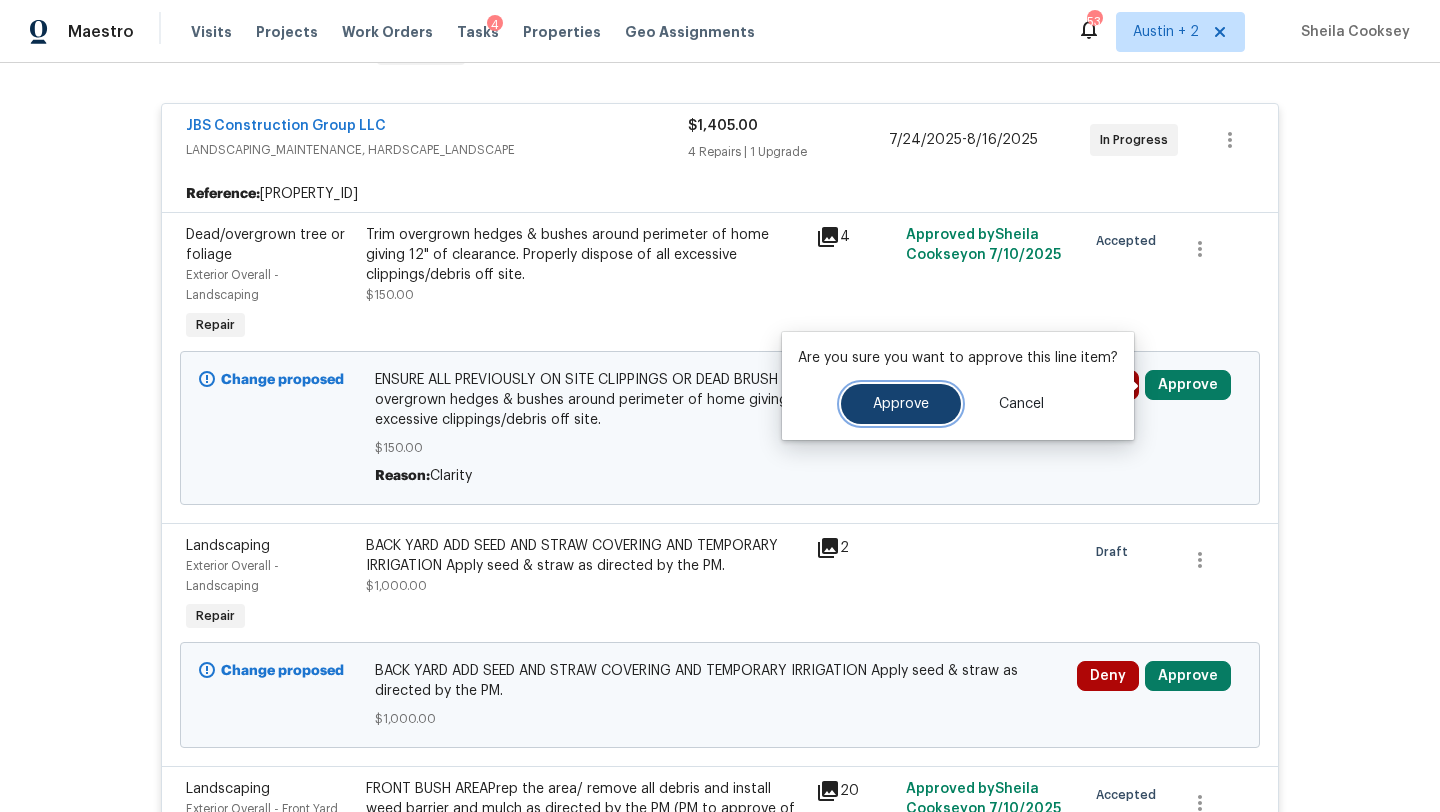 click on "Approve" at bounding box center (901, 404) 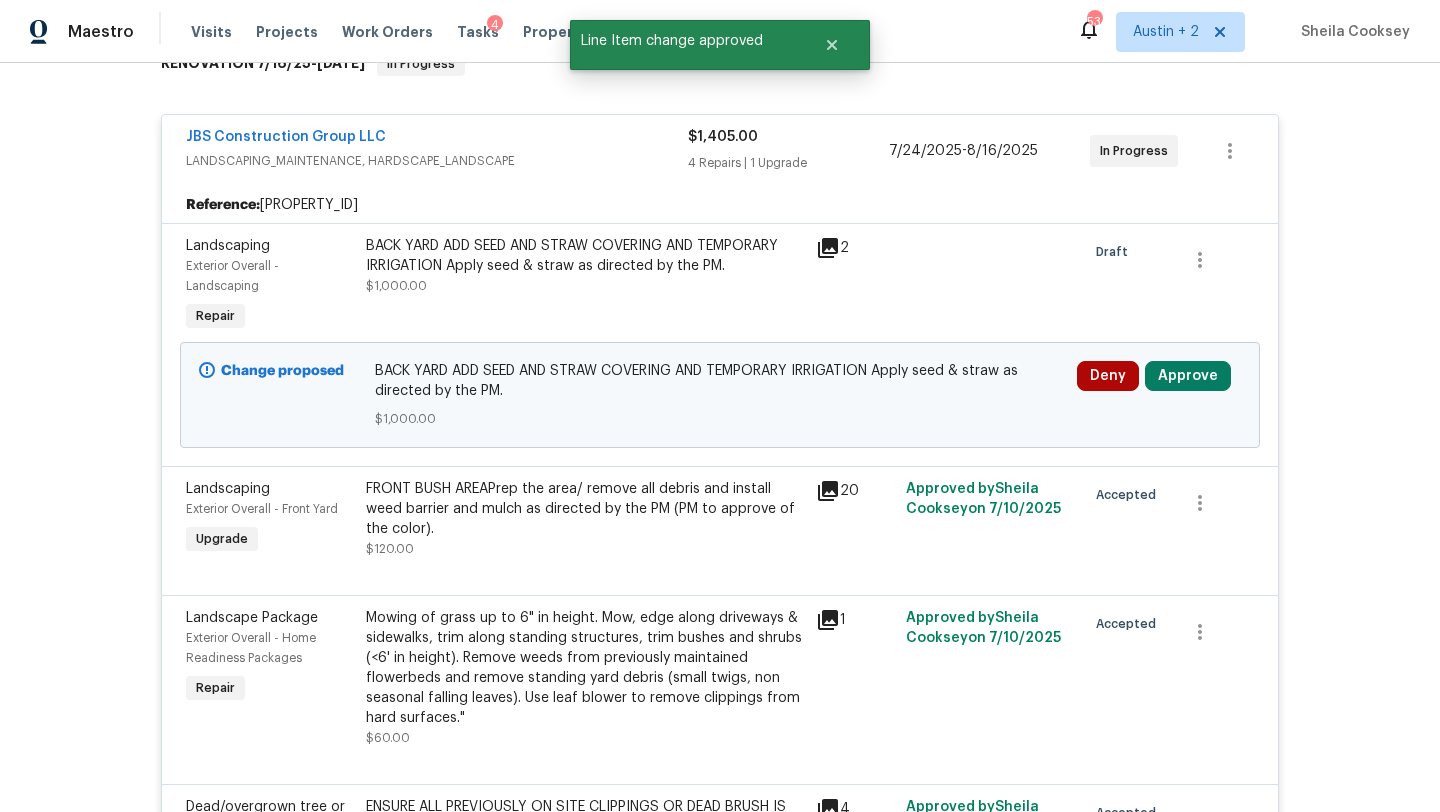 scroll, scrollTop: 343, scrollLeft: 0, axis: vertical 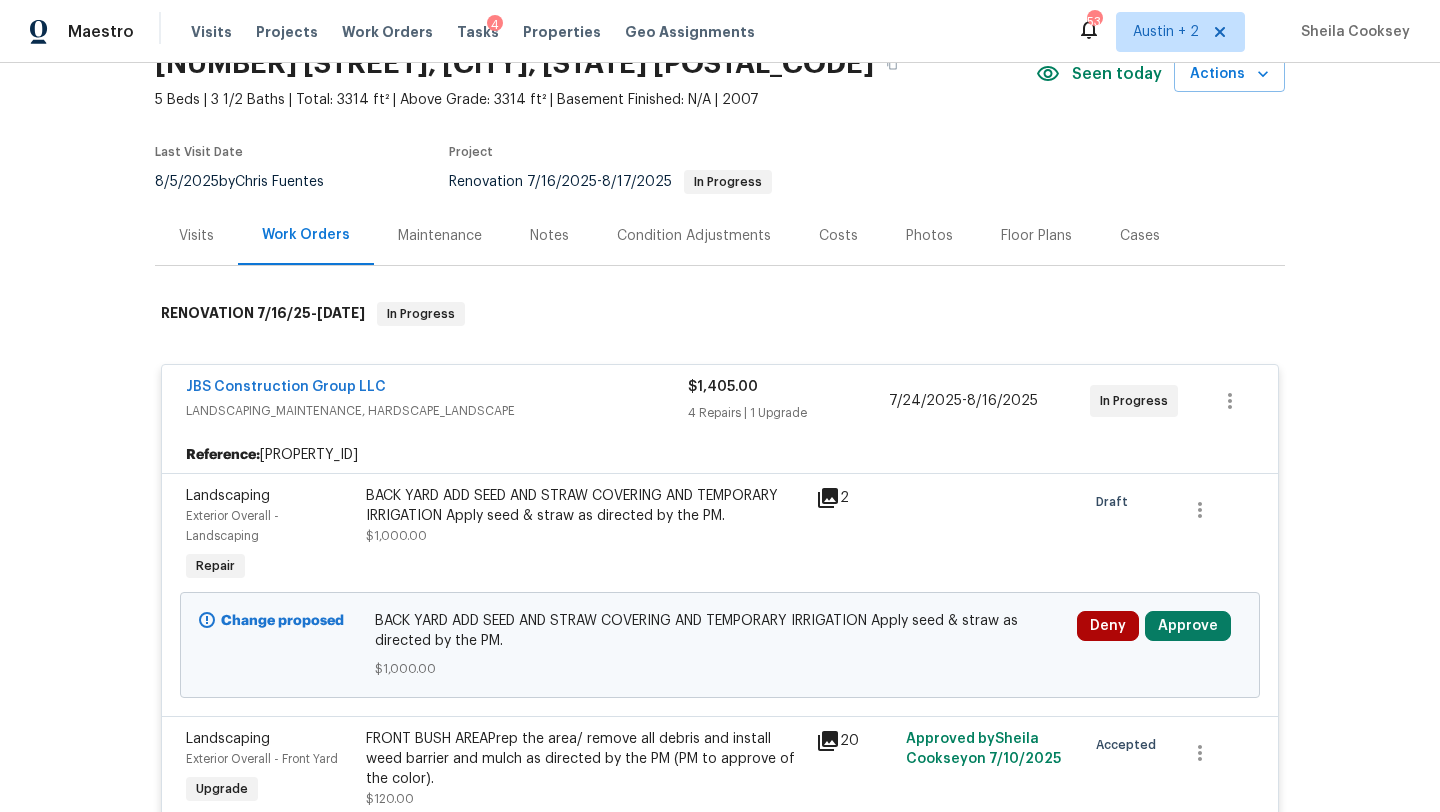 click on "Costs" at bounding box center [838, 236] 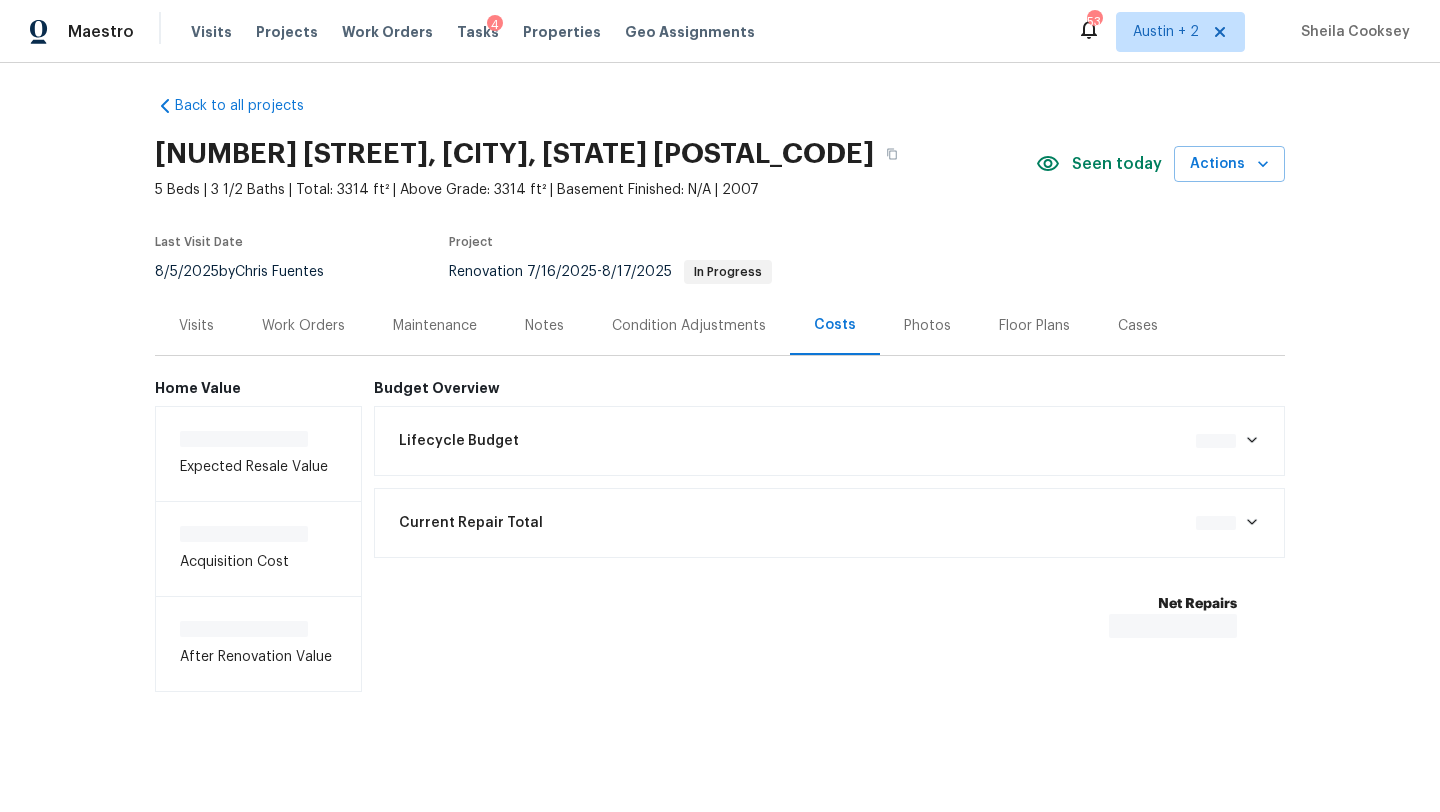 scroll, scrollTop: 11, scrollLeft: 0, axis: vertical 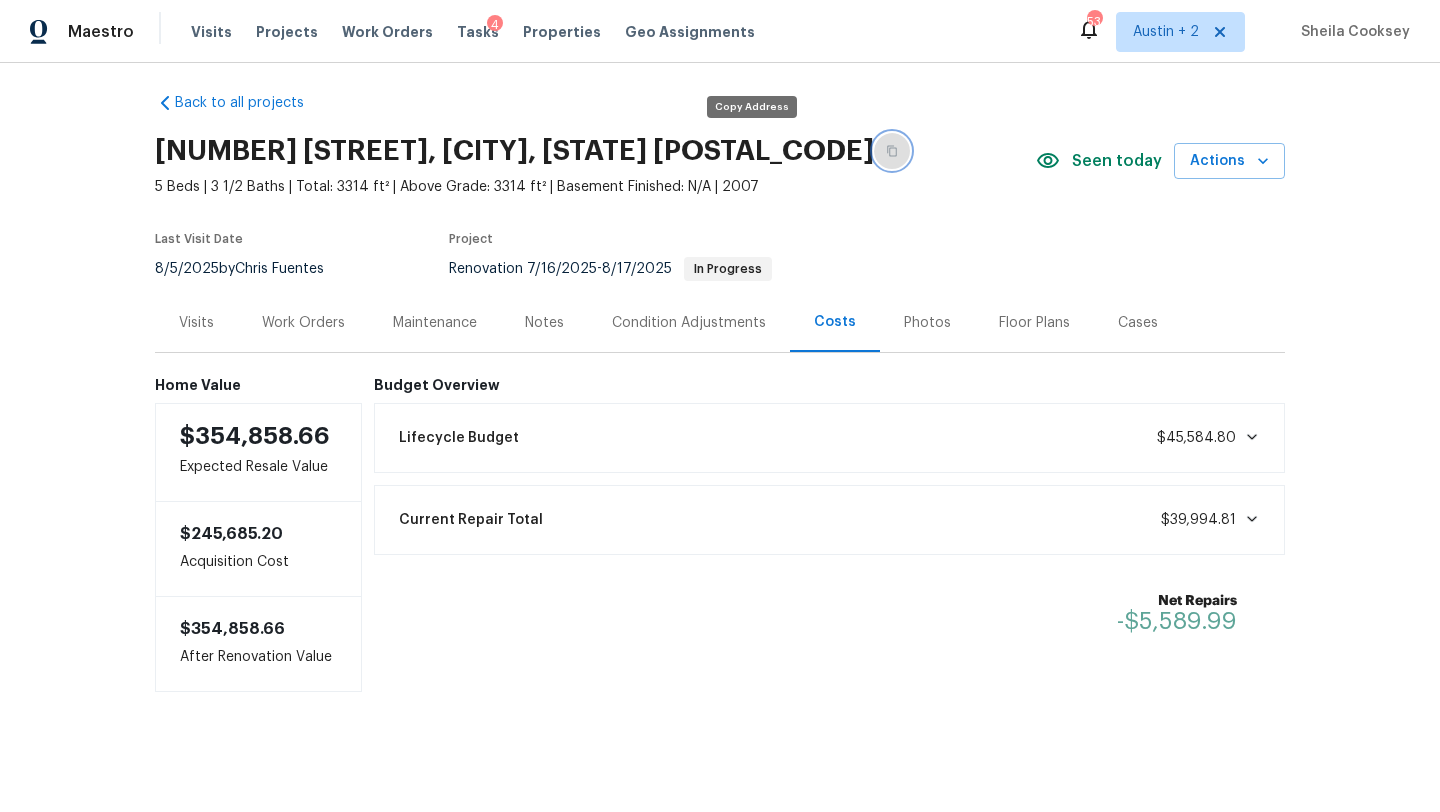 click 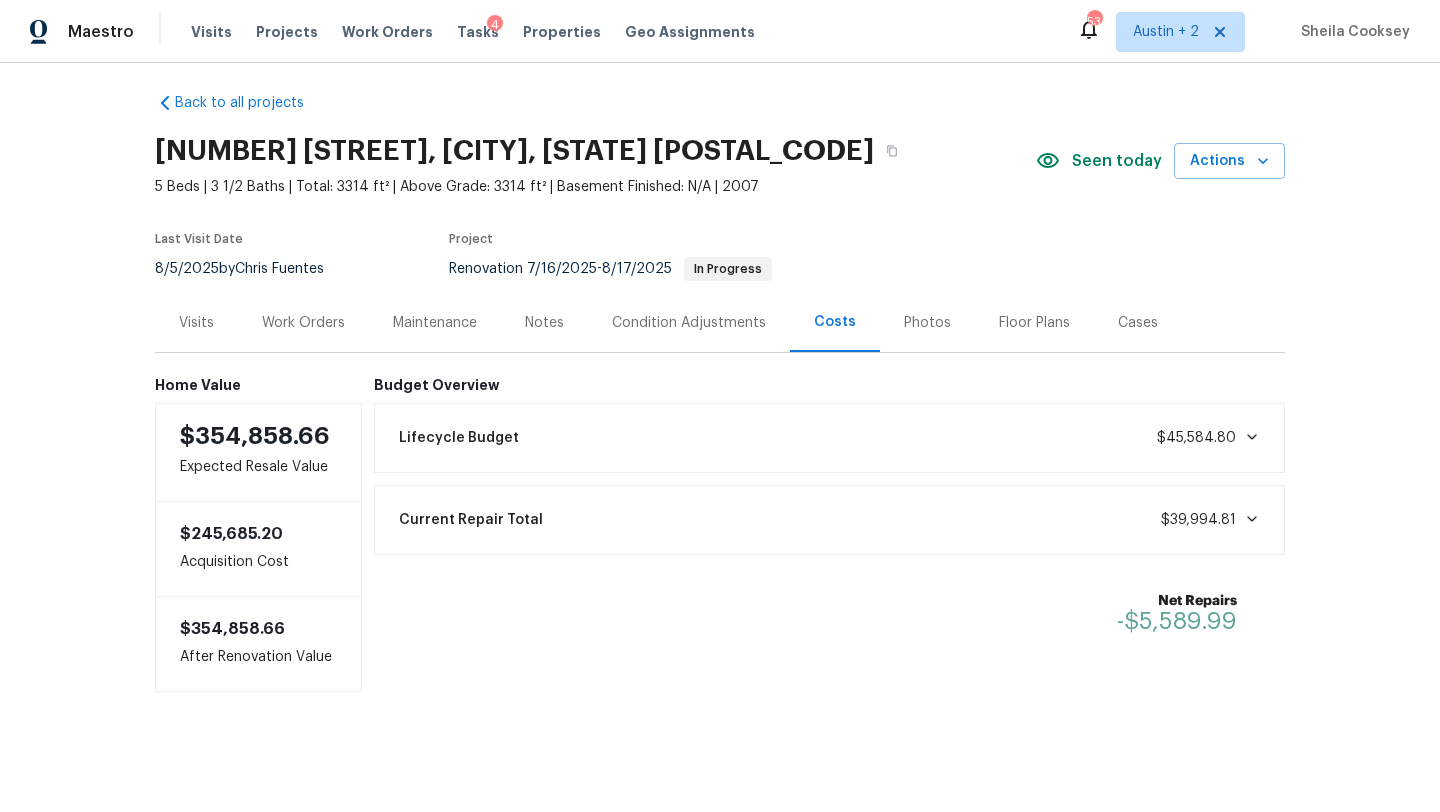click on "Notes" at bounding box center (544, 323) 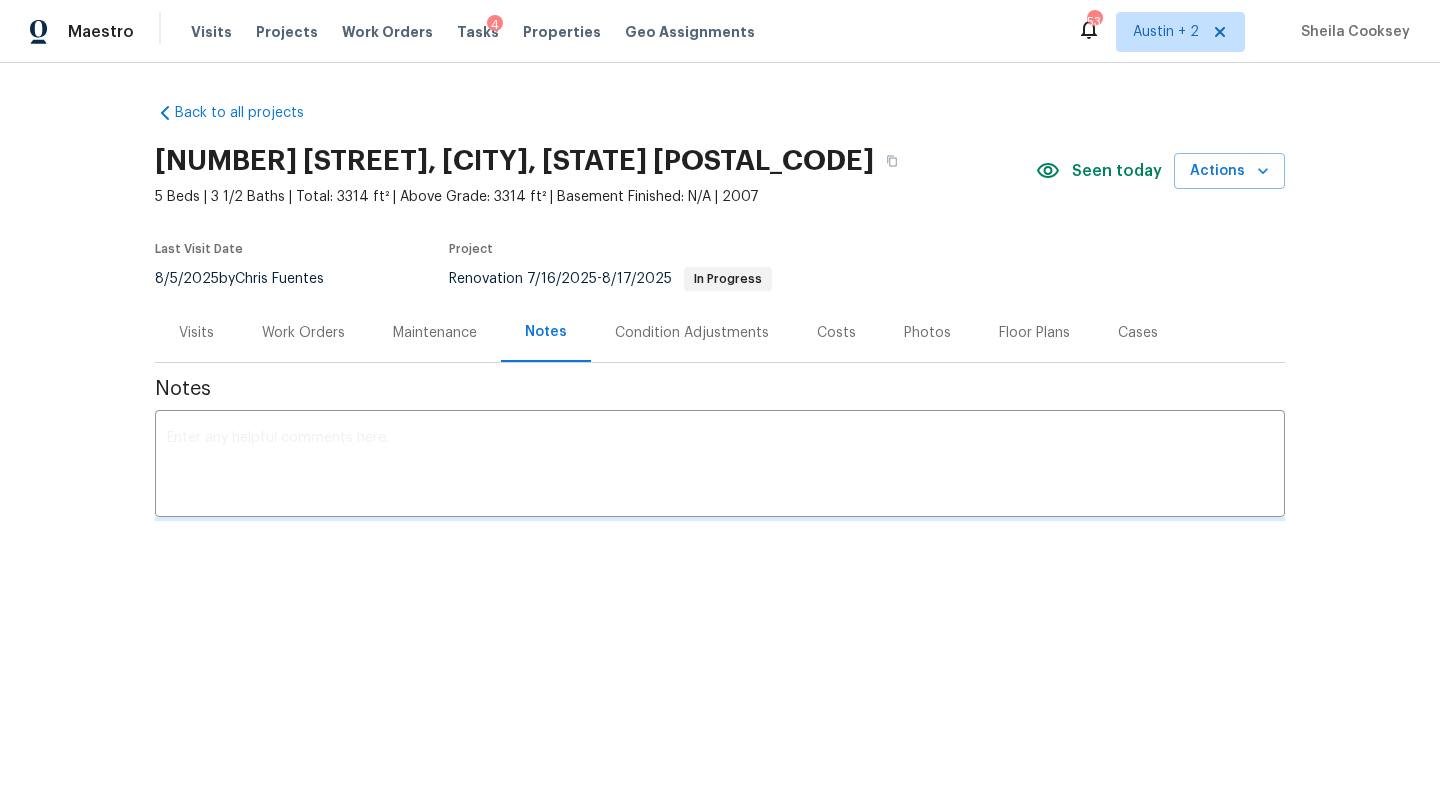 scroll, scrollTop: 0, scrollLeft: 0, axis: both 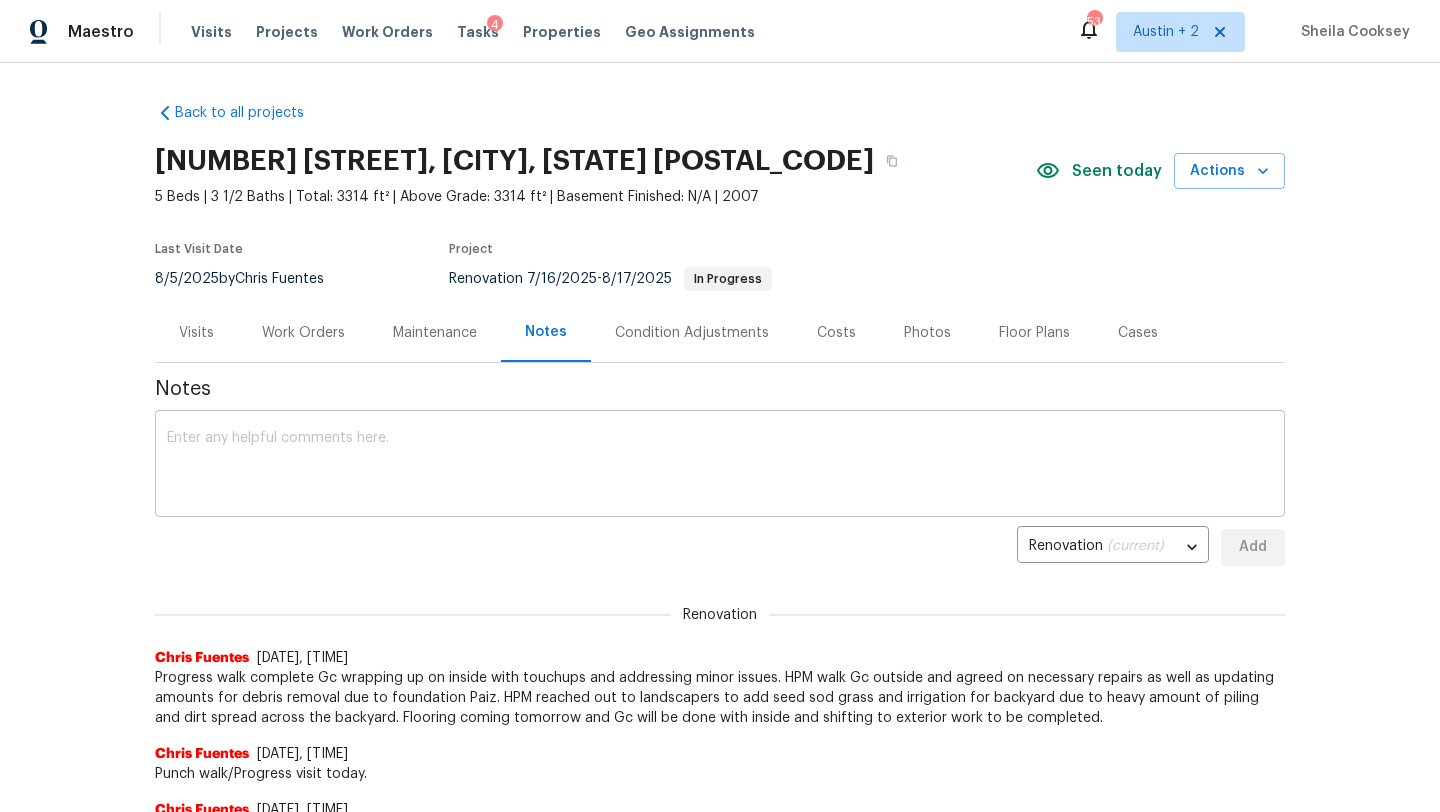 click at bounding box center (720, 466) 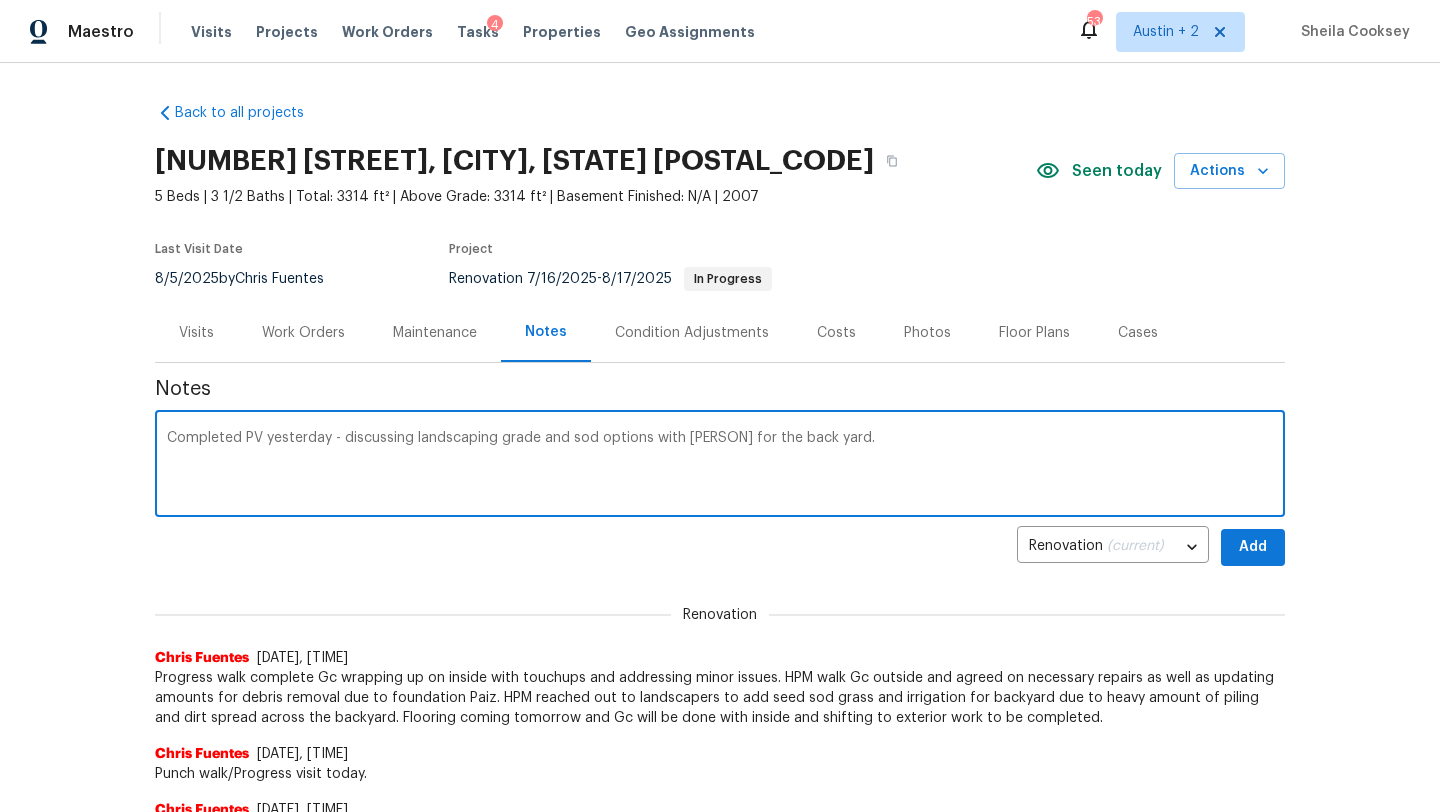 type on "Completed PV yesterday - discussing landscaping grade and sod options with Chris for the back yard." 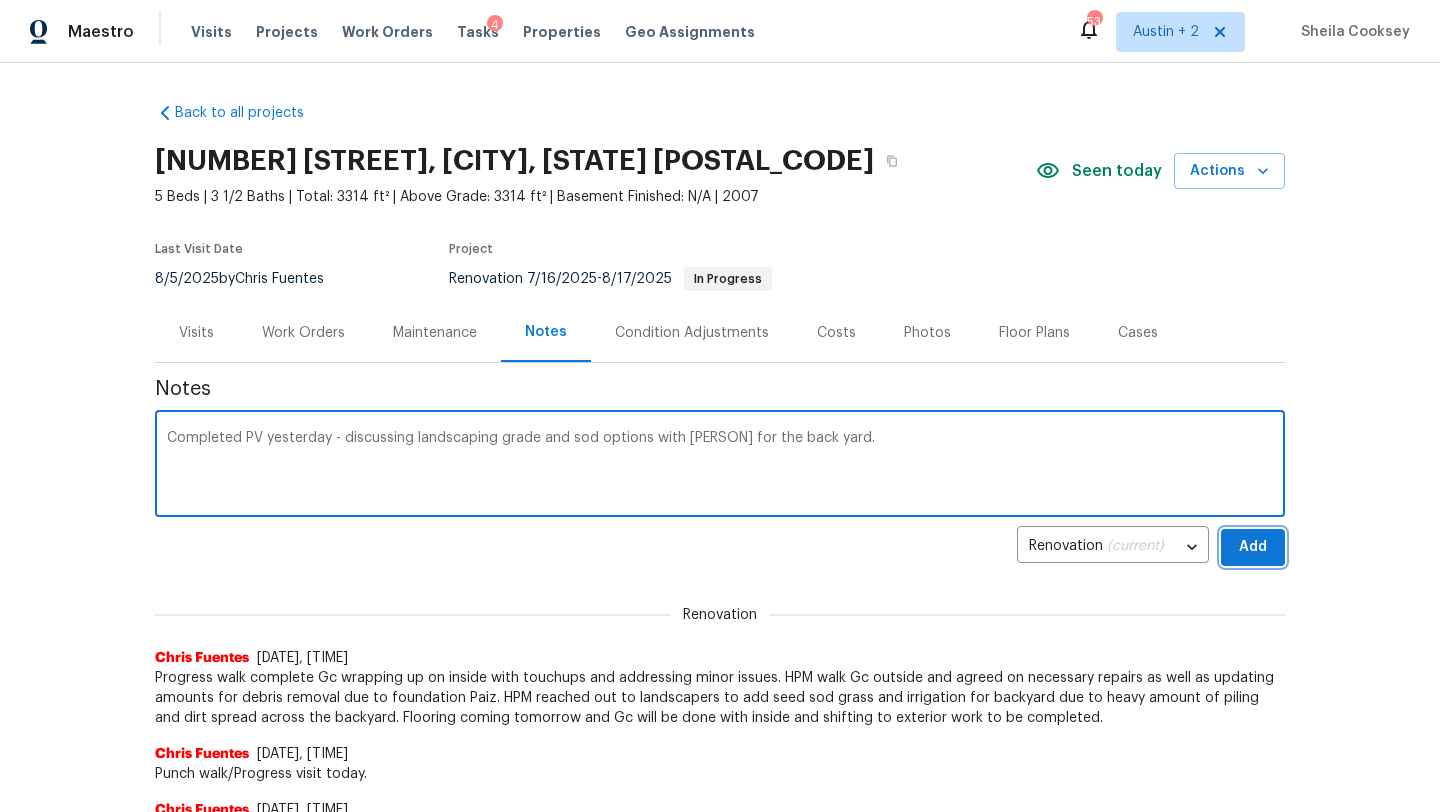 click on "Add" at bounding box center (1253, 547) 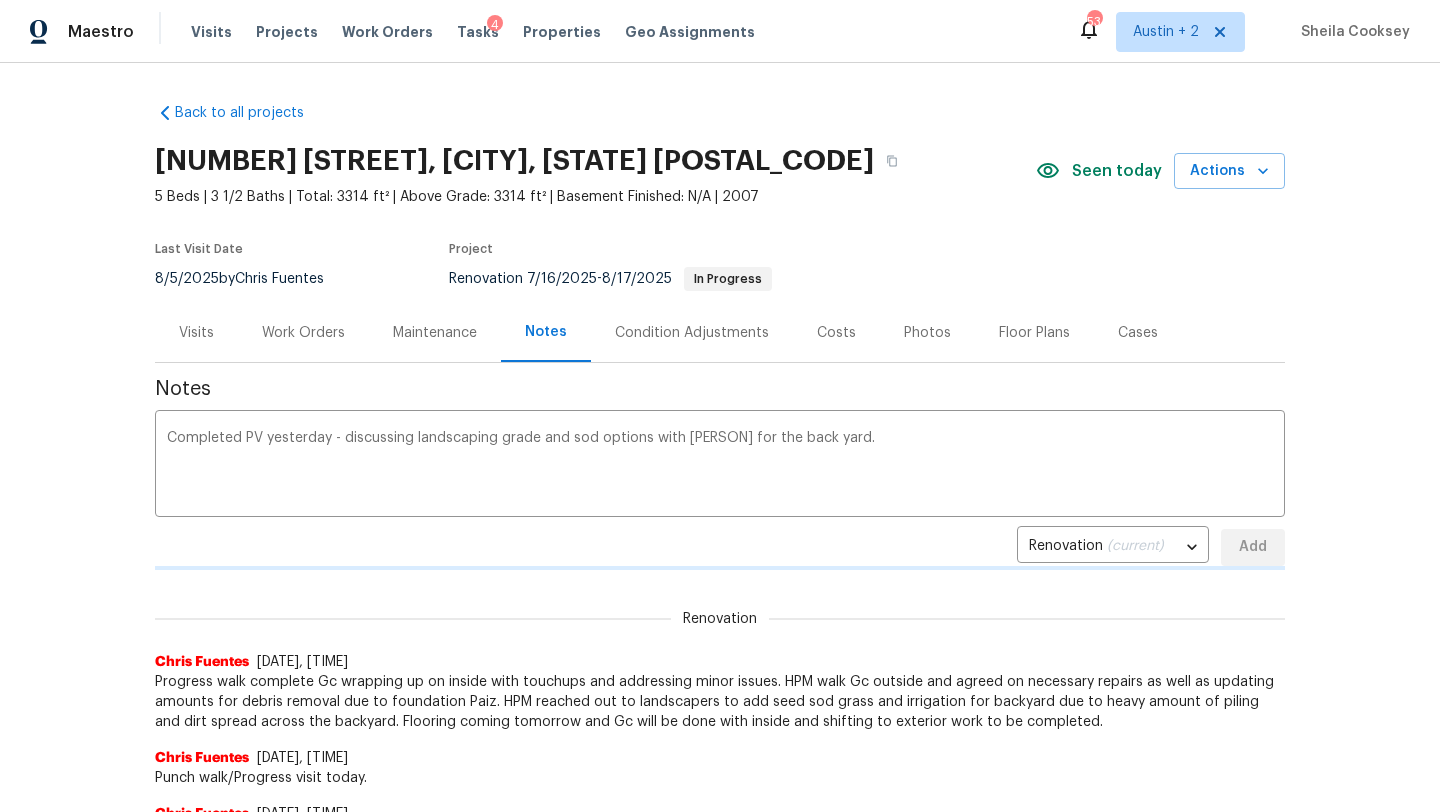type 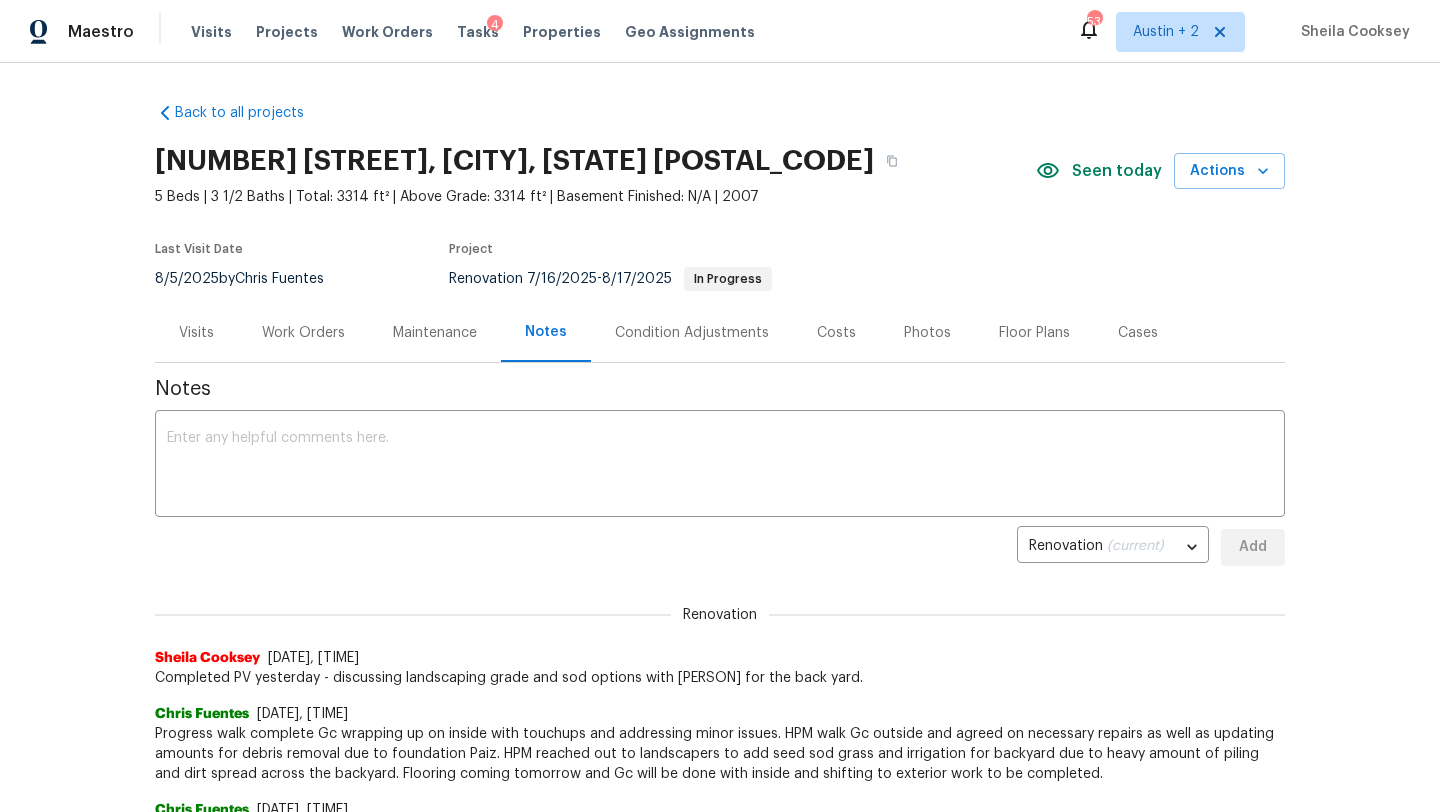 click on "1184 Four Seasons Farm Dr, Kyle, TX 78640 5 Beds | 3 1/2 Baths | Total: 3314 ft² | Above Grade: 3314 ft² | Basement Finished: N/A | 2007 Seen today Actions" at bounding box center [720, 171] 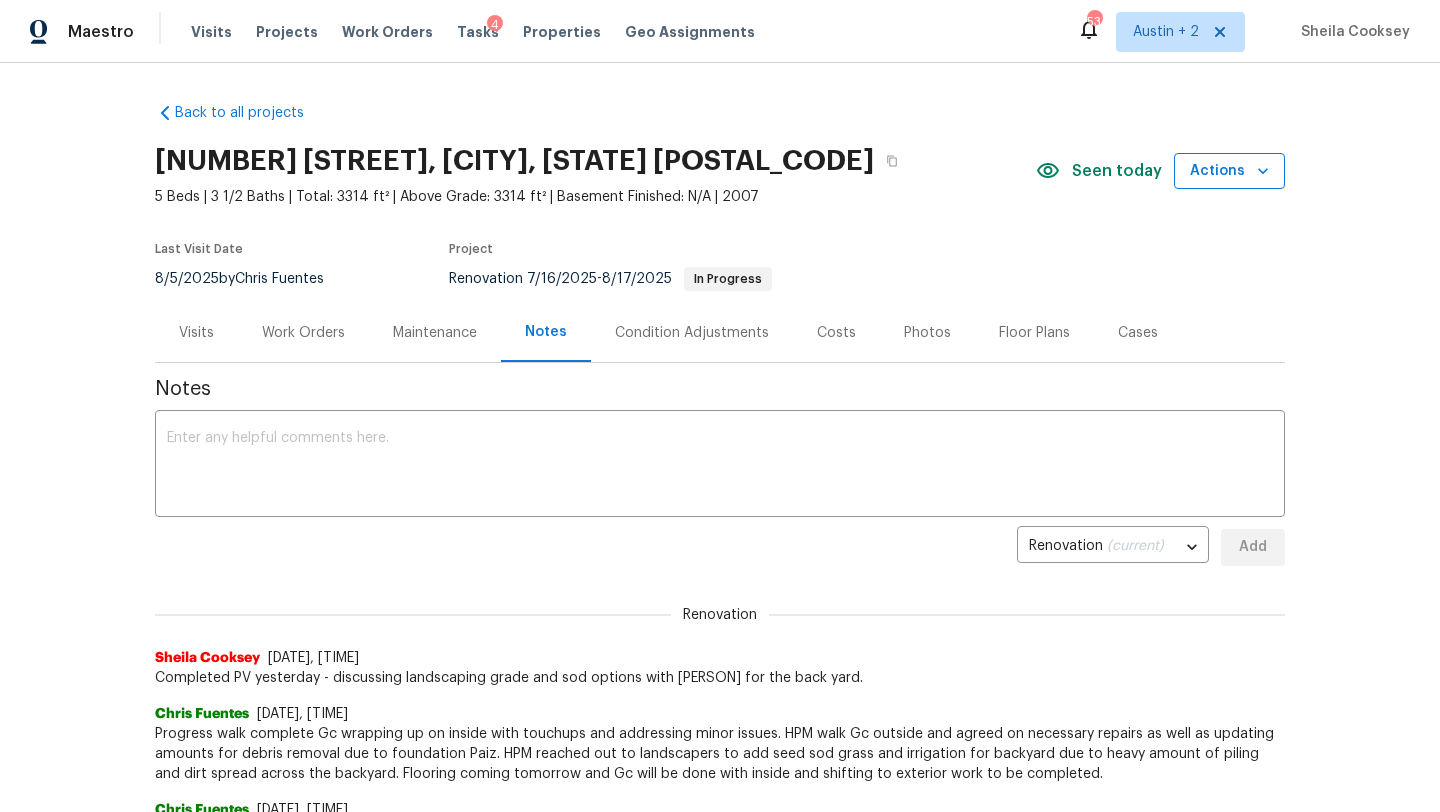 click on "Actions" at bounding box center (1229, 171) 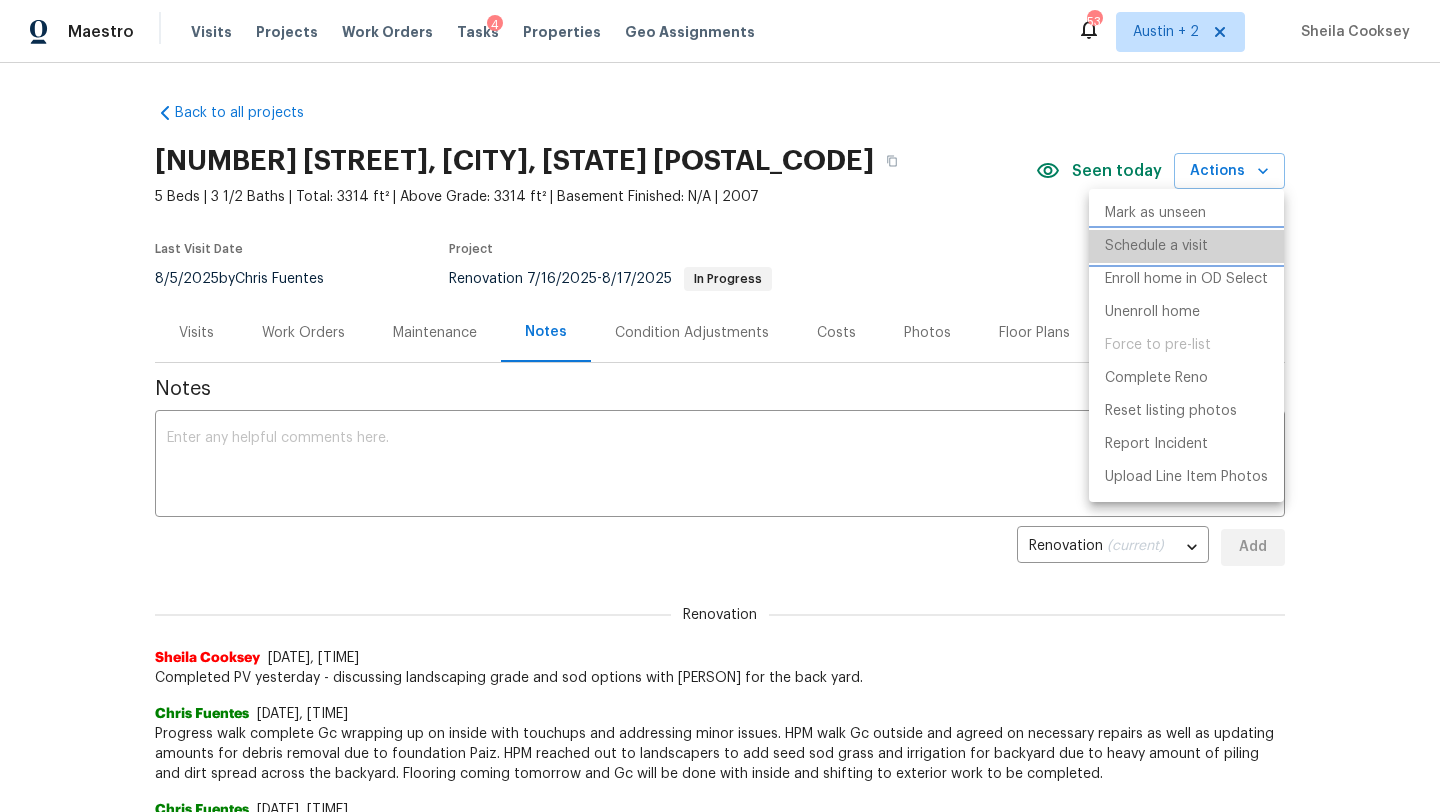 click on "Schedule a visit" at bounding box center (1156, 246) 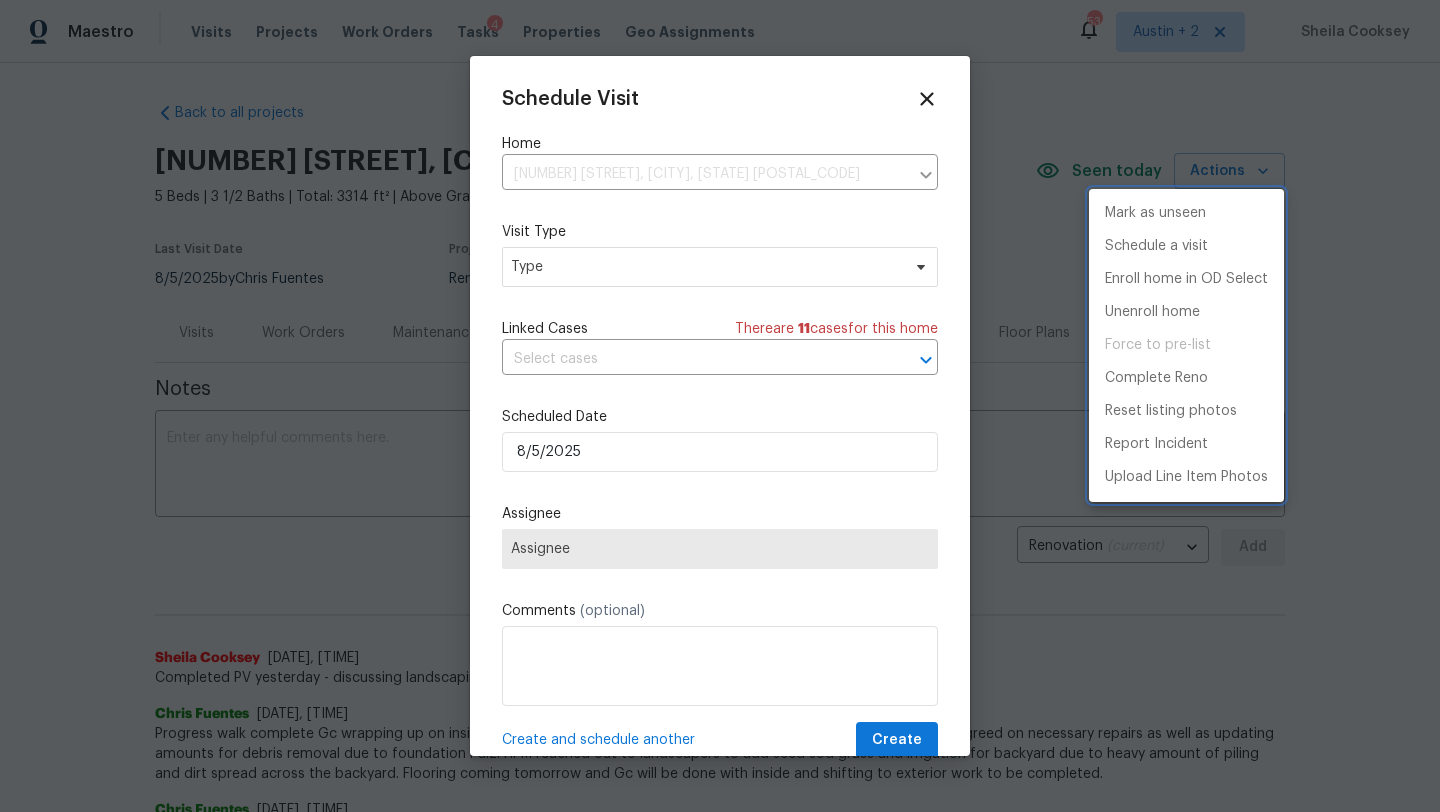 click at bounding box center (720, 406) 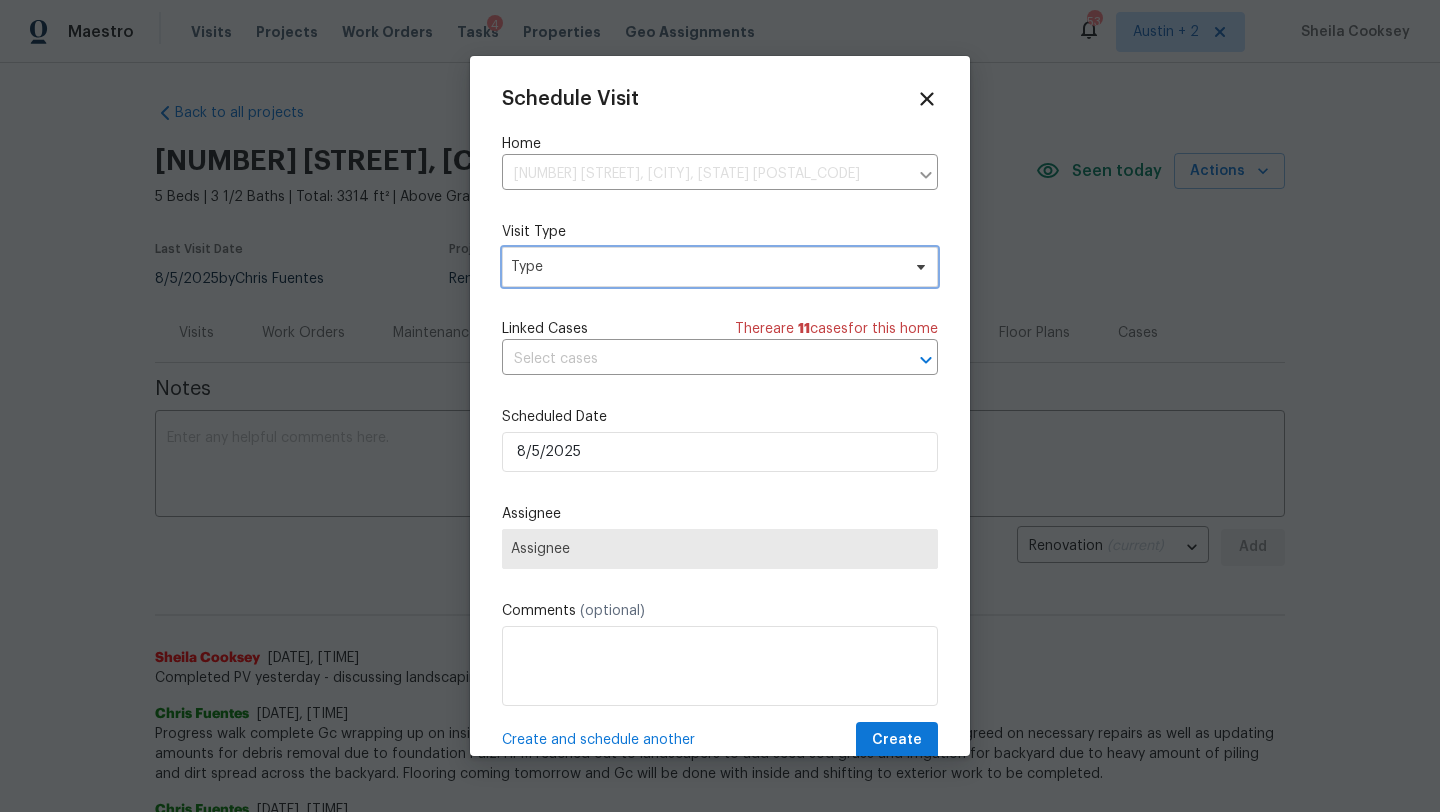 click on "Type" at bounding box center (705, 267) 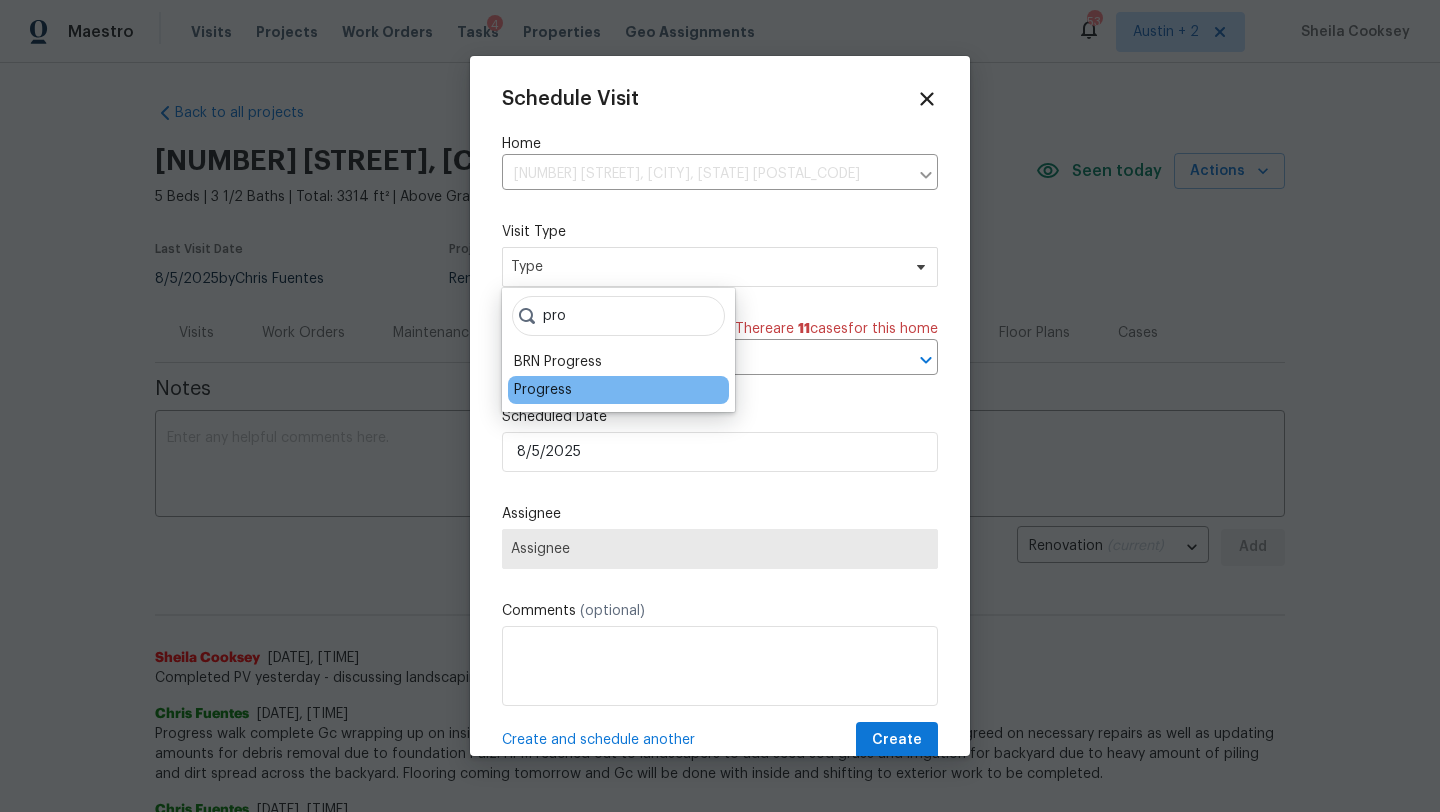 type on "pro" 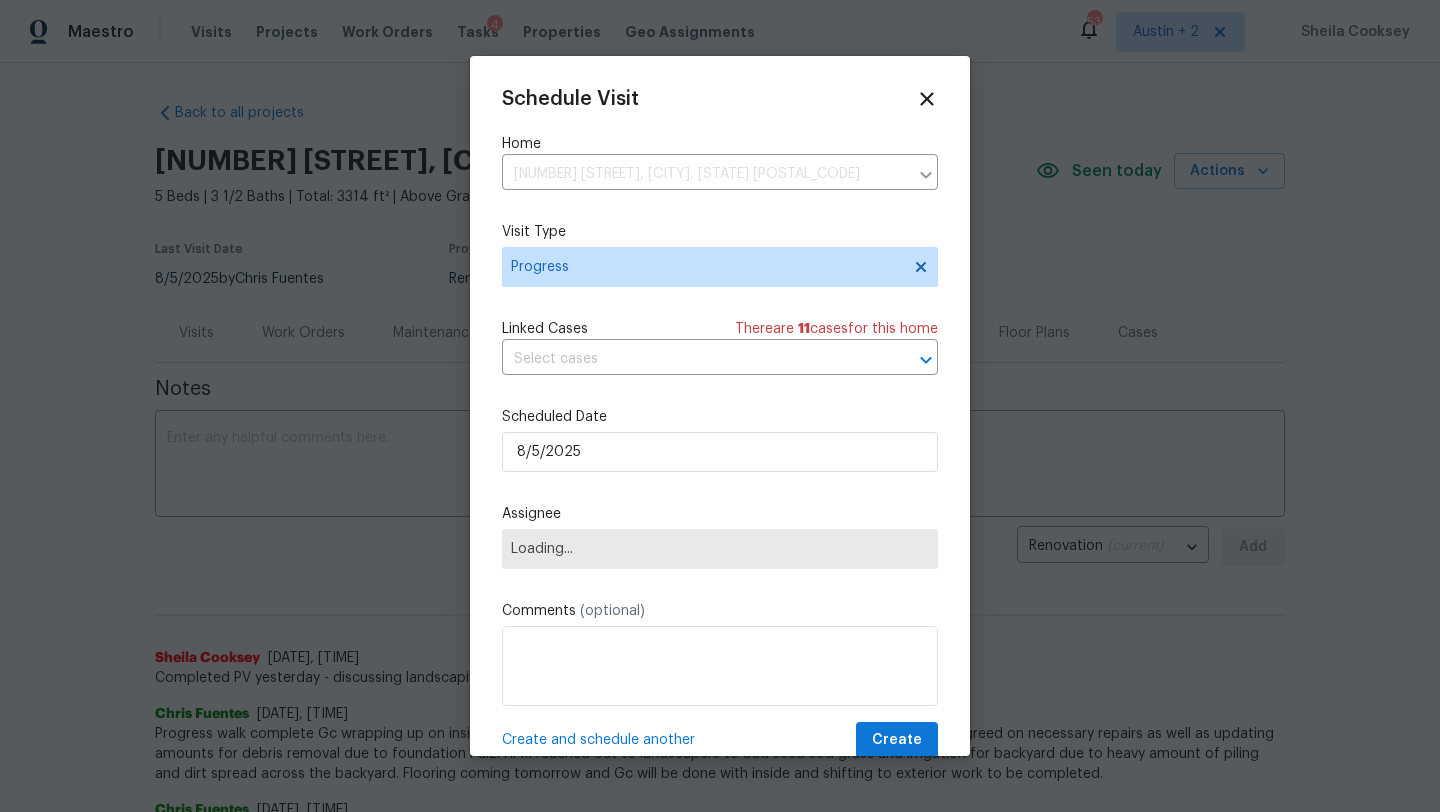click on "Assignee" at bounding box center (720, 514) 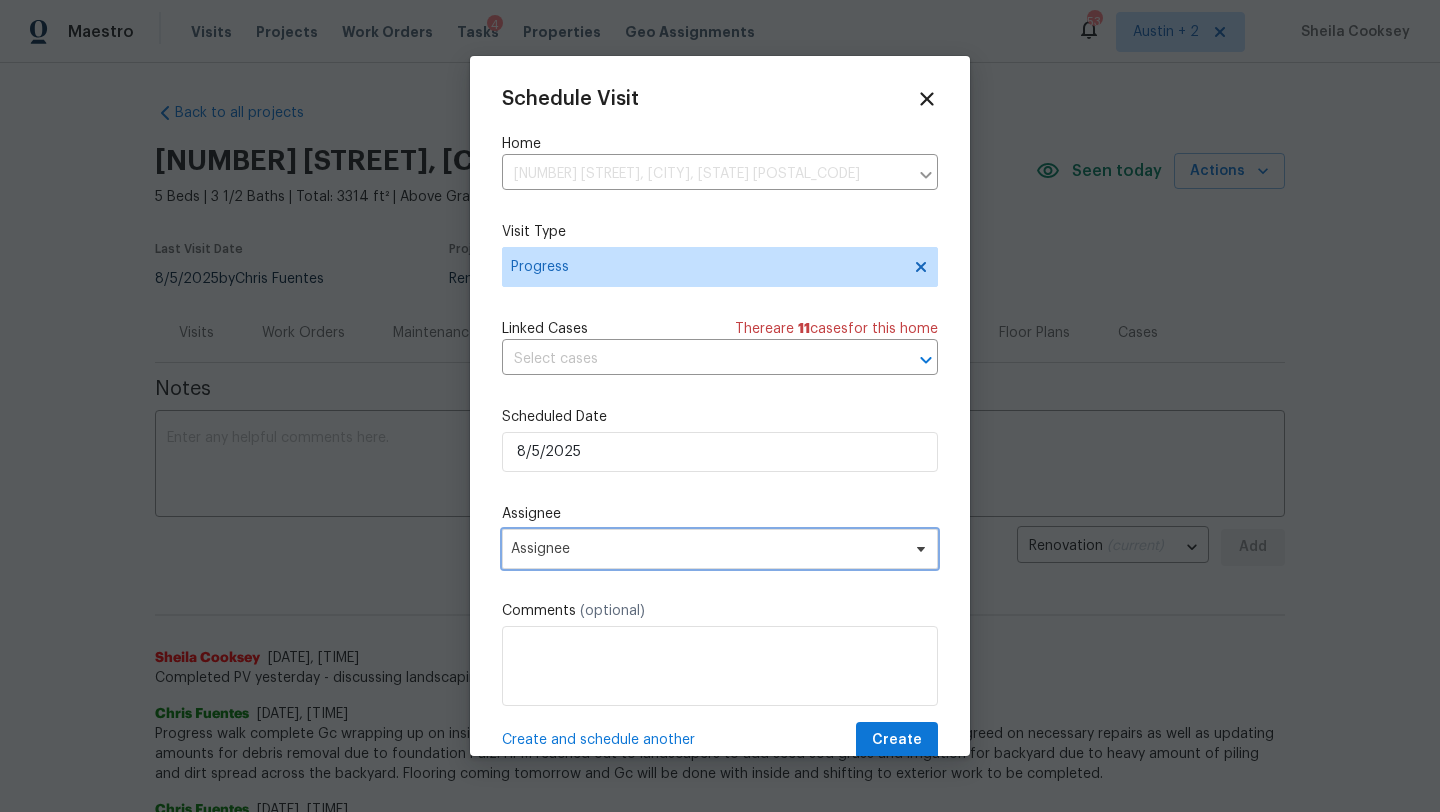 click on "Assignee" at bounding box center (707, 549) 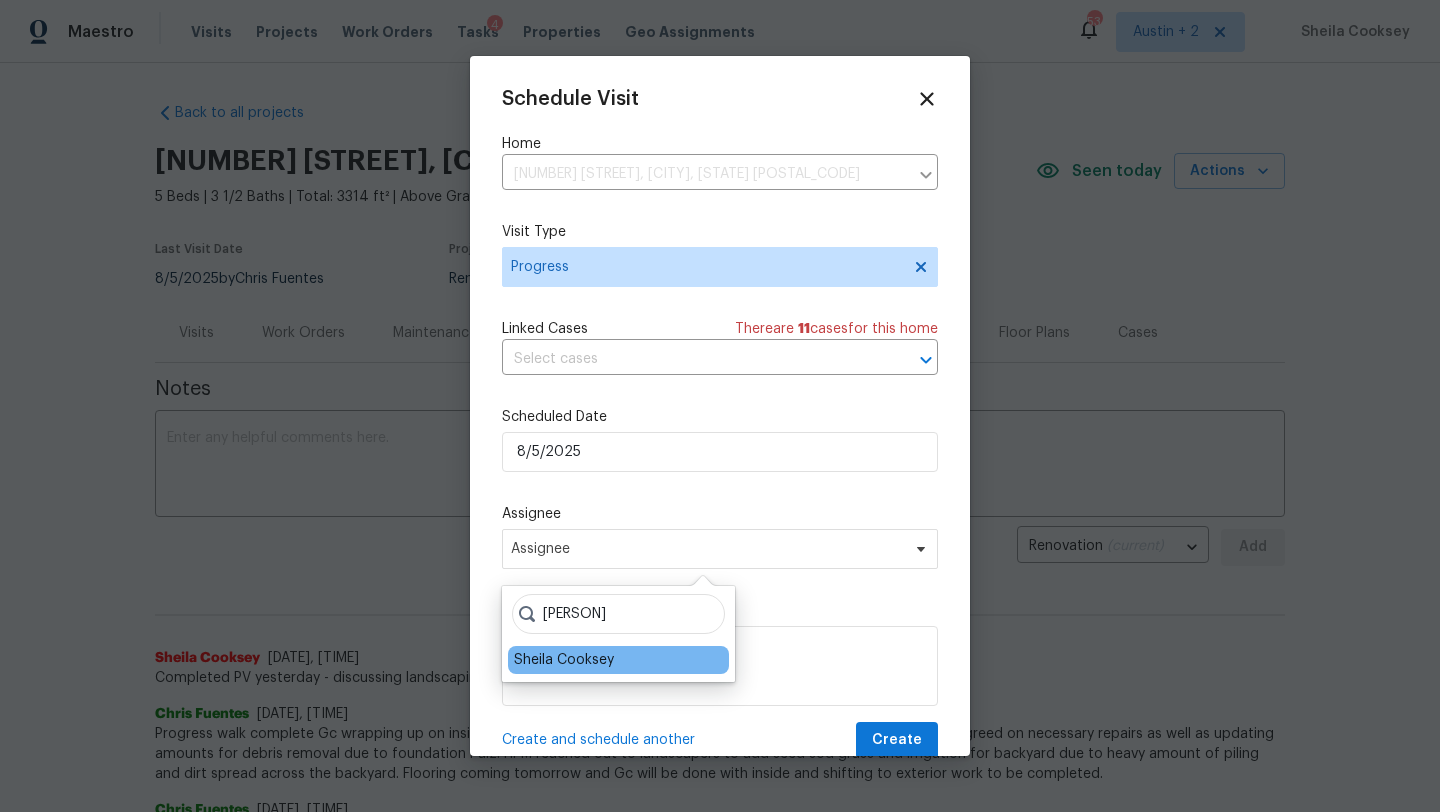 type on "sheila" 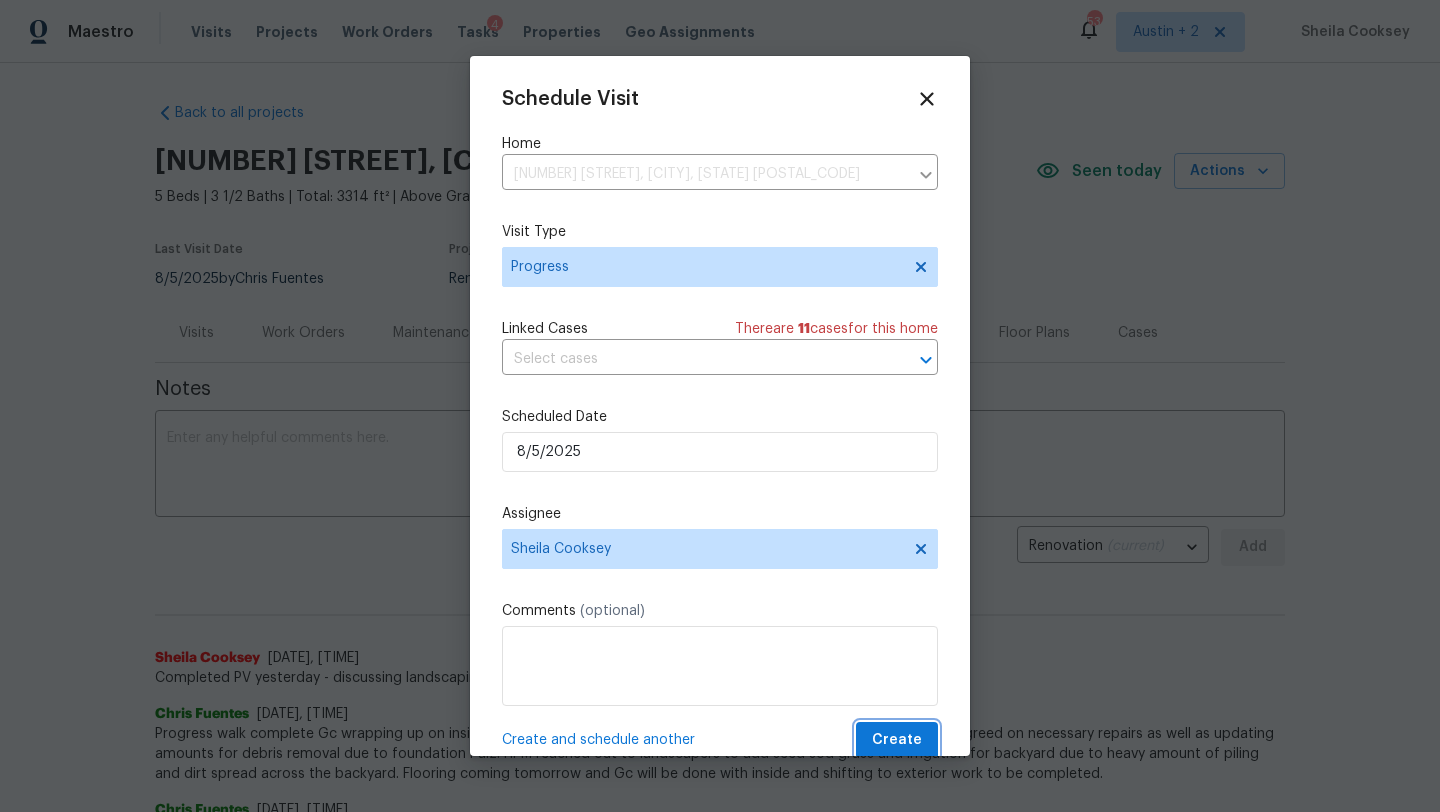 click on "Create" at bounding box center [897, 740] 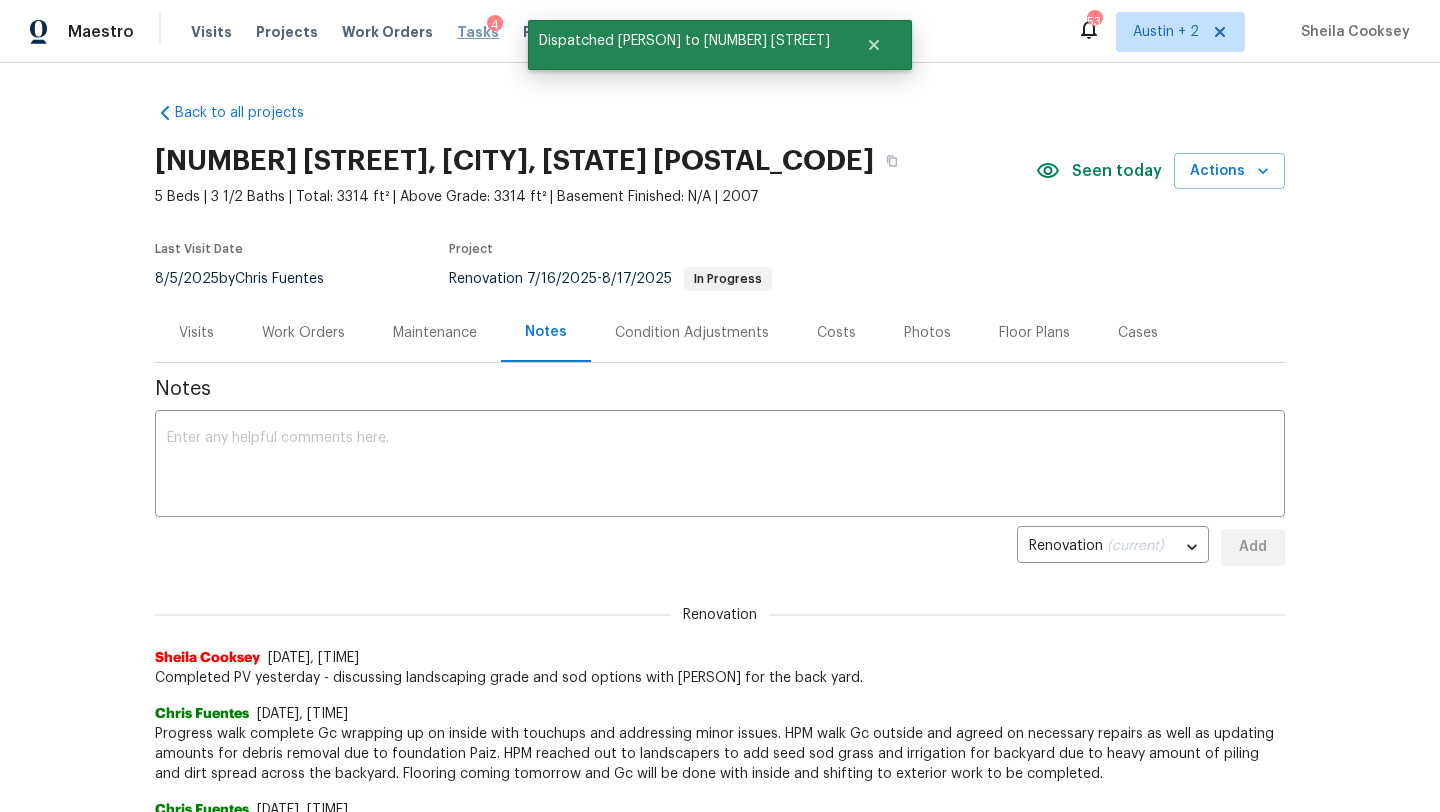 click on "Tasks" at bounding box center [478, 32] 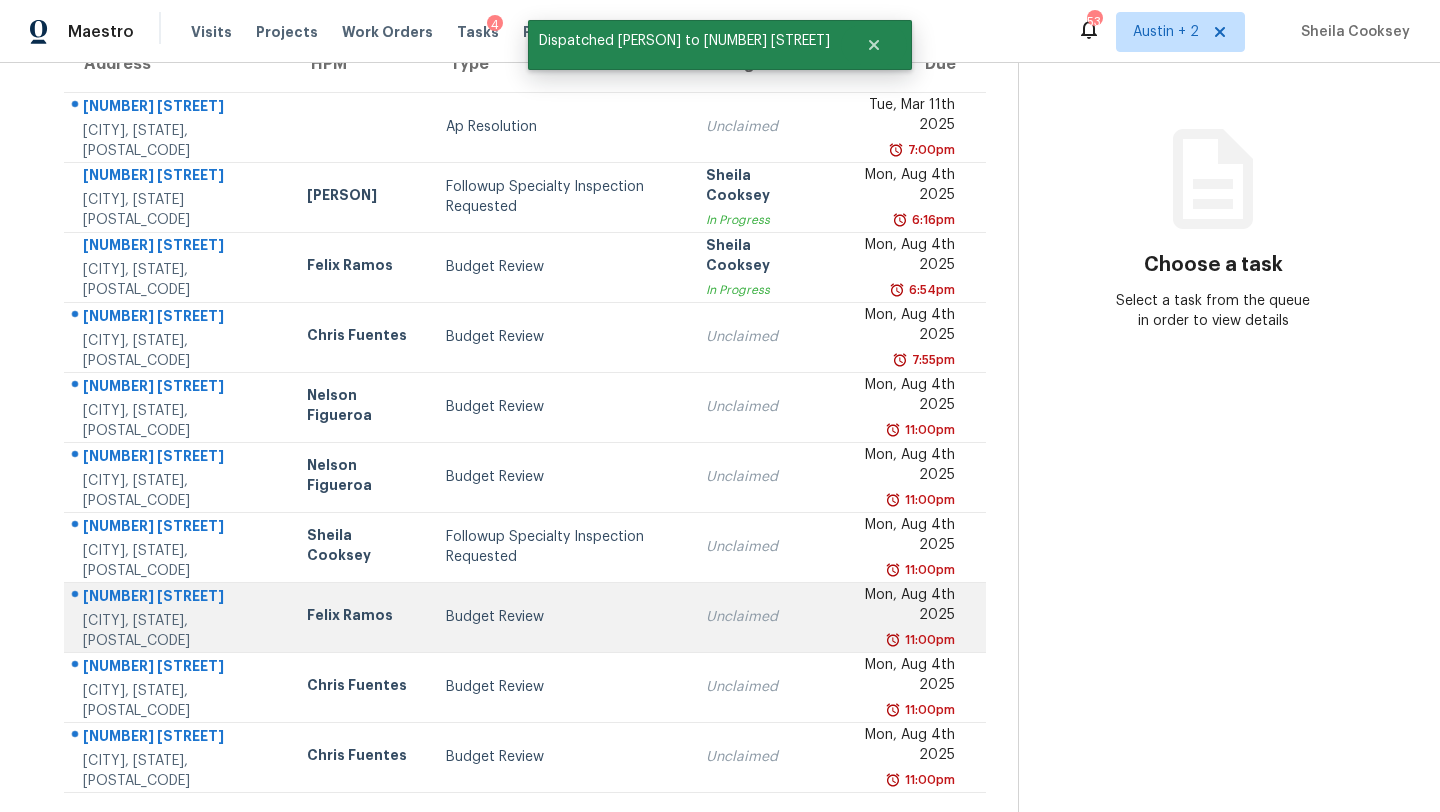 scroll, scrollTop: 229, scrollLeft: 0, axis: vertical 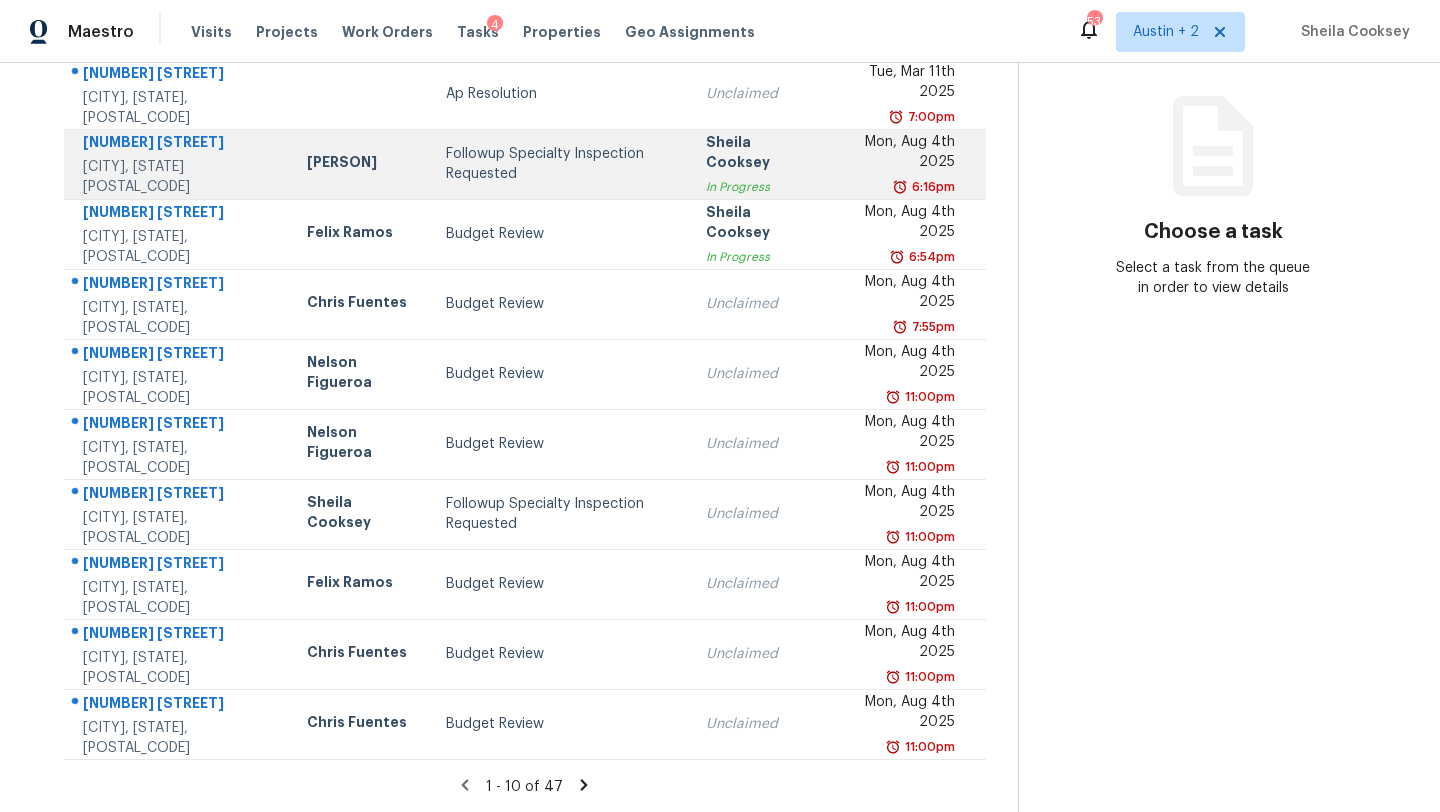 click on "Followup Specialty Inspection Requested" at bounding box center (560, 164) 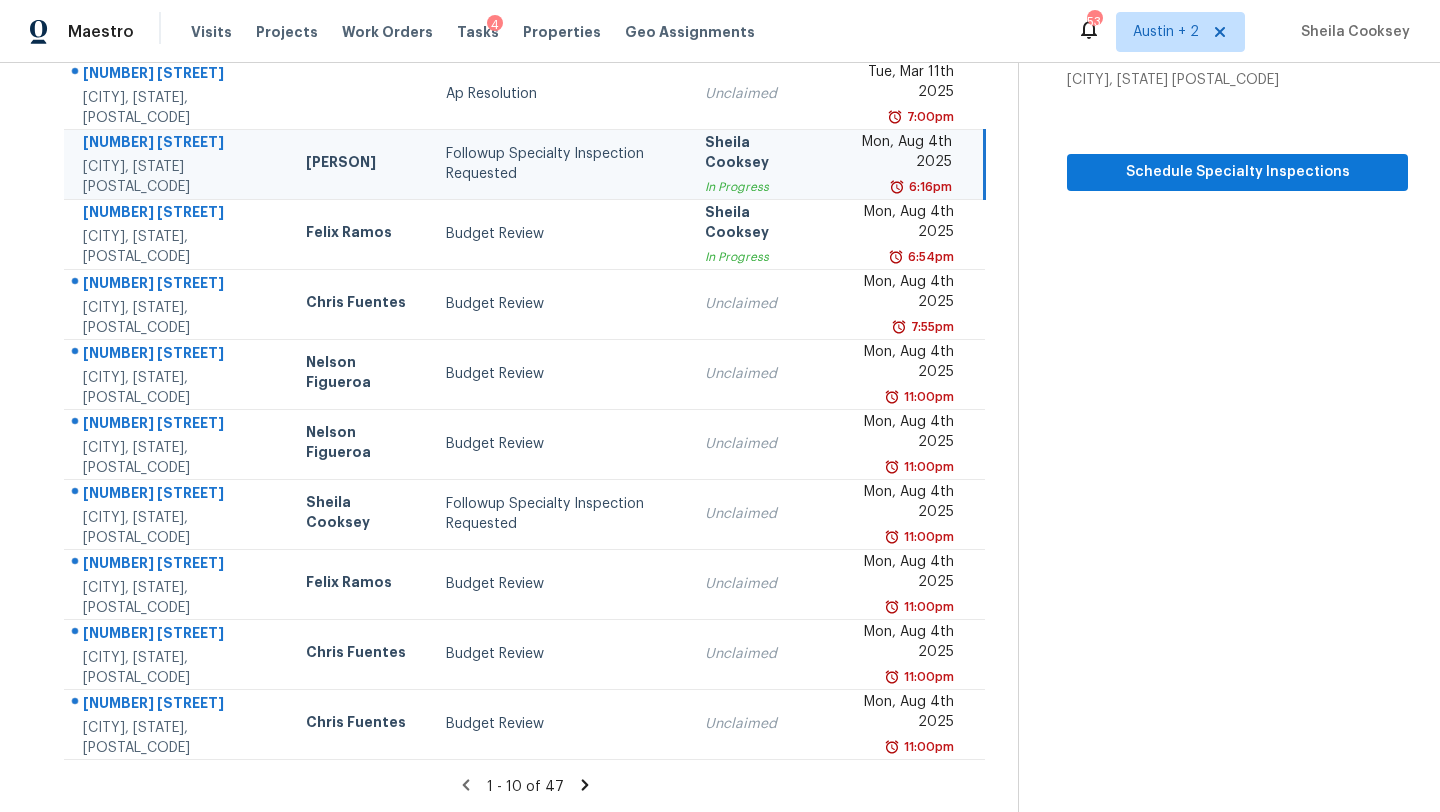 click 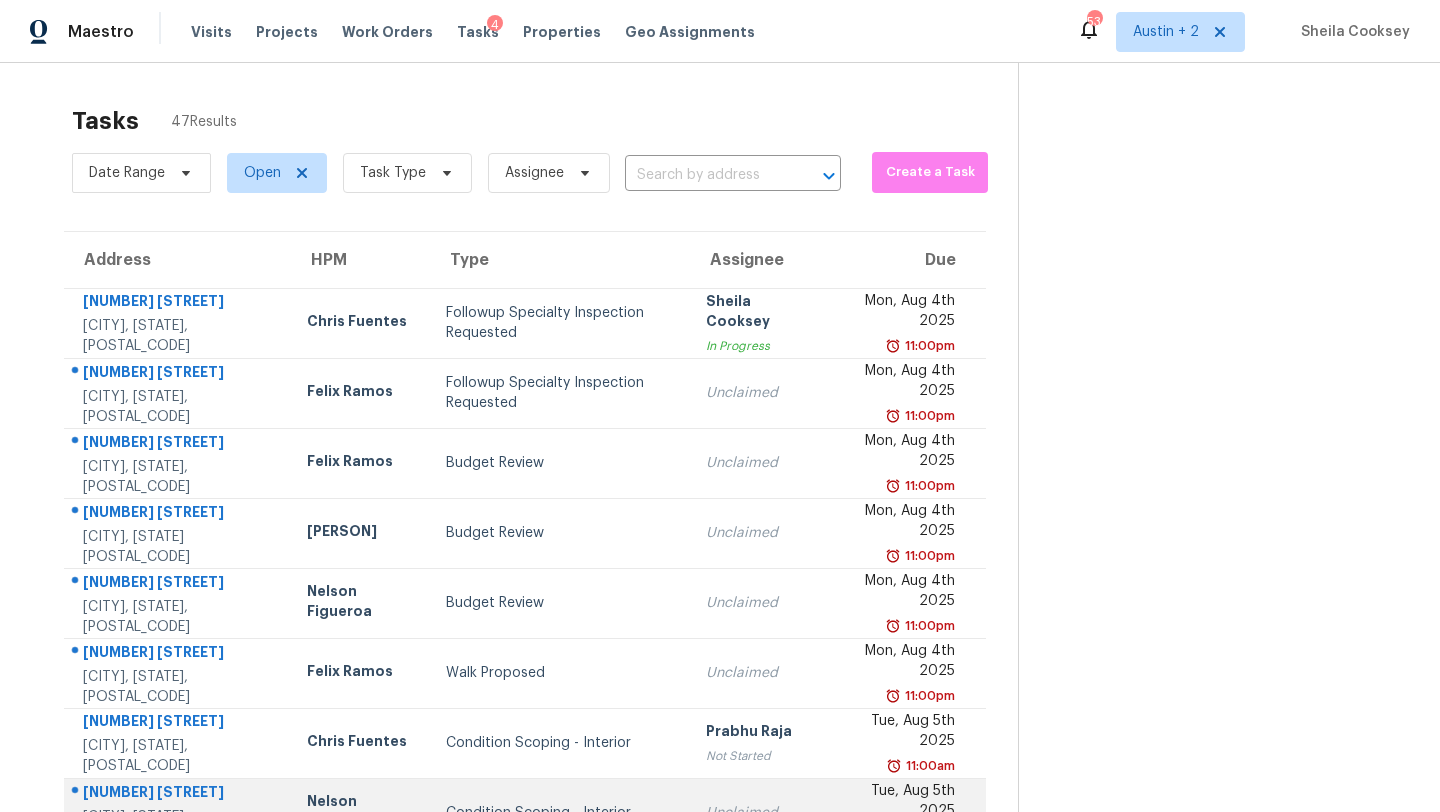 scroll, scrollTop: 229, scrollLeft: 0, axis: vertical 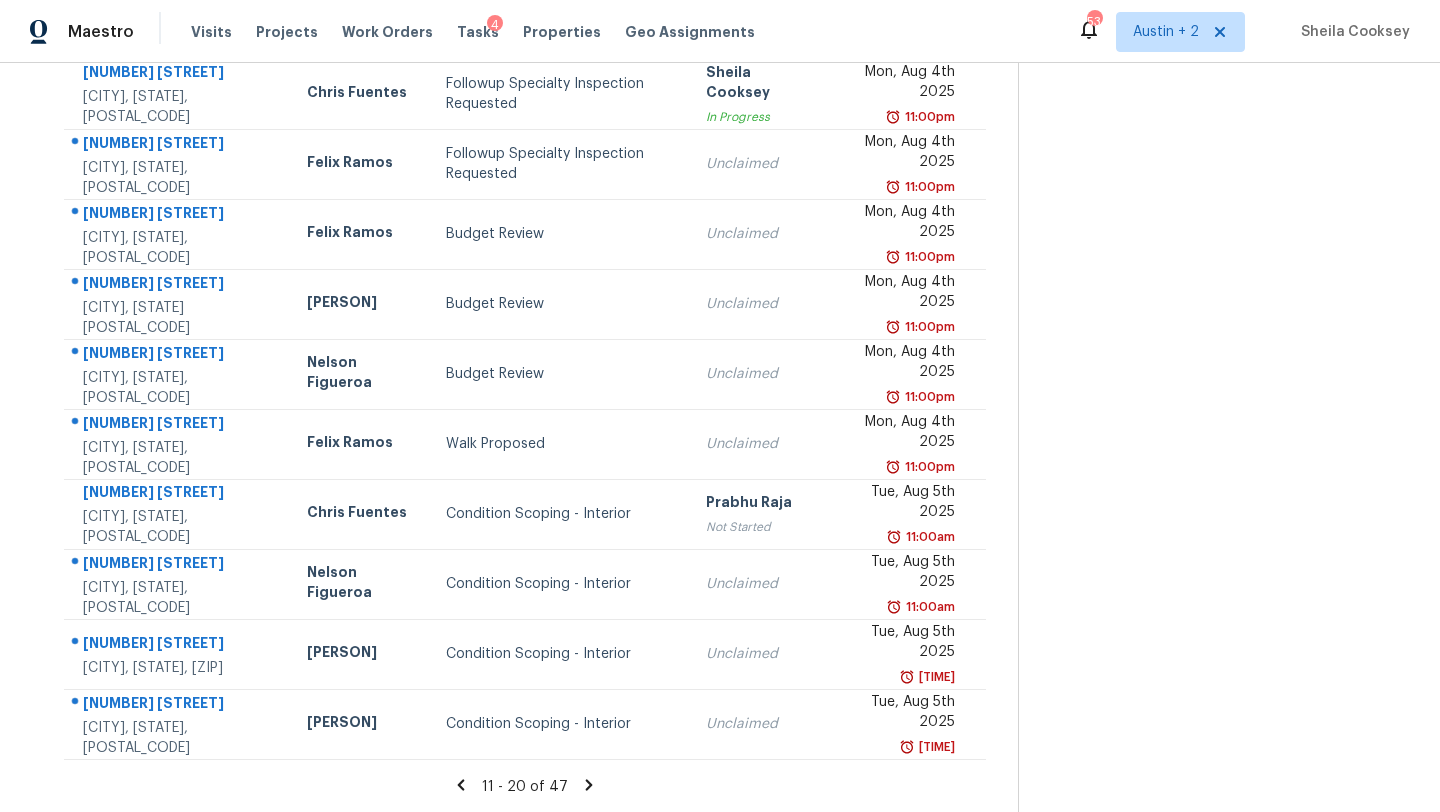 click 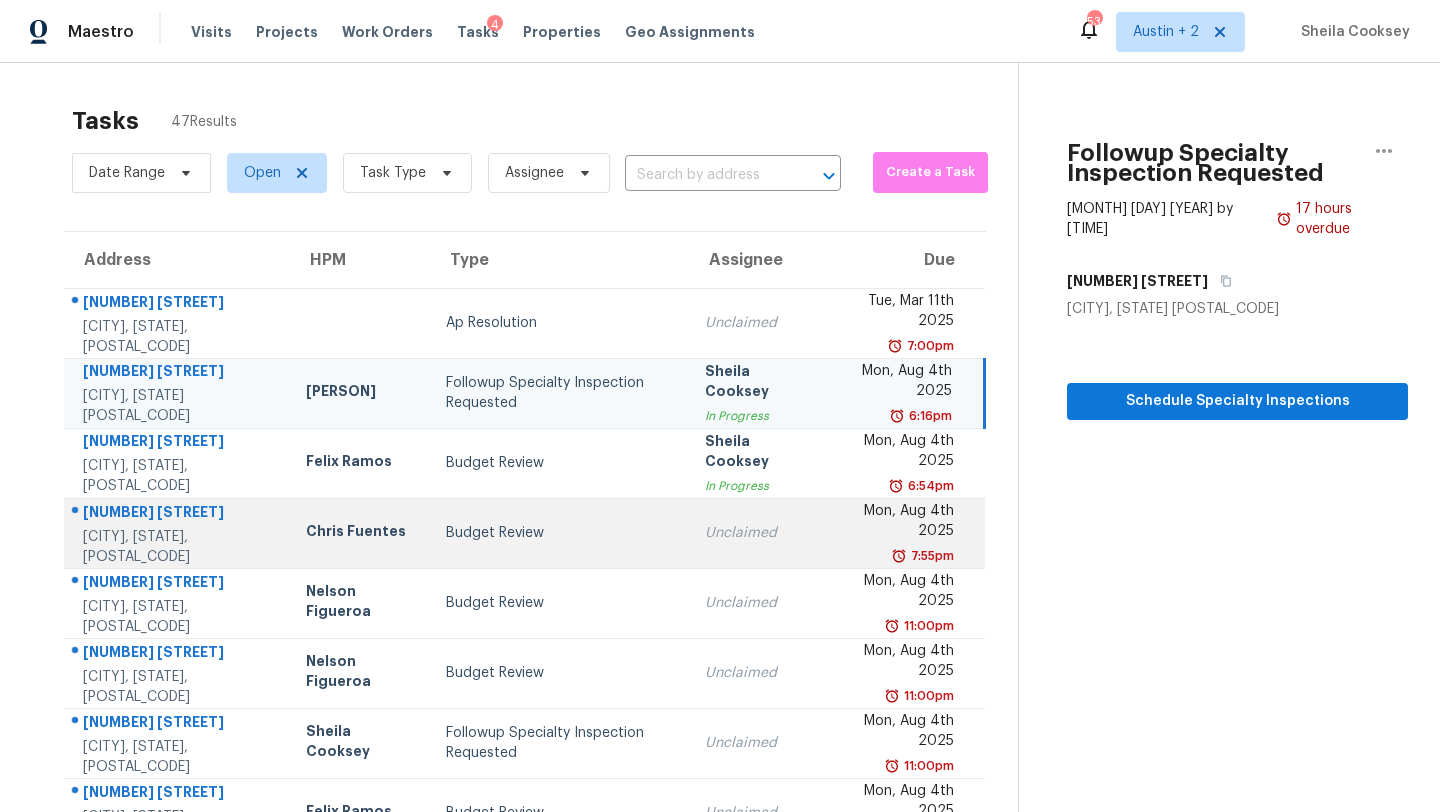 scroll, scrollTop: 0, scrollLeft: 0, axis: both 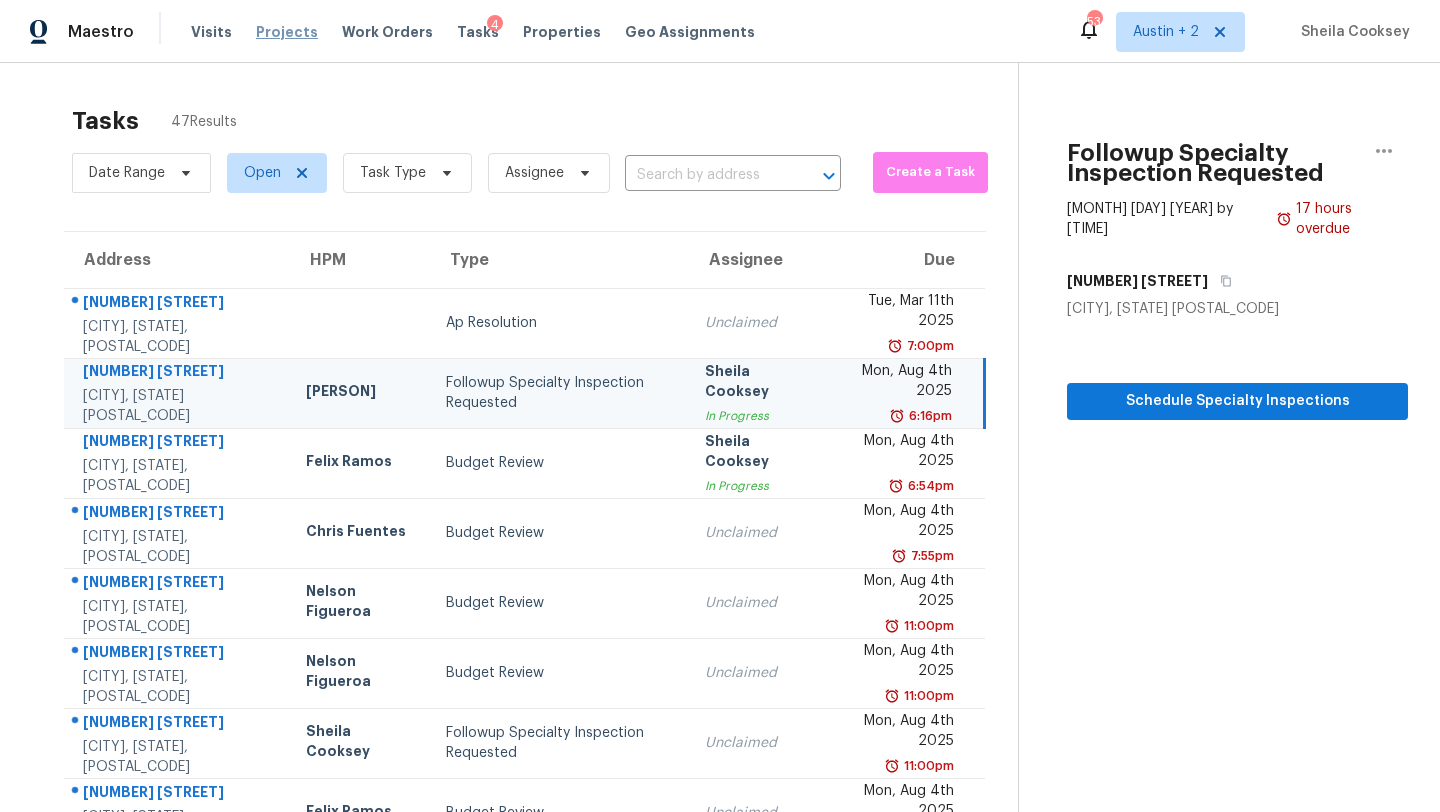 click on "Projects" at bounding box center [287, 32] 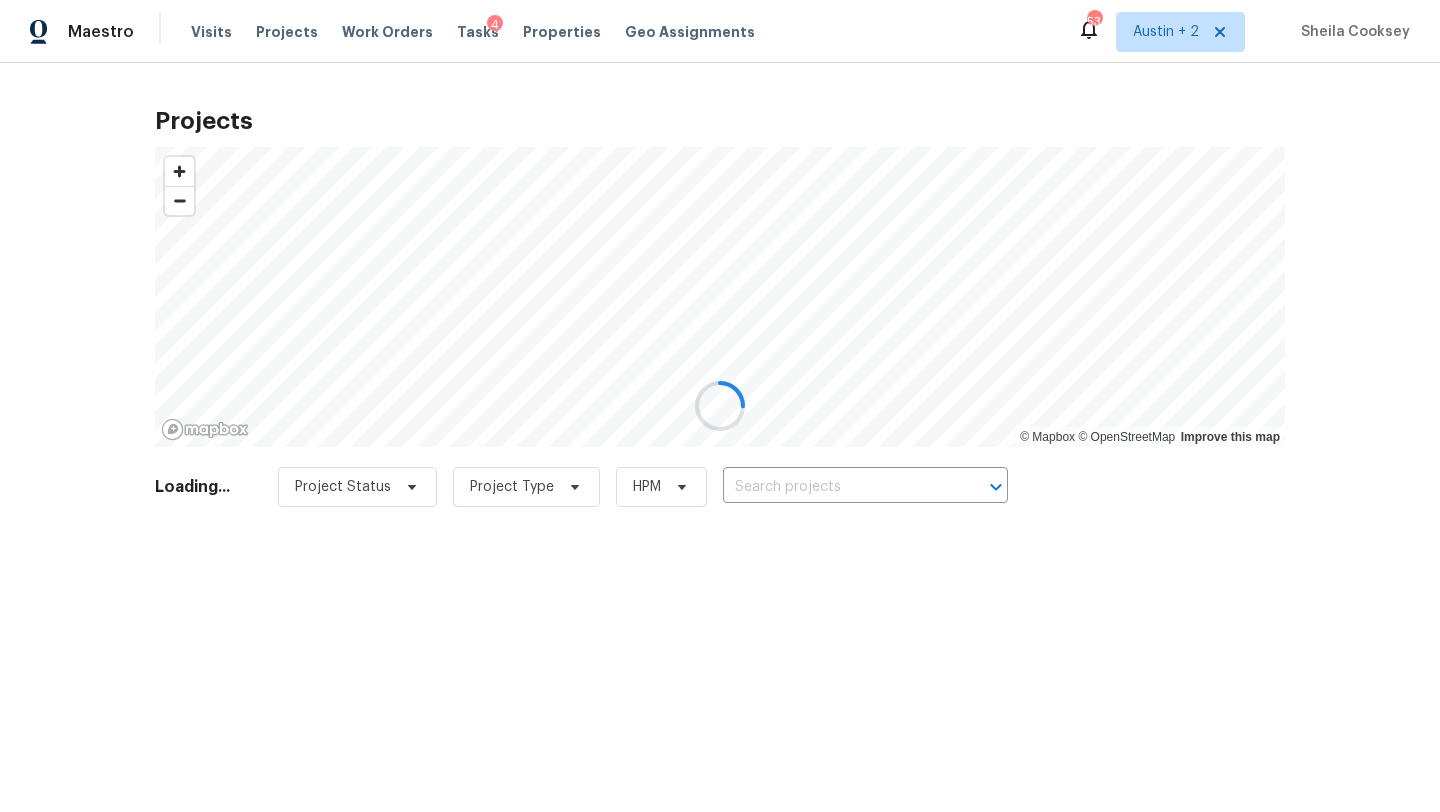 click at bounding box center (720, 406) 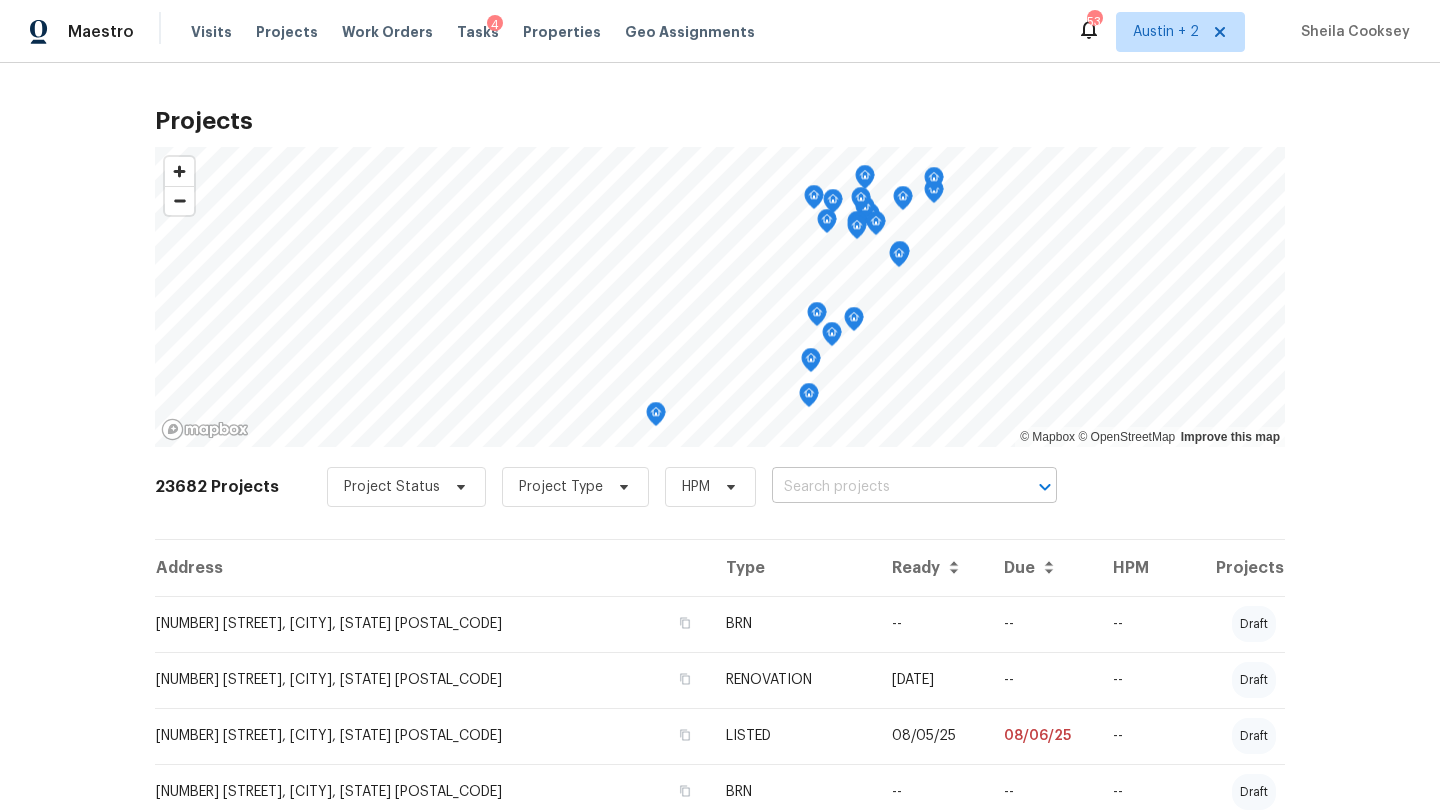 click at bounding box center [886, 487] 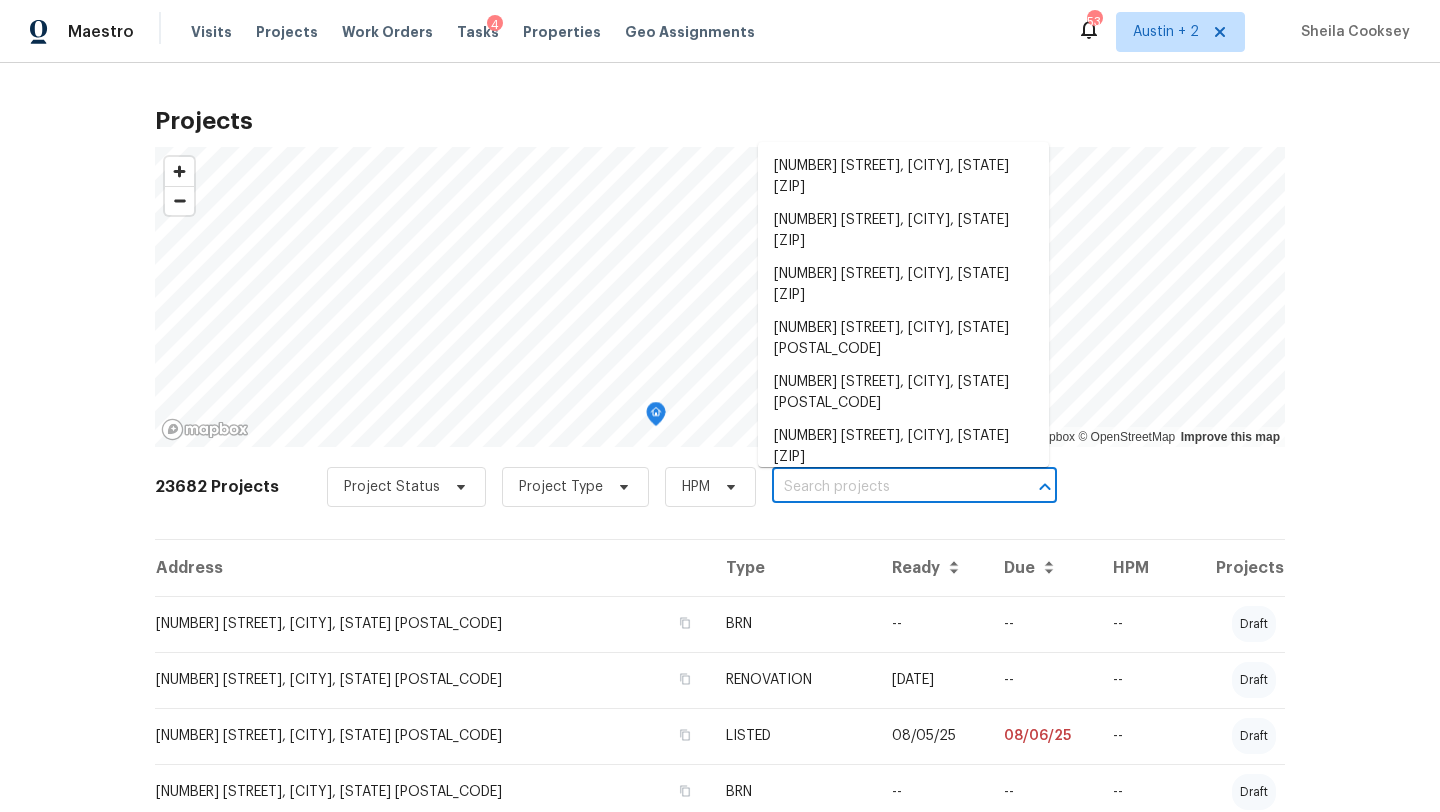 type on "v" 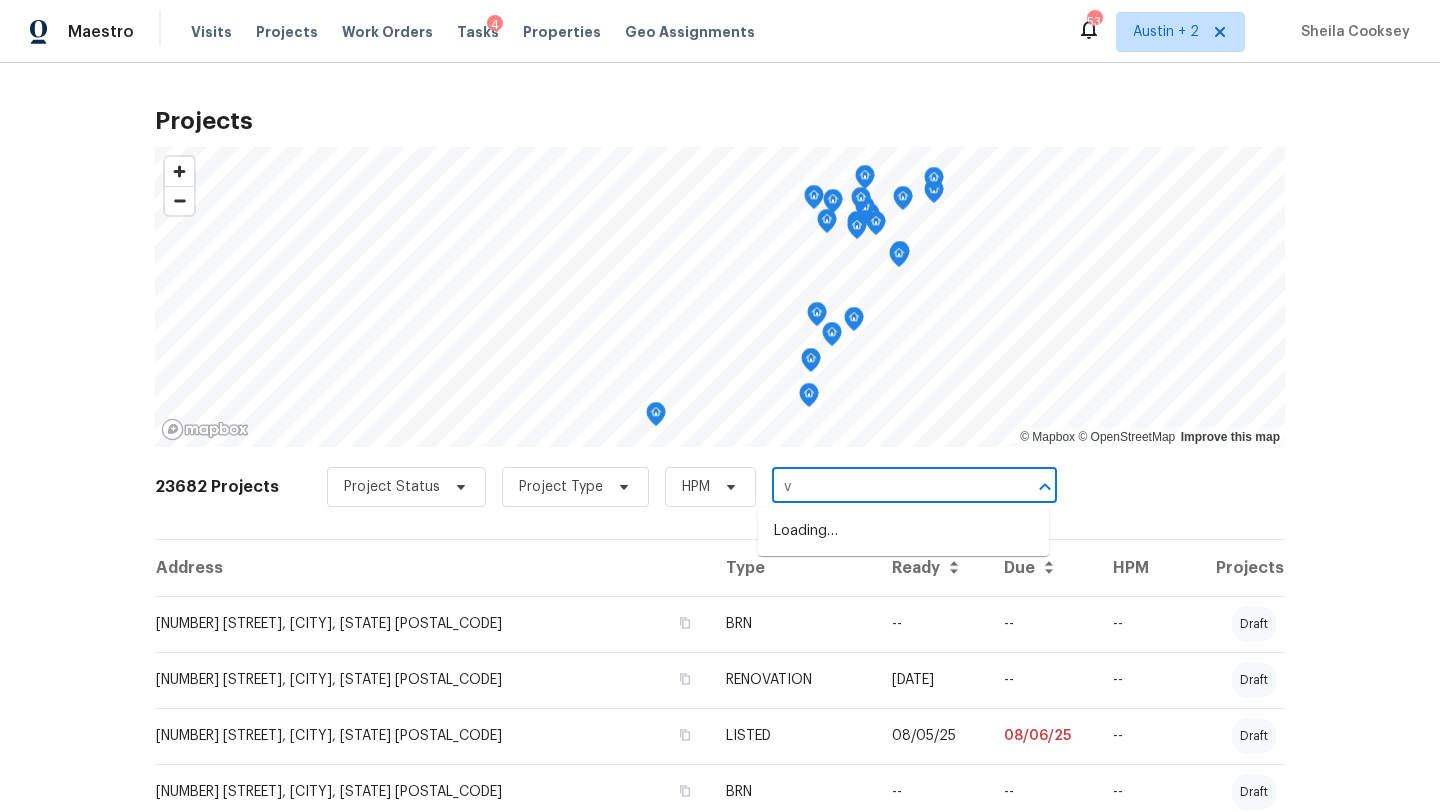 drag, startPoint x: 793, startPoint y: 485, endPoint x: 723, endPoint y: 478, distance: 70.34913 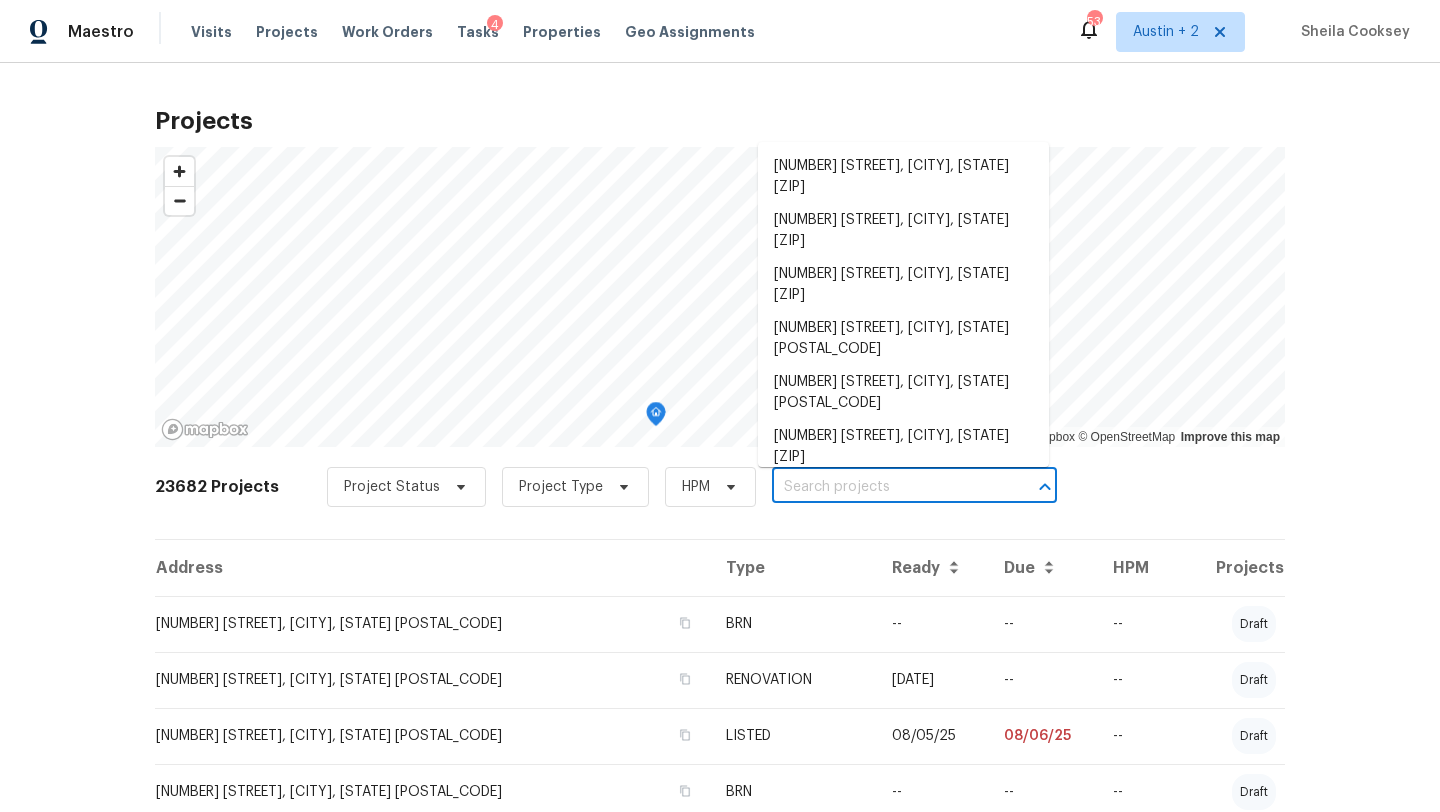 paste on "2035 Laguna, Spring Branch, TX 78070" 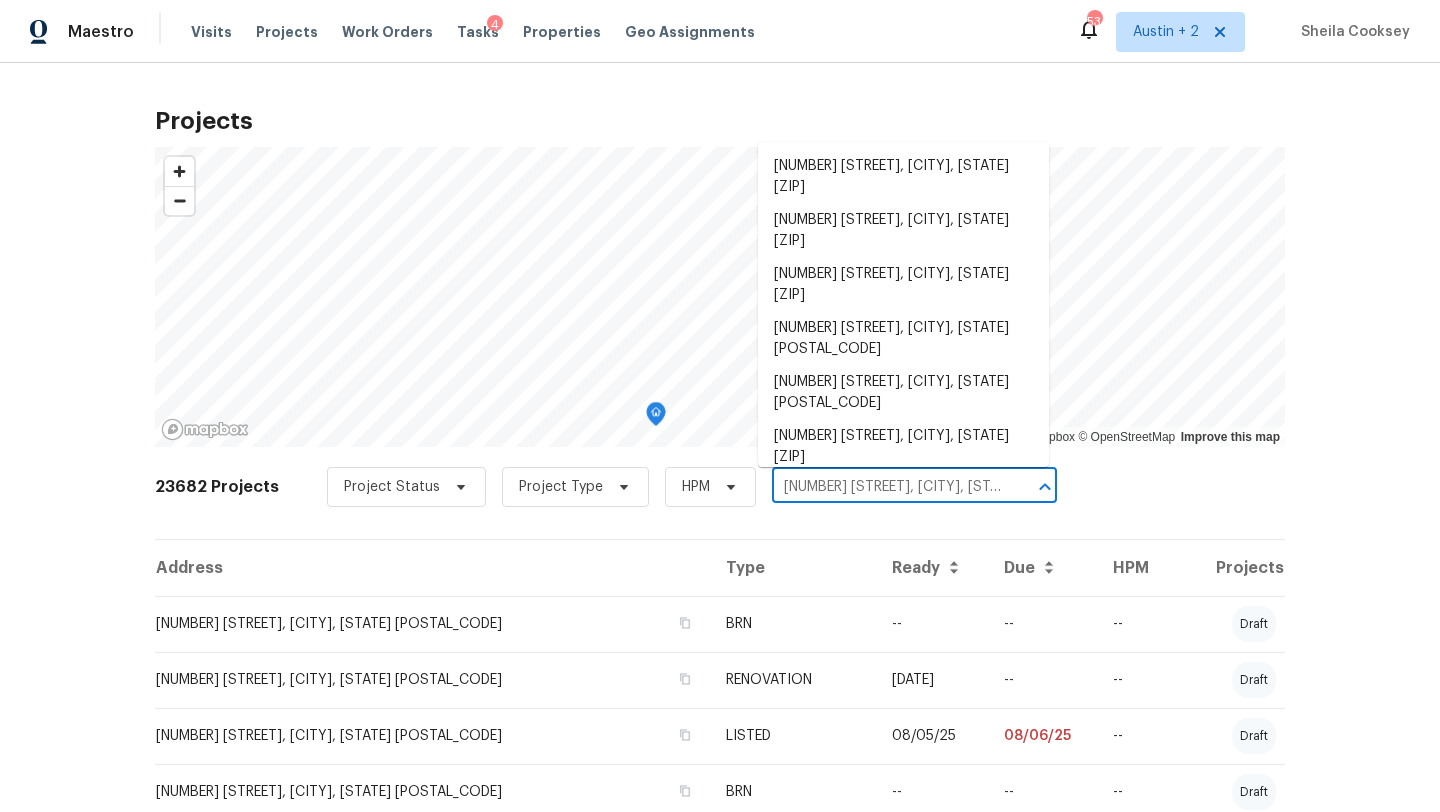 scroll, scrollTop: 0, scrollLeft: 33, axis: horizontal 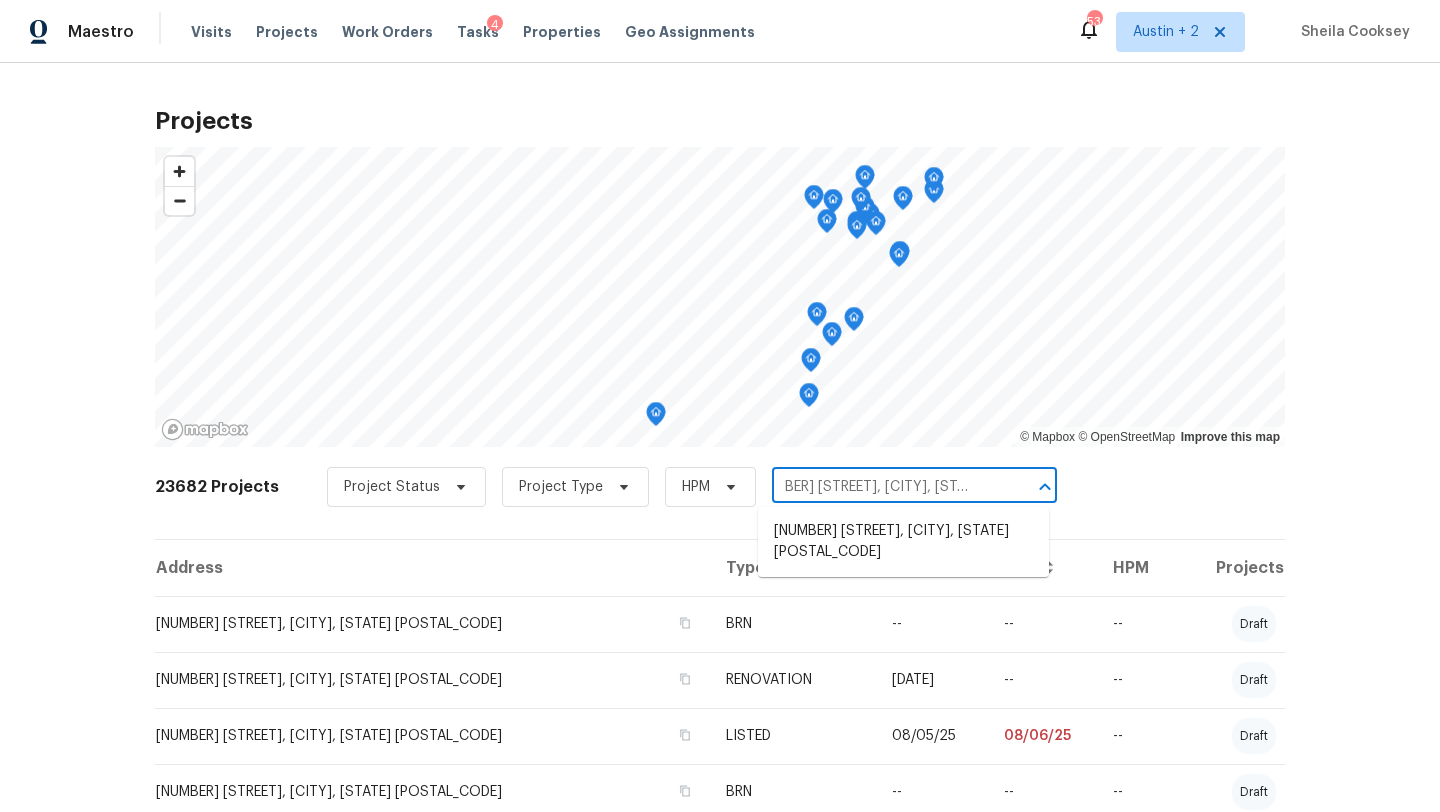 type on "2035 Laguna, Spring Branch, TX 78070" 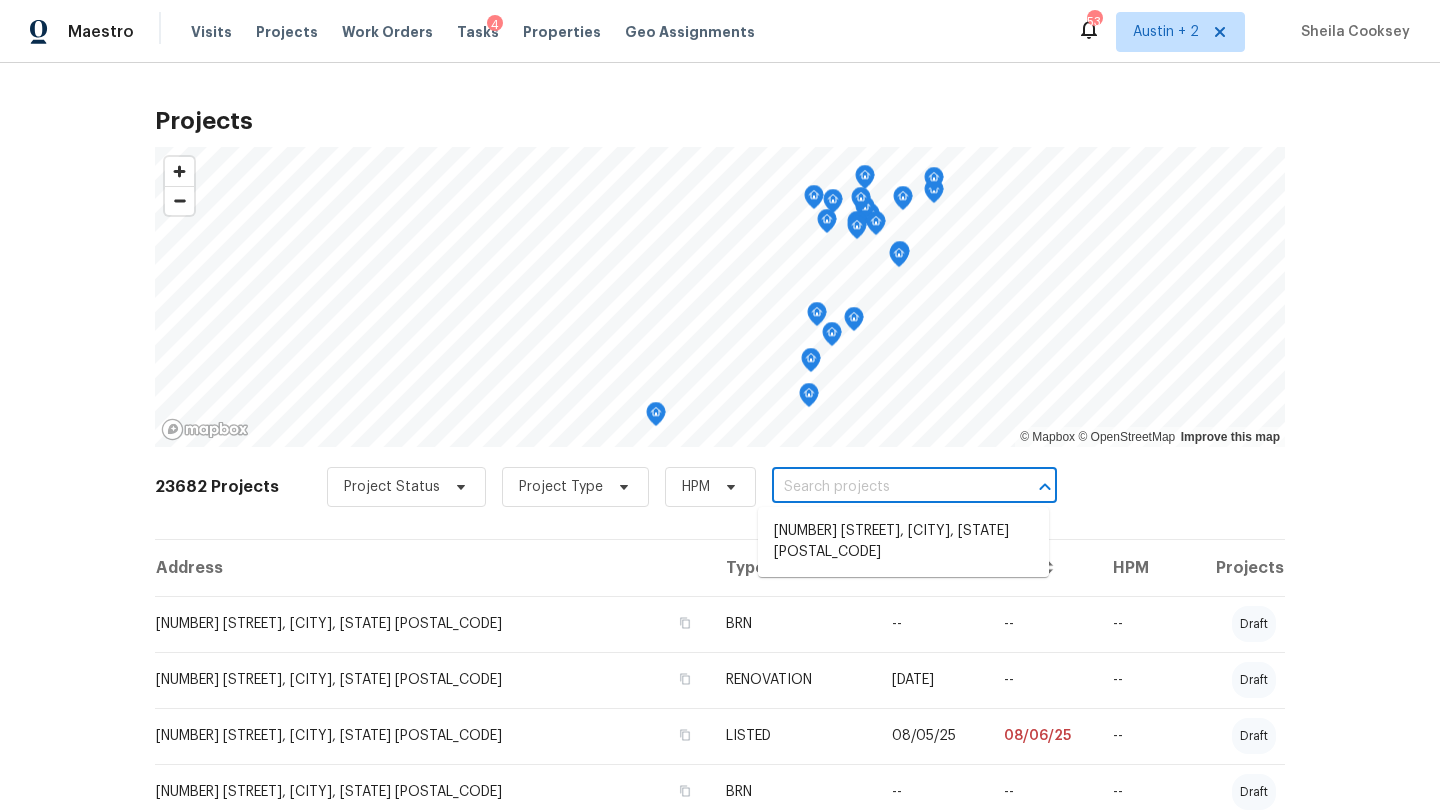 click on "23682 Projects Project Status Project Type HPM ​" at bounding box center [720, 499] 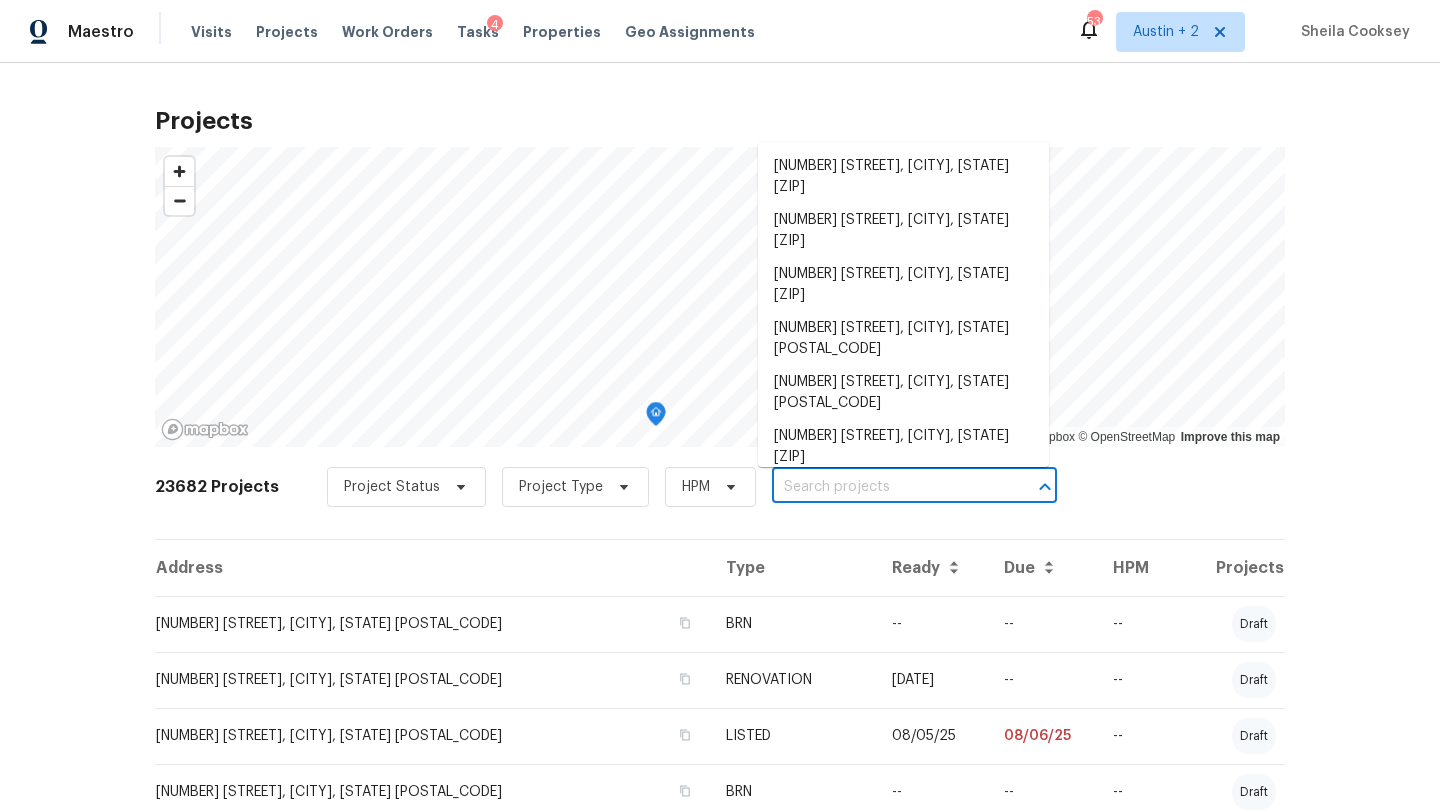 click at bounding box center [886, 487] 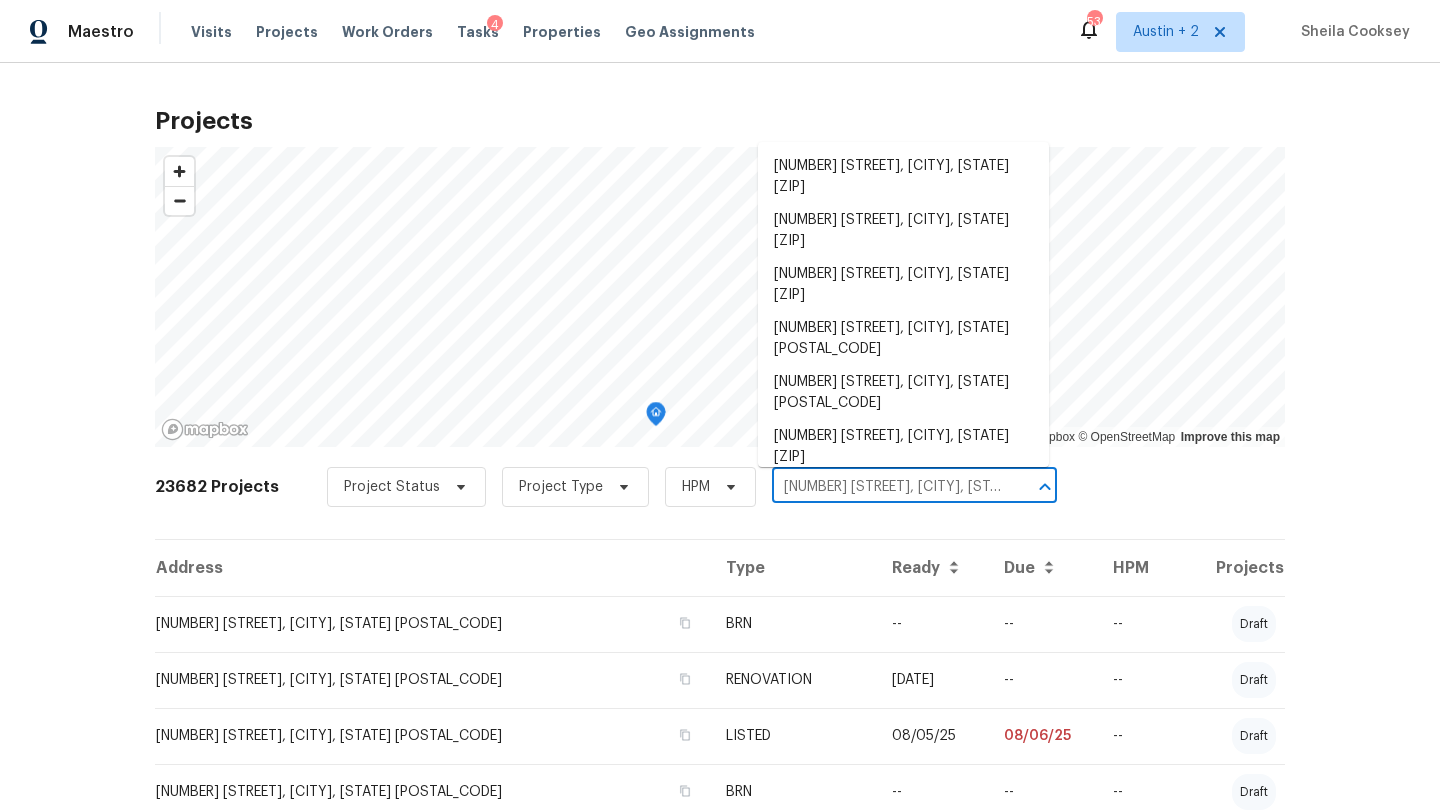 scroll, scrollTop: 0, scrollLeft: 33, axis: horizontal 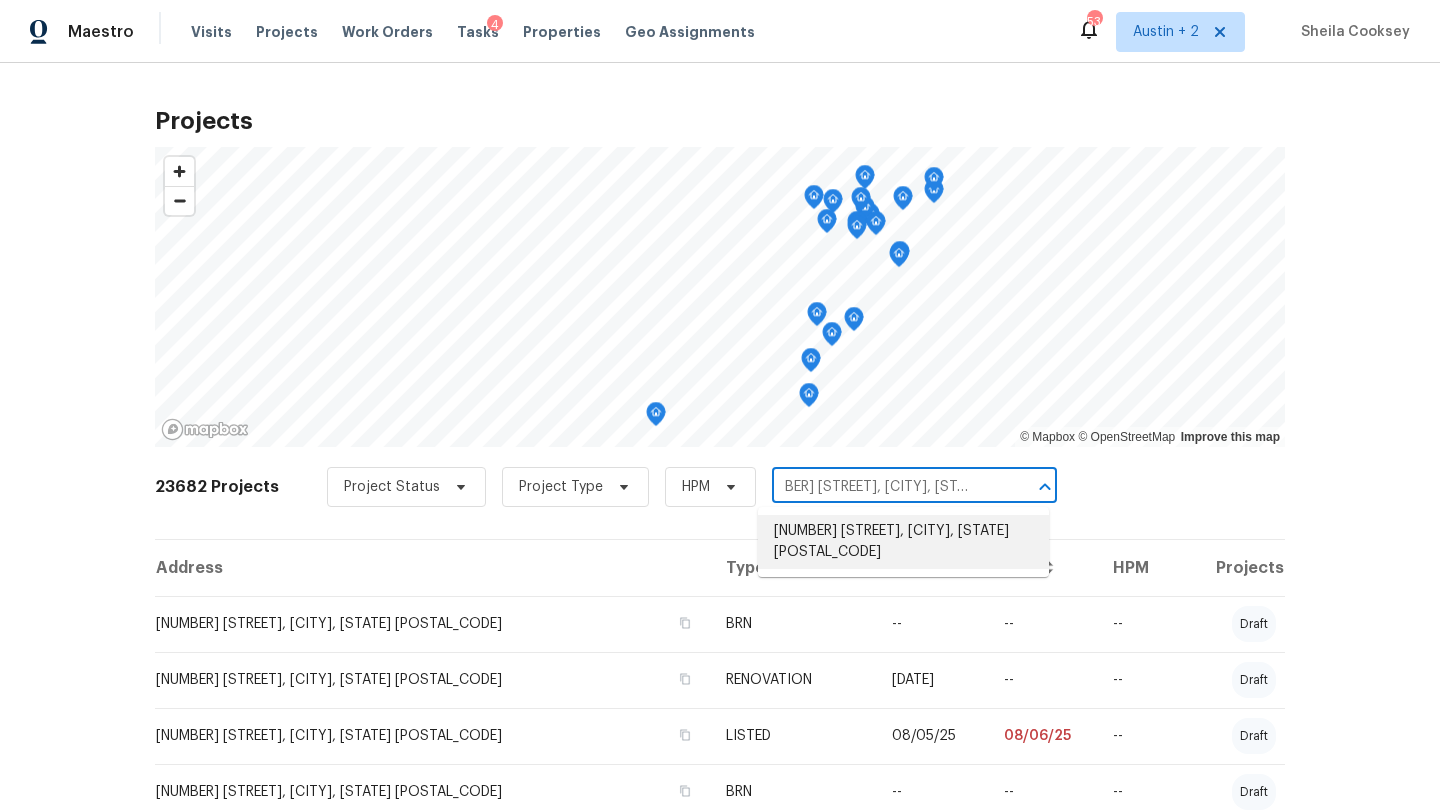 click on "2035 Laguna, Spring Branch, TX 78070" at bounding box center (903, 542) 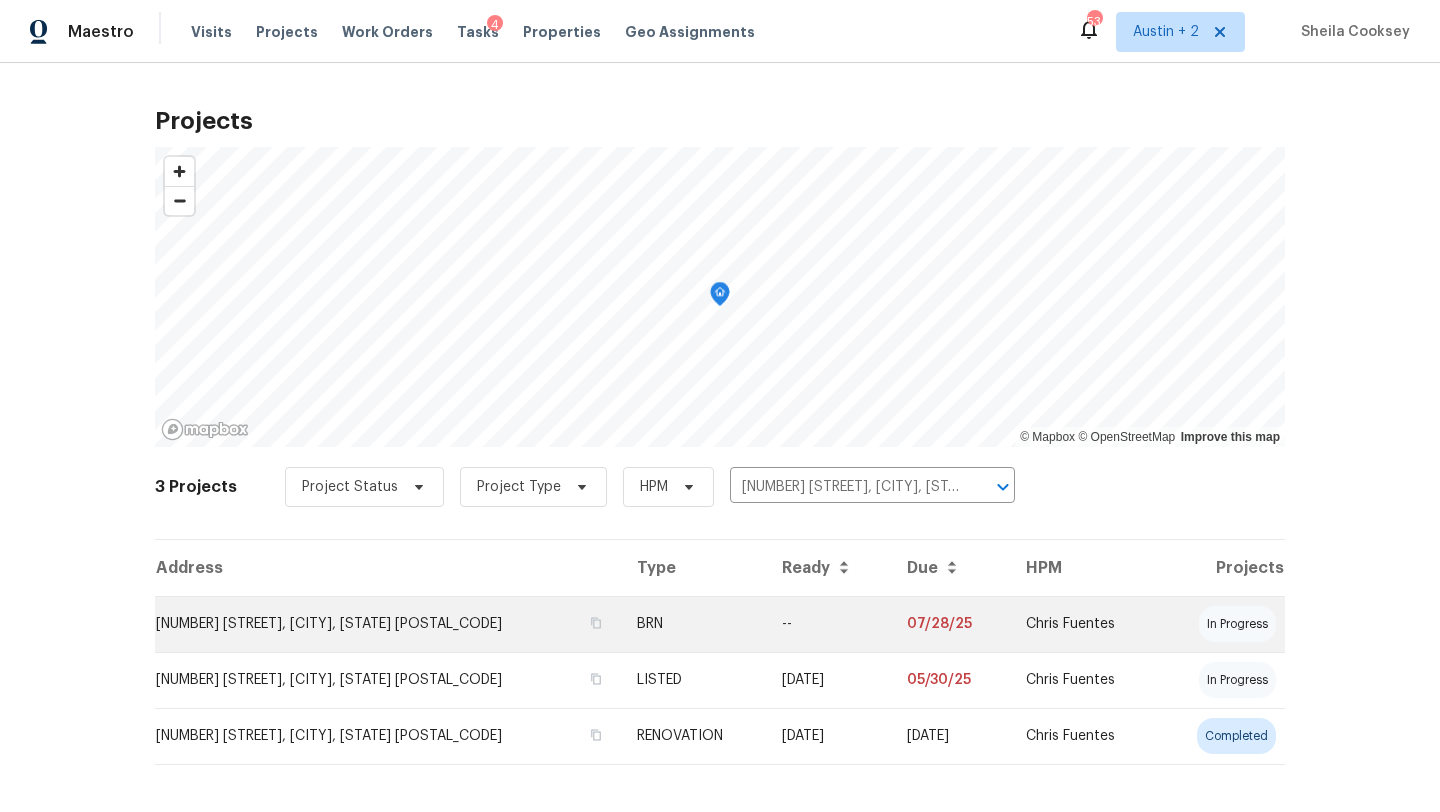 click on "2035 Laguna, Spring Branch, TX 78070" at bounding box center [388, 624] 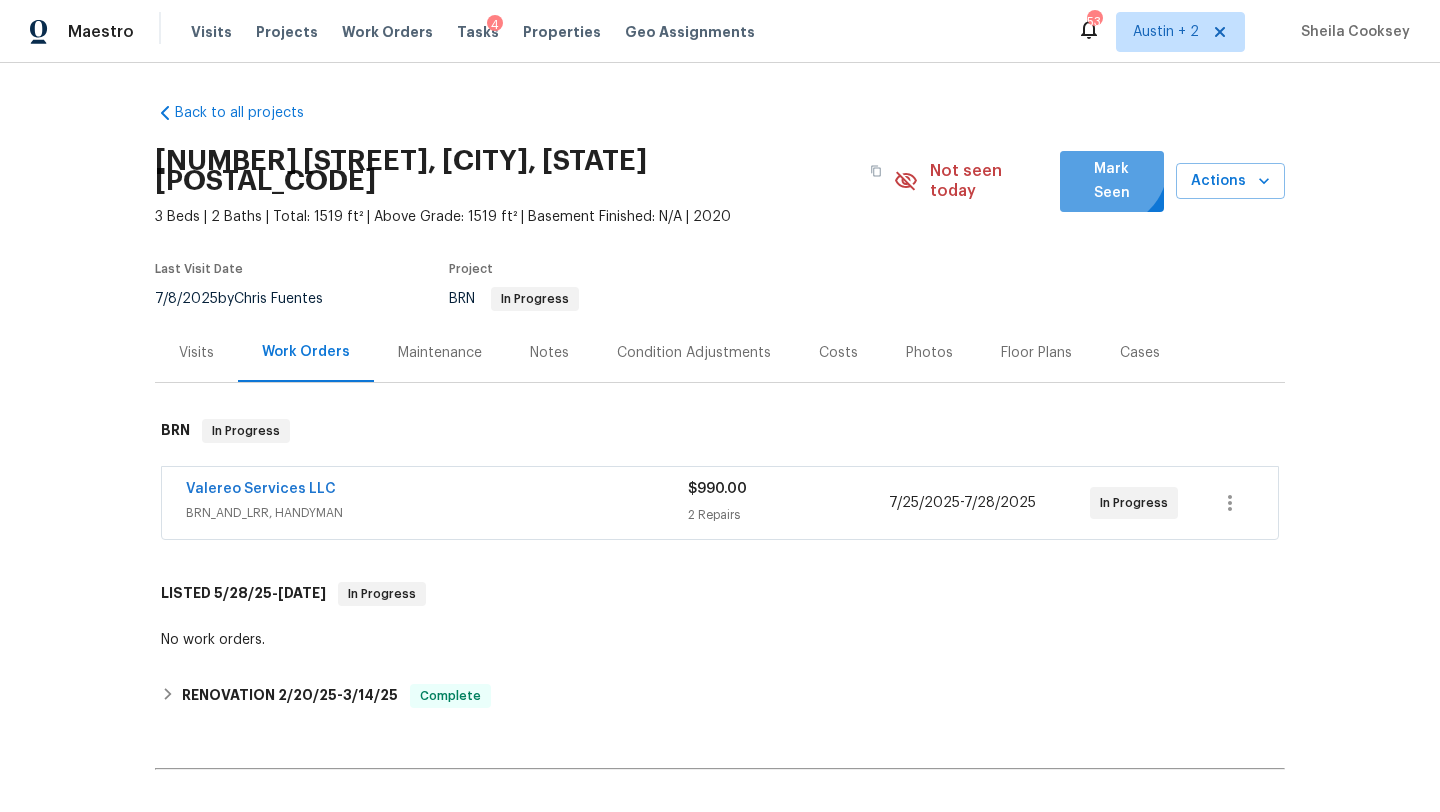 click on "Mark Seen" at bounding box center (1112, 181) 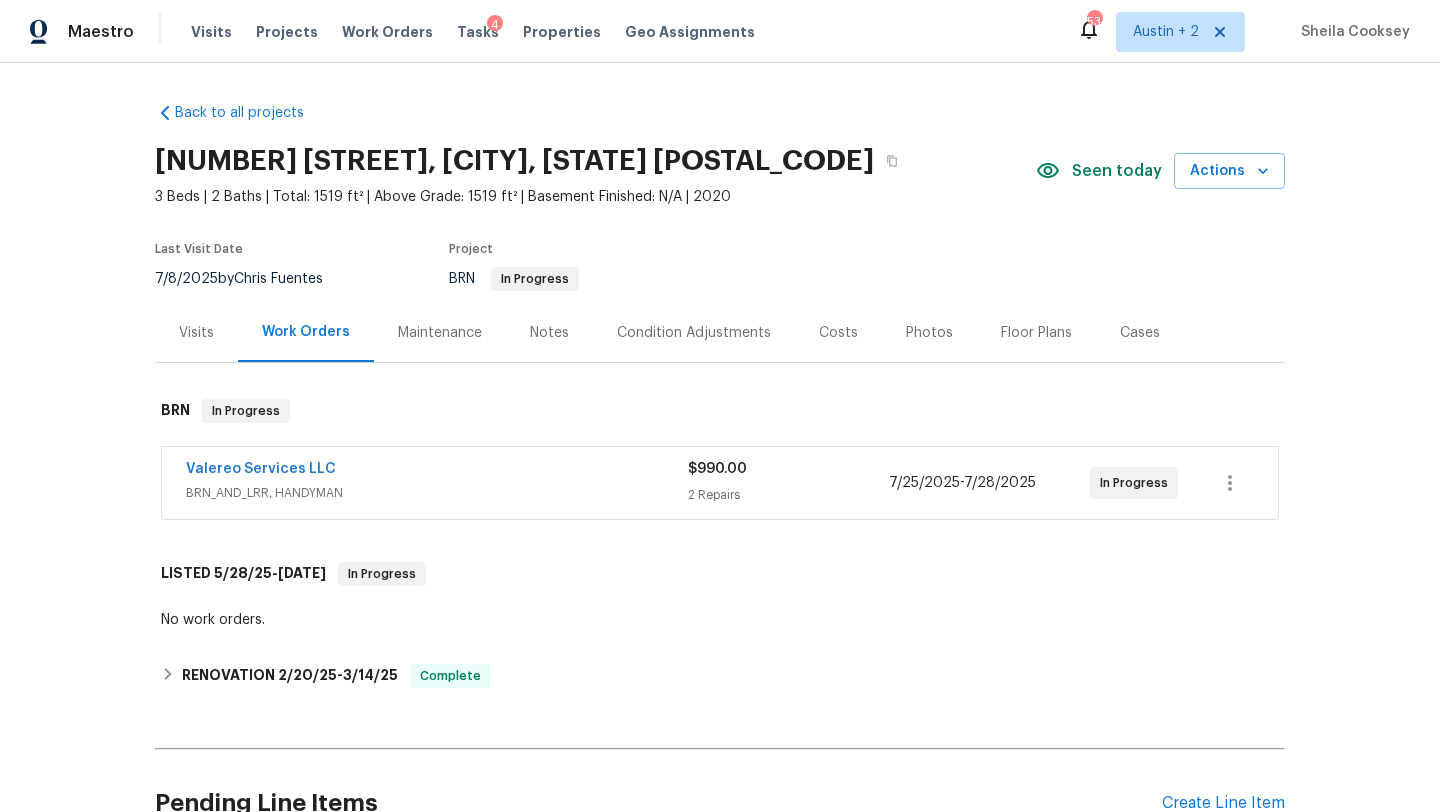 click on "Valereo Services LLC" at bounding box center [437, 471] 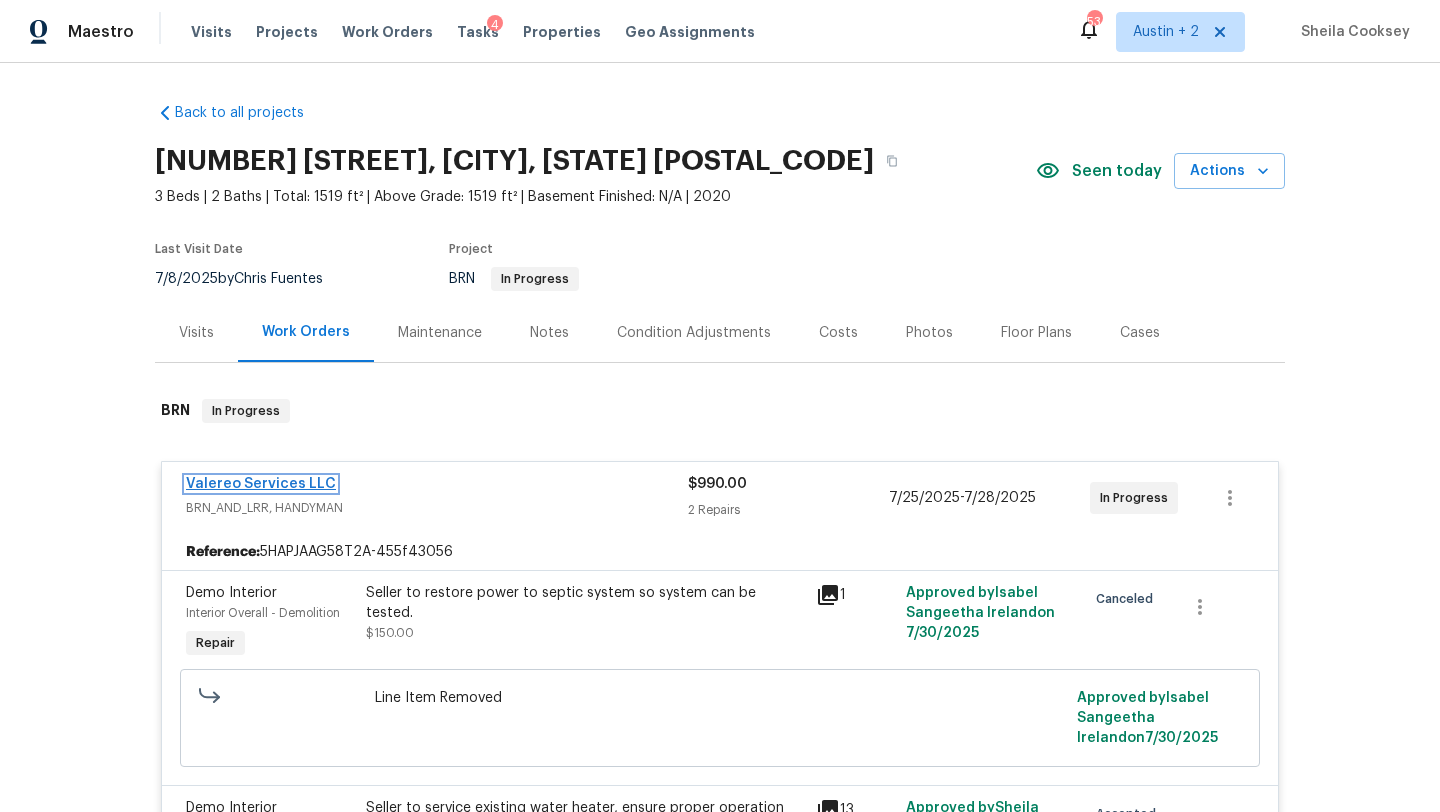 click on "Valereo Services LLC" at bounding box center [261, 484] 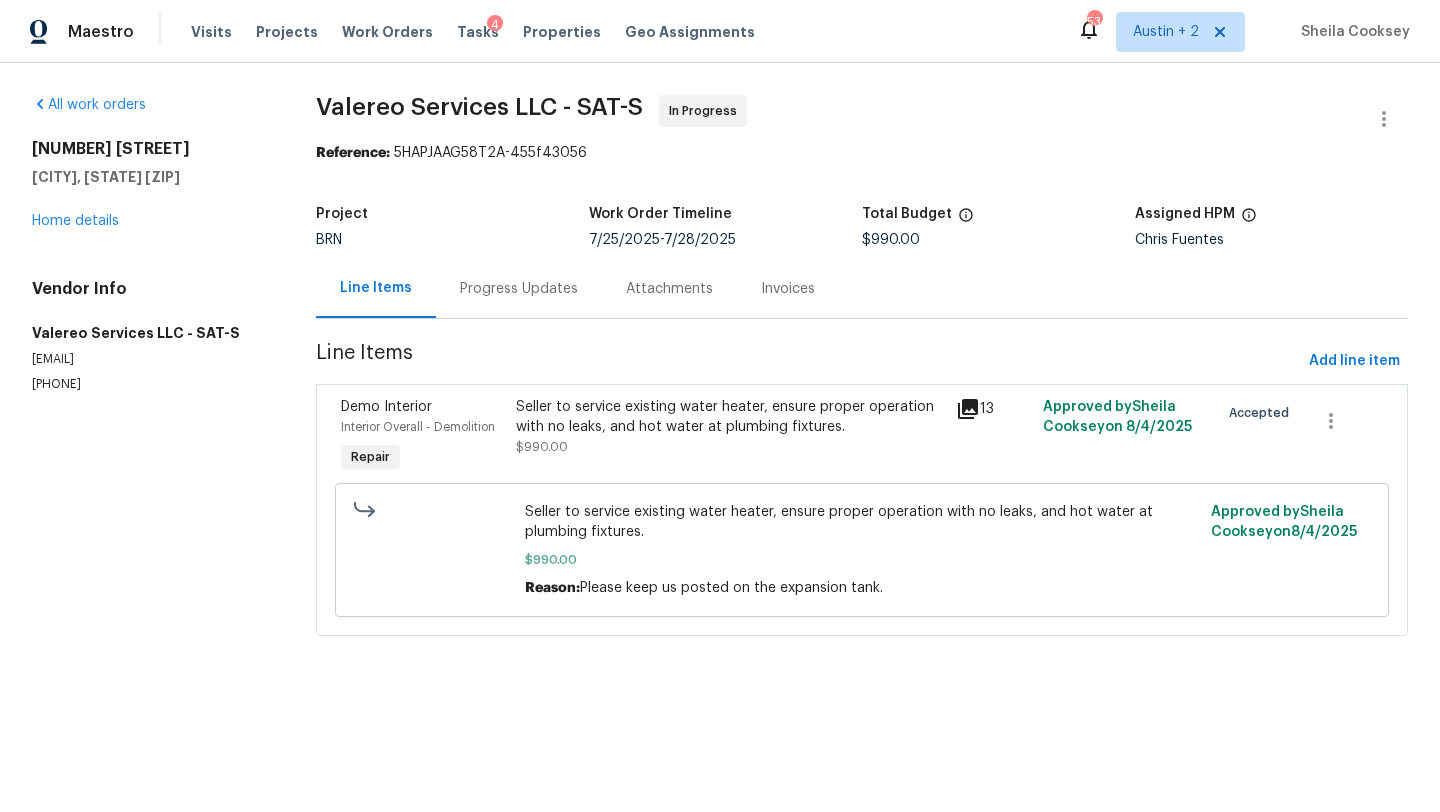 click on "Progress Updates" at bounding box center (519, 289) 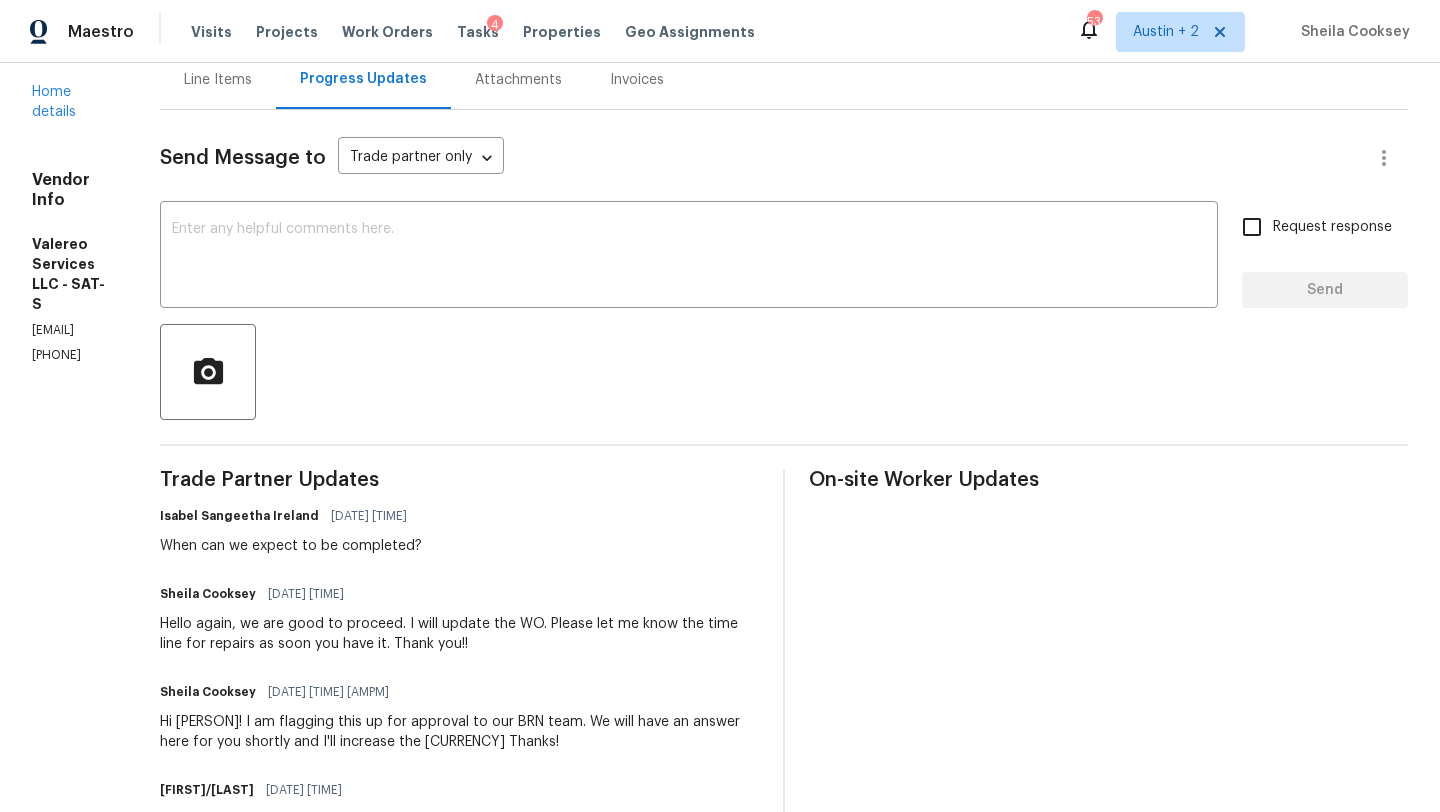 scroll, scrollTop: 0, scrollLeft: 0, axis: both 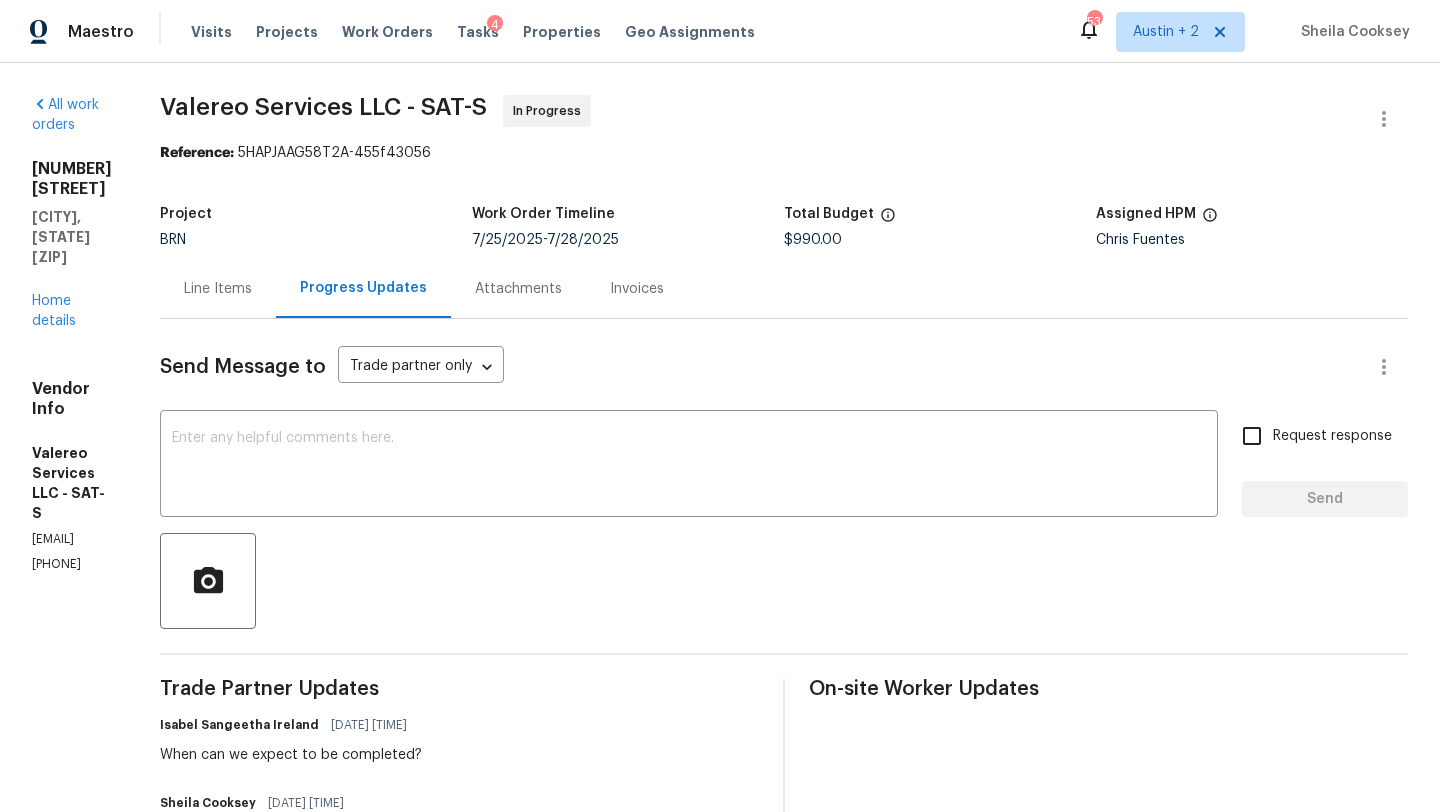click on "2035 Laguna Spring Branch, TX 78070 Home details" at bounding box center (72, 245) 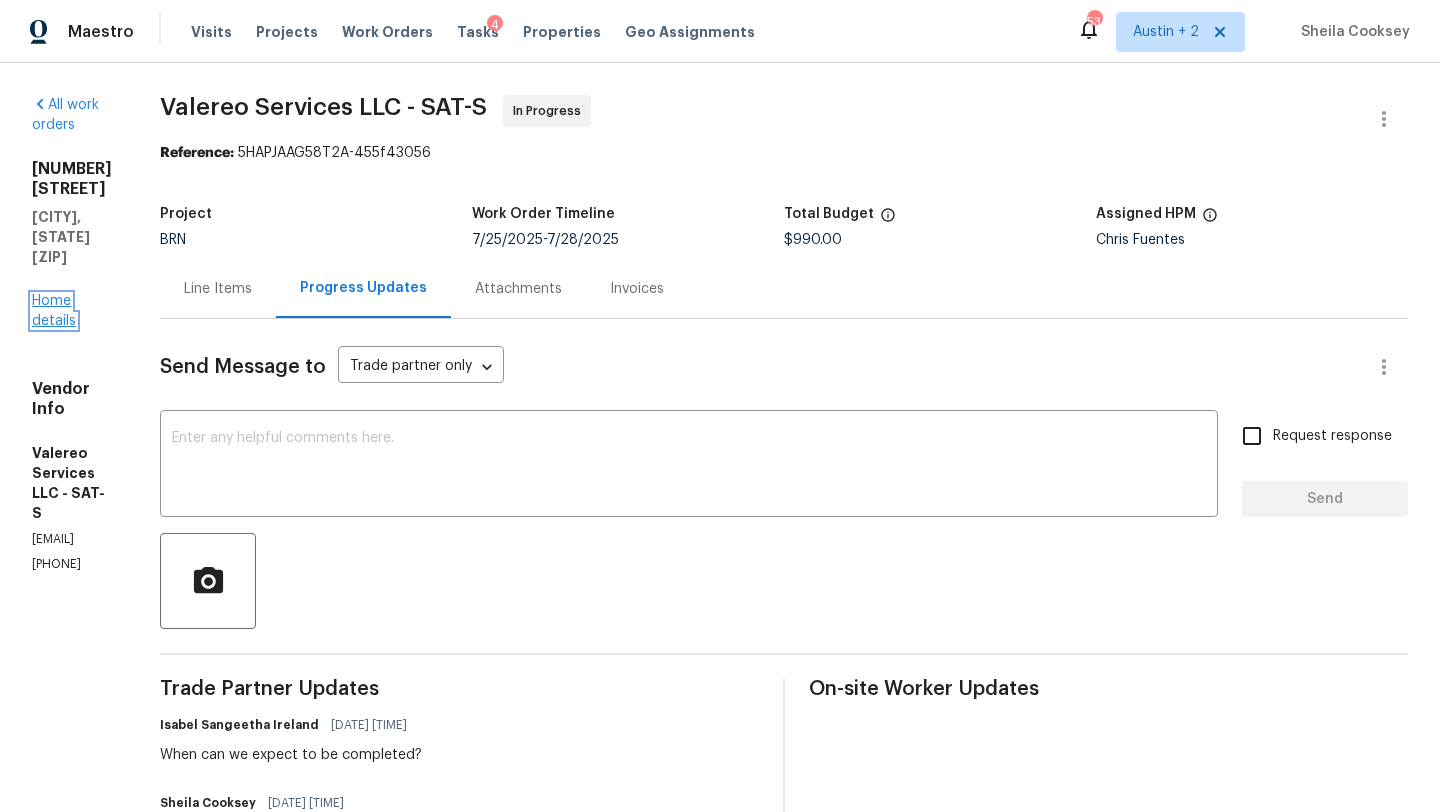 click on "Home details" at bounding box center [54, 311] 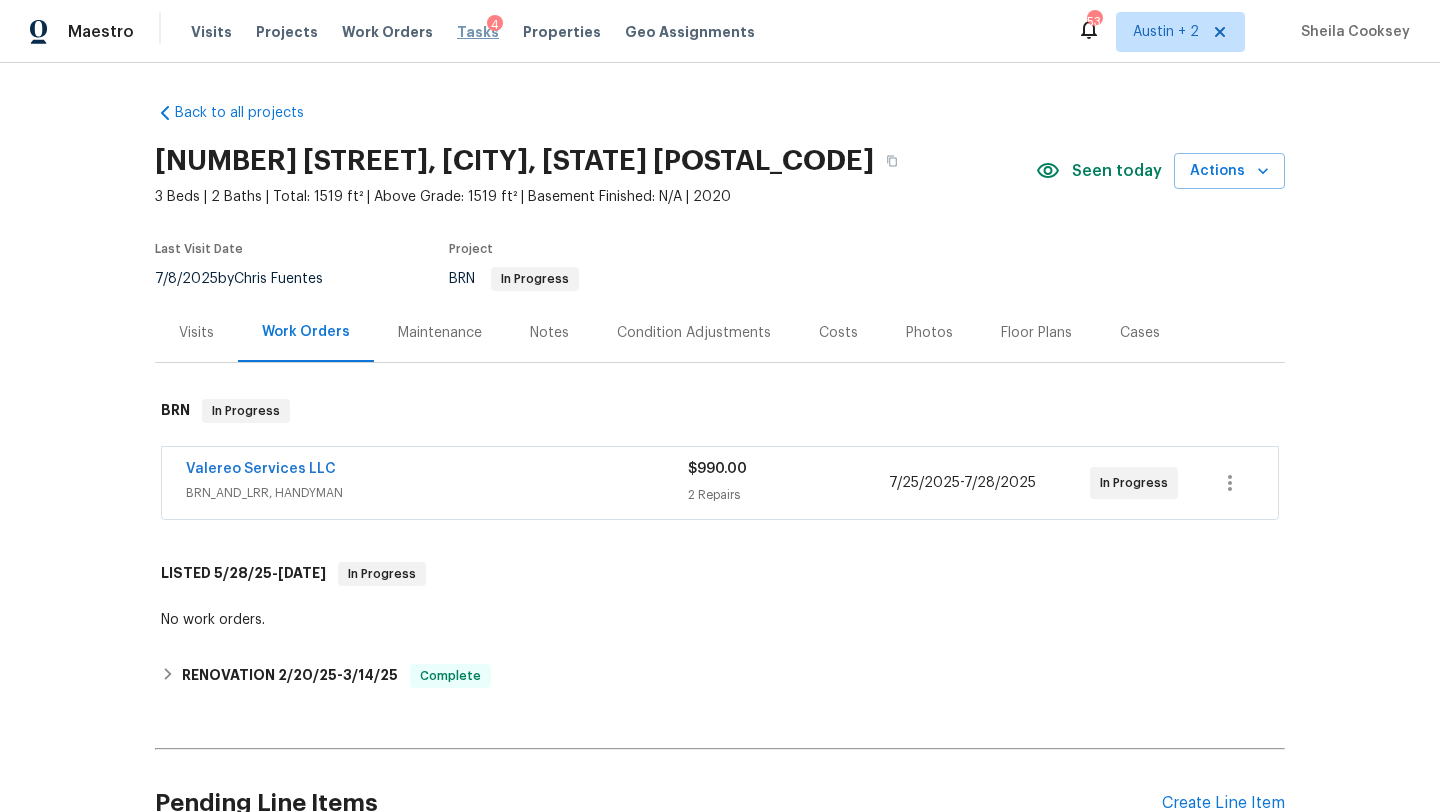 click on "Tasks" at bounding box center (478, 32) 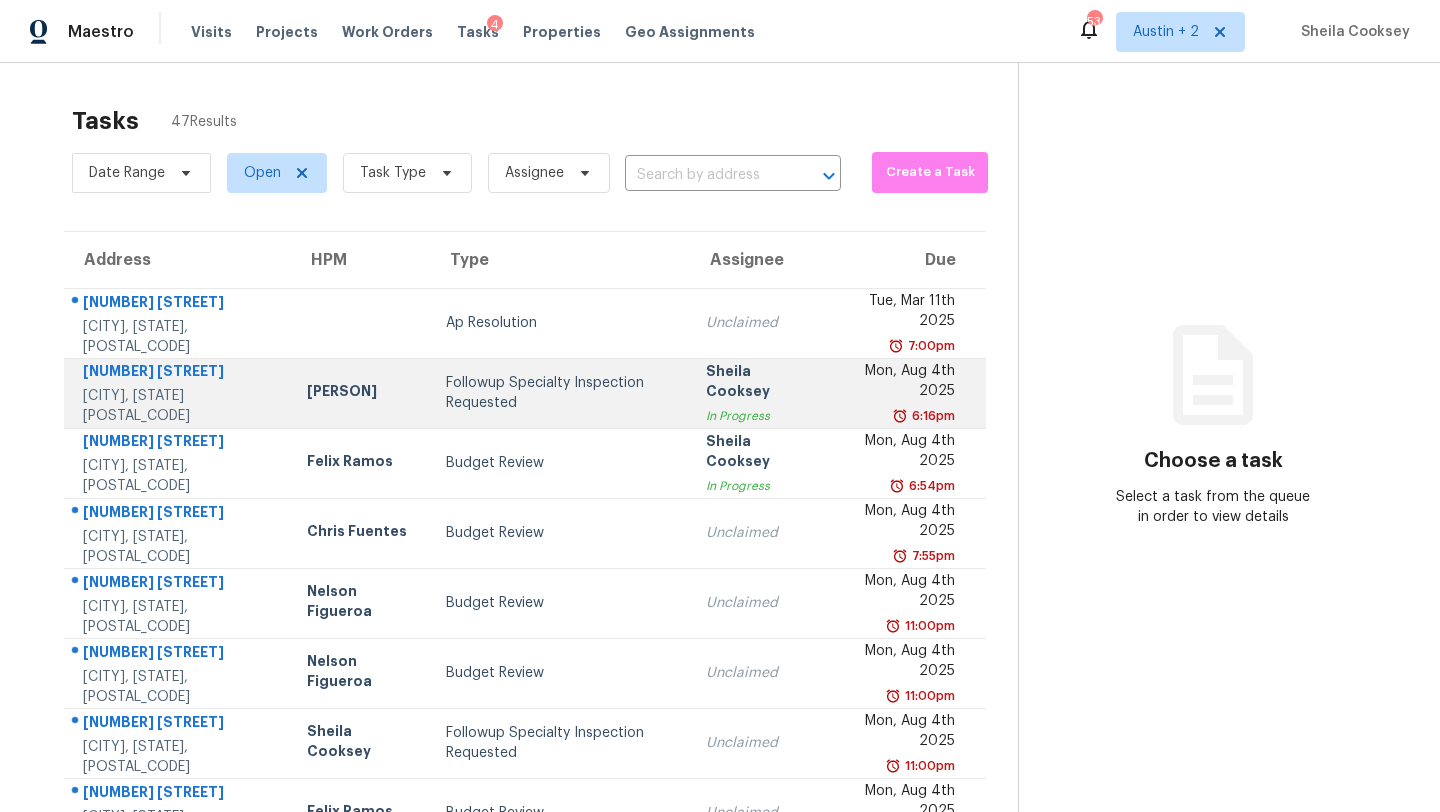 click on "Followup Specialty Inspection Requested" at bounding box center [560, 393] 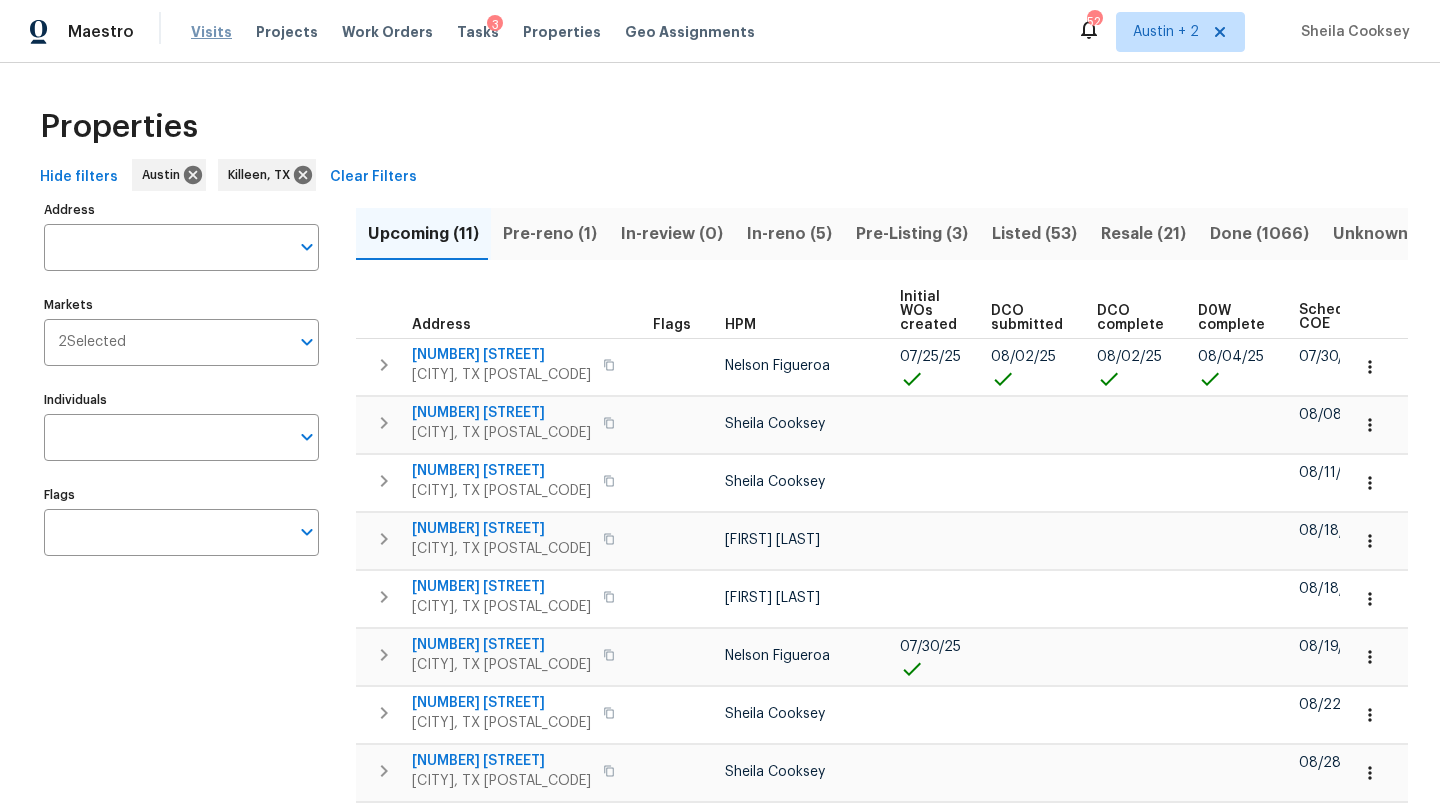 scroll, scrollTop: 0, scrollLeft: 0, axis: both 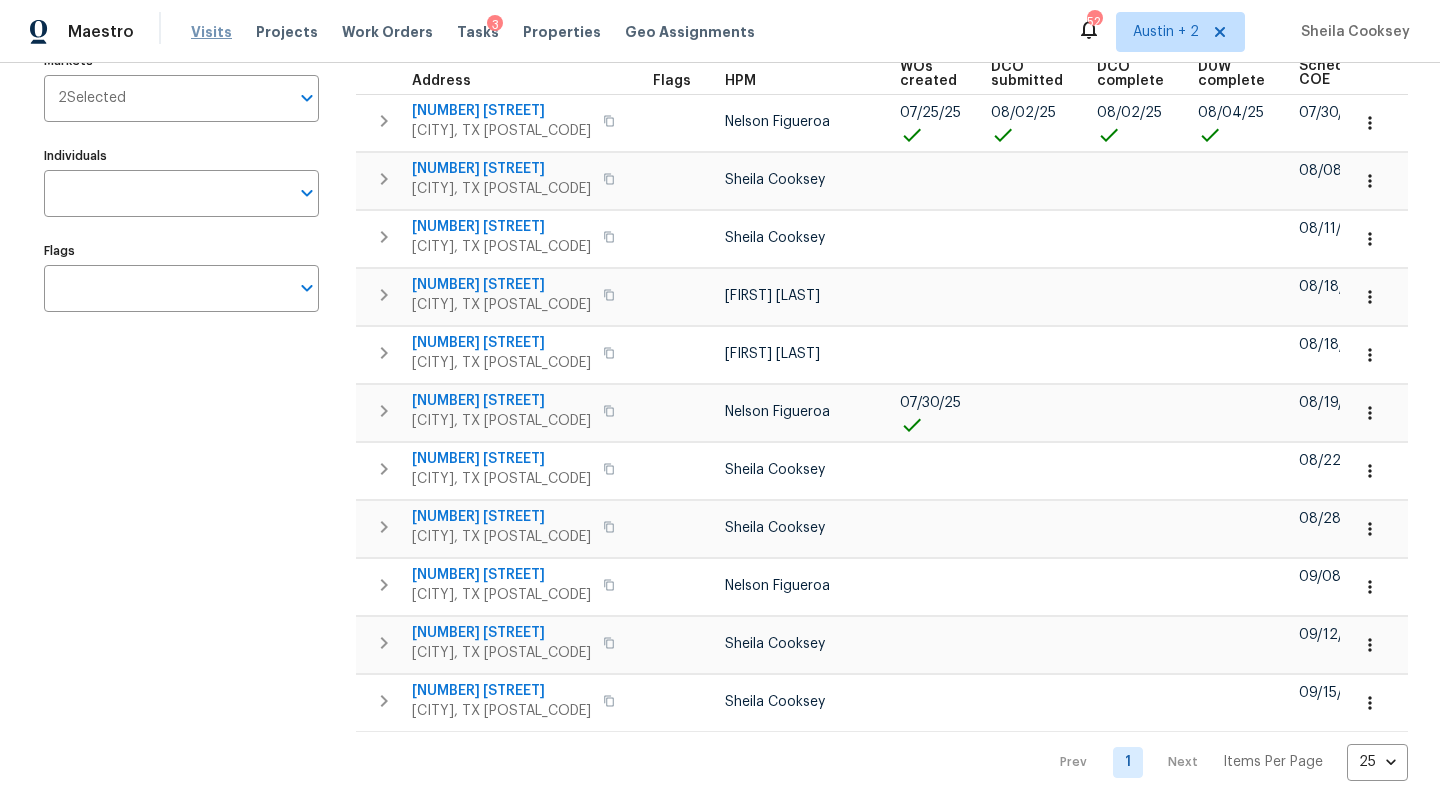 click on "Visits" at bounding box center (211, 32) 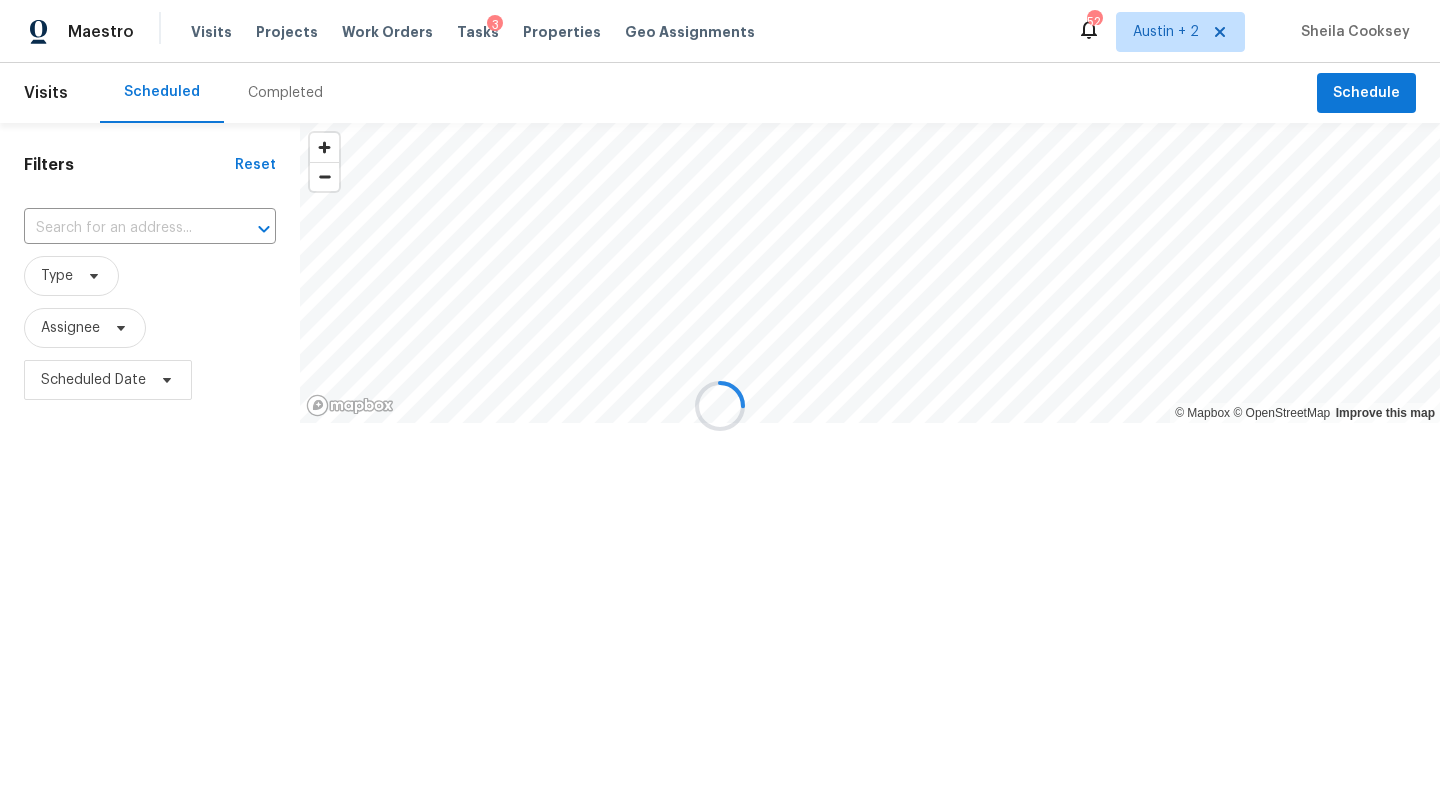 click at bounding box center (720, 406) 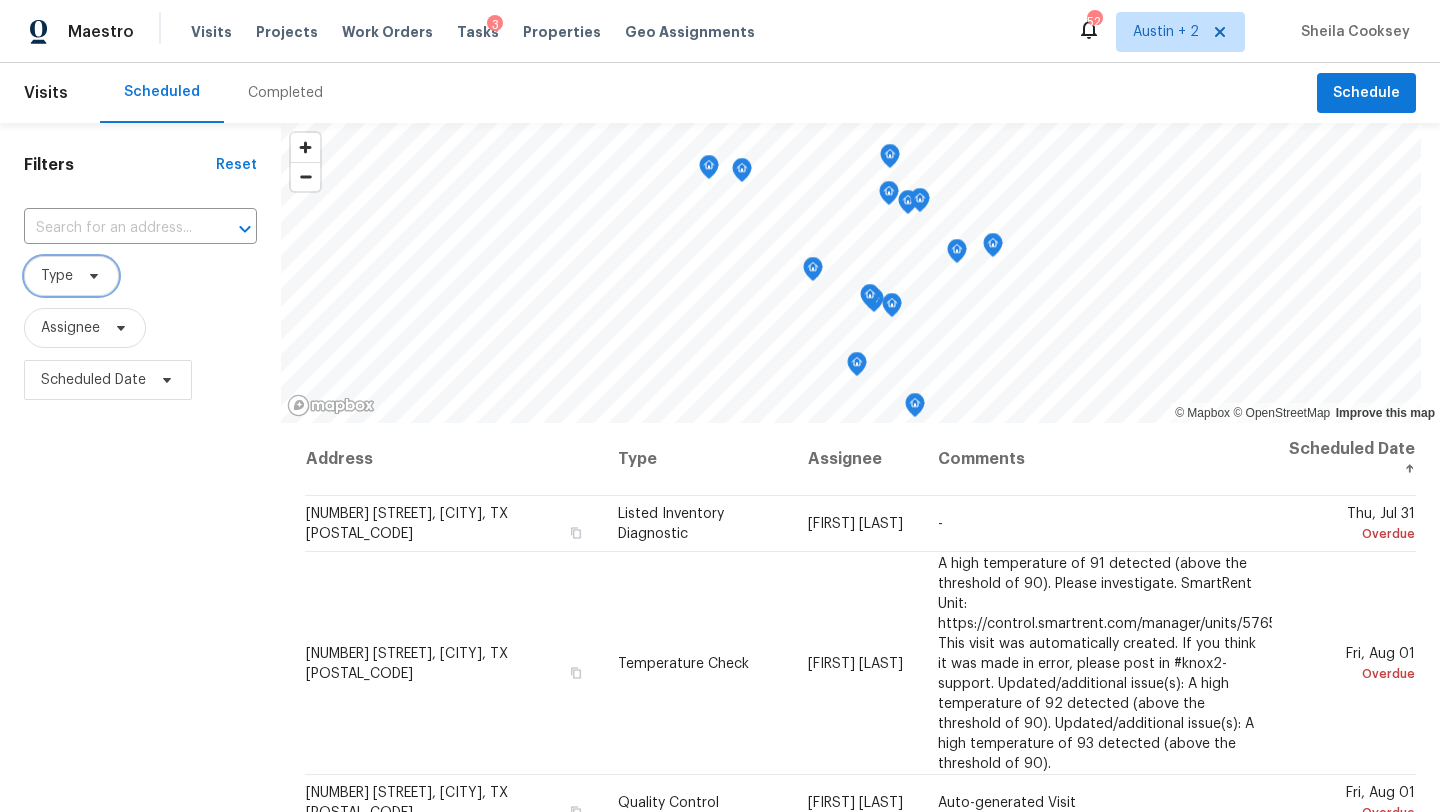 click 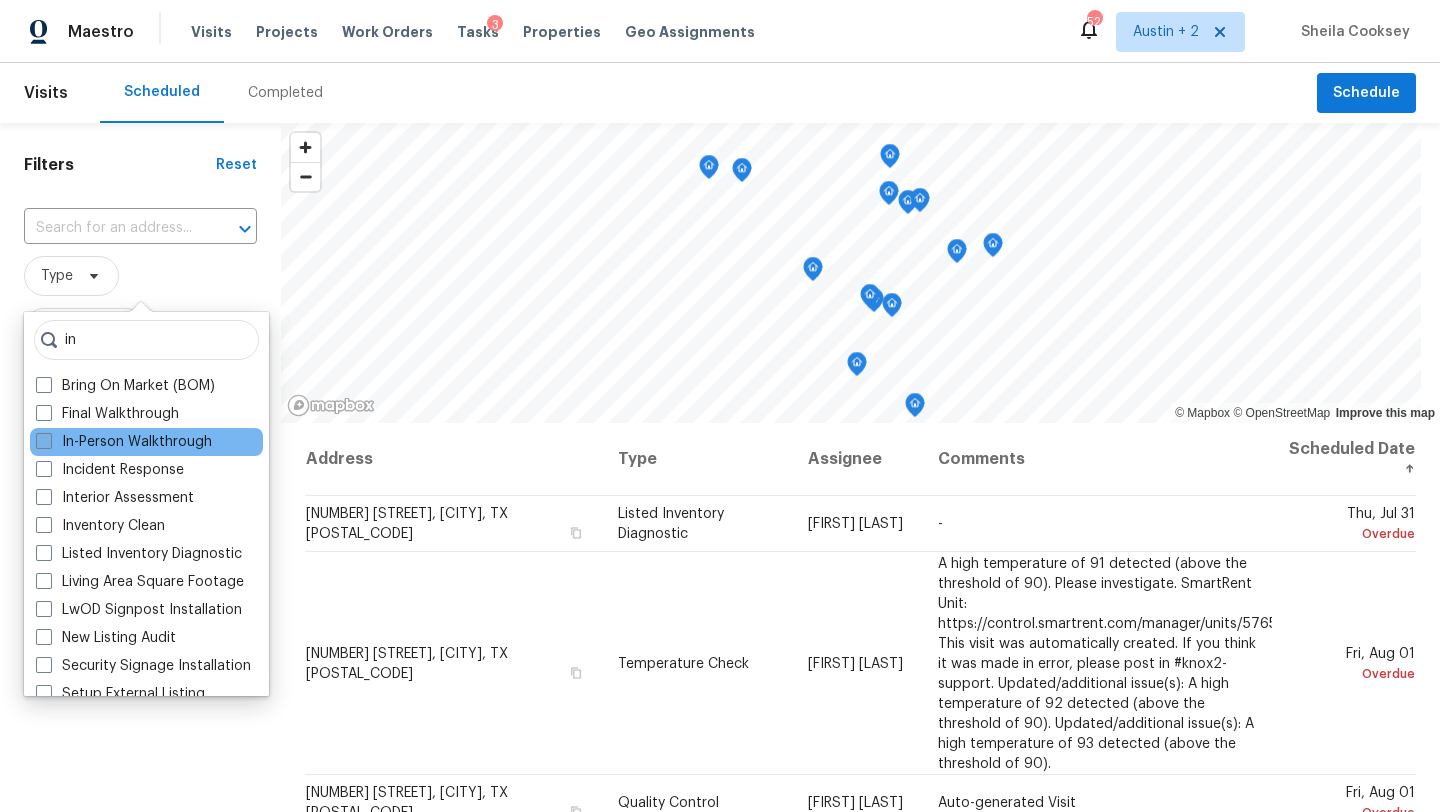 type on "in" 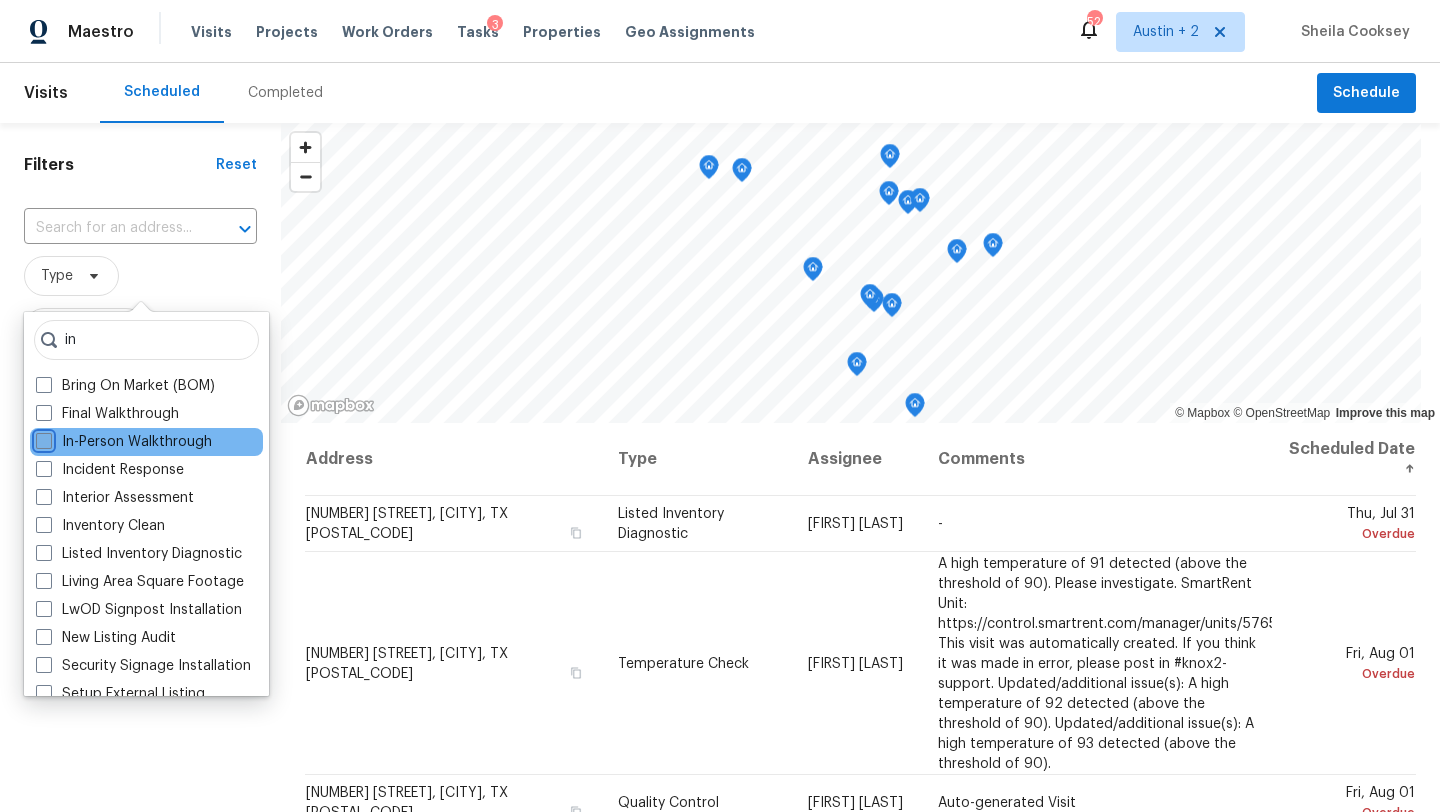 click on "In-Person Walkthrough" at bounding box center [42, 438] 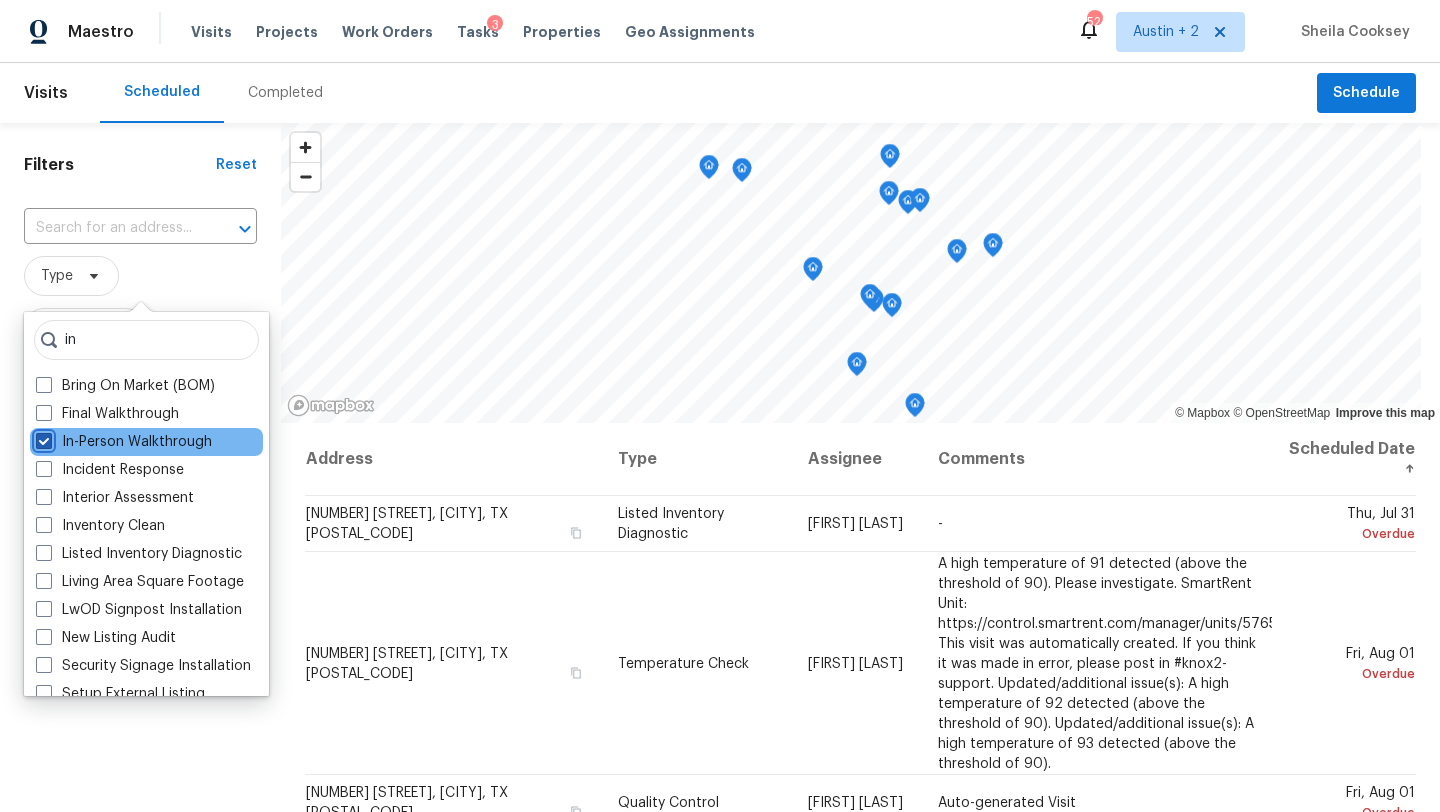 checkbox on "true" 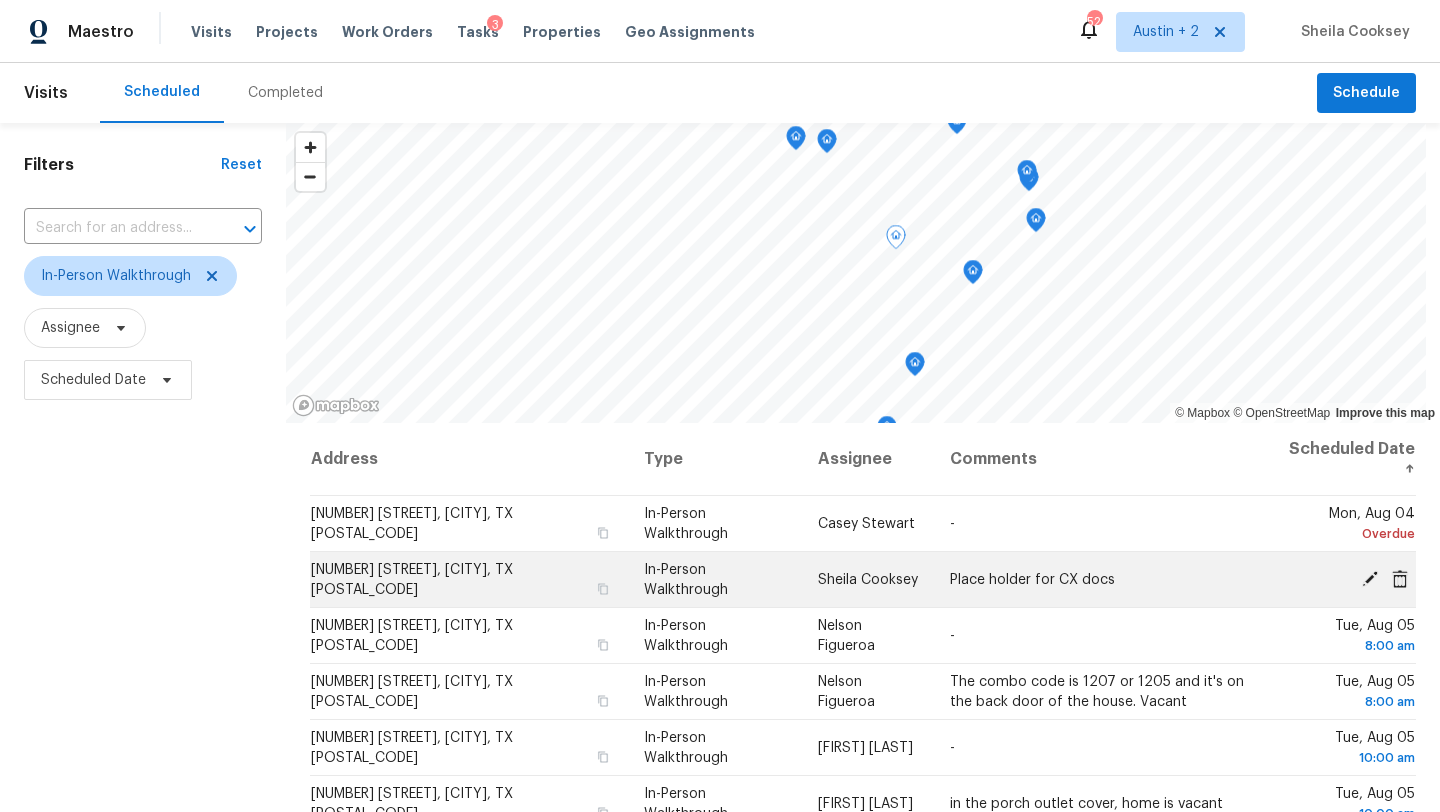 click 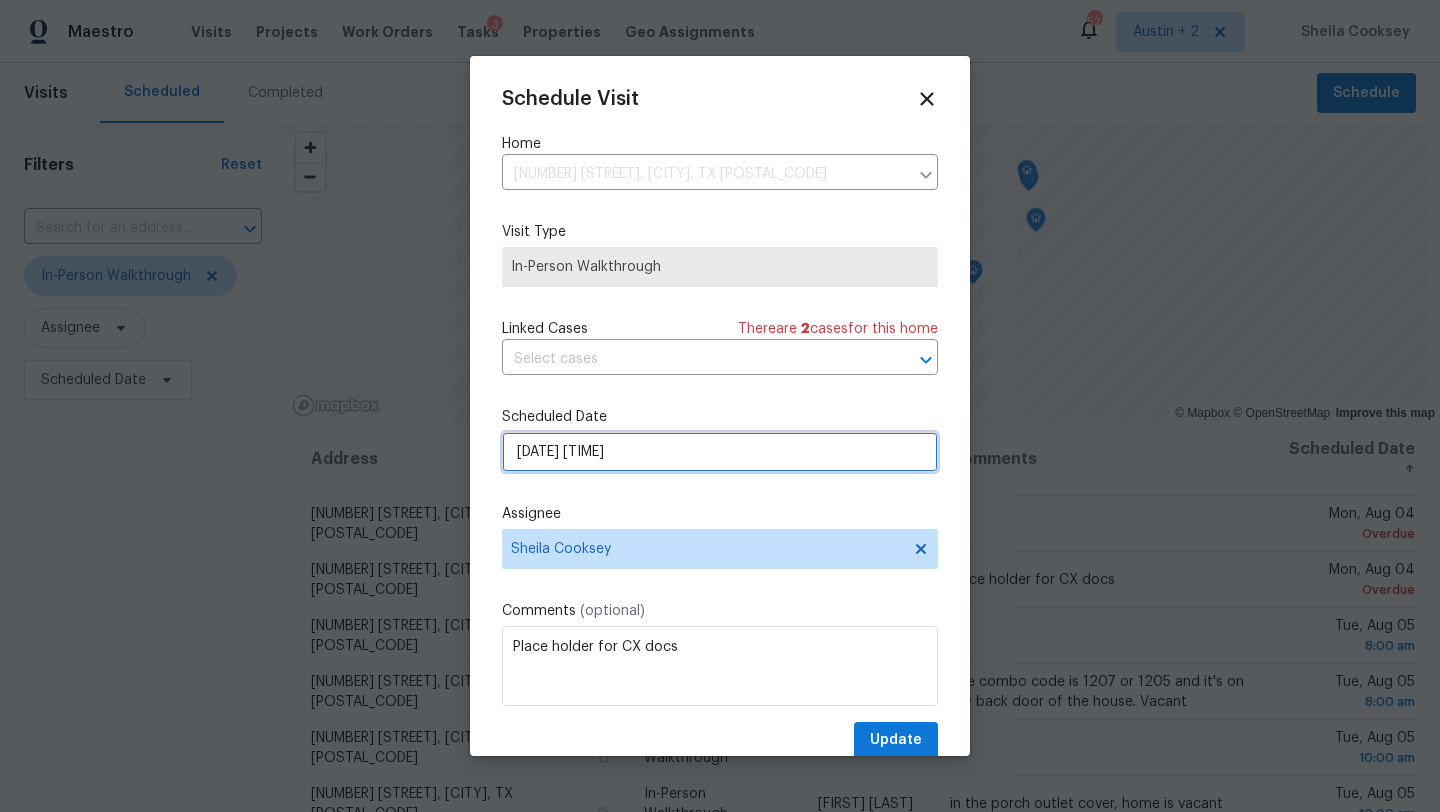 click on "08/04/2025 11:04 am" at bounding box center [720, 452] 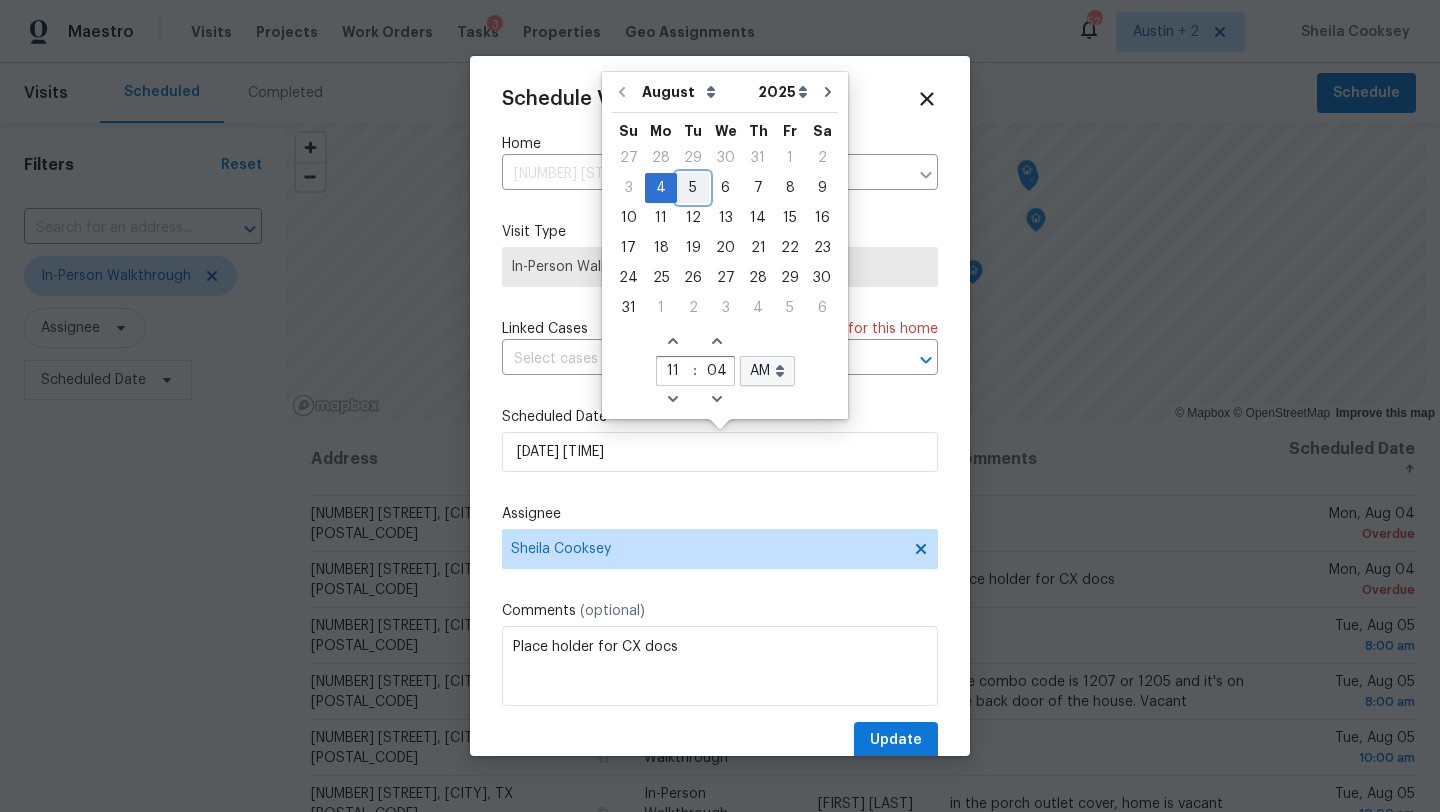 click on "5" at bounding box center [693, 188] 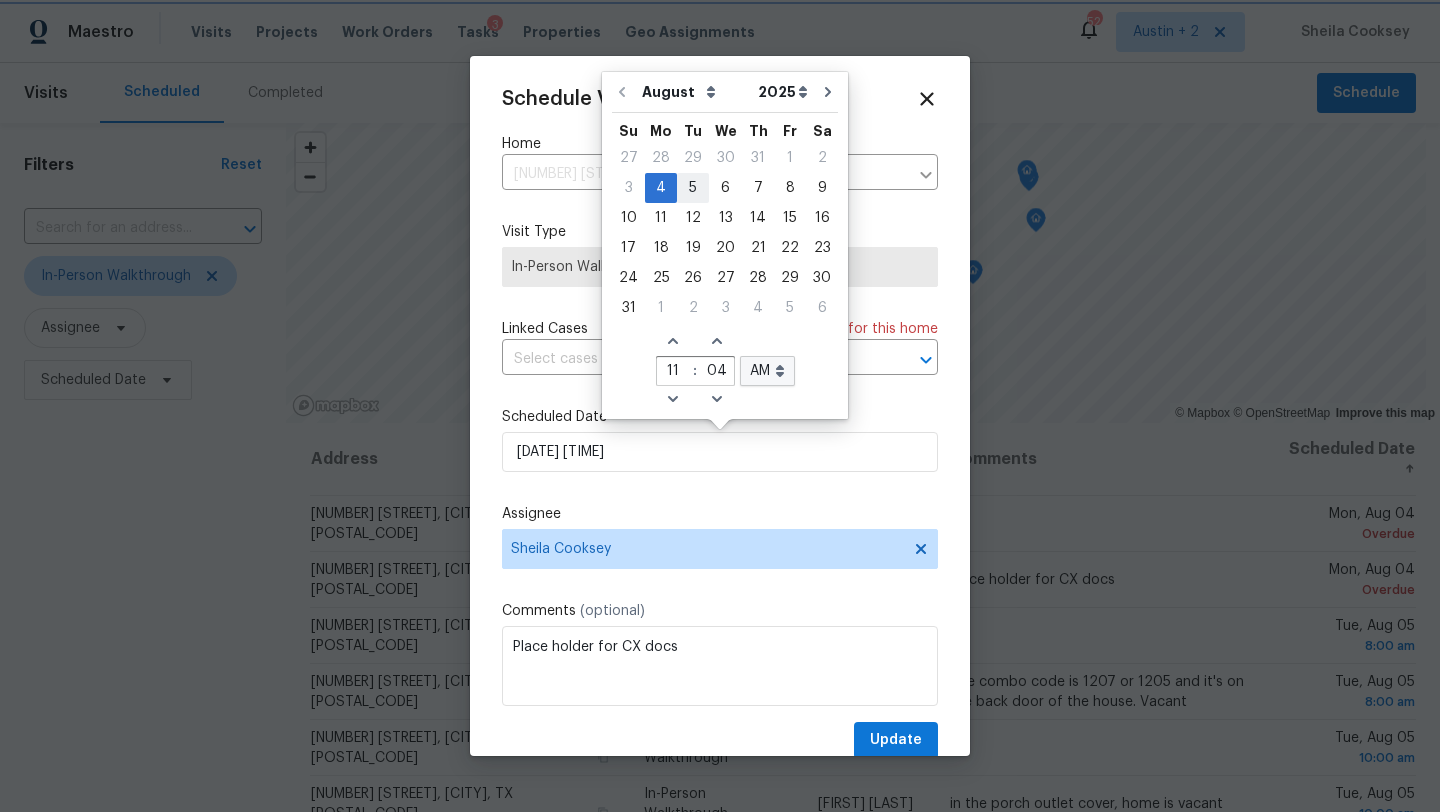 type on "08/05/2025 11:04 am" 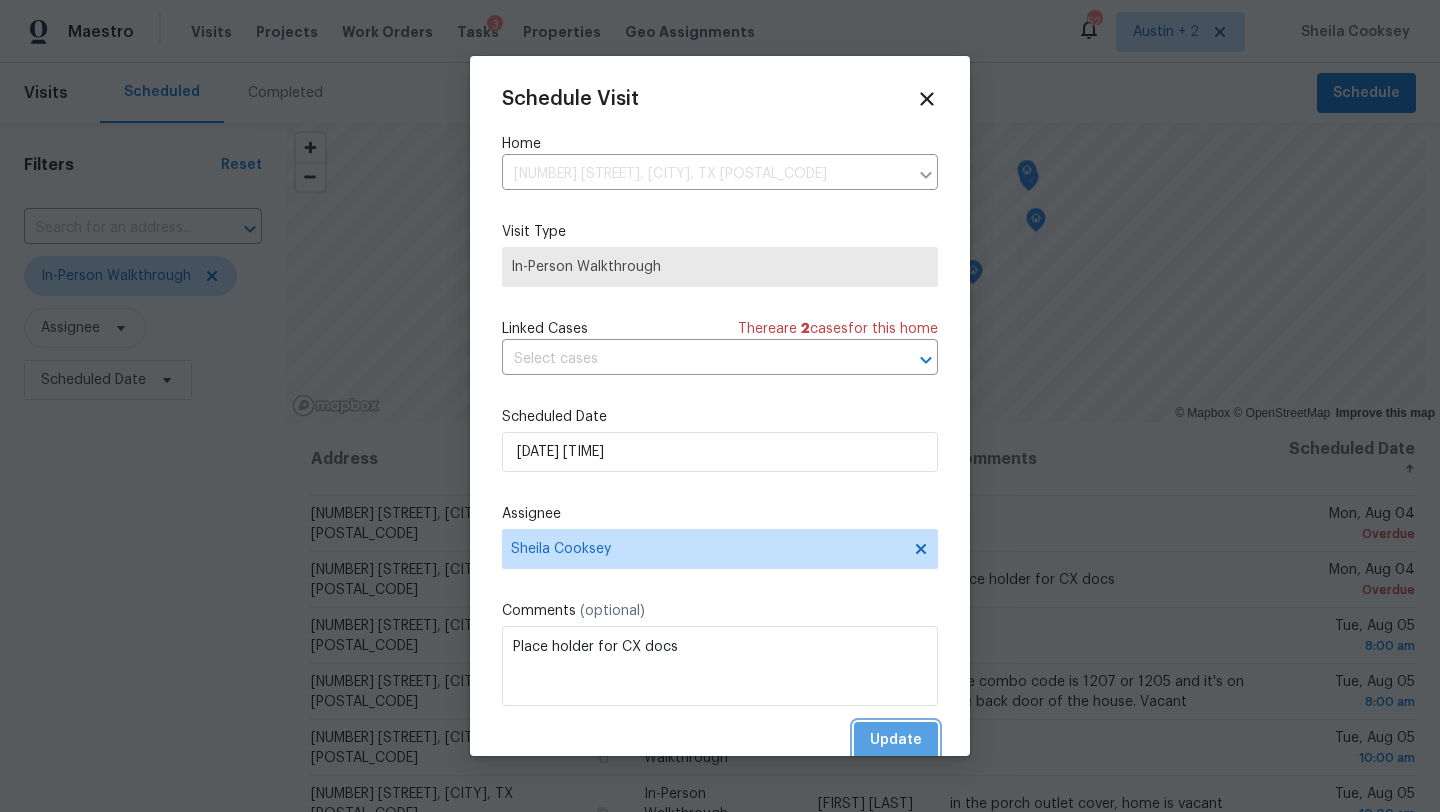 click on "Update" at bounding box center (896, 740) 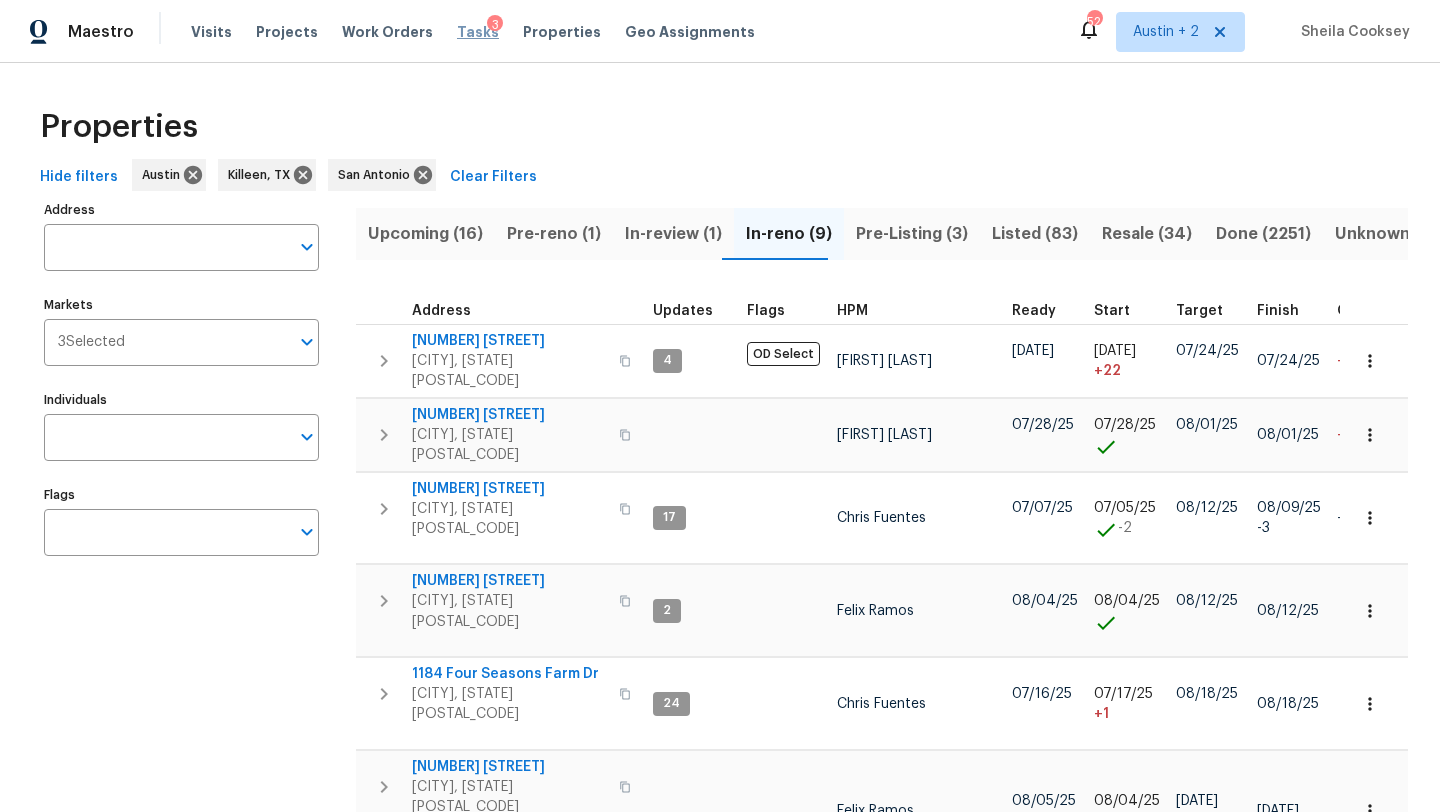 scroll, scrollTop: 0, scrollLeft: 0, axis: both 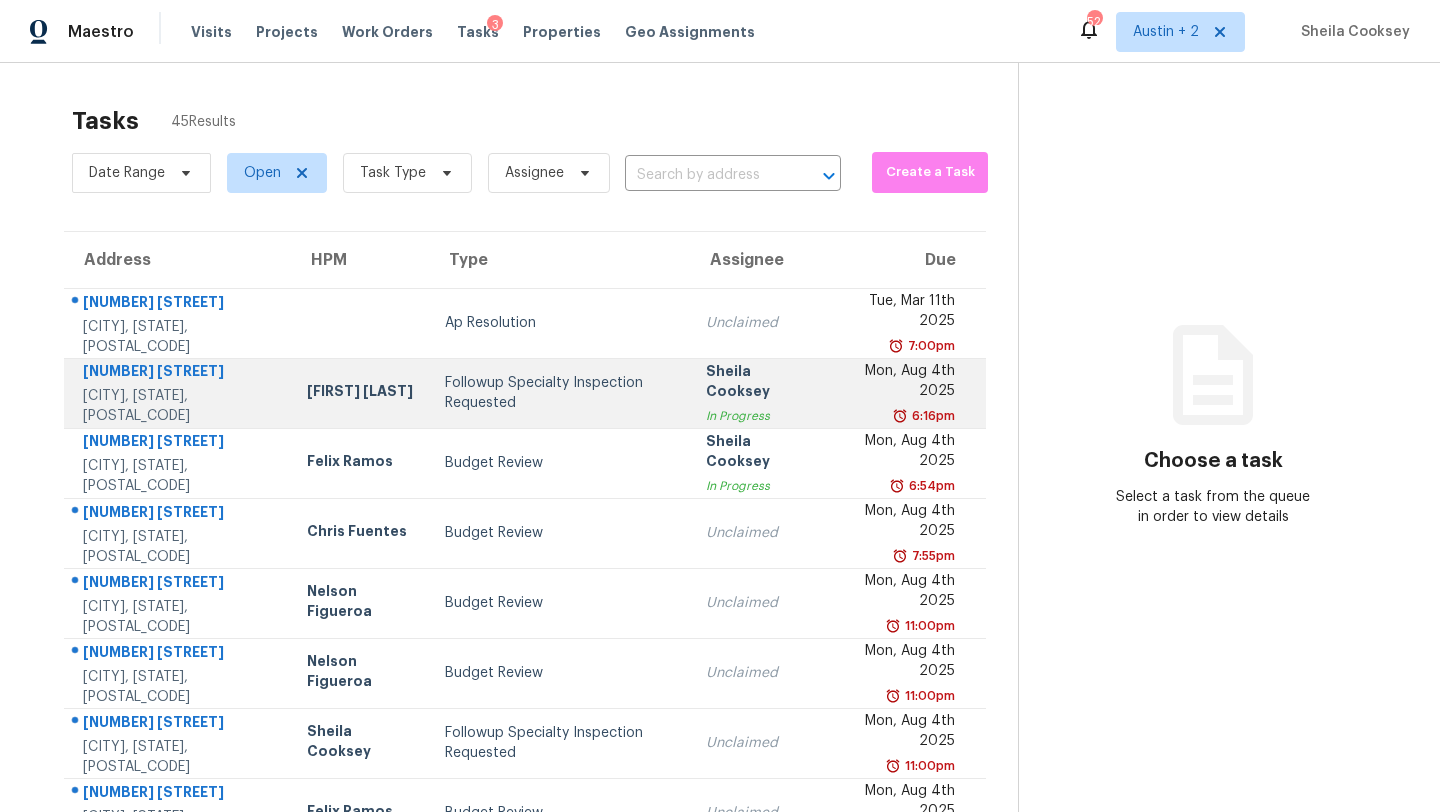 click on "Followup Specialty Inspection Requested" at bounding box center (559, 393) 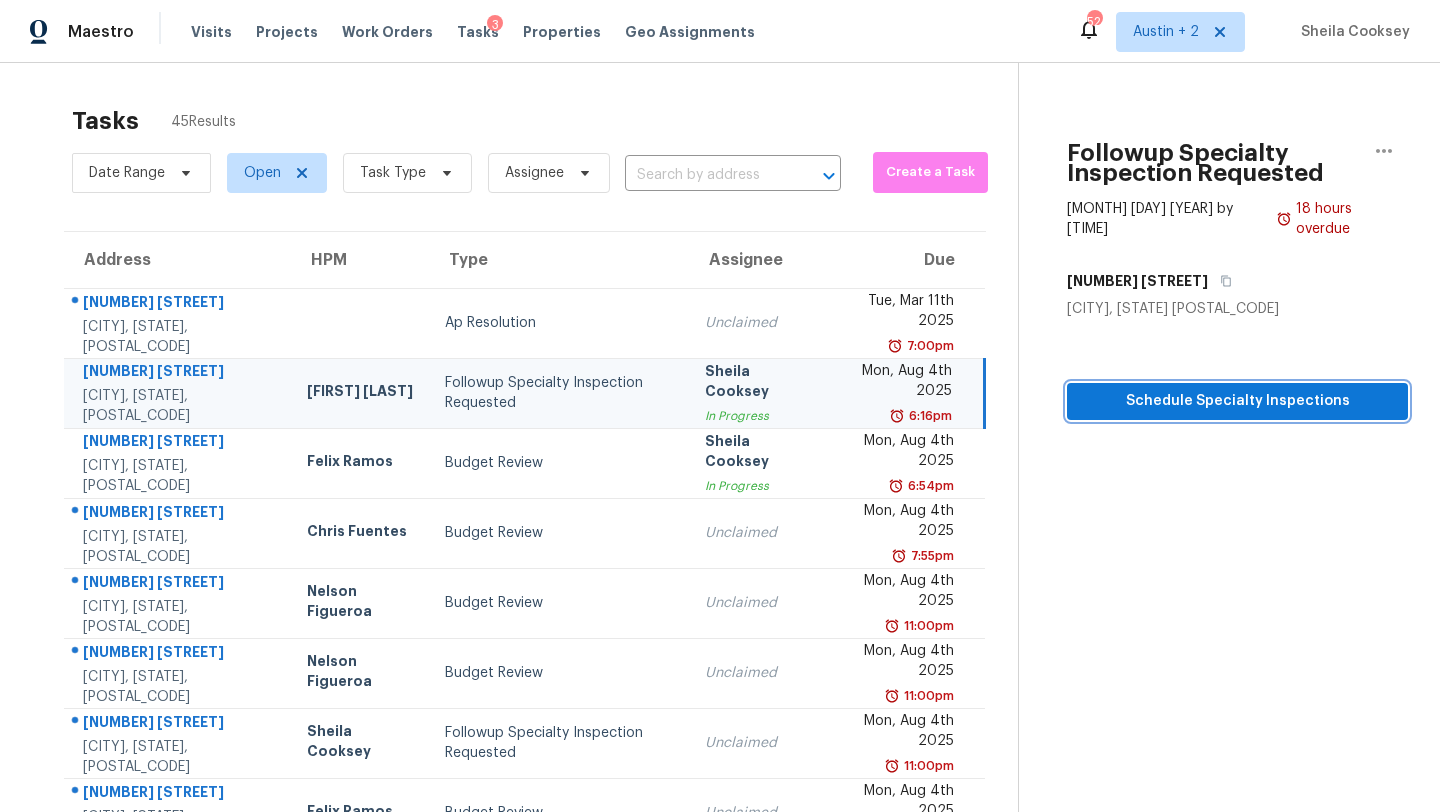 click on "Schedule Specialty Inspections" at bounding box center (1237, 401) 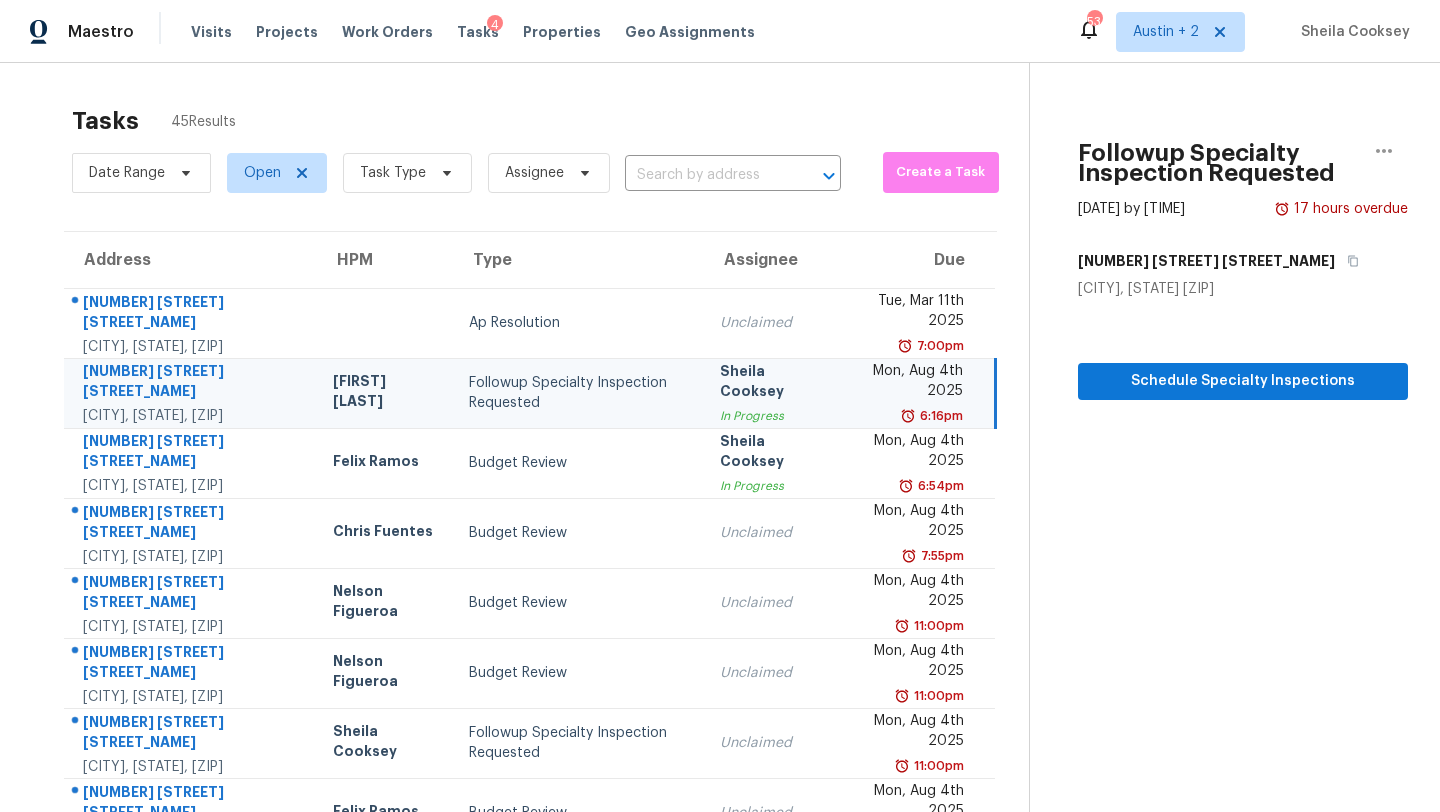 scroll, scrollTop: 0, scrollLeft: 0, axis: both 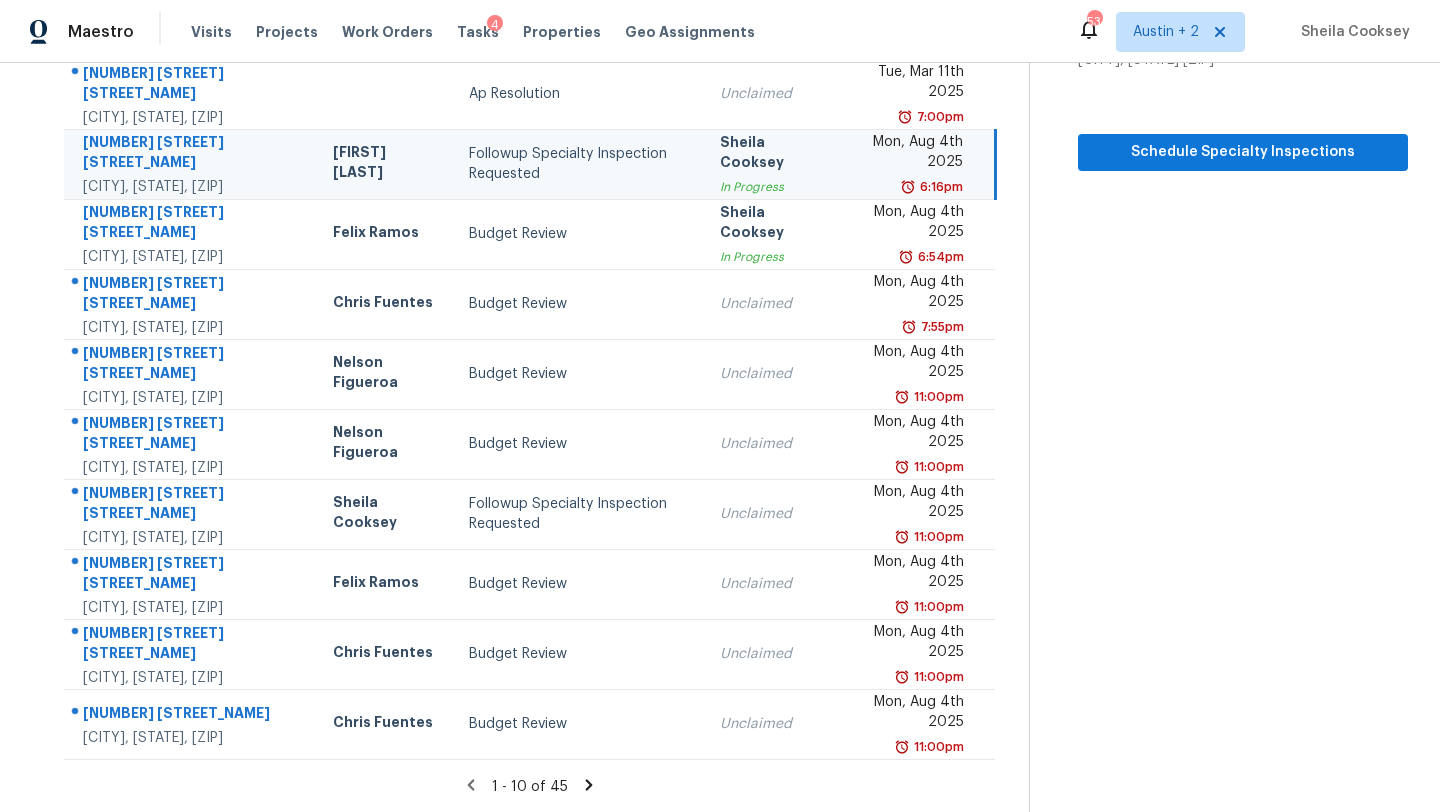 click 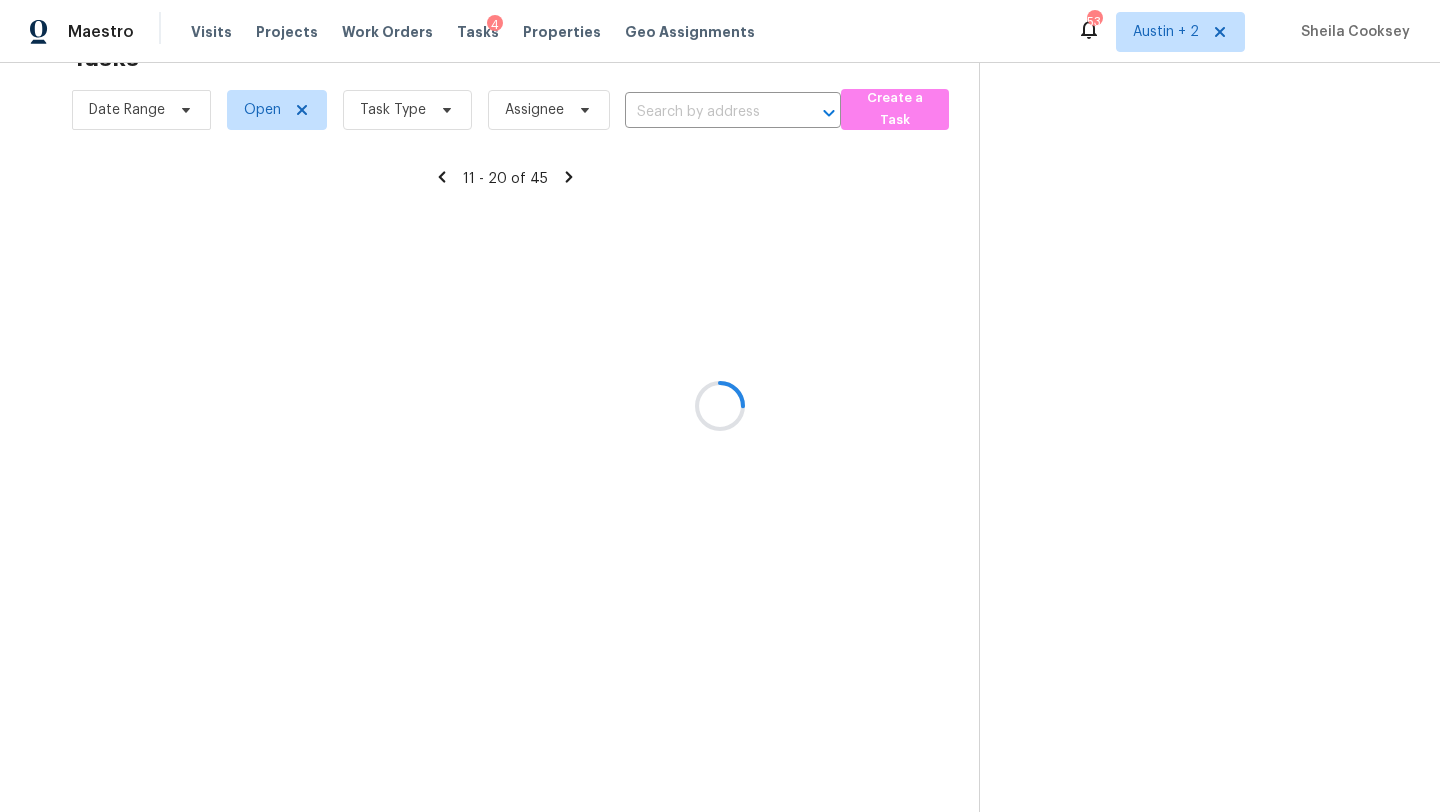 scroll, scrollTop: 229, scrollLeft: 0, axis: vertical 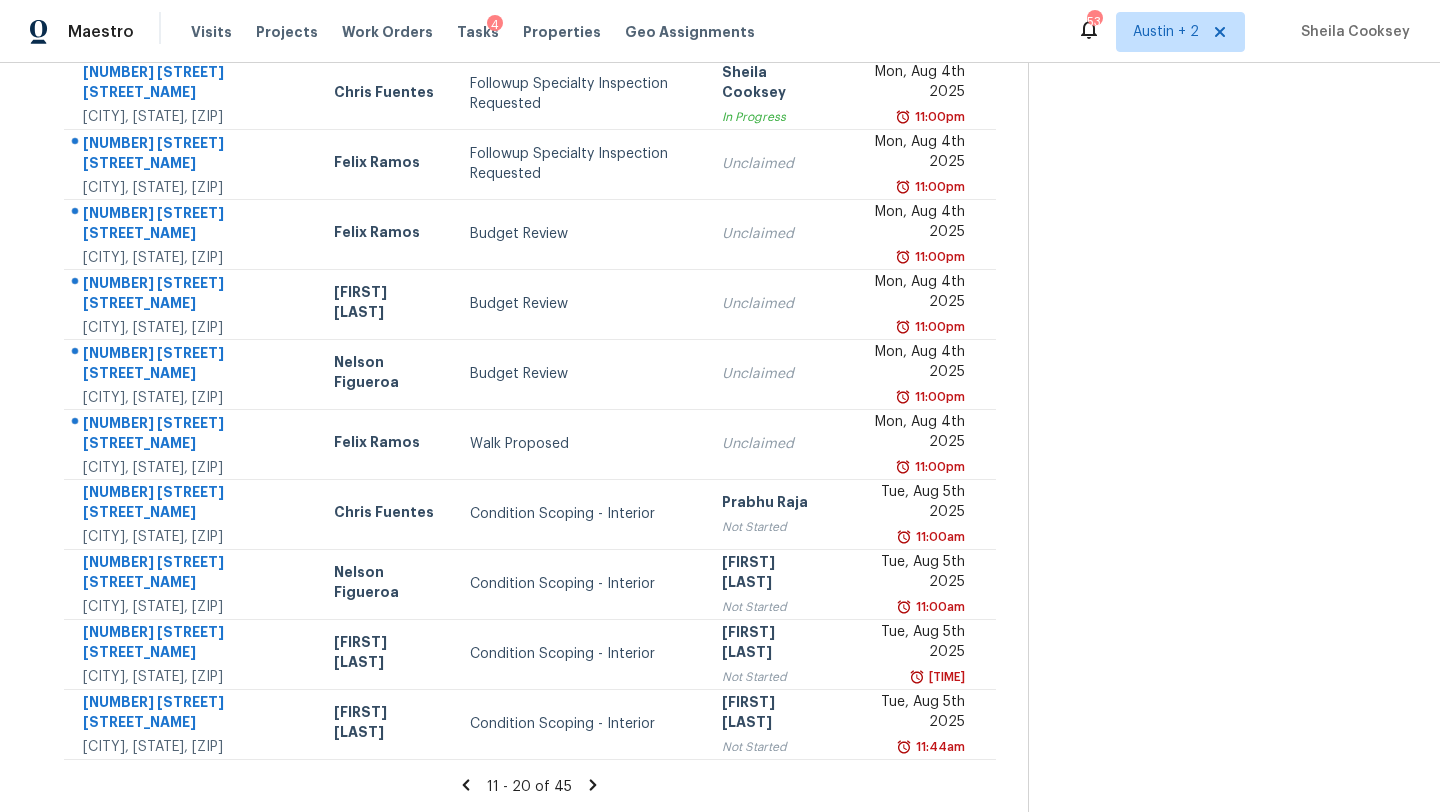 click 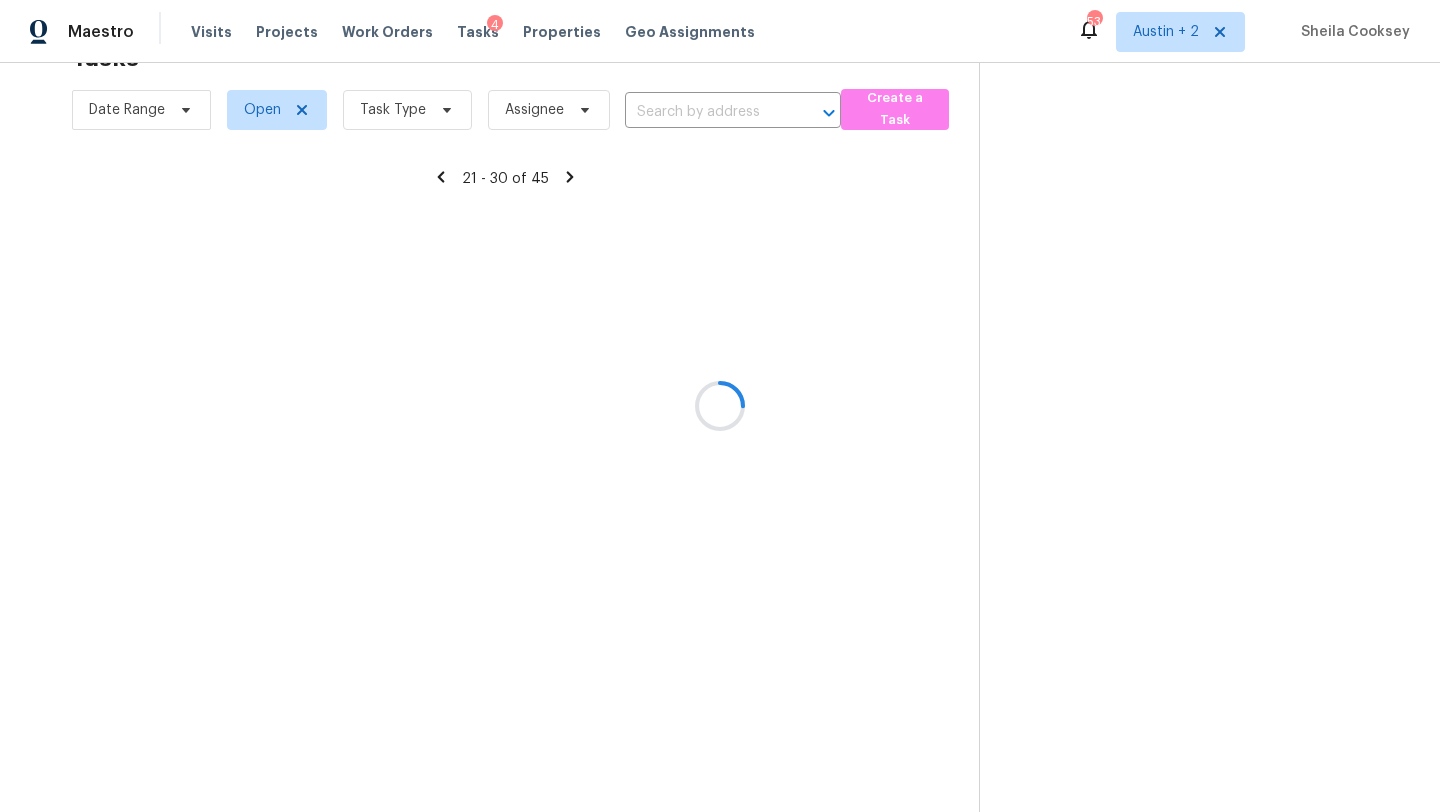 scroll, scrollTop: 229, scrollLeft: 0, axis: vertical 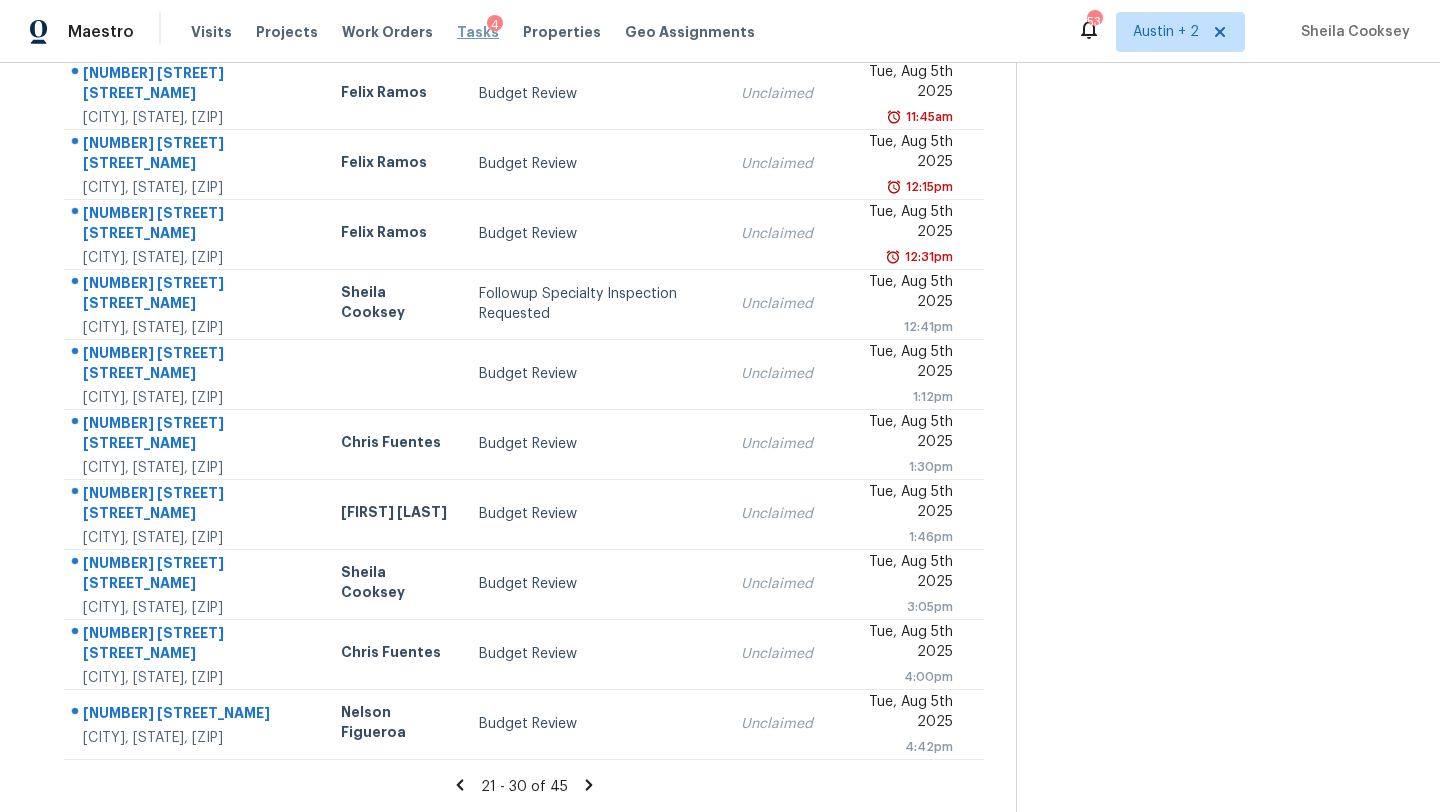 click on "Tasks" at bounding box center [478, 32] 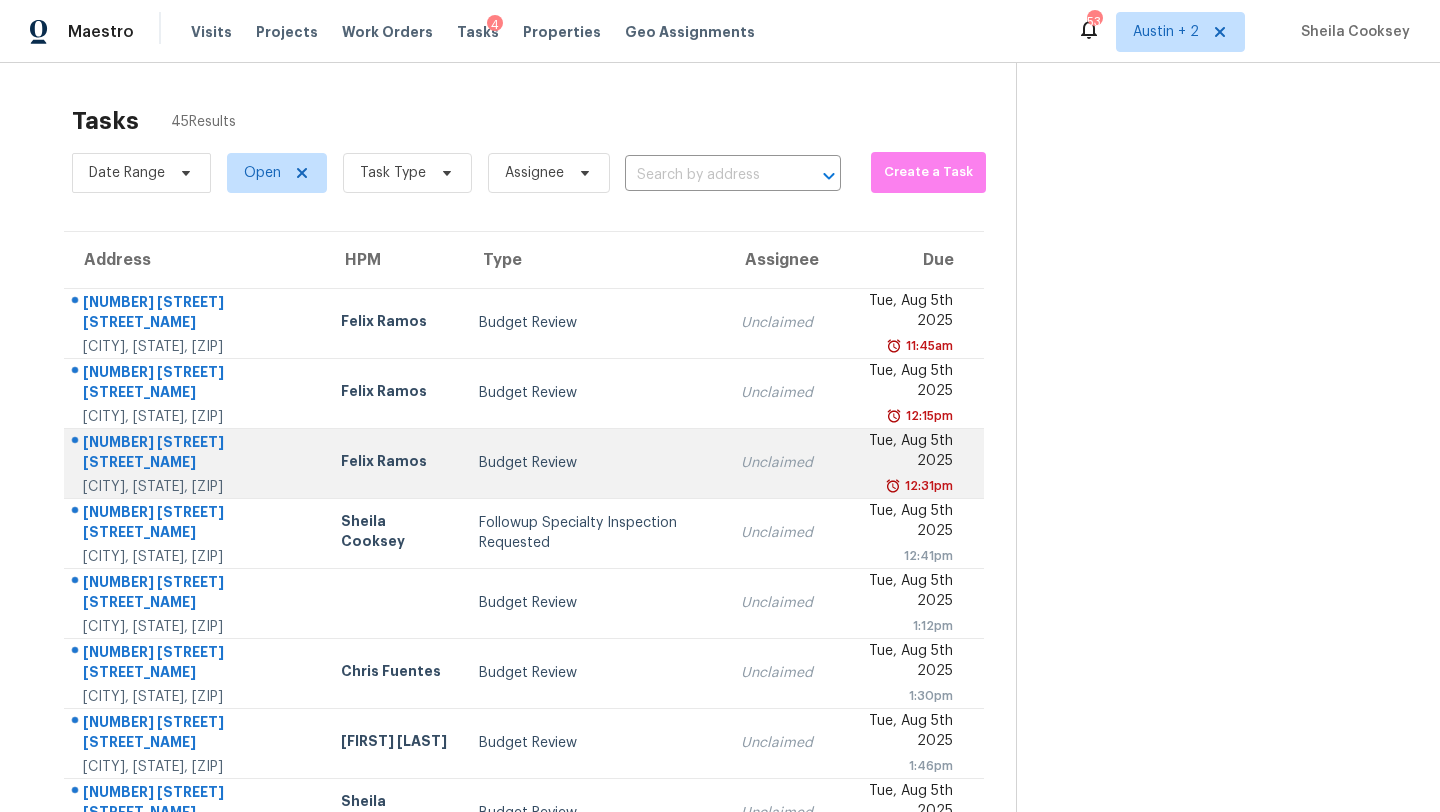 scroll, scrollTop: 229, scrollLeft: 0, axis: vertical 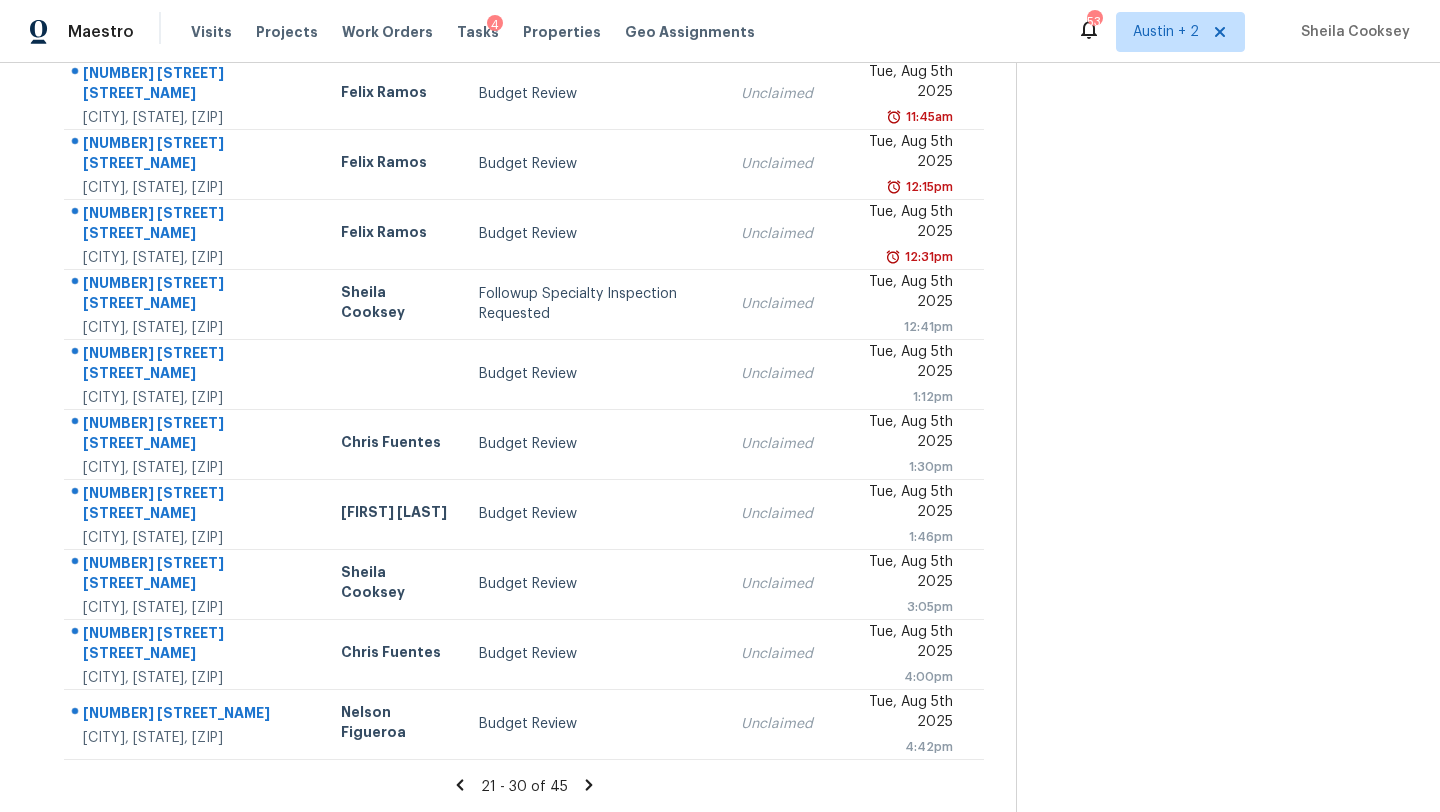 click 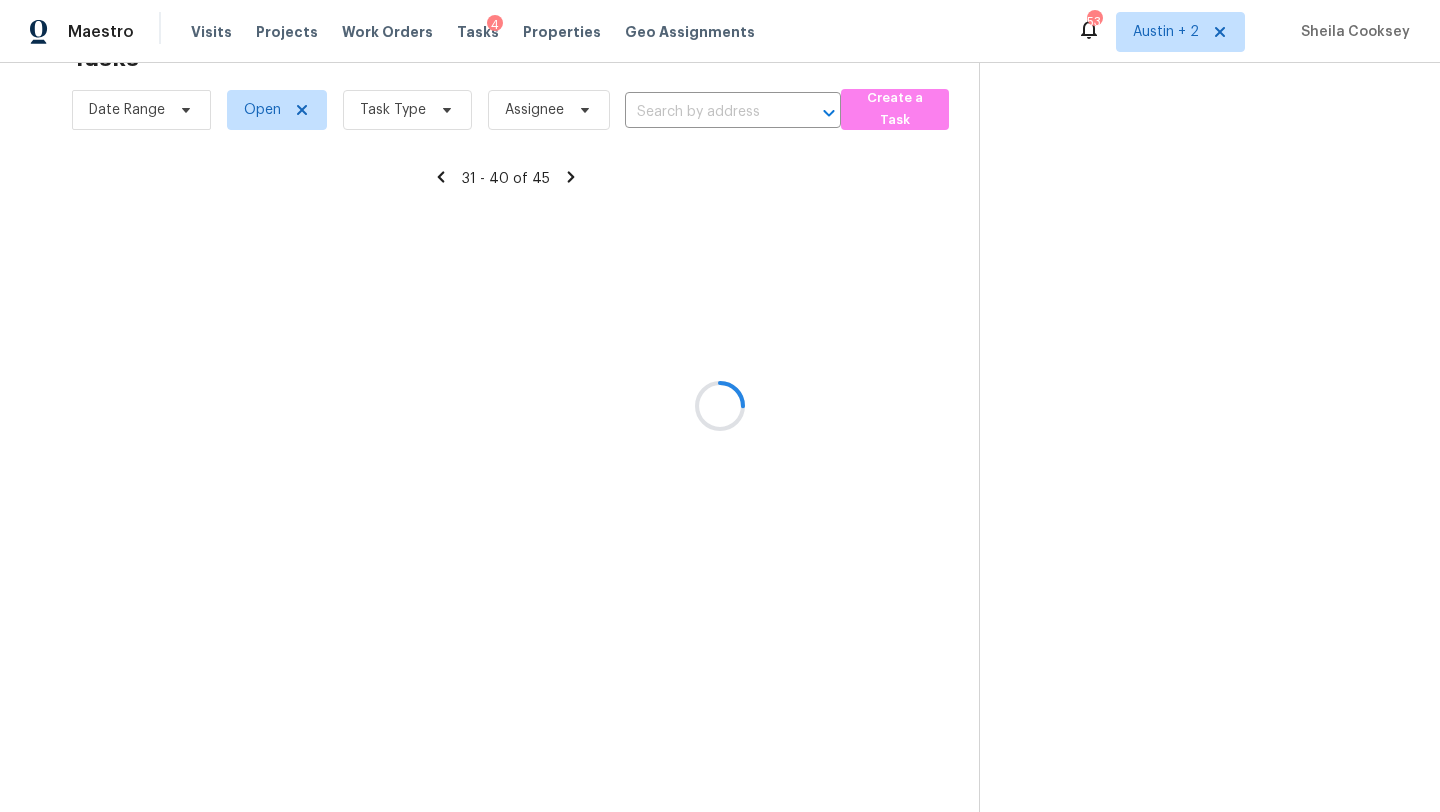 scroll, scrollTop: 229, scrollLeft: 0, axis: vertical 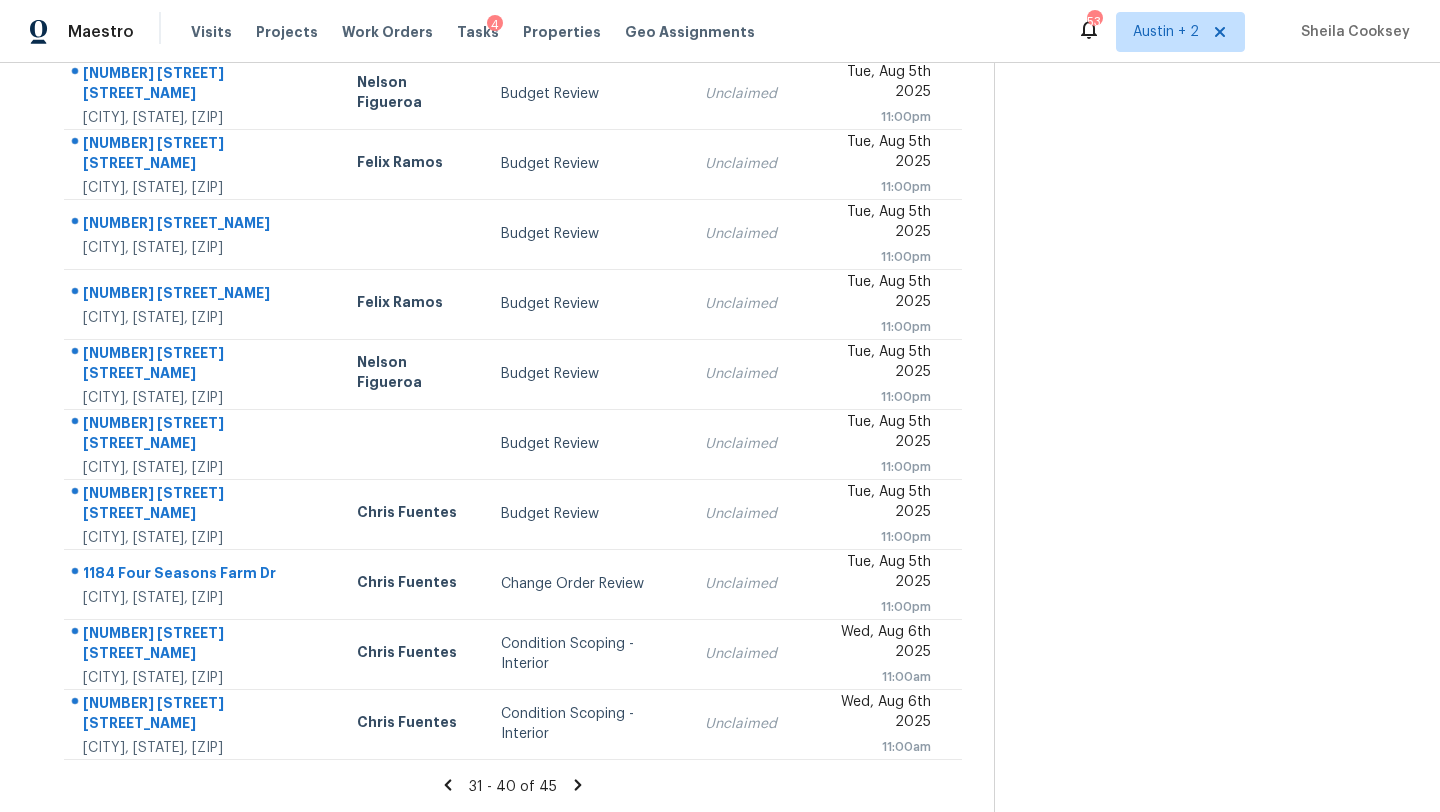click 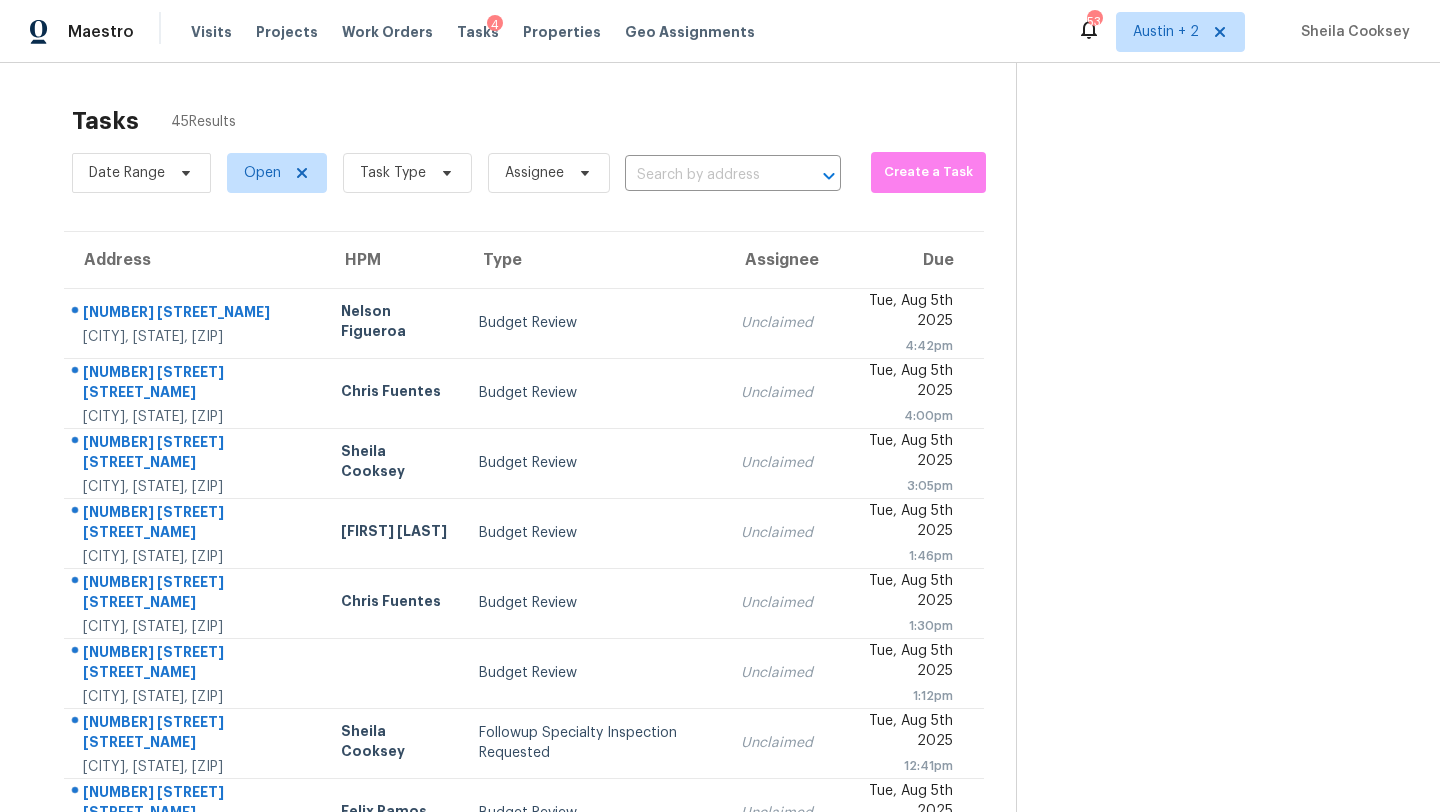 scroll, scrollTop: 229, scrollLeft: 0, axis: vertical 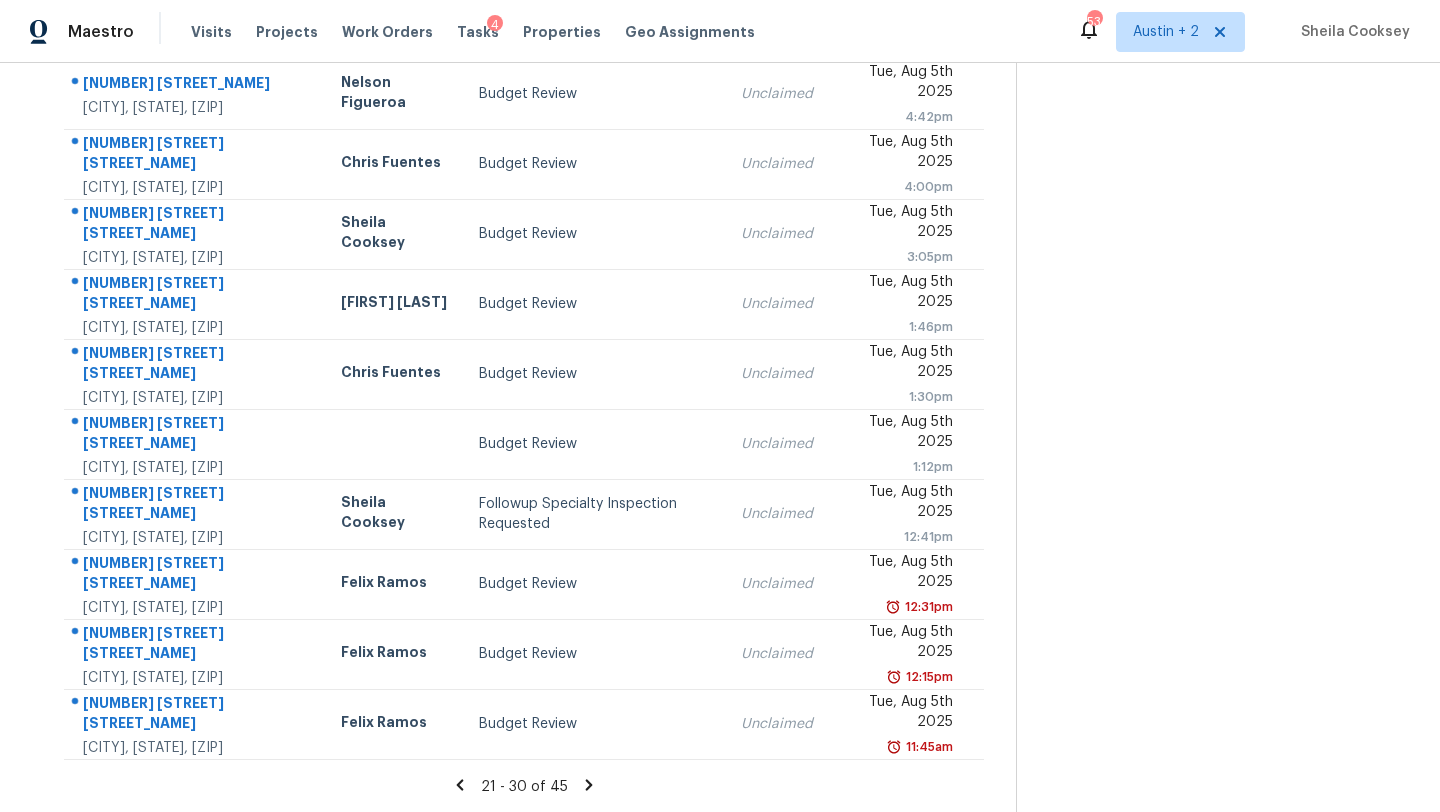 click 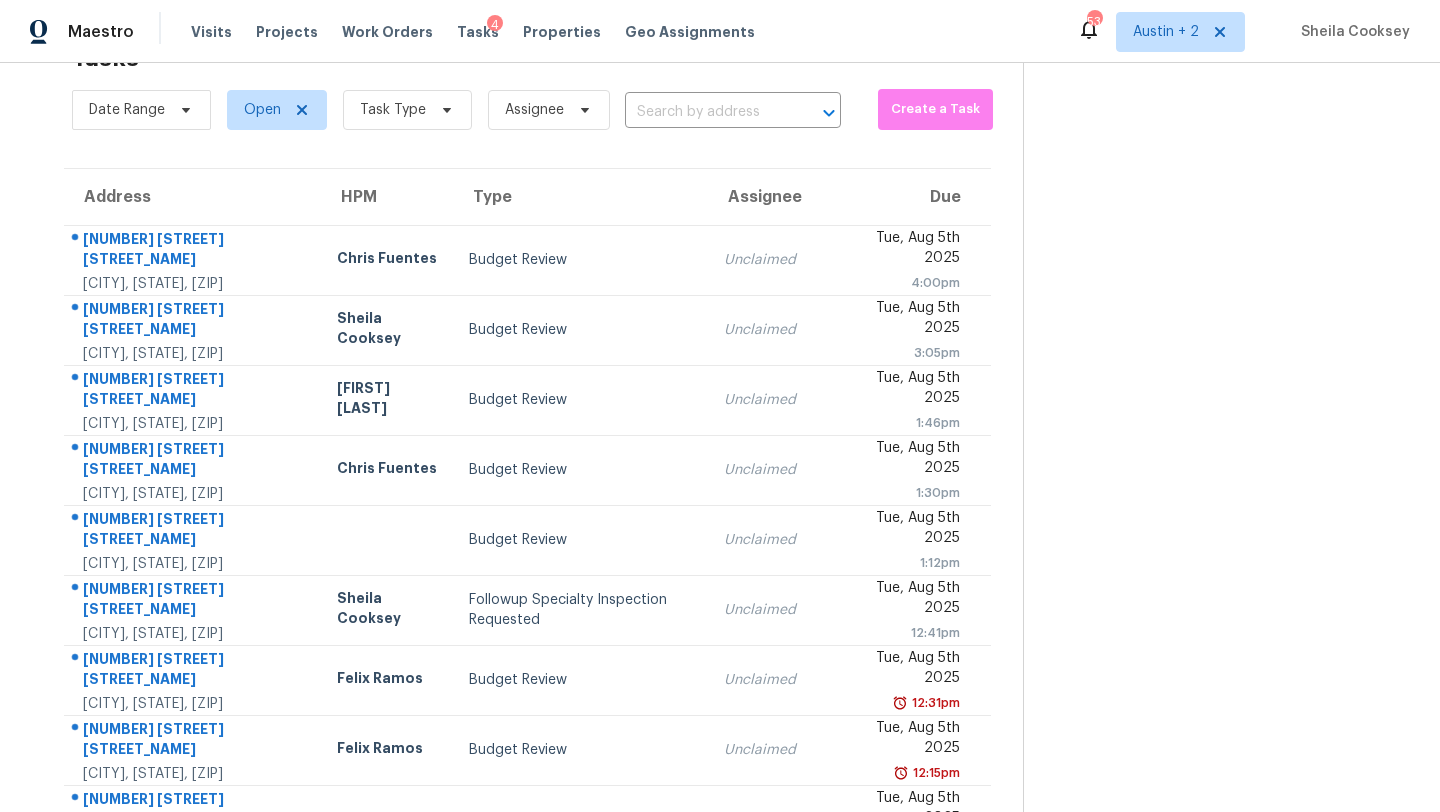 scroll, scrollTop: 229, scrollLeft: 0, axis: vertical 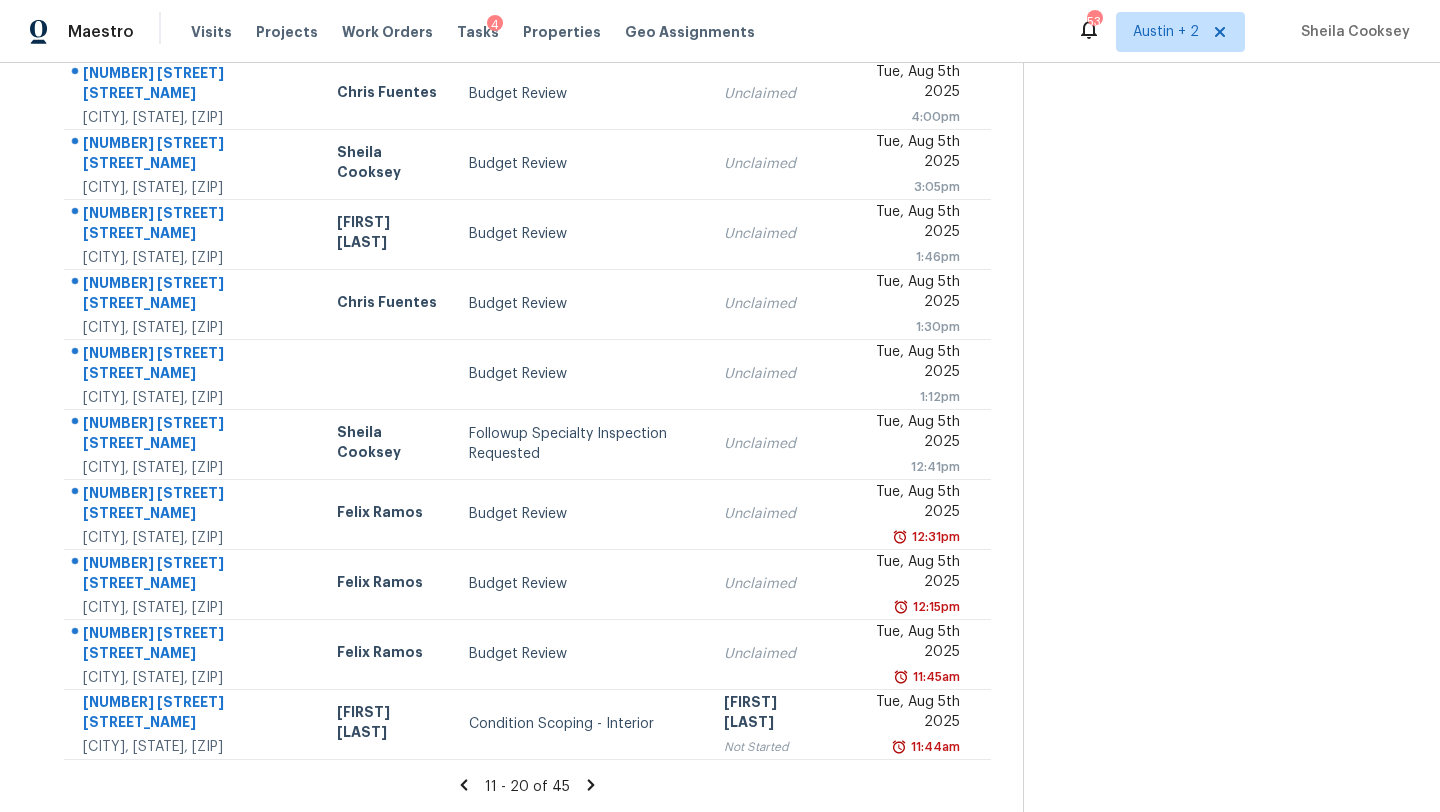 click 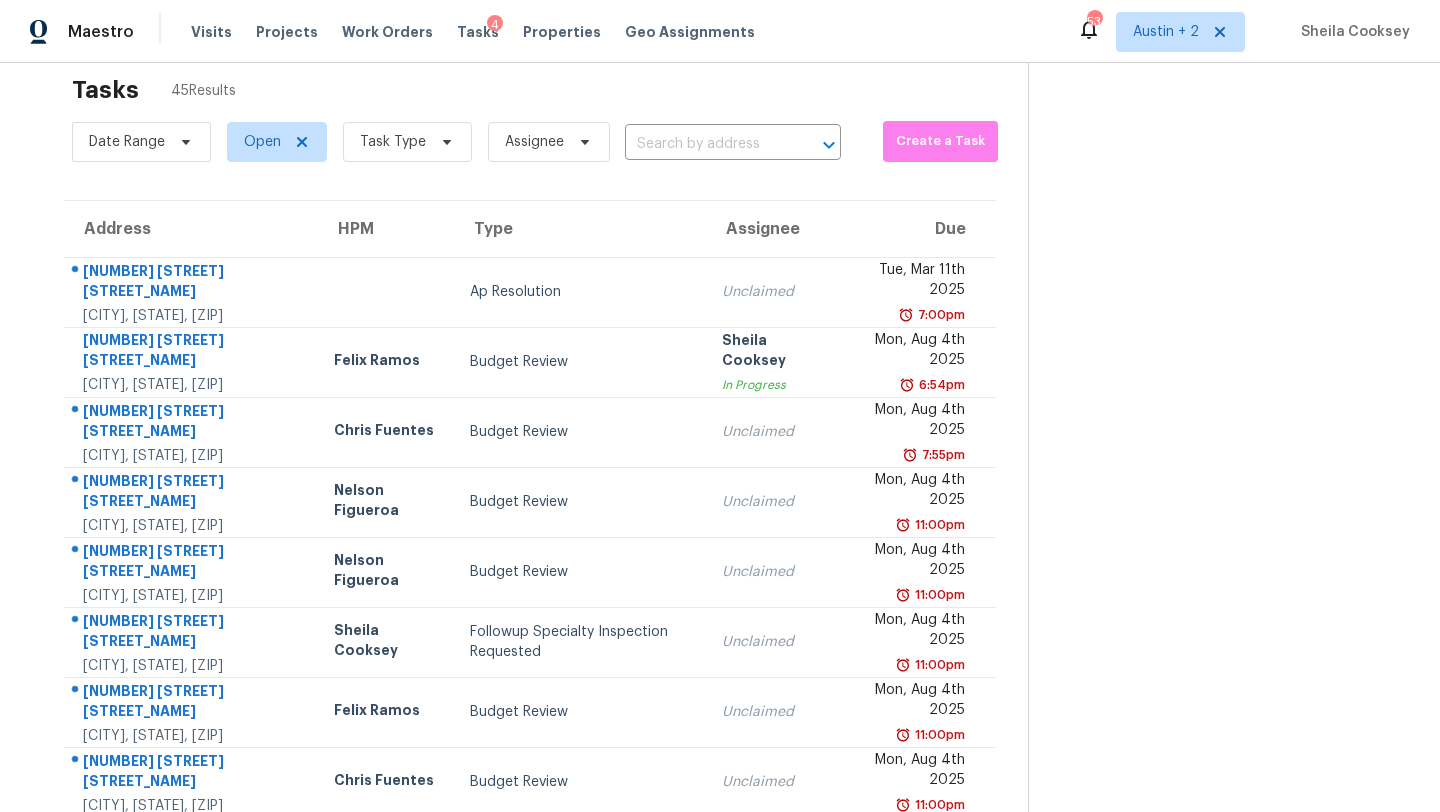 scroll, scrollTop: 229, scrollLeft: 0, axis: vertical 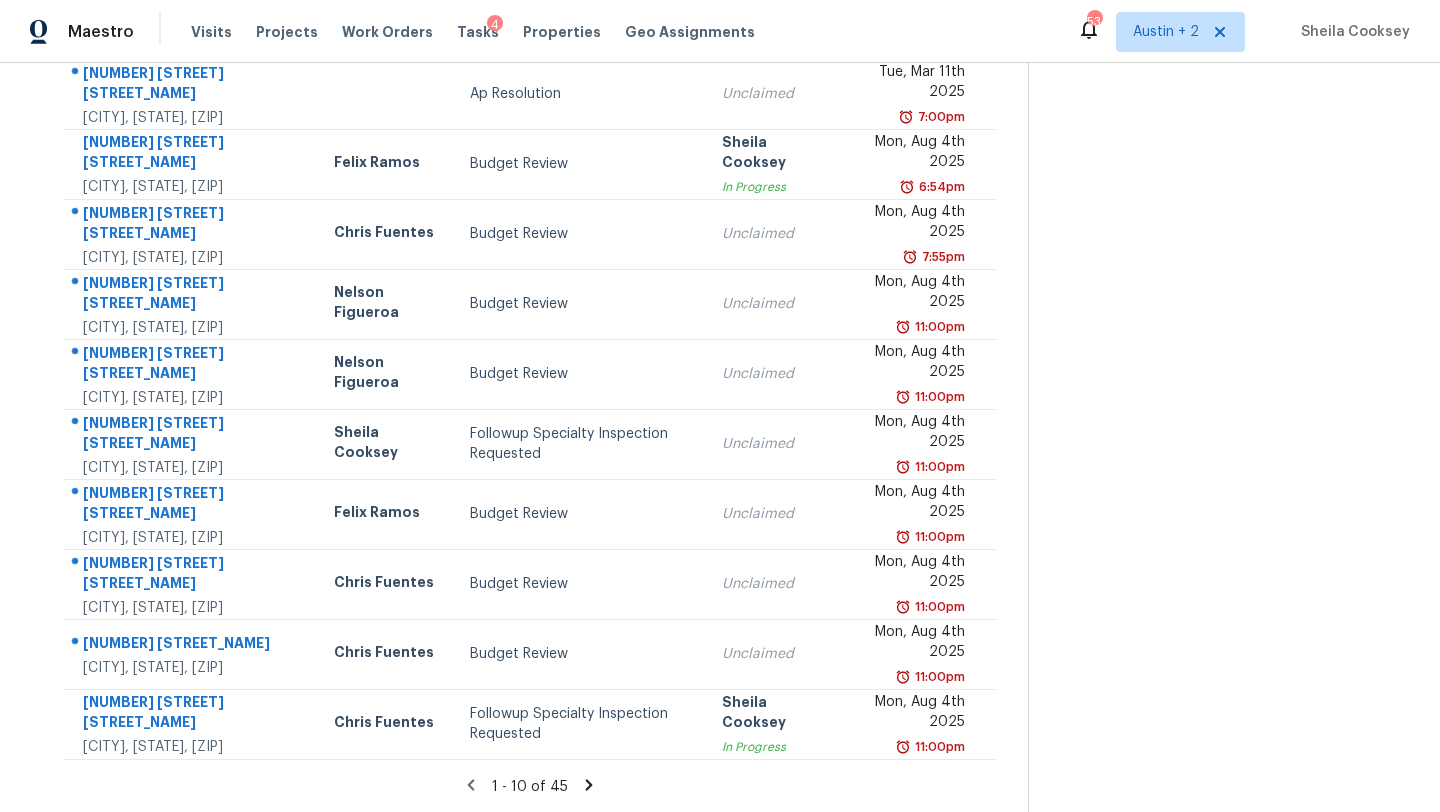 click 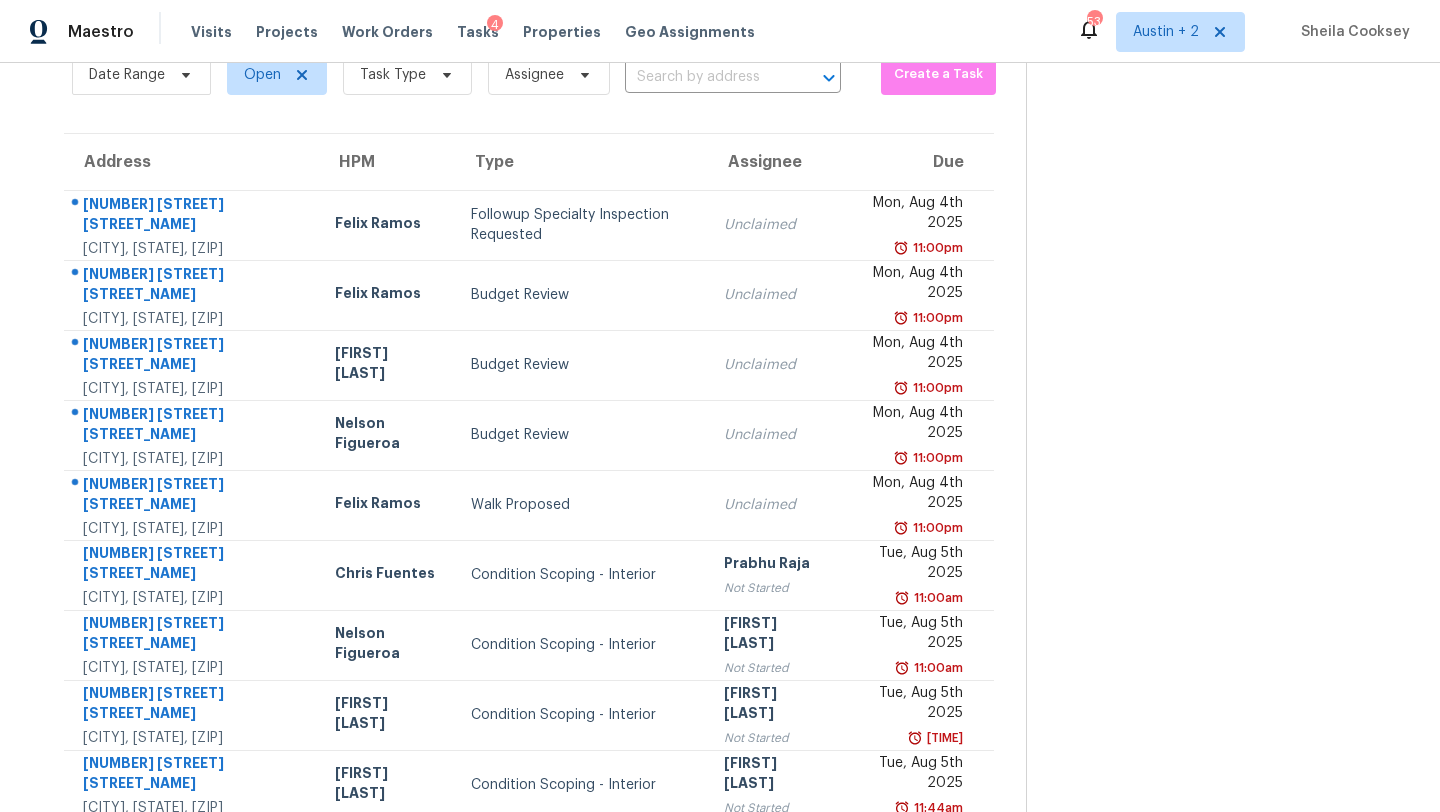 scroll, scrollTop: 229, scrollLeft: 0, axis: vertical 